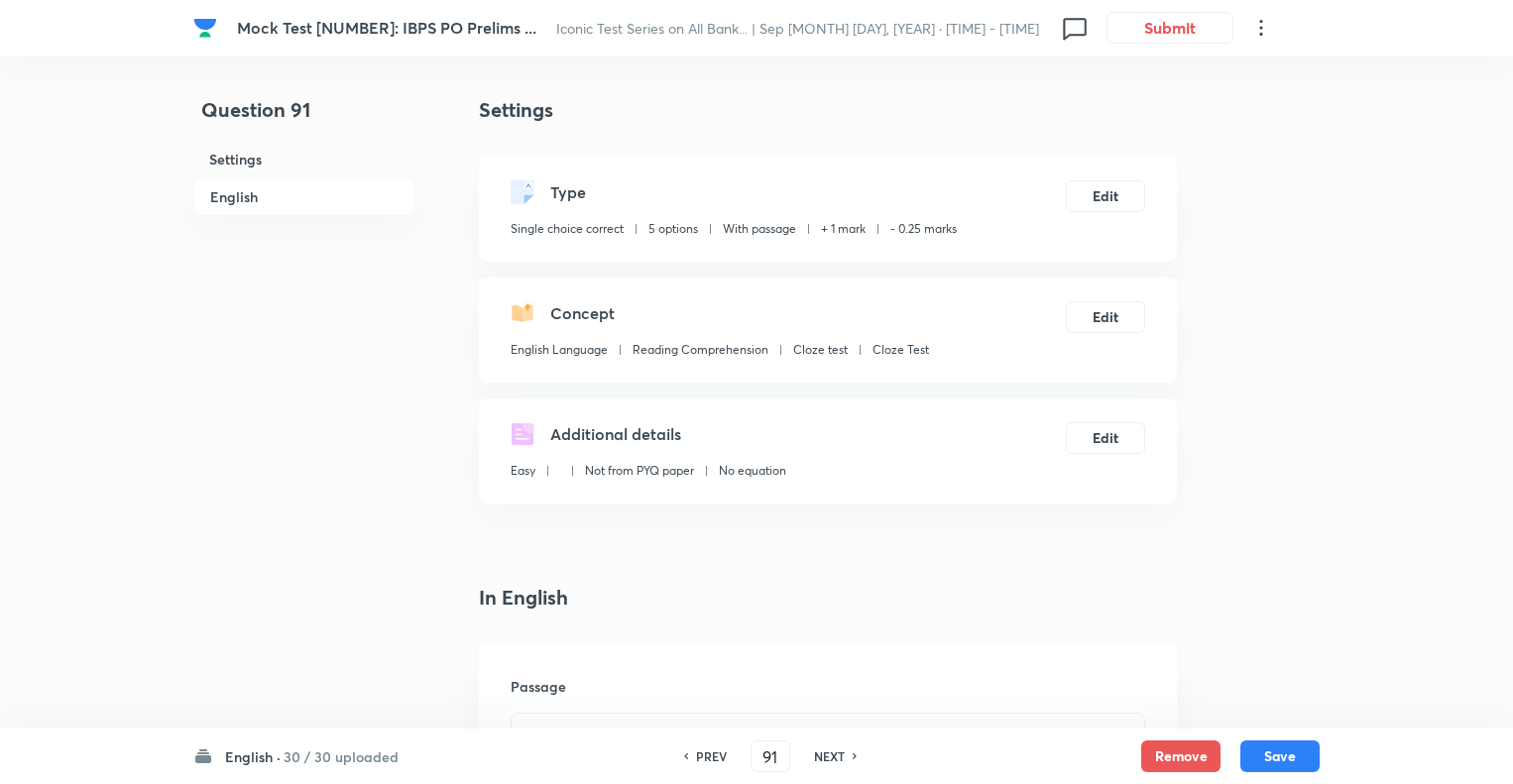 scroll, scrollTop: 515, scrollLeft: 0, axis: vertical 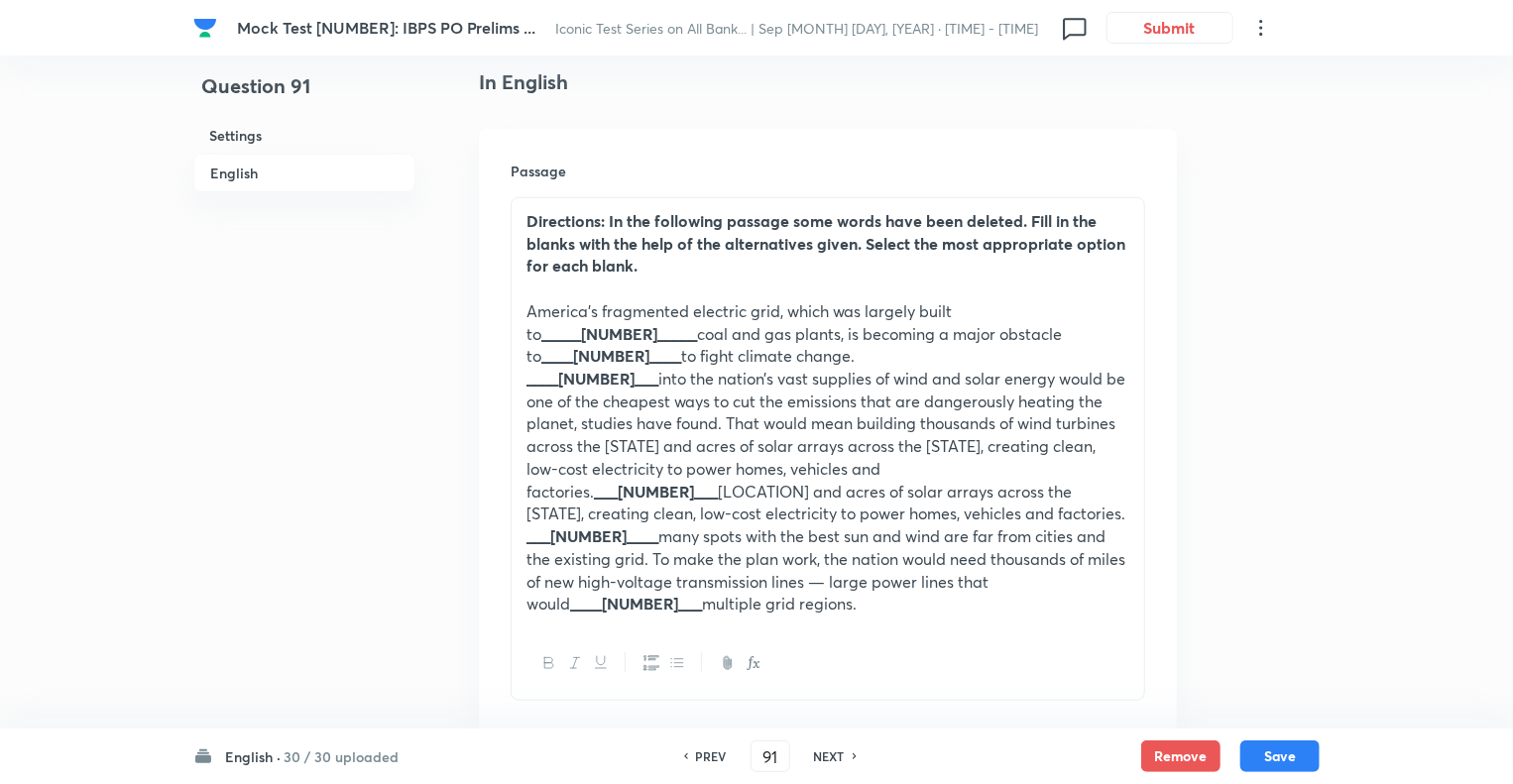 click on "Question [NUMBER] Settings English" at bounding box center [304, 1342] 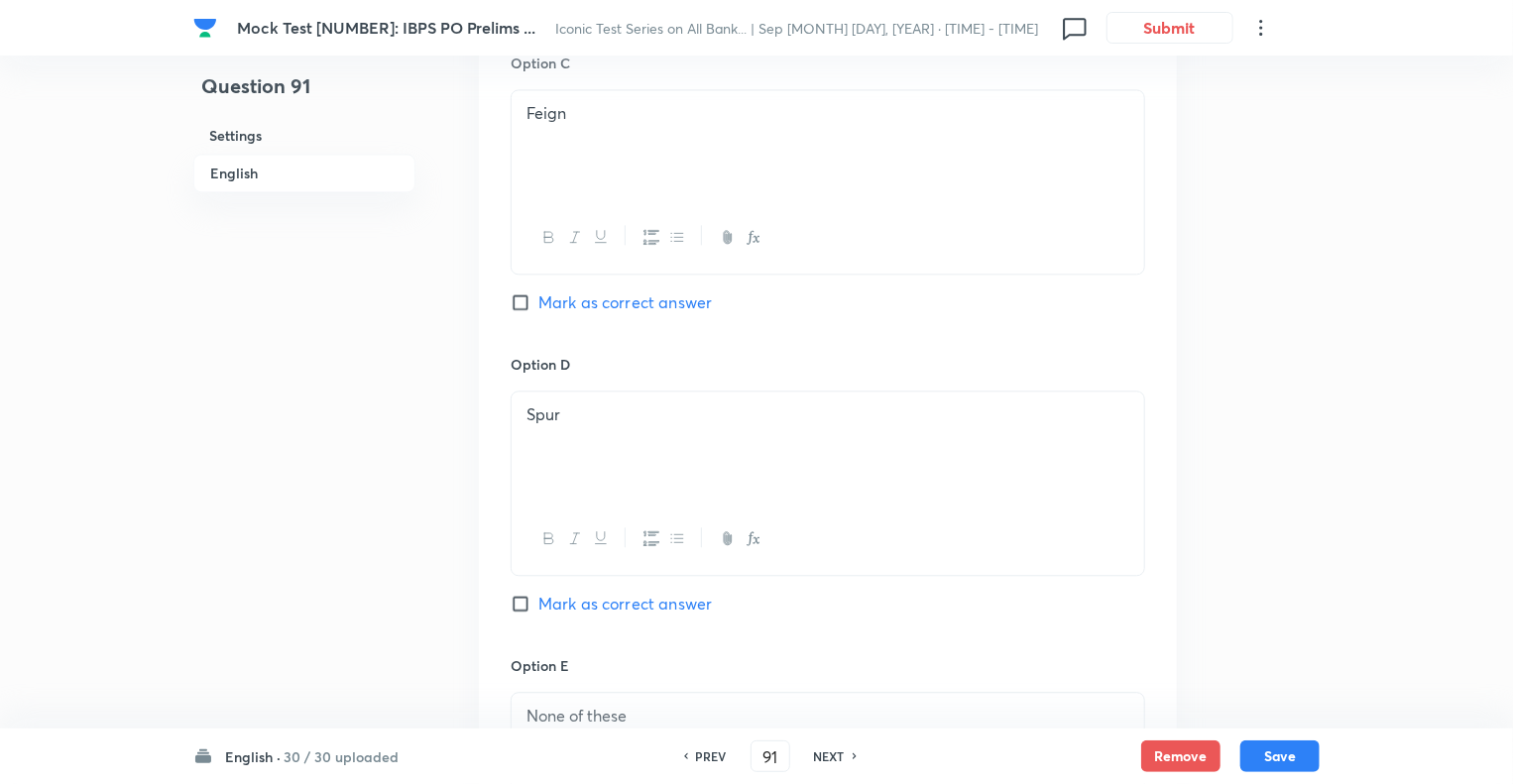 scroll, scrollTop: 2220, scrollLeft: 0, axis: vertical 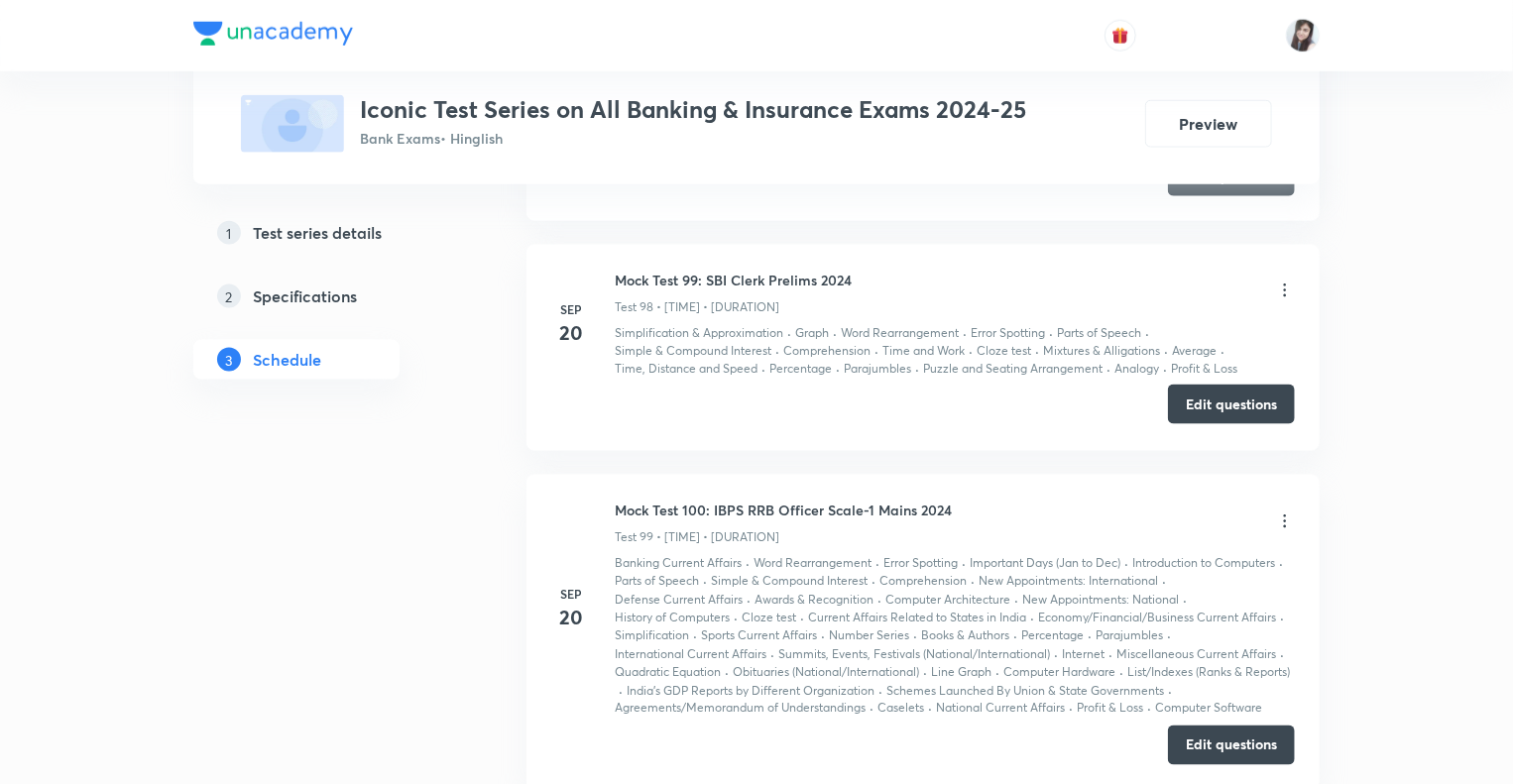 click on "Edit questions" at bounding box center (1231, 404) 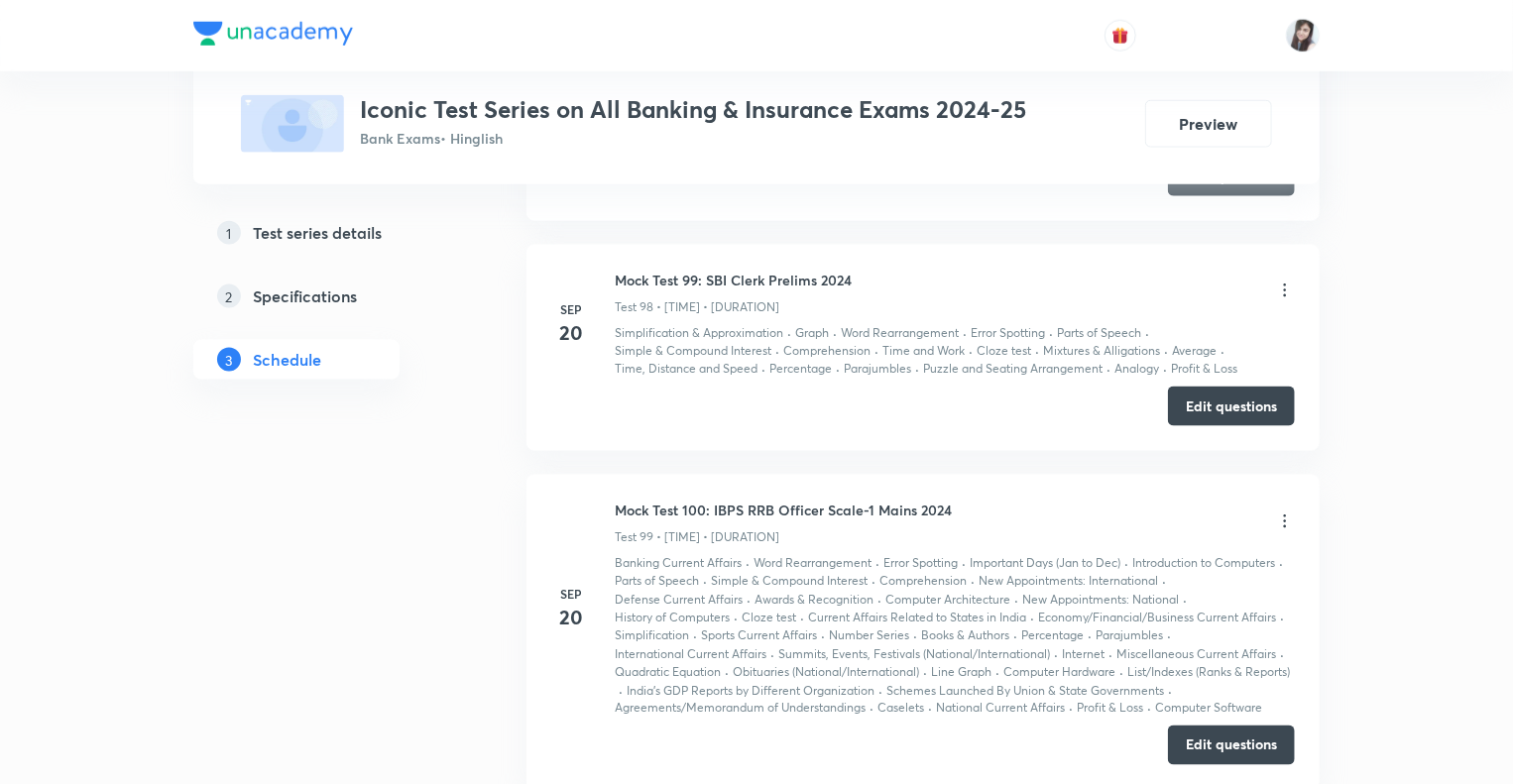 click on "1 Test series details 2 Specifications 3 Schedule" at bounding box center [328, 1048] 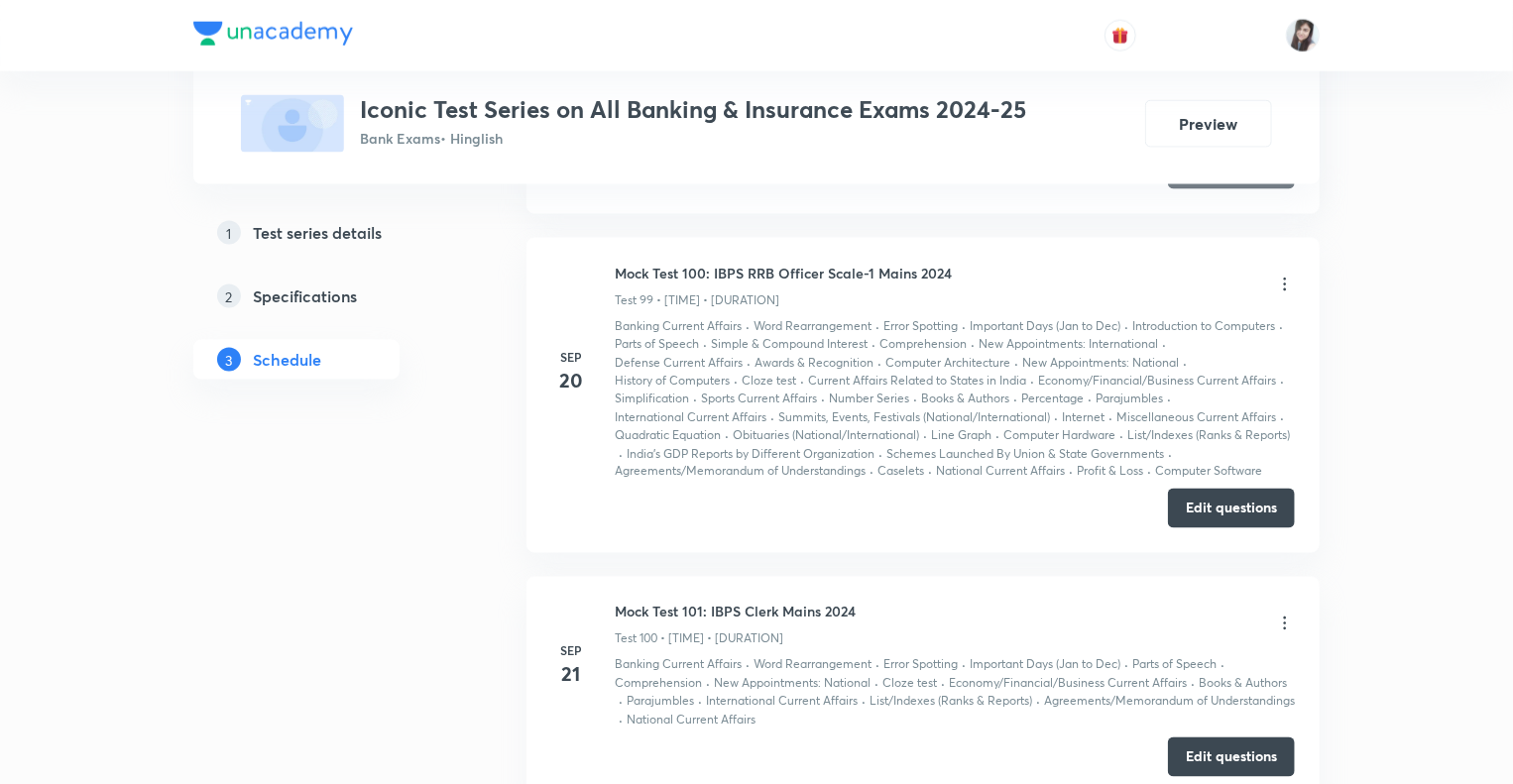 scroll, scrollTop: 27935, scrollLeft: 0, axis: vertical 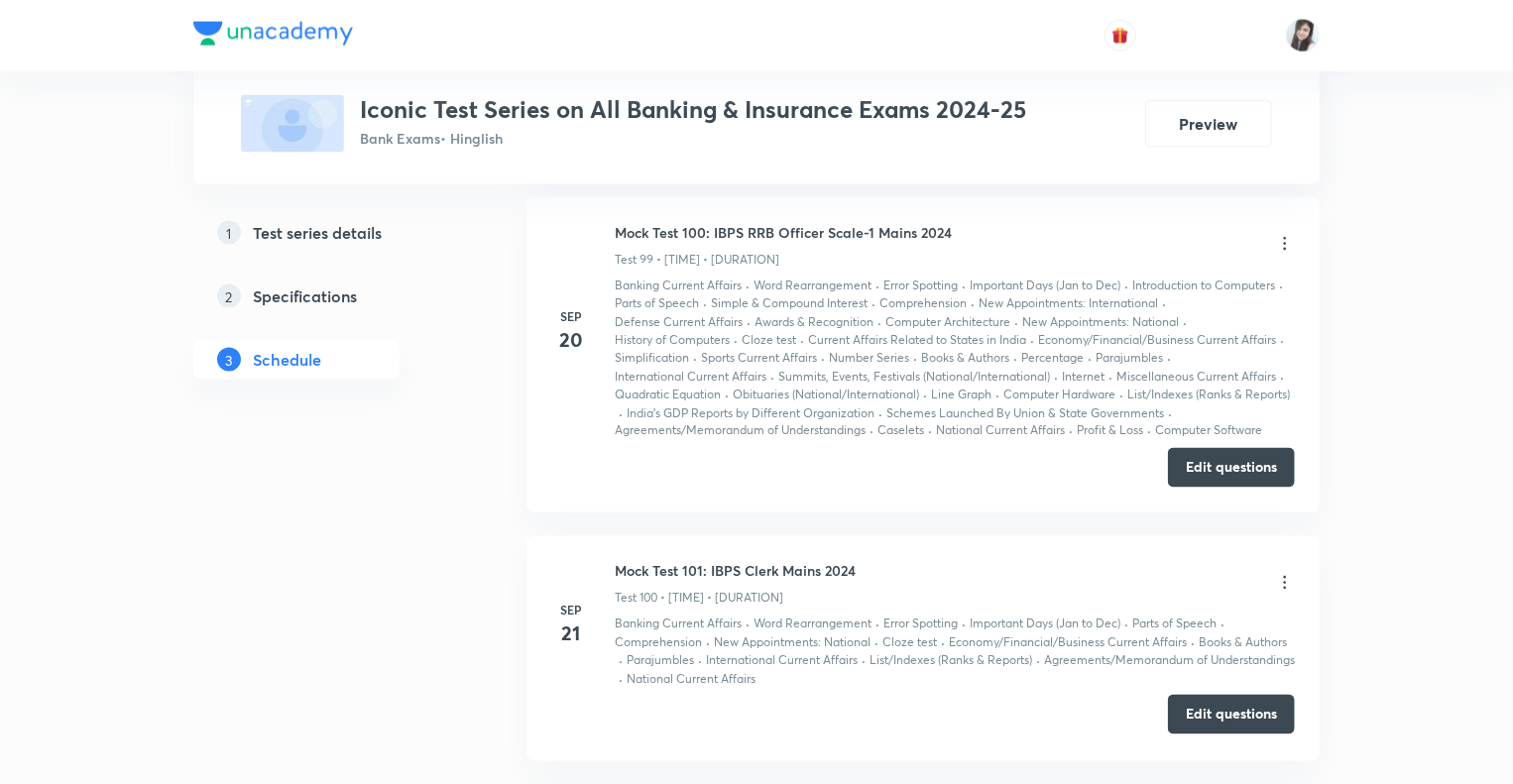 click on "Edit questions" at bounding box center [1231, 715] 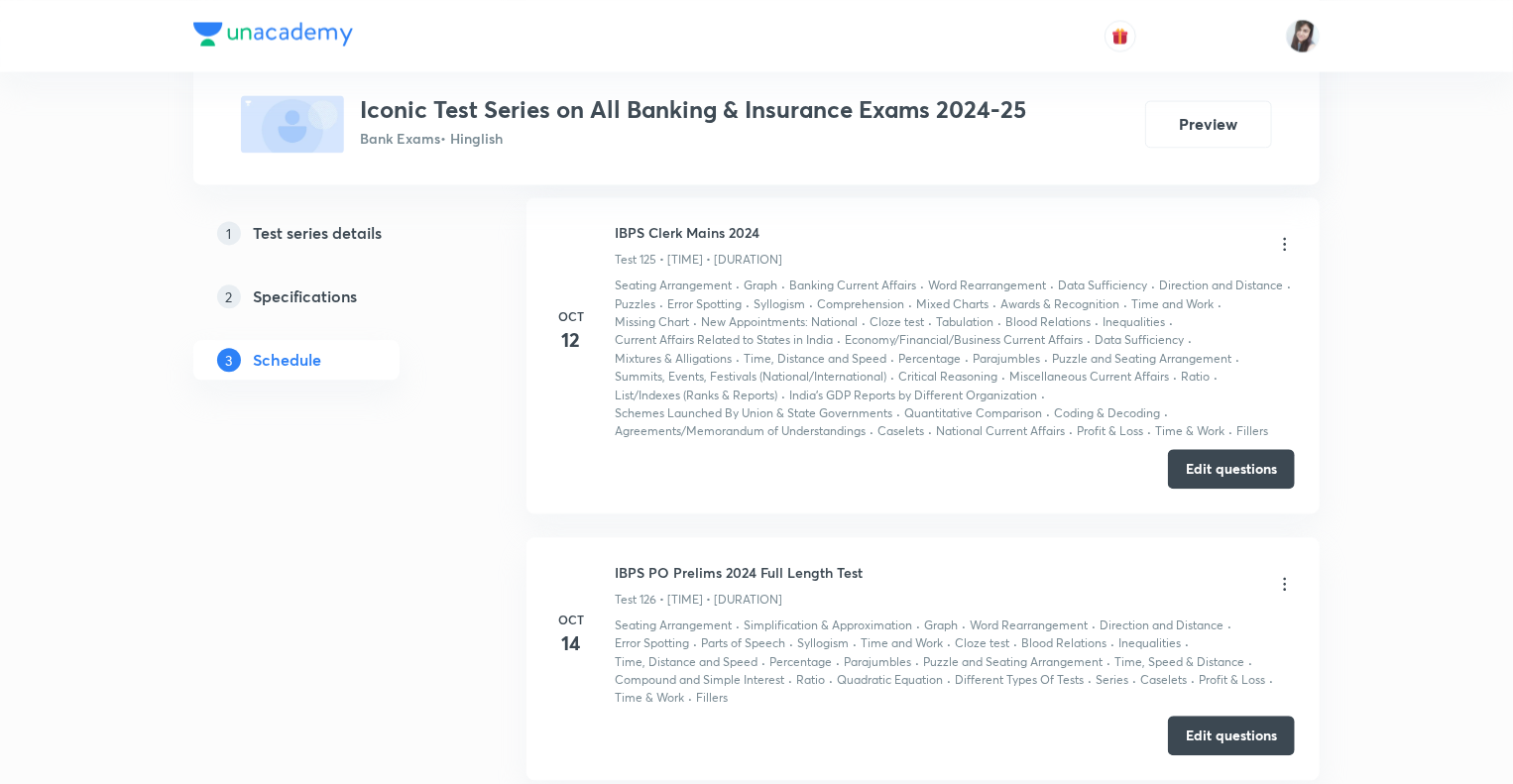 scroll, scrollTop: 36178, scrollLeft: 0, axis: vertical 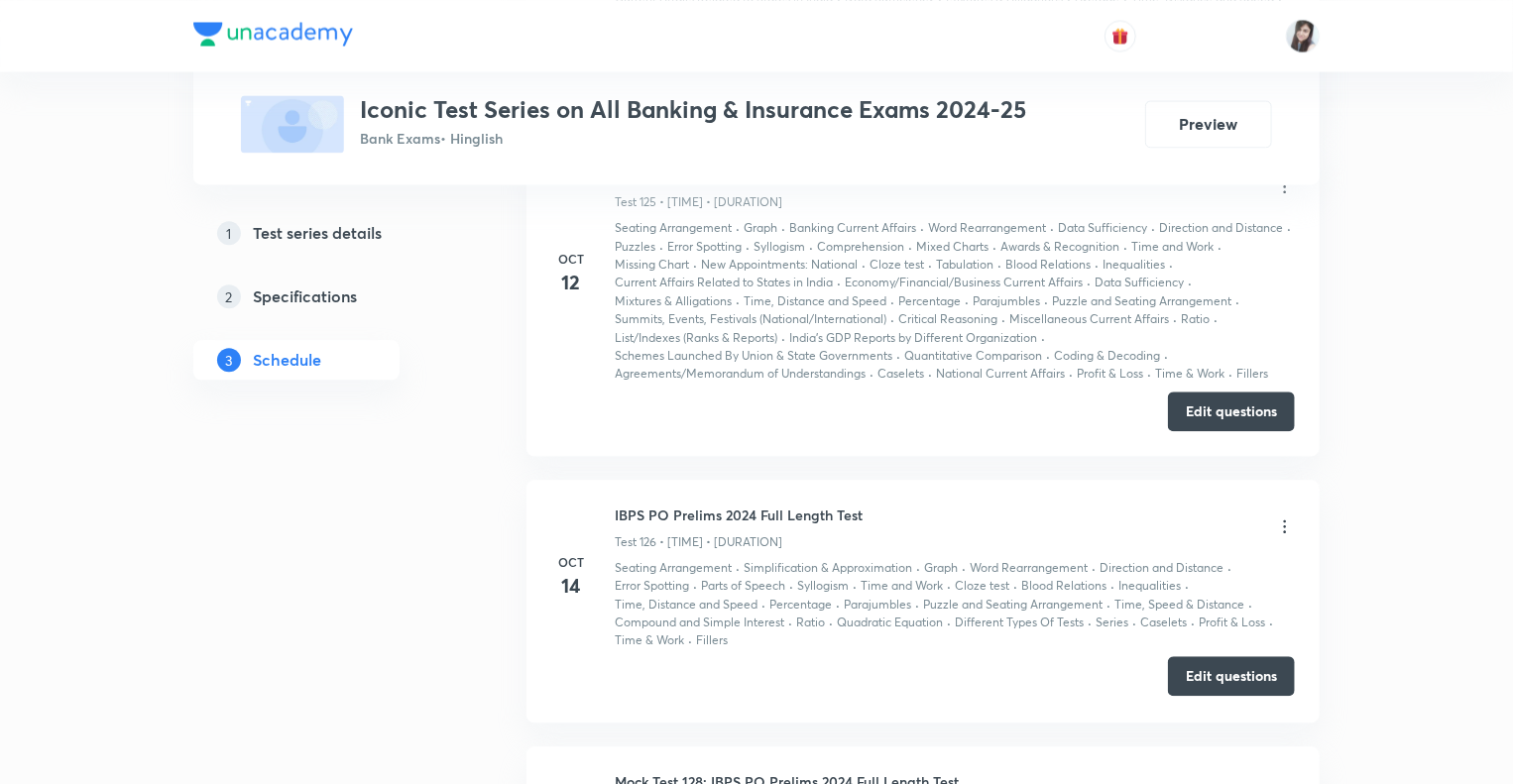 click on "Edit questions" at bounding box center (1231, 676) 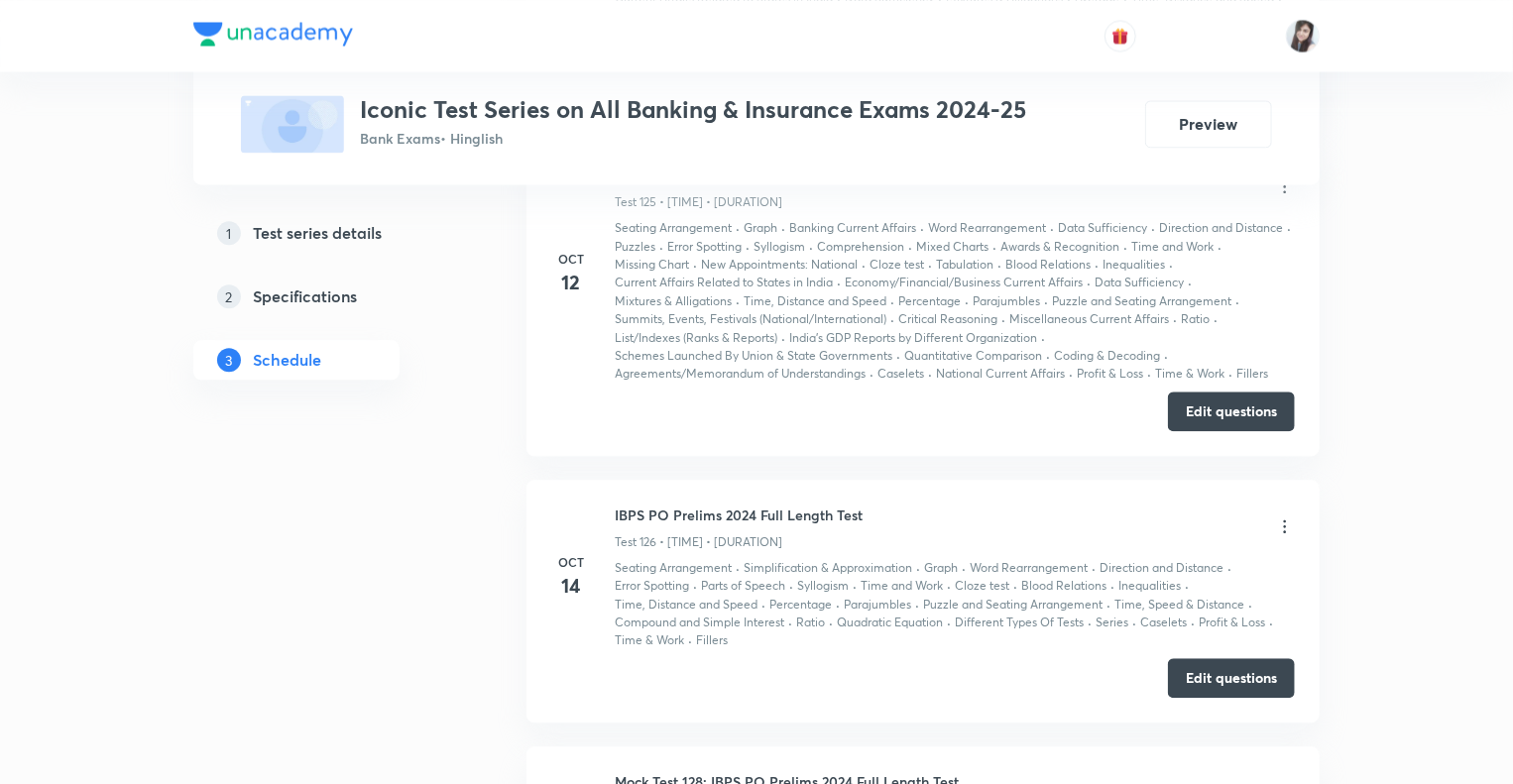 click on "1 Test series details 2 Specifications 3 Schedule" at bounding box center [328, -7473] 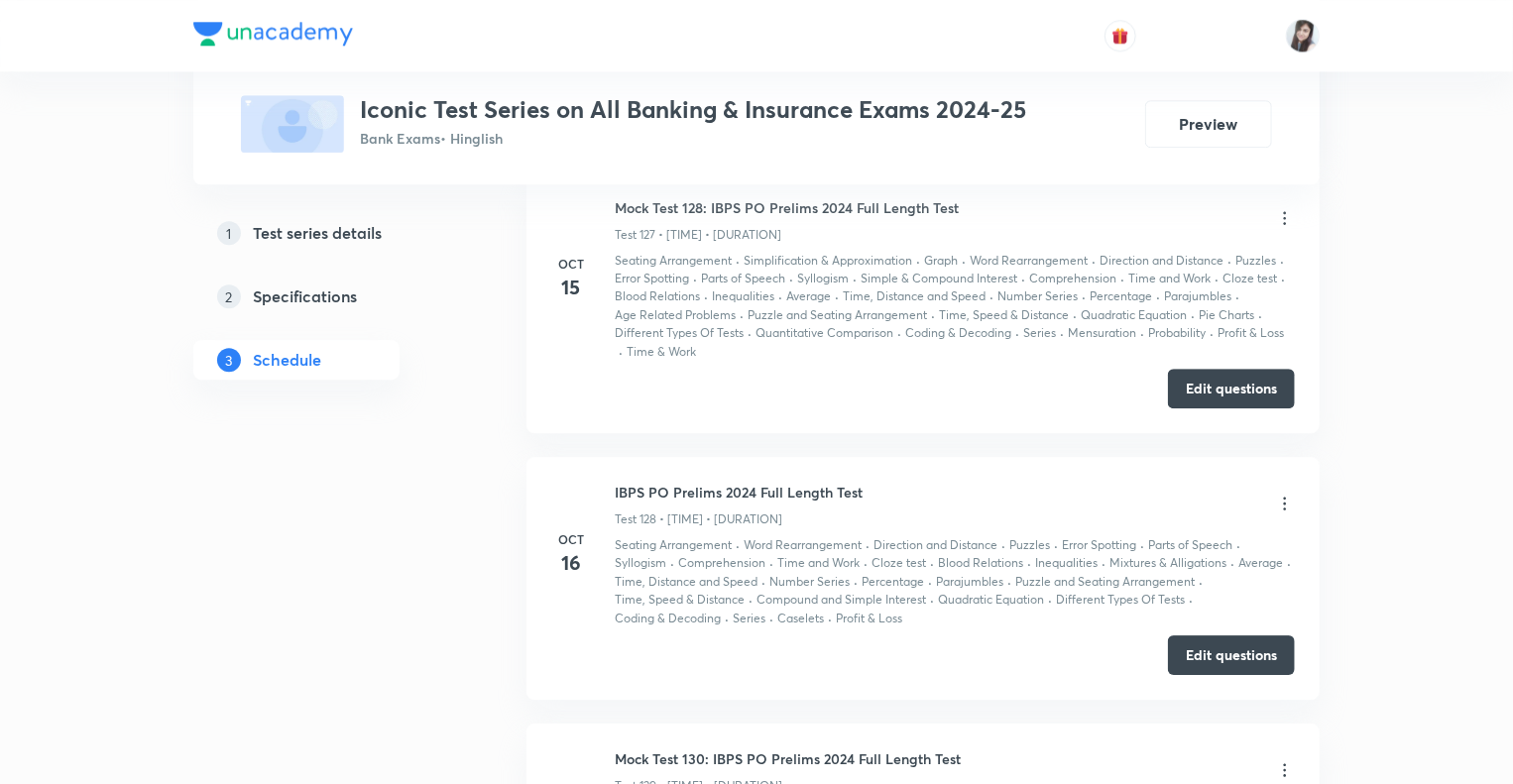 scroll, scrollTop: 36773, scrollLeft: 0, axis: vertical 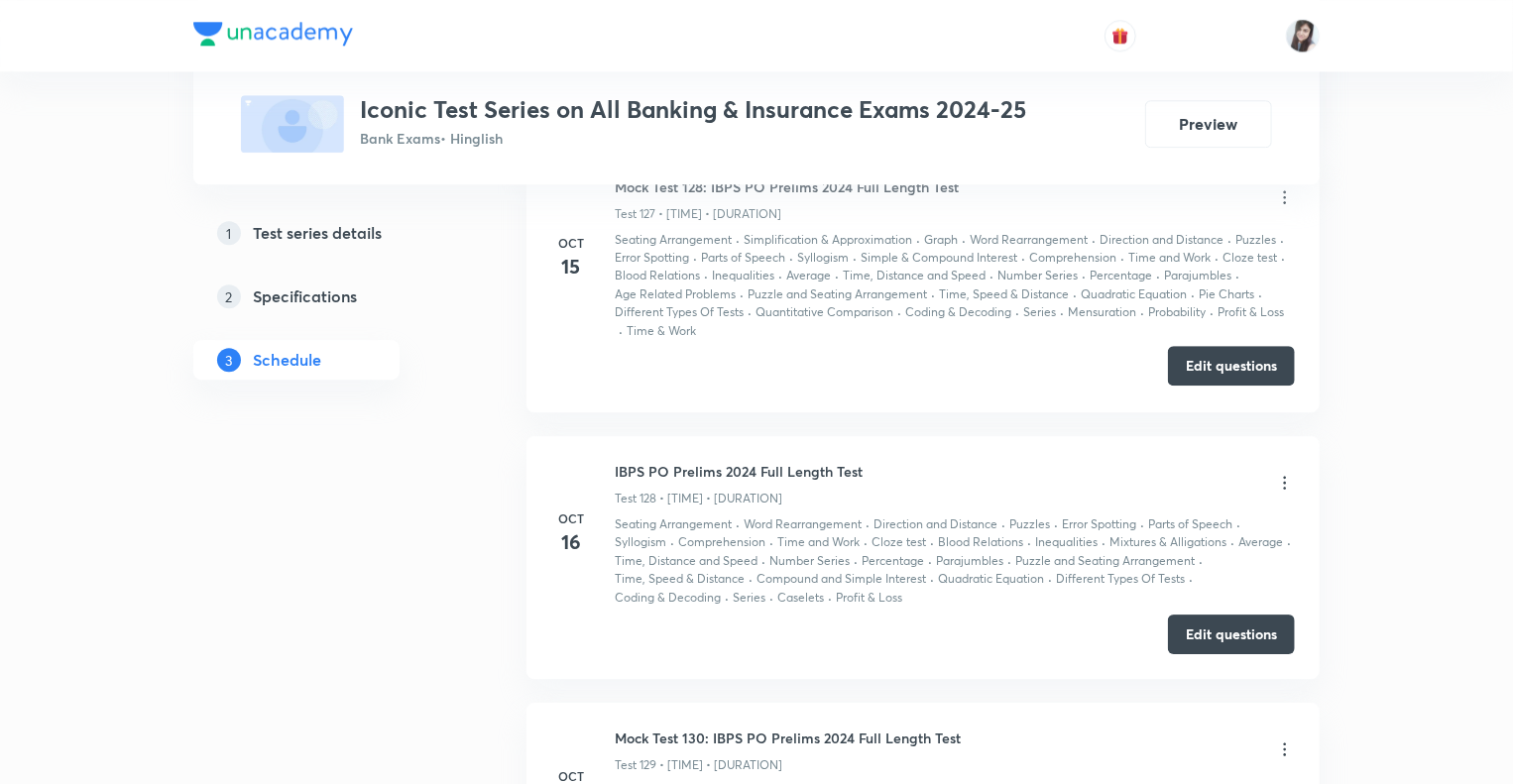 click on "Edit questions" at bounding box center [1231, 366] 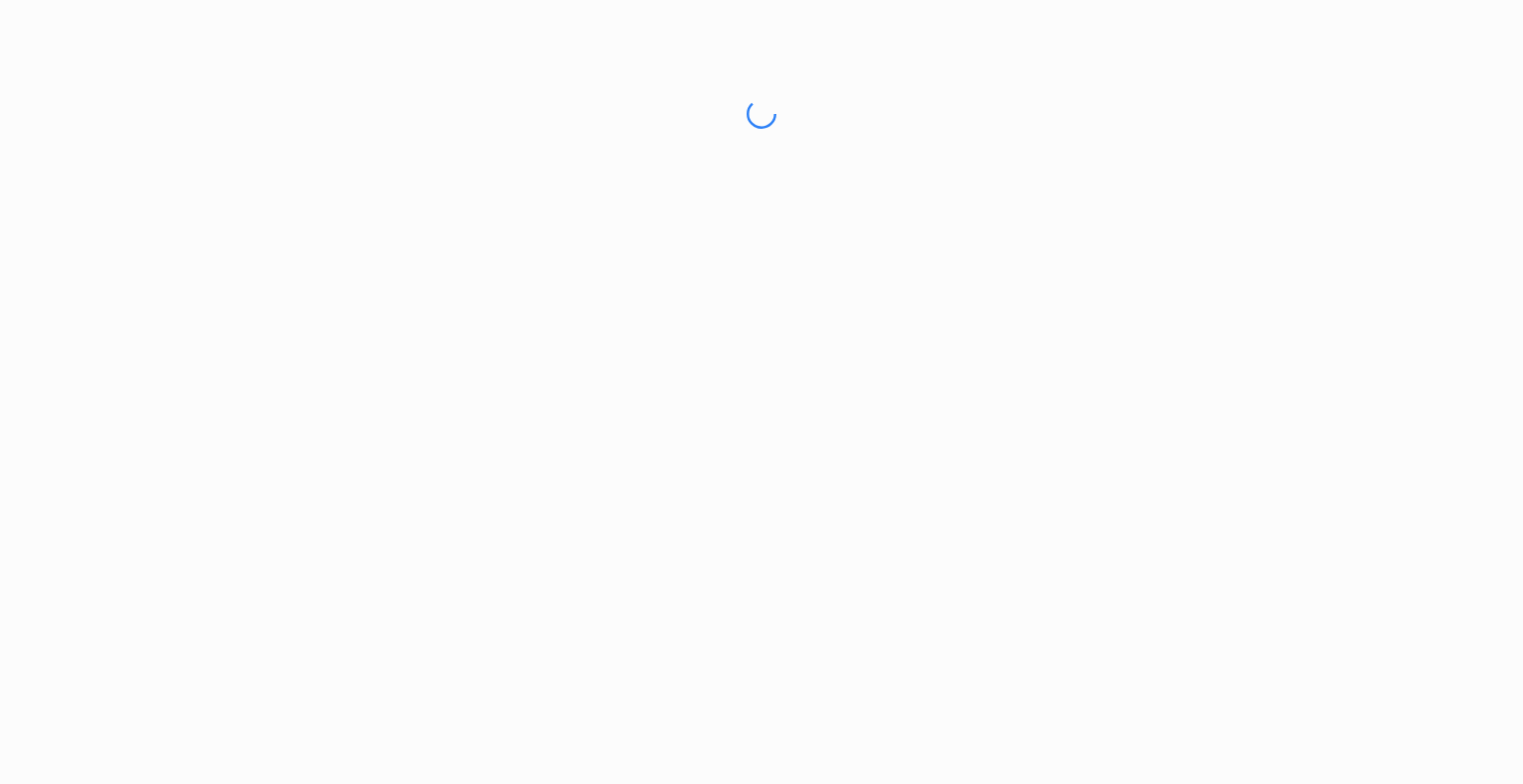 scroll, scrollTop: 0, scrollLeft: 0, axis: both 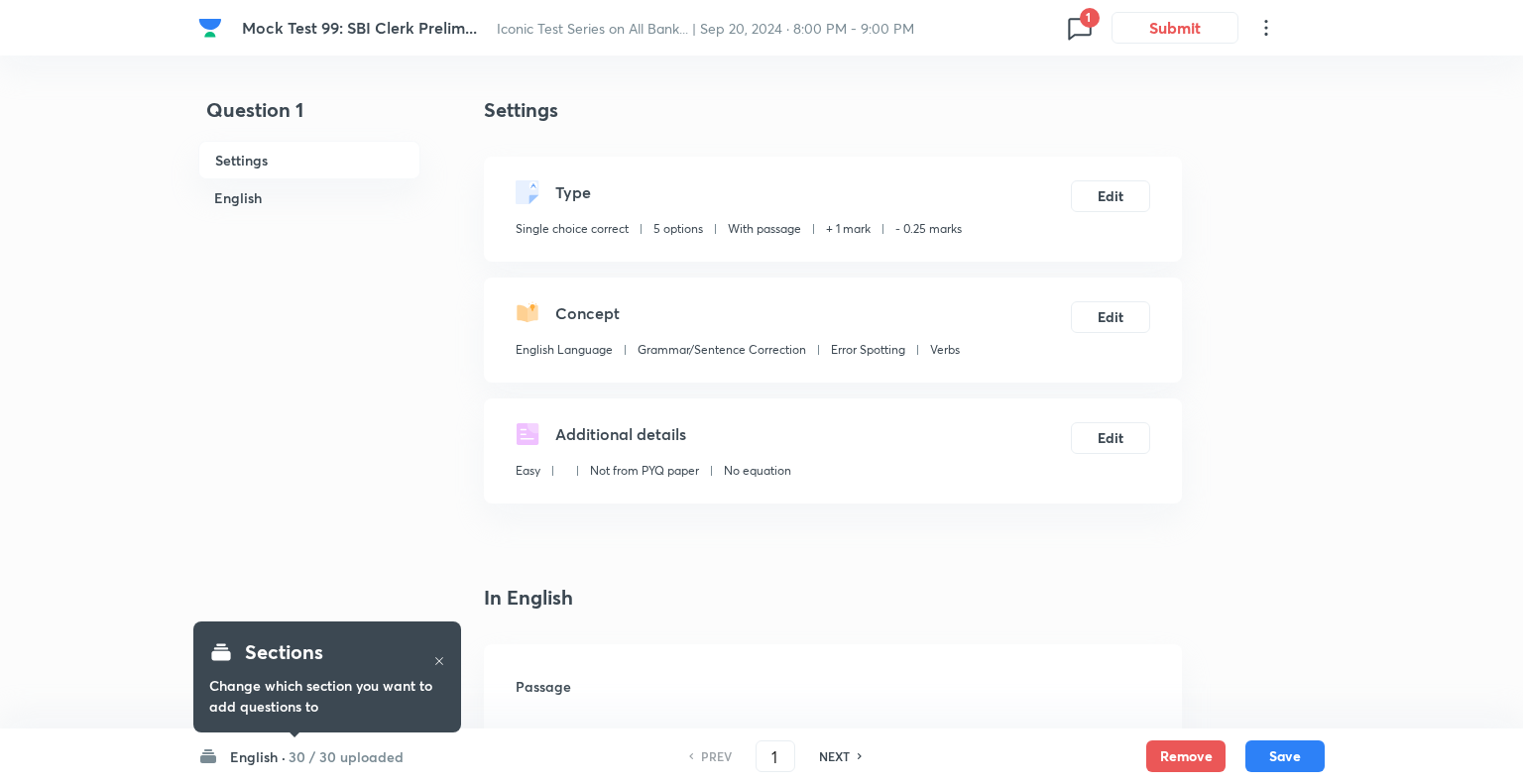 checkbox on "true" 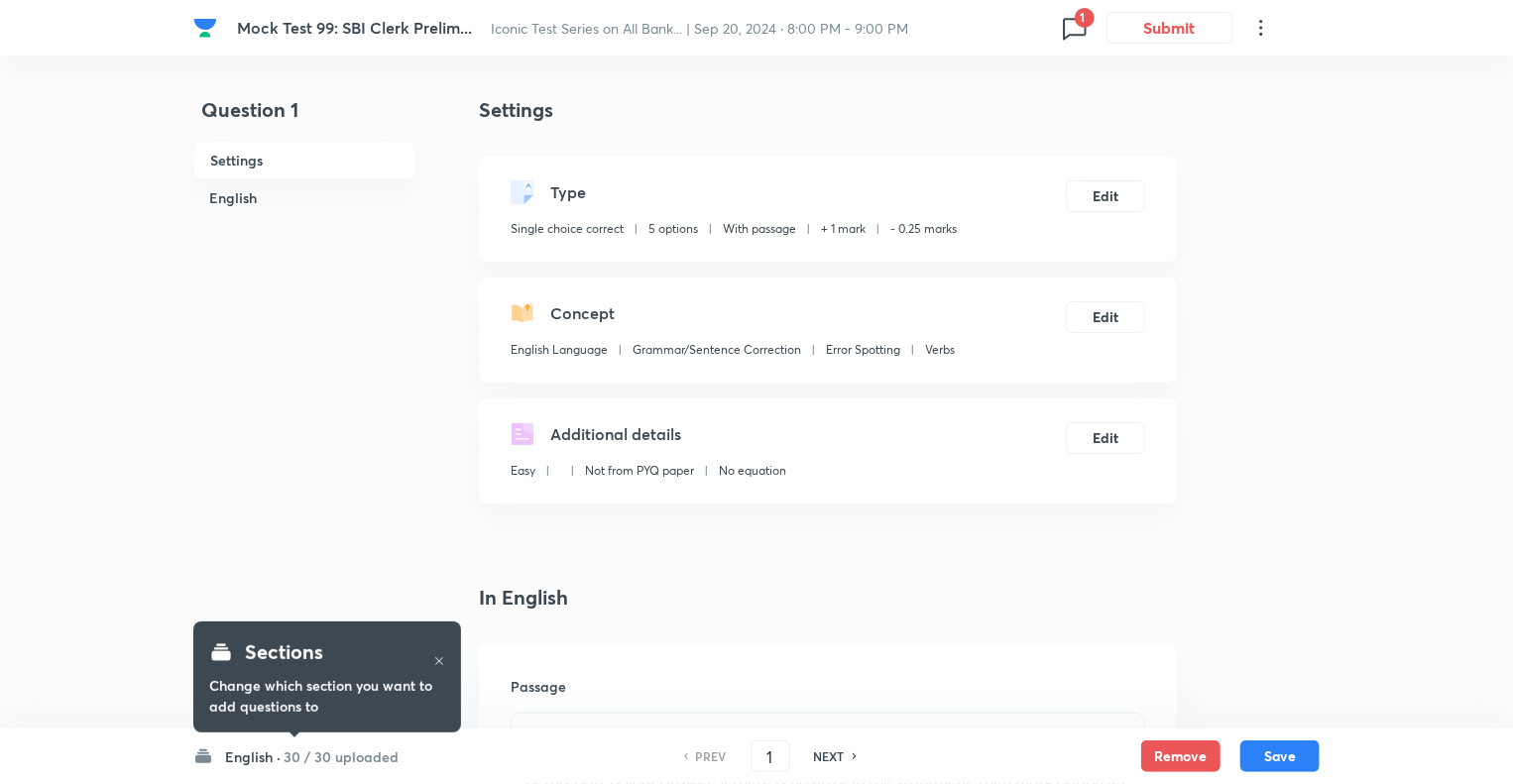 click 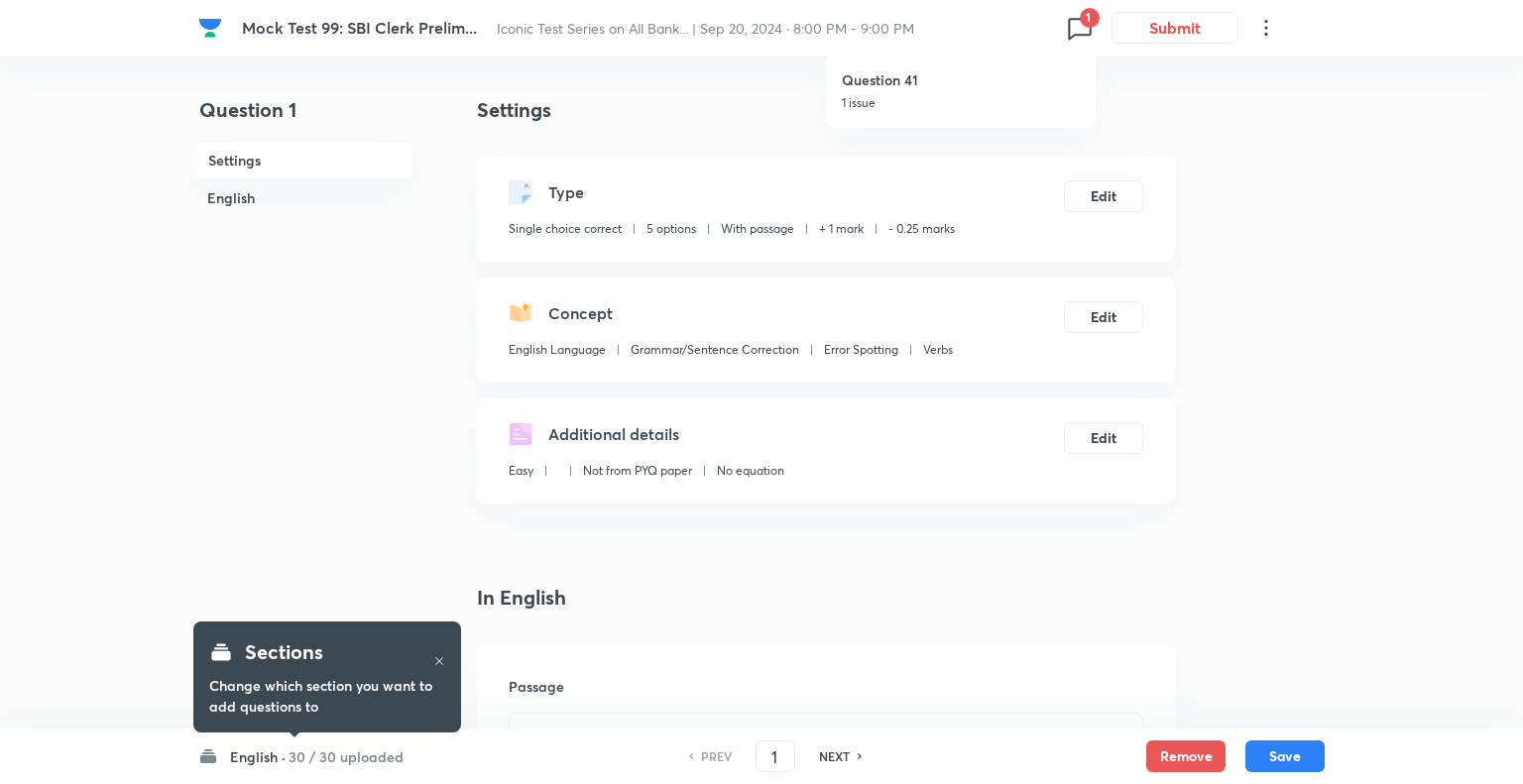 click on "Question 41 1 issue" at bounding box center (961, 90) 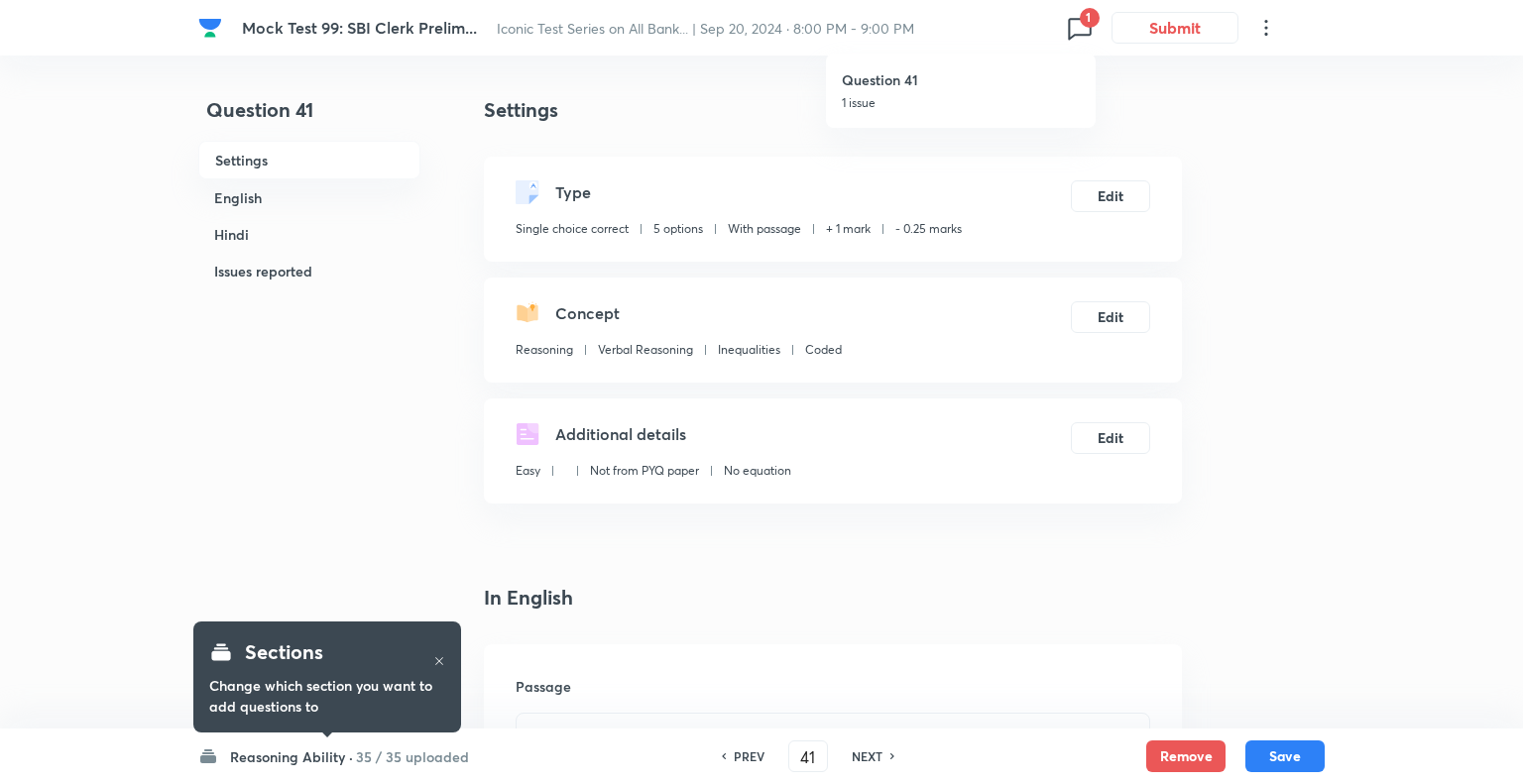 type on "41" 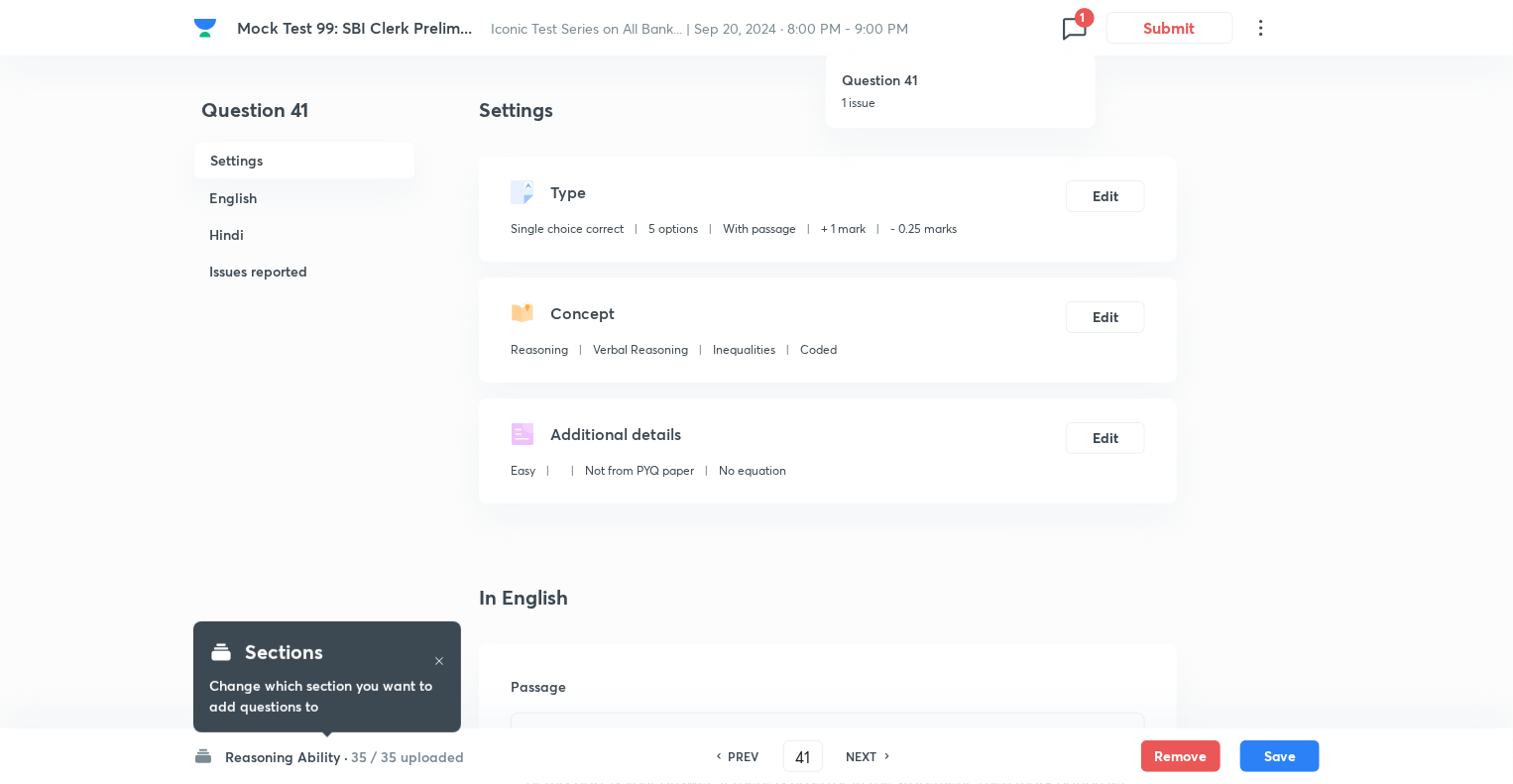 checkbox on "true" 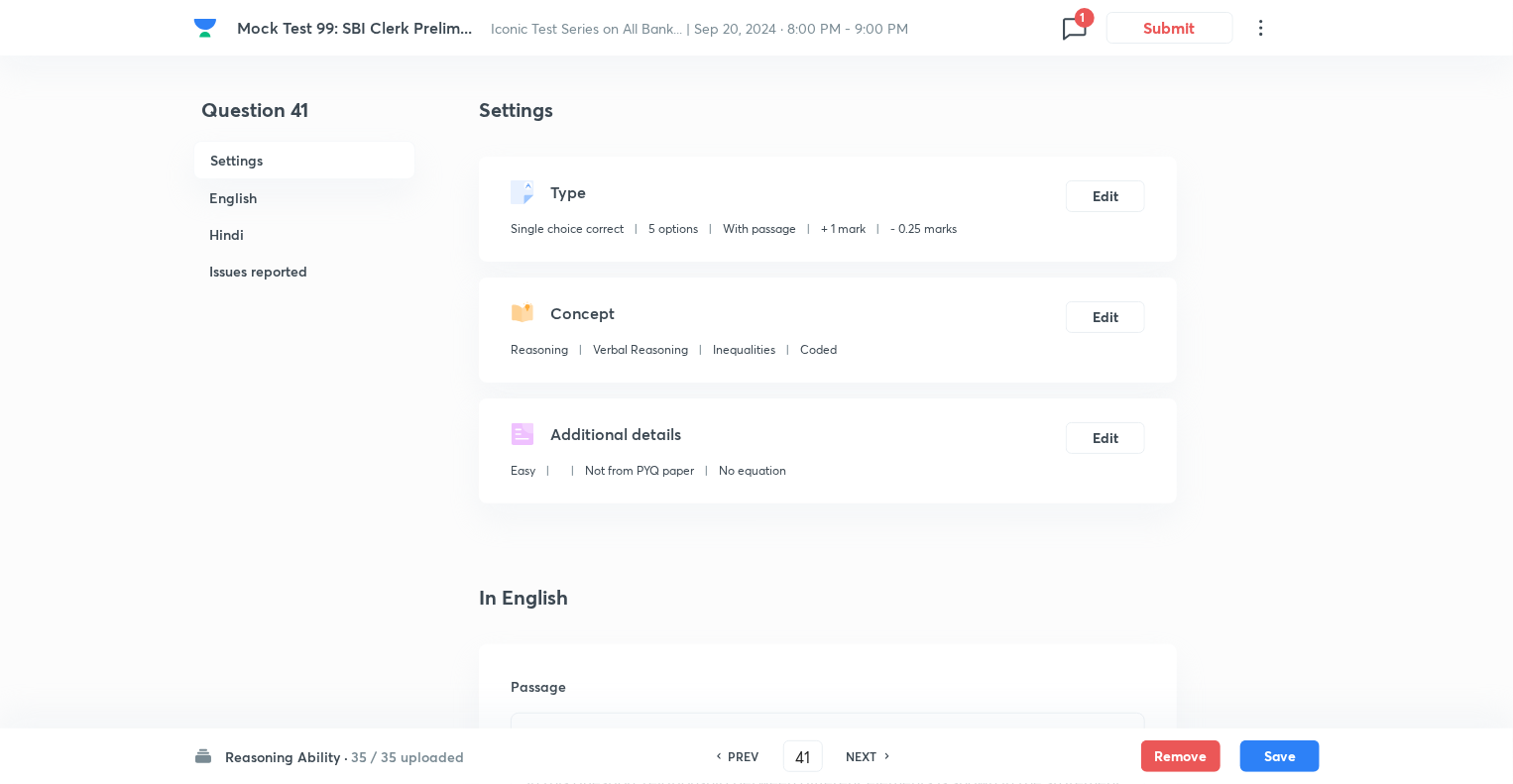 click on "Reasoning Ability ·" at bounding box center [287, 756] 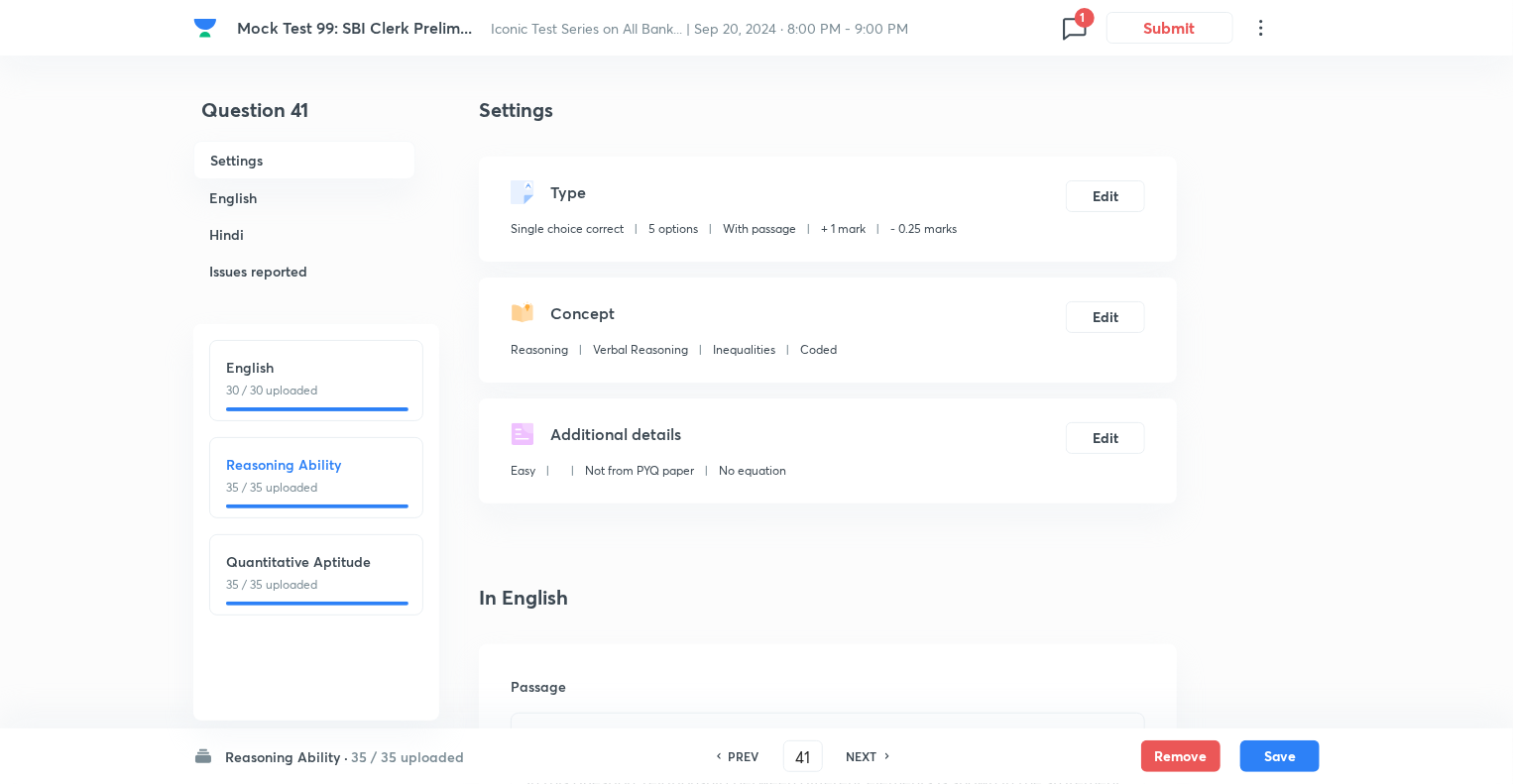 click on "English 30 / 30 uploaded" at bounding box center (316, 378) 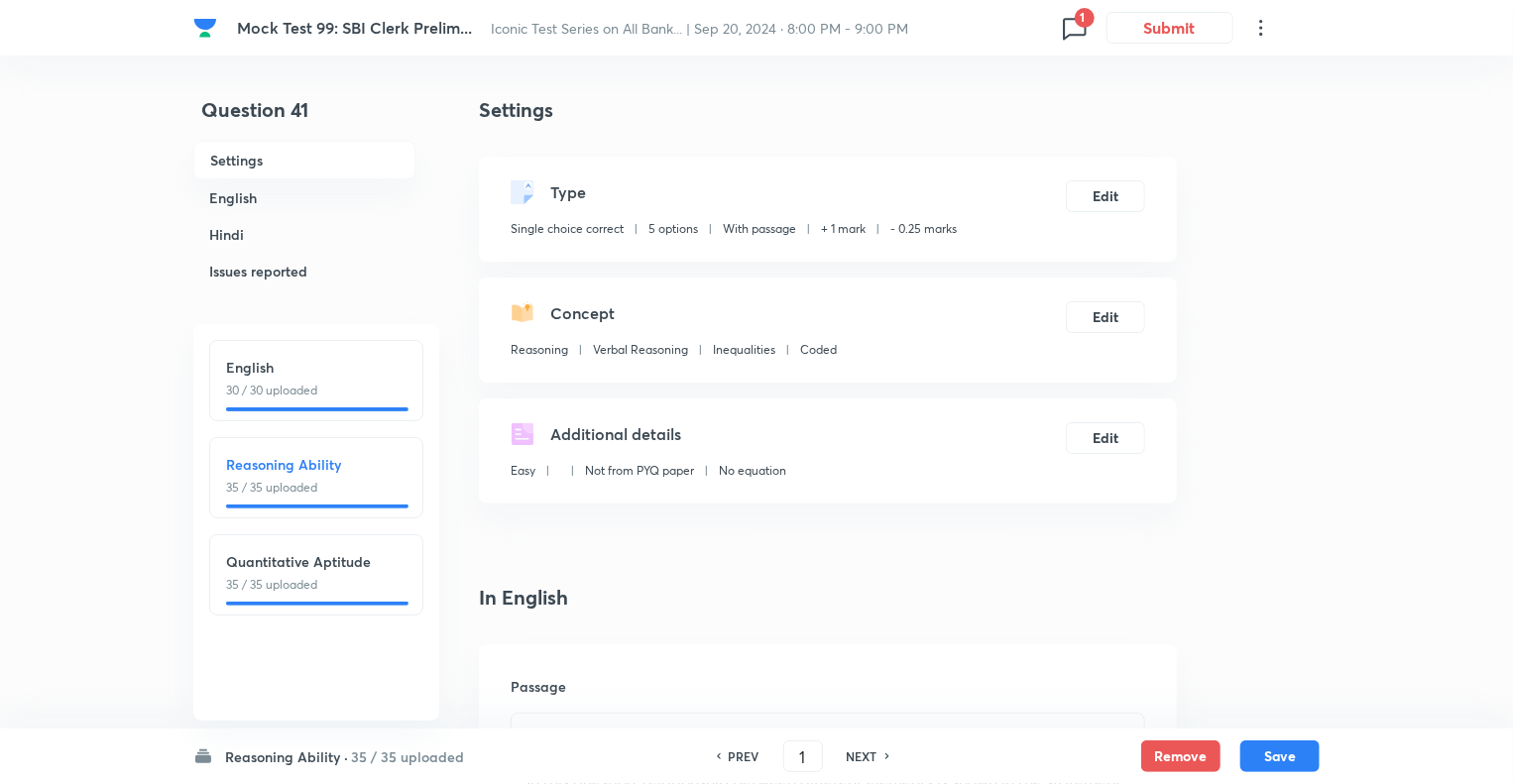 checkbox on "true" 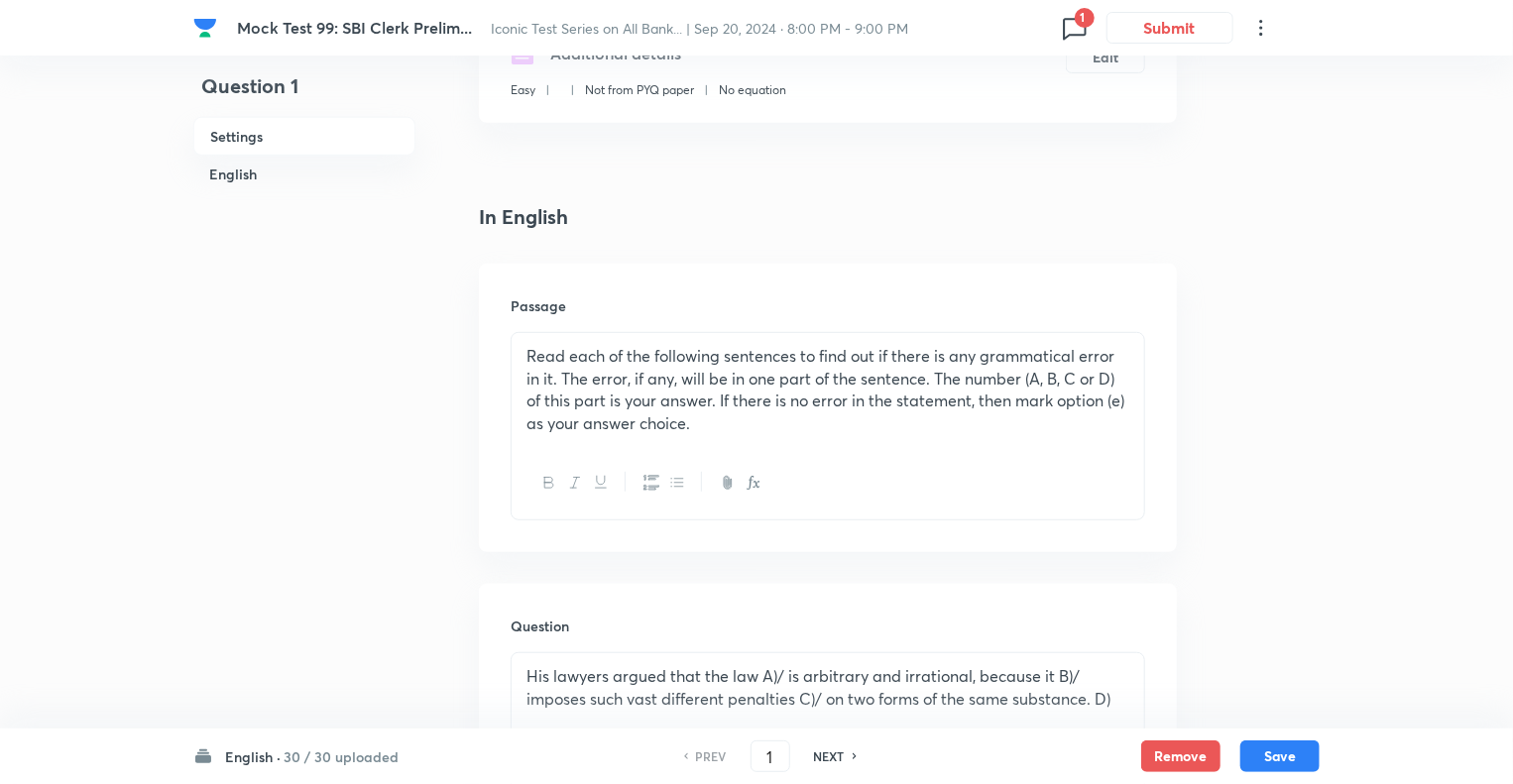 scroll, scrollTop: 396, scrollLeft: 0, axis: vertical 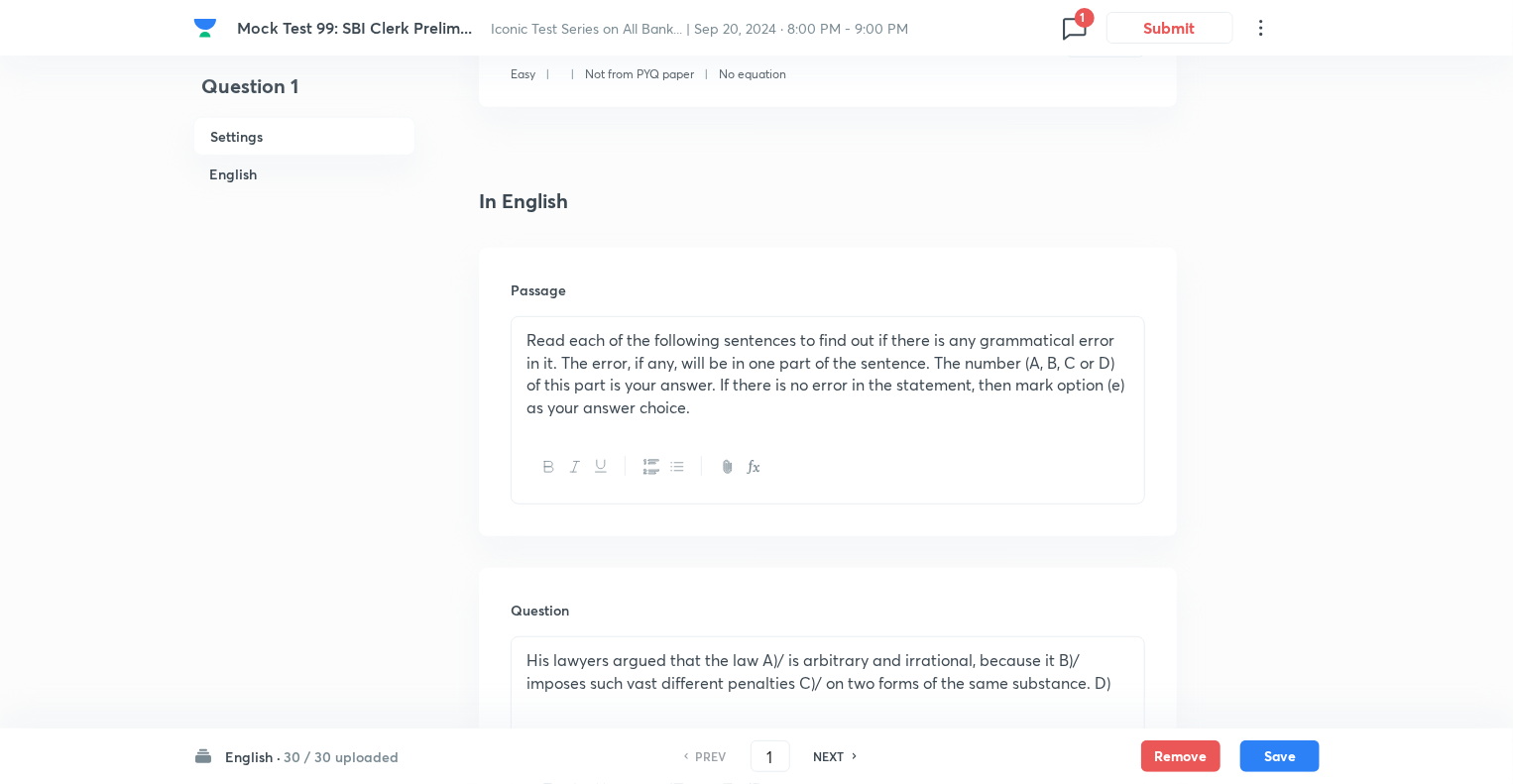 click on "NEXT" at bounding box center (829, 756) 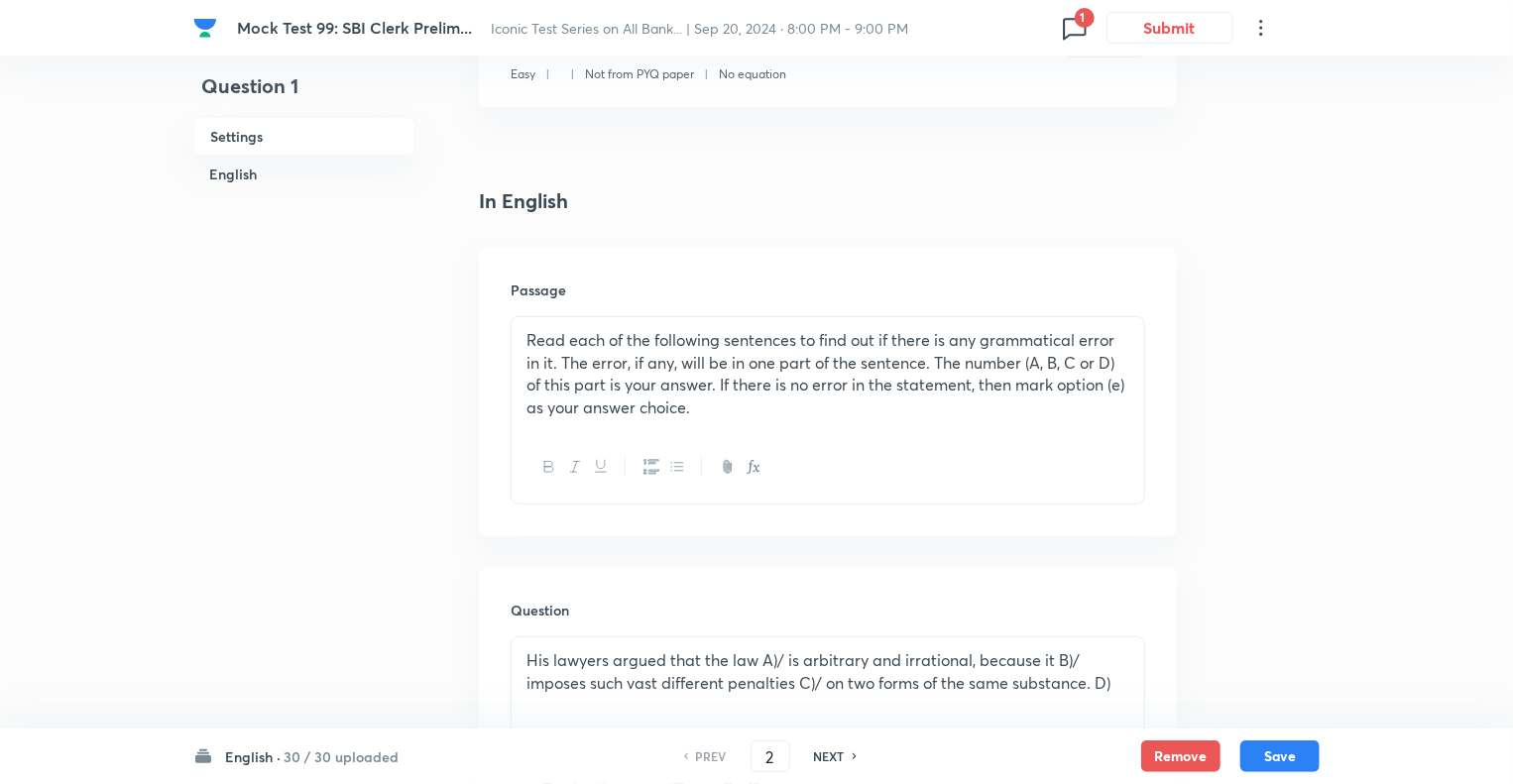 checkbox on "true" 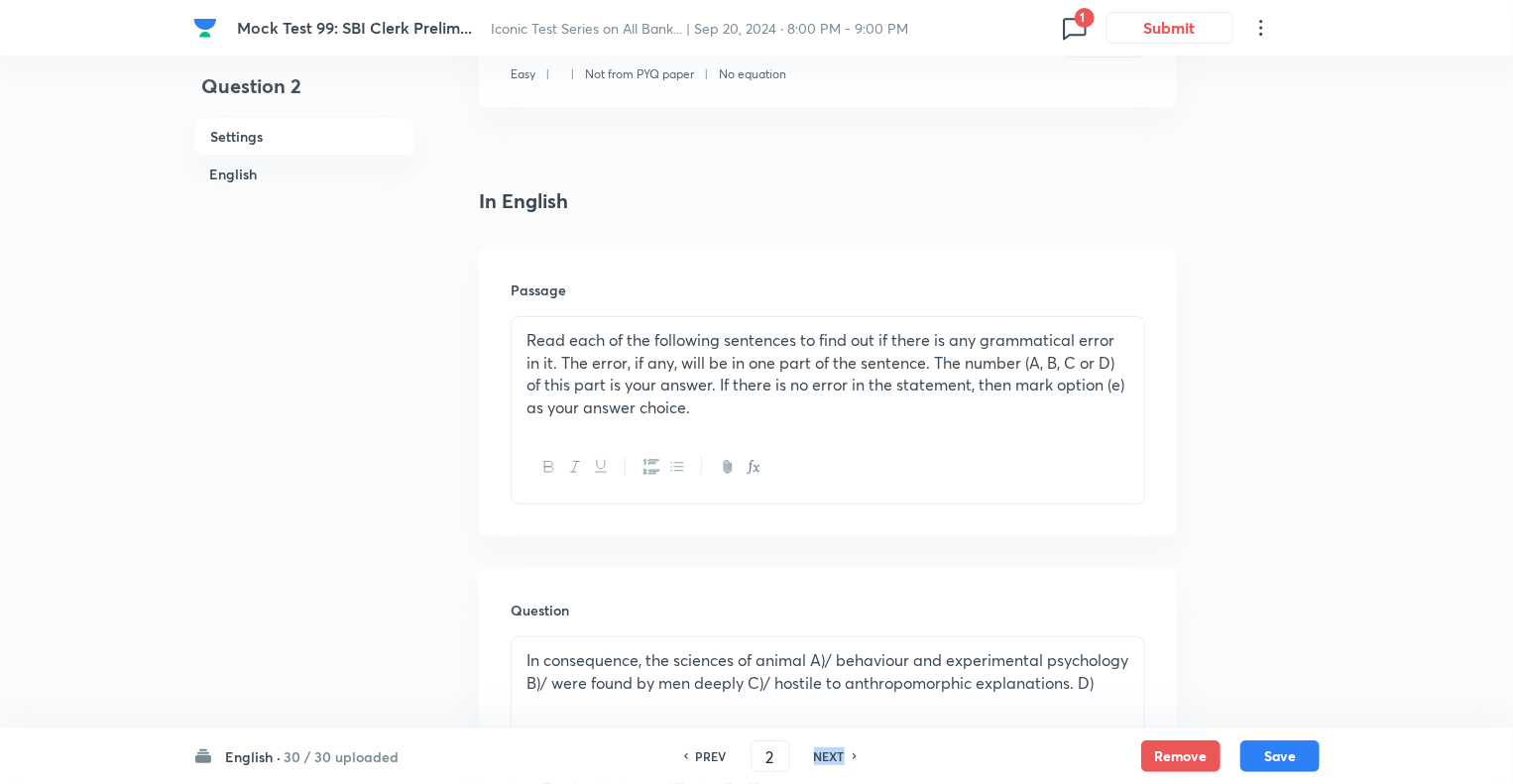 click on "NEXT" at bounding box center [829, 756] 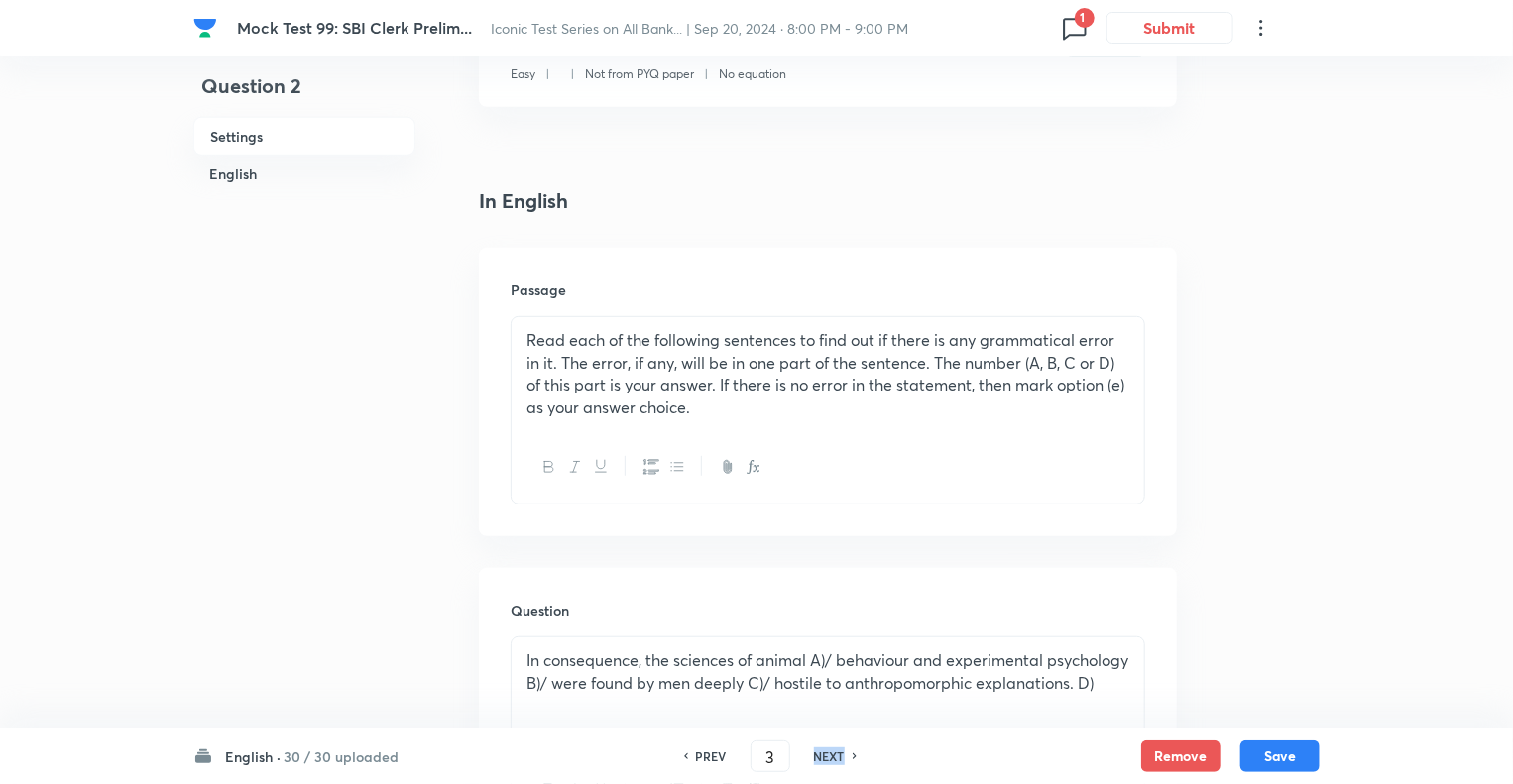 checkbox on "false" 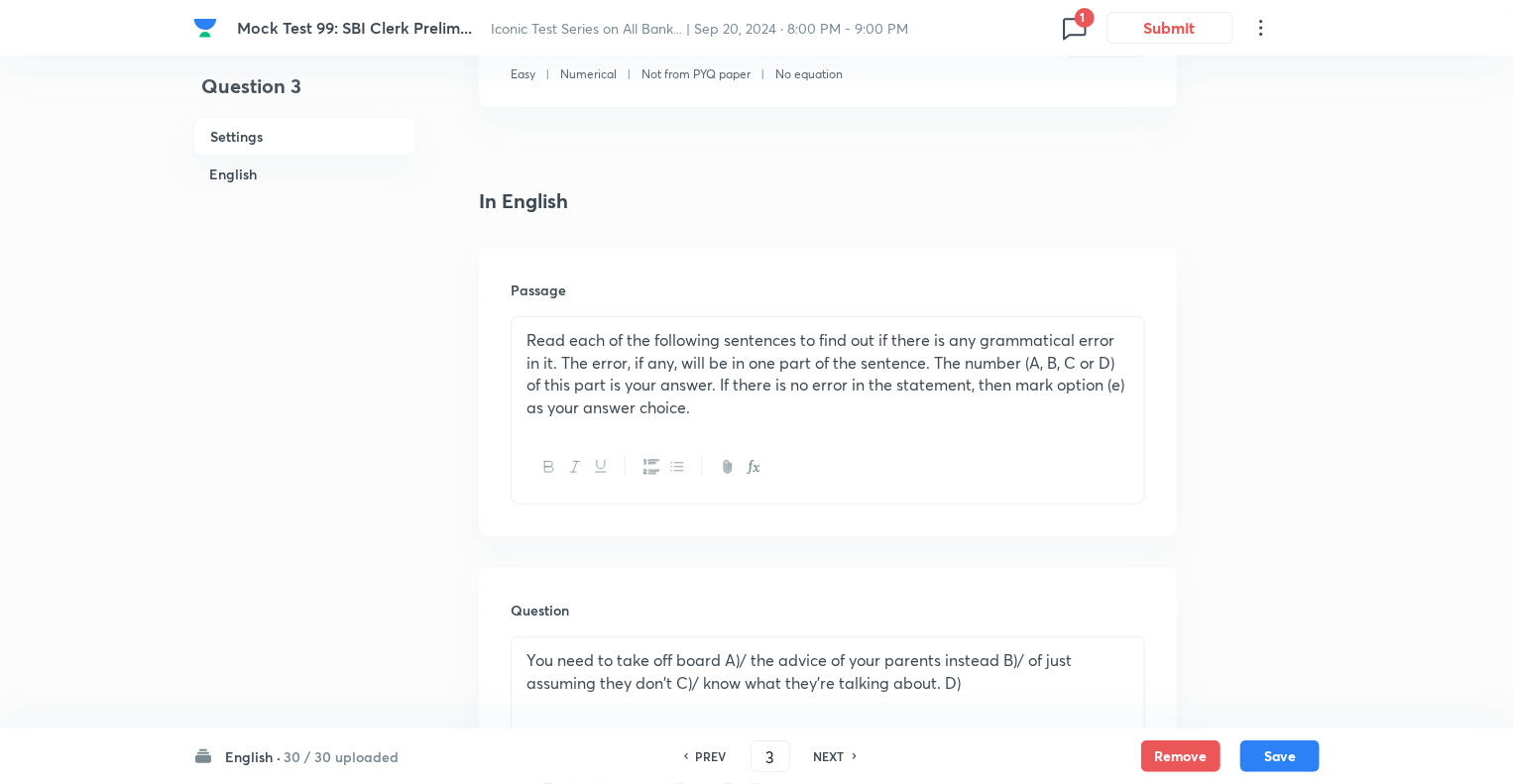 checkbox on "true" 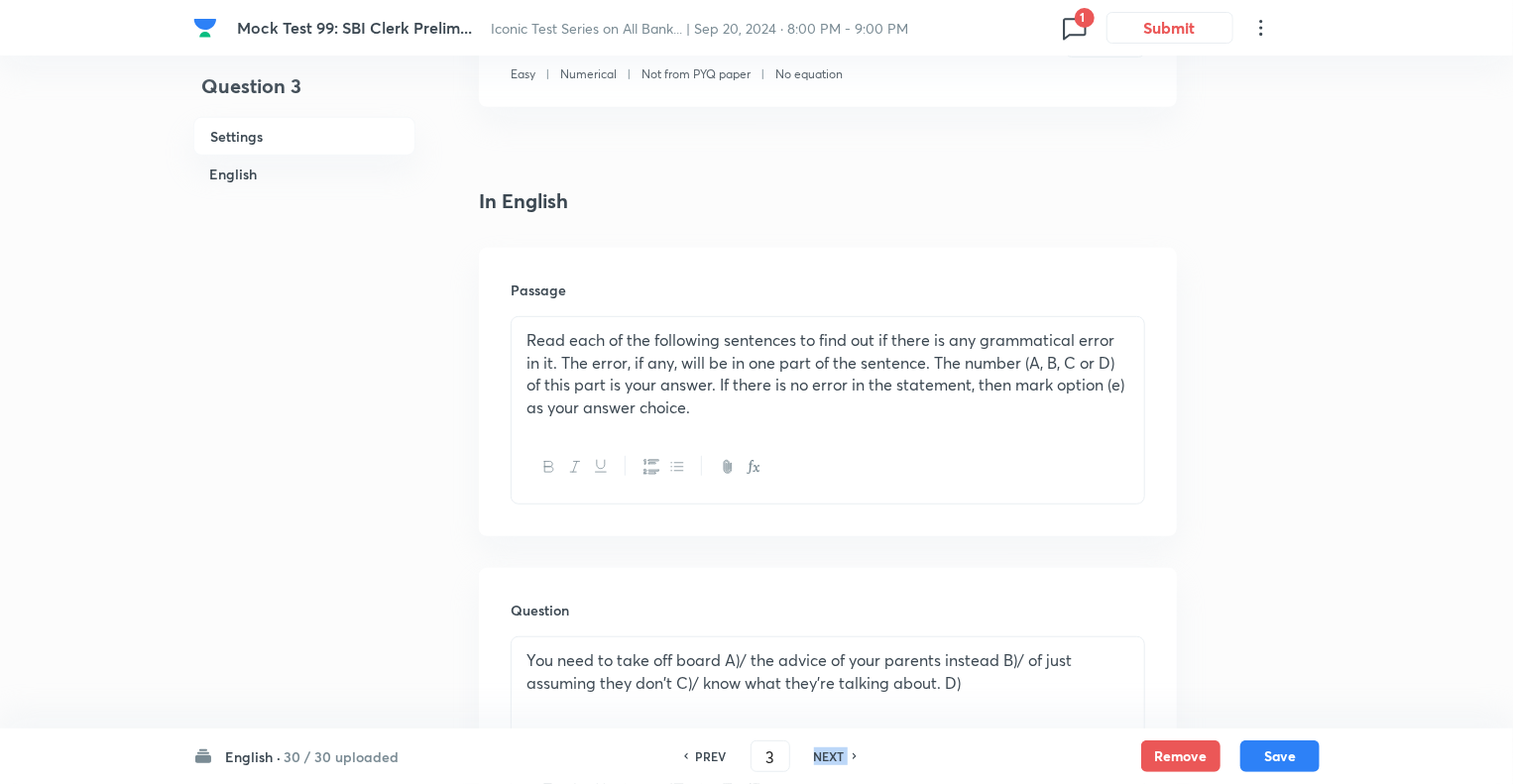 click on "NEXT" at bounding box center (829, 756) 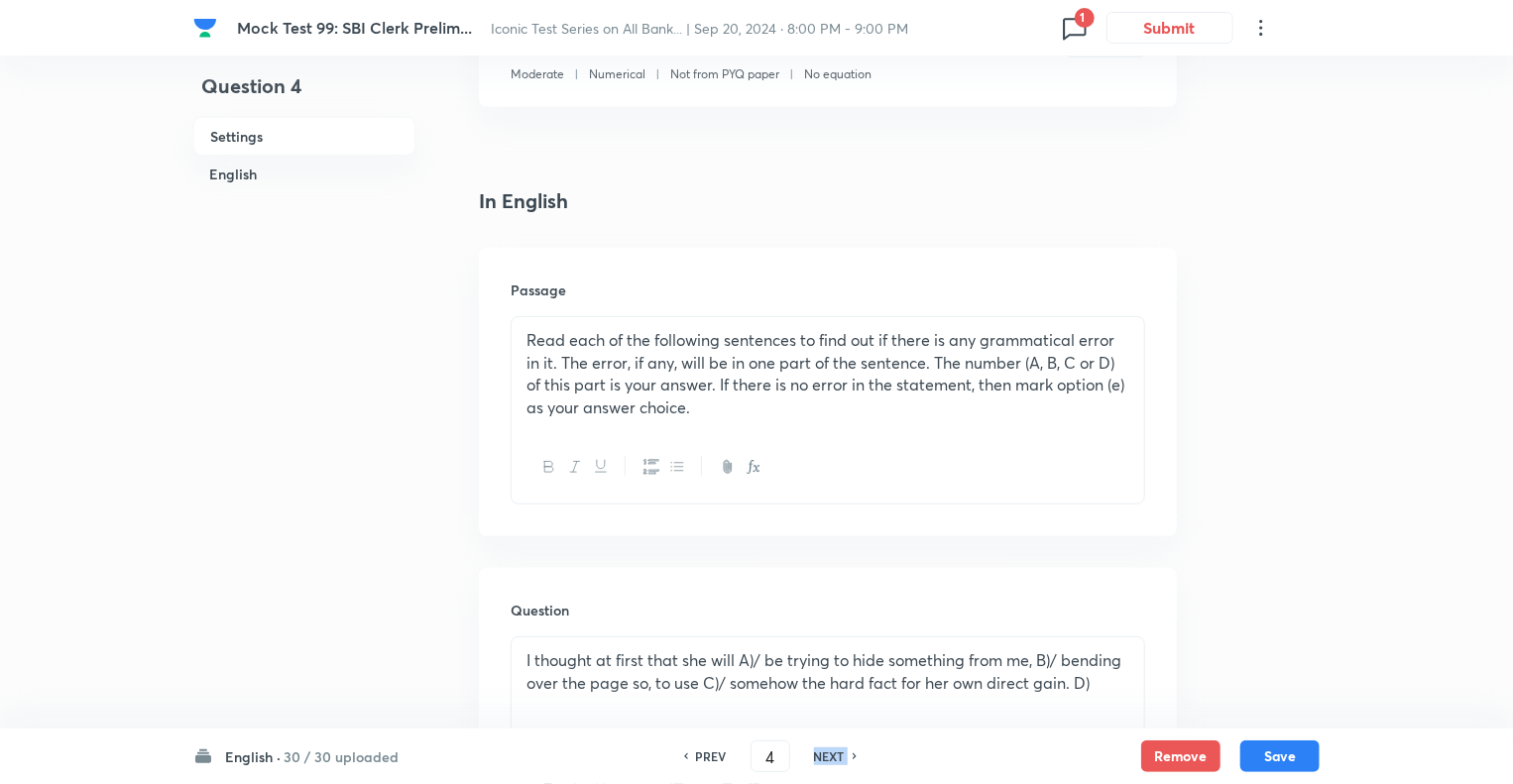 checkbox on "true" 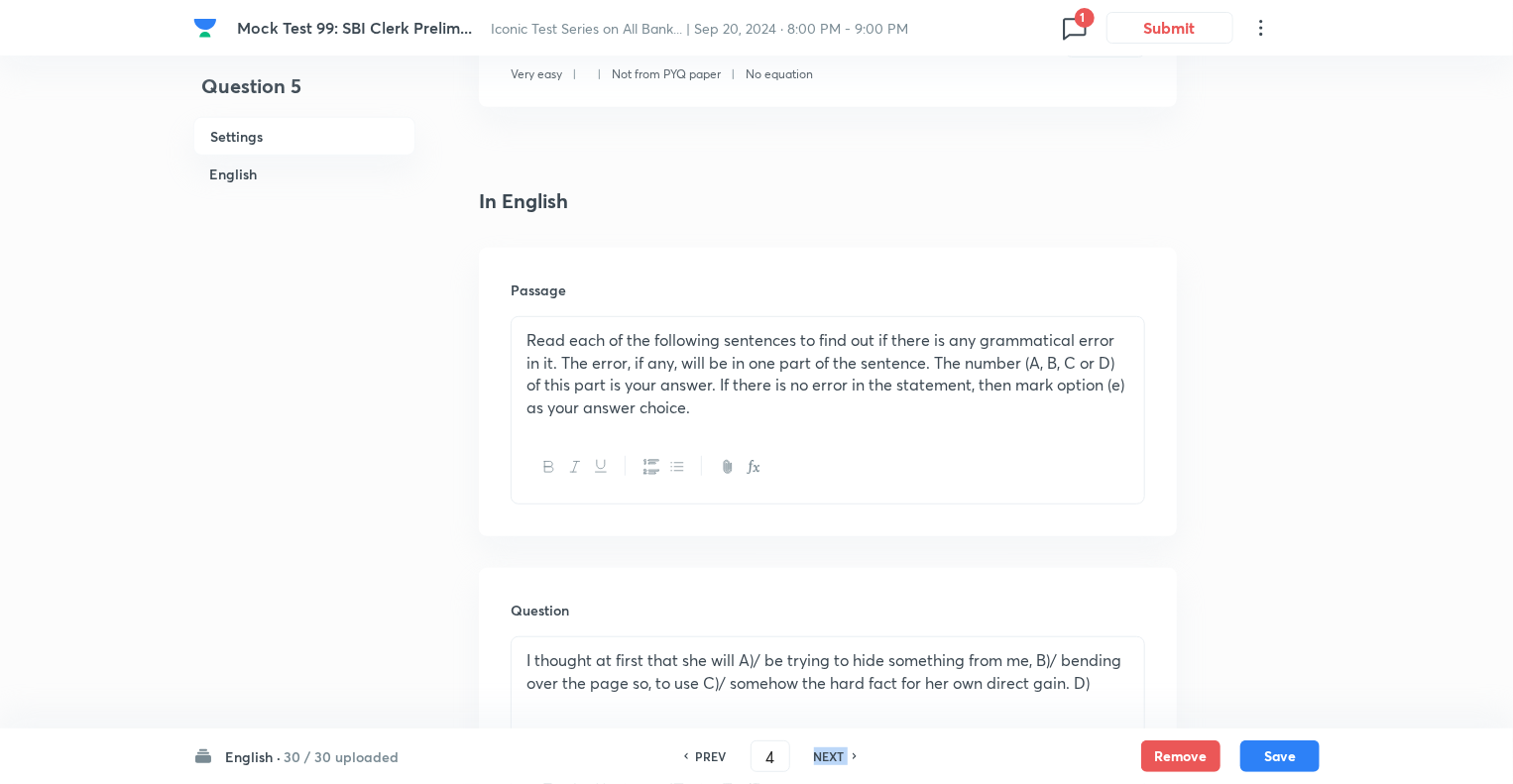 type on "5" 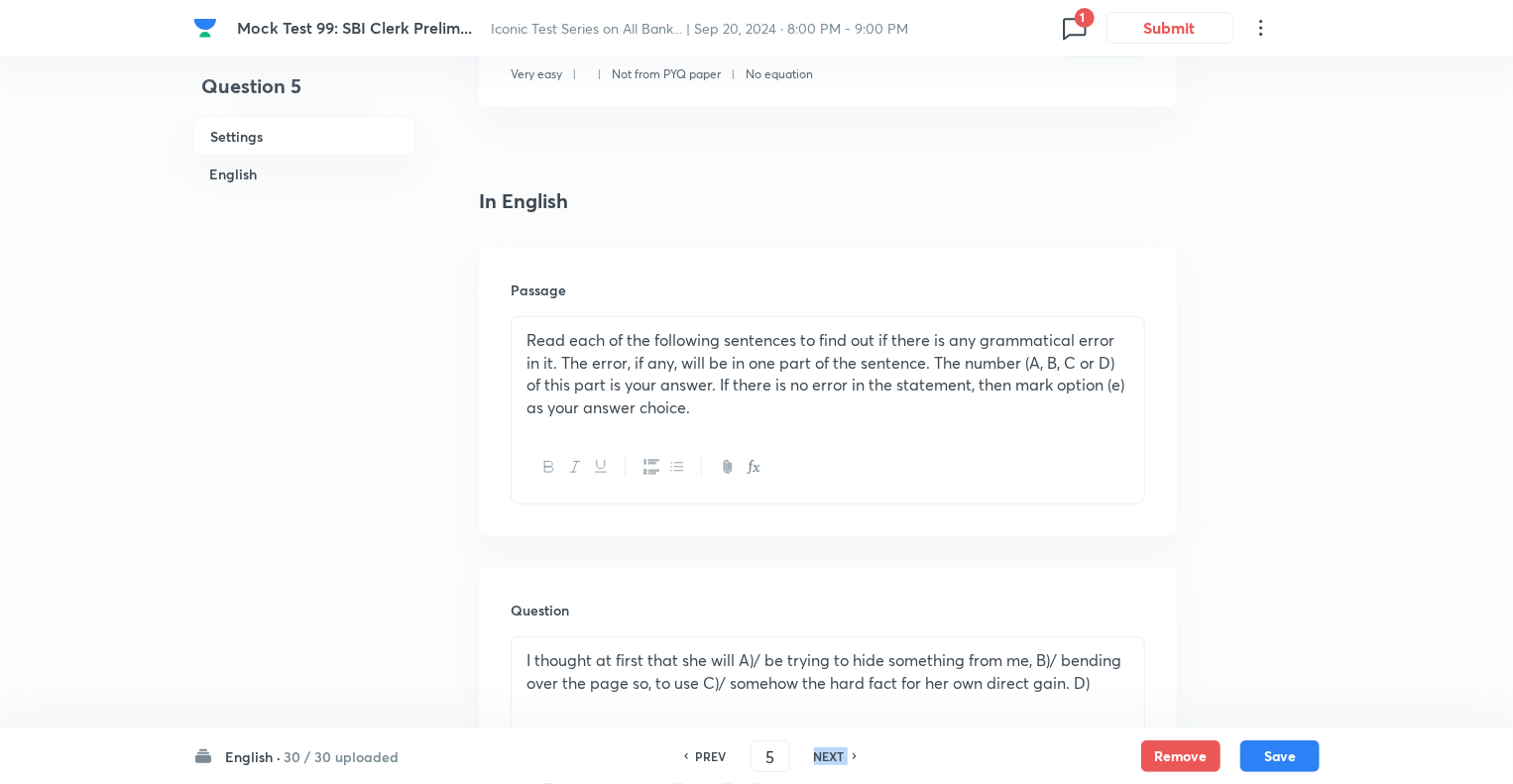 checkbox on "false" 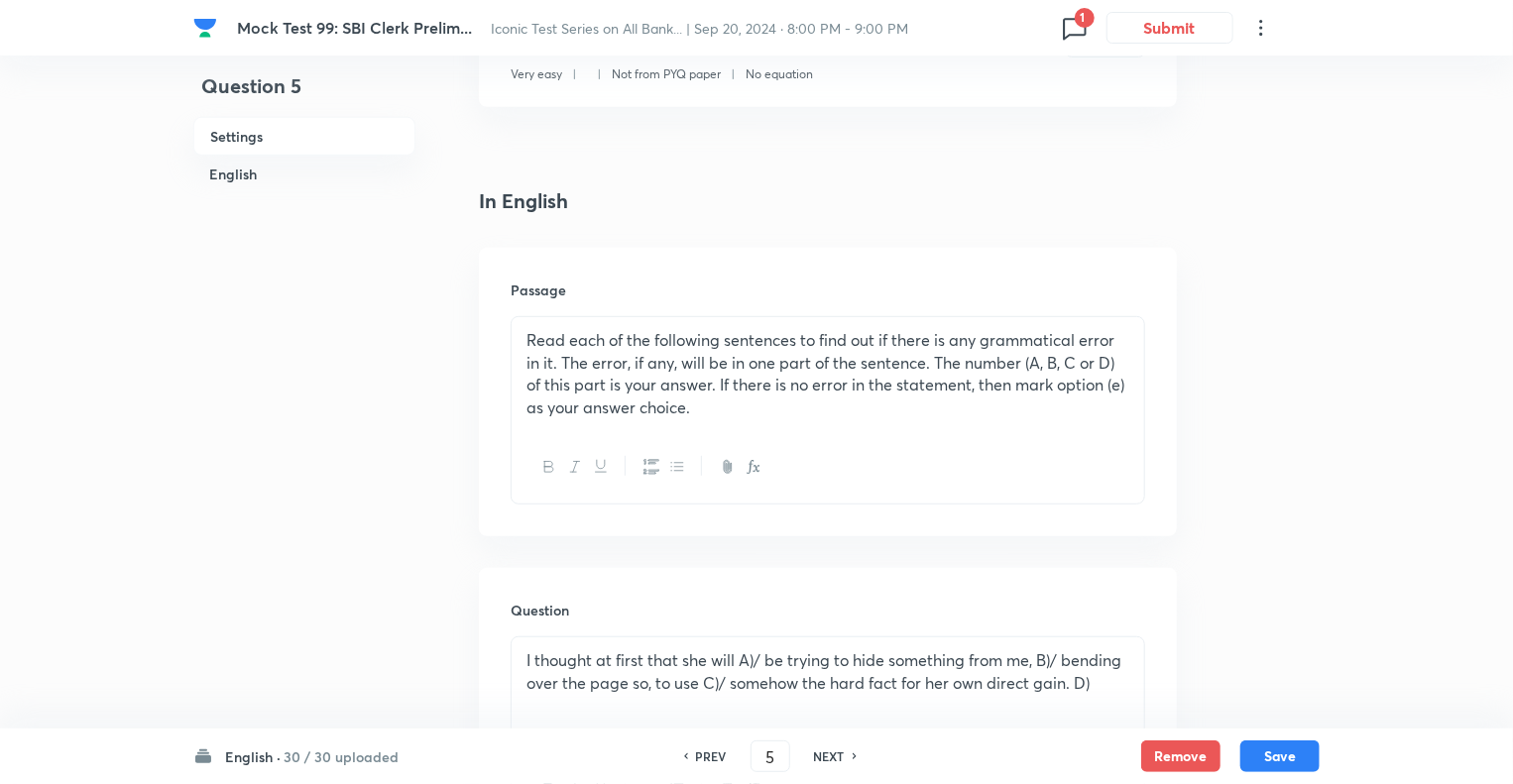 checkbox on "true" 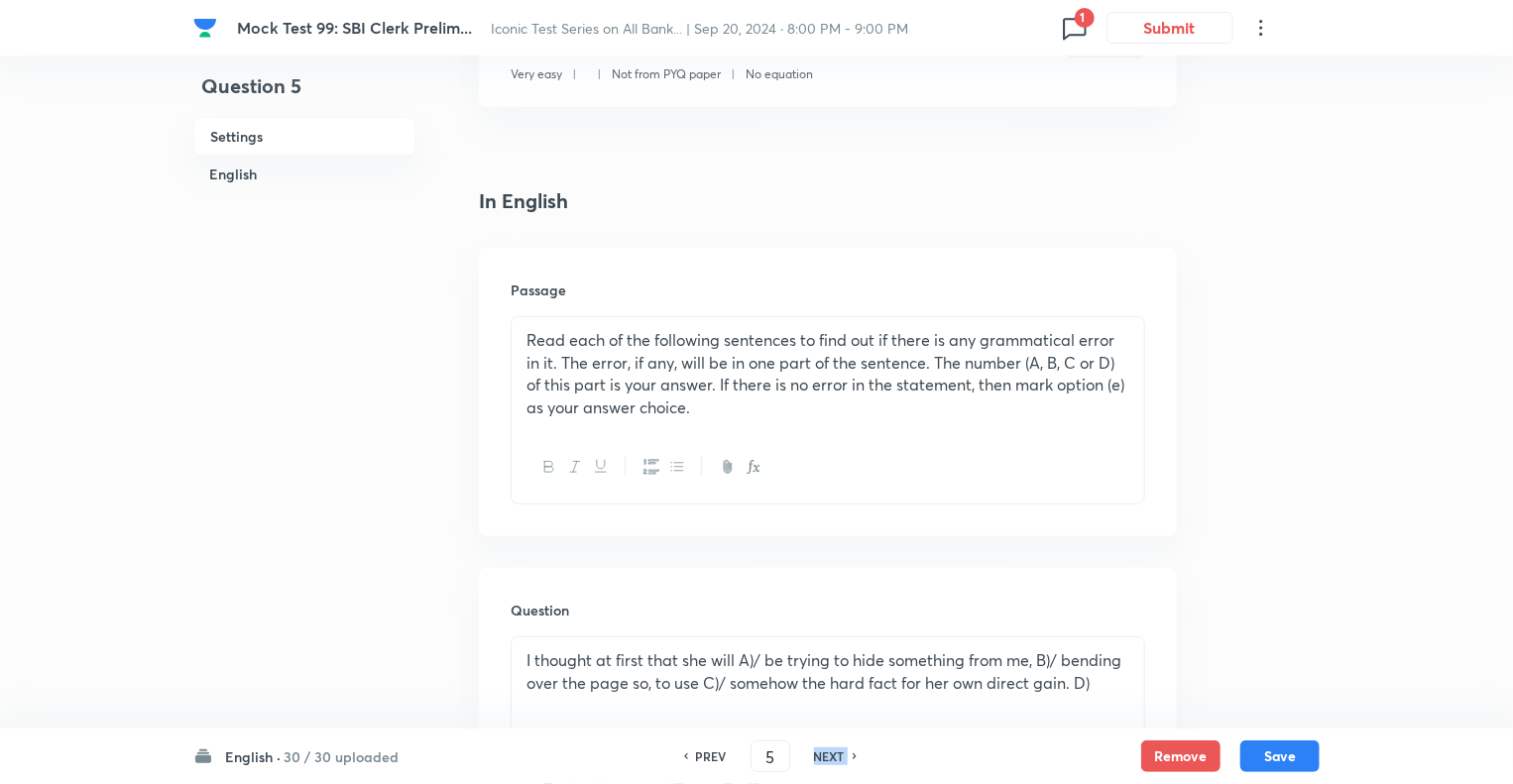 click on "NEXT" at bounding box center (829, 756) 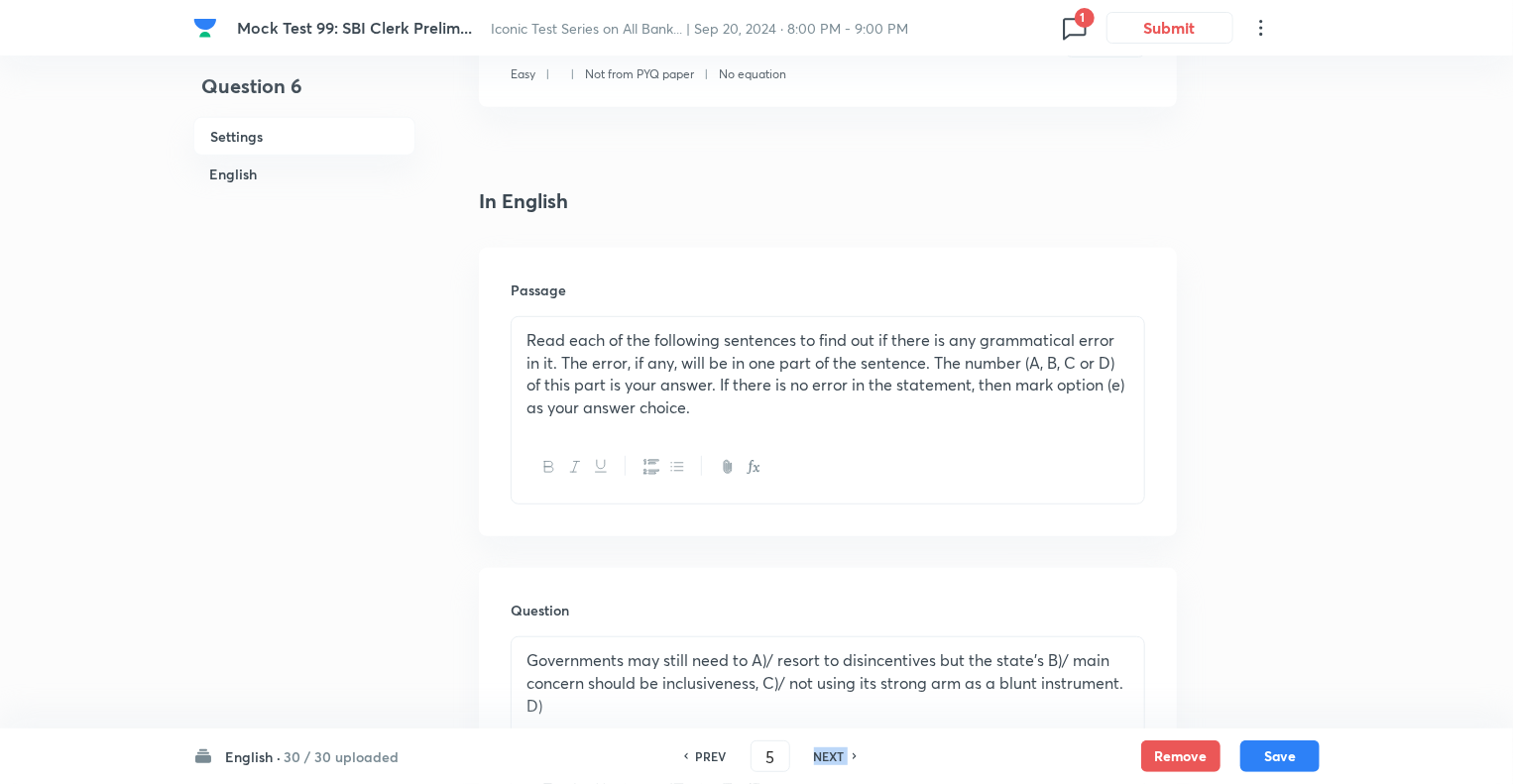 type on "6" 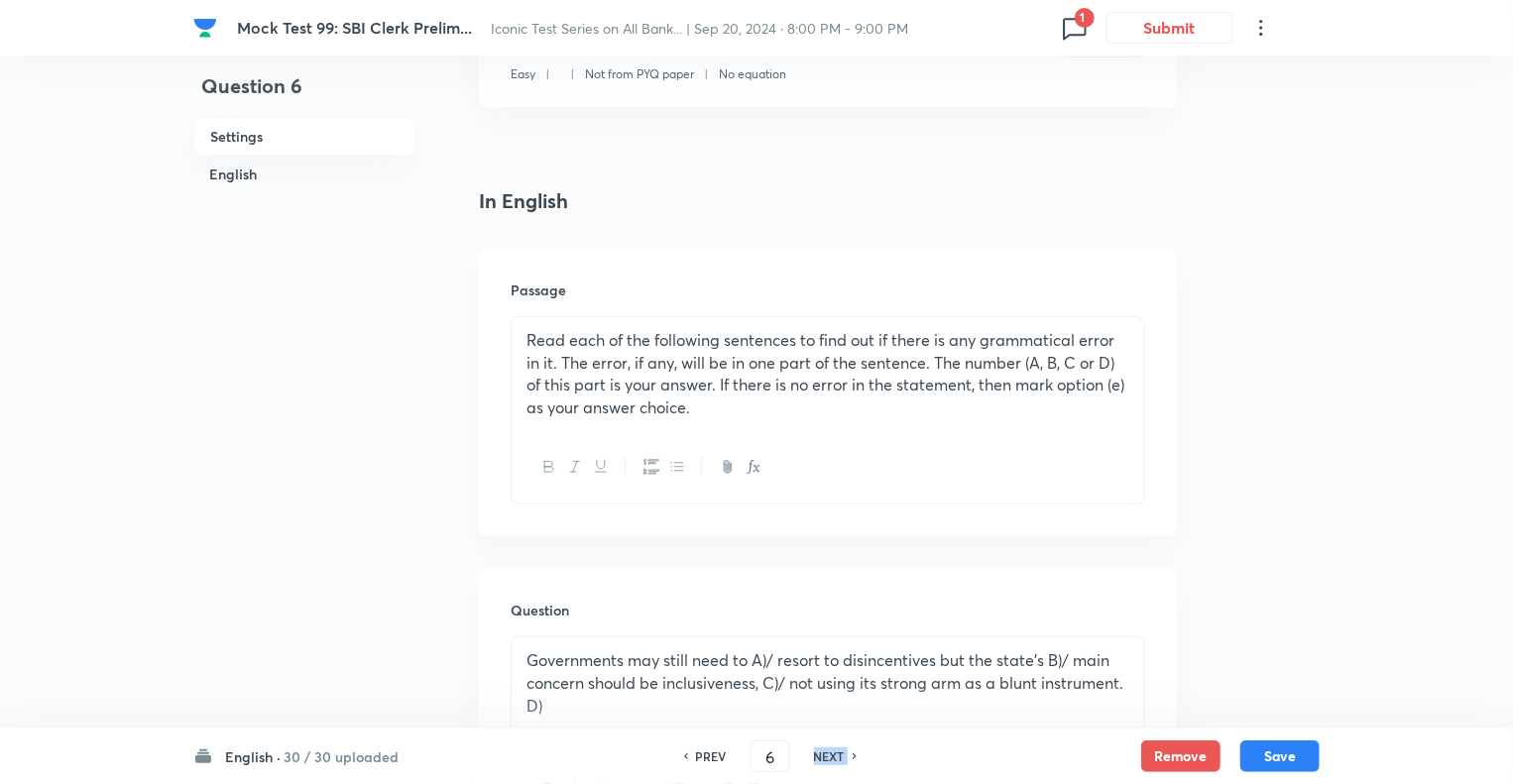 checkbox on "false" 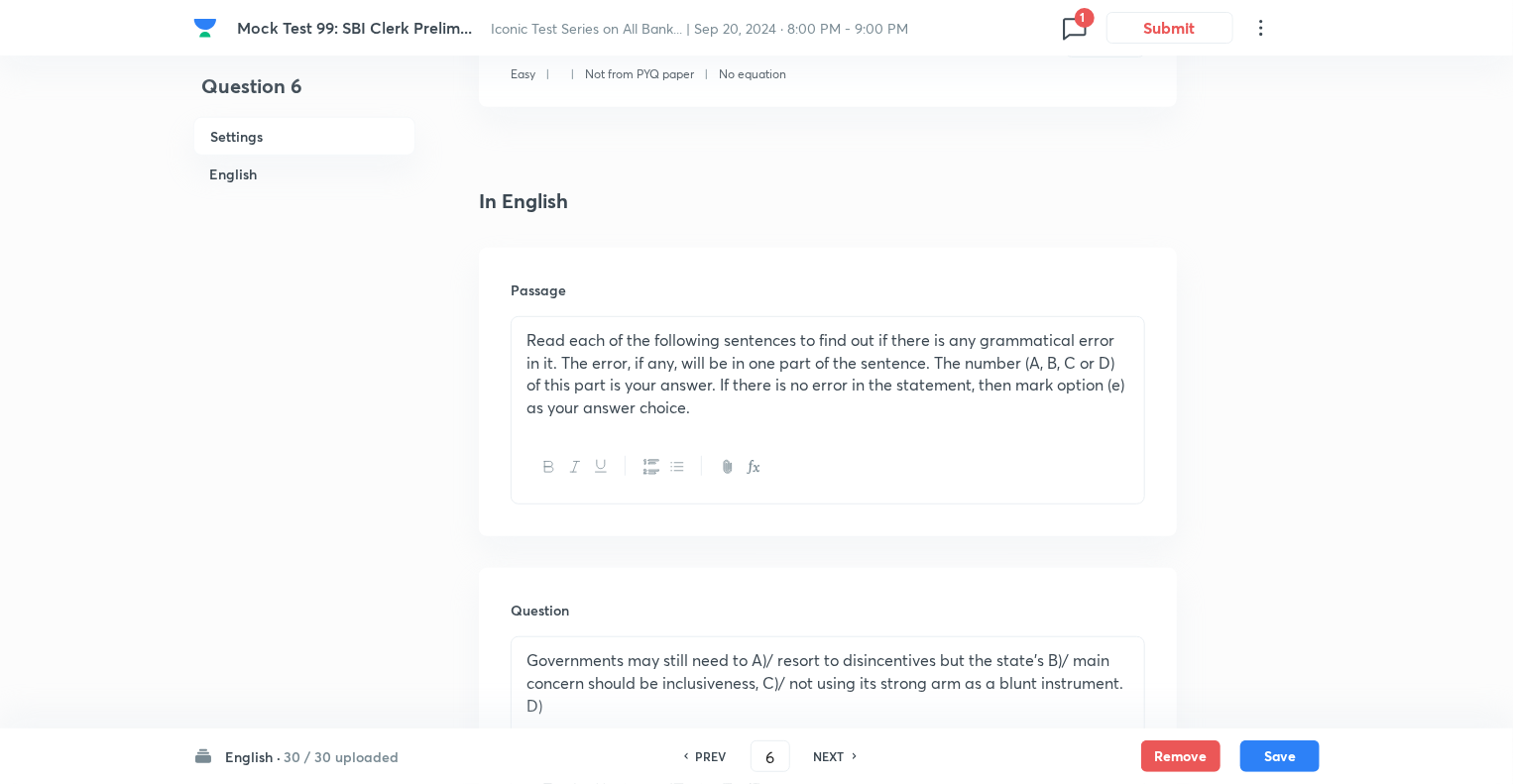 checkbox on "true" 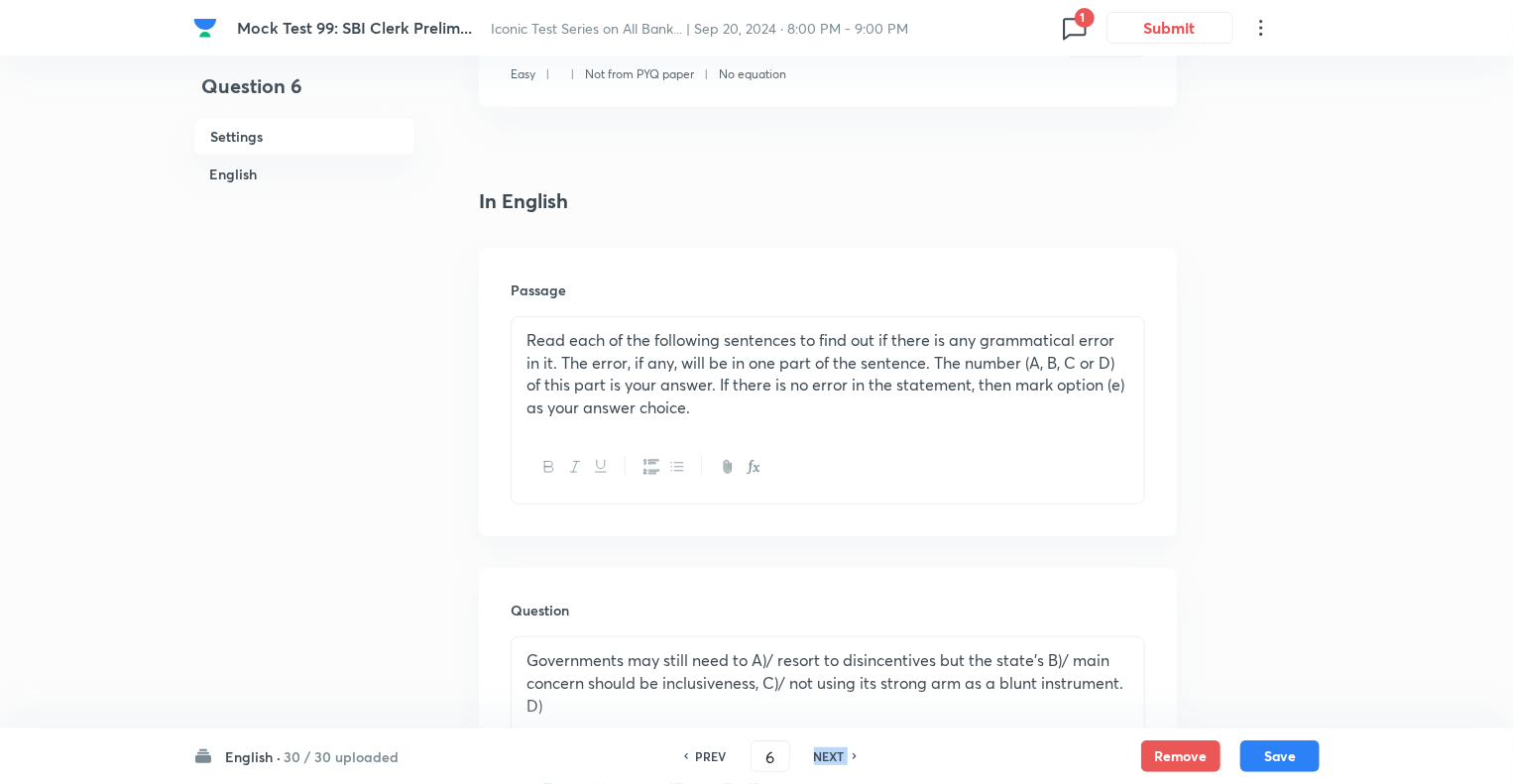 click on "NEXT" at bounding box center [829, 756] 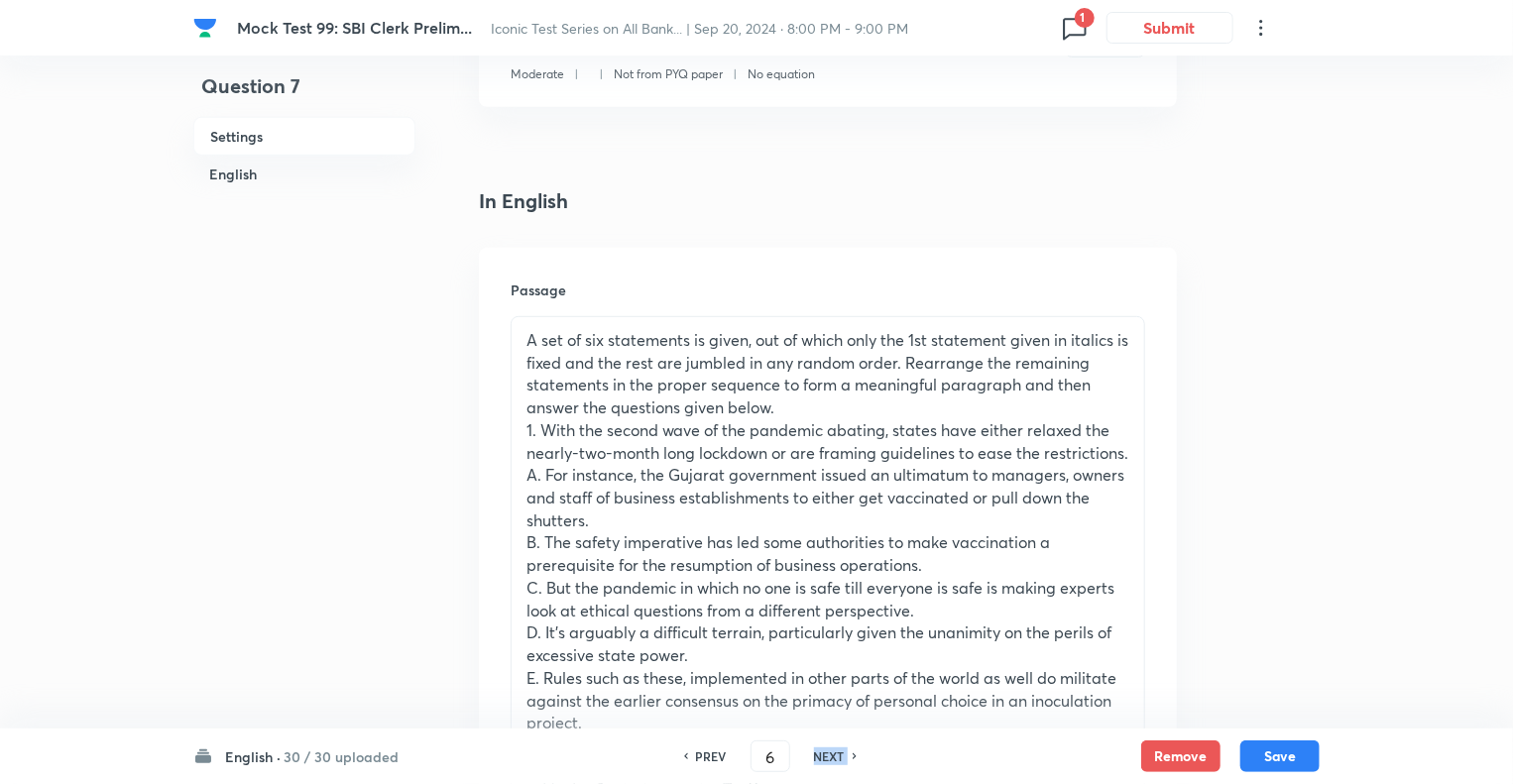 type on "7" 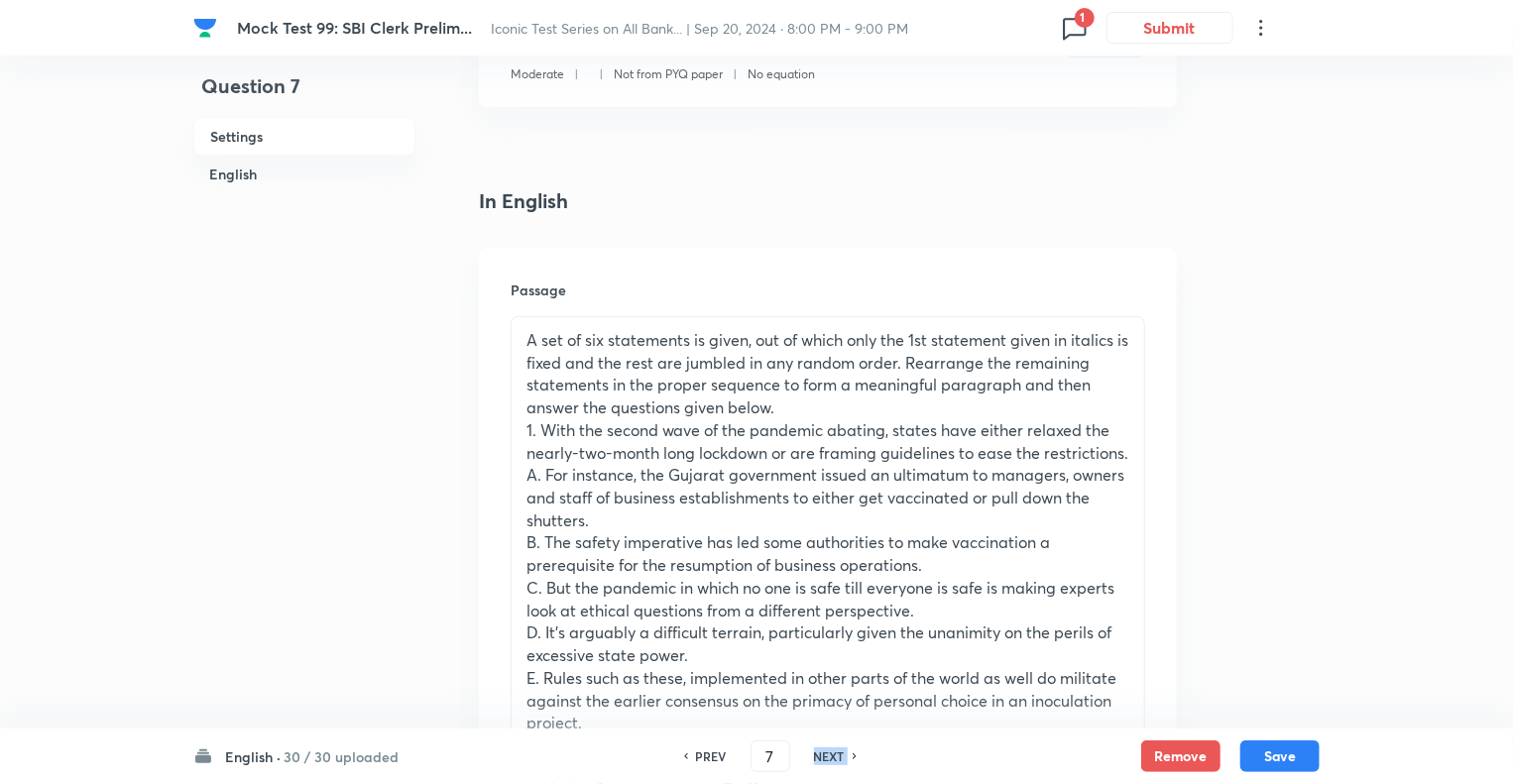 checkbox on "false" 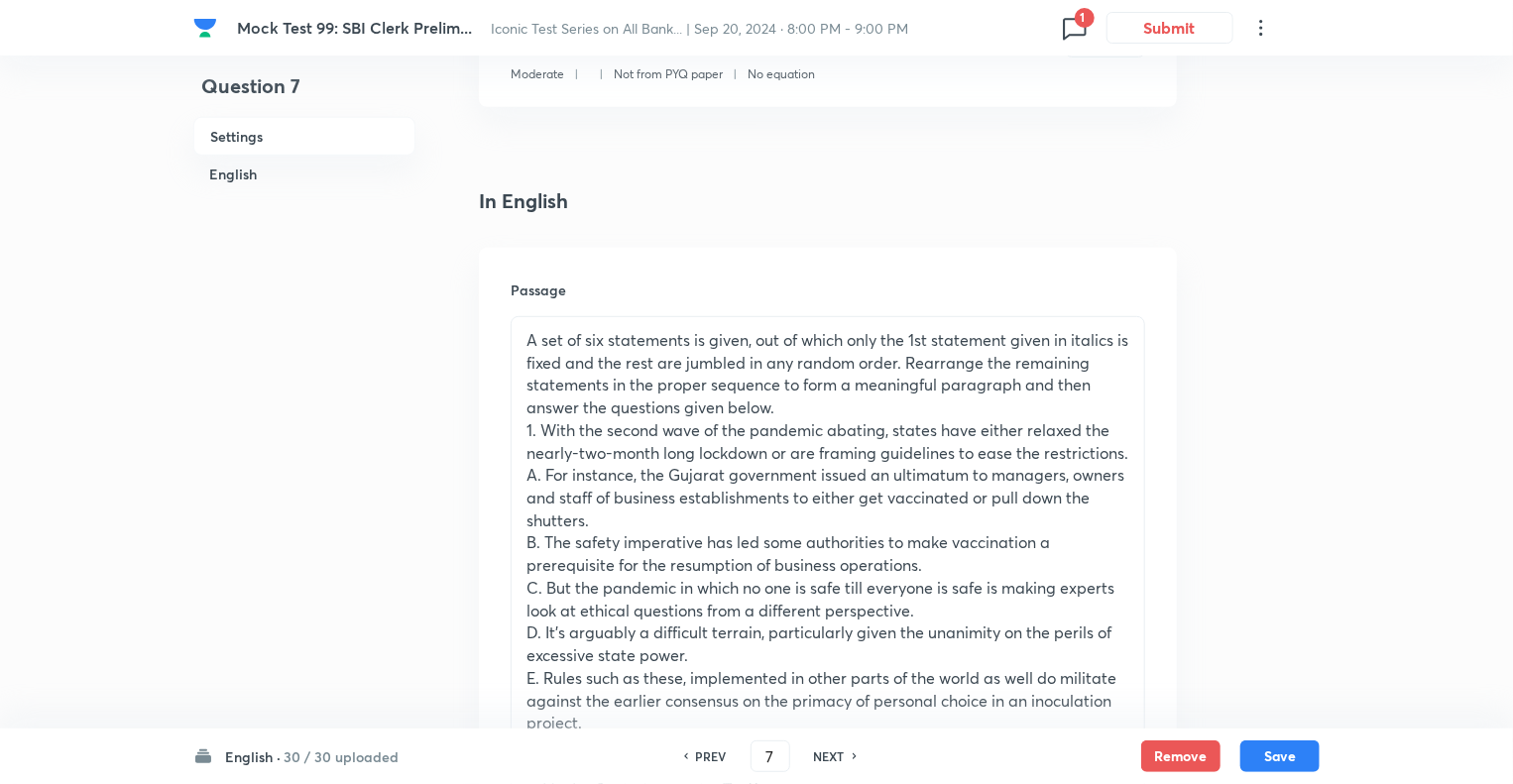 checkbox on "true" 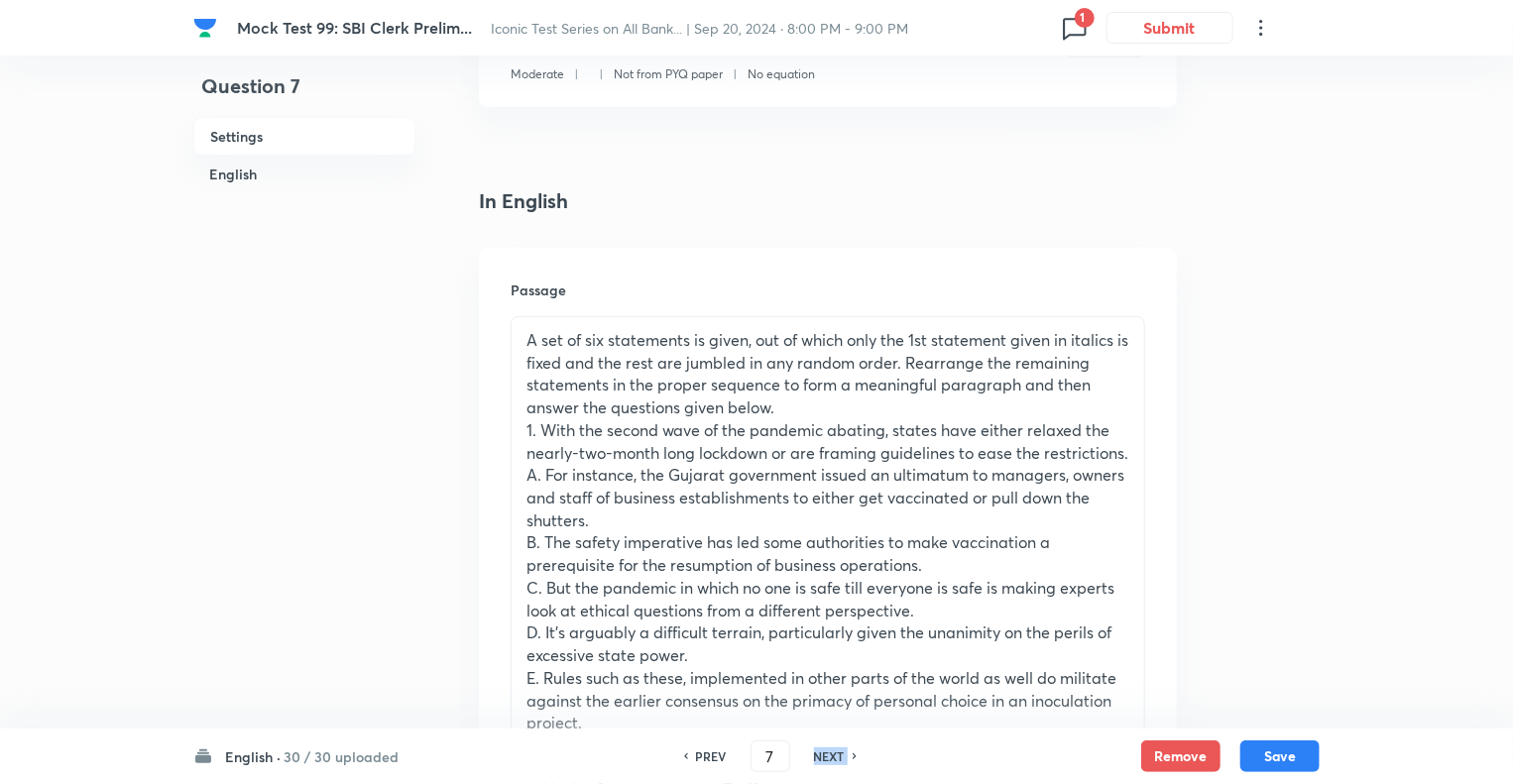 click on "NEXT" at bounding box center (829, 756) 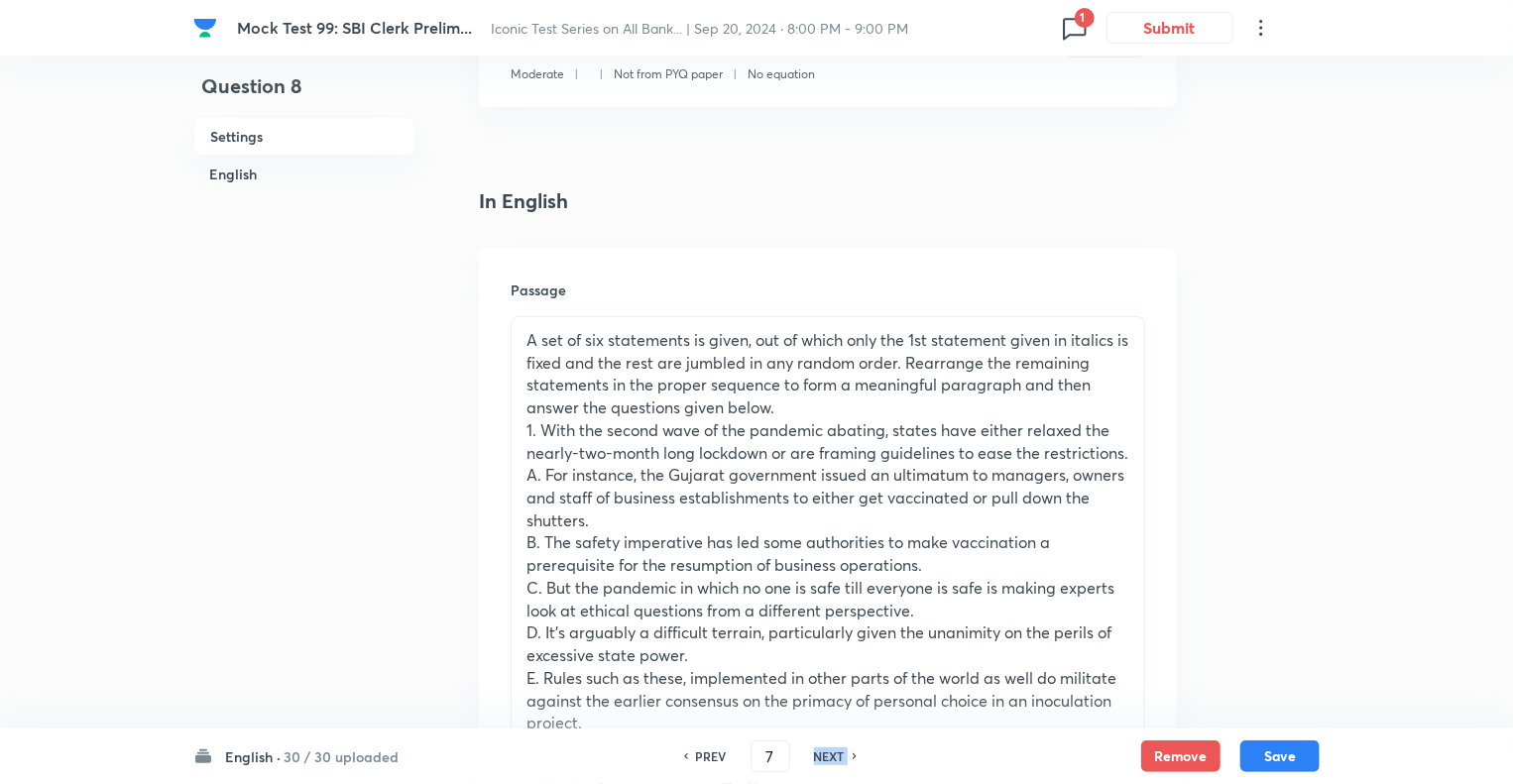type on "8" 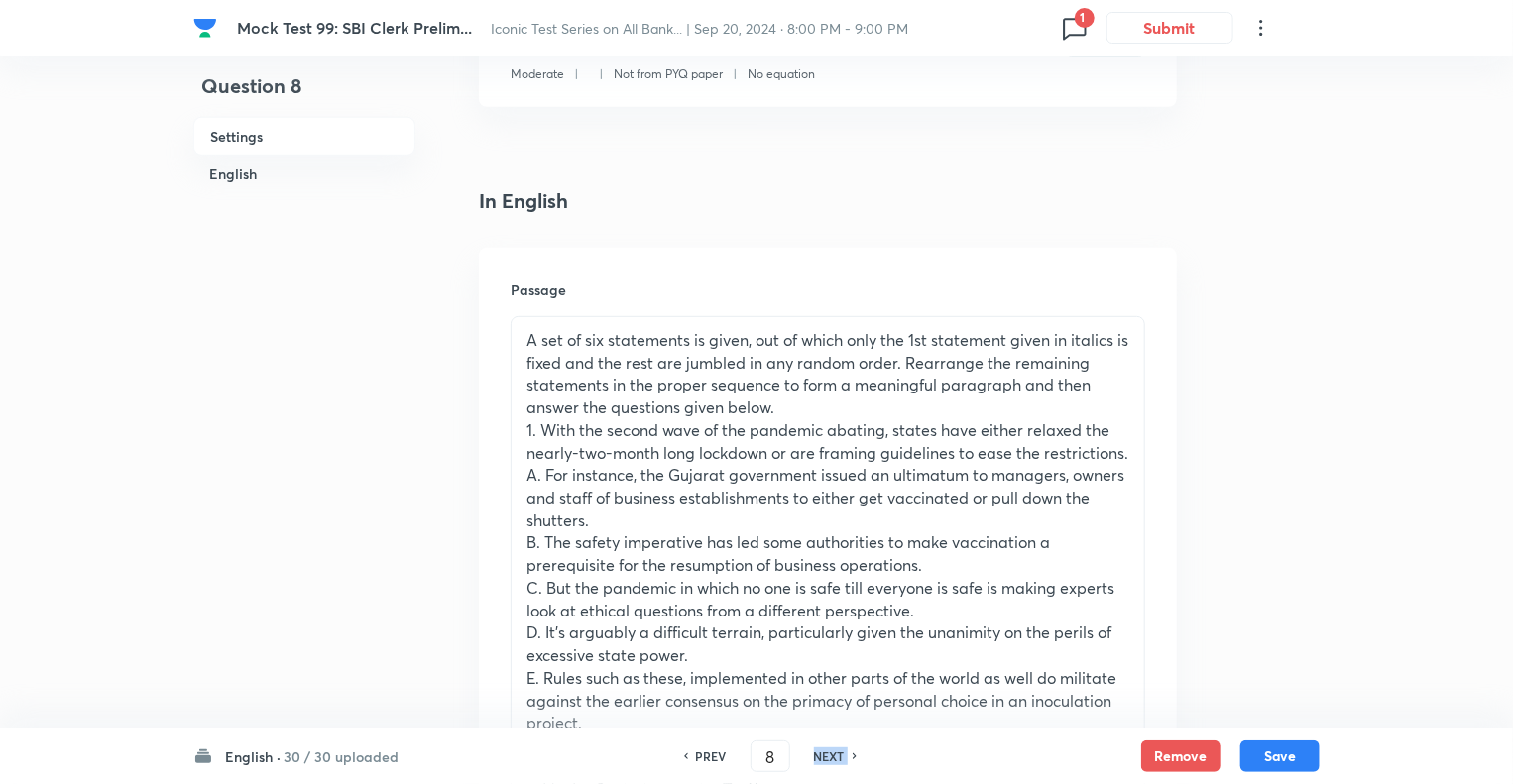checkbox on "false" 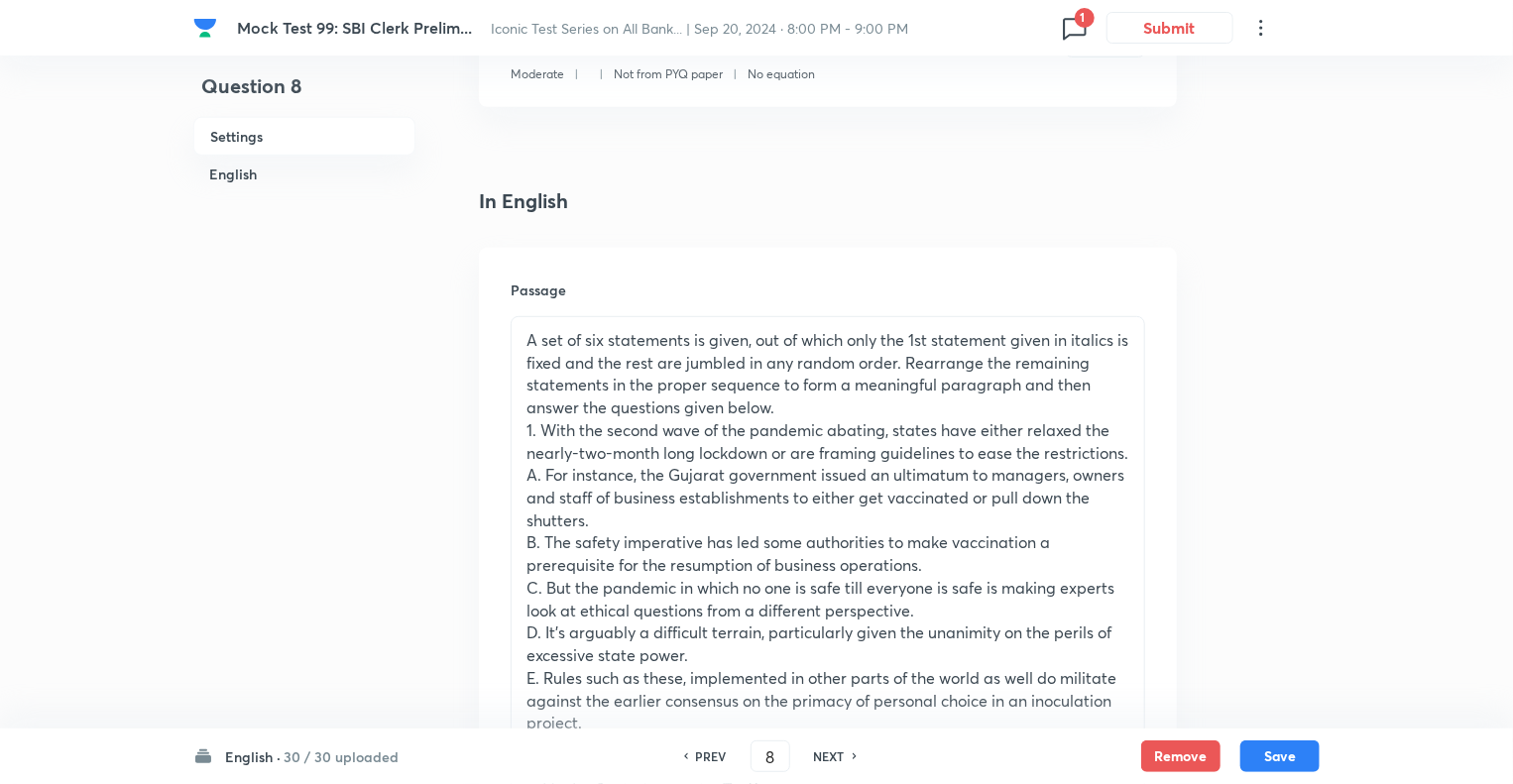 checkbox on "true" 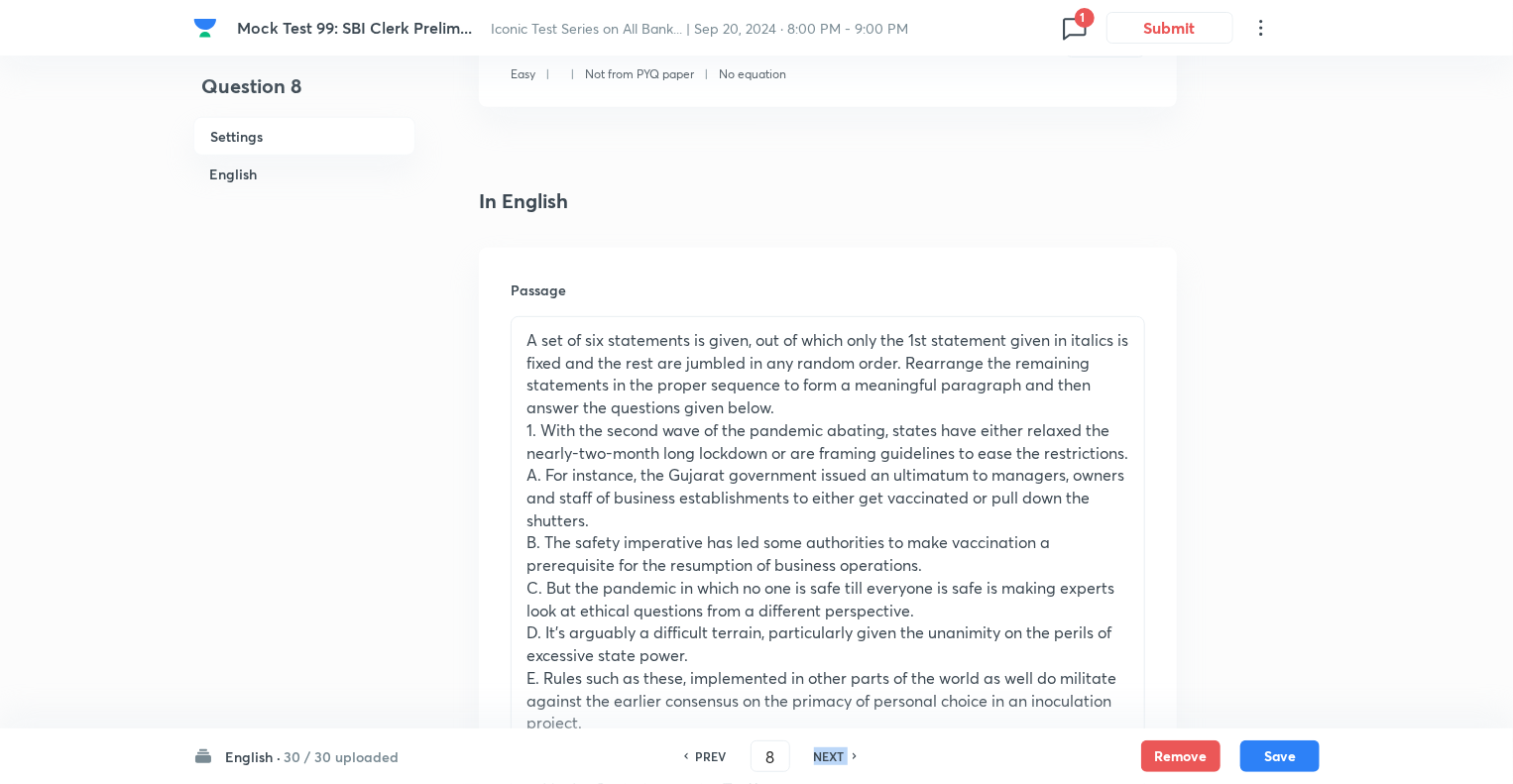 click on "NEXT" at bounding box center (829, 756) 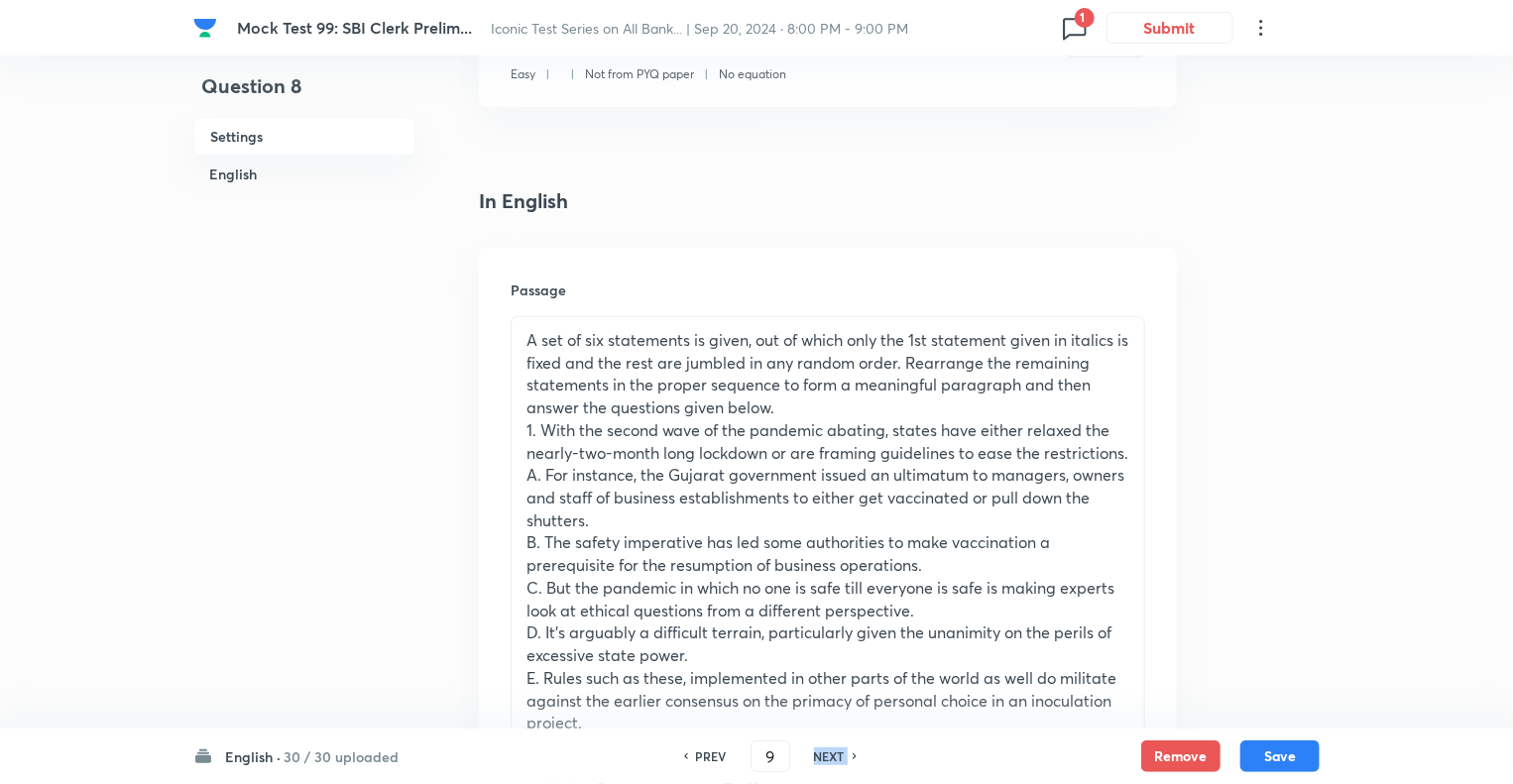 checkbox on "false" 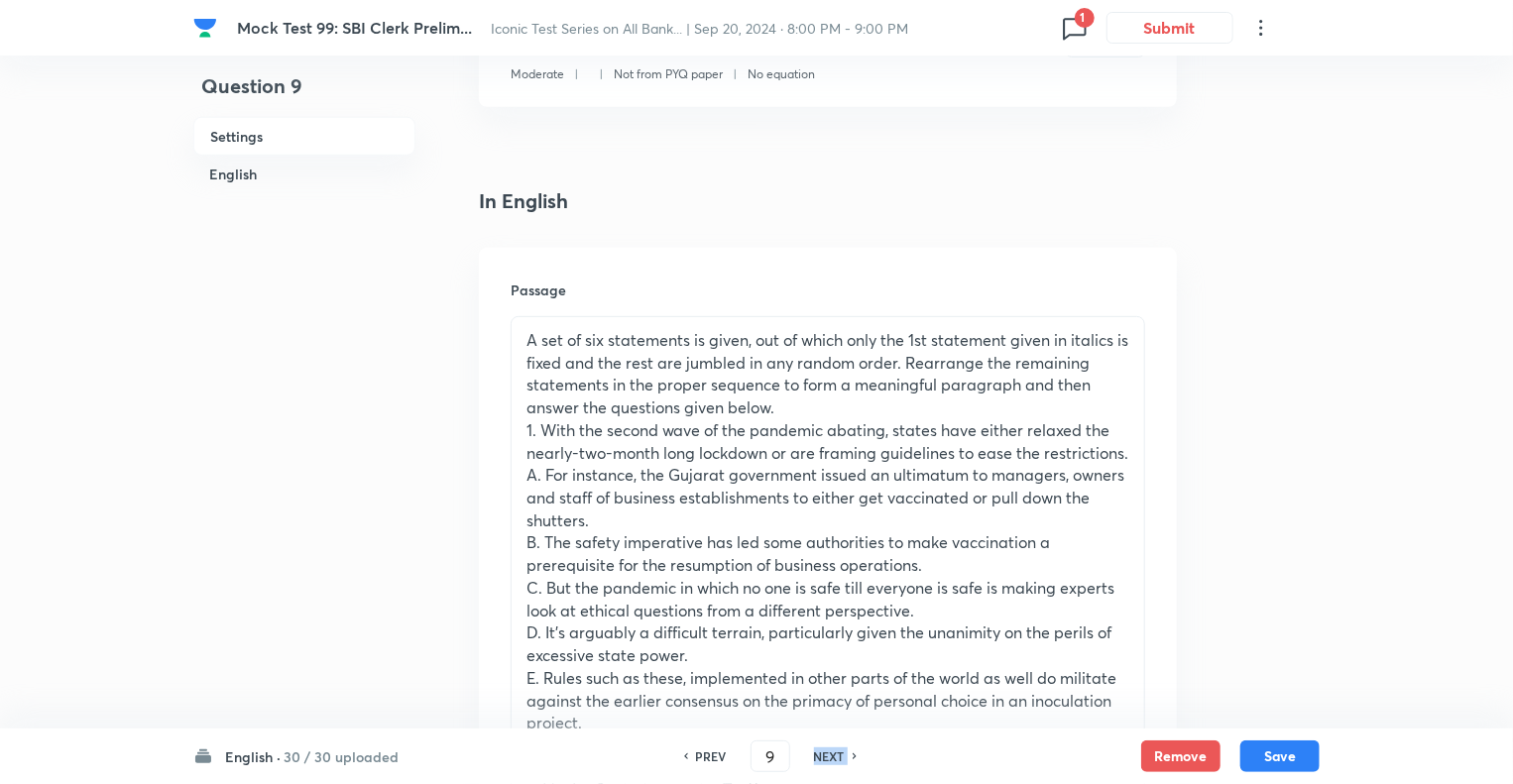 click on "NEXT" at bounding box center [829, 756] 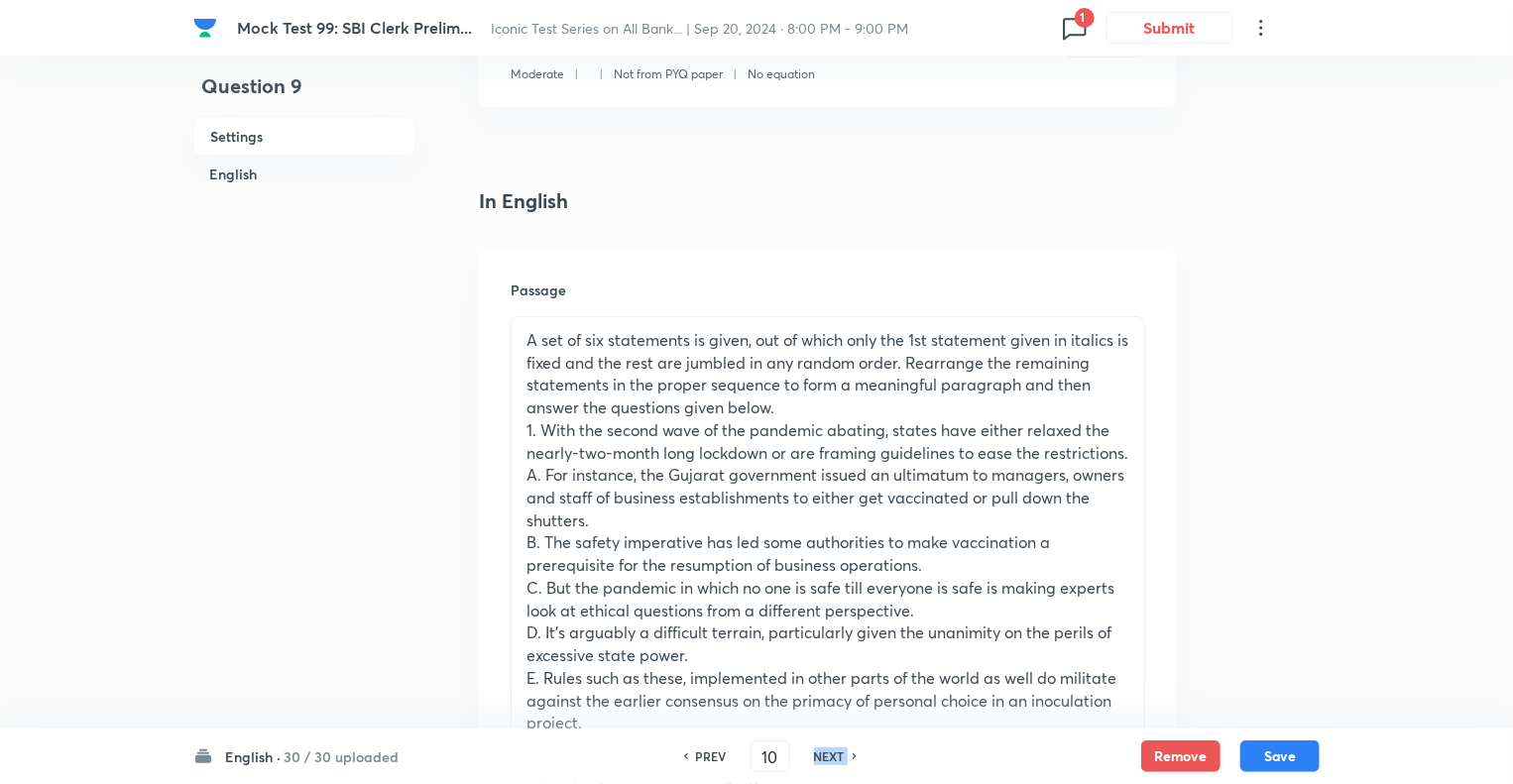 checkbox on "false" 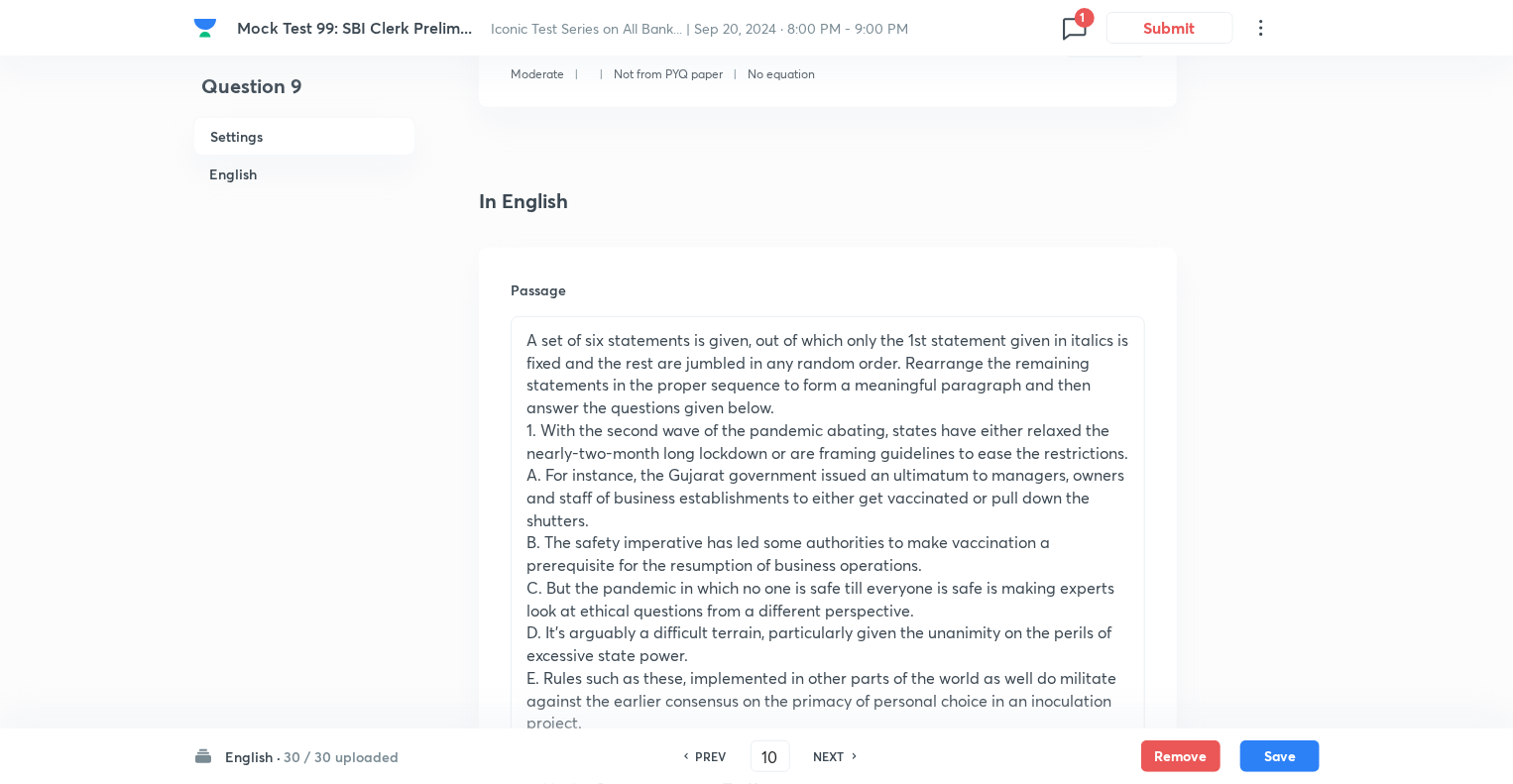 click on "NEXT" at bounding box center (829, 756) 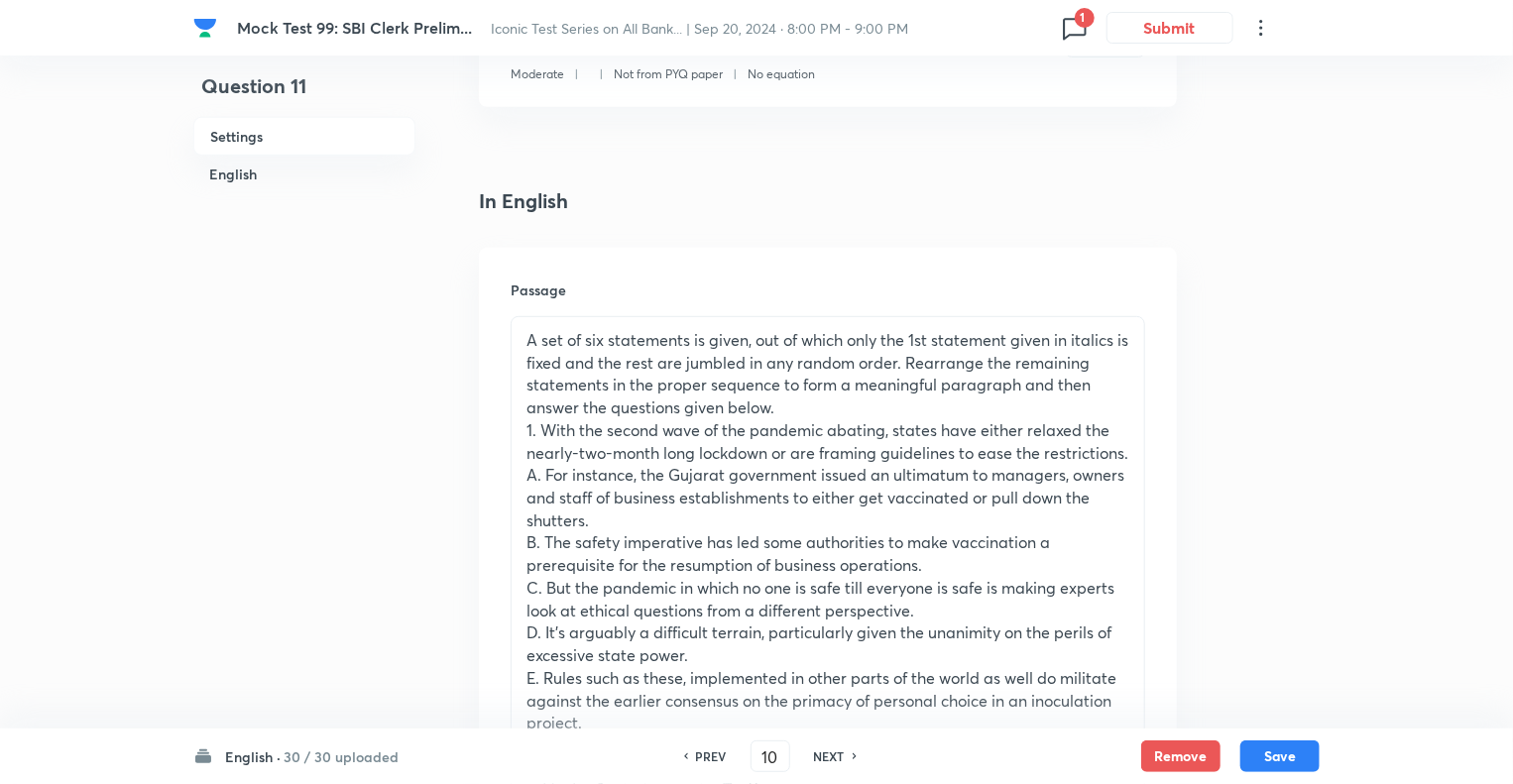 type on "11" 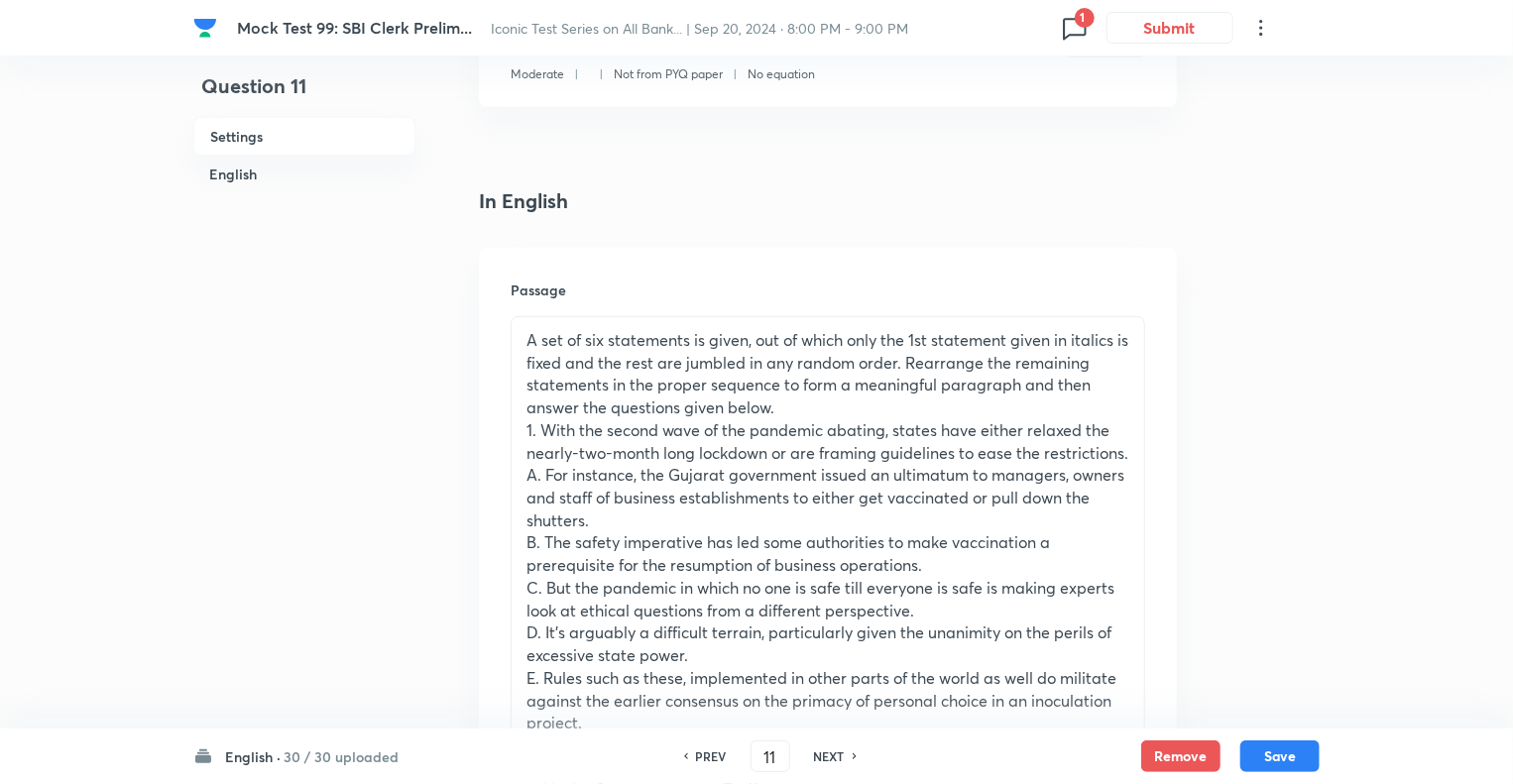 click on "NEXT" at bounding box center [829, 756] 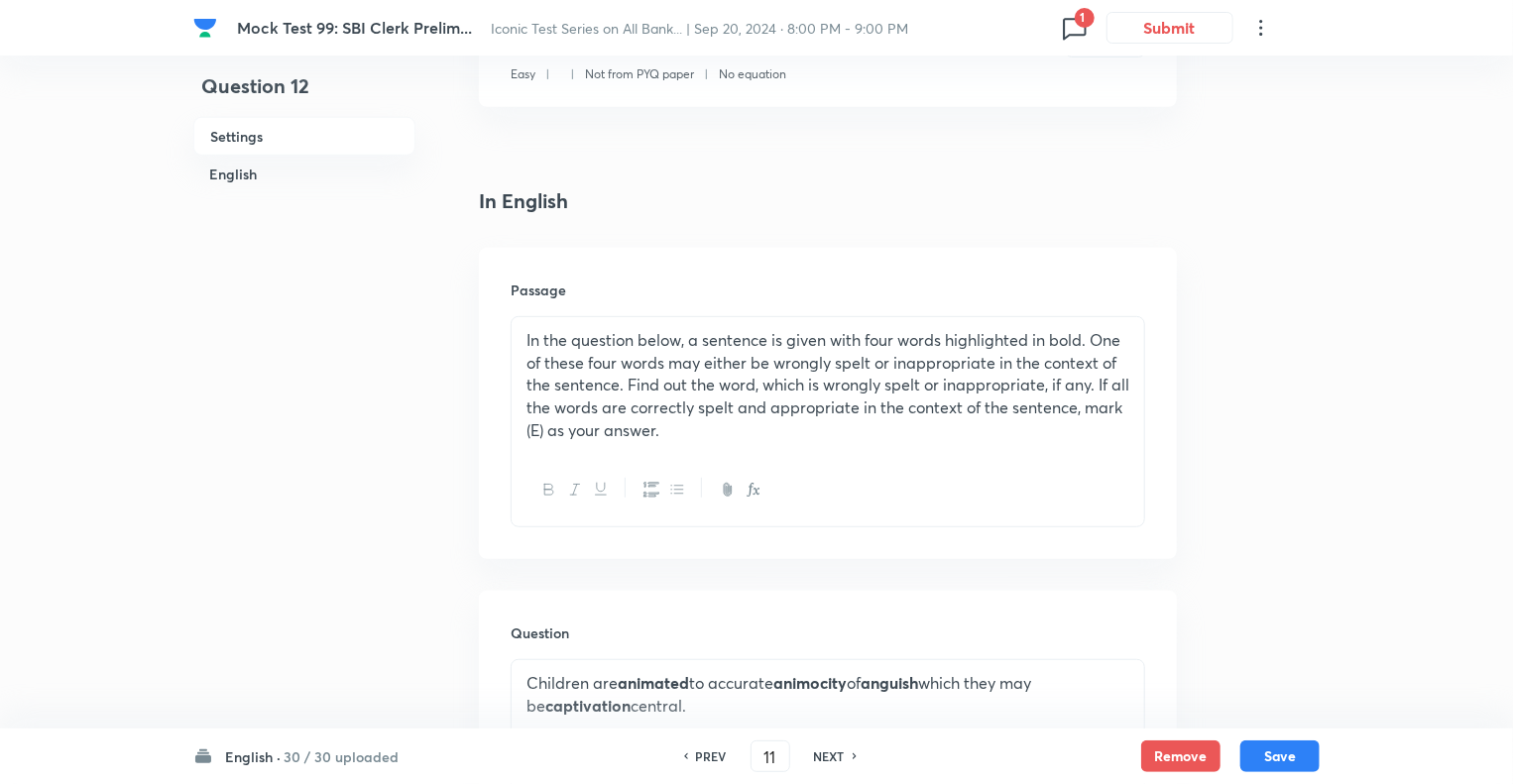 checkbox on "true" 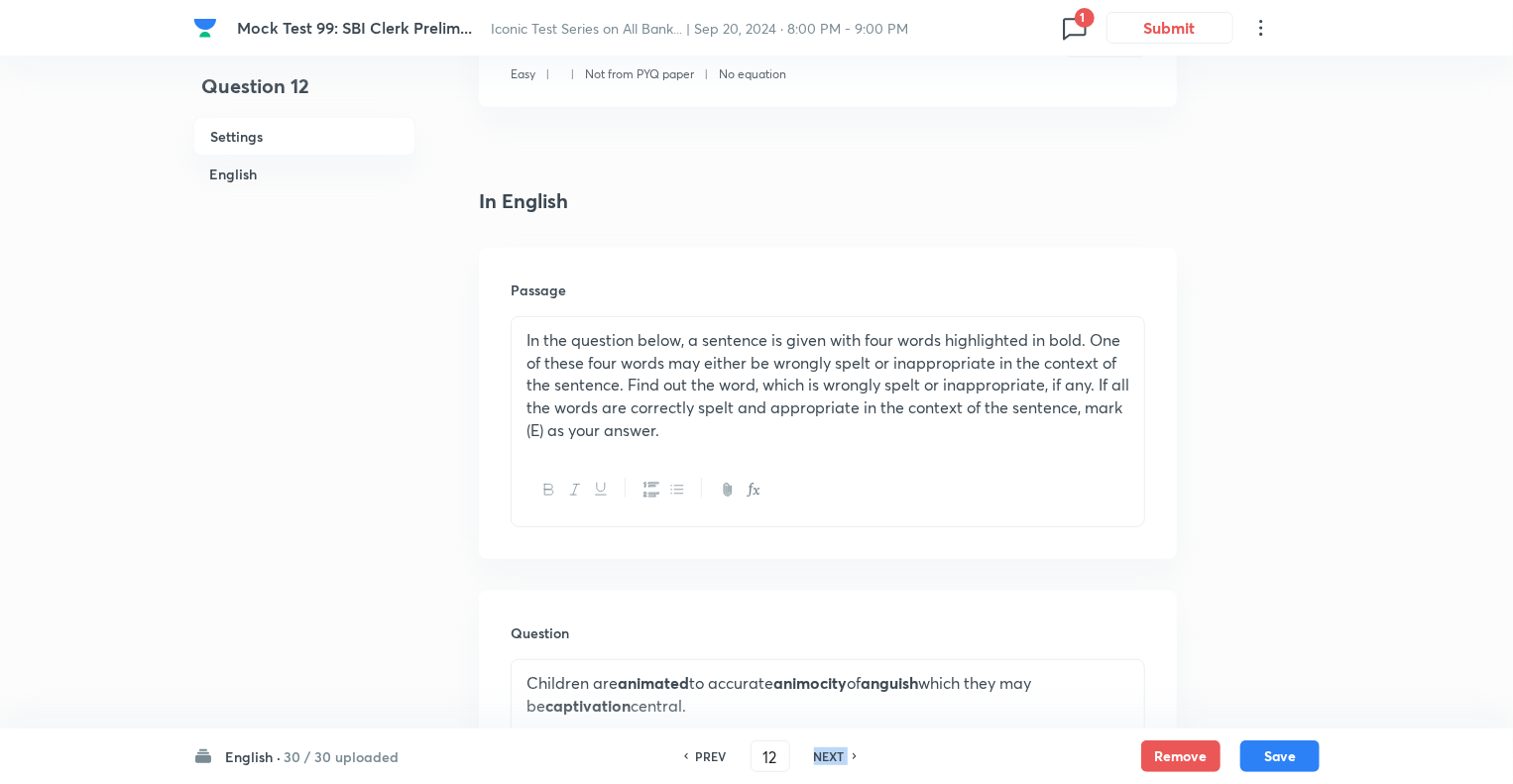 checkbox on "true" 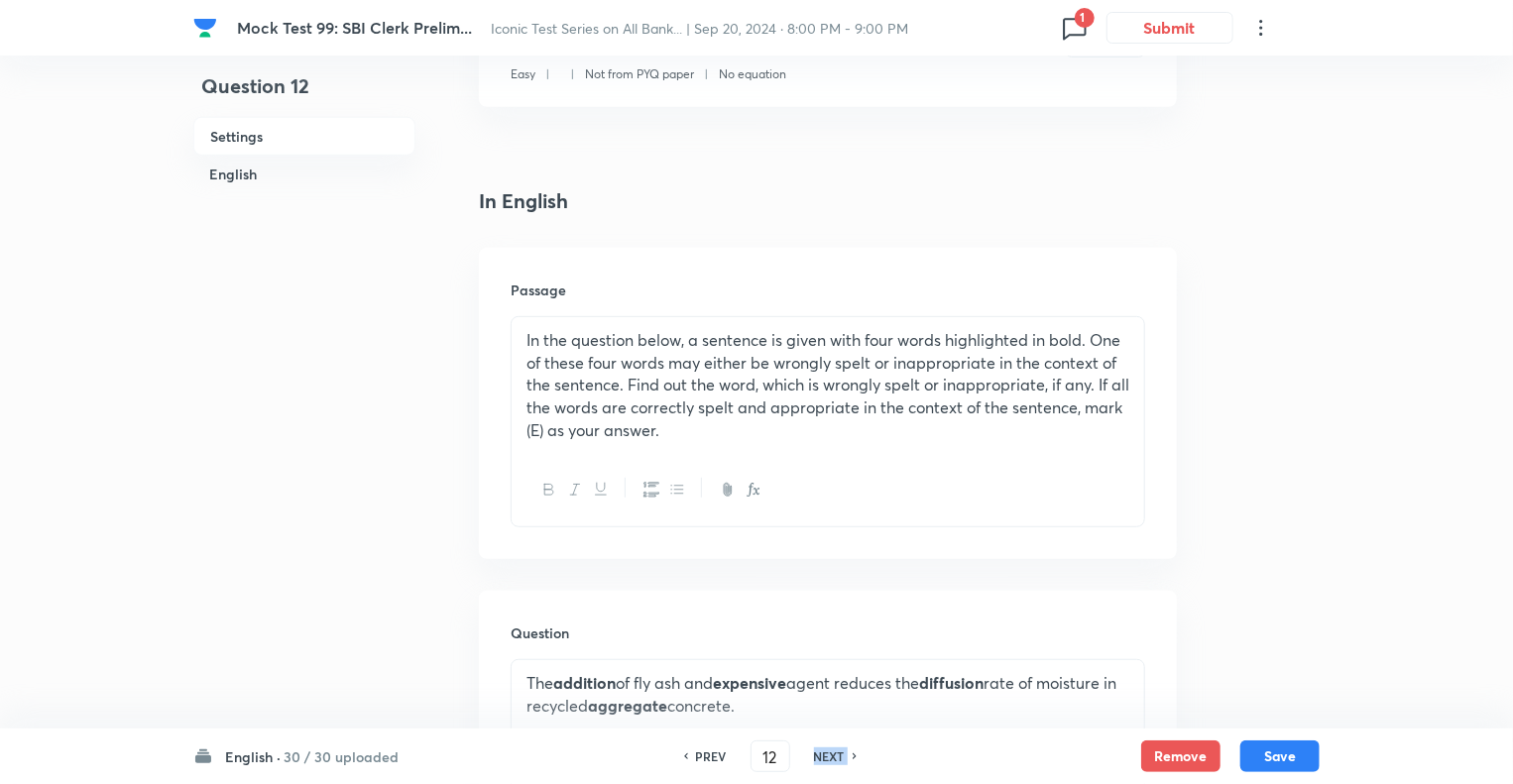 click on "NEXT" at bounding box center [829, 756] 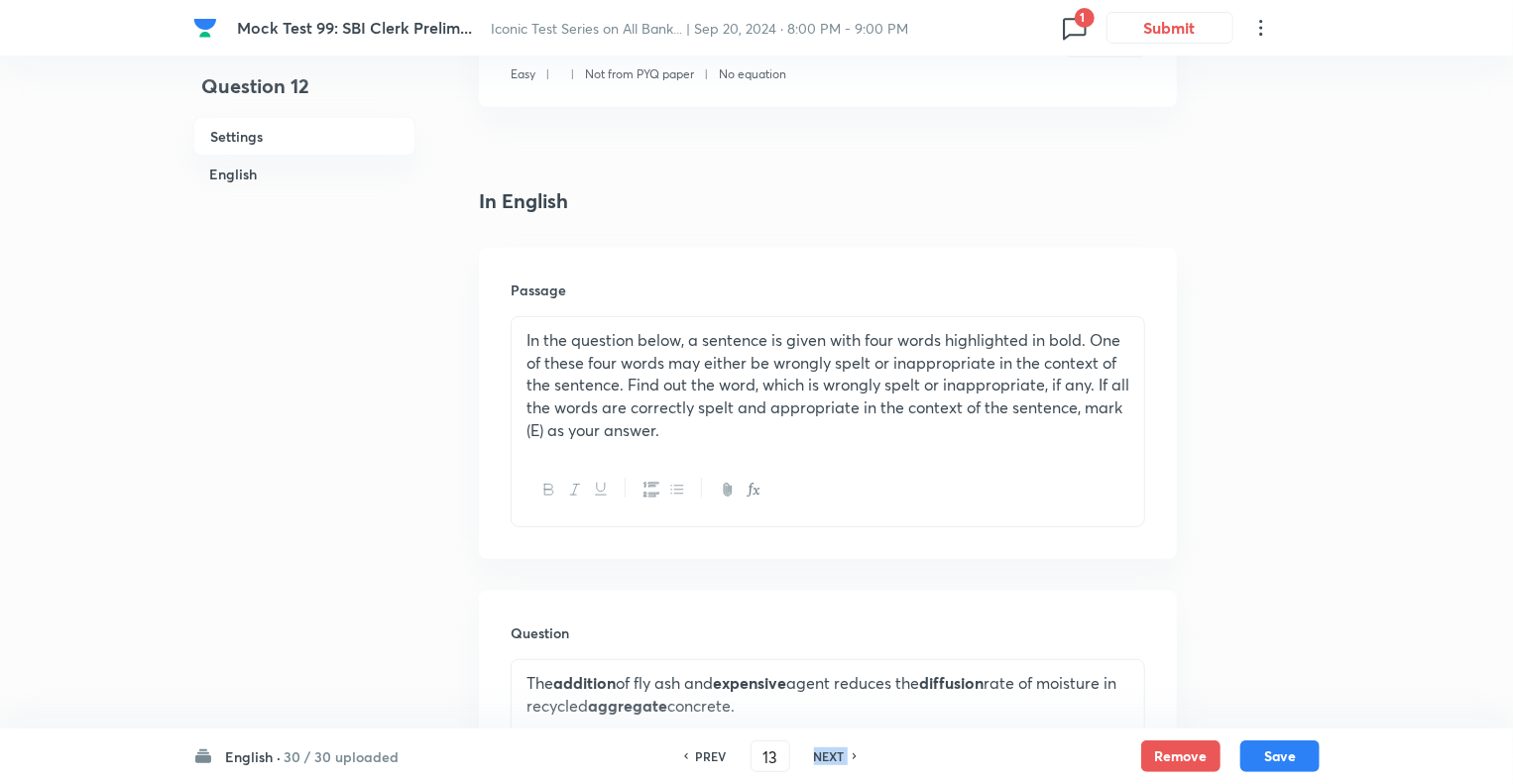 checkbox on "false" 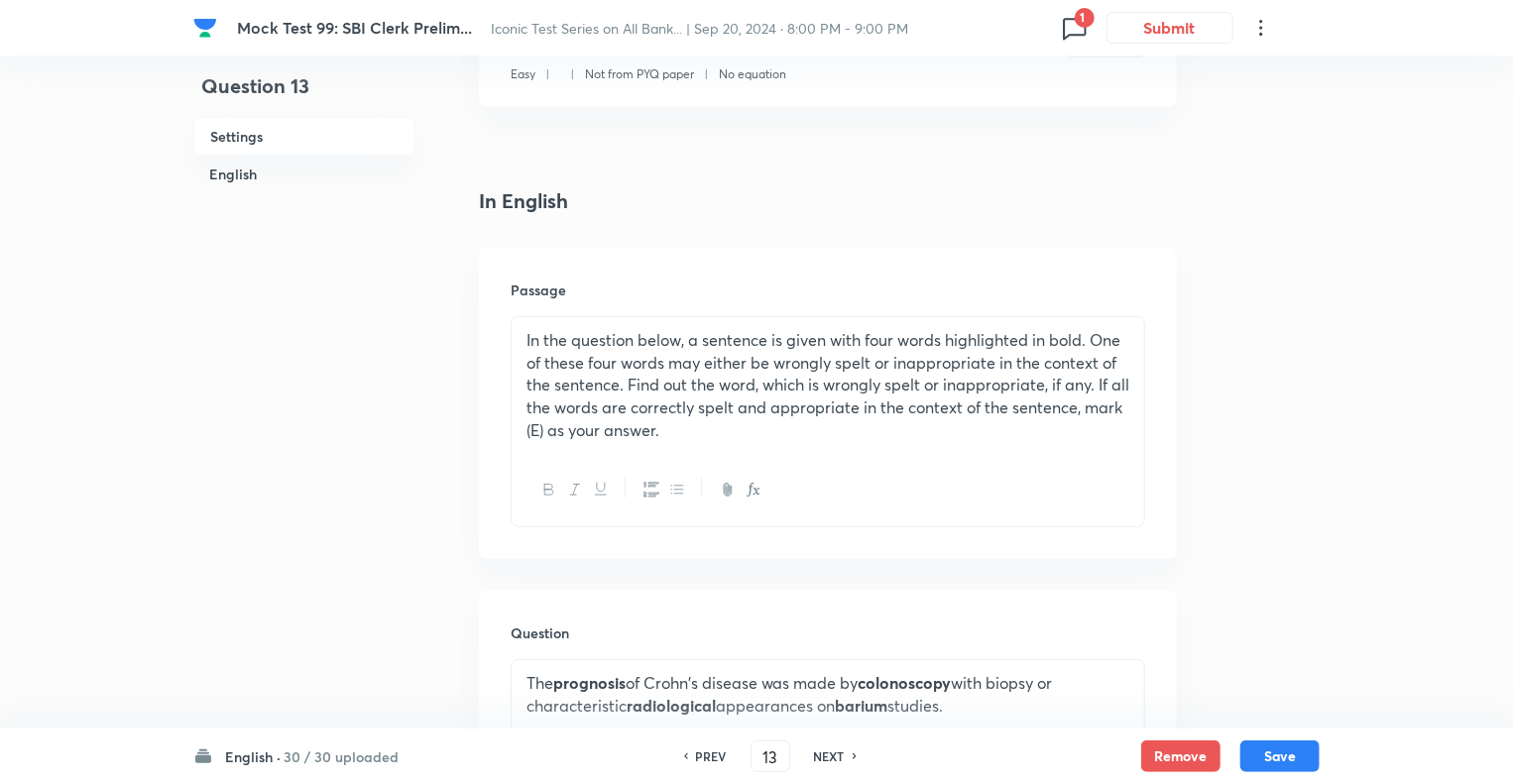 click on "NEXT" at bounding box center [829, 756] 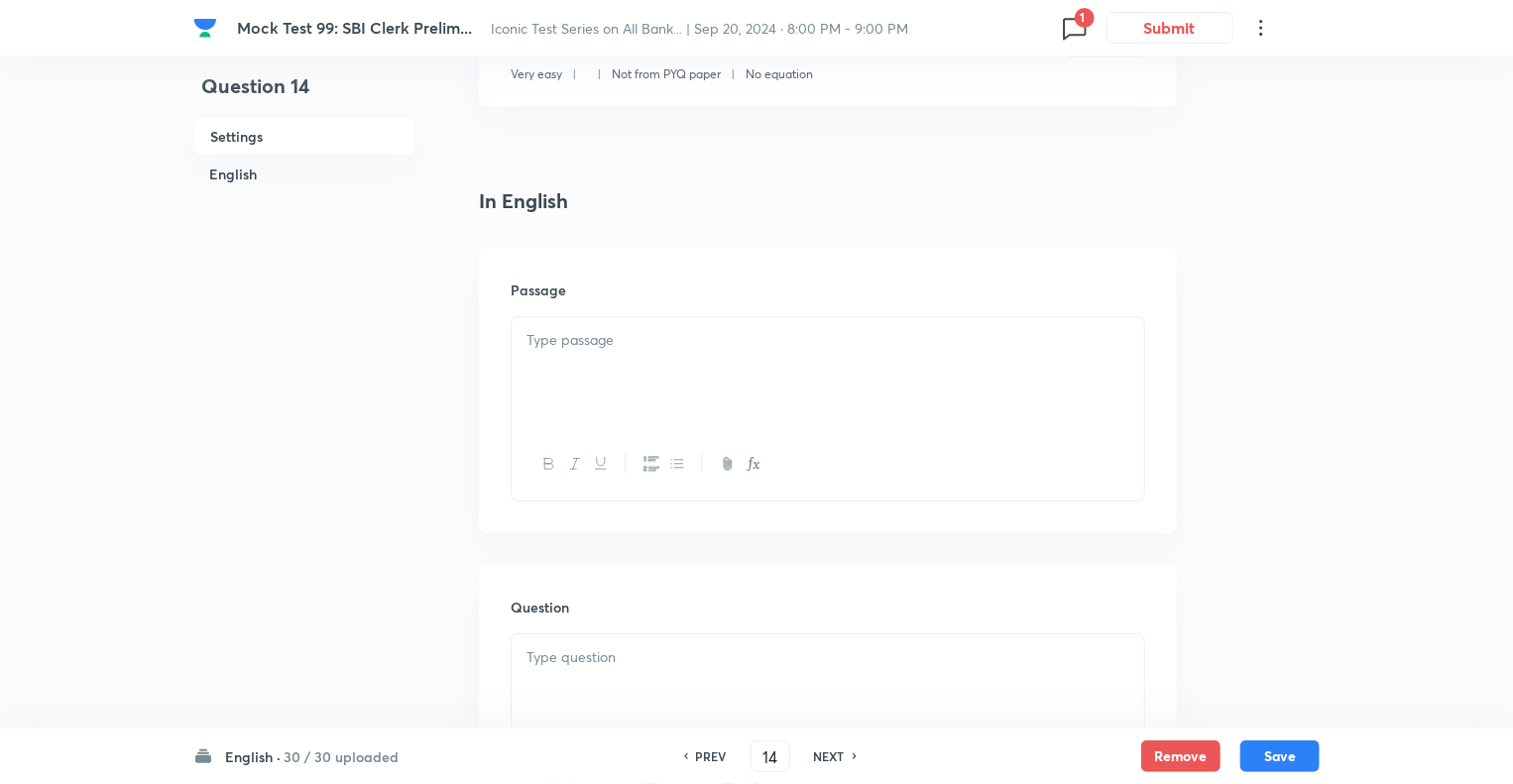 checkbox on "true" 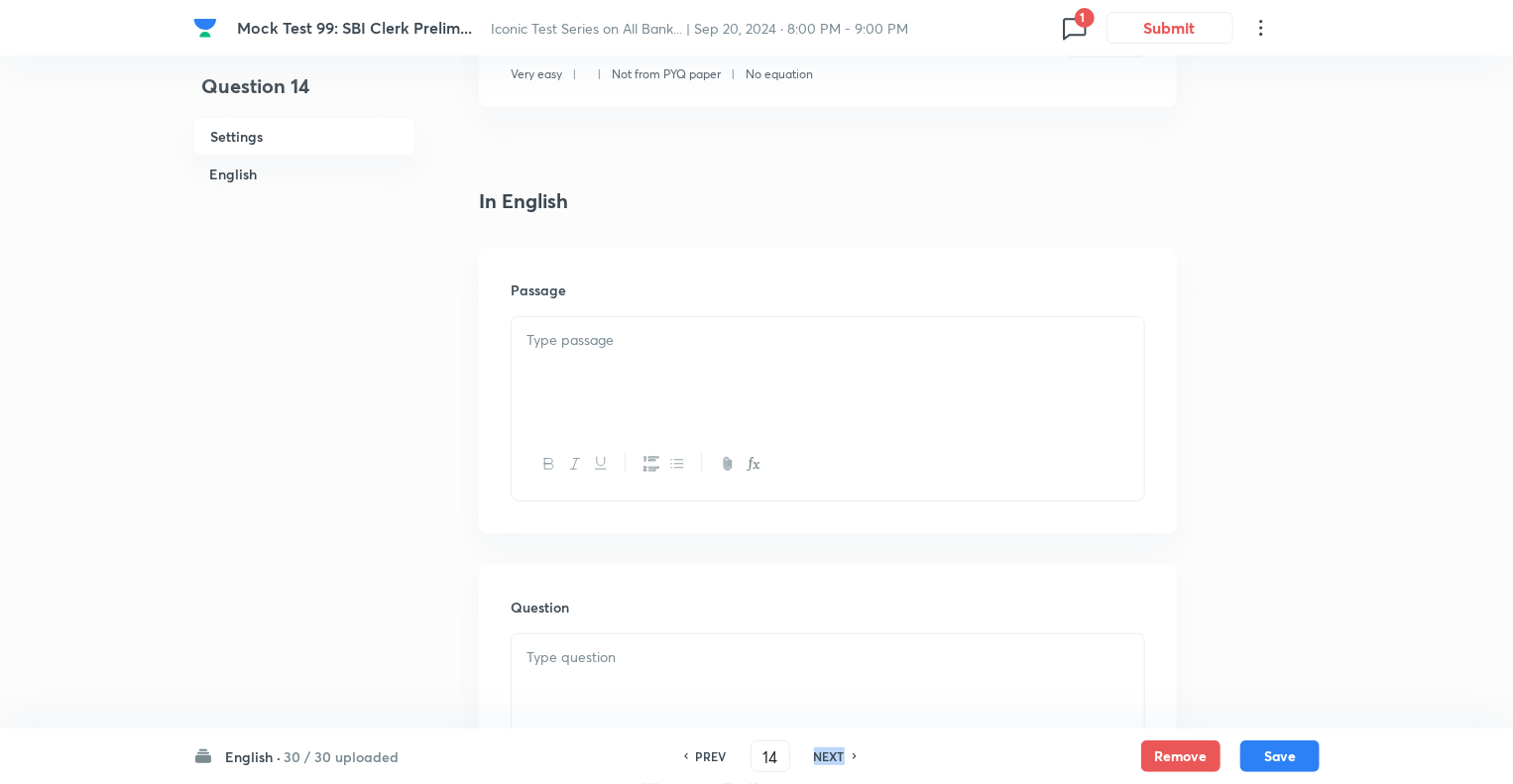 click on "NEXT" at bounding box center [829, 756] 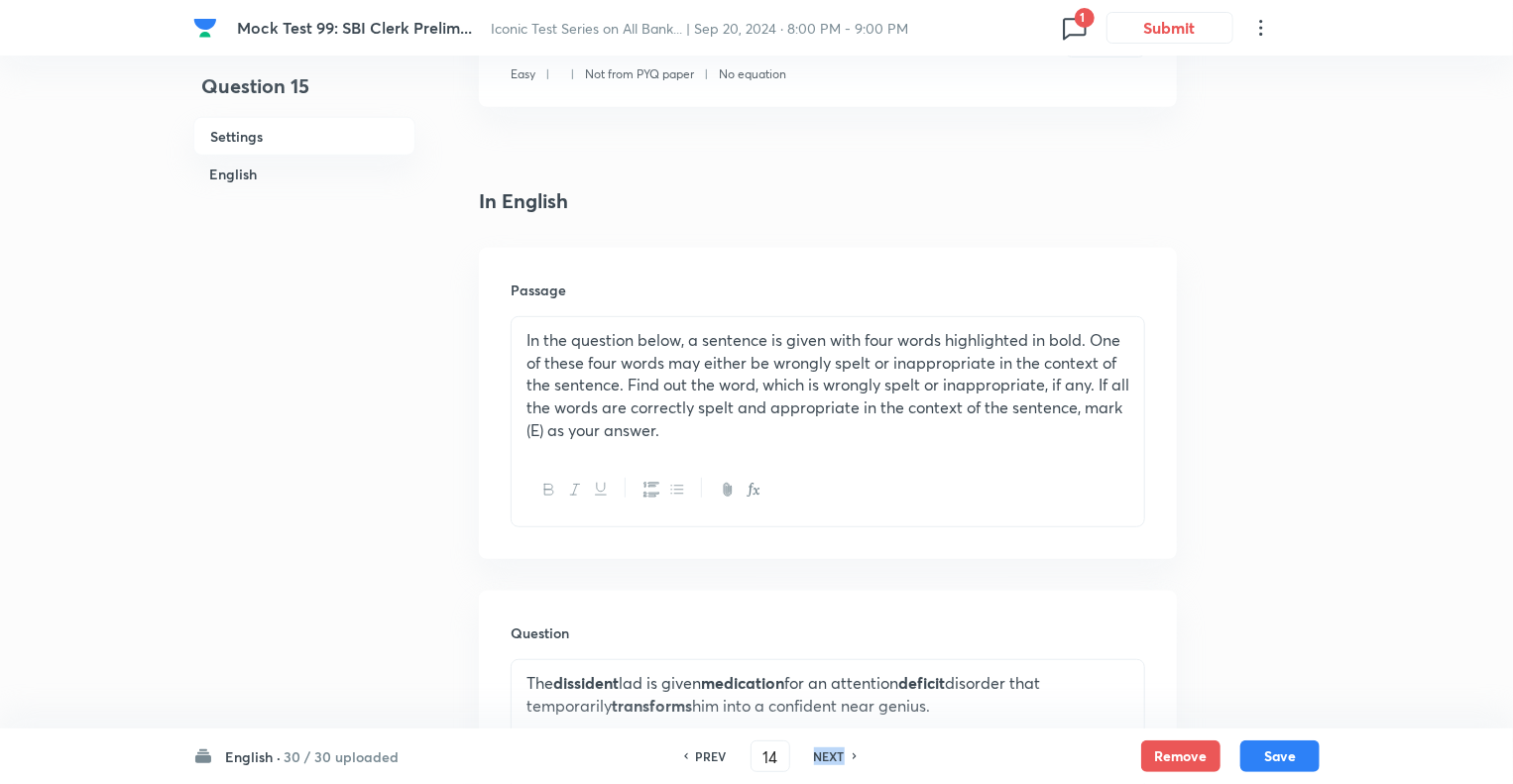 type on "15" 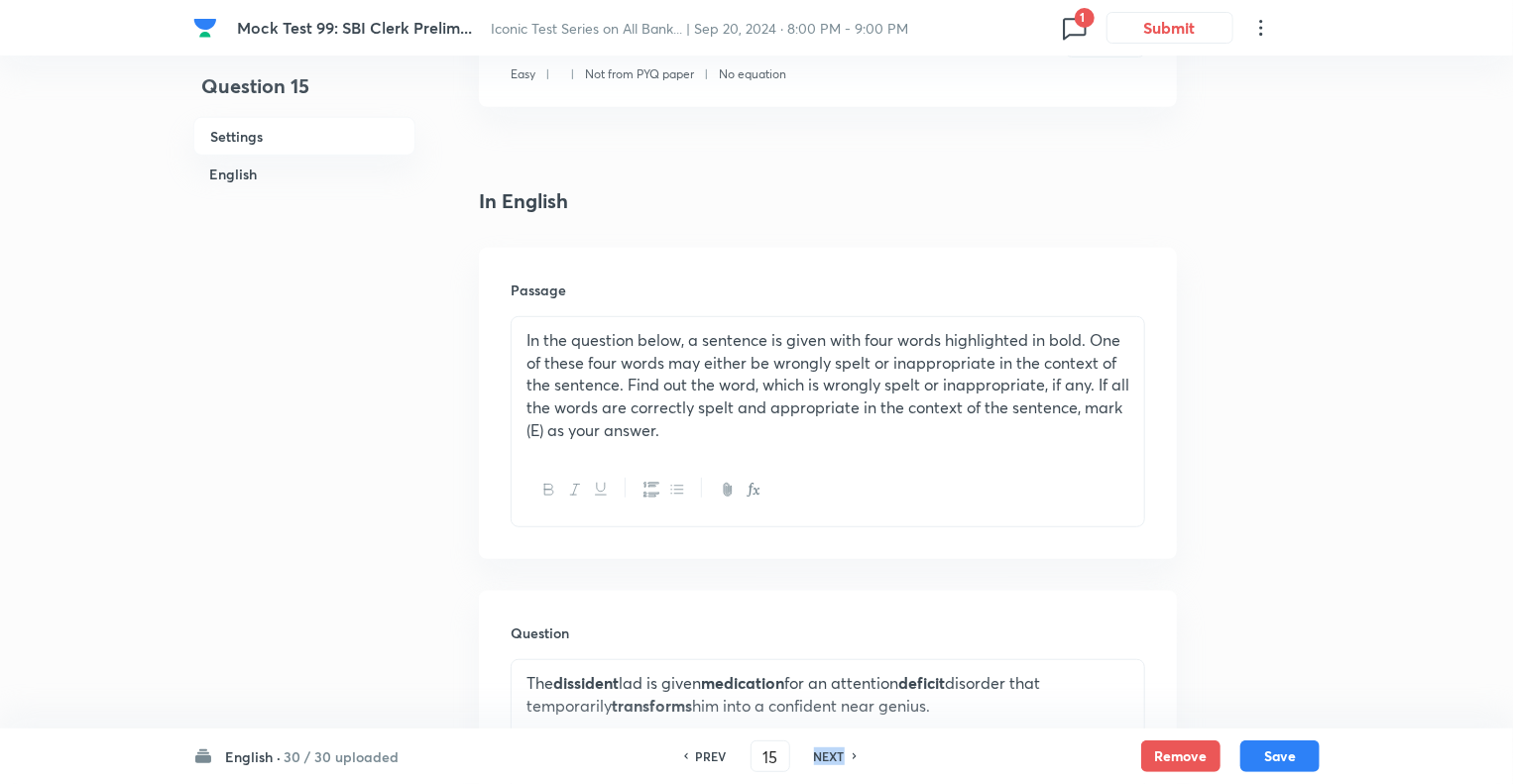 checkbox on "false" 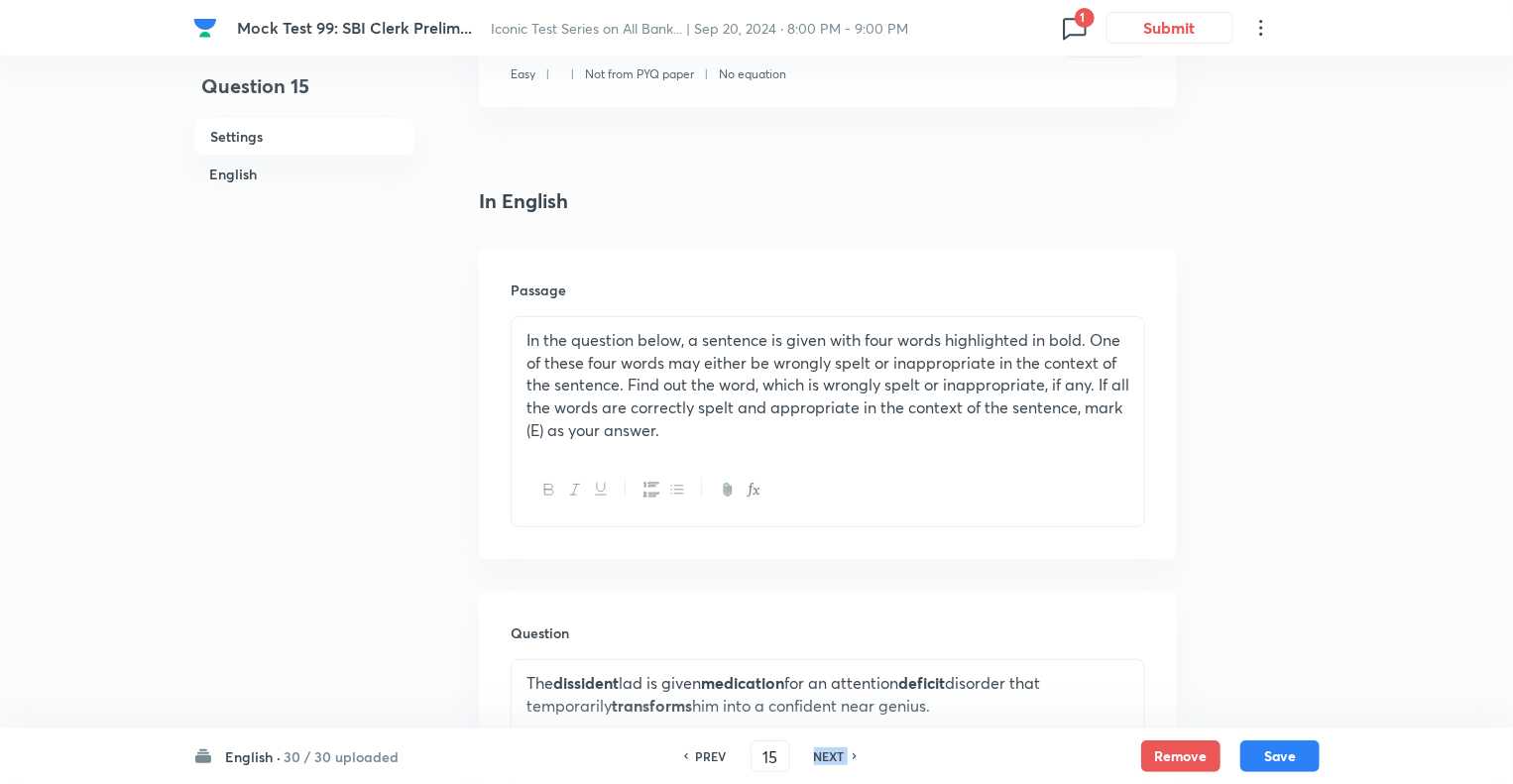 click on "NEXT" at bounding box center [829, 756] 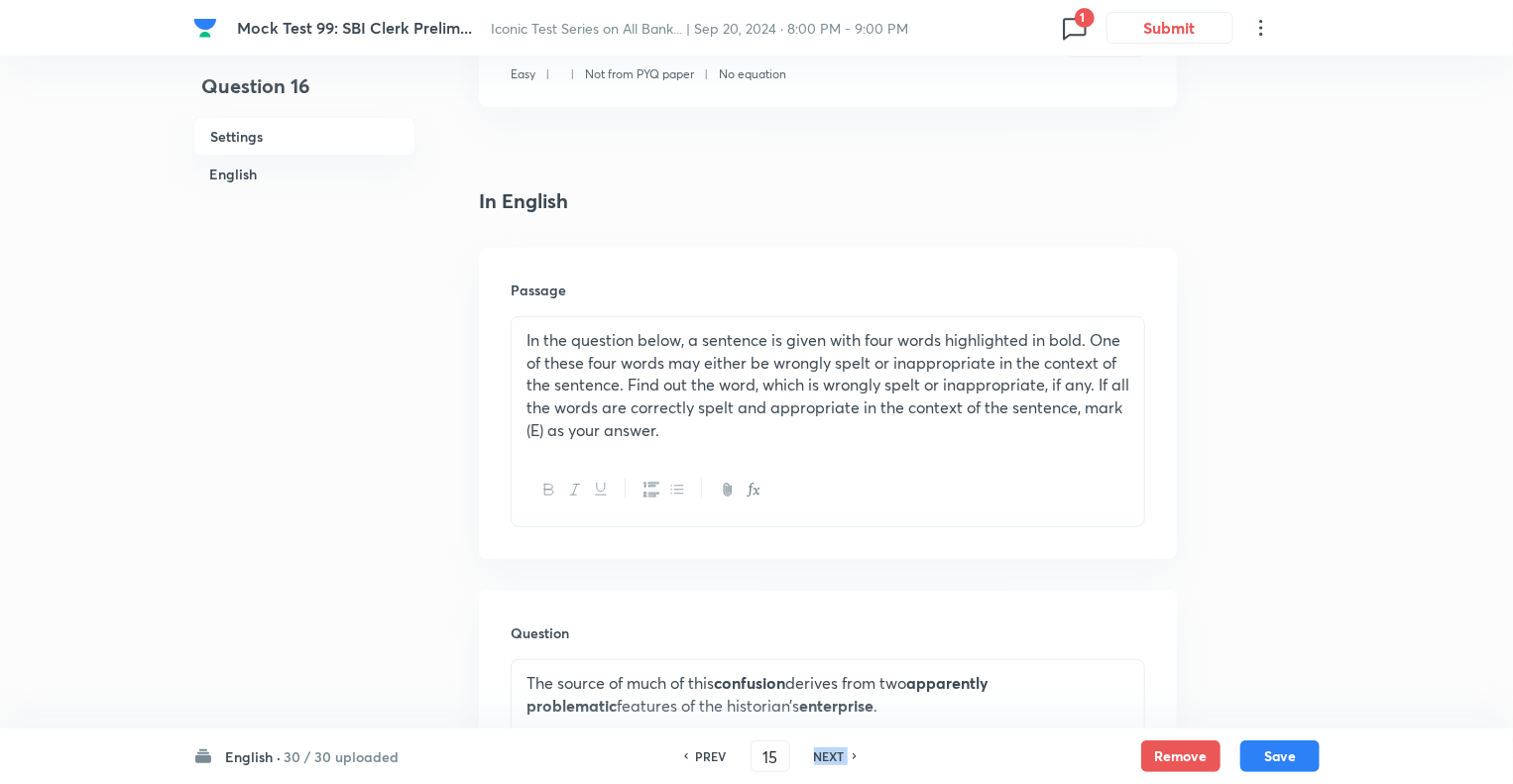 type on "16" 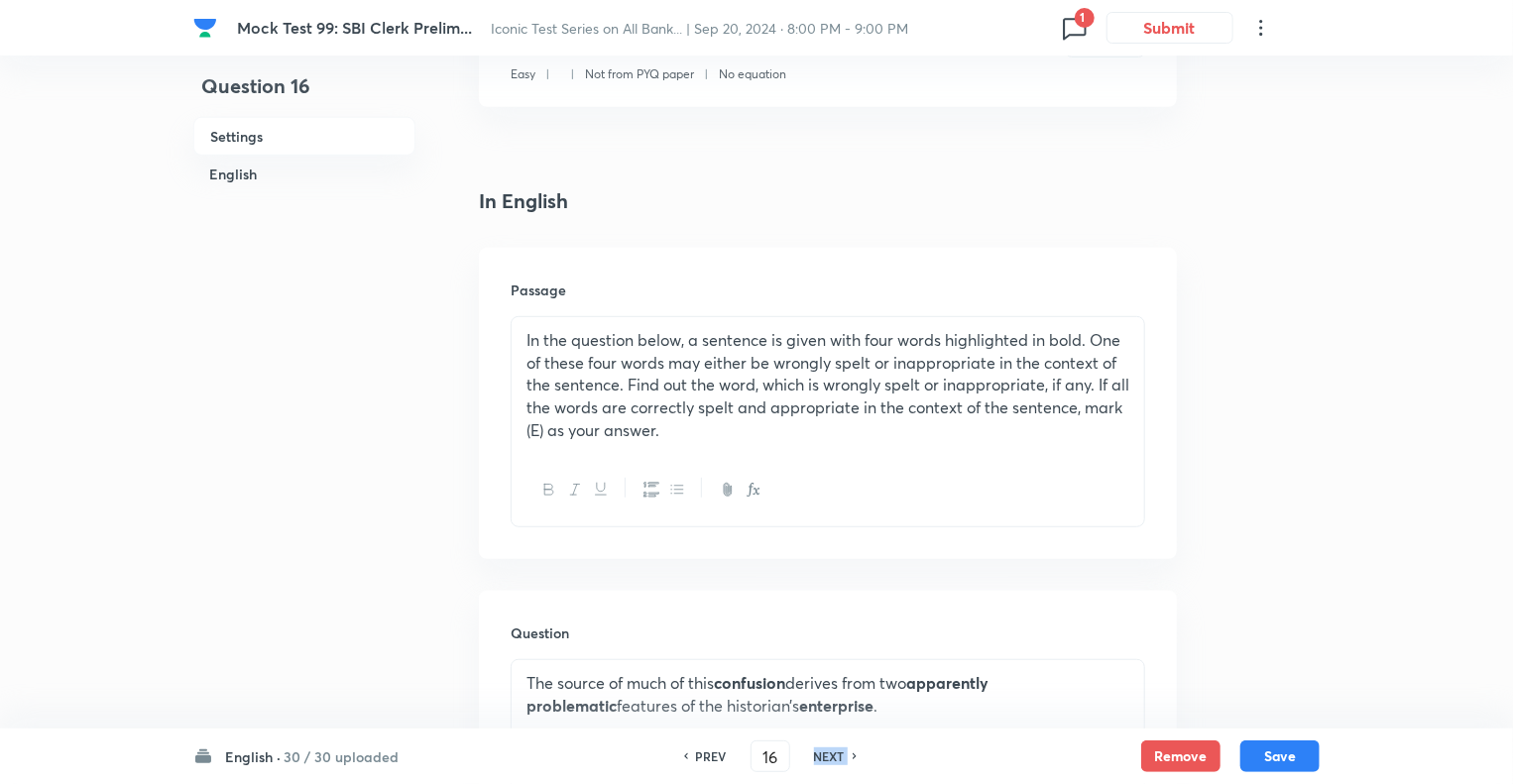 checkbox on "false" 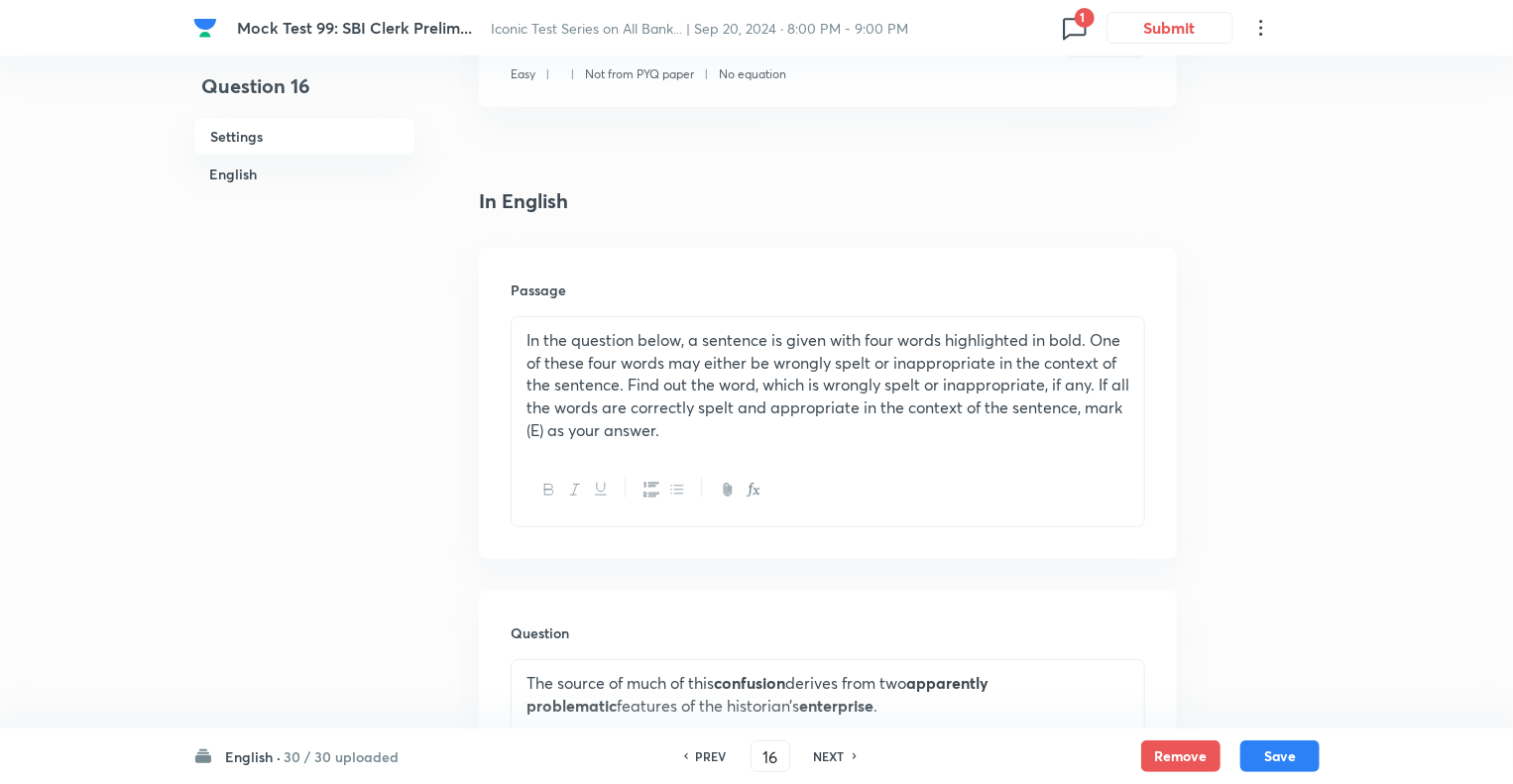checkbox on "true" 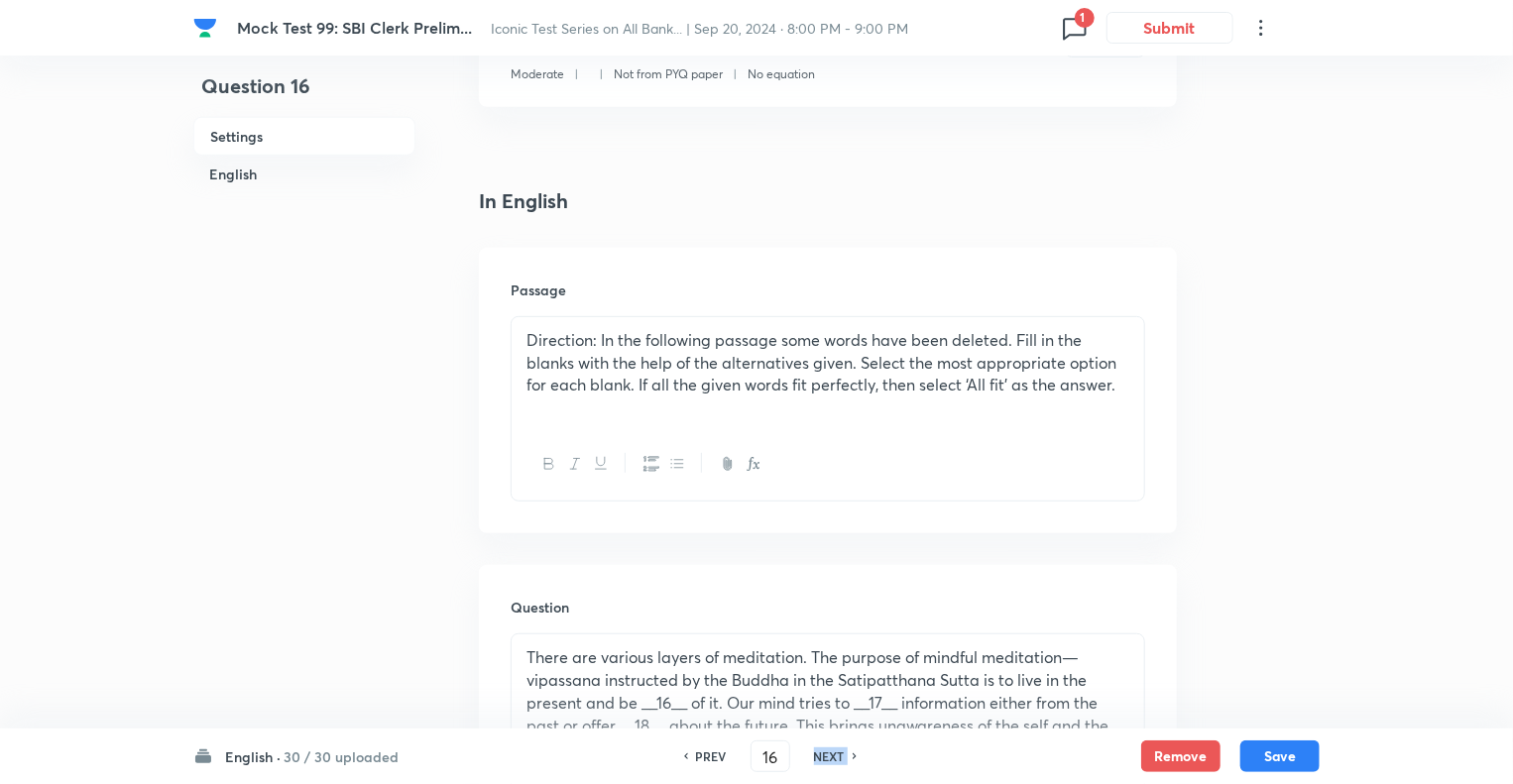 click on "NEXT" at bounding box center (829, 756) 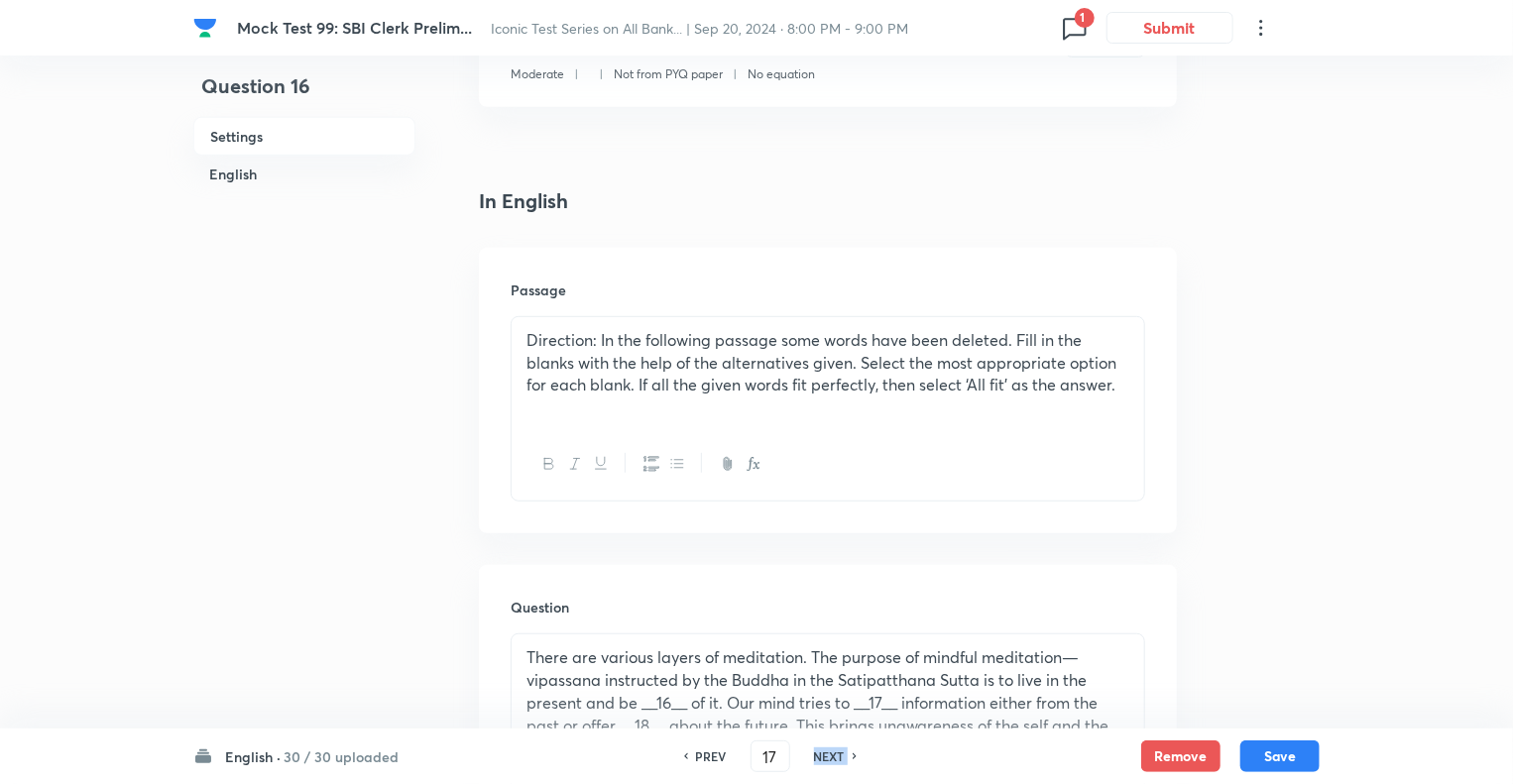 checkbox on "false" 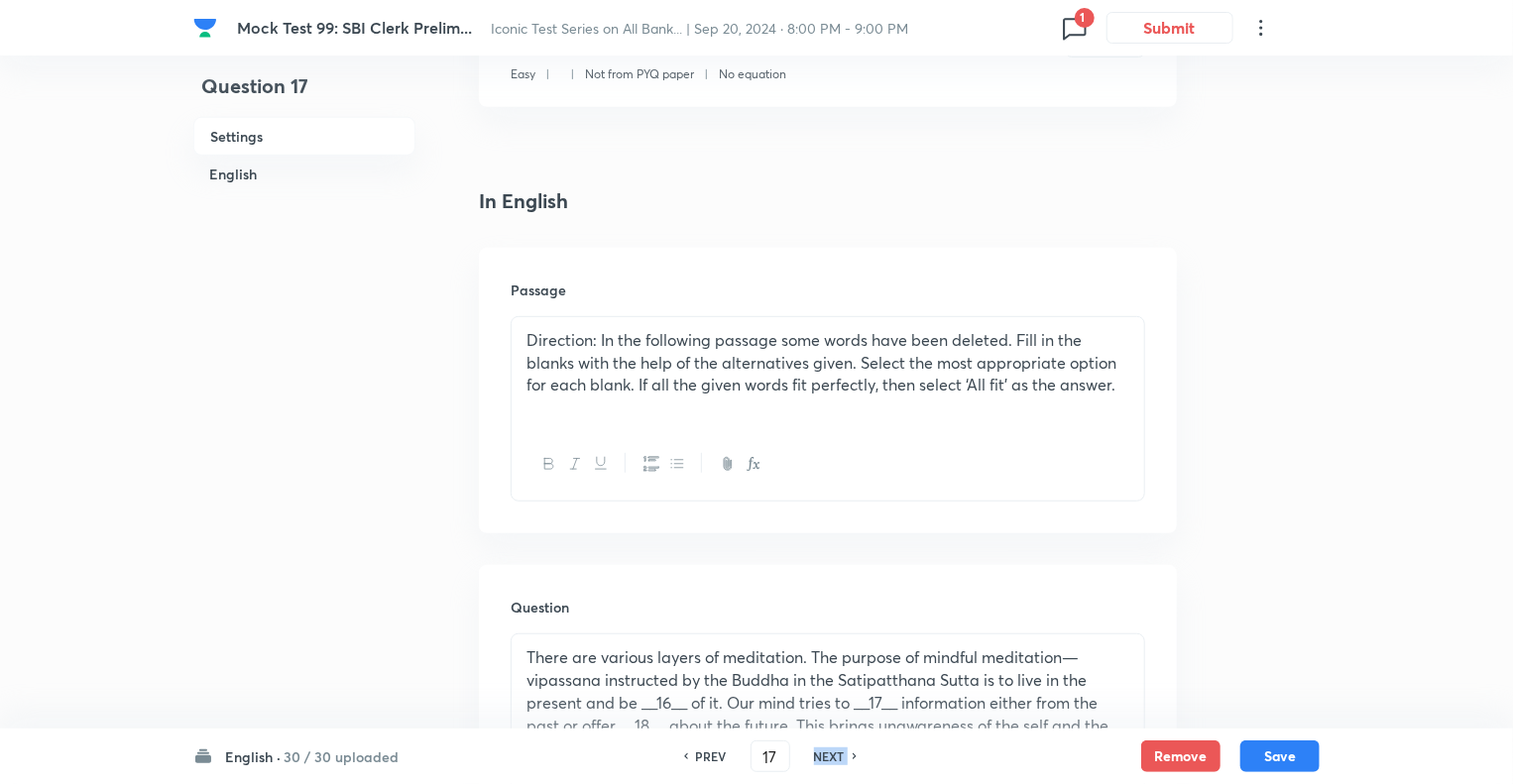 click on "NEXT" at bounding box center [829, 756] 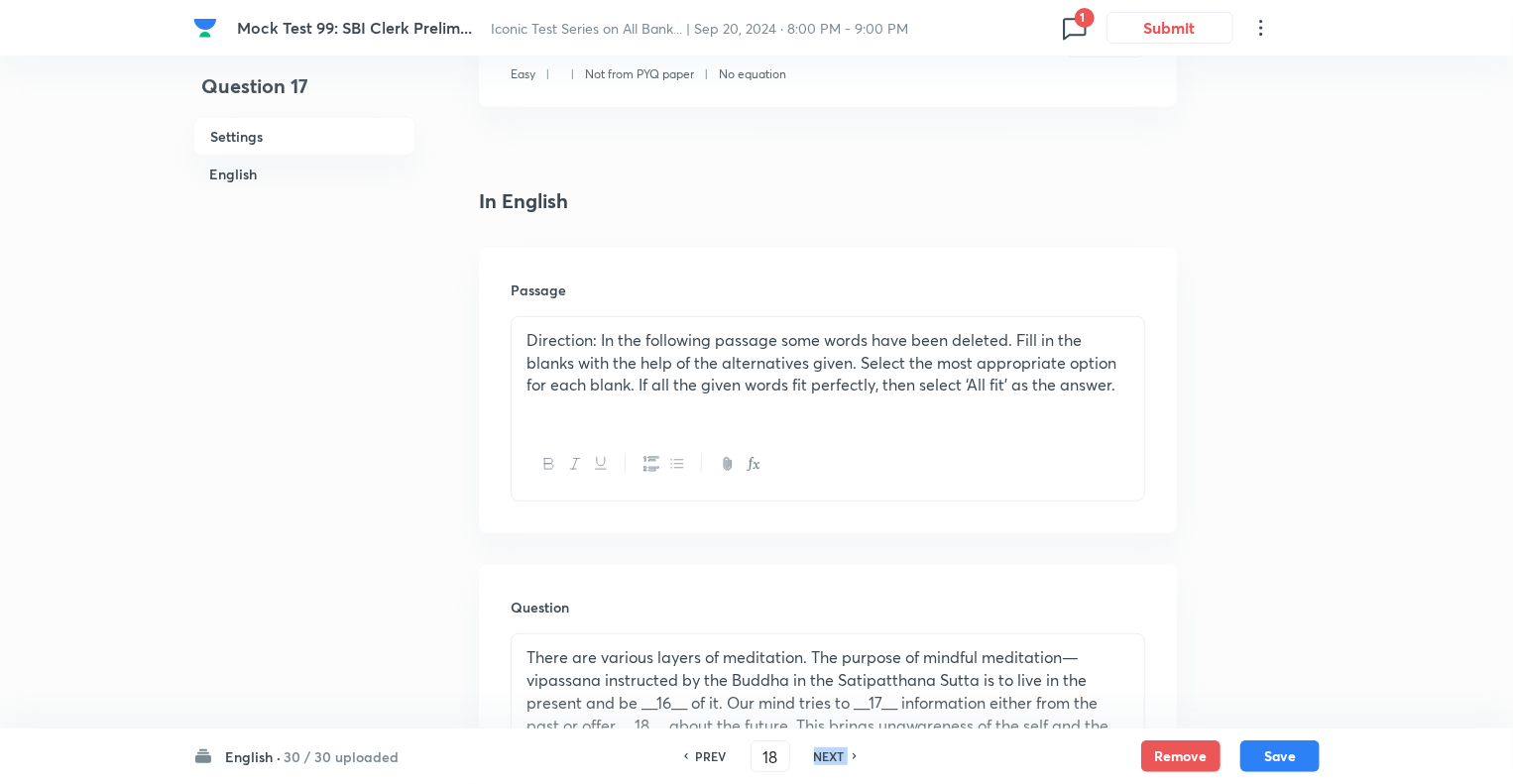 checkbox on "false" 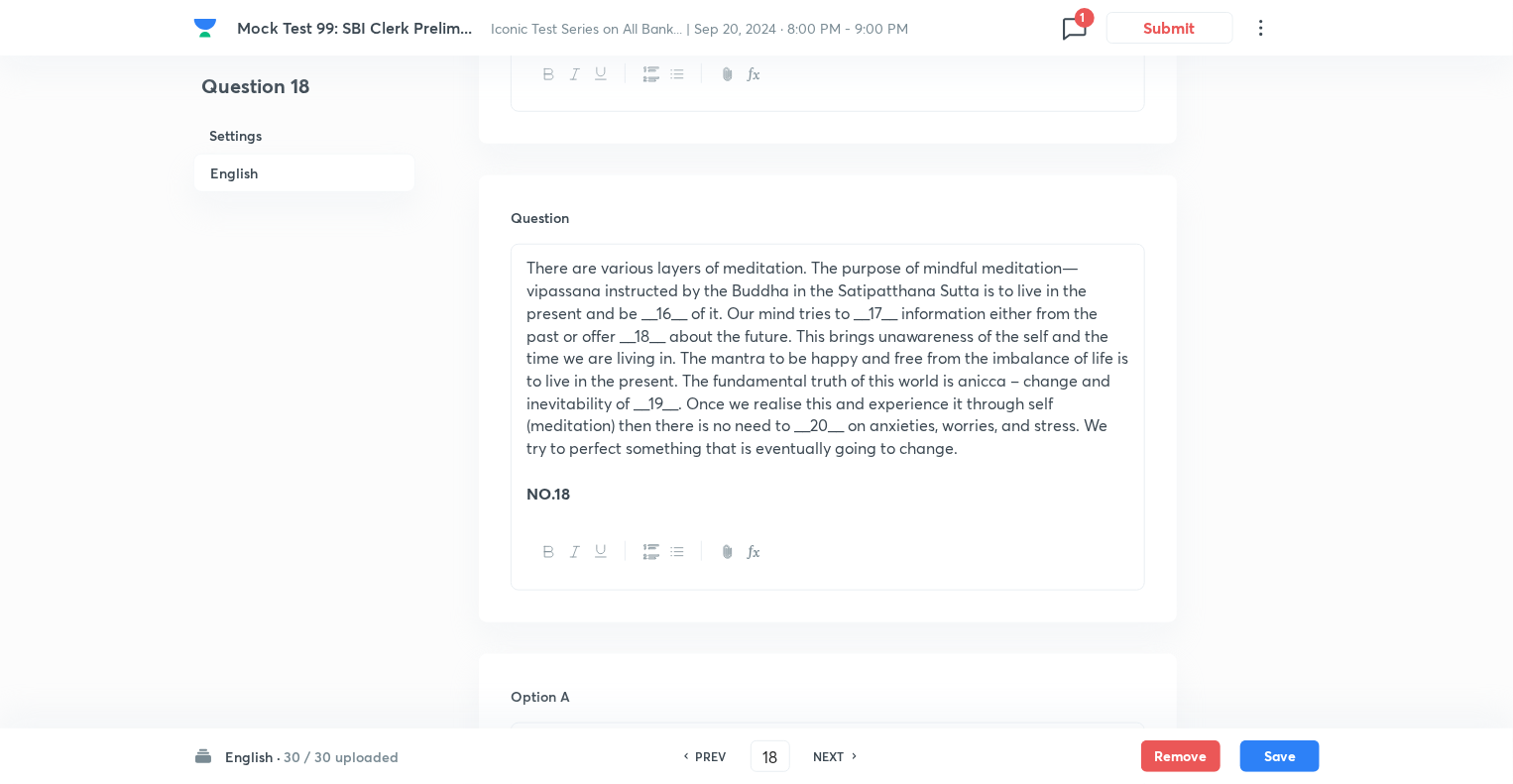 scroll, scrollTop: 793, scrollLeft: 0, axis: vertical 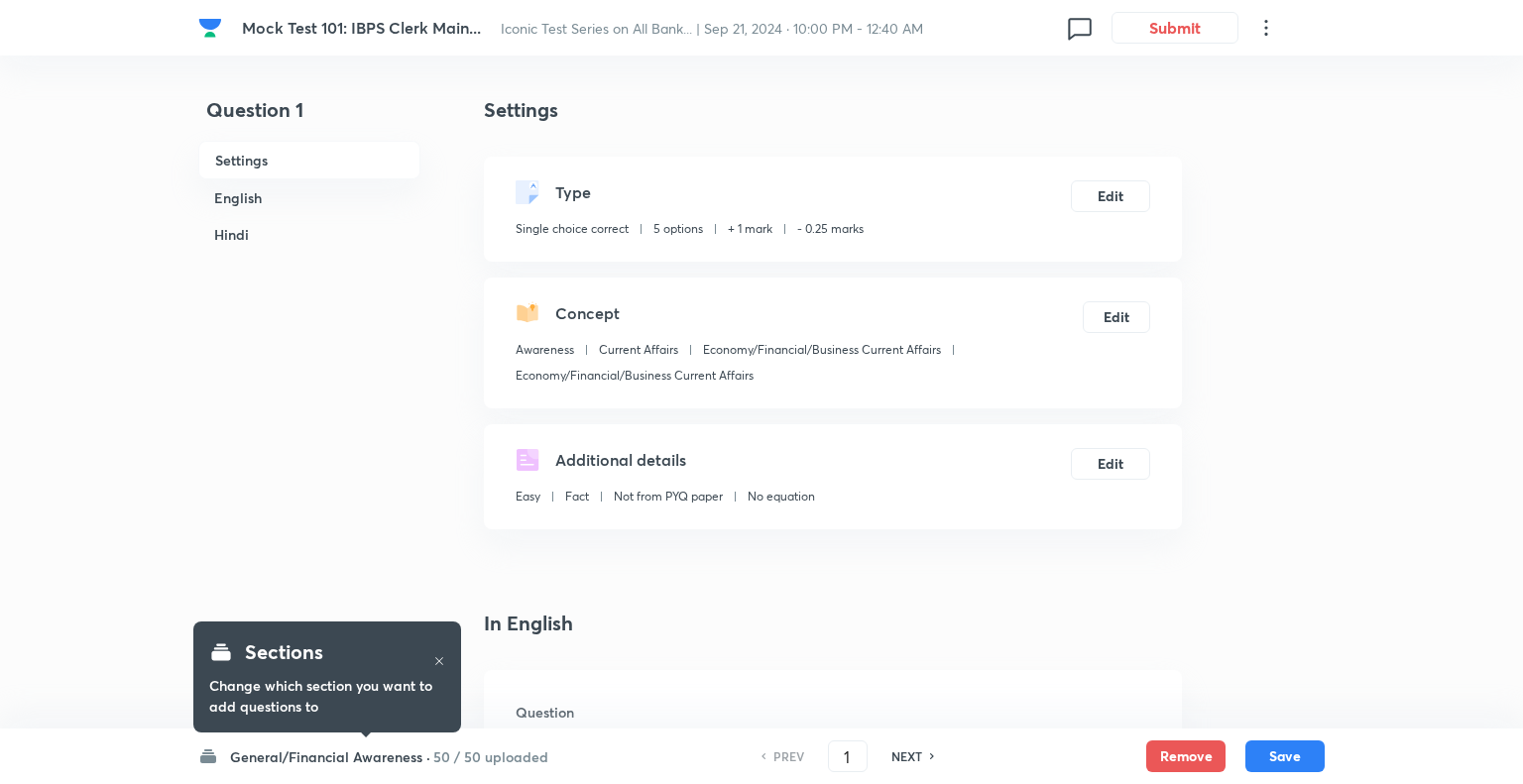 checkbox on "true" 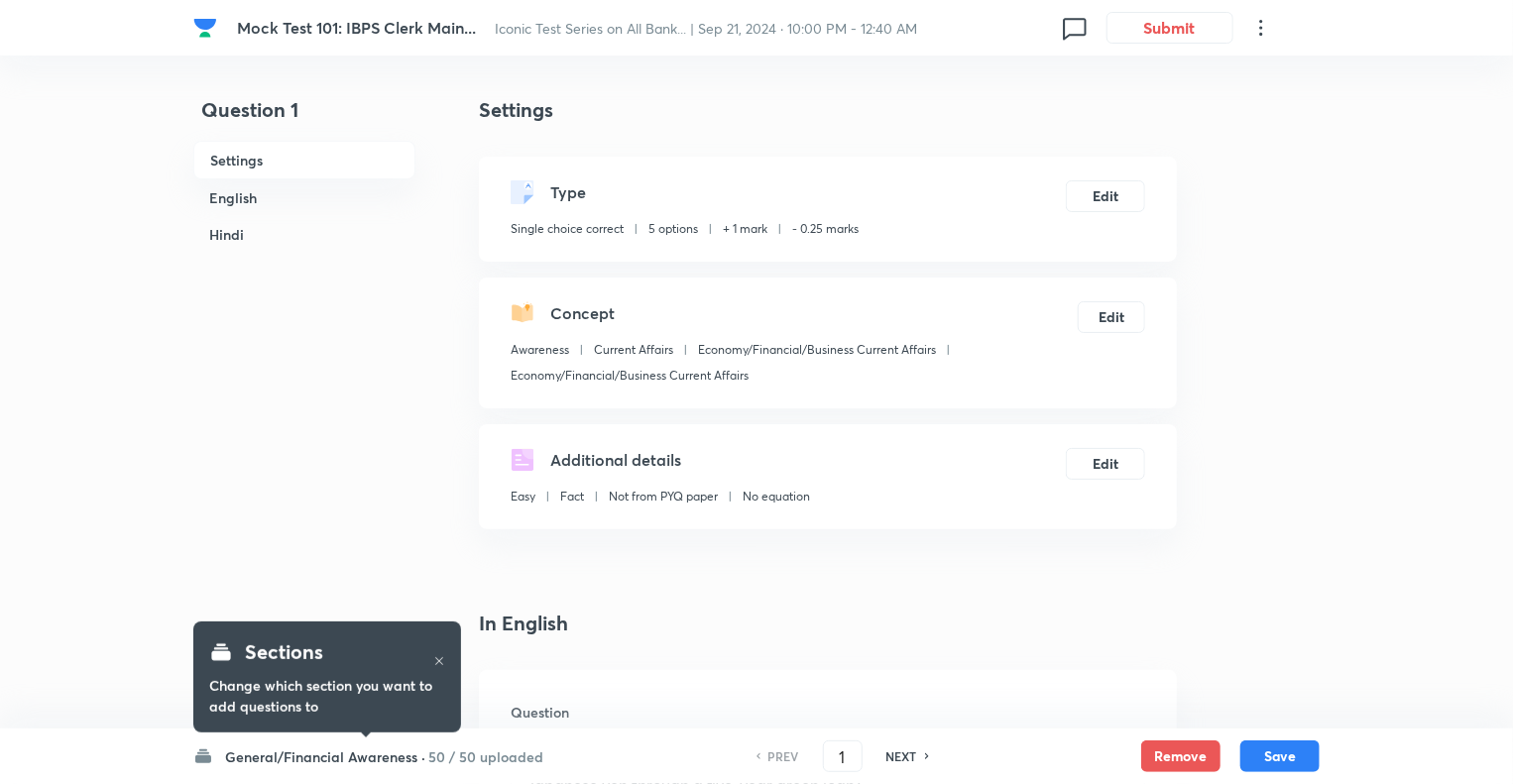 click on "General/Financial Awareness ·" at bounding box center [325, 756] 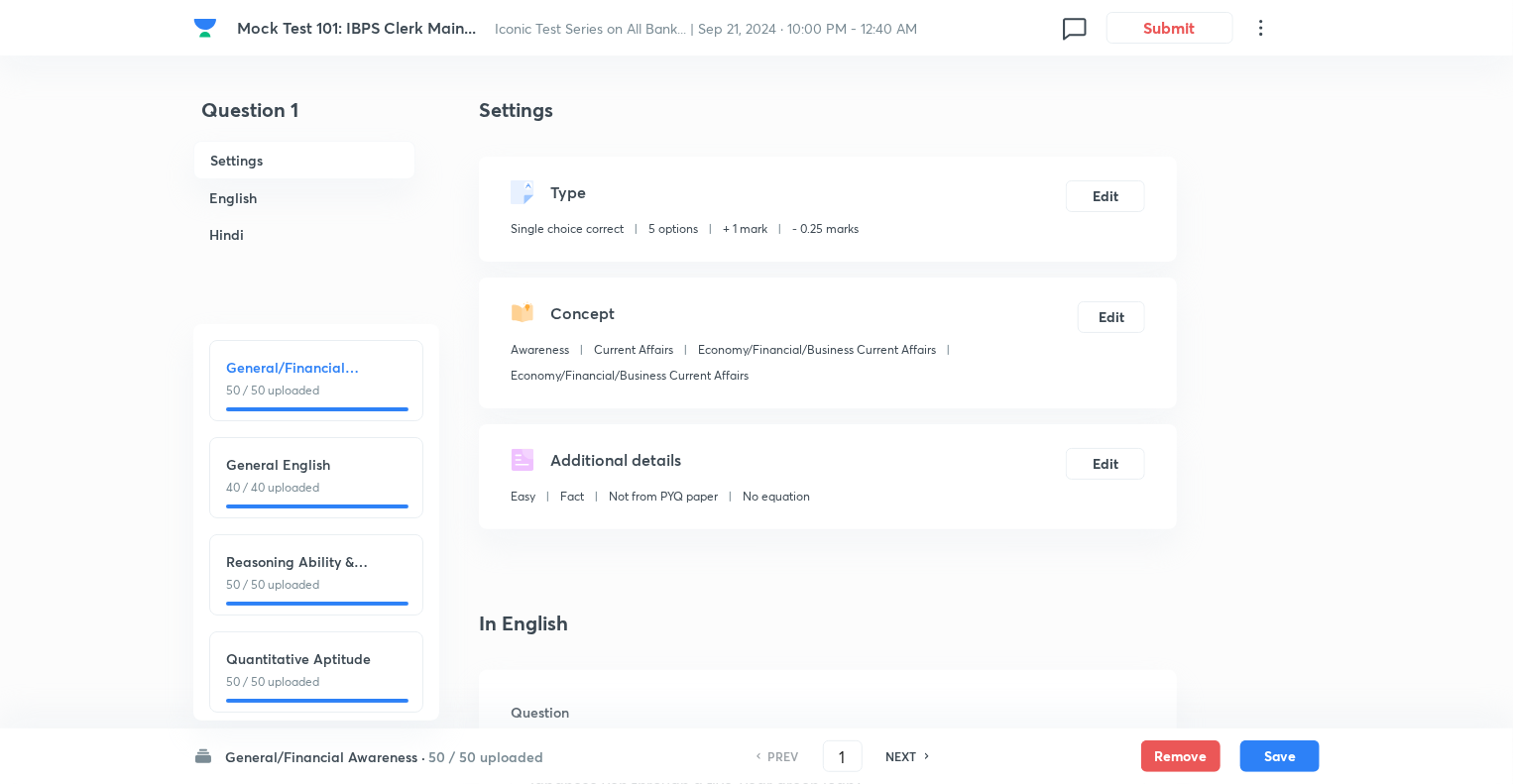 click on "General English 40 / 40 uploaded" at bounding box center [316, 475] 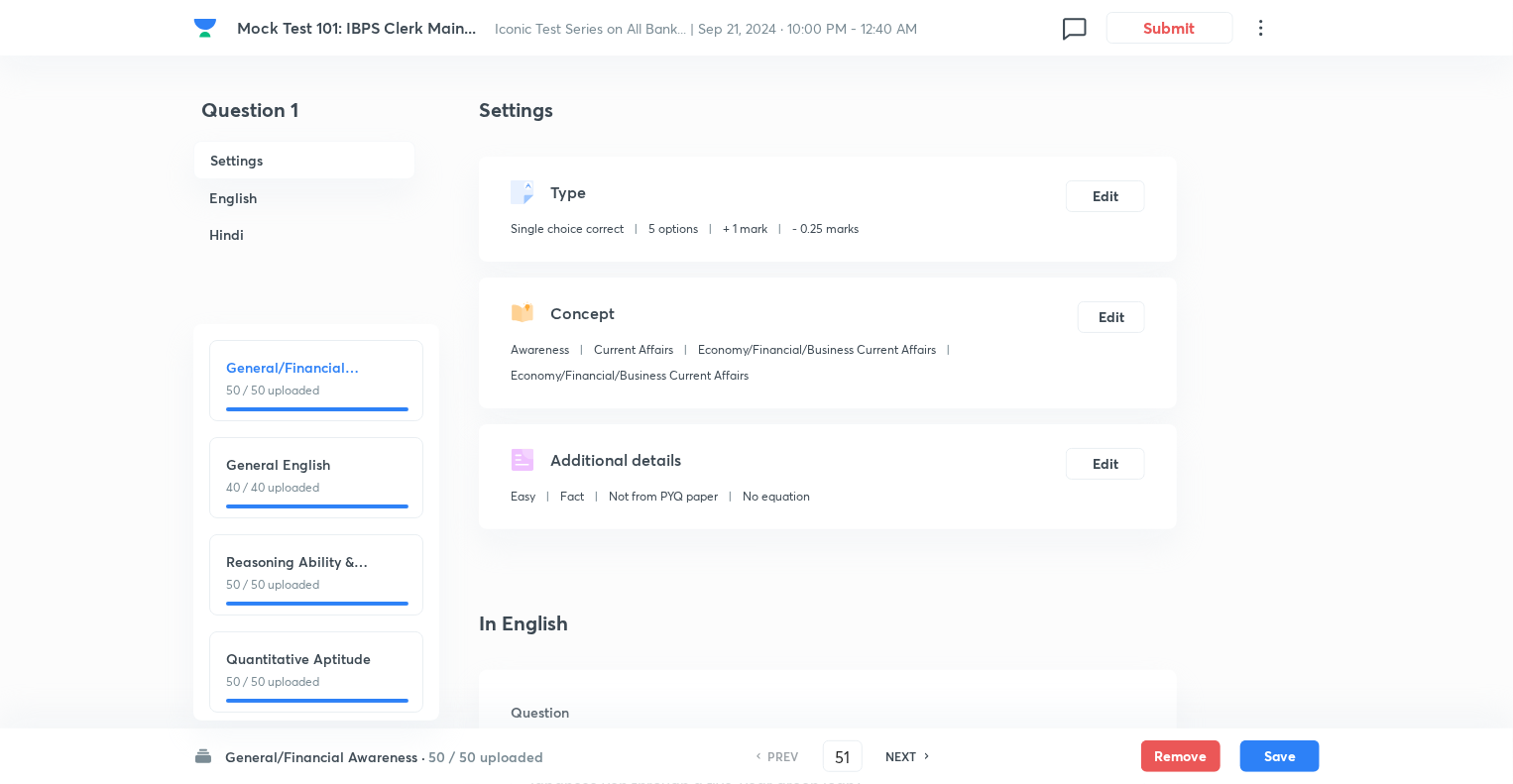 checkbox on "false" 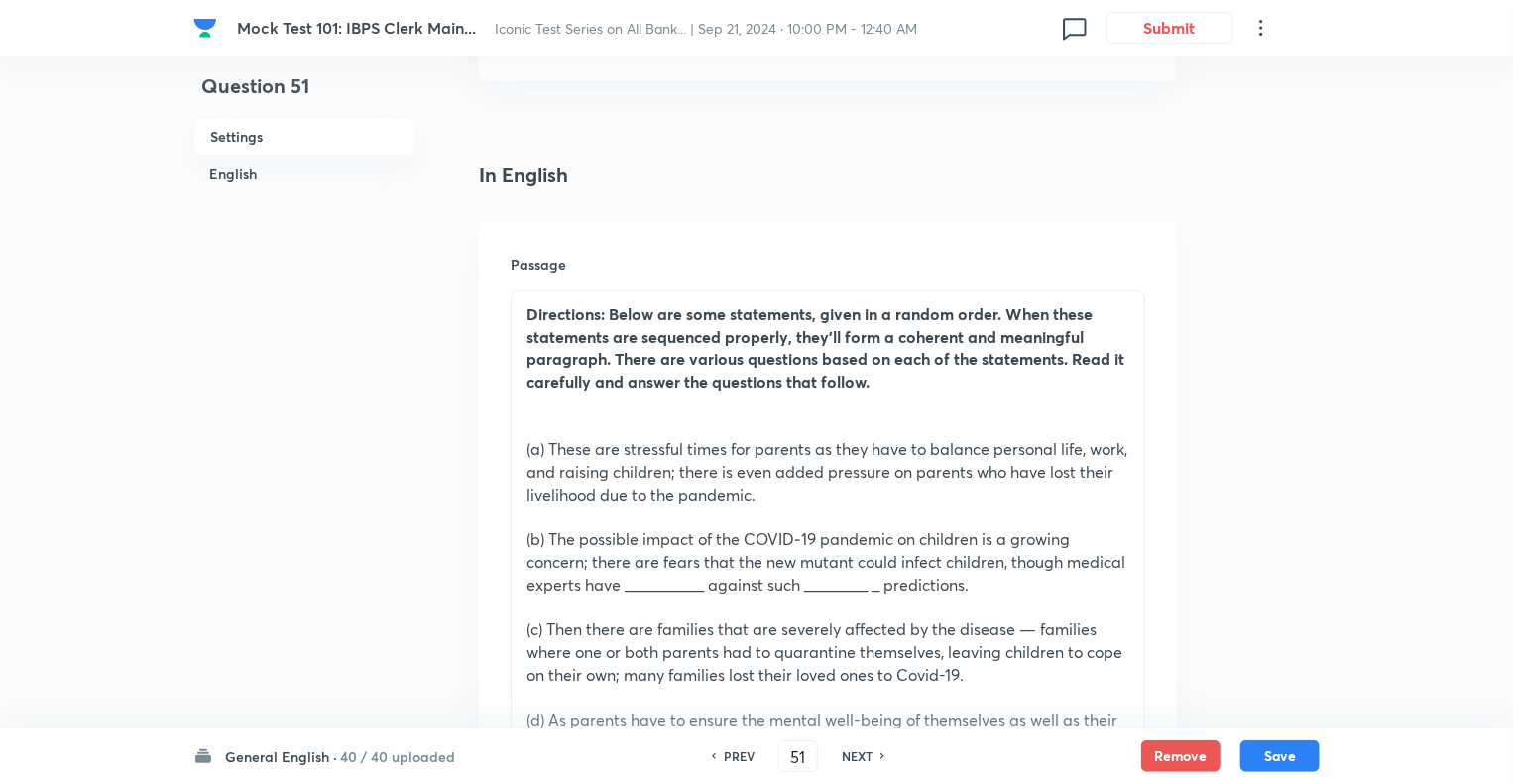 scroll, scrollTop: 436, scrollLeft: 0, axis: vertical 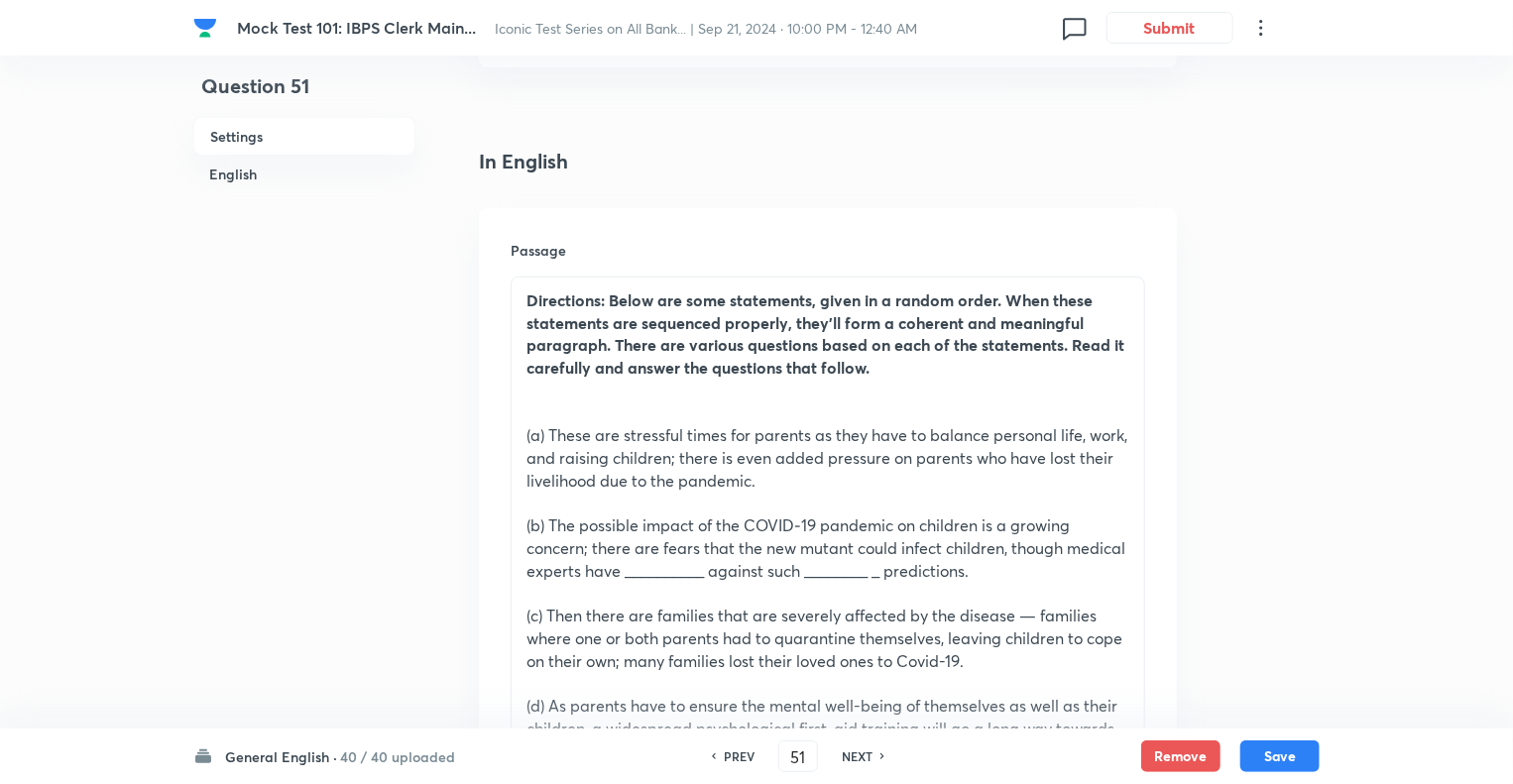 click on "NEXT" at bounding box center [857, 756] 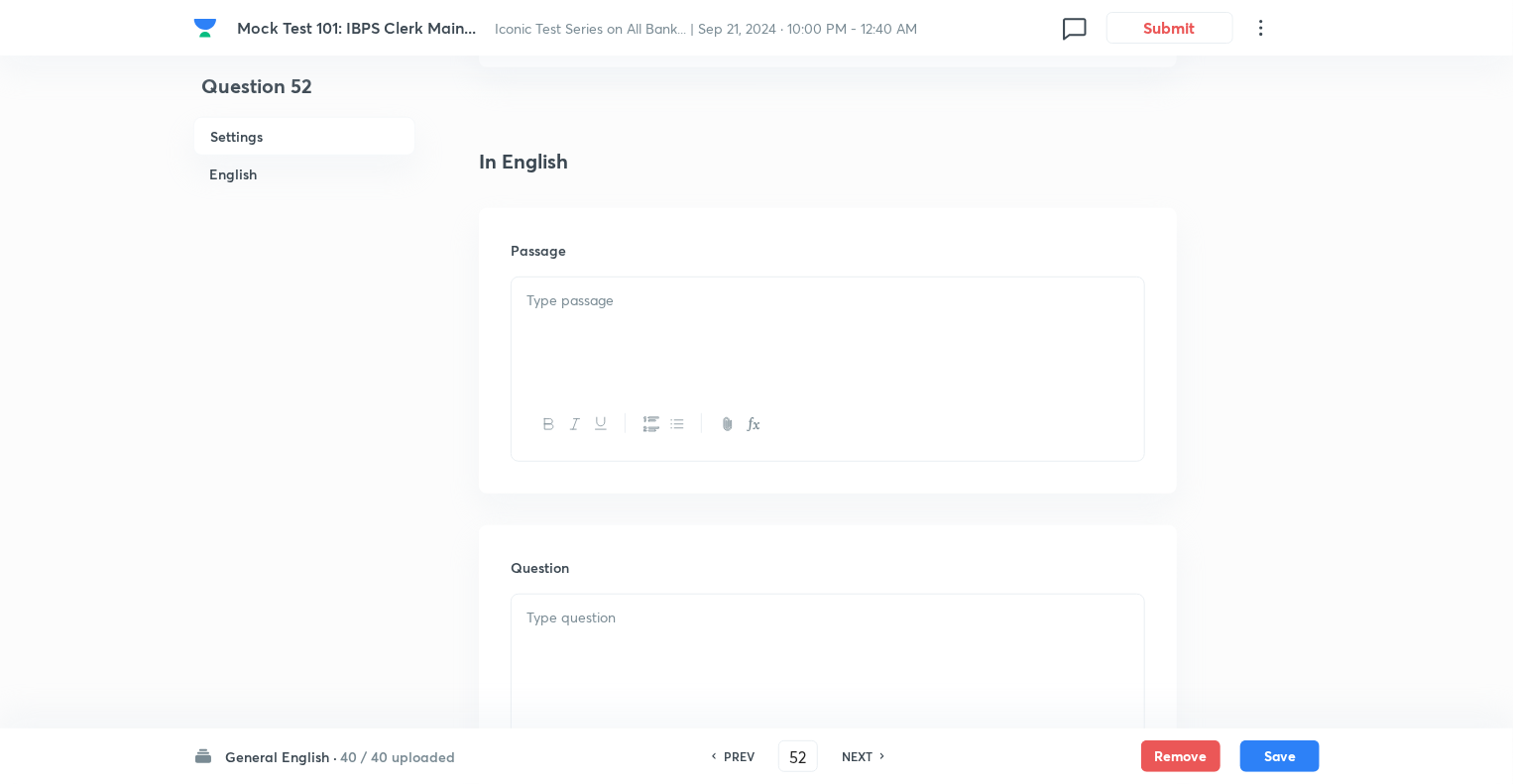 checkbox on "false" 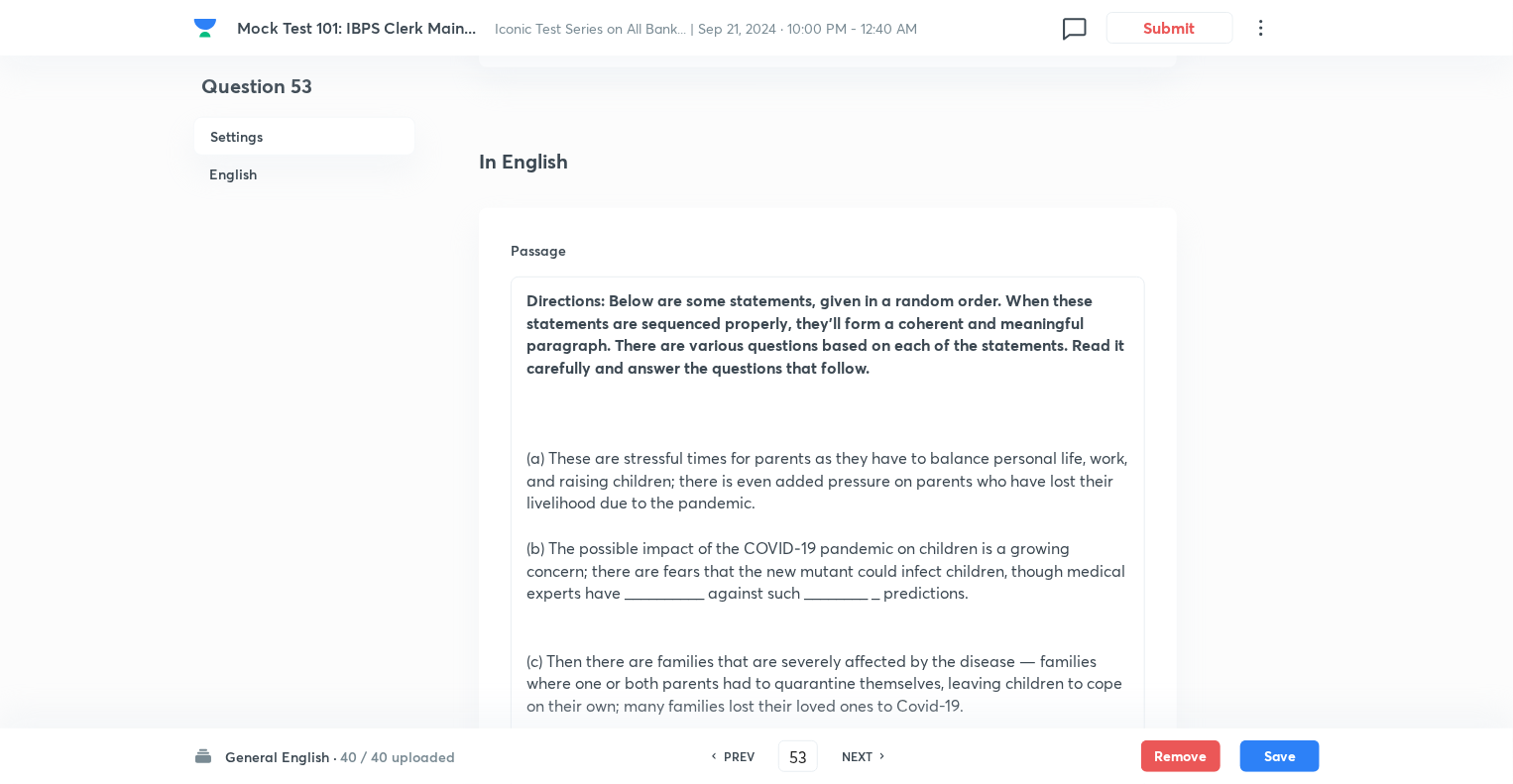 checkbox on "true" 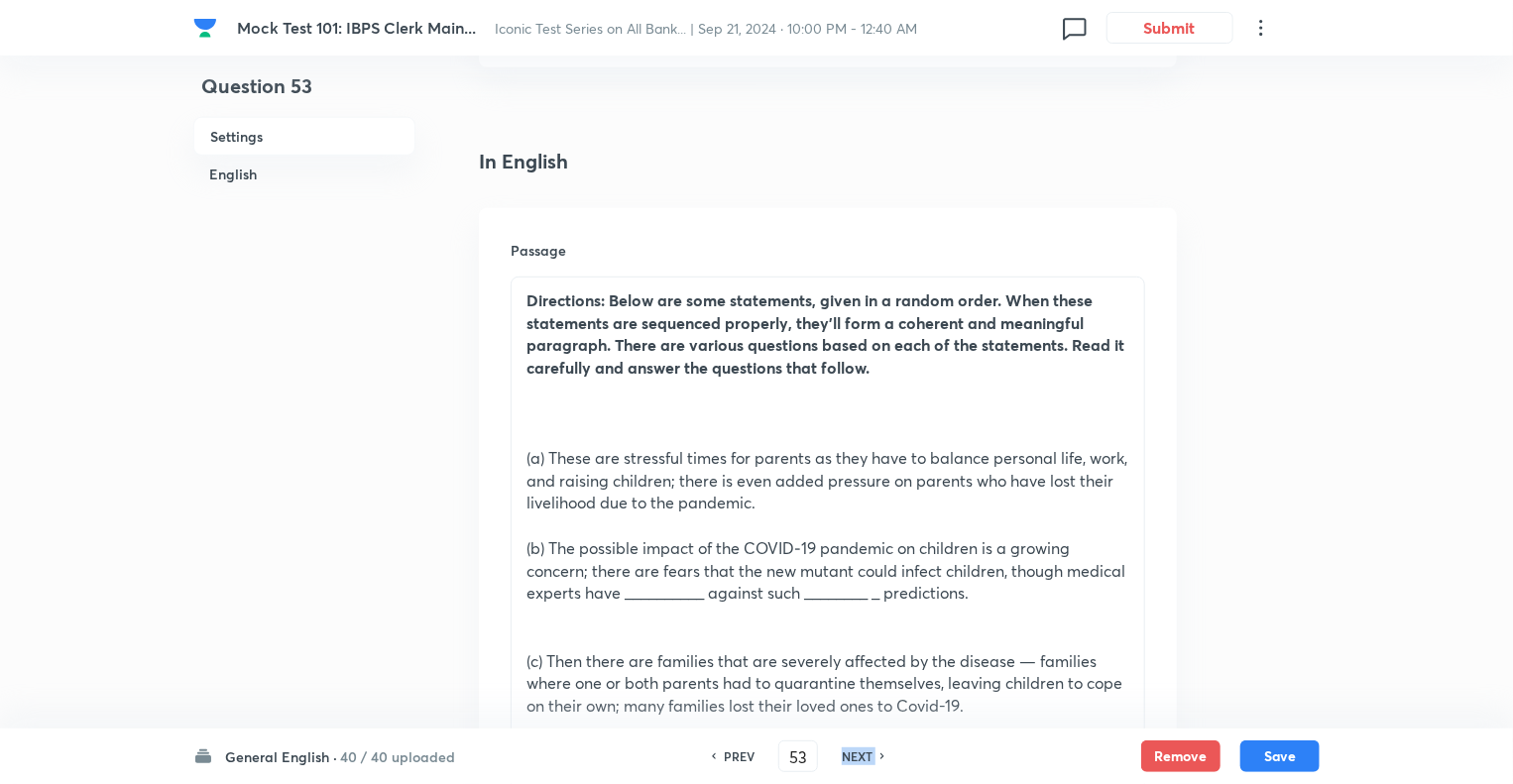 click on "NEXT" at bounding box center [857, 756] 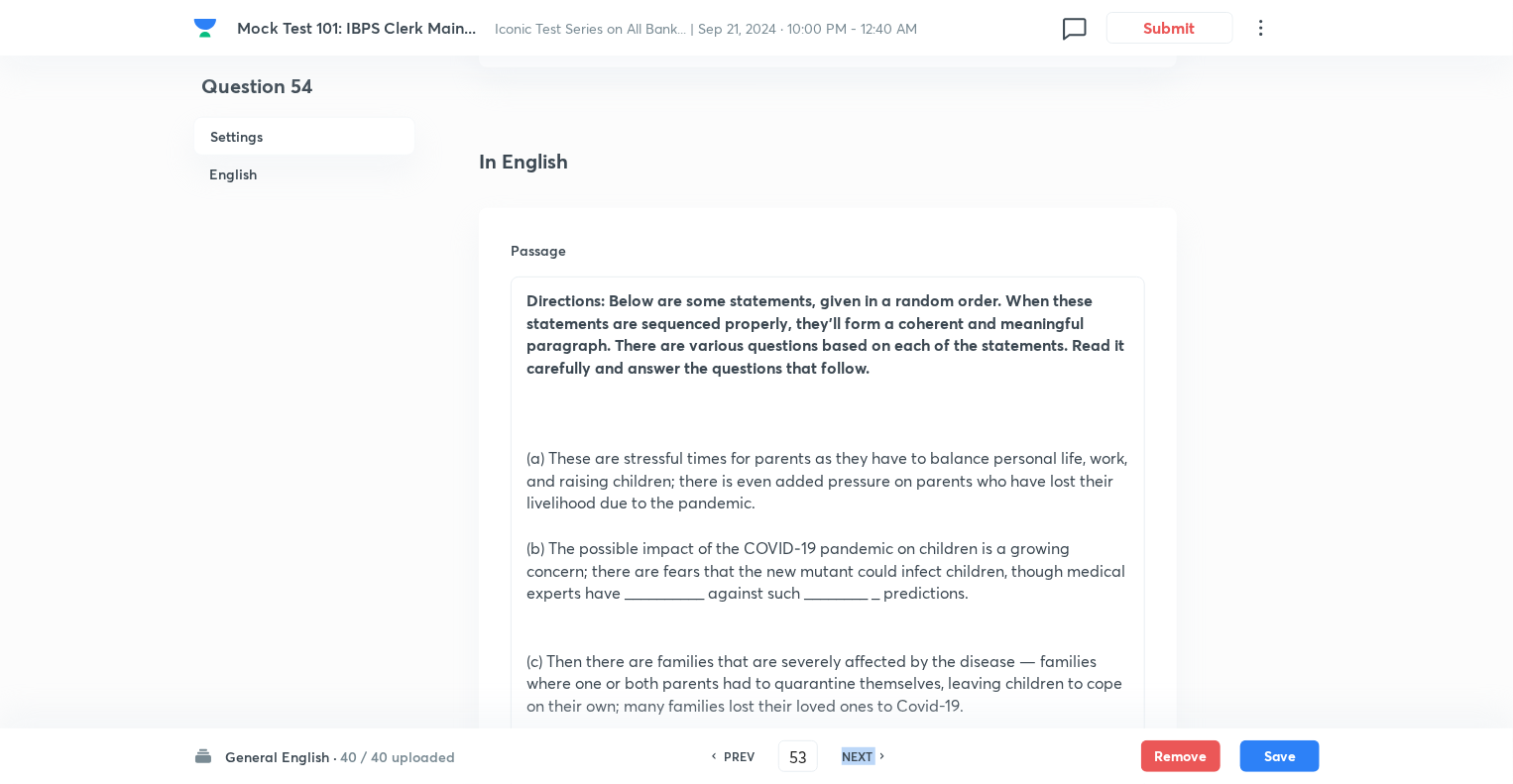 type on "54" 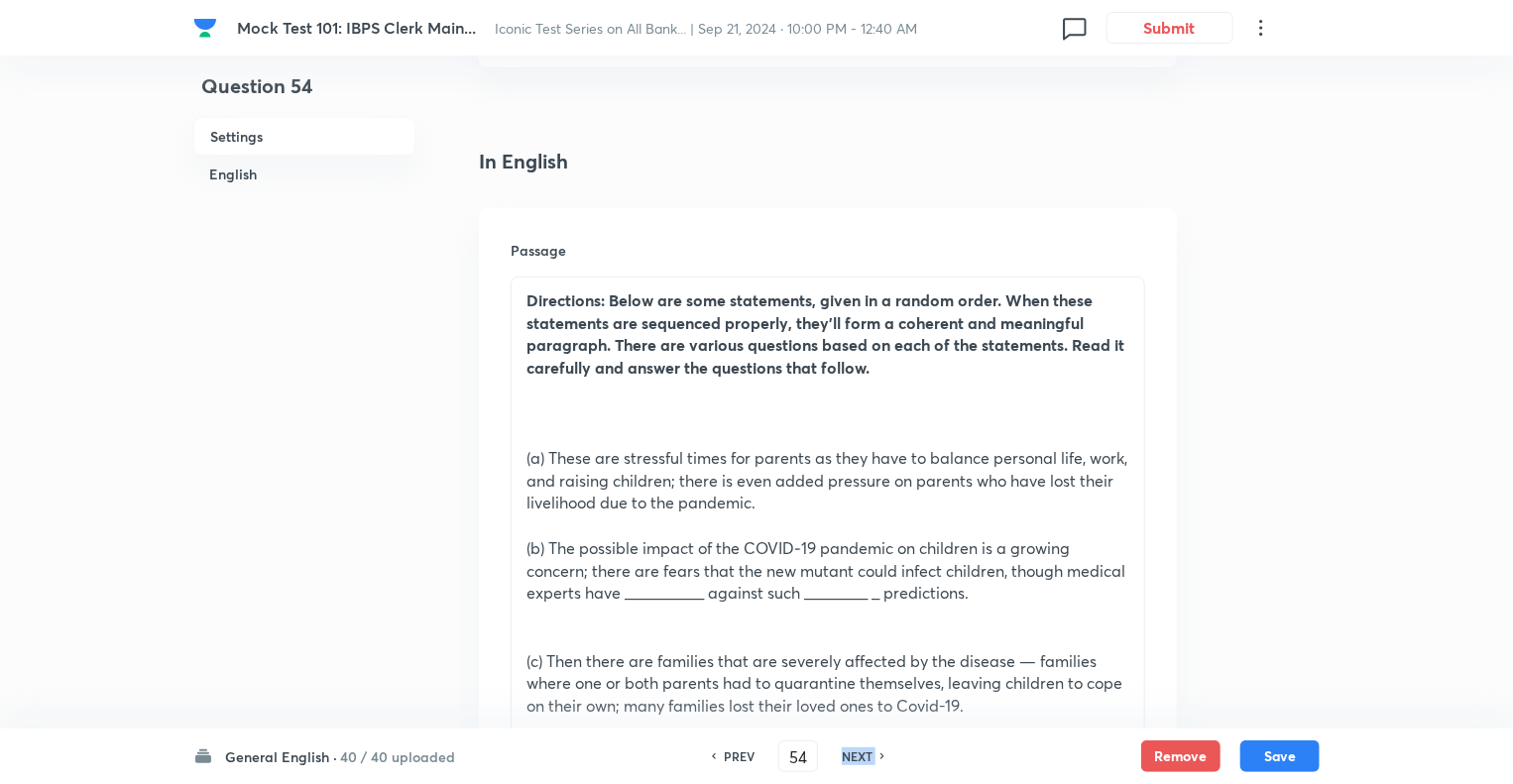 checkbox on "false" 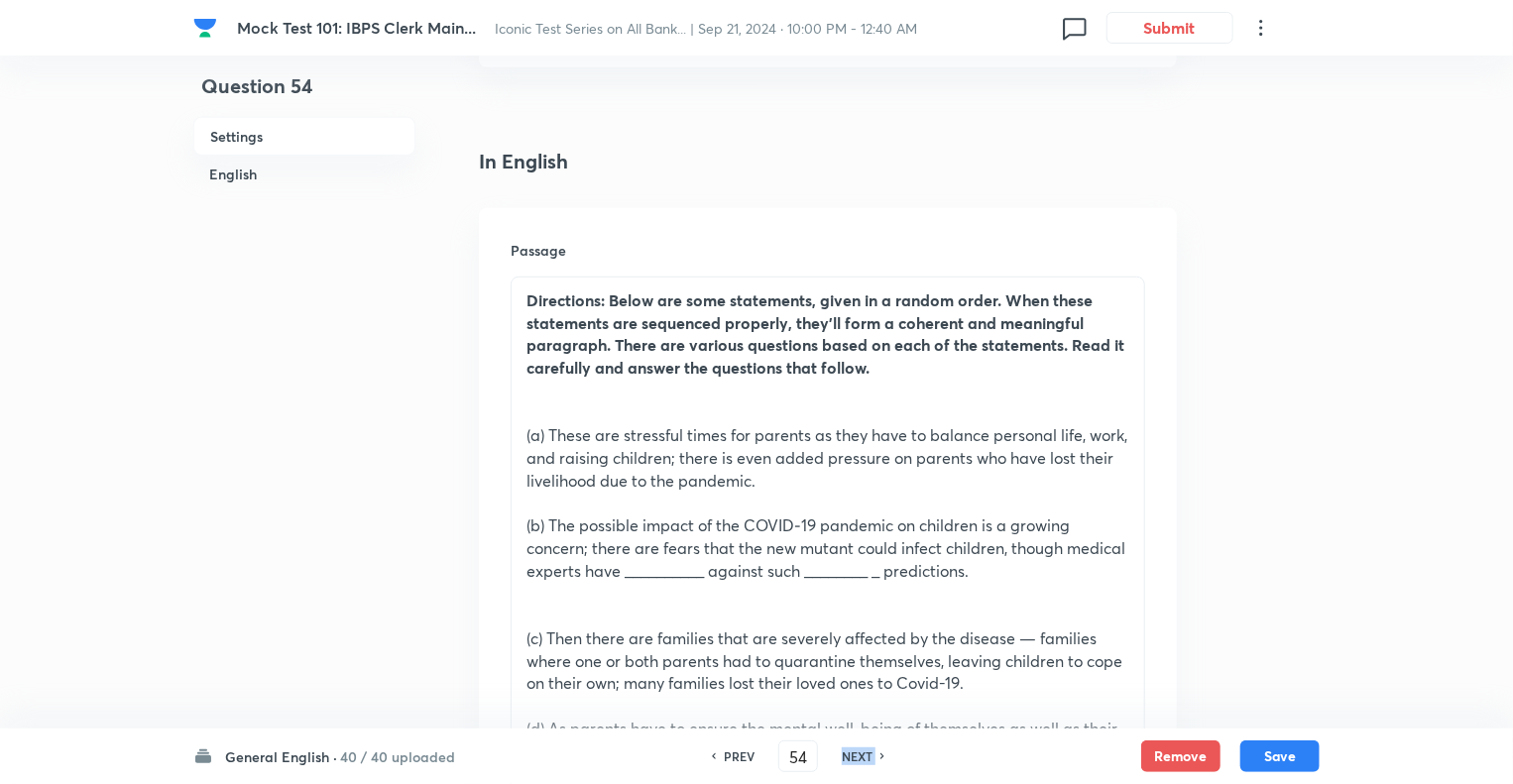 click on "NEXT" at bounding box center (857, 756) 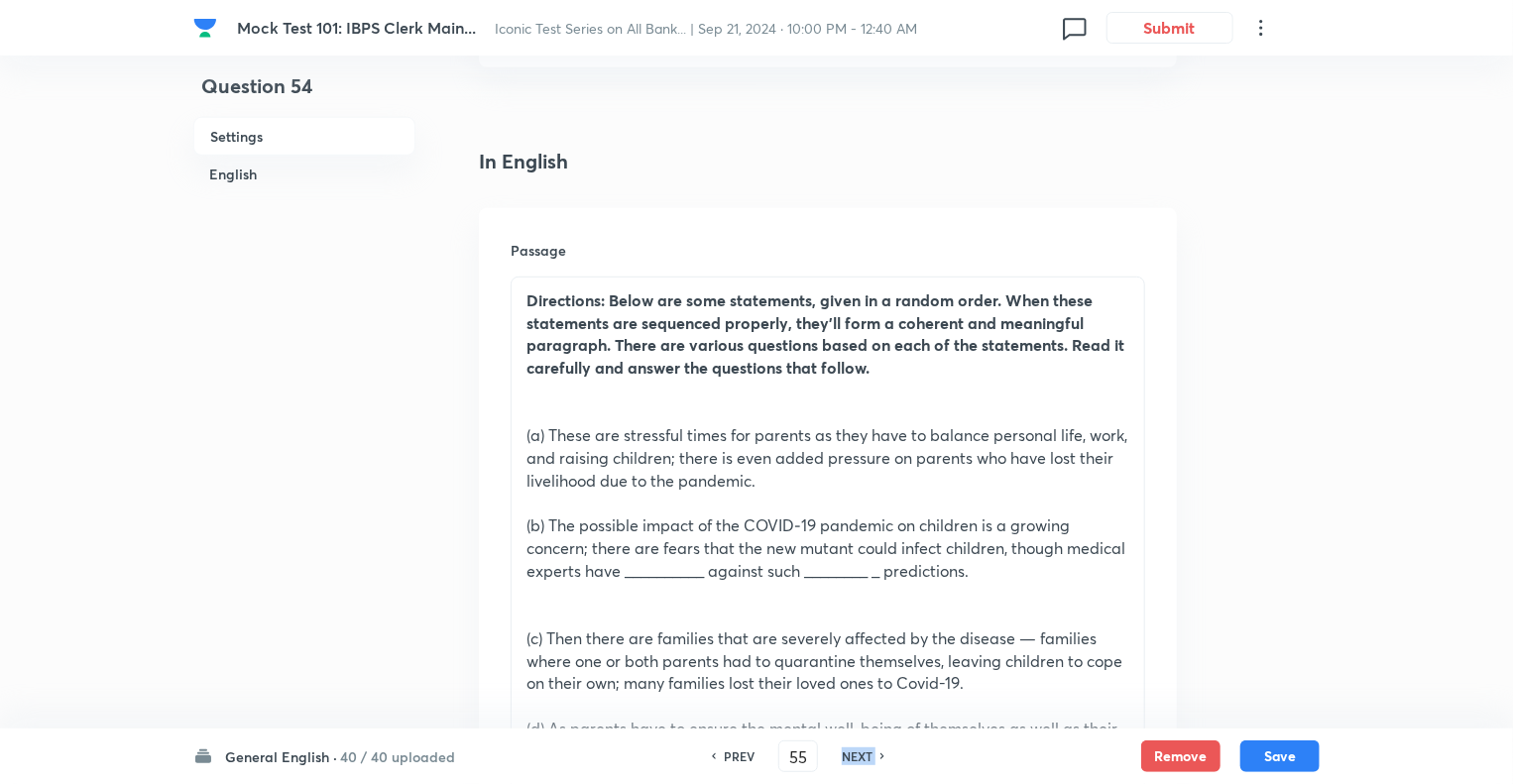 checkbox on "false" 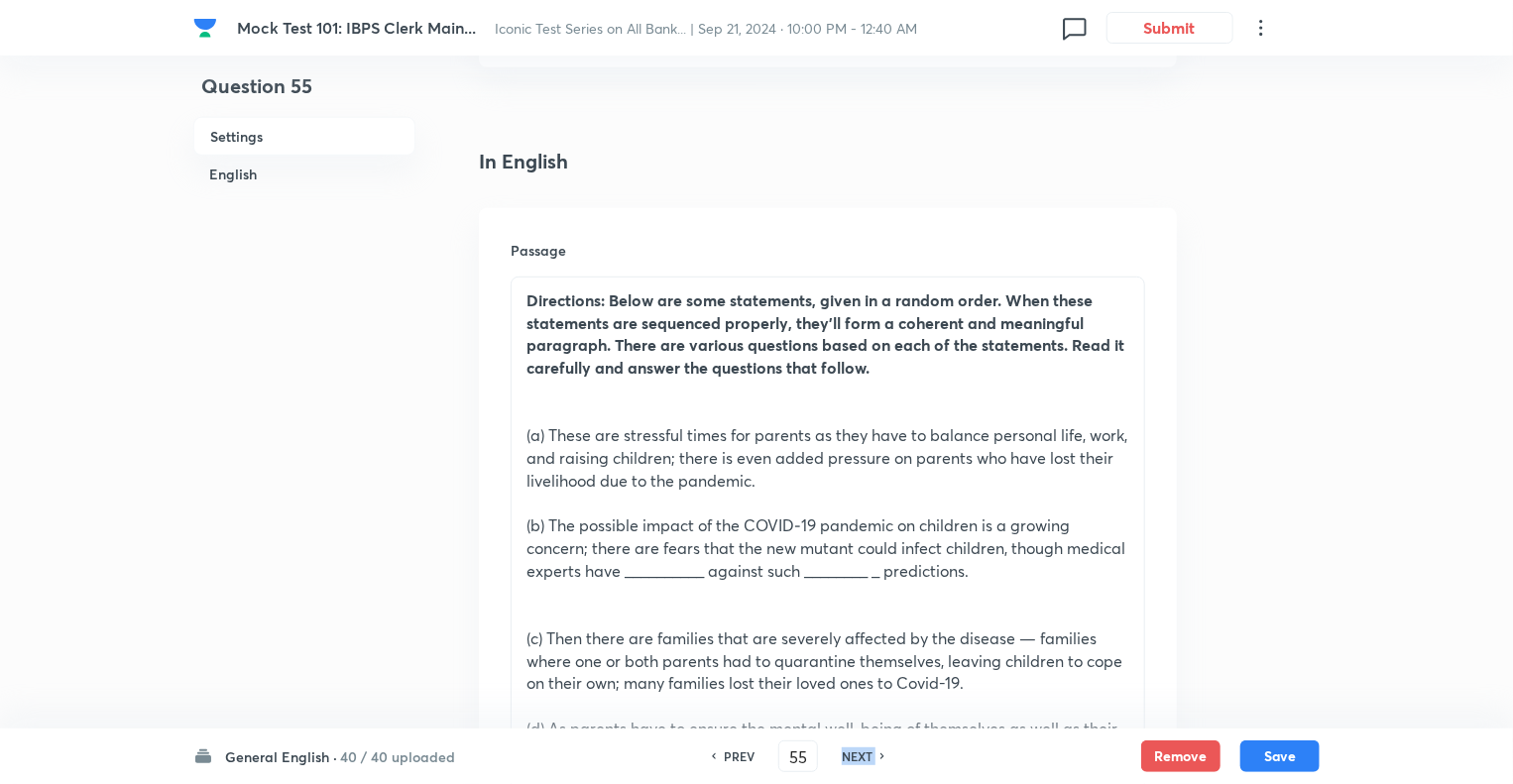 click on "NEXT" at bounding box center [857, 756] 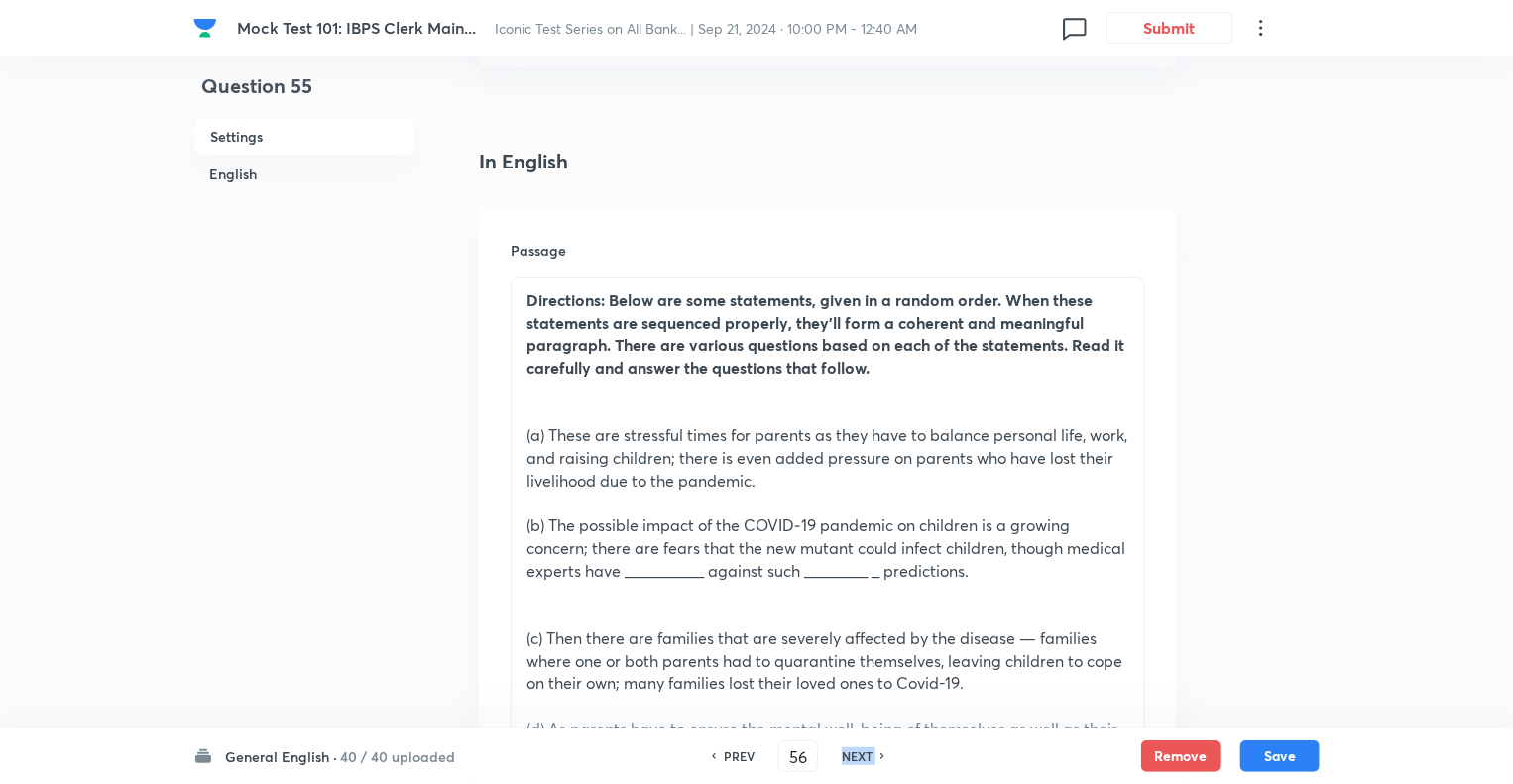 checkbox on "false" 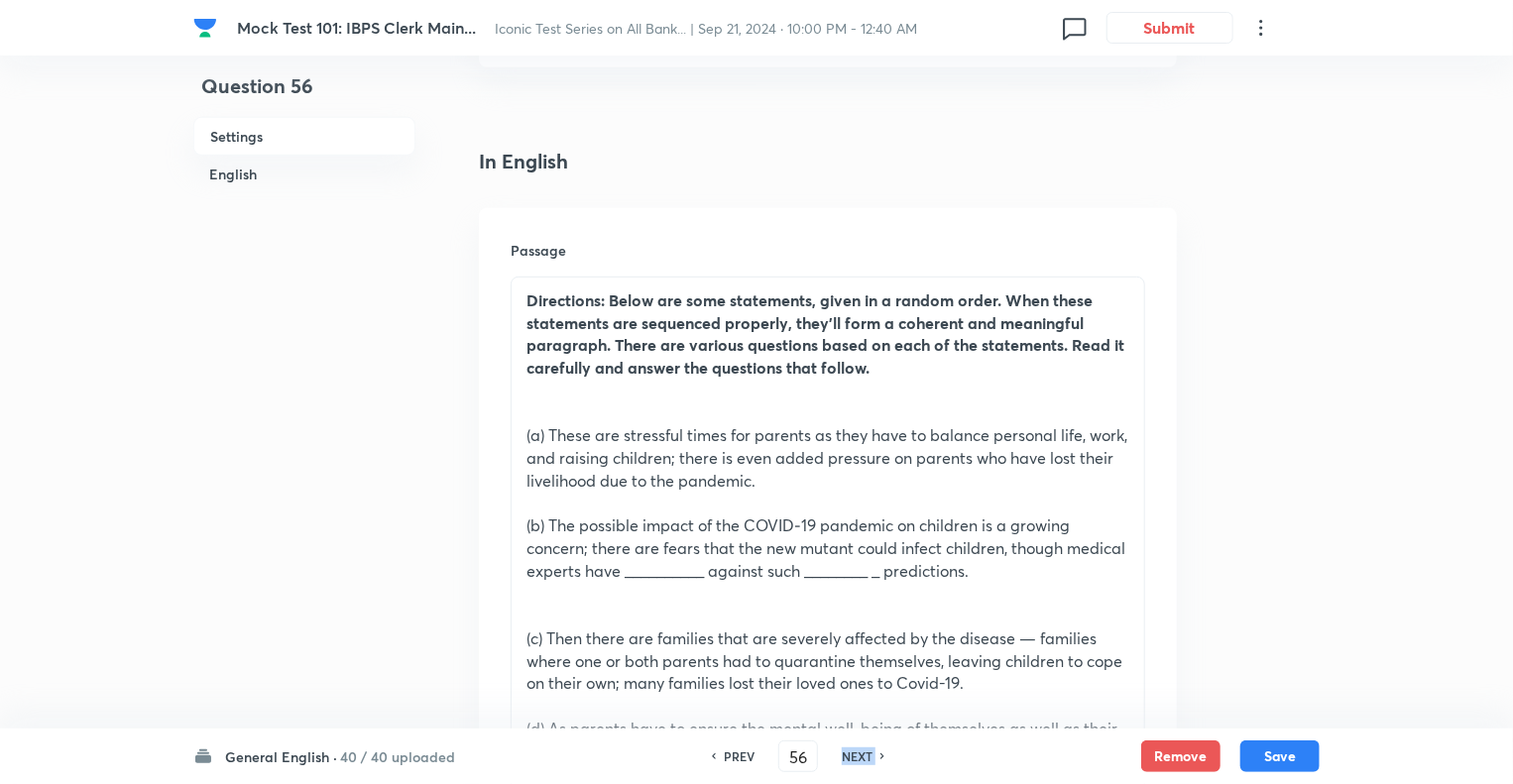 click on "NEXT" at bounding box center (857, 756) 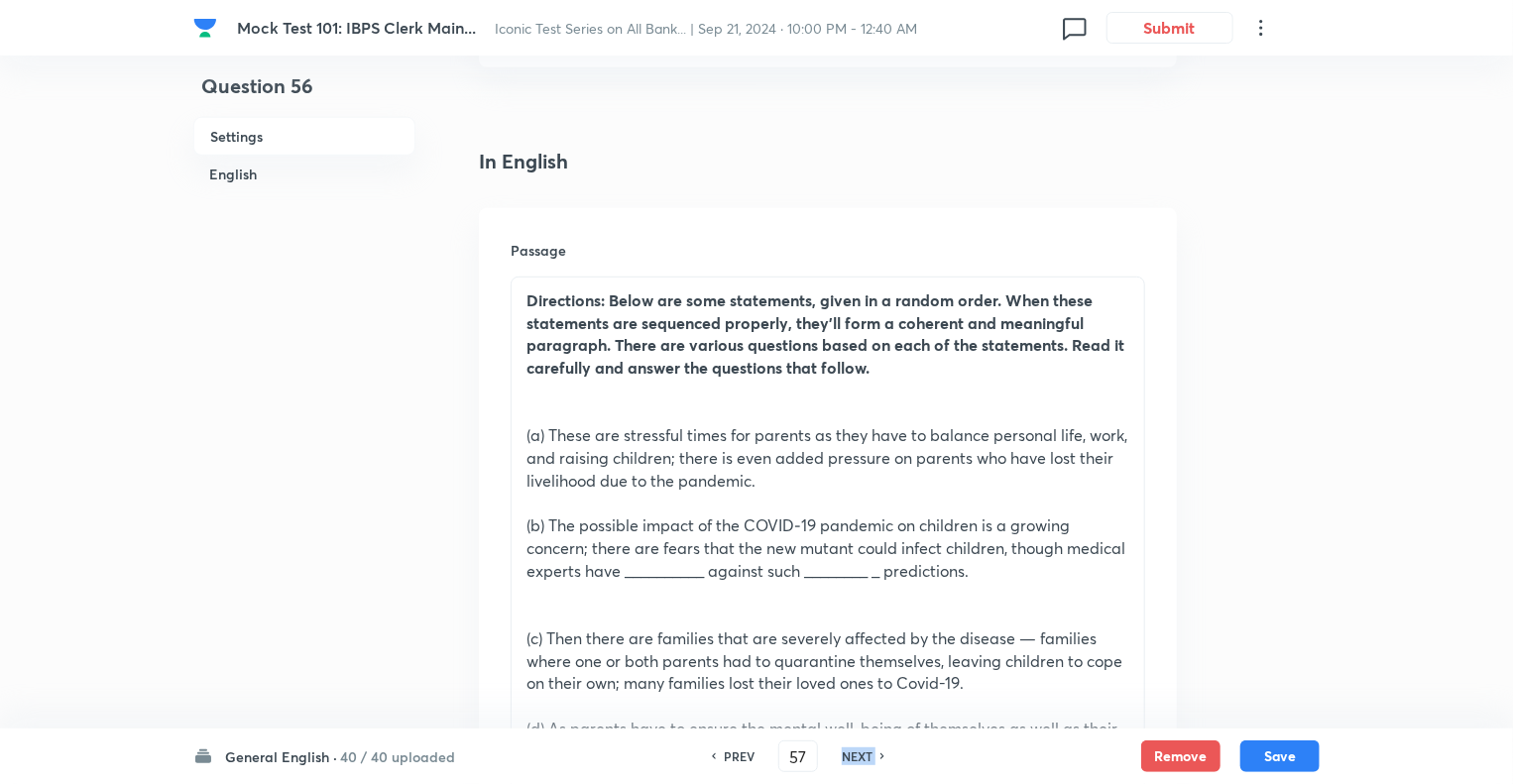 checkbox on "false" 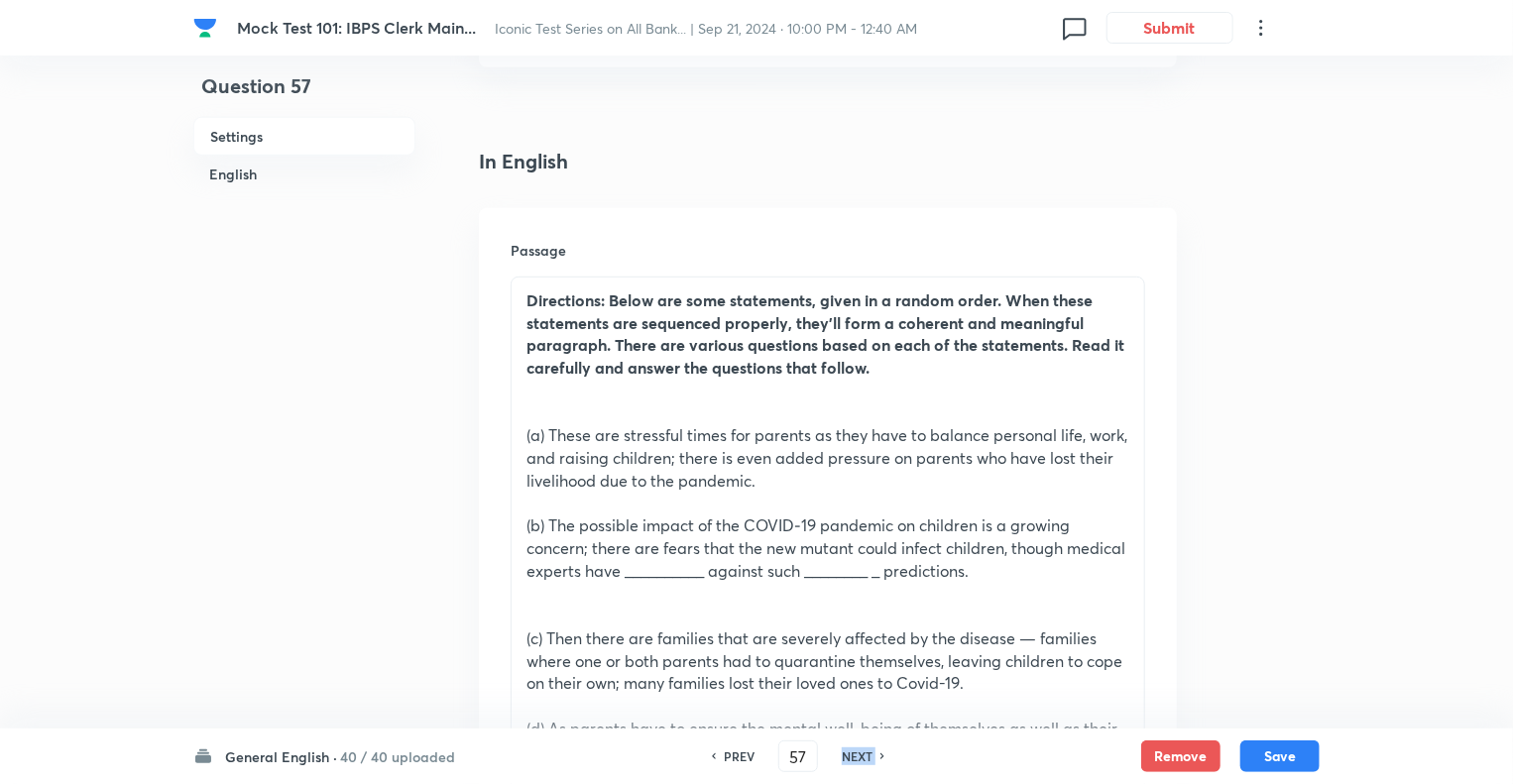 checkbox on "true" 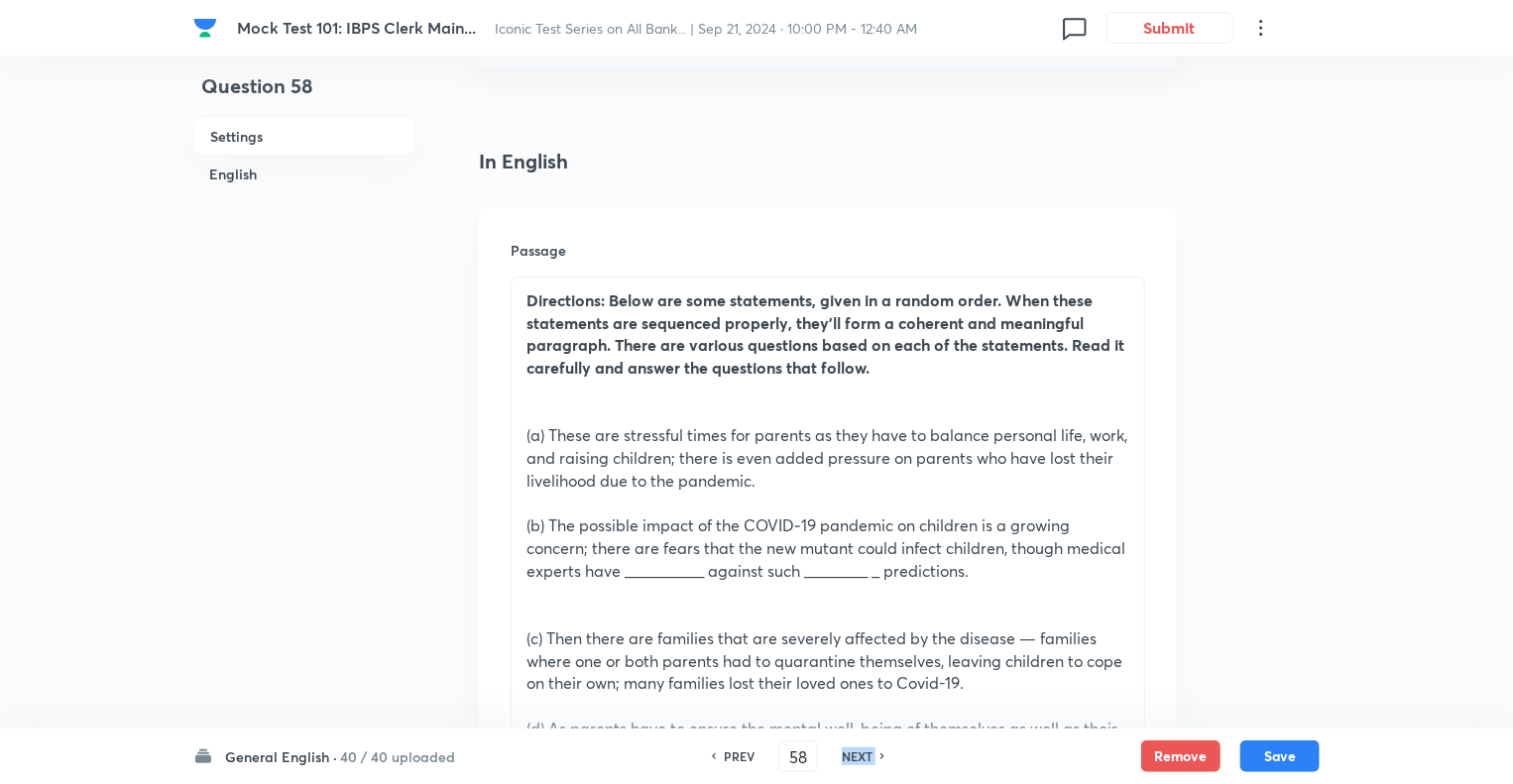checkbox on "false" 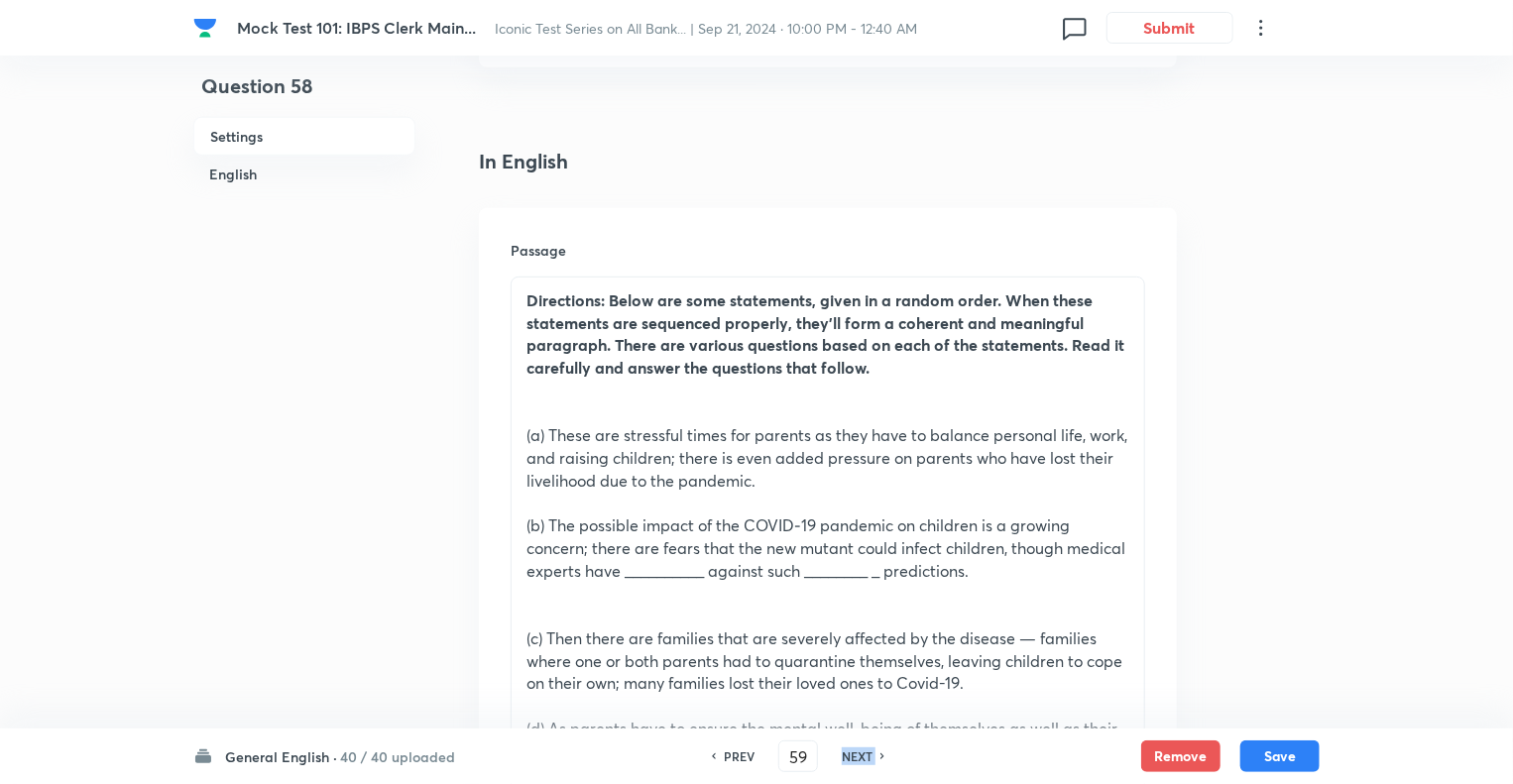 checkbox on "false" 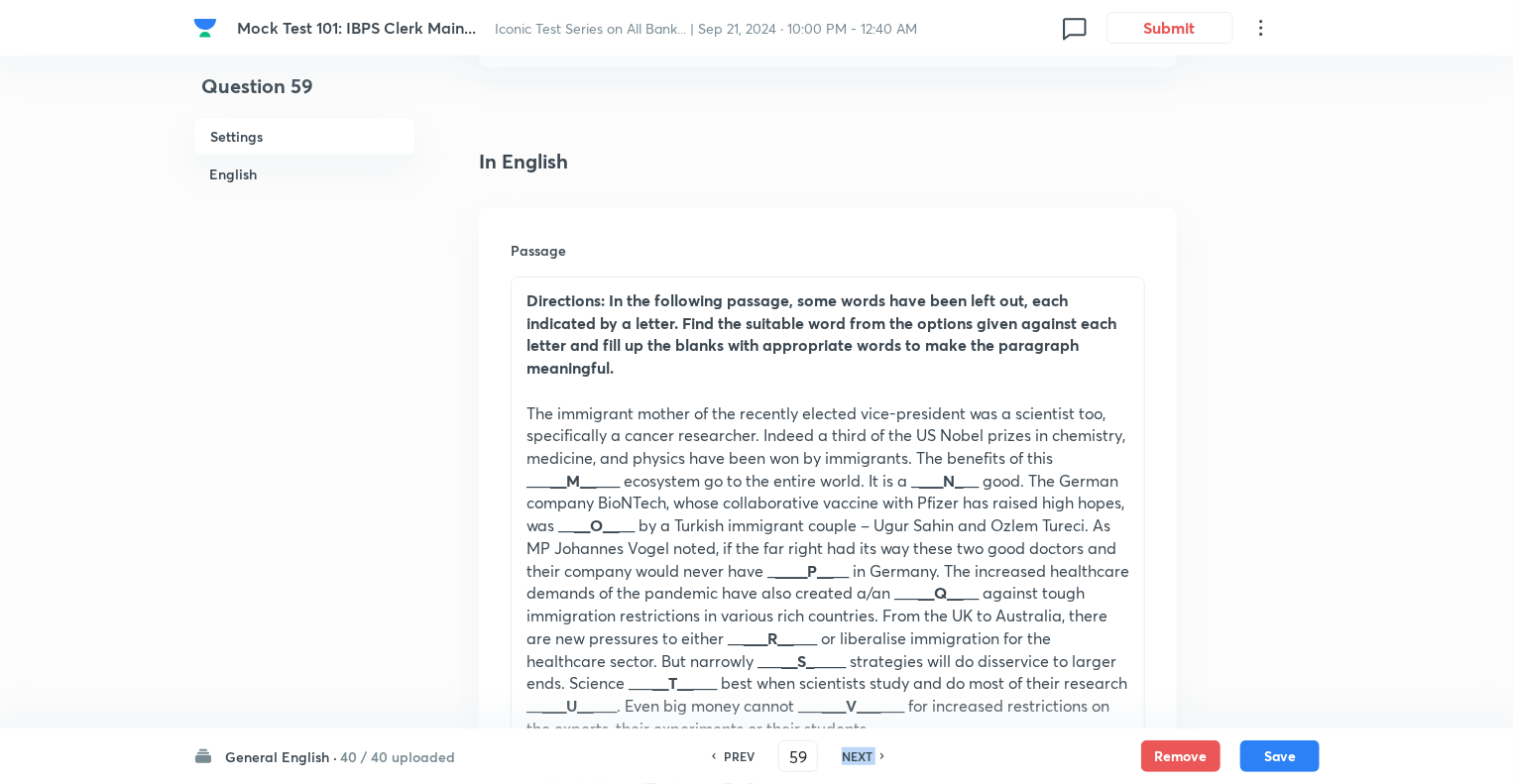 click on "NEXT" at bounding box center [857, 756] 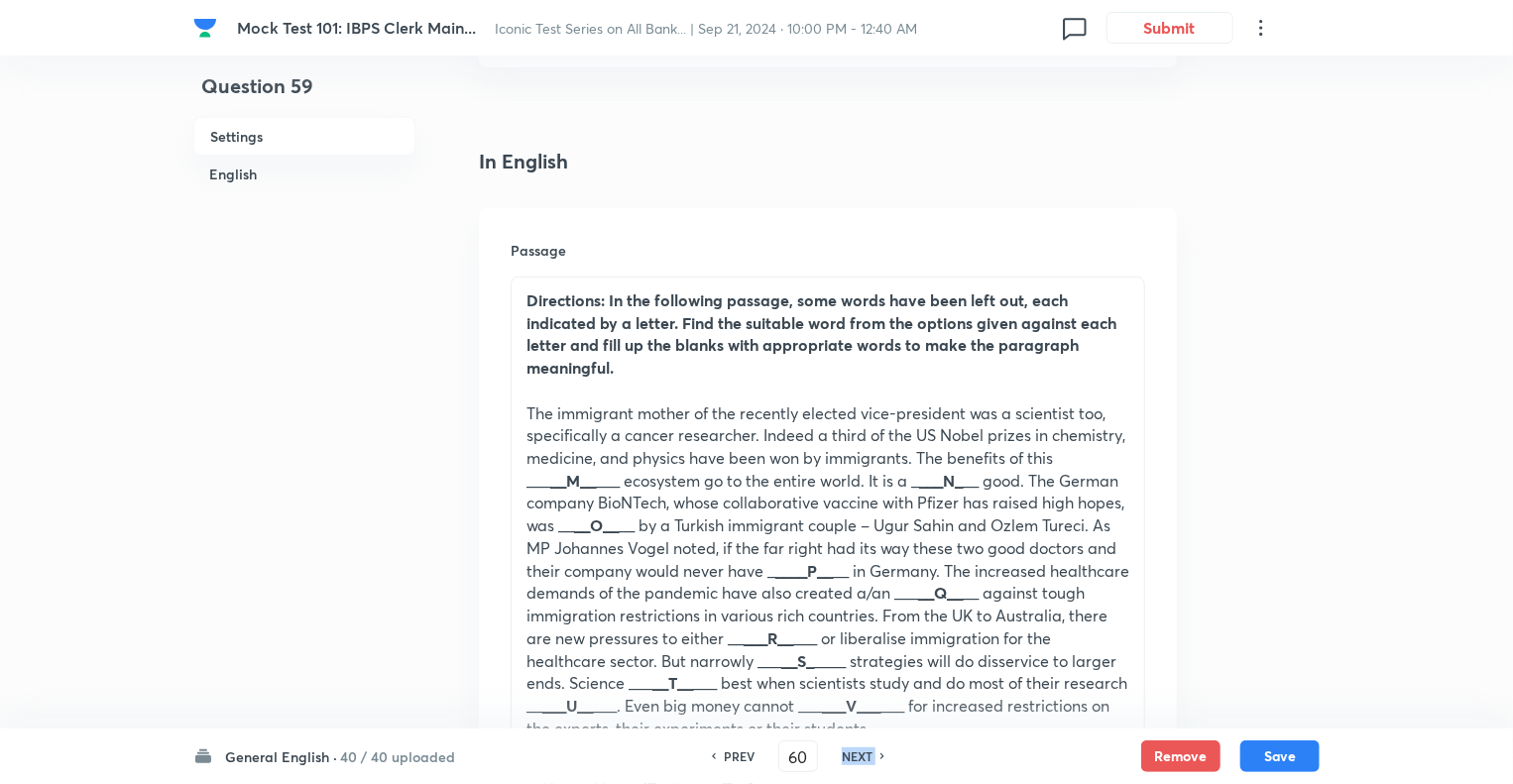checkbox on "false" 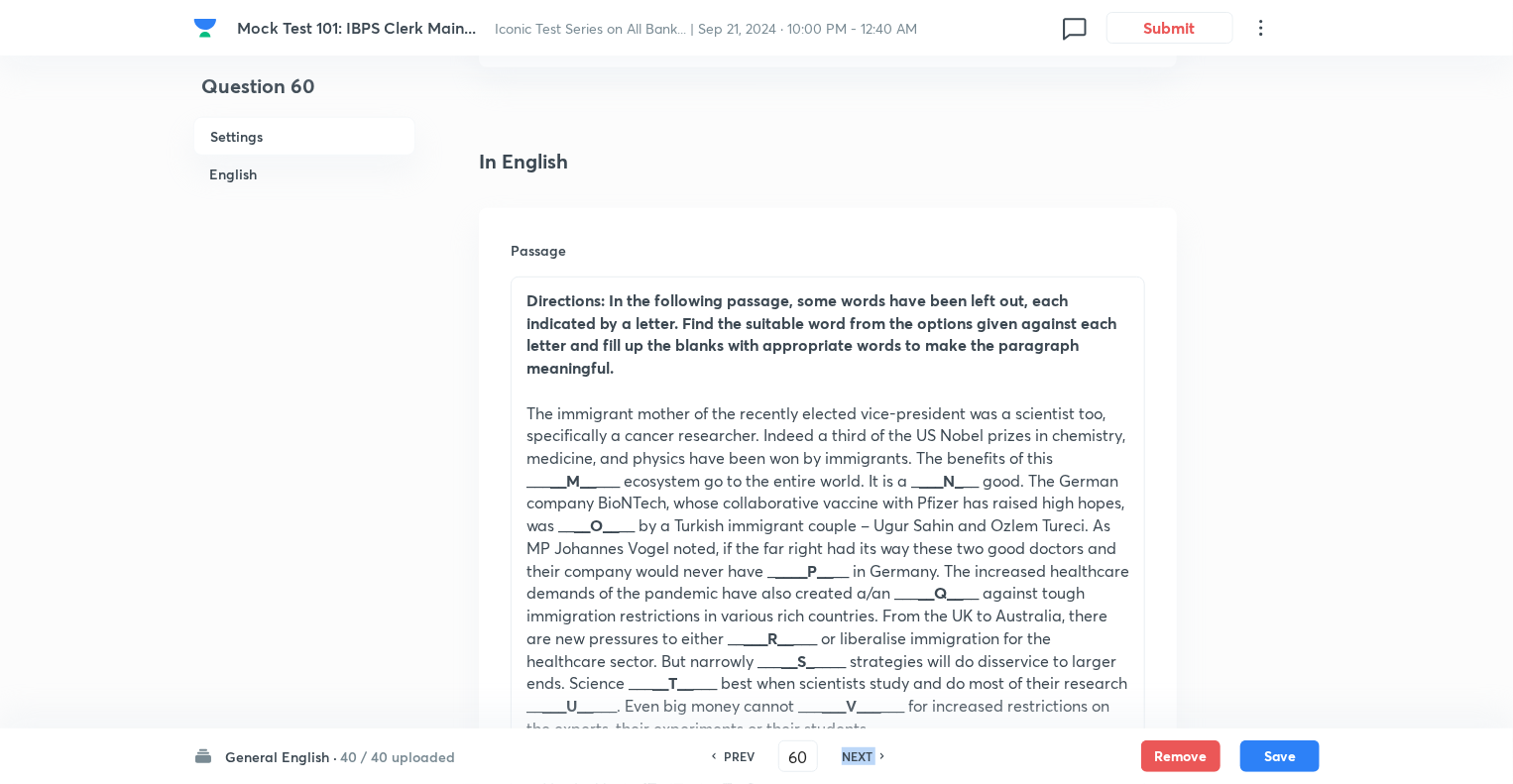 click on "NEXT" at bounding box center (857, 756) 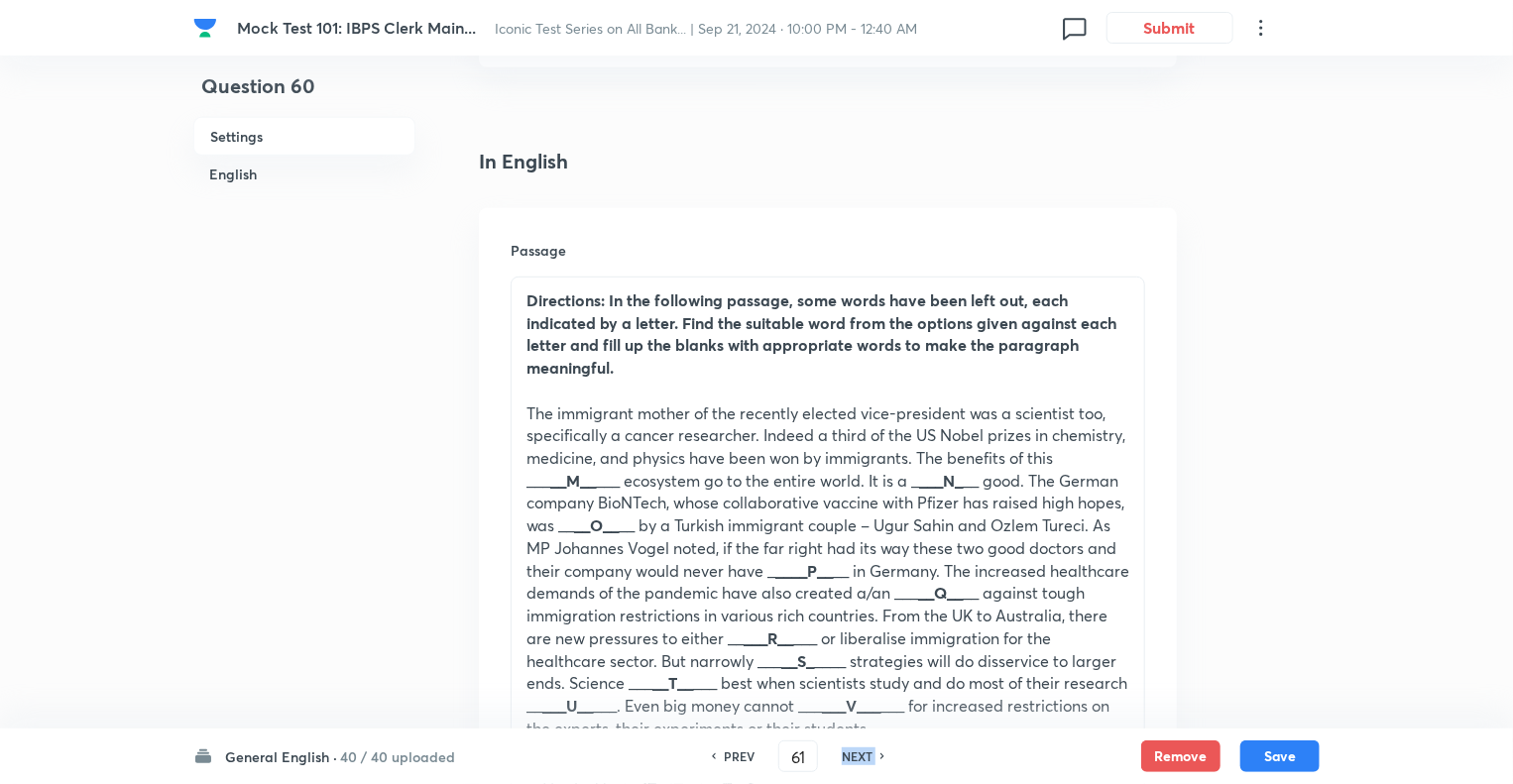 checkbox on "false" 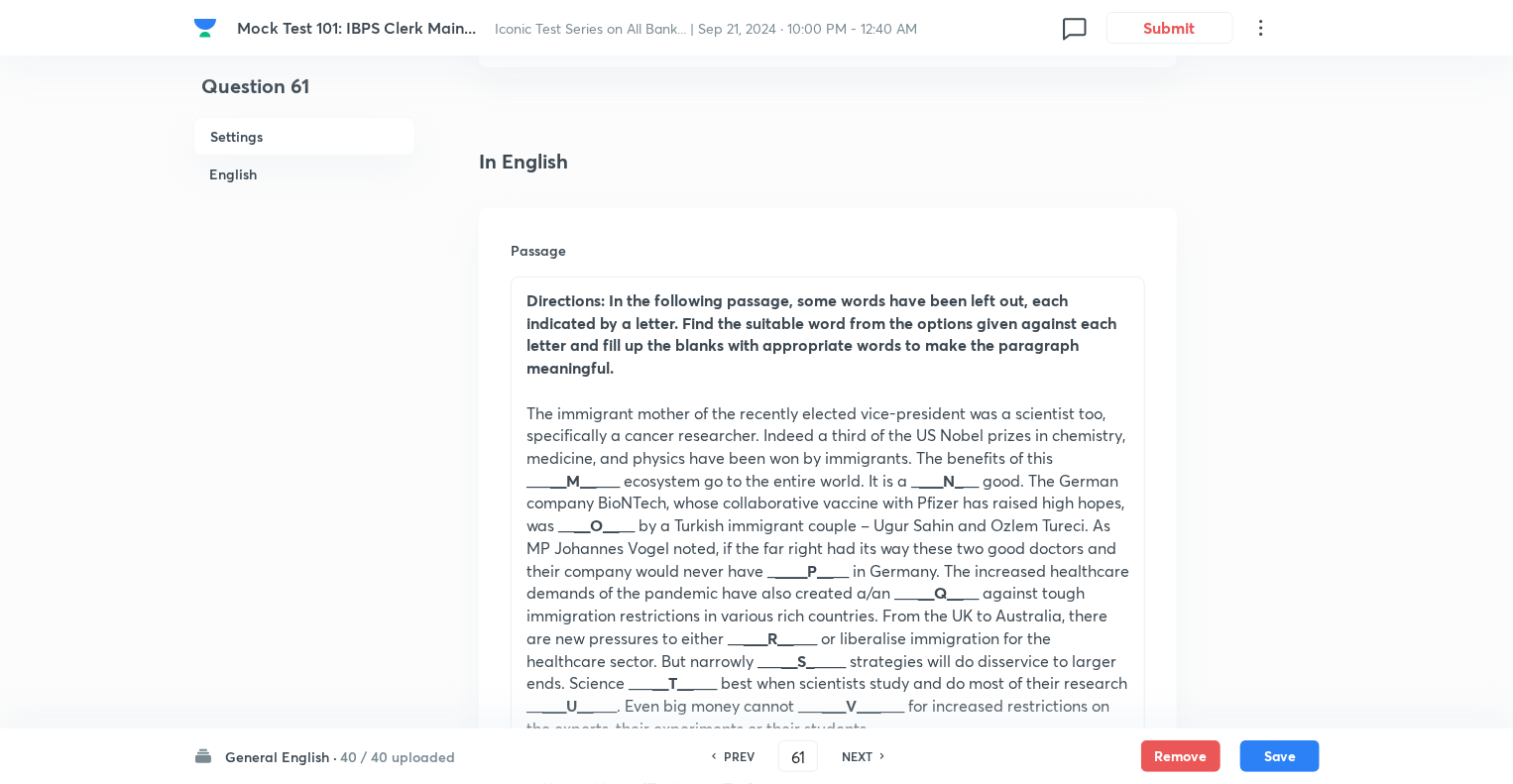checkbox on "true" 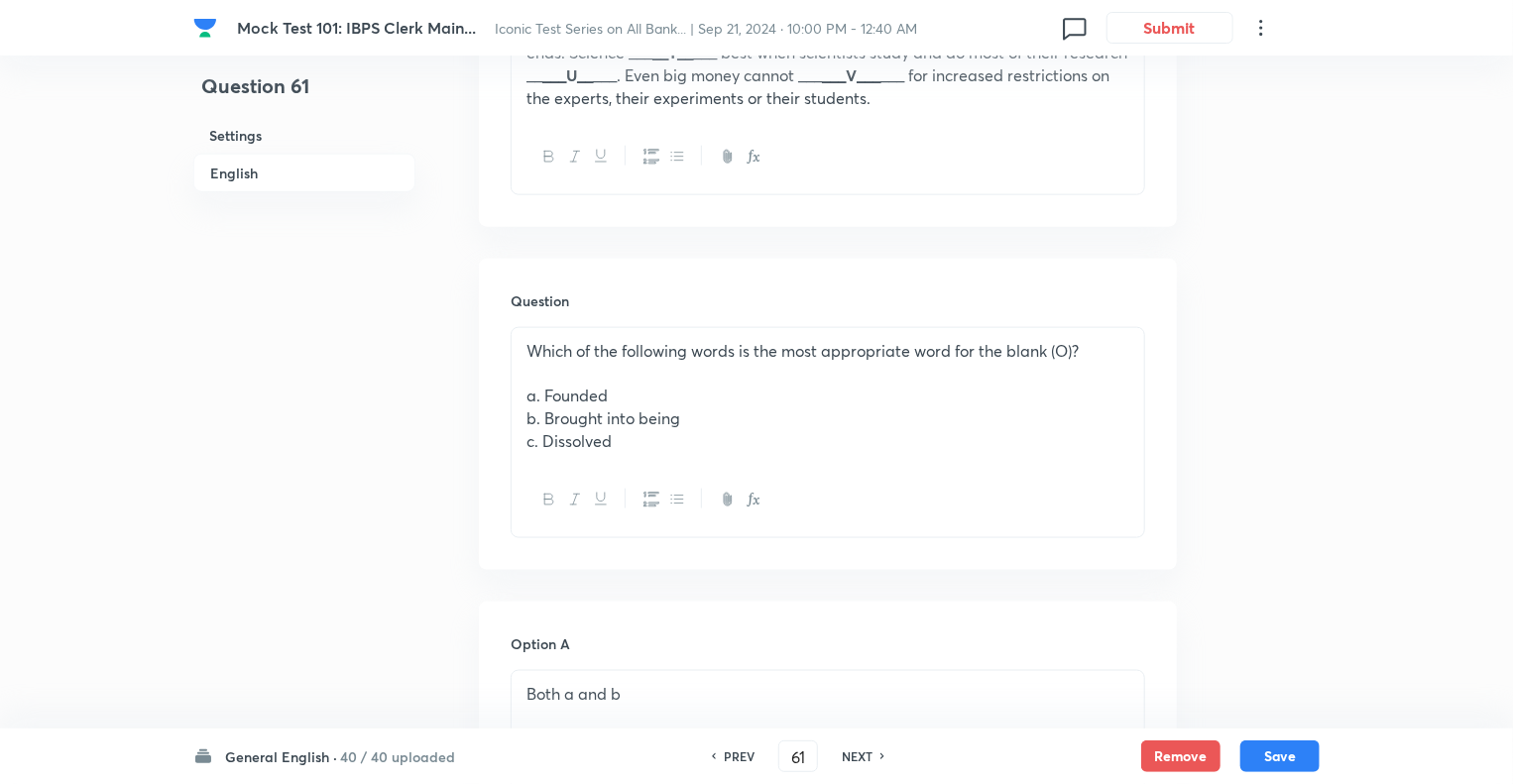 scroll, scrollTop: 1150, scrollLeft: 0, axis: vertical 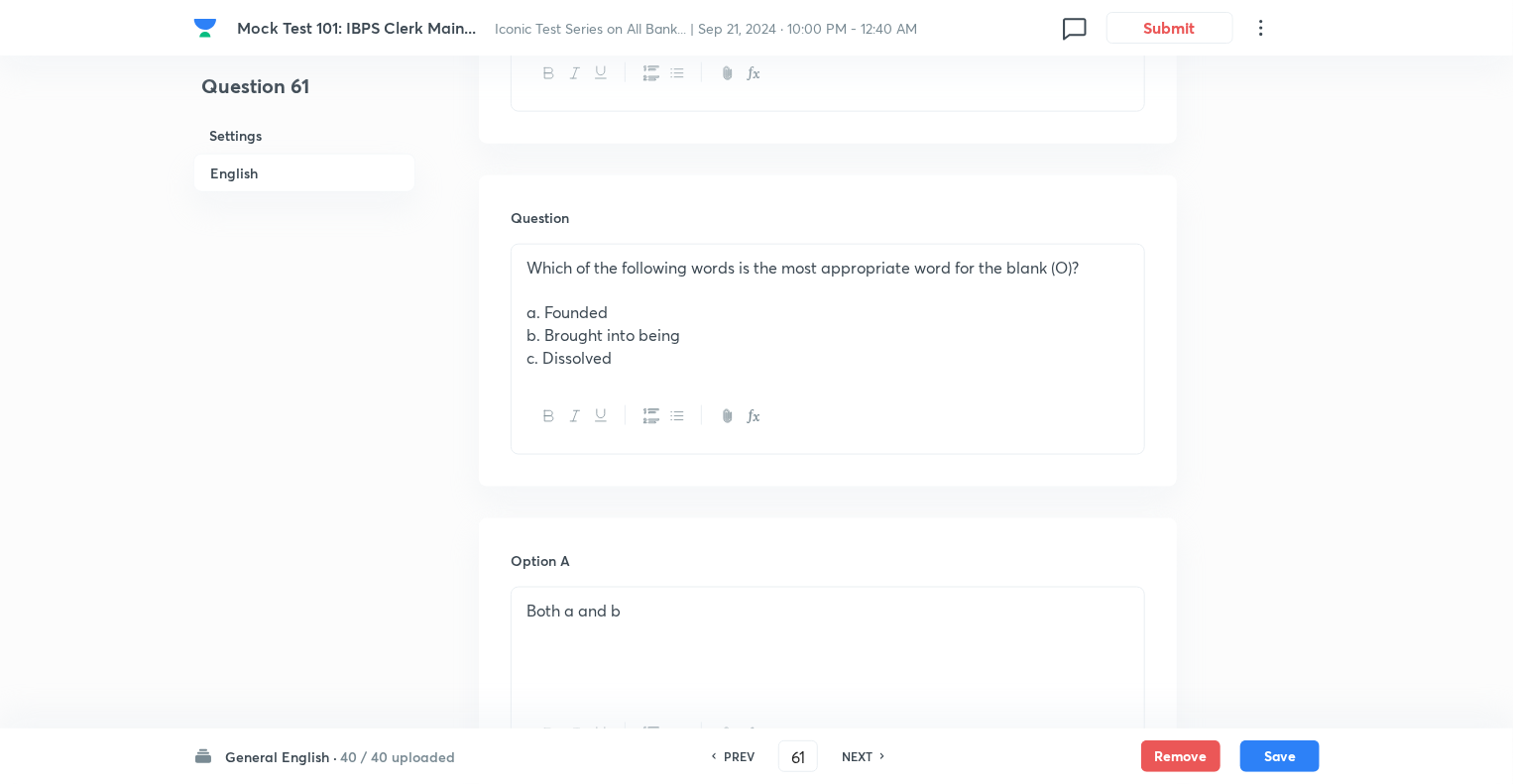 click on "PREV" at bounding box center [739, 756] 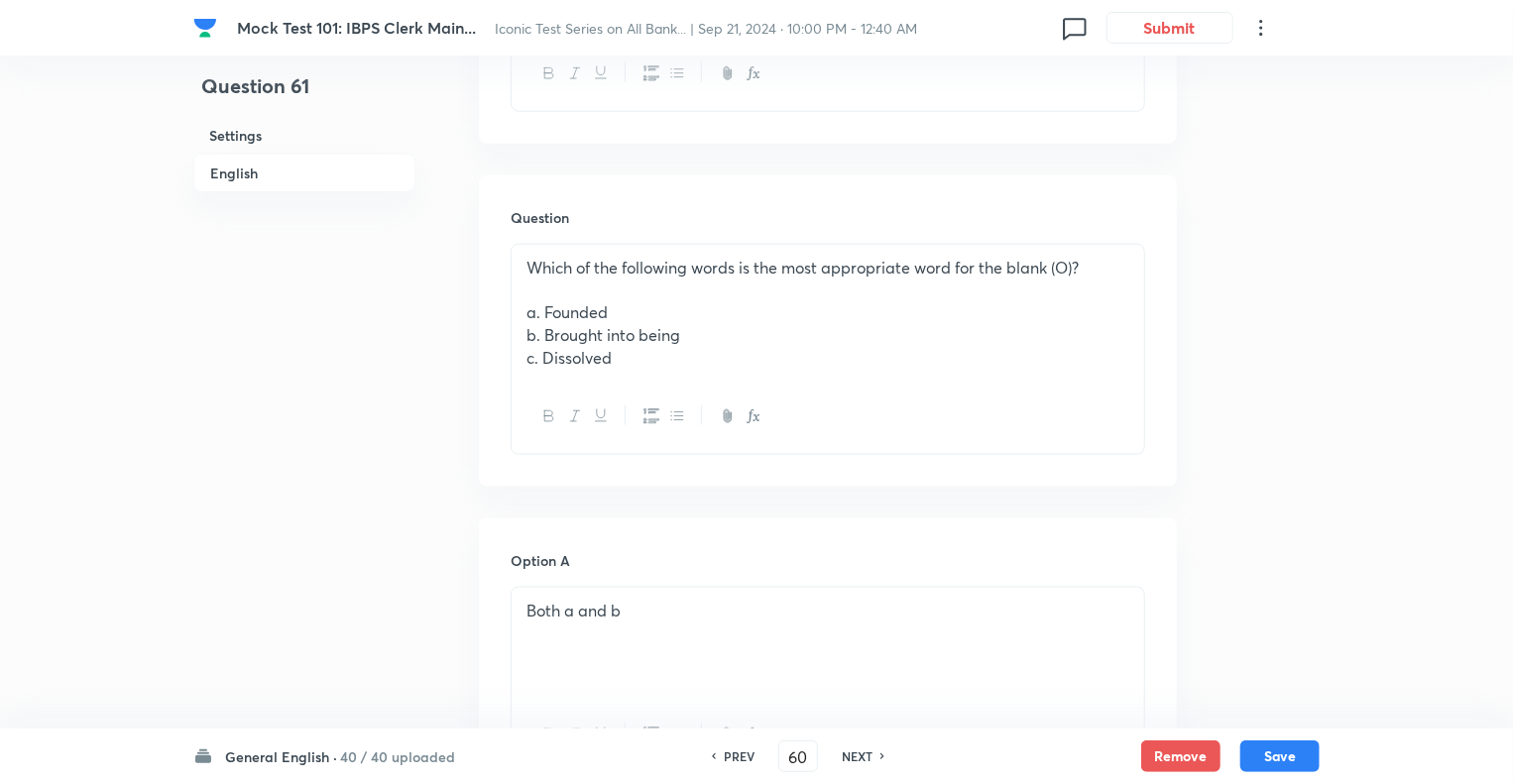 checkbox on "false" 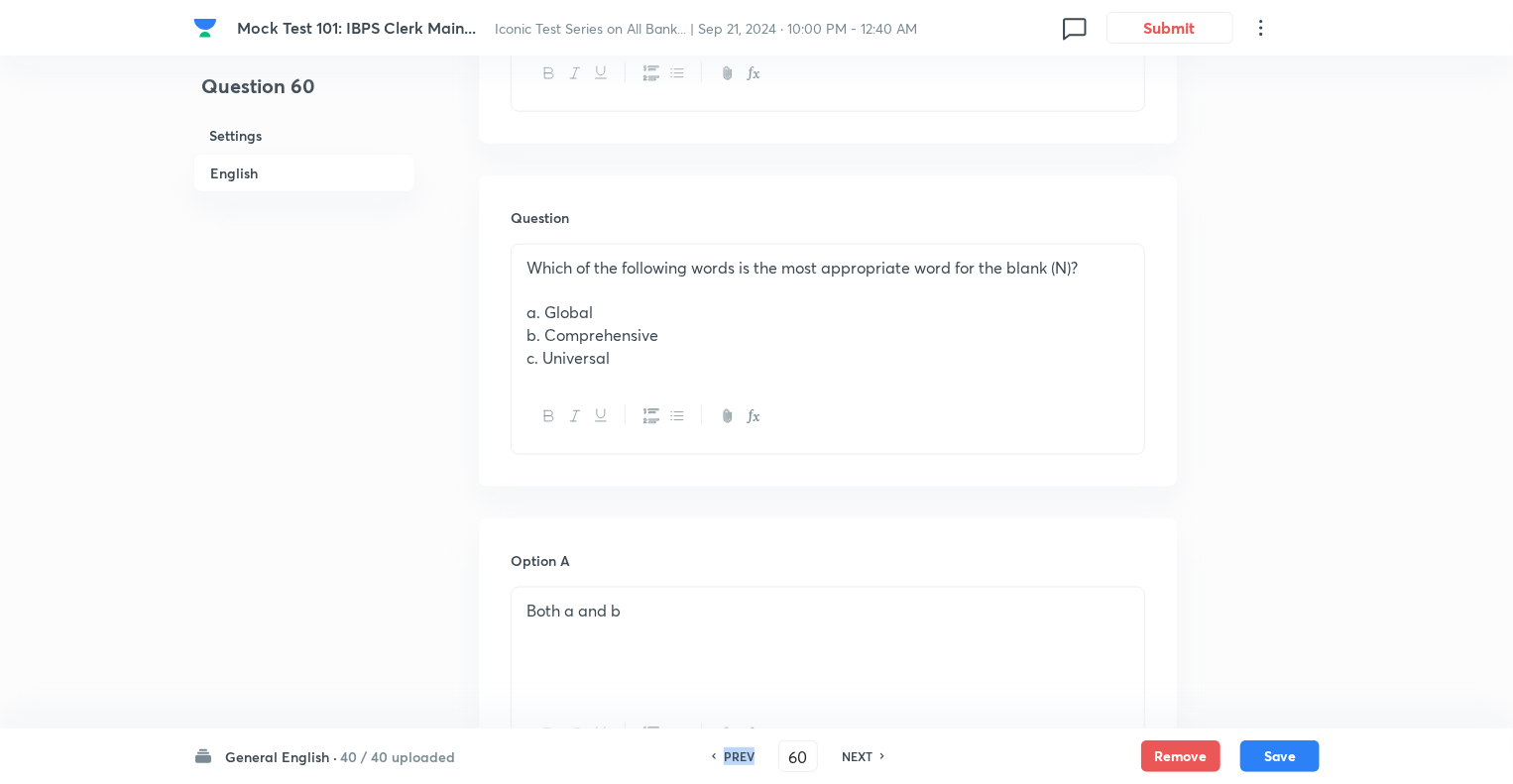 click on "PREV" at bounding box center [739, 756] 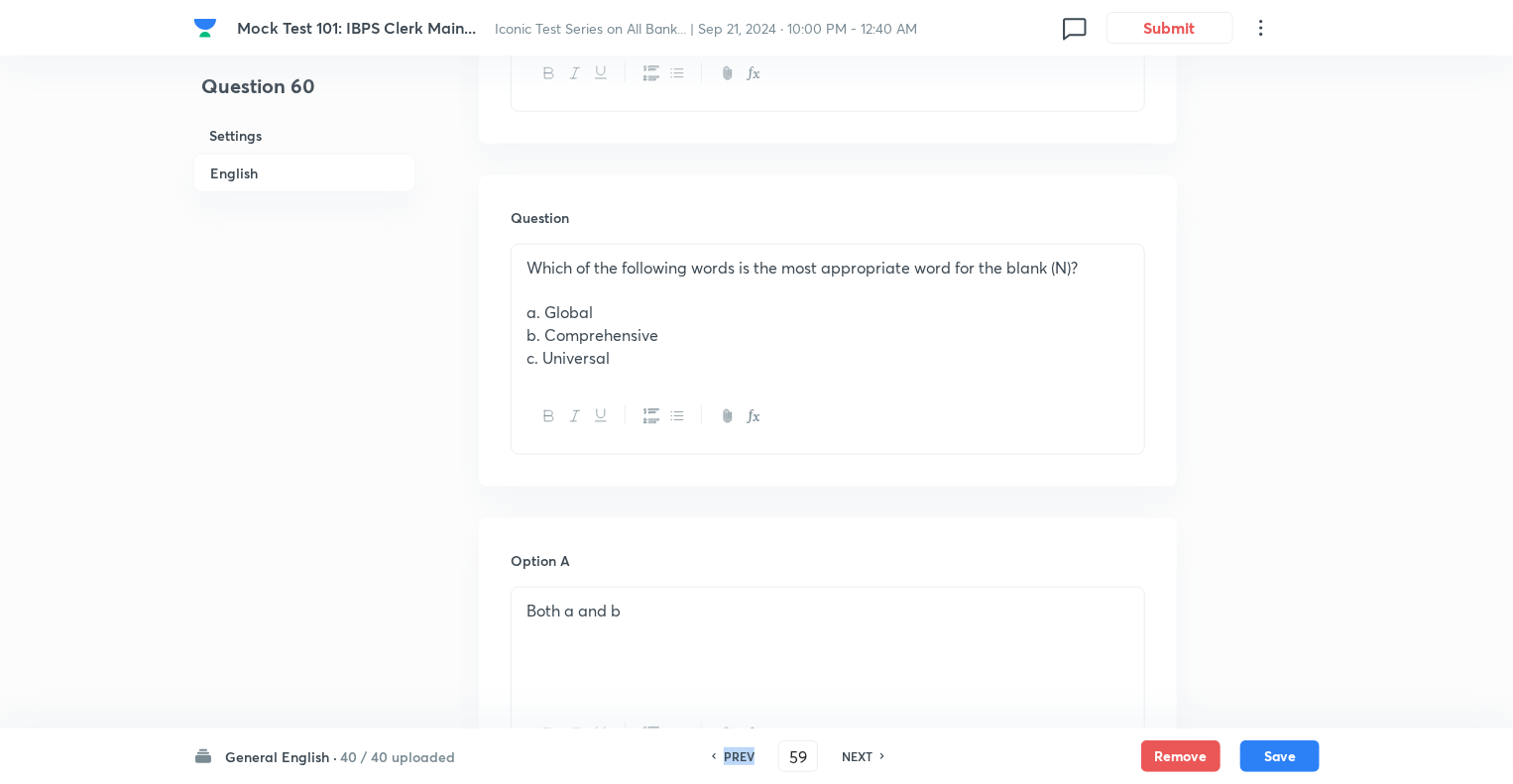 checkbox on "false" 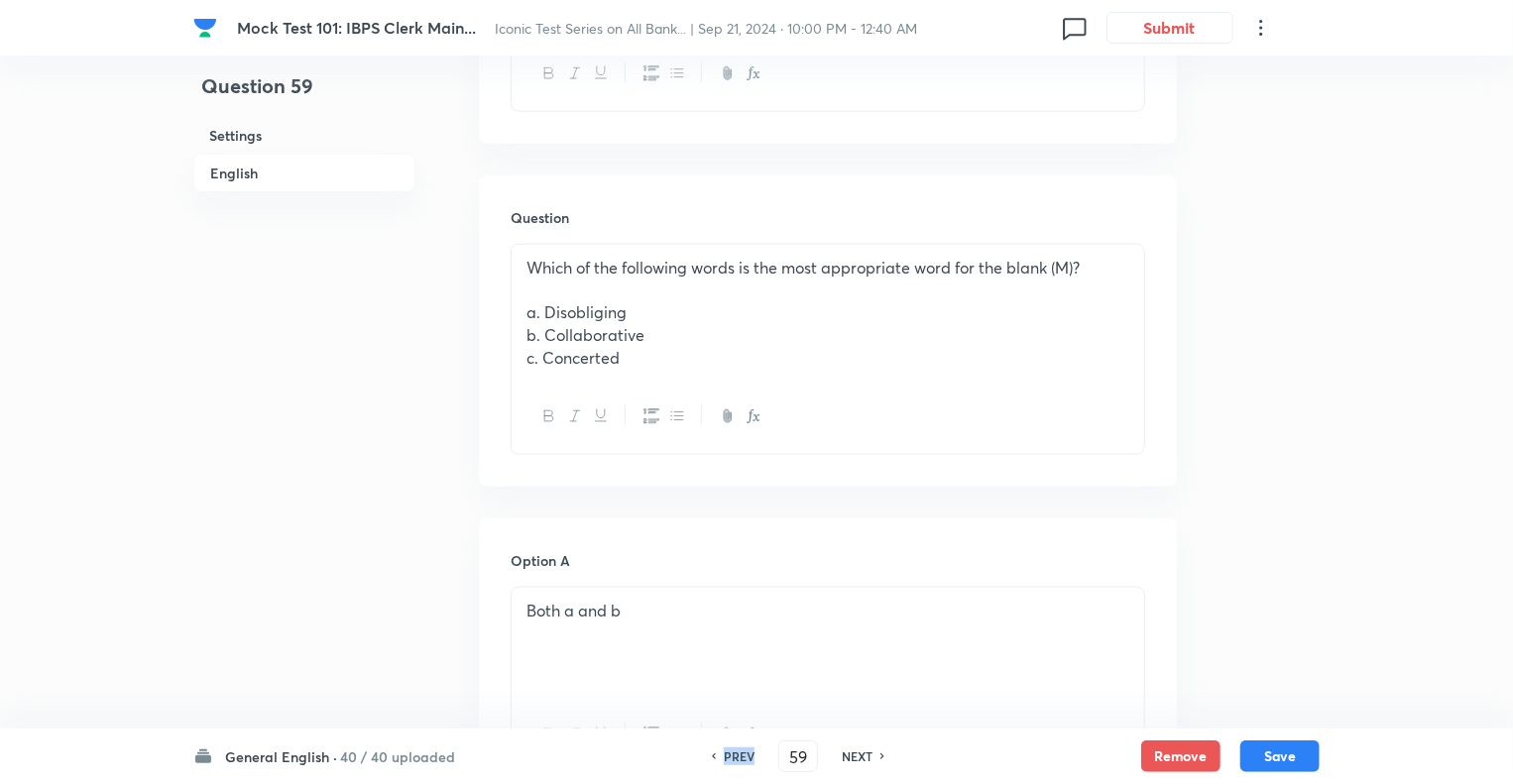 click on "PREV" at bounding box center (739, 756) 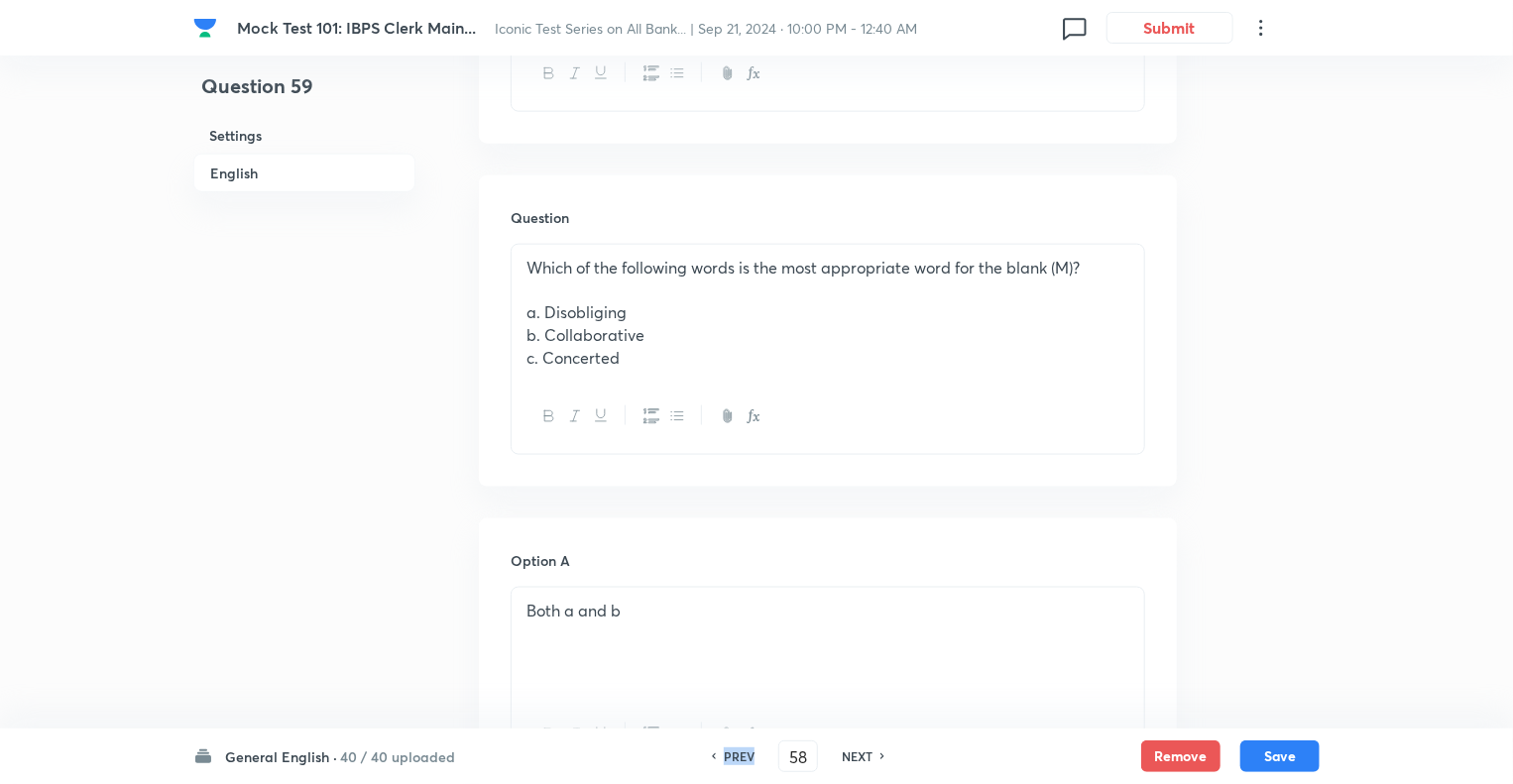 checkbox on "false" 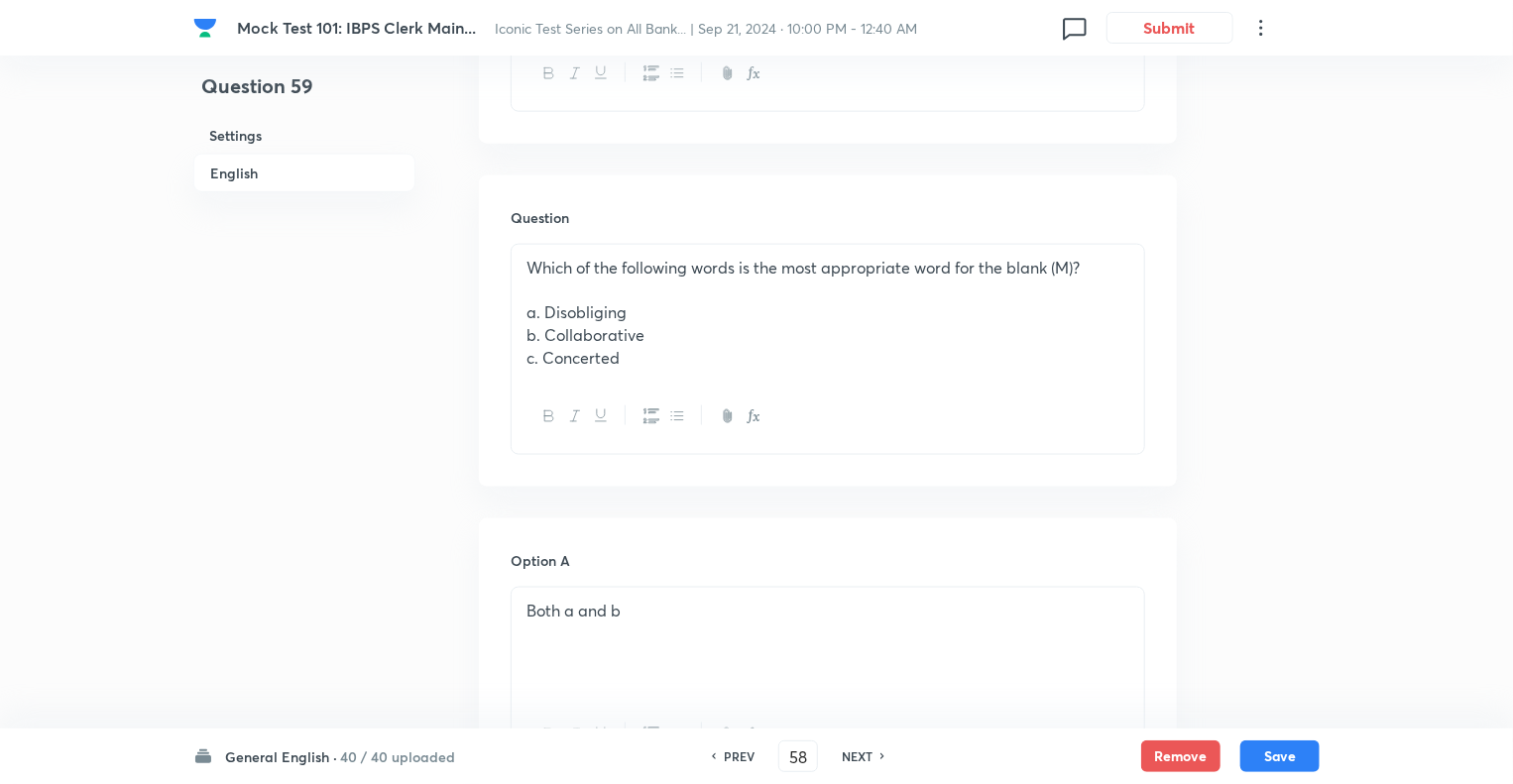 checkbox on "true" 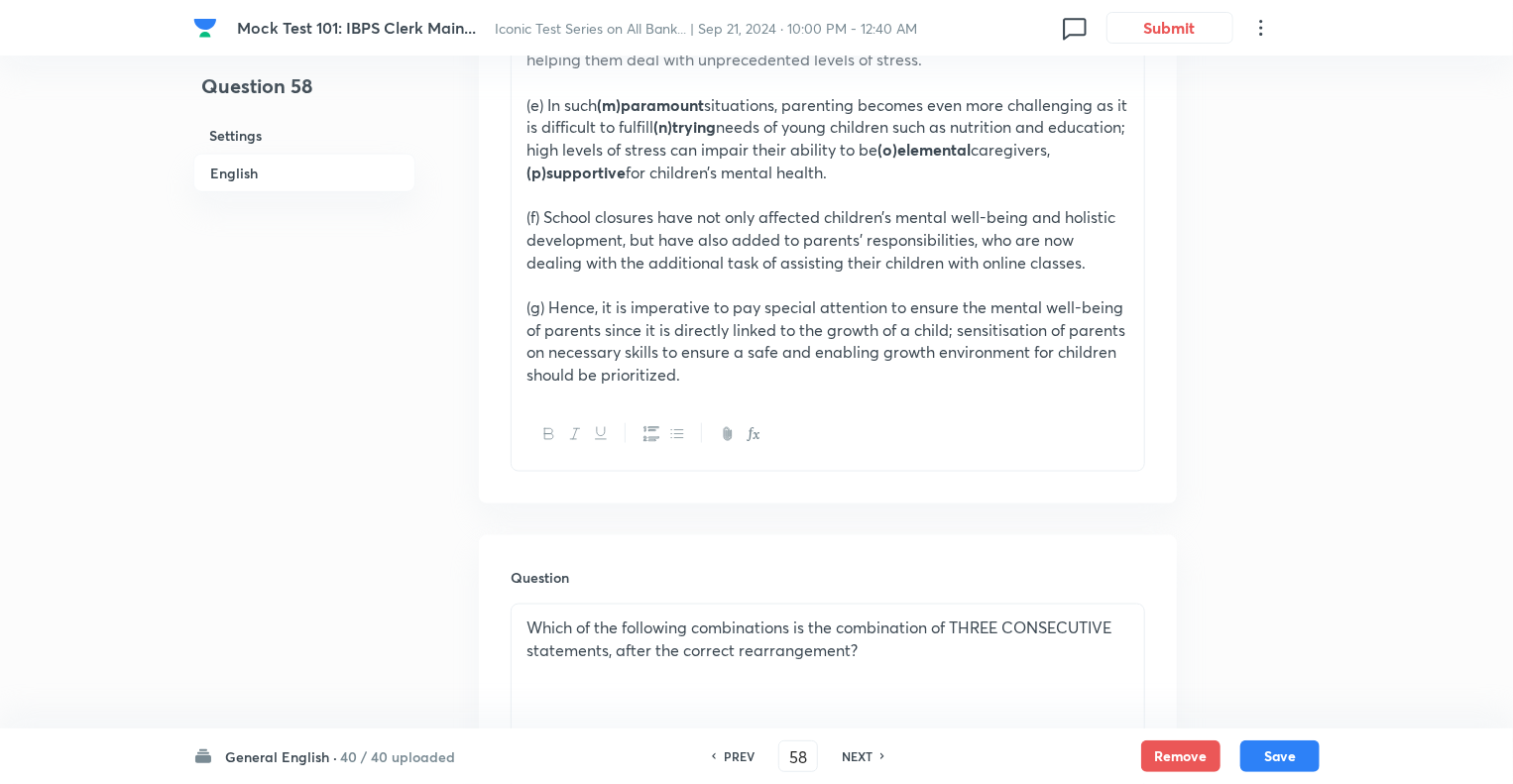 click on "NEXT" at bounding box center (857, 756) 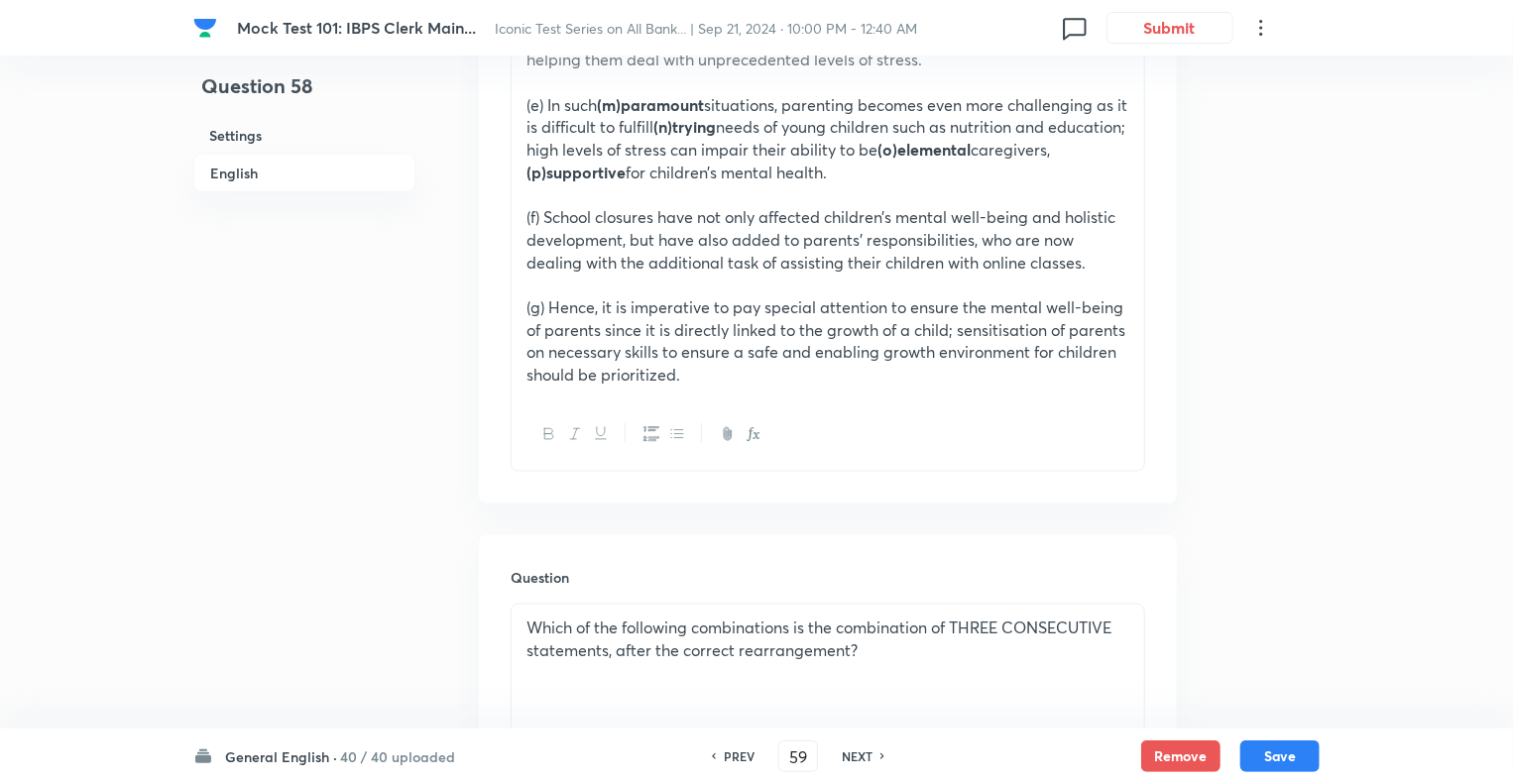 checkbox on "false" 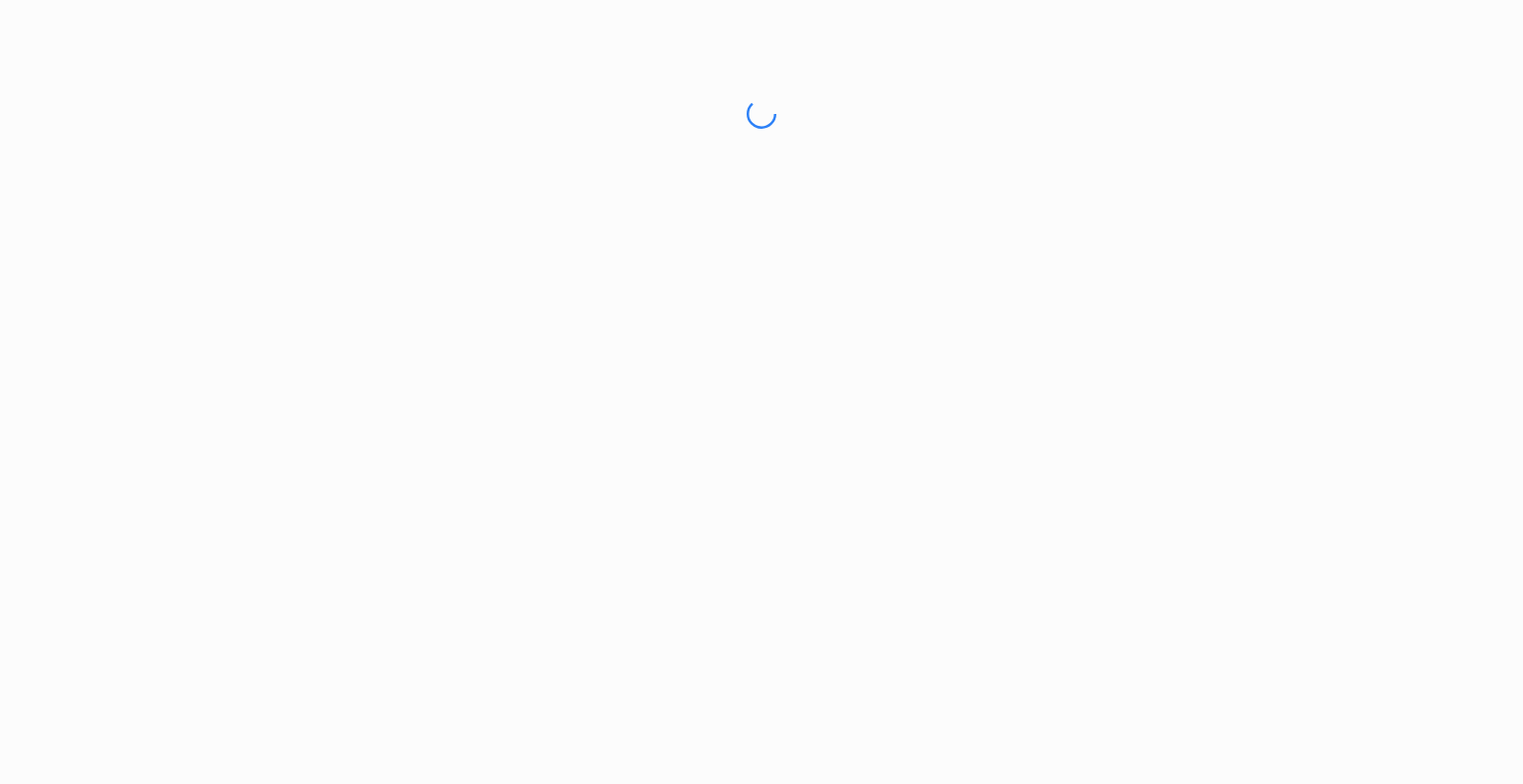 scroll, scrollTop: 0, scrollLeft: 0, axis: both 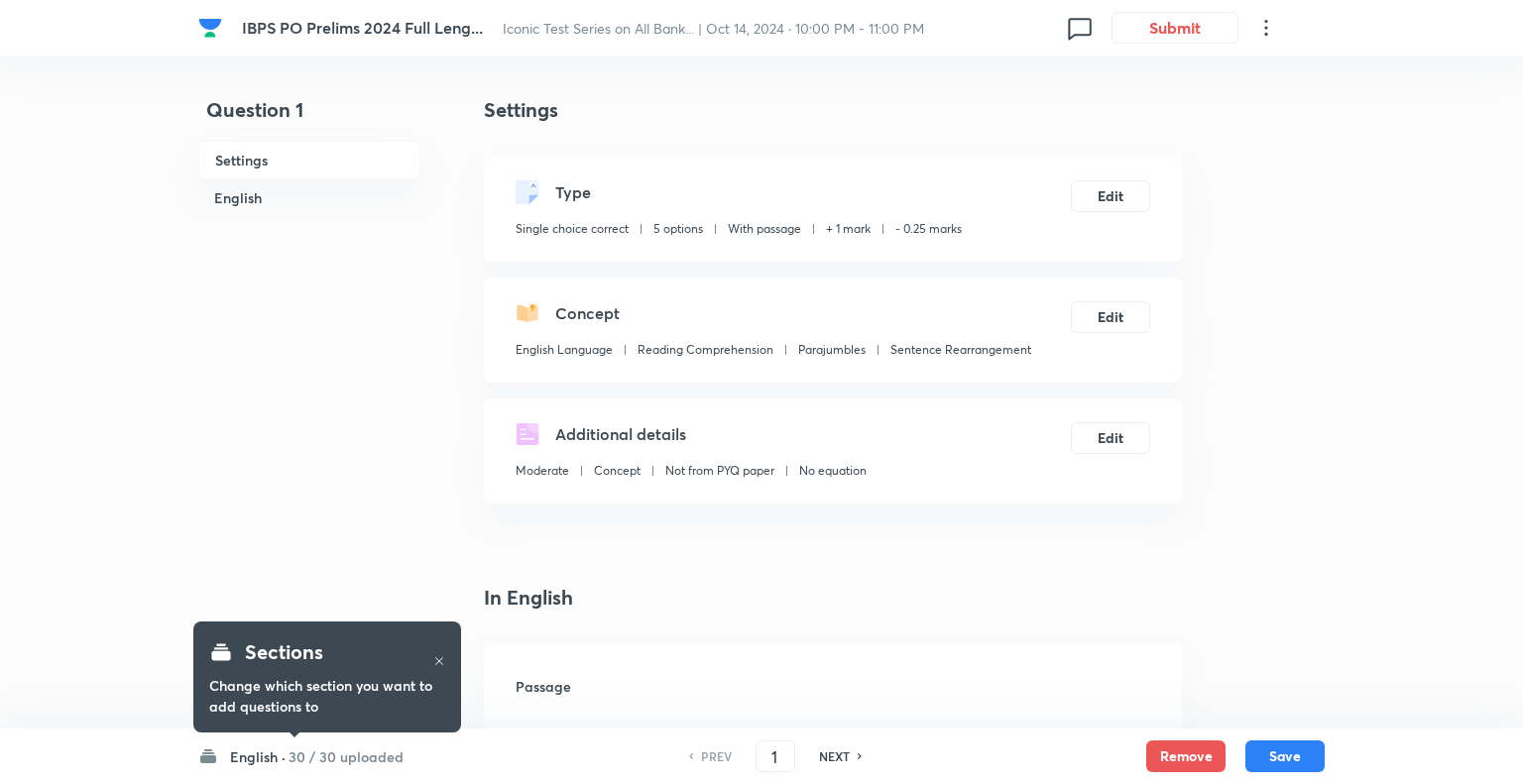 checkbox on "true" 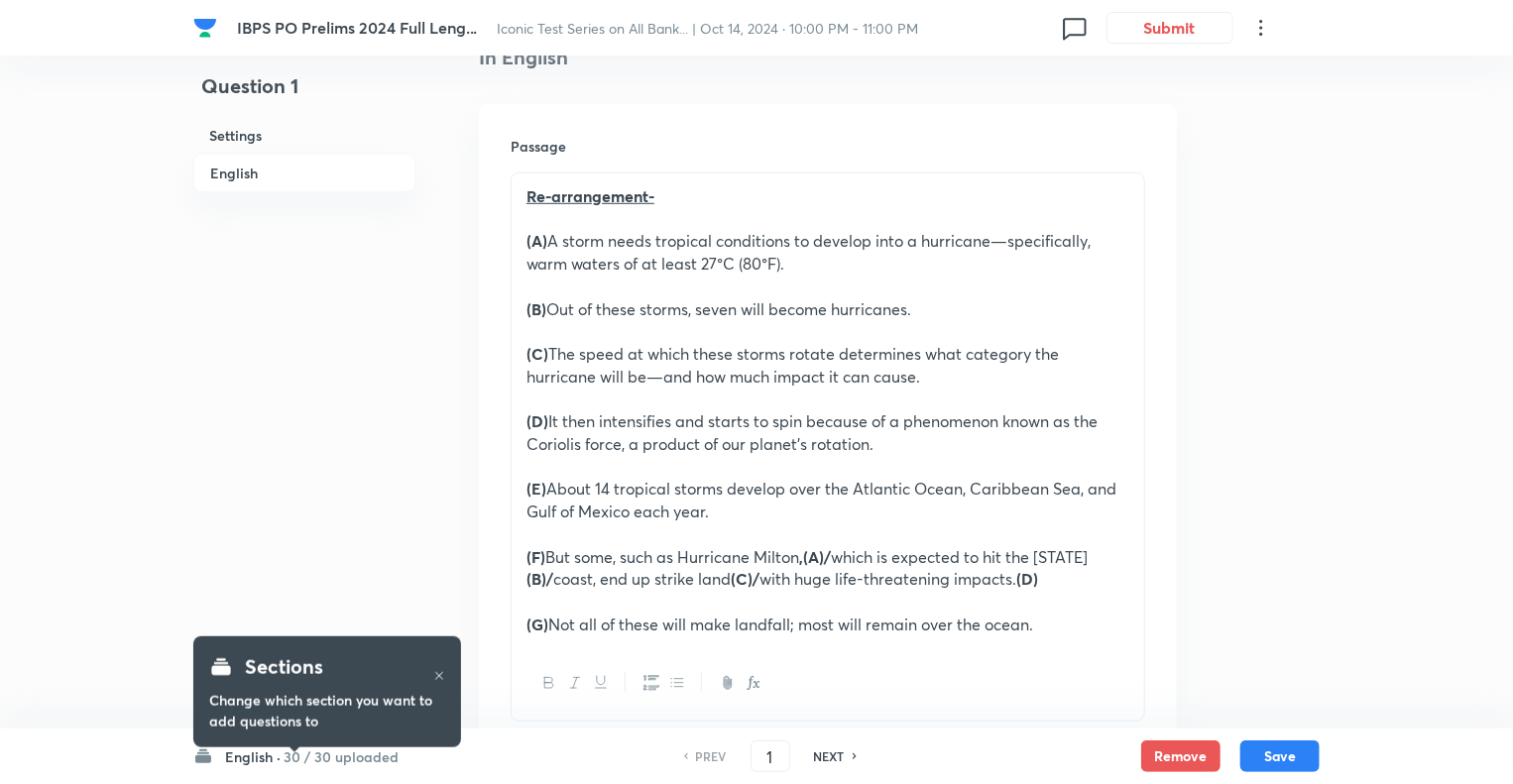 scroll, scrollTop: 555, scrollLeft: 0, axis: vertical 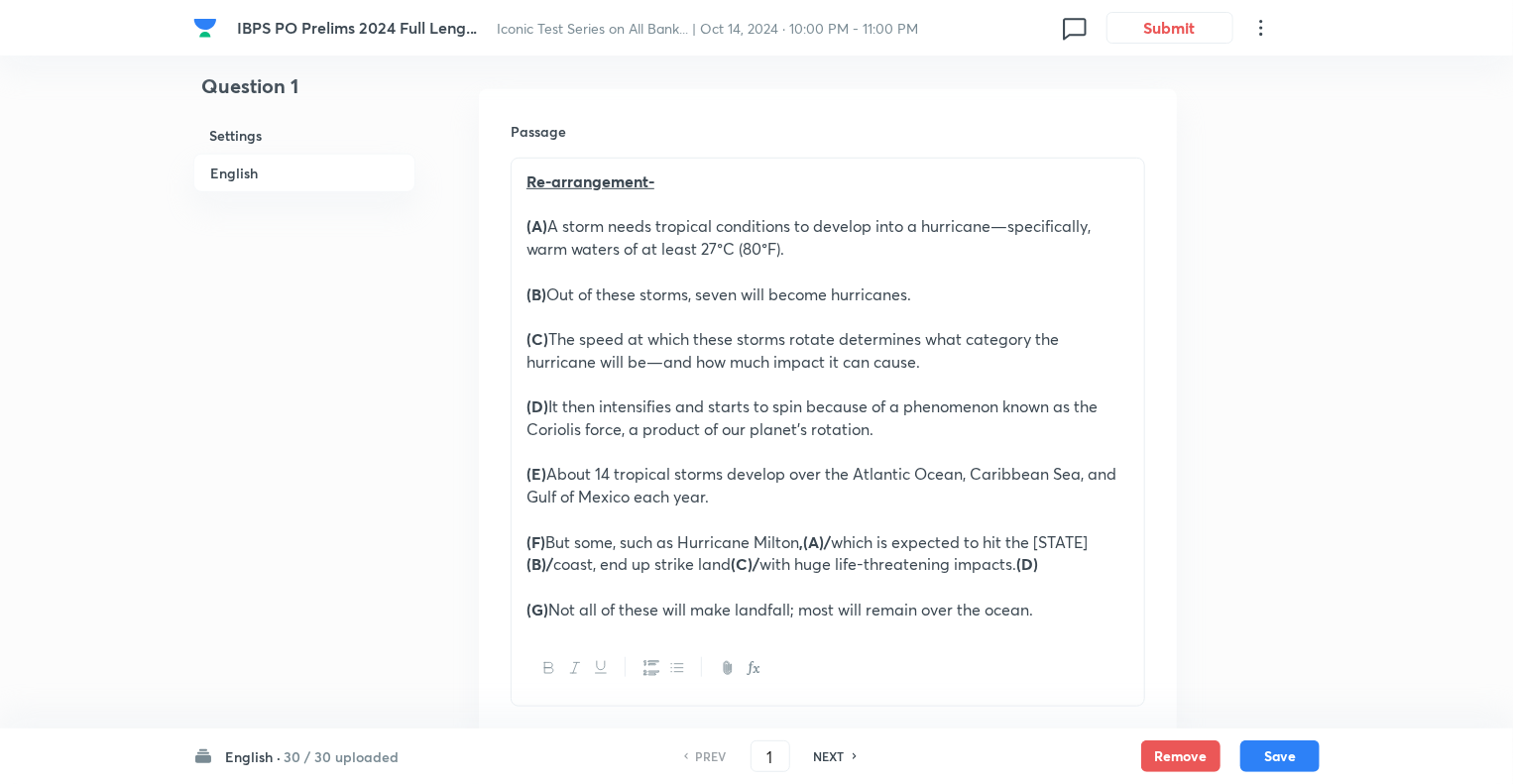 click on "NEXT" at bounding box center [829, 756] 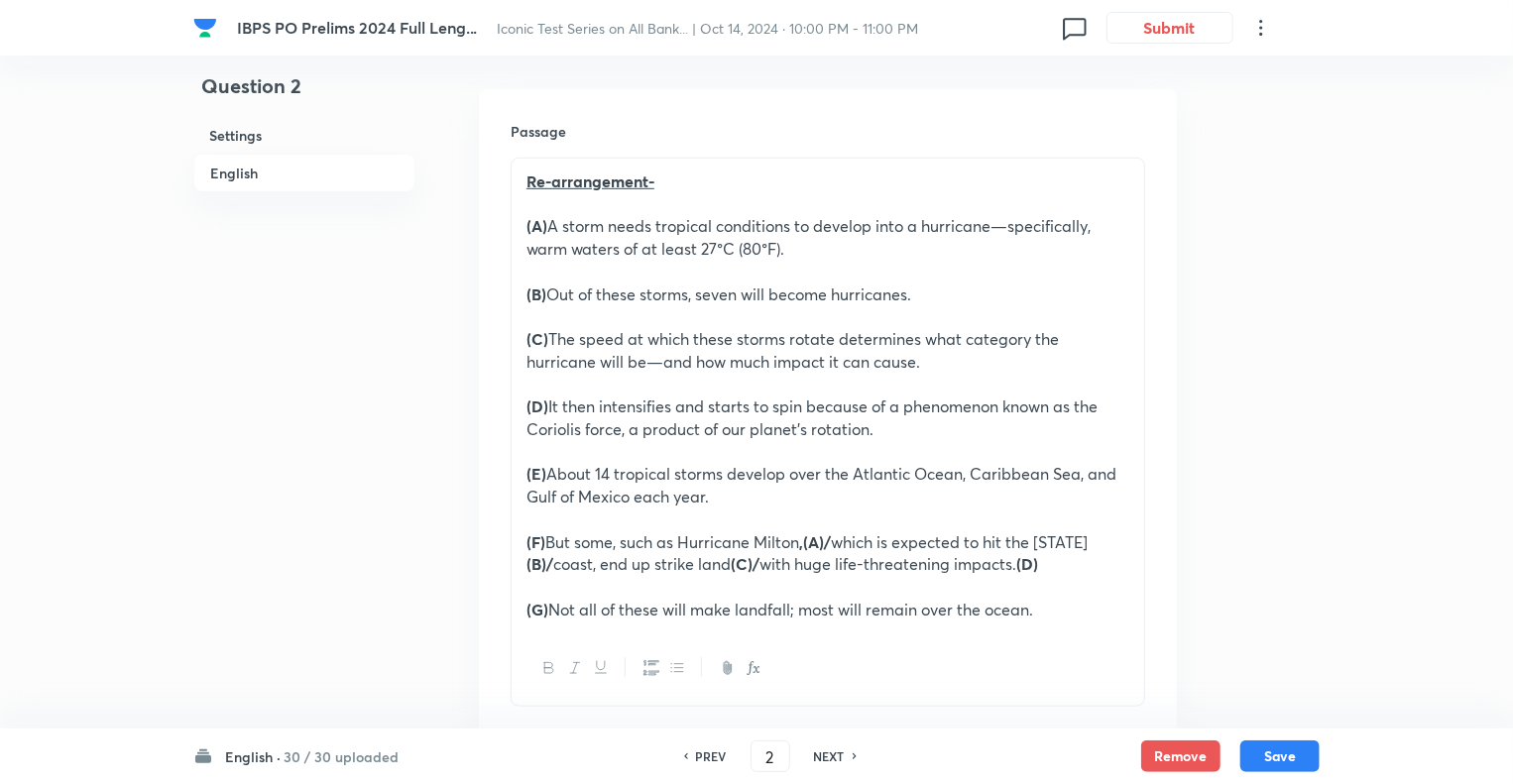 type on "2" 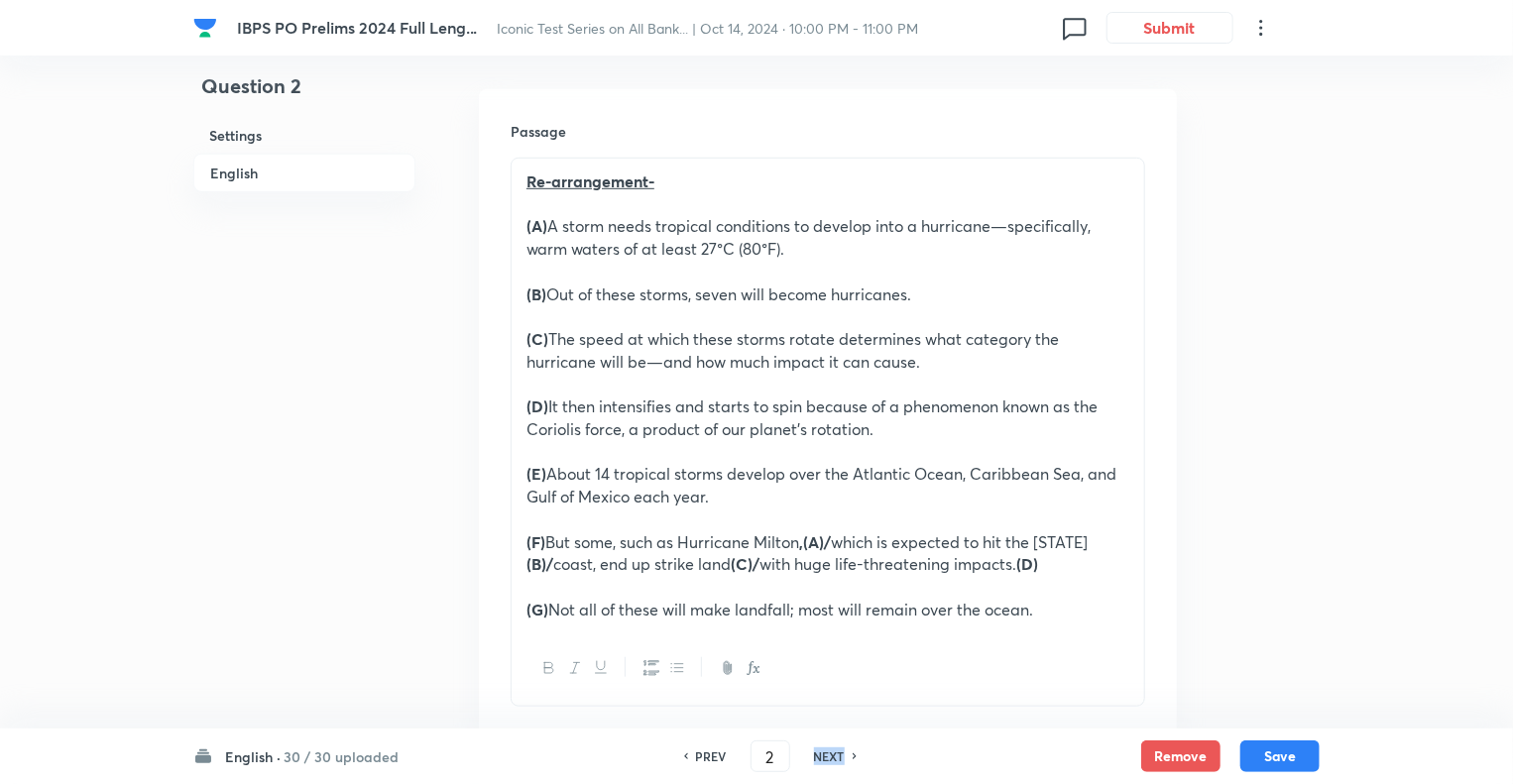 click on "NEXT" at bounding box center (829, 756) 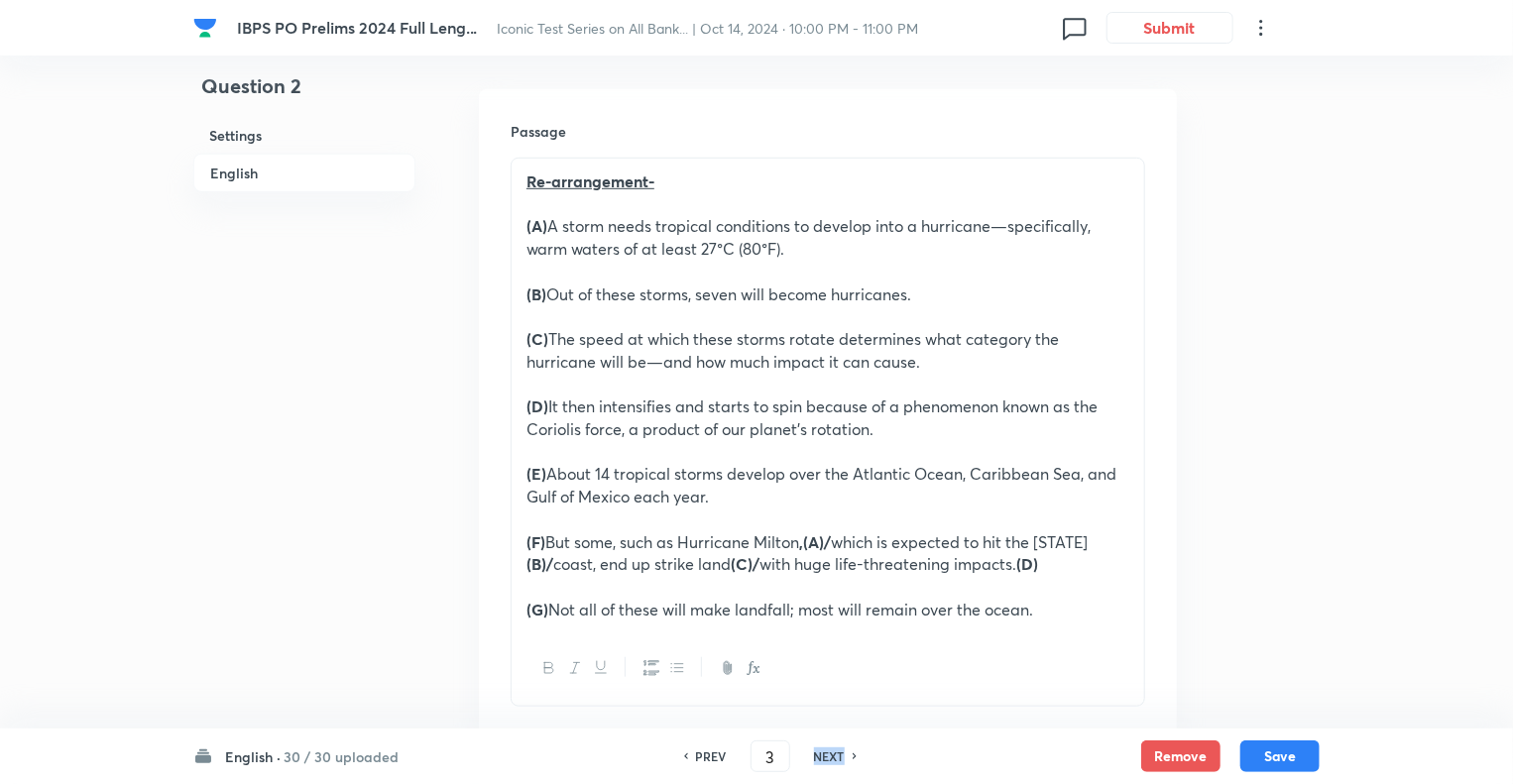 checkbox on "false" 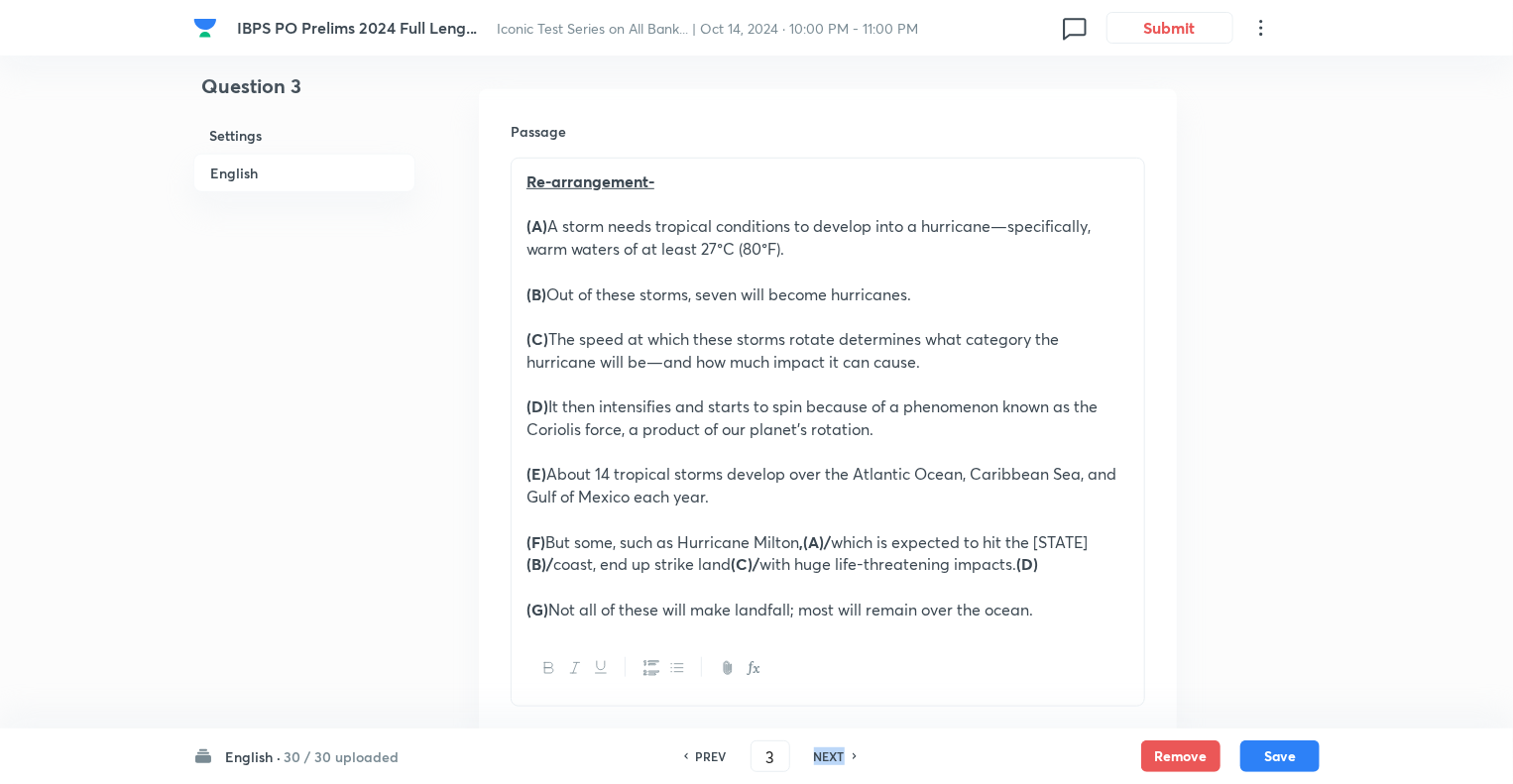 checkbox on "true" 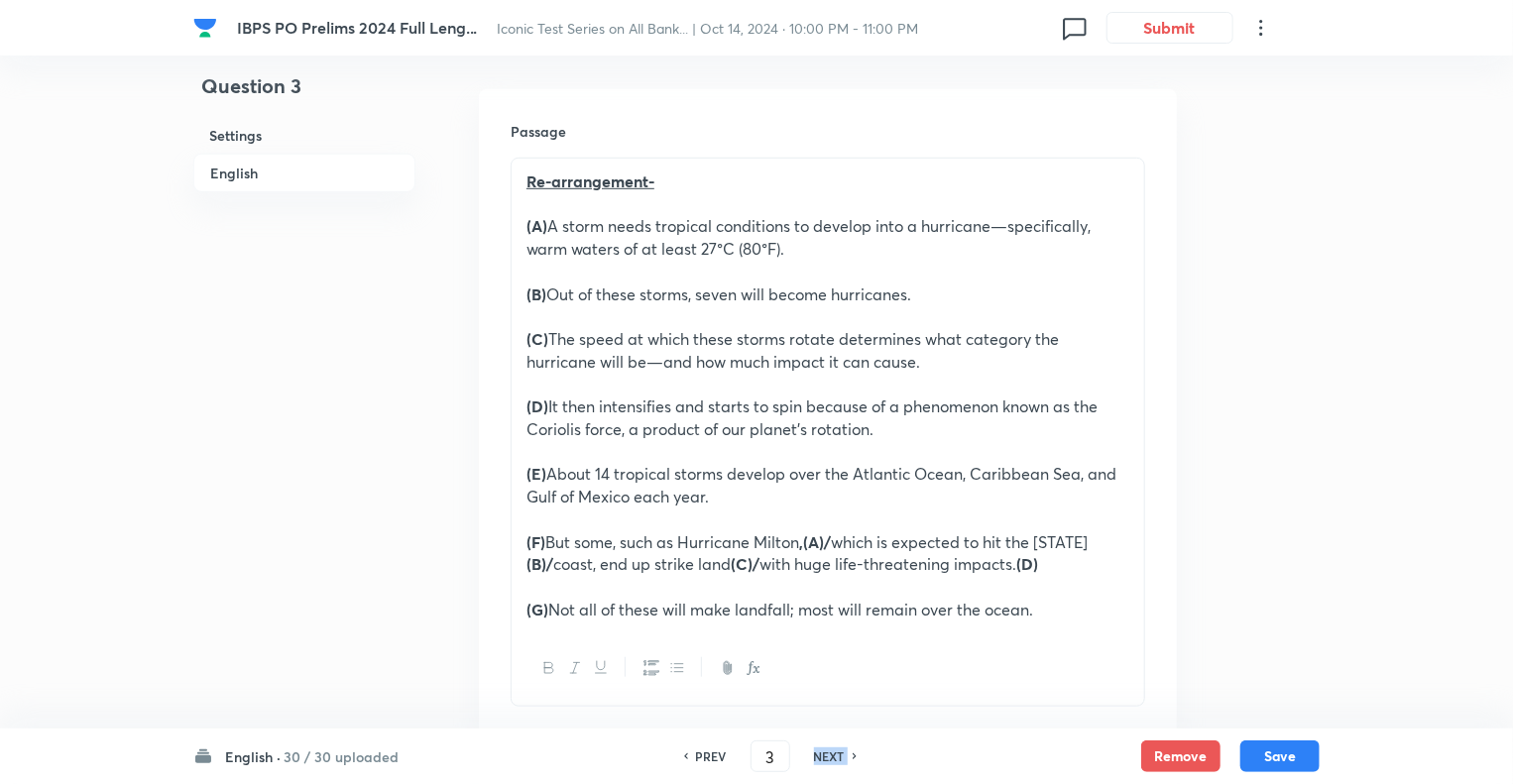 click on "NEXT" at bounding box center [829, 756] 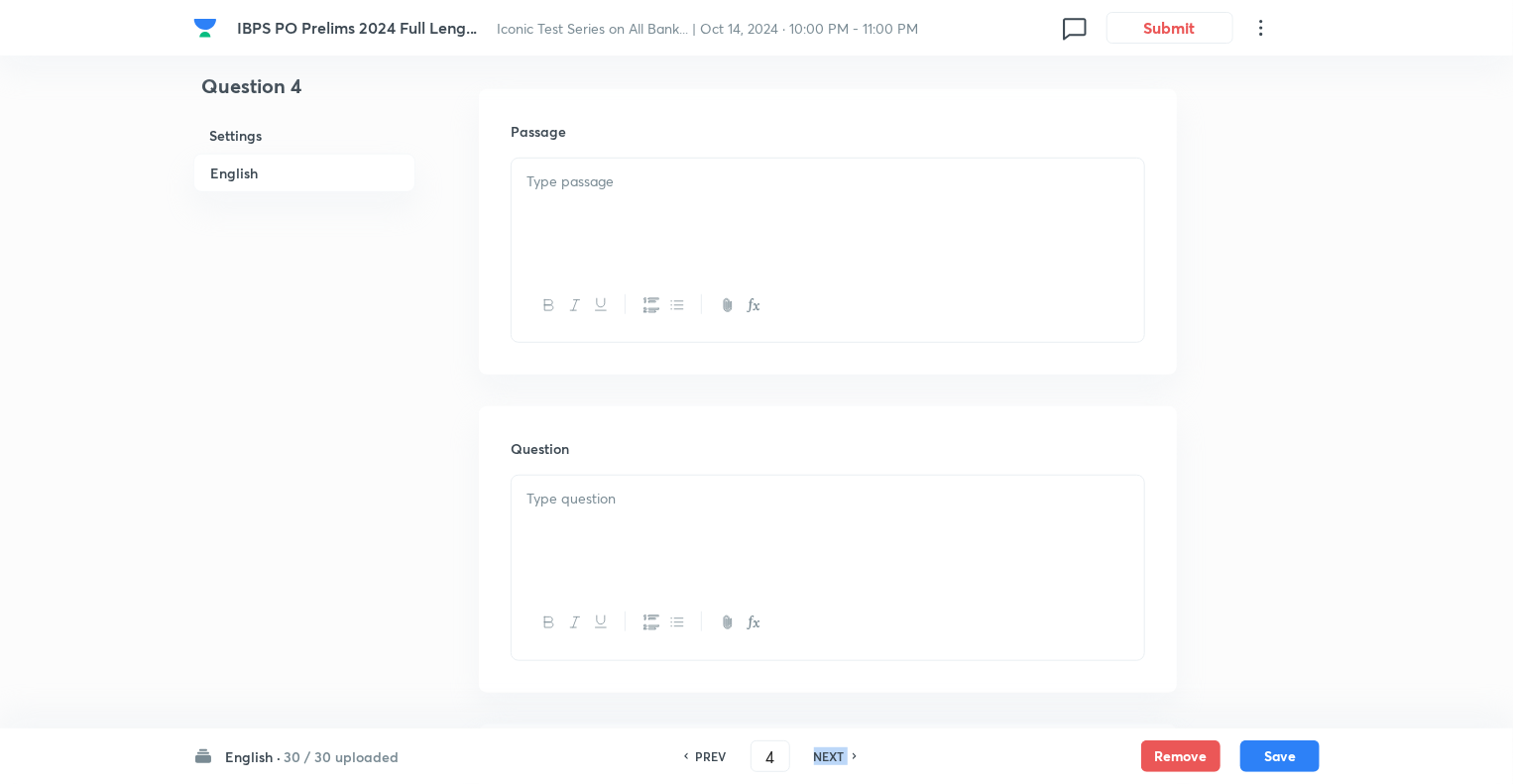 checkbox on "false" 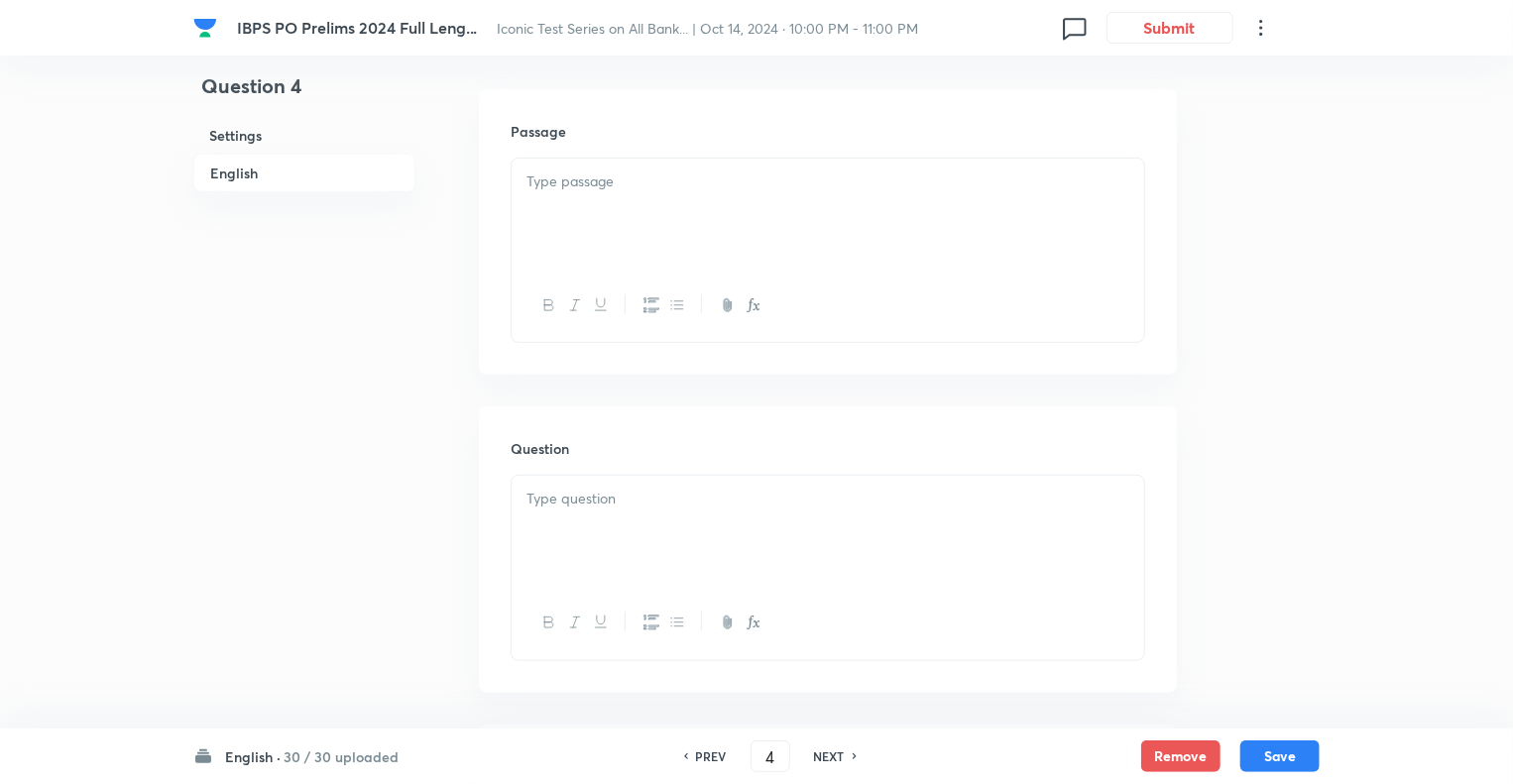 checkbox on "true" 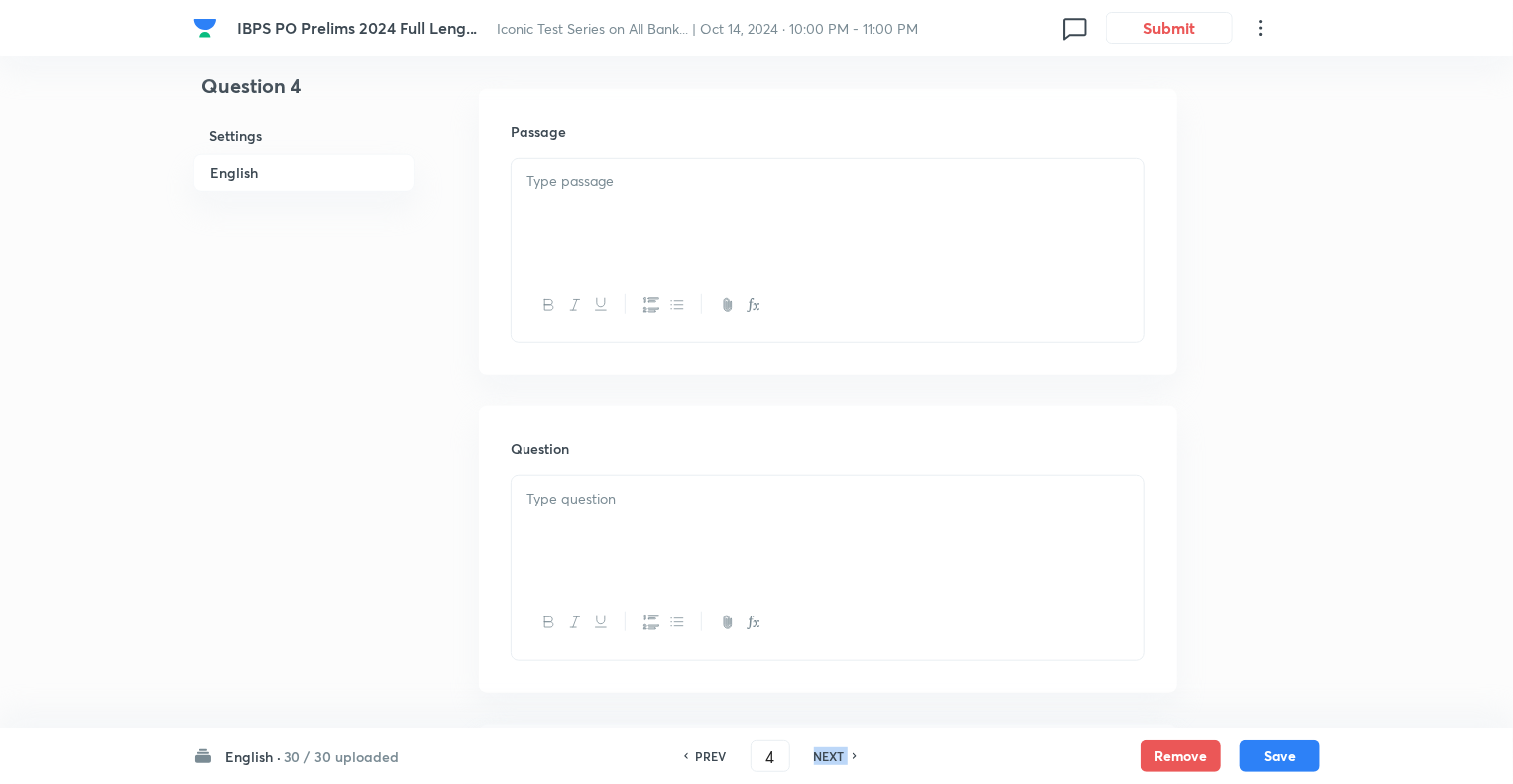 click on "NEXT" at bounding box center (829, 756) 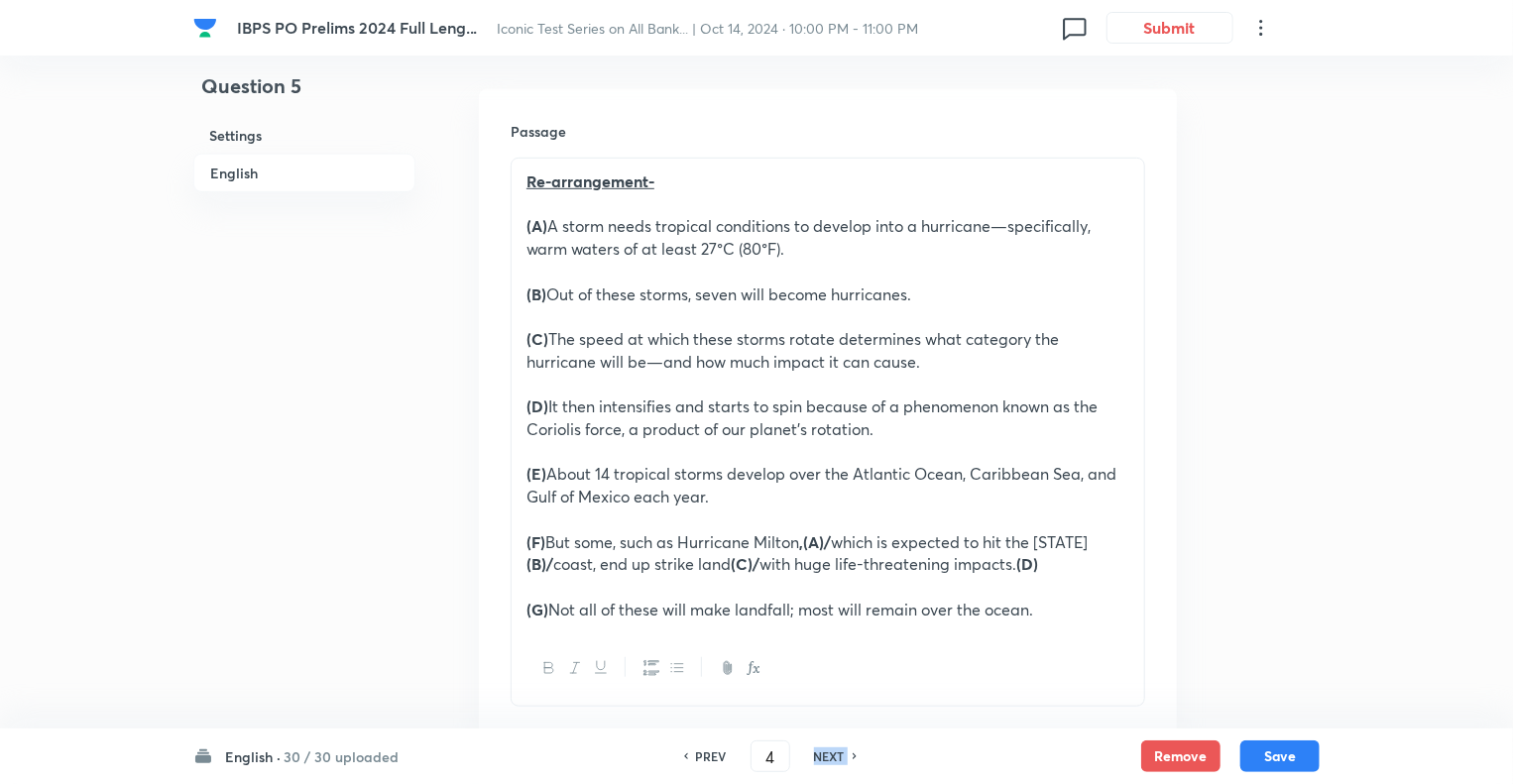 type on "5" 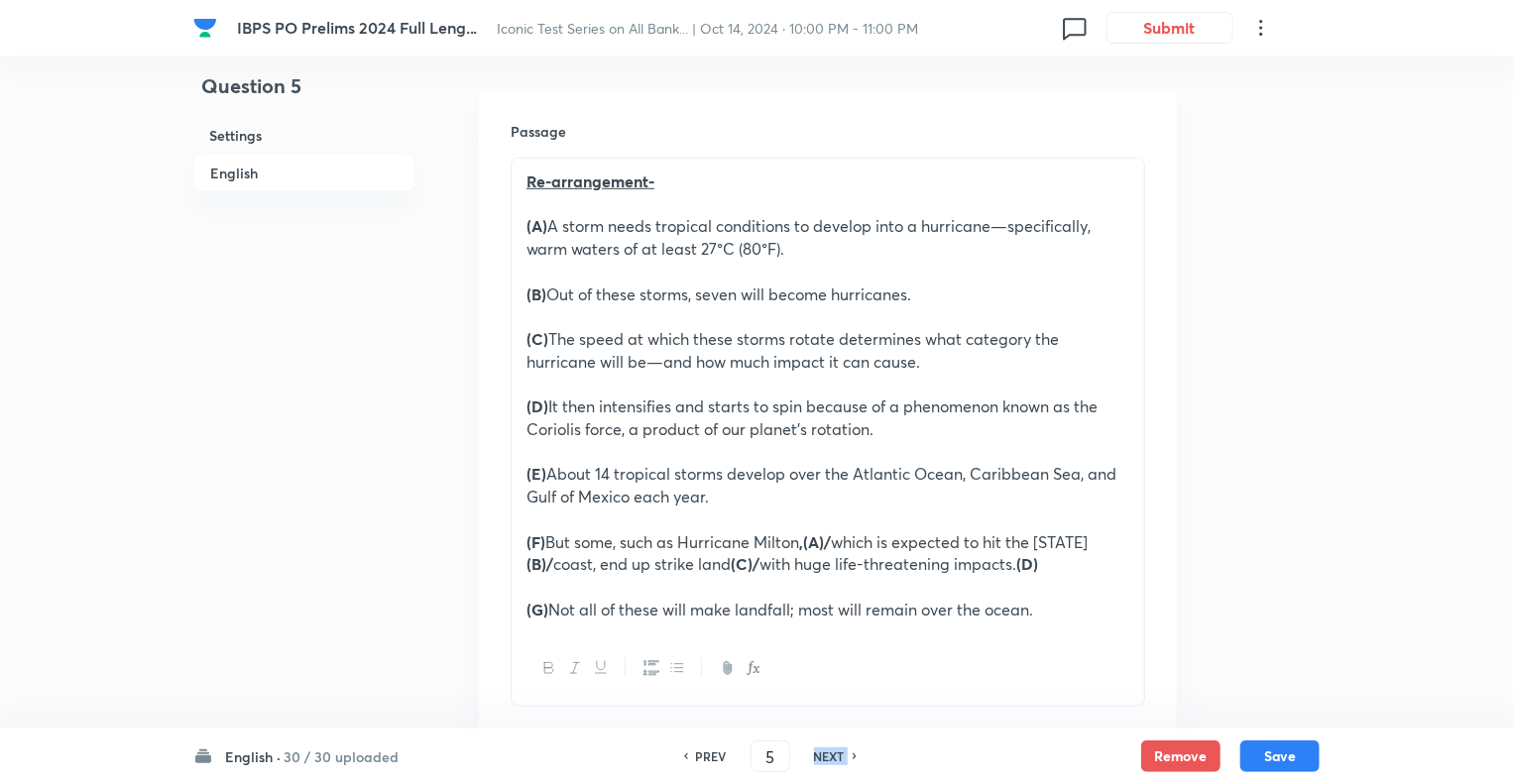 checkbox on "false" 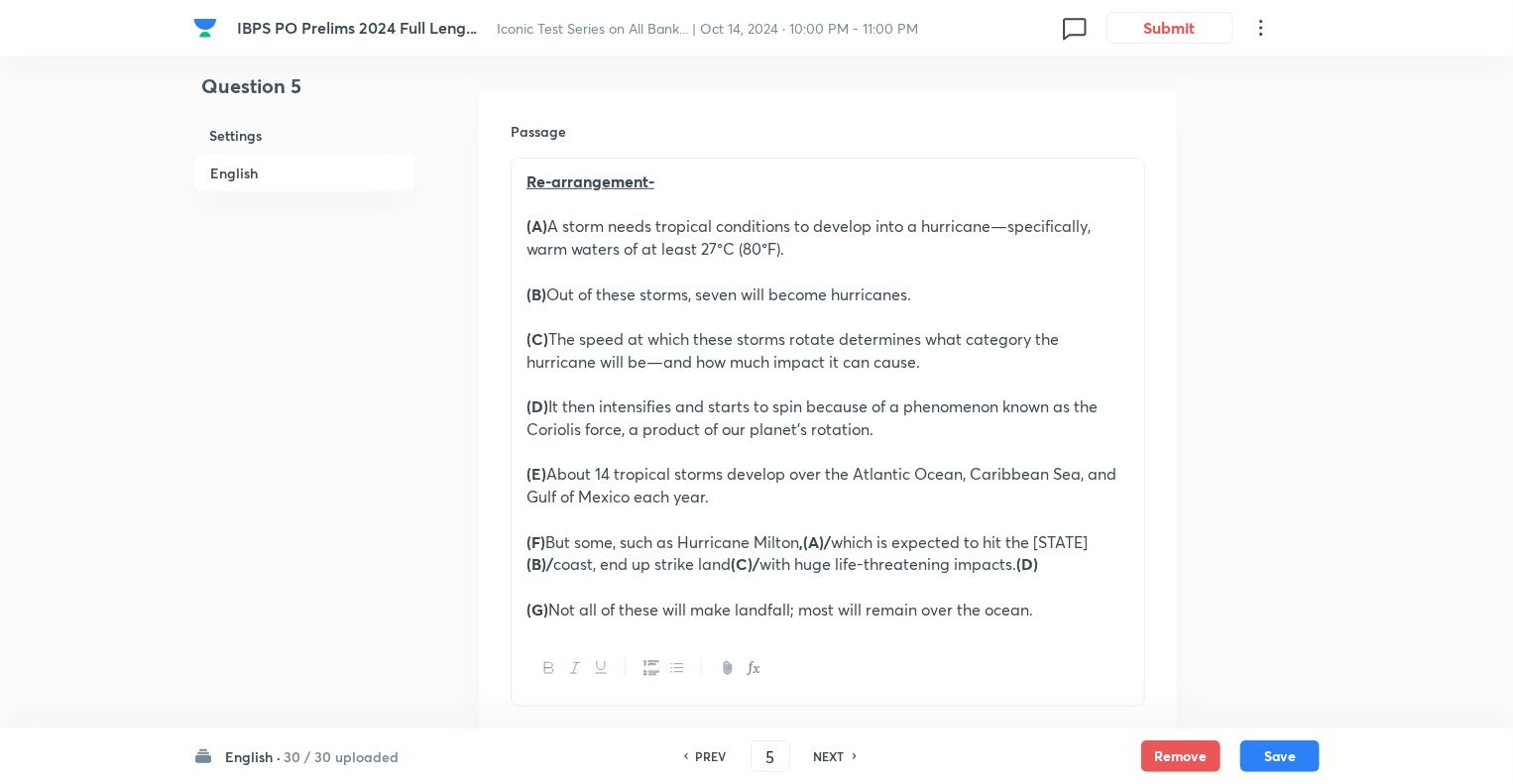 checkbox on "true" 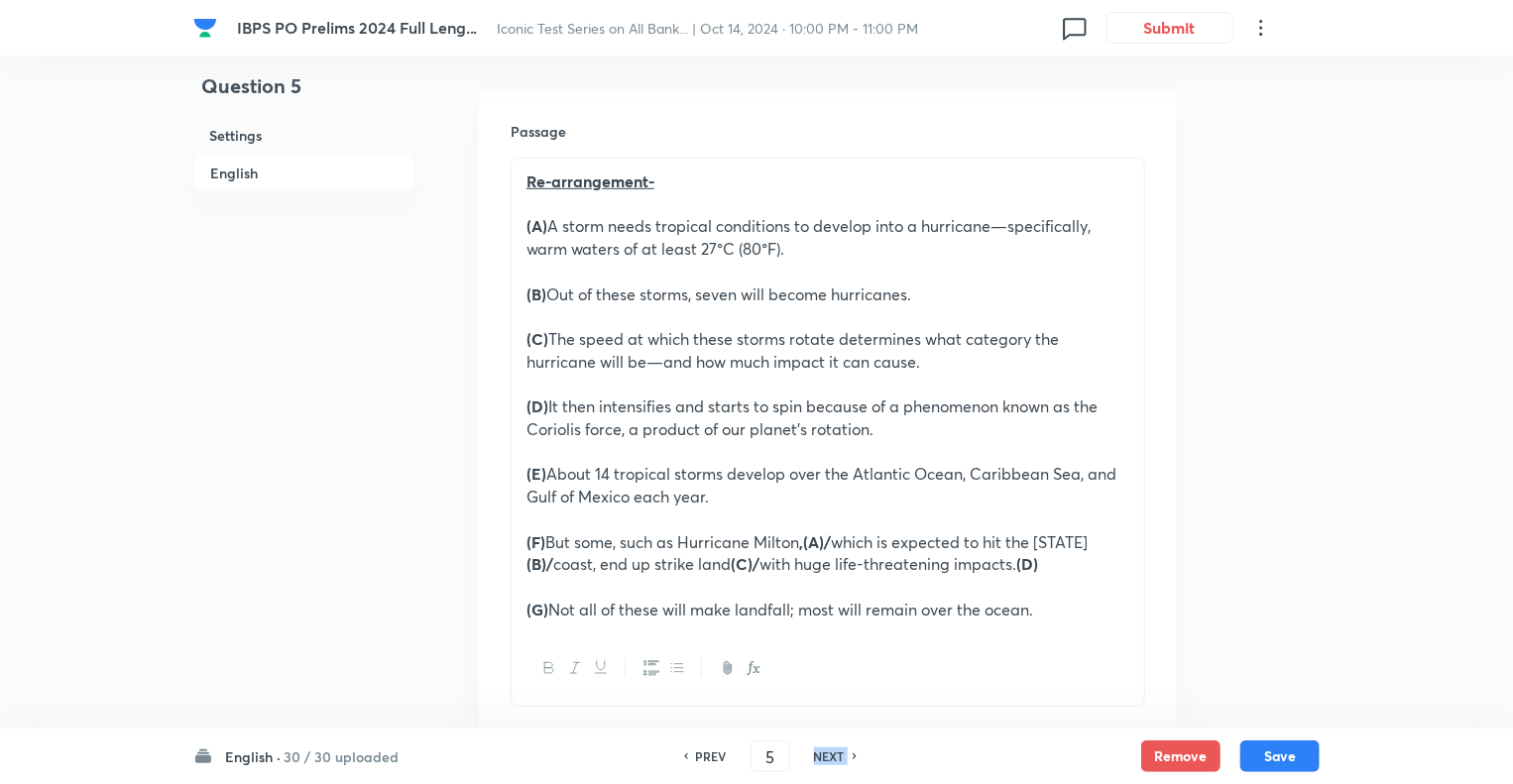 click on "NEXT" at bounding box center [829, 756] 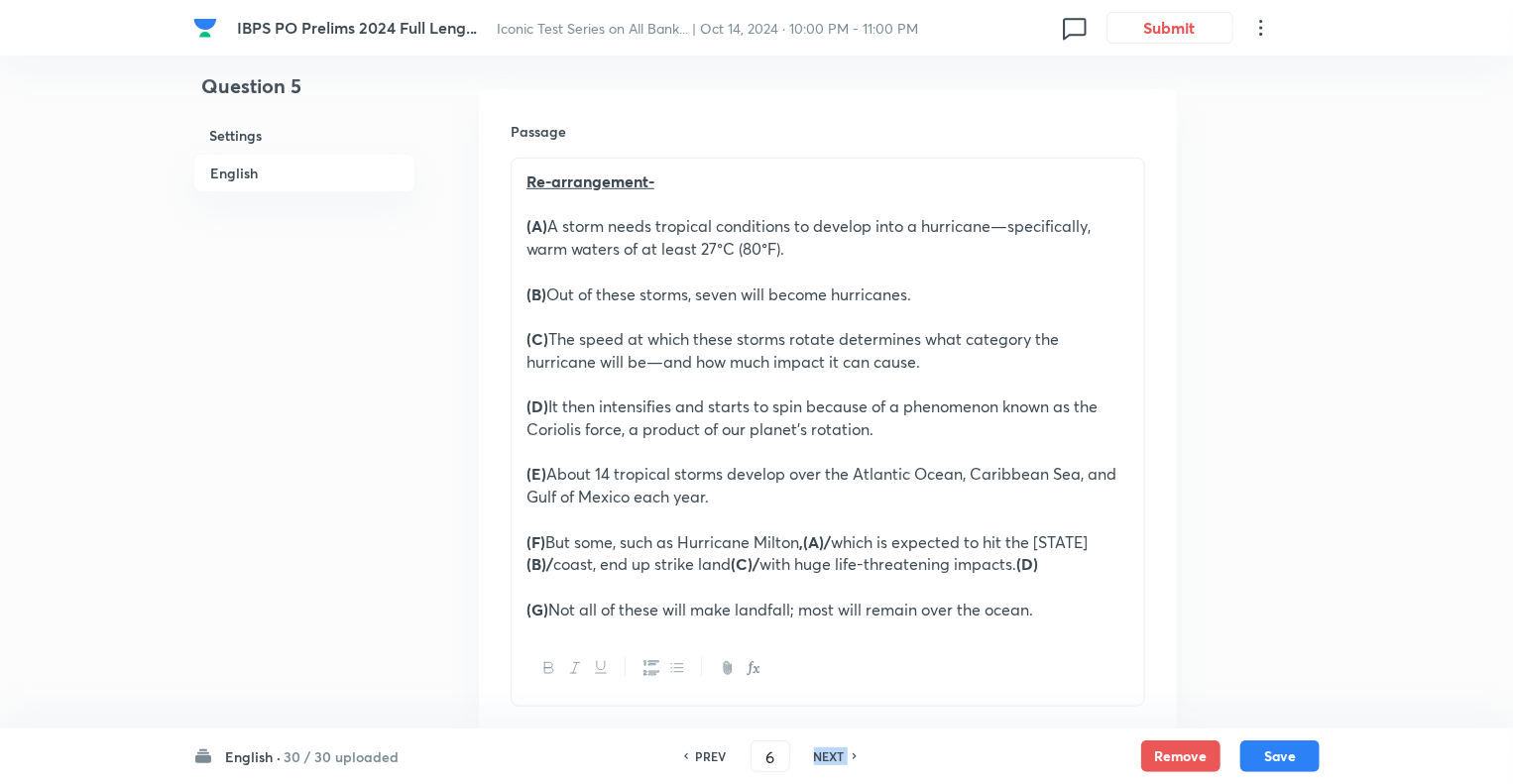 checkbox on "false" 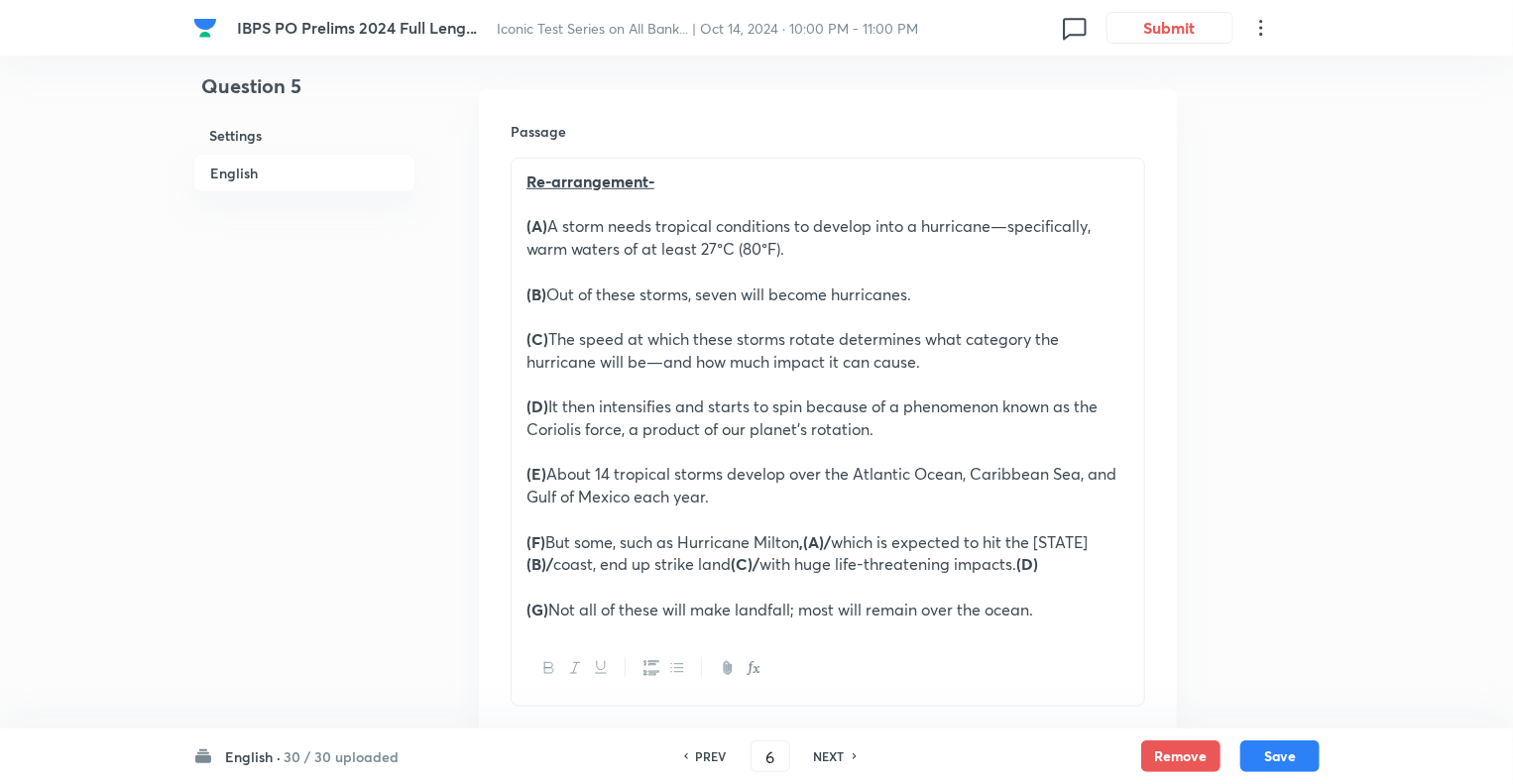 checkbox on "true" 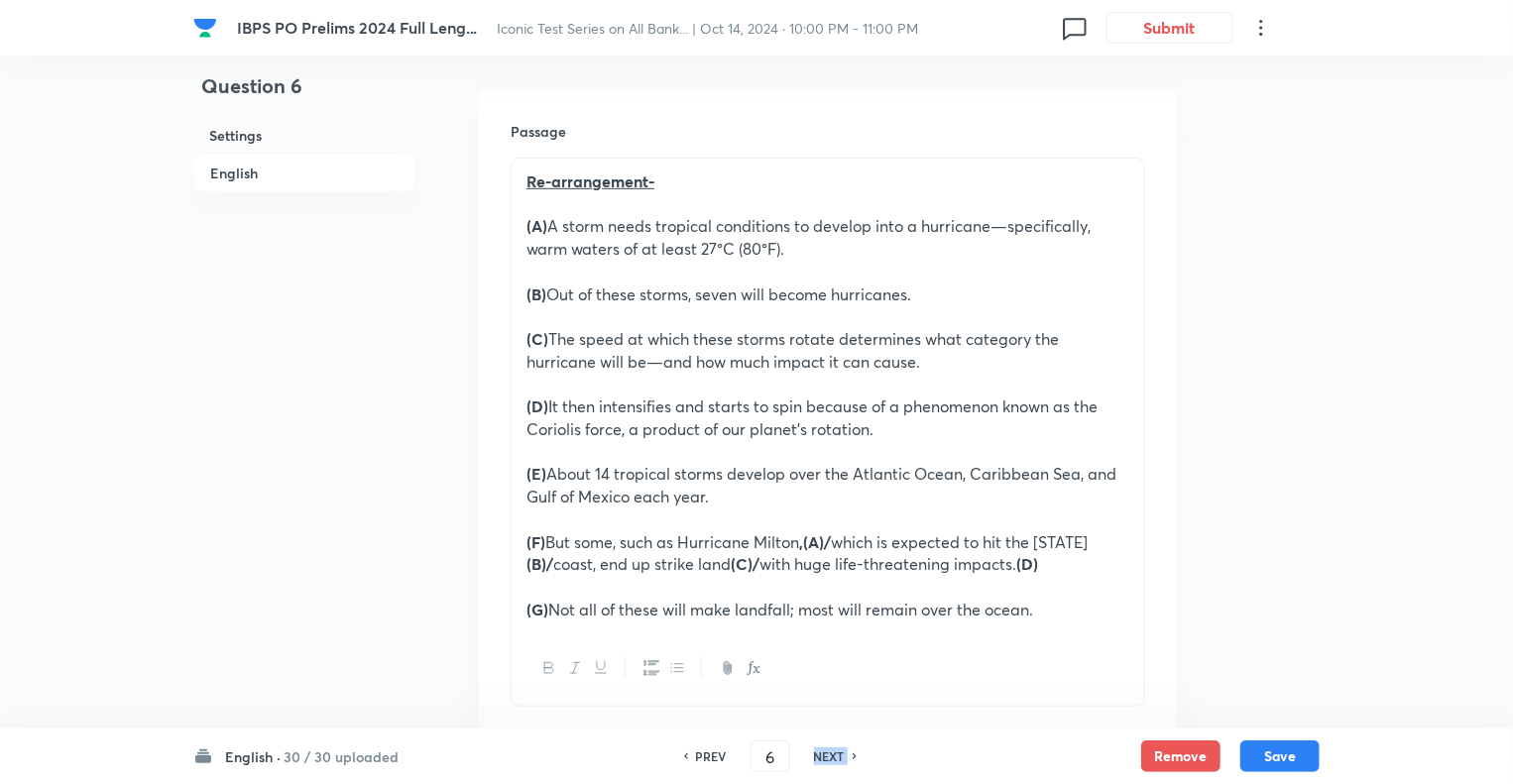 click on "NEXT" at bounding box center (829, 756) 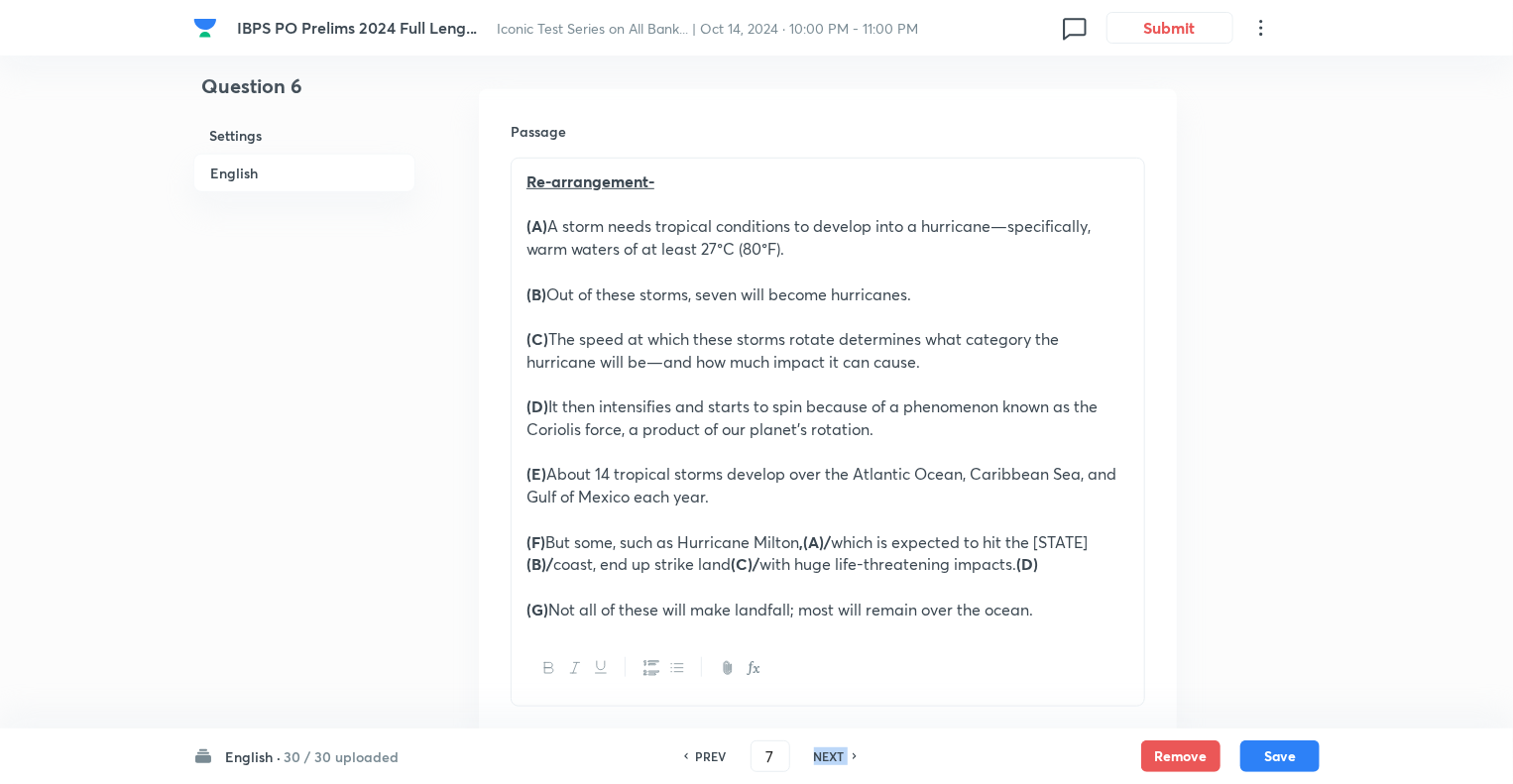 checkbox on "false" 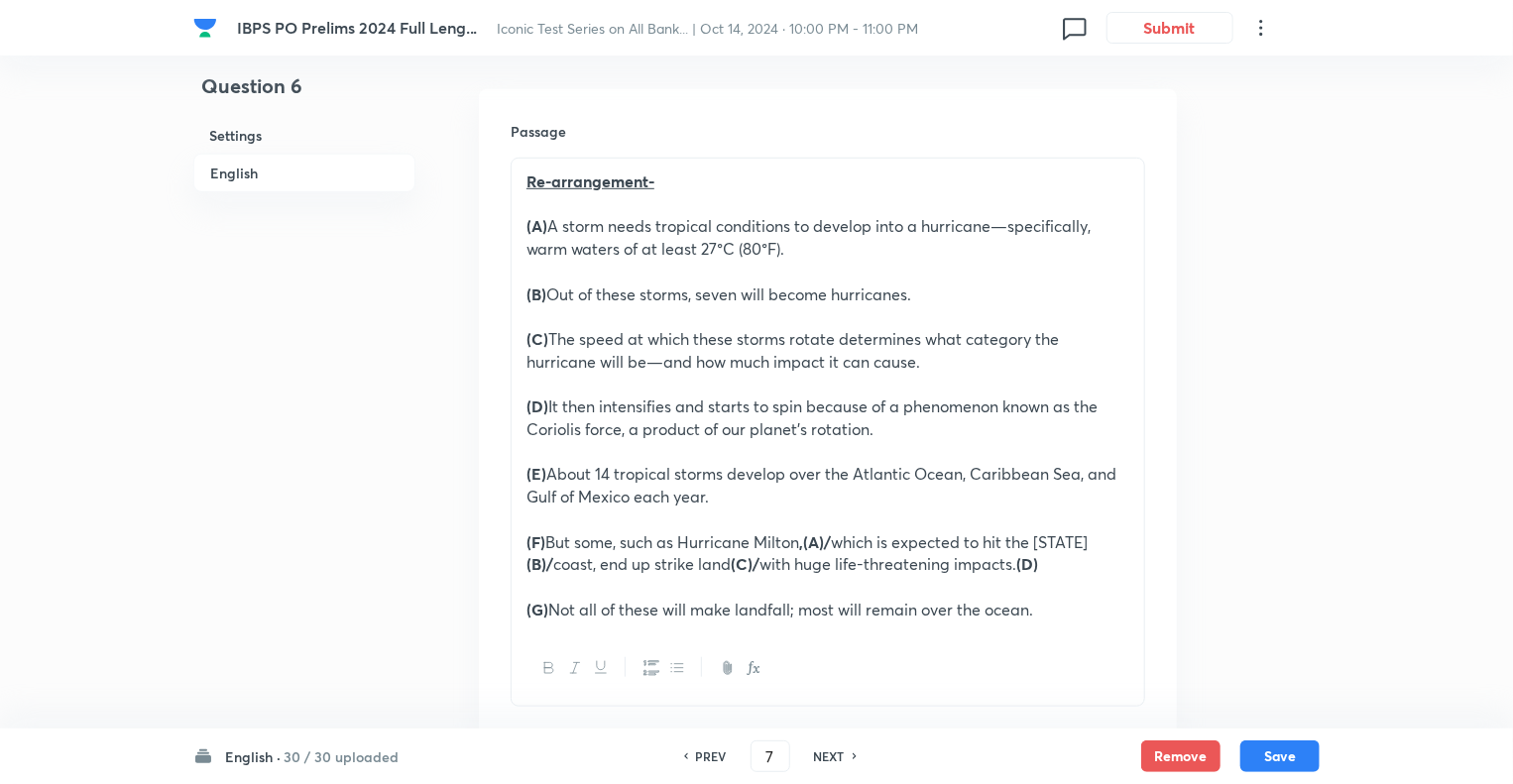 checkbox on "true" 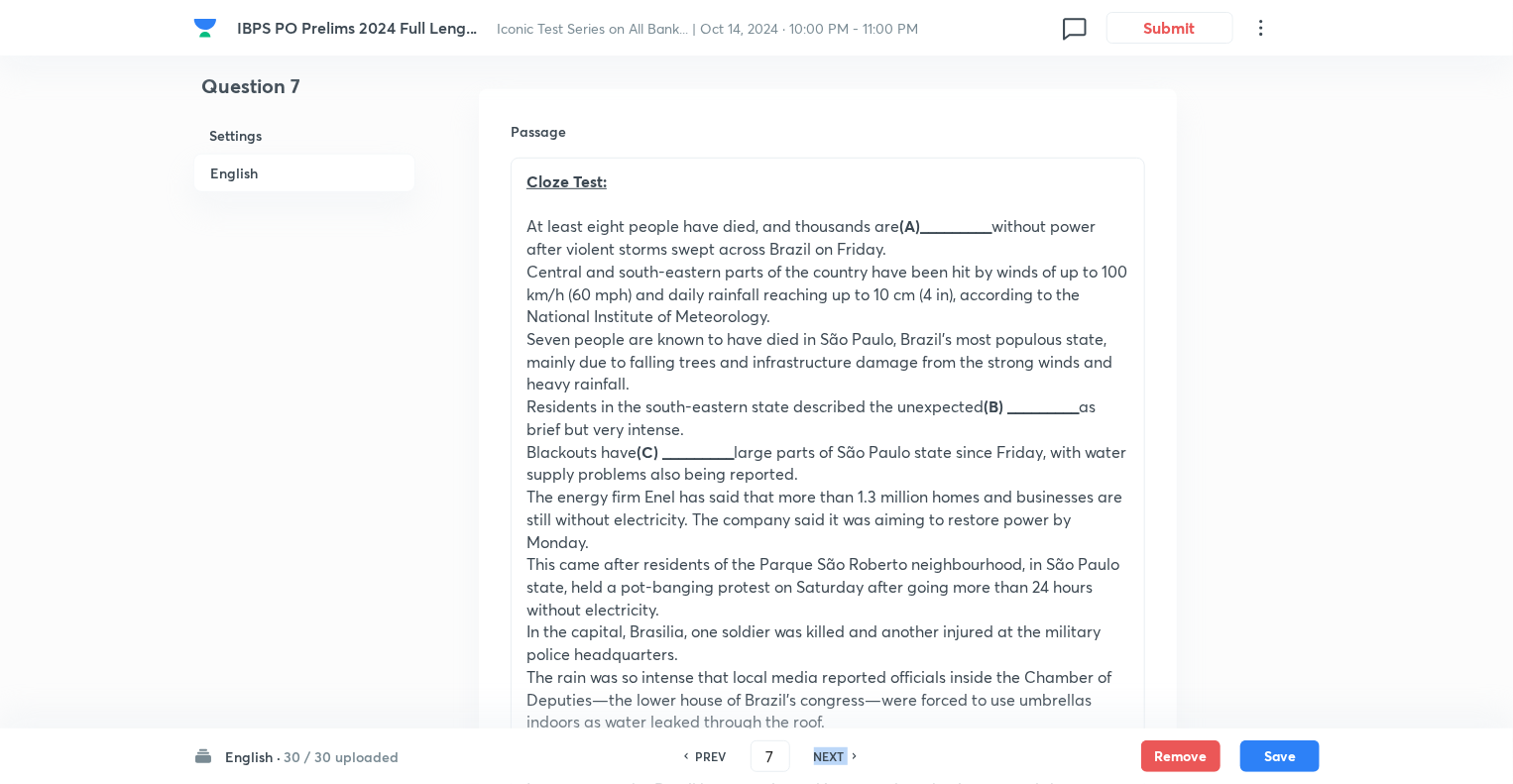 click on "NEXT" at bounding box center [829, 756] 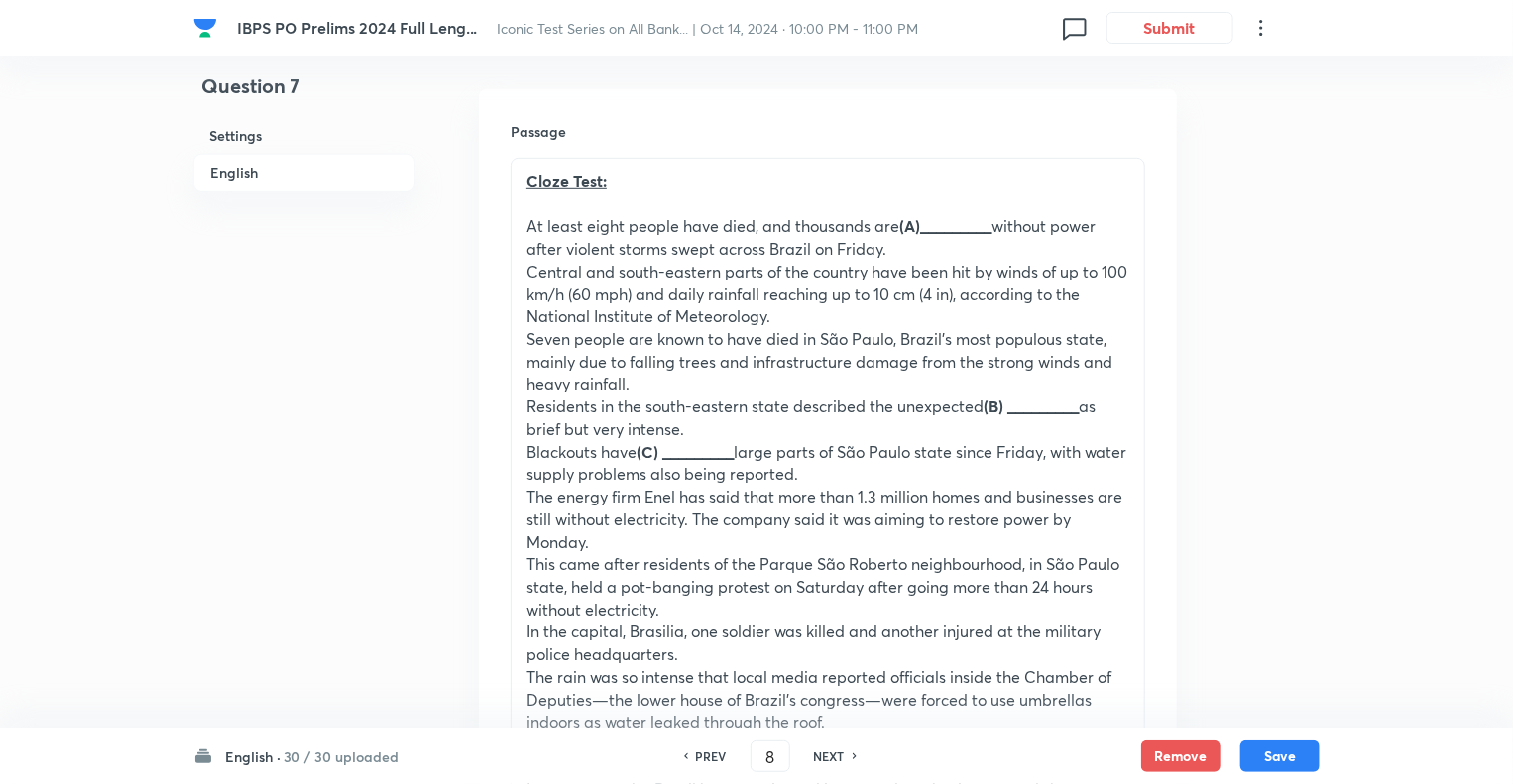 checkbox on "true" 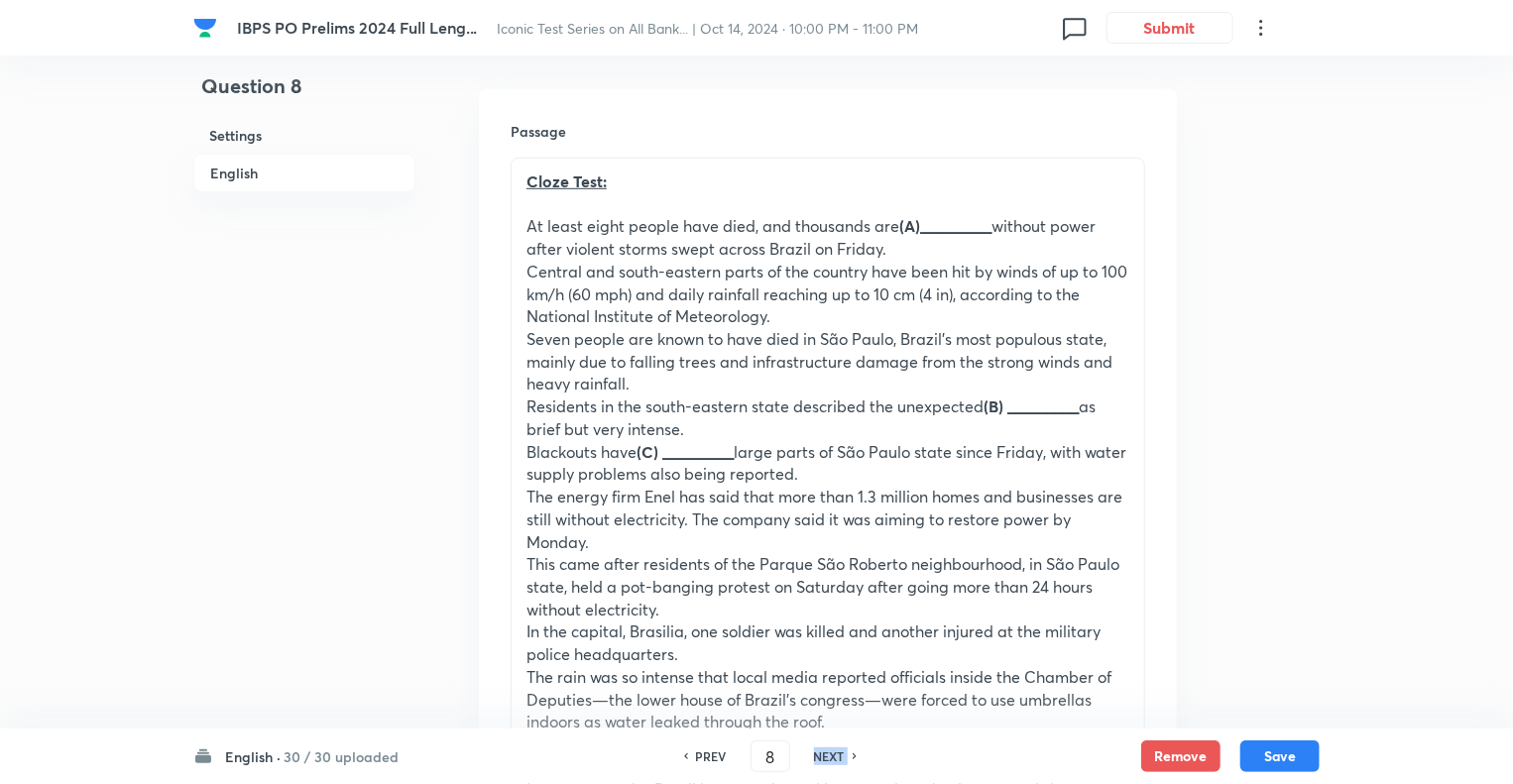 click on "NEXT" at bounding box center (829, 756) 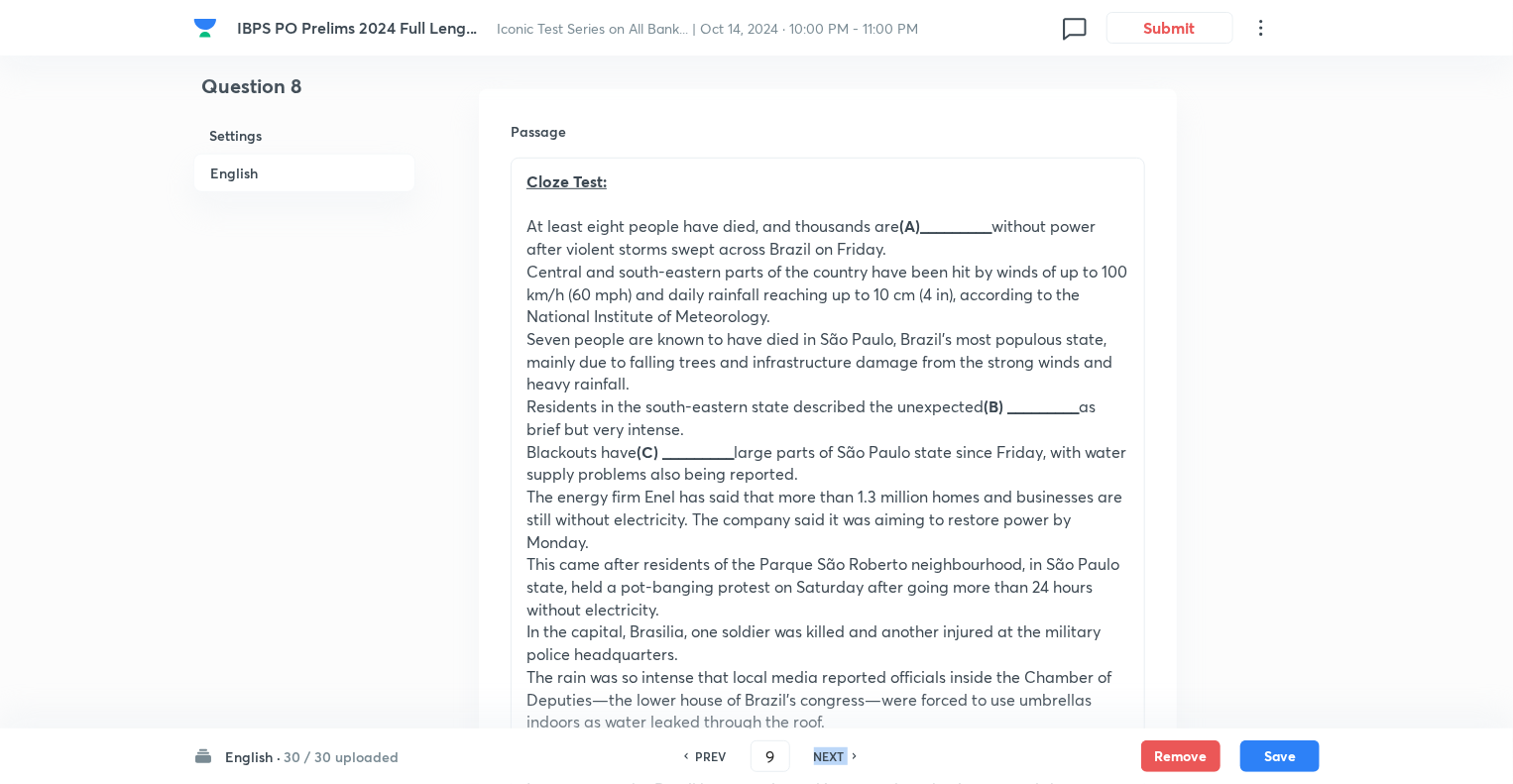 checkbox on "false" 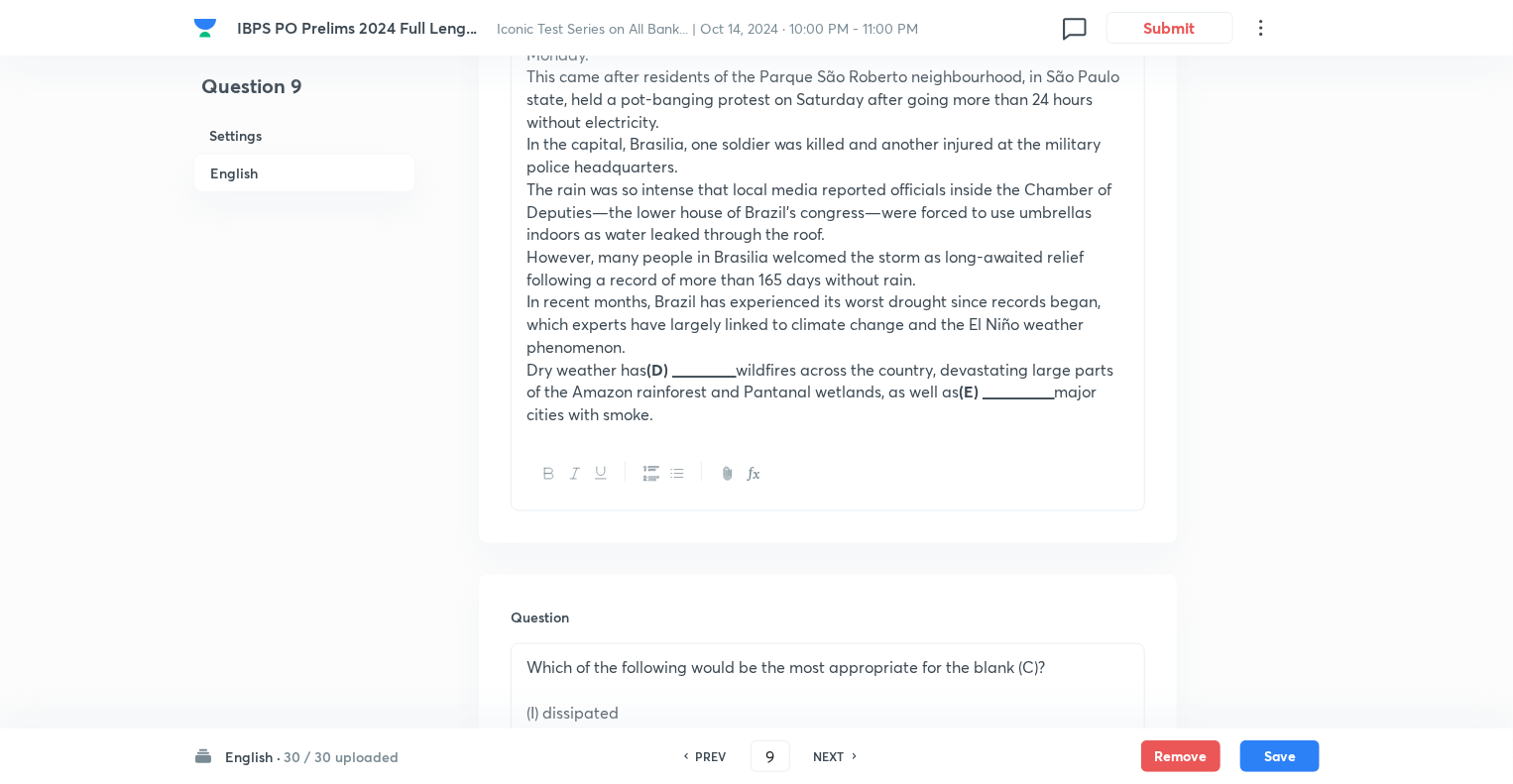 scroll, scrollTop: 1070, scrollLeft: 0, axis: vertical 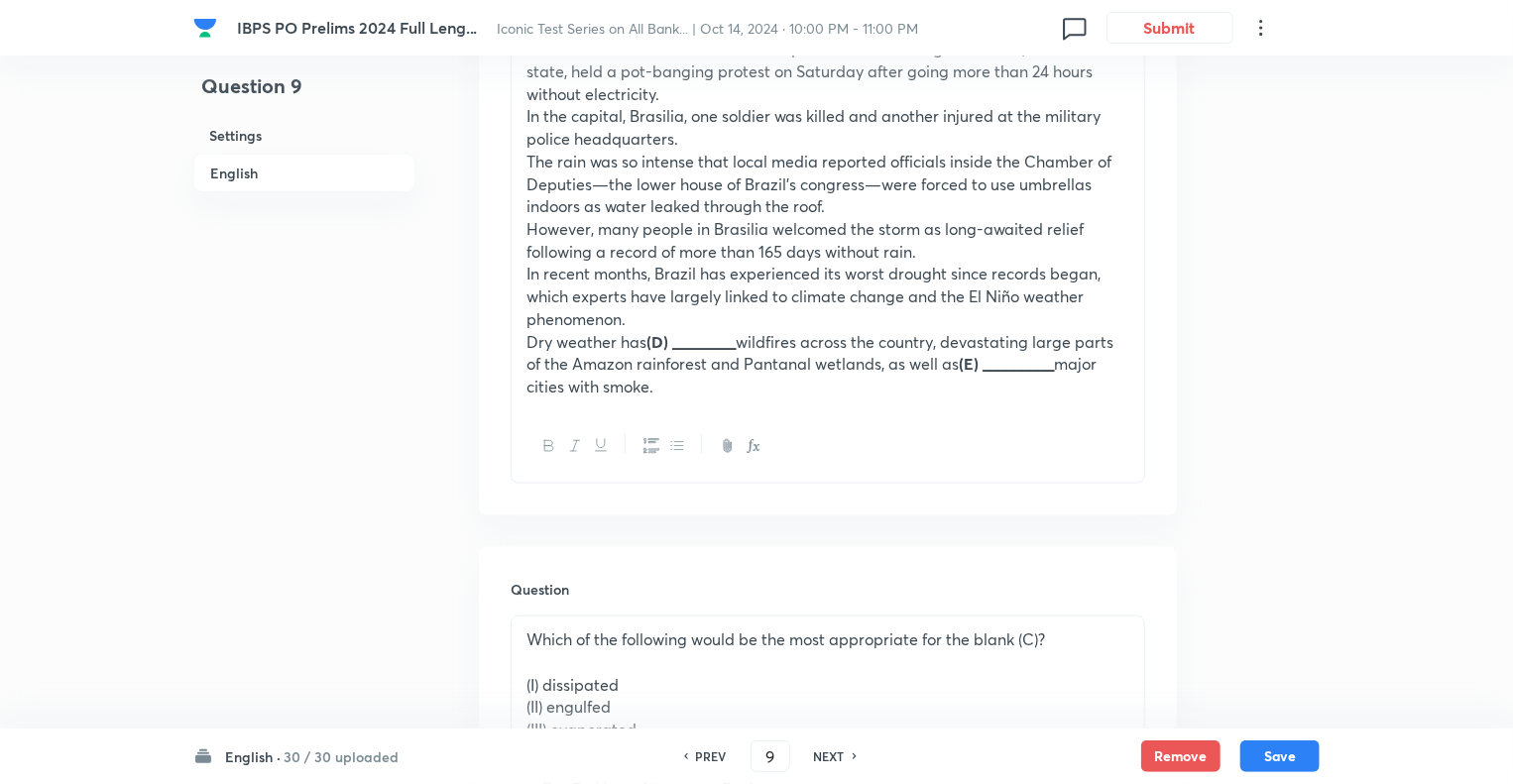click on "PREV" at bounding box center [711, 756] 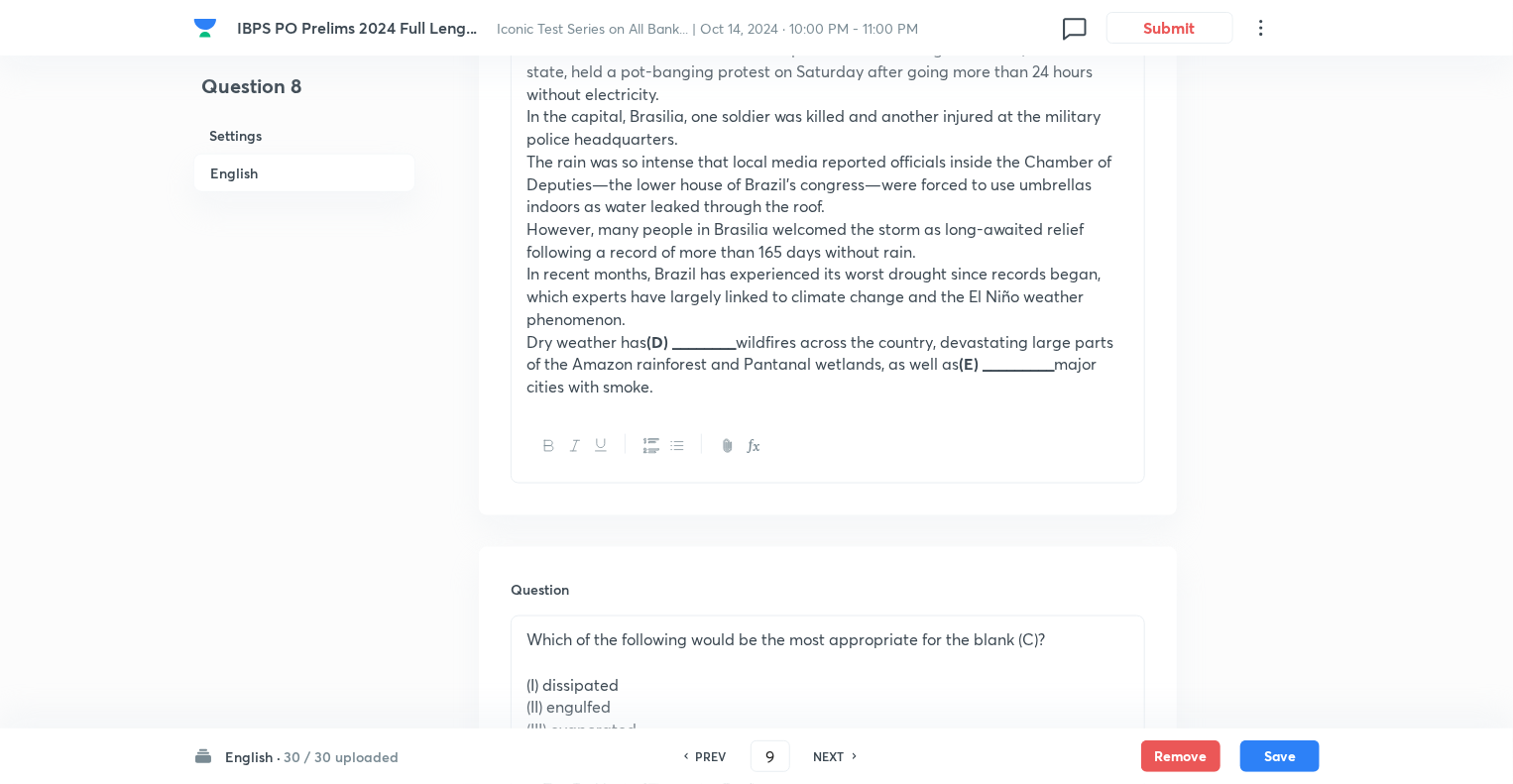 type on "8" 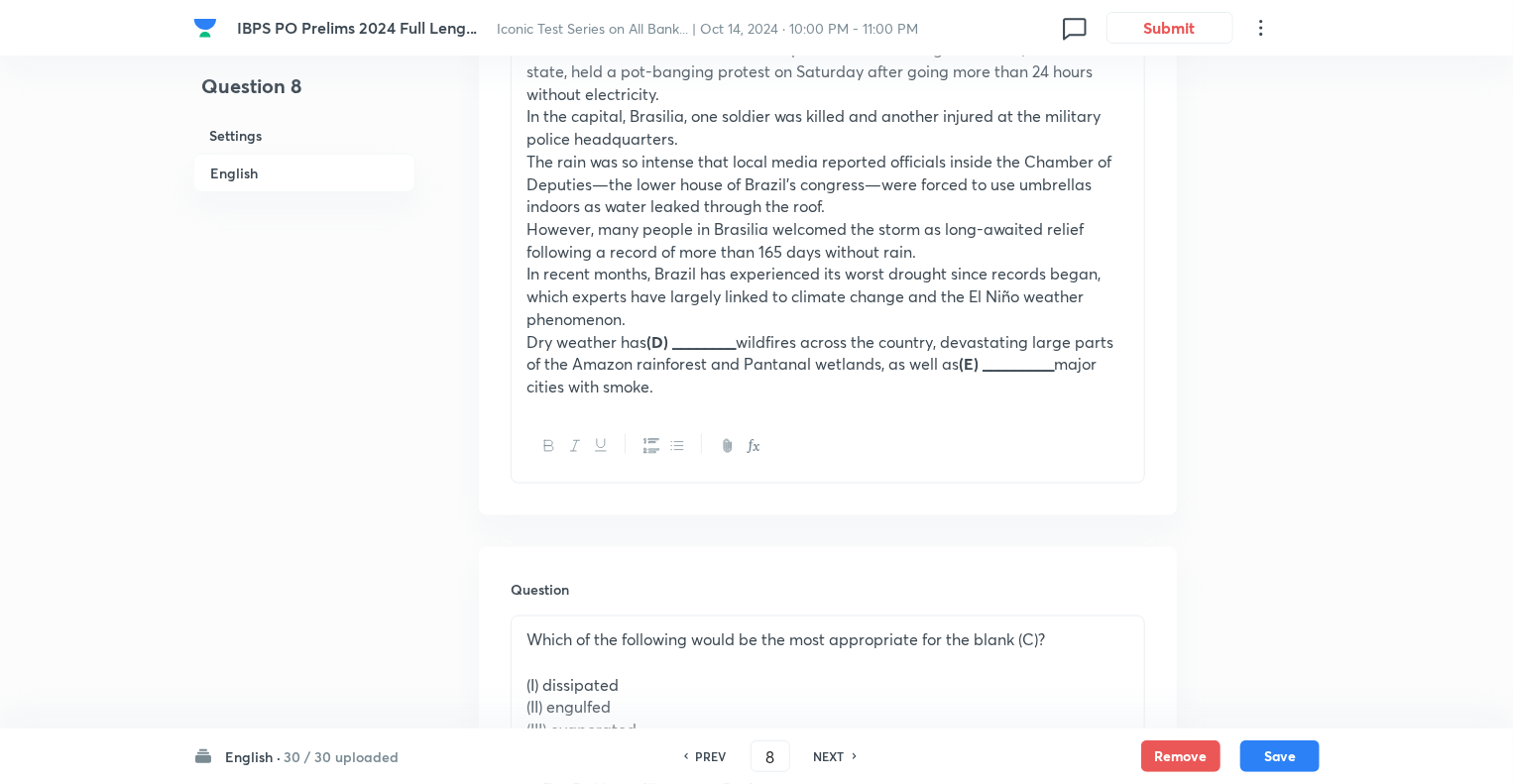 checkbox on "false" 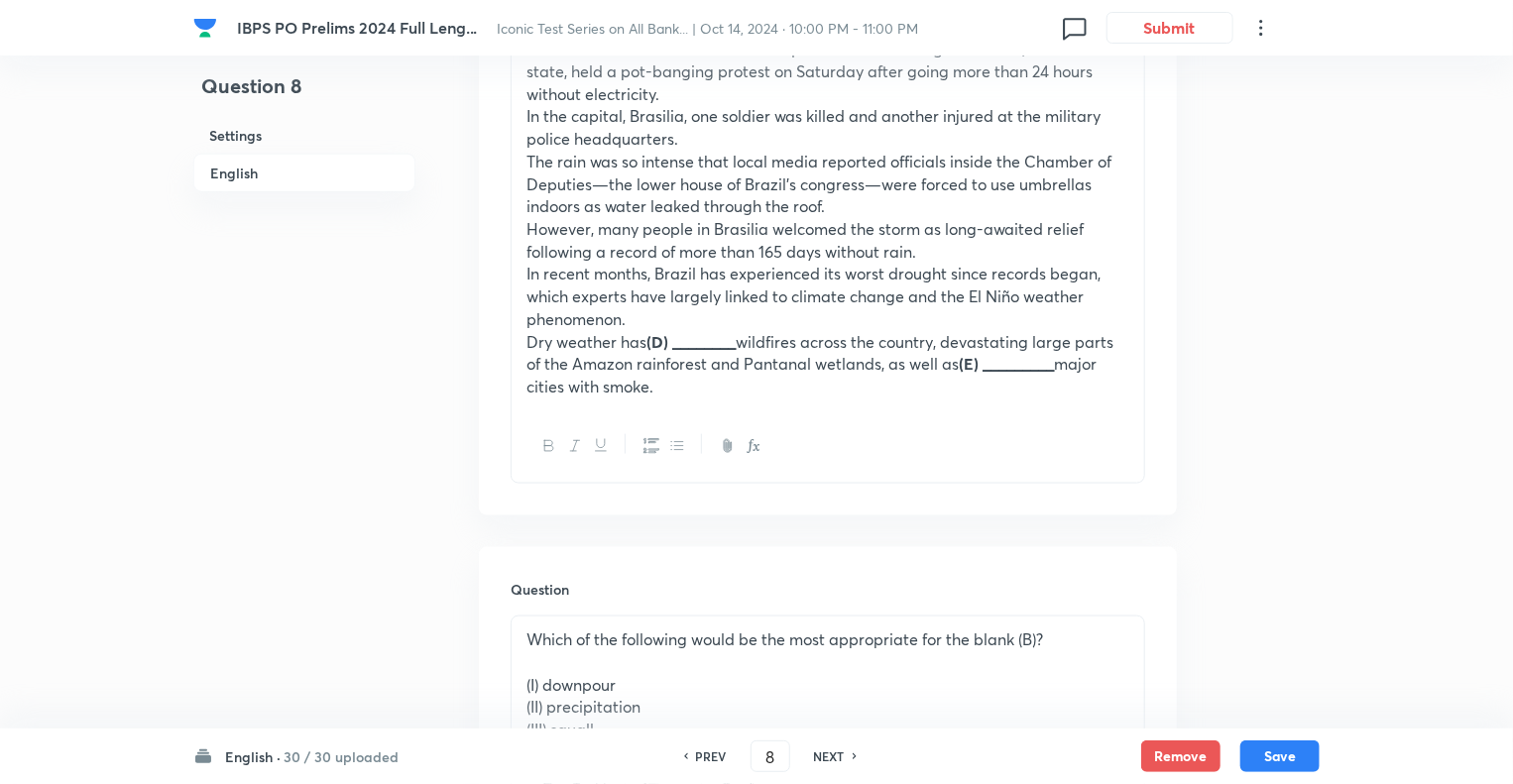 click on "PREV" at bounding box center [711, 756] 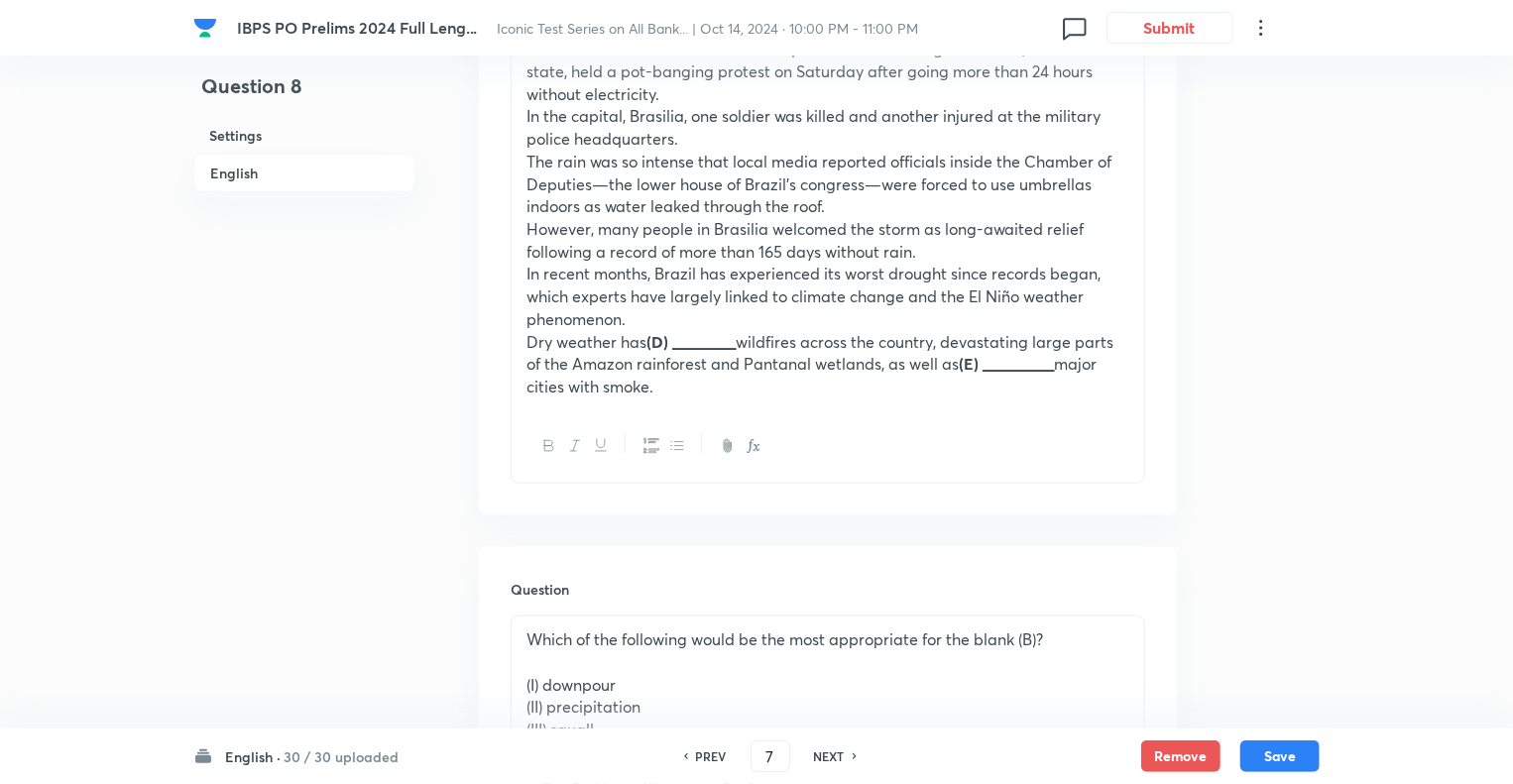 checkbox on "true" 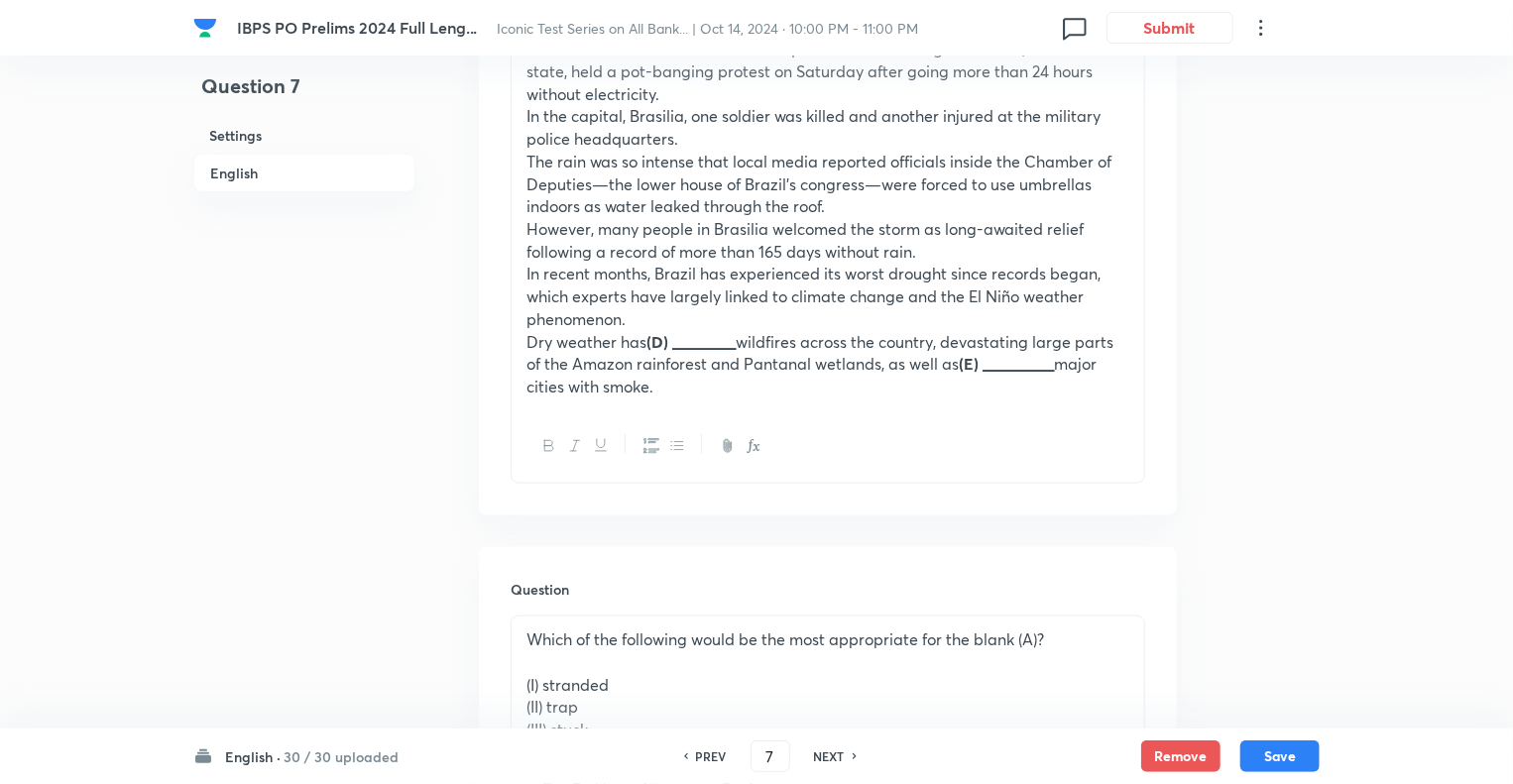 click on "Question 7 Settings English" at bounding box center [304, 956] 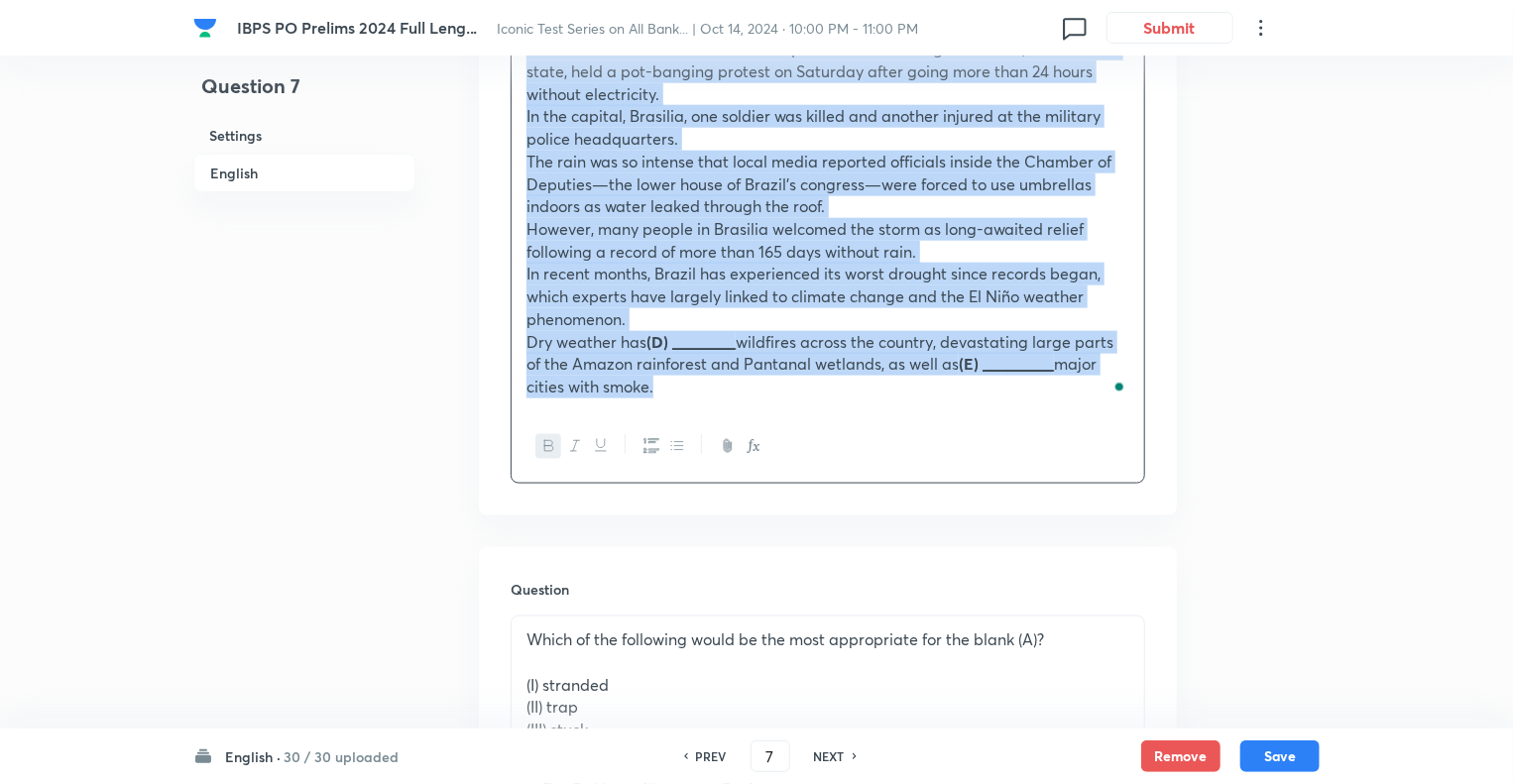 copy on "Cloze Test: At least eight people have died, and thousands are  (A)_________  without power after violent storms swept across Brazil on Friday. Central and south-eastern parts of the country have been hit by winds of up to 100 km/h (60 mph) and daily rainfall reaching up to 10 cm (4 in), according to the National Institute of Meteorology. Seven people are known to have died in São Paulo, Brazil's most populous state, mainly due to falling trees and infrastructure damage from the strong winds and heavy rainfall. Residents in the south-eastern state described the unexpected  (B) _________  as brief but very intense. Blackouts have  (C) _________  large parts of São Paulo state since Friday, with water supply problems also being reported. The energy firm Enel has said that more than 1.3 million homes and businesses are still without electricity. The company said it was aiming to restore power by Monday. This came after residents of the Parque São Roberto neighbourhood, in São Paulo state, held a pot-banging p..." 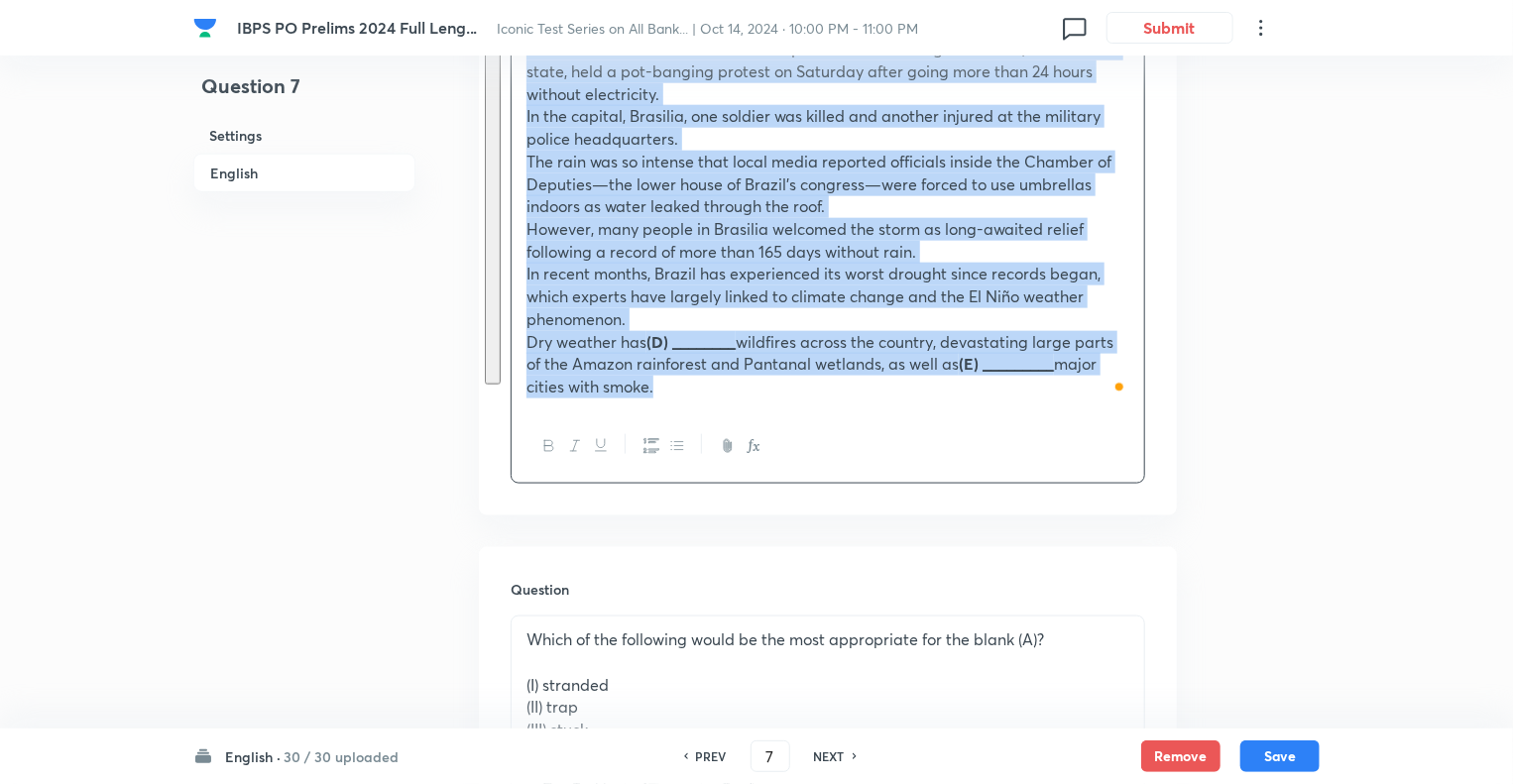 copy on "Cloze Test: At least eight people have died, and thousands are  (A)_________  without power after violent storms swept across Brazil on Friday. Central and south-eastern parts of the country have been hit by winds of up to 100 km/h (60 mph) and daily rainfall reaching up to 10 cm (4 in), according to the National Institute of Meteorology. Seven people are known to have died in São Paulo, Brazil's most populous state, mainly due to falling trees and infrastructure damage from the strong winds and heavy rainfall. Residents in the south-eastern state described the unexpected  (B) _________  as brief but very intense. Blackouts have  (C) _________  large parts of São Paulo state since Friday, with water supply problems also being reported. The energy firm Enel has said that more than 1.3 million homes and businesses are still without electricity. The company said it was aiming to restore power by Monday. This came after residents of the Parque São Roberto neighbourhood, in São Paulo state, held a pot-banging p..." 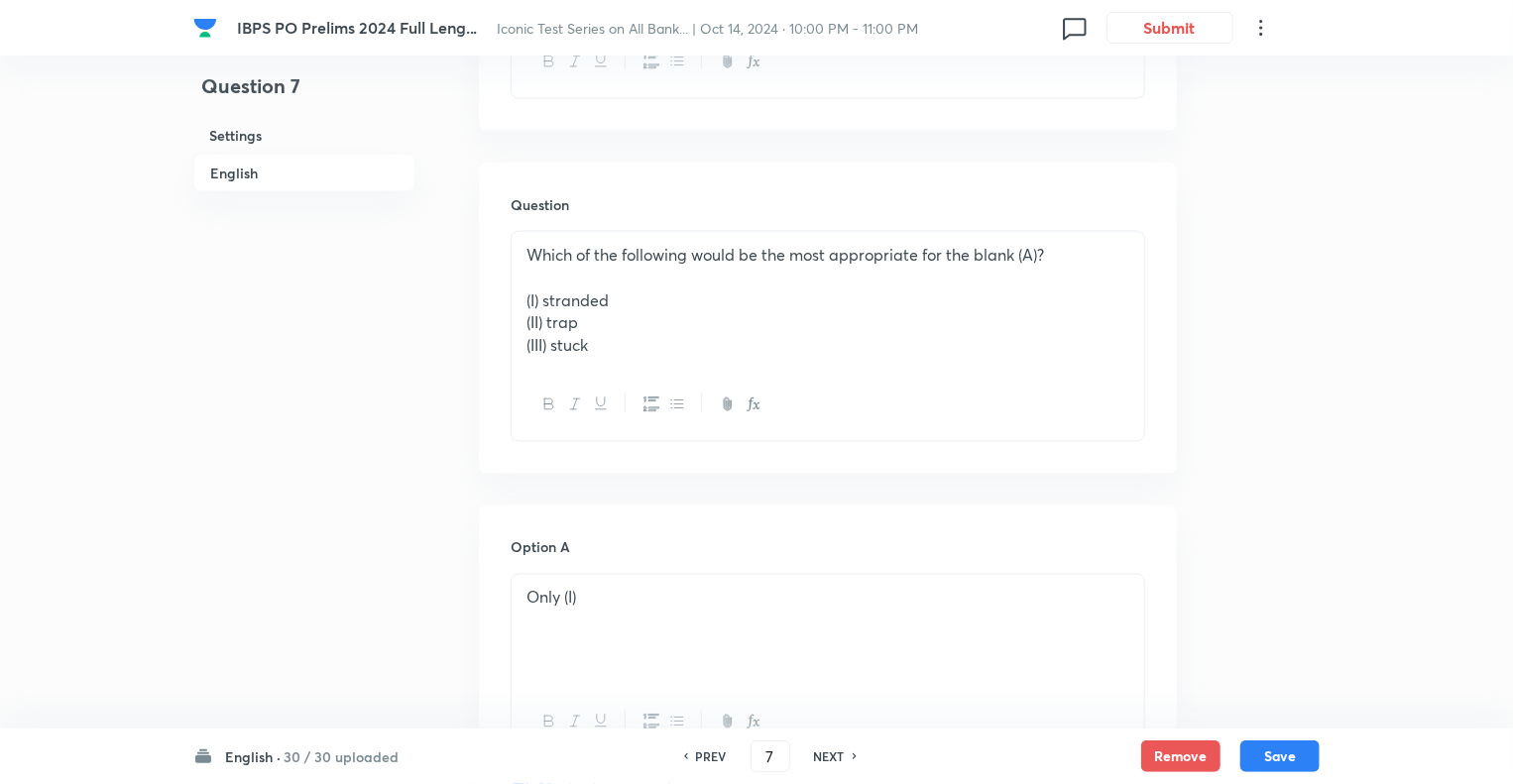 scroll, scrollTop: 1507, scrollLeft: 0, axis: vertical 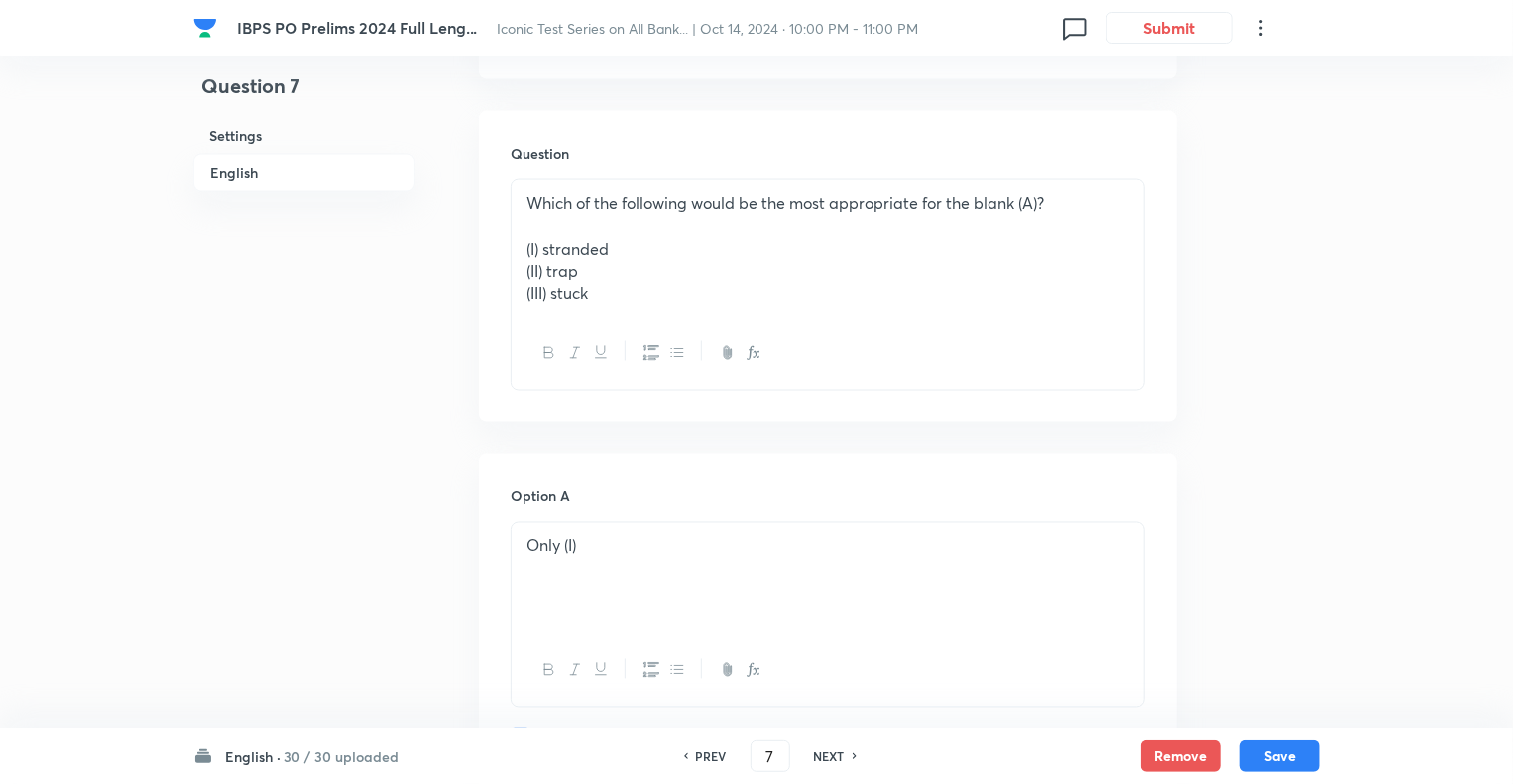 click on "(III) stuck" at bounding box center (828, 293) 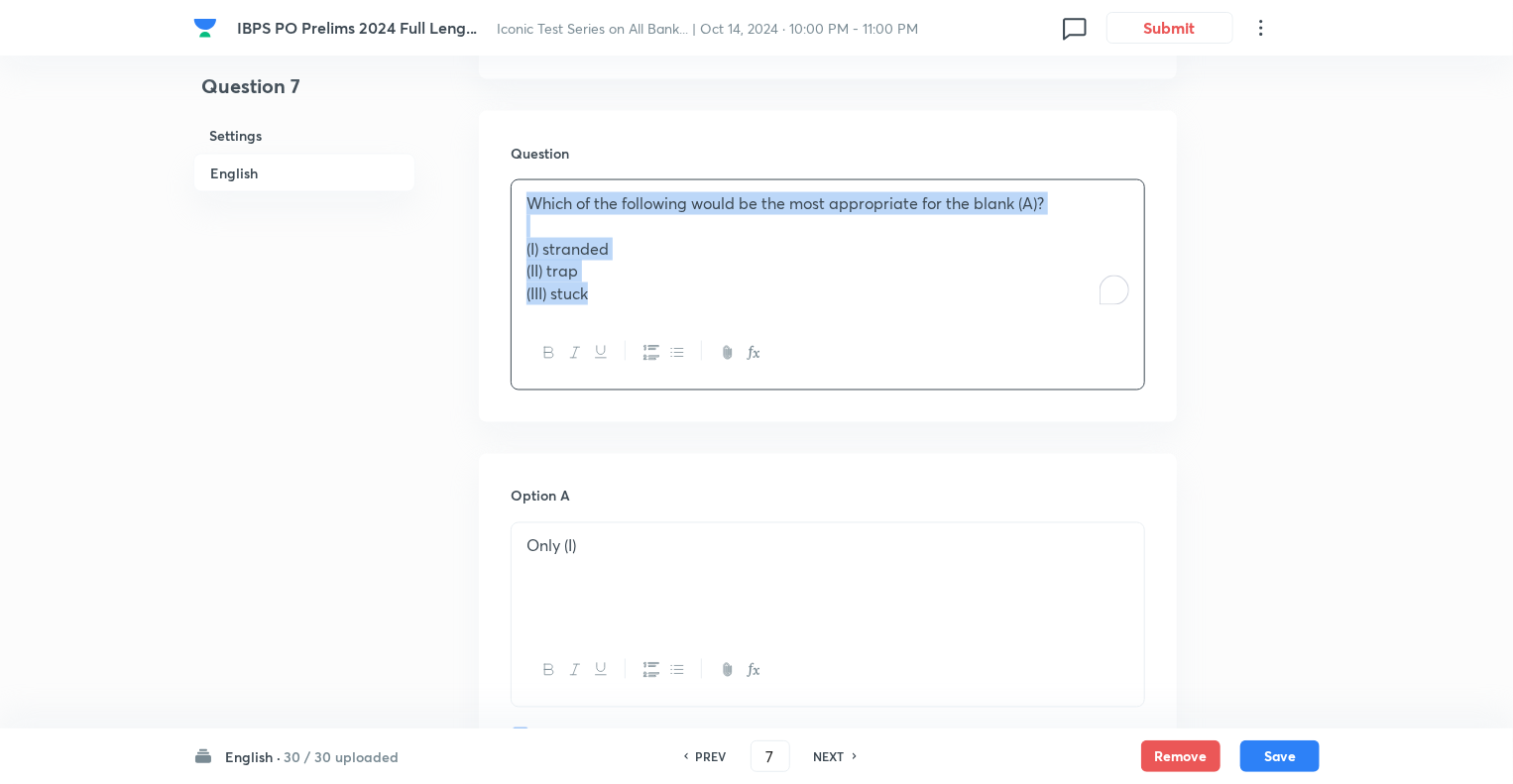 copy on "Which of the following would be the most appropriate for the blank (A)? (I) stranded (II) trap (III) stuck" 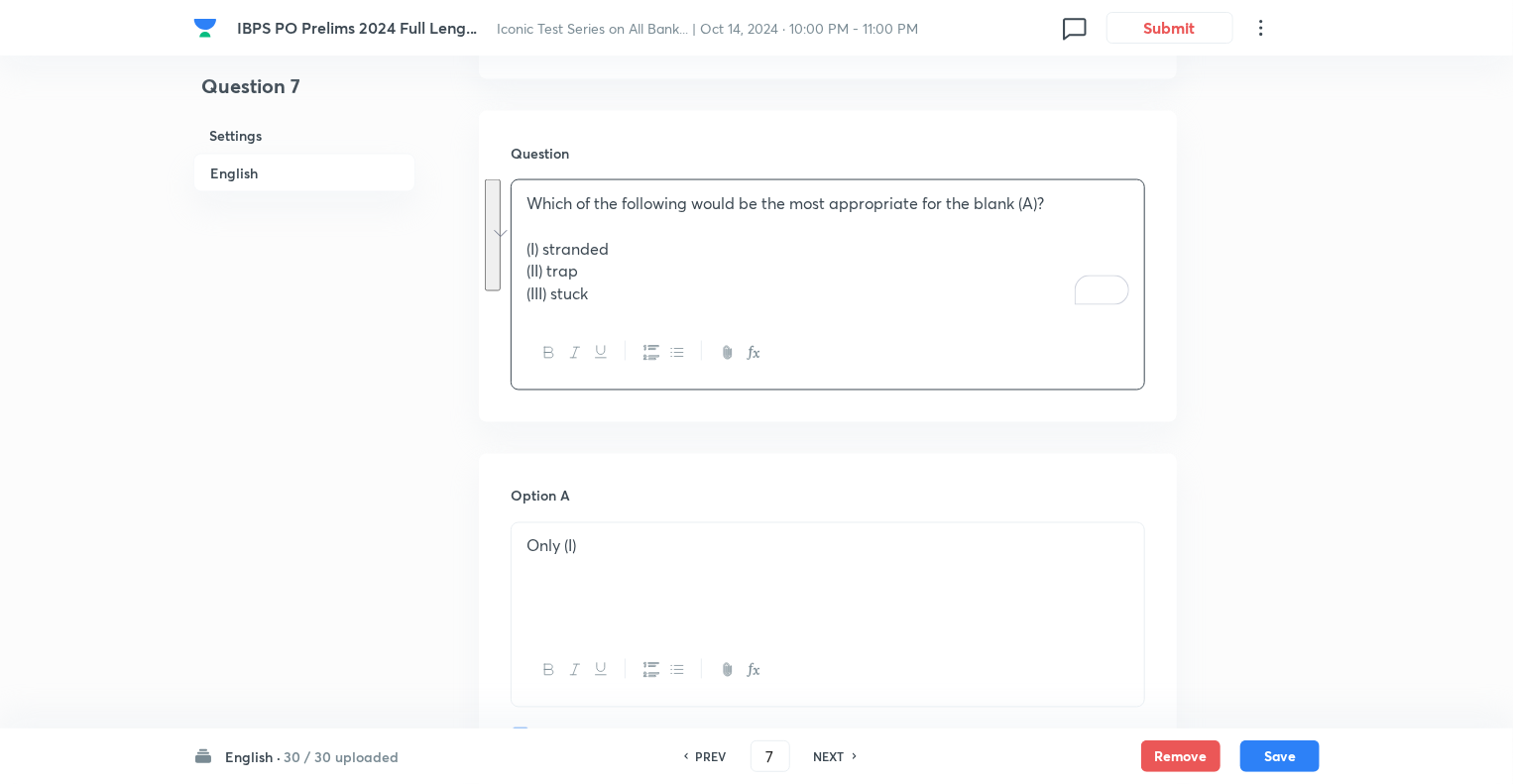 click on "Question 7 Settings English" at bounding box center (304, 520) 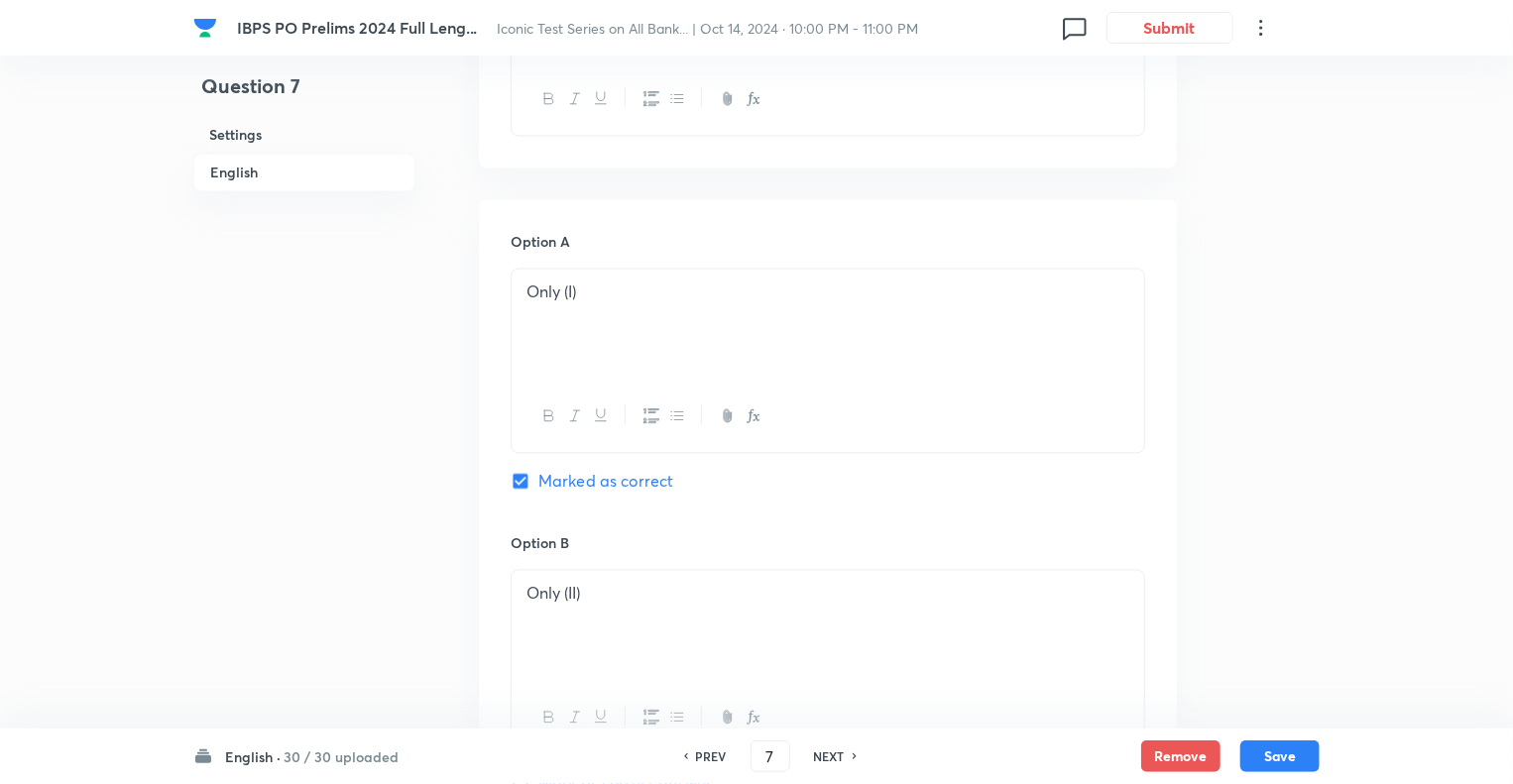 scroll, scrollTop: 1943, scrollLeft: 0, axis: vertical 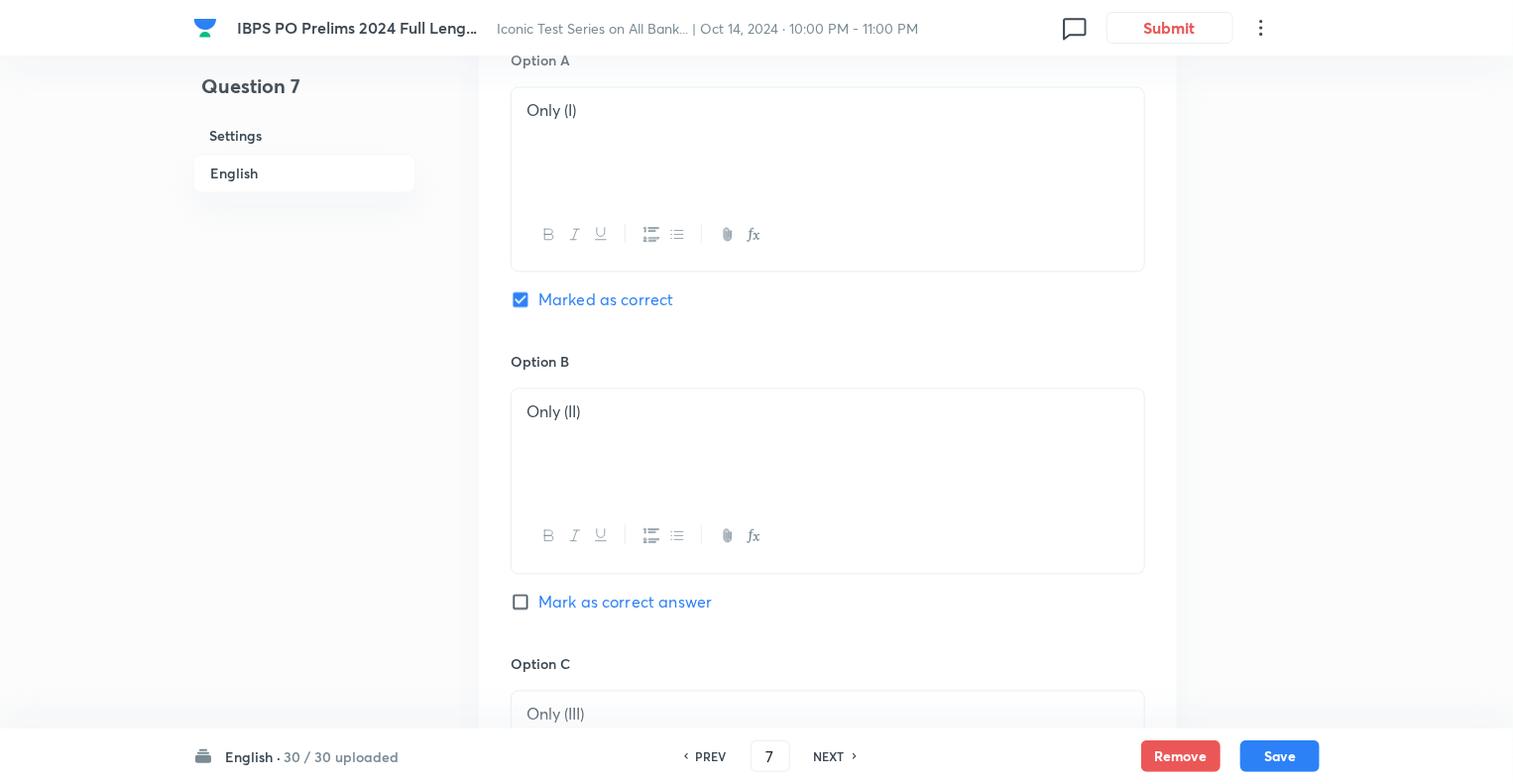 click on "Only (I)" at bounding box center [828, 143] 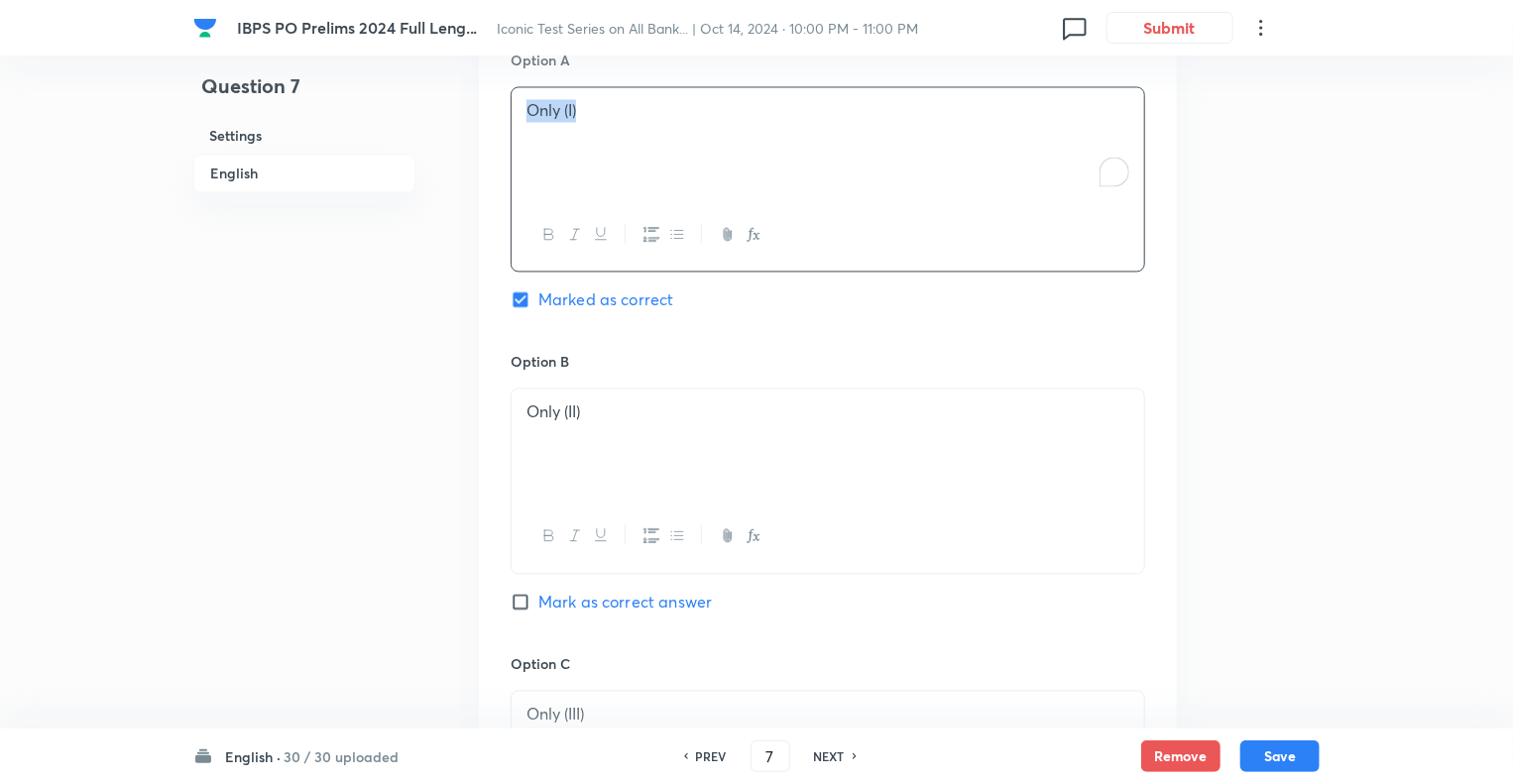 copy on "Only (I)" 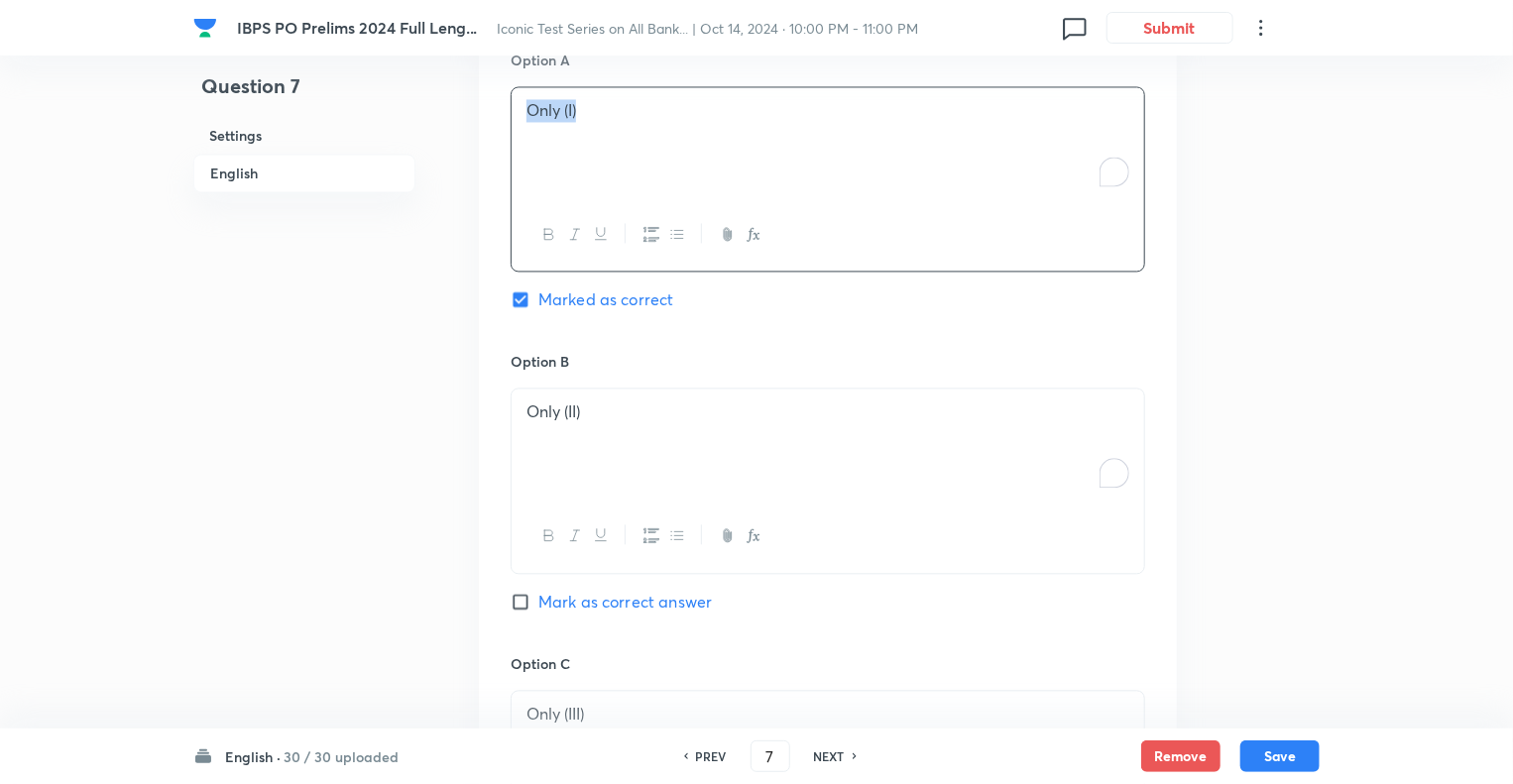 click on "Only (II)" at bounding box center [828, 411] 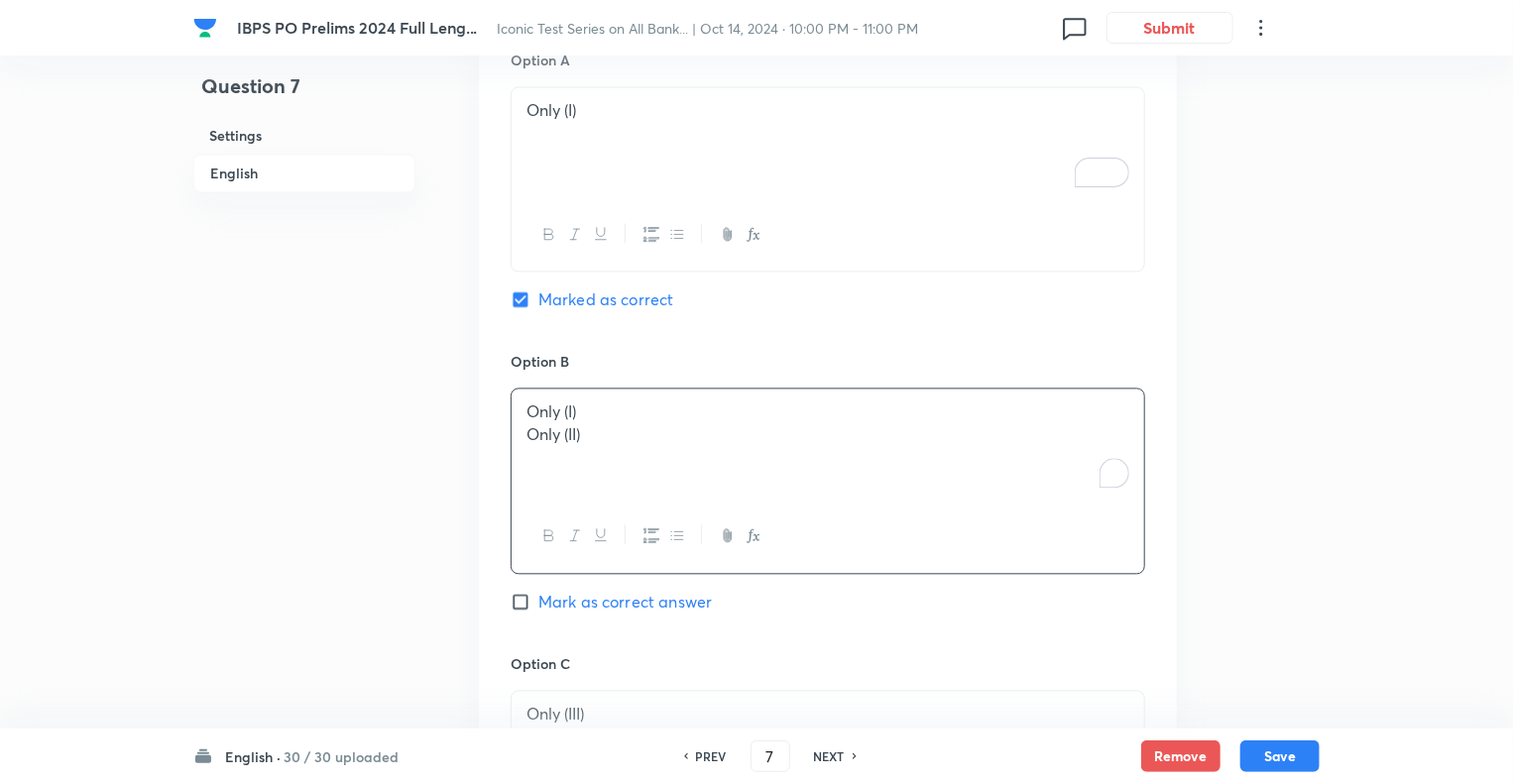 click on "Question 7 Settings English Settings Type Single choice correct 5 options With passage + 1 mark - 0.25 marks Edit Concept English Language Reading Comprehension Cloze test Cloze Test Edit Additional details Moderate Concept Not from PYQ paper No equation Edit In English Passage Cloze Test: At least eight people have died, and thousands are  (A)_________  without power after violent storms swept across Brazil on Friday. Central and south-eastern parts of the country have been hit by winds of up to 100 km/h (60 mph) and daily rainfall reaching up to 10 cm (4 in), according to the National Institute of Meteorology. Seven people are known to have died in São Paulo, Brazil's most populous state, mainly due to falling trees and infrastructure damage from the strong winds and heavy rainfall. Residents in the south-eastern state described the unexpected  (B) _________  as brief but very intense. Blackouts have  (C) _________  Dry weather has  (D) ________  (E) _________  major cities with smoke. Question (II) trap" at bounding box center [756, 84] 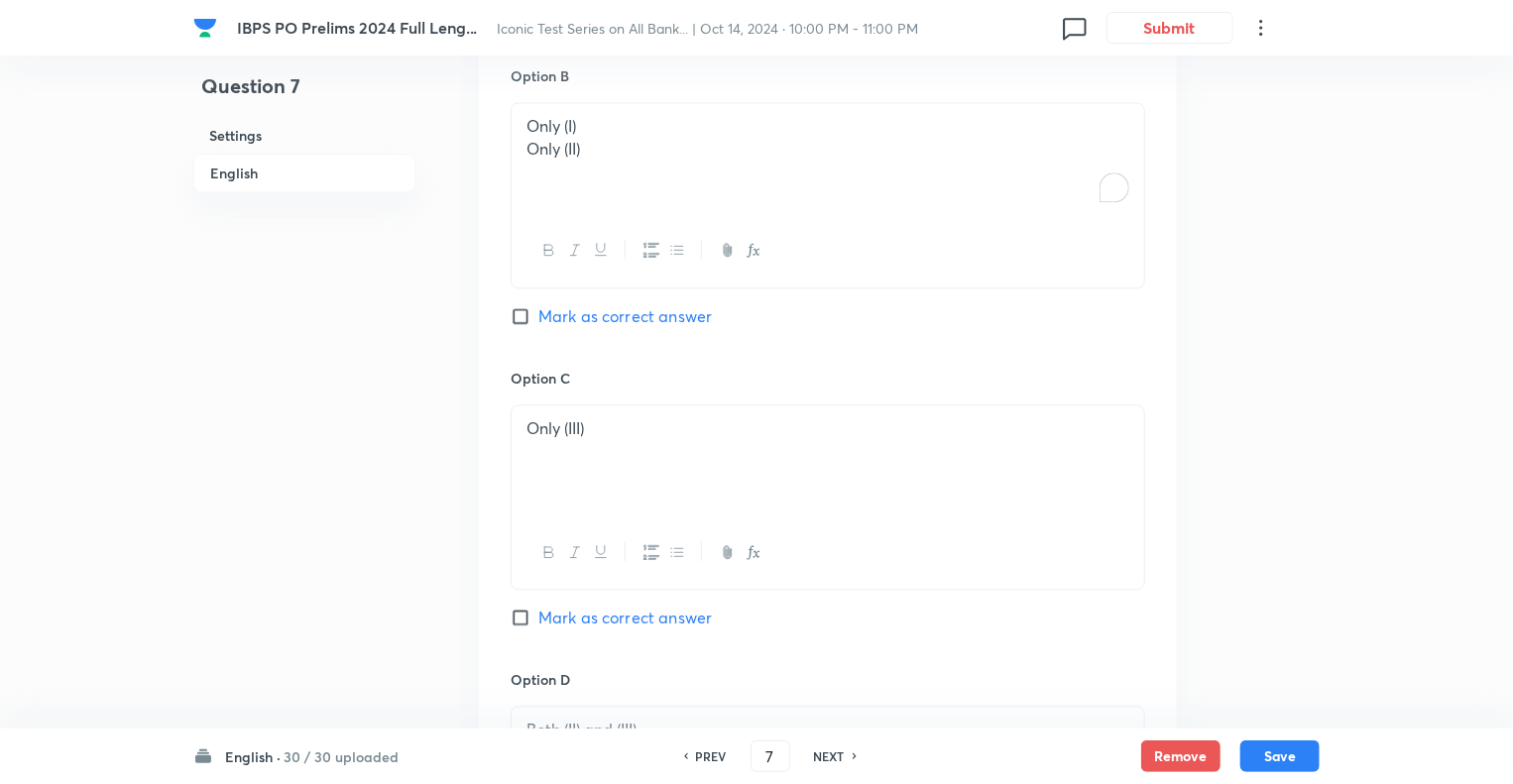 scroll, scrollTop: 2339, scrollLeft: 0, axis: vertical 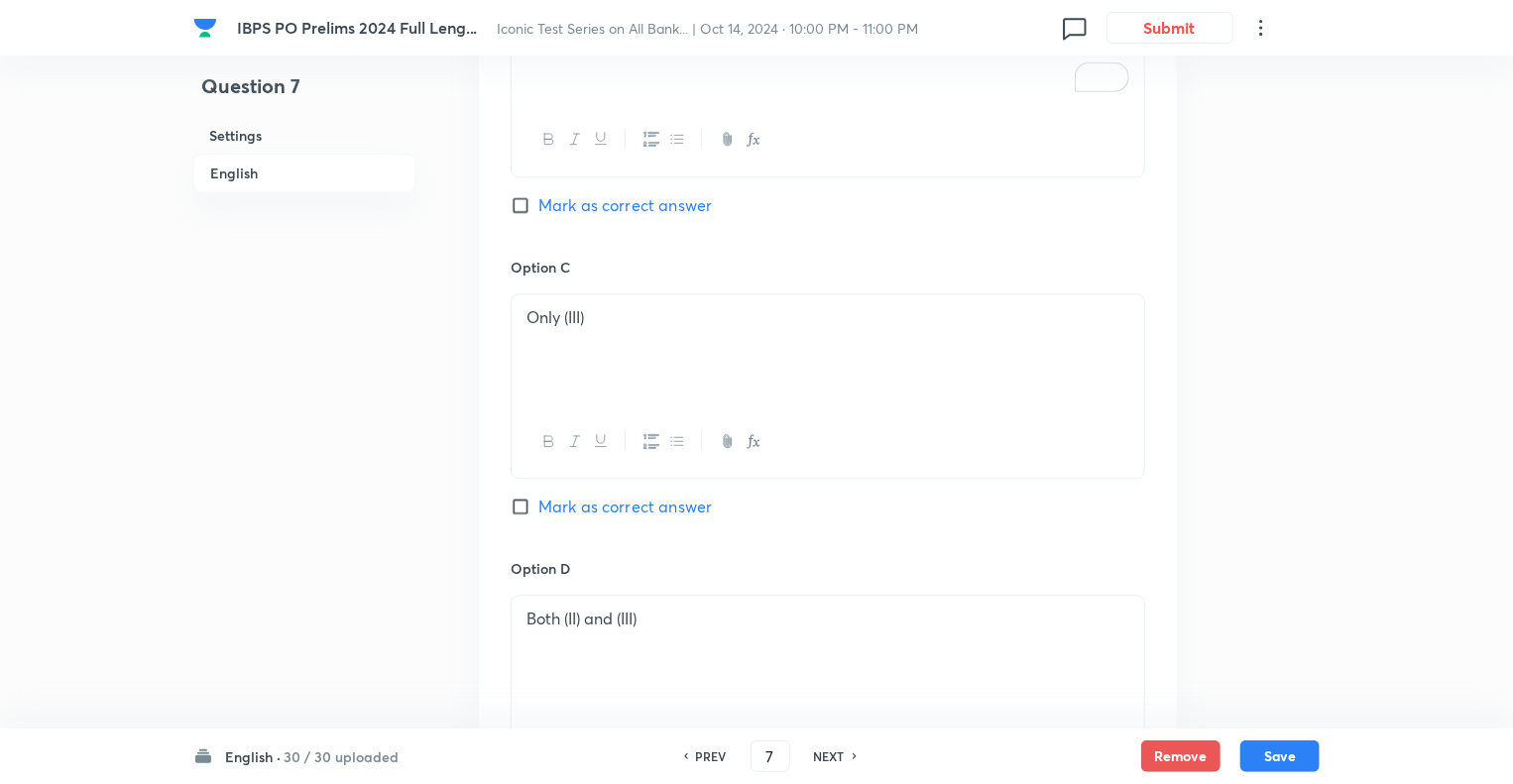 click on "Only (III)" at bounding box center [828, 350] 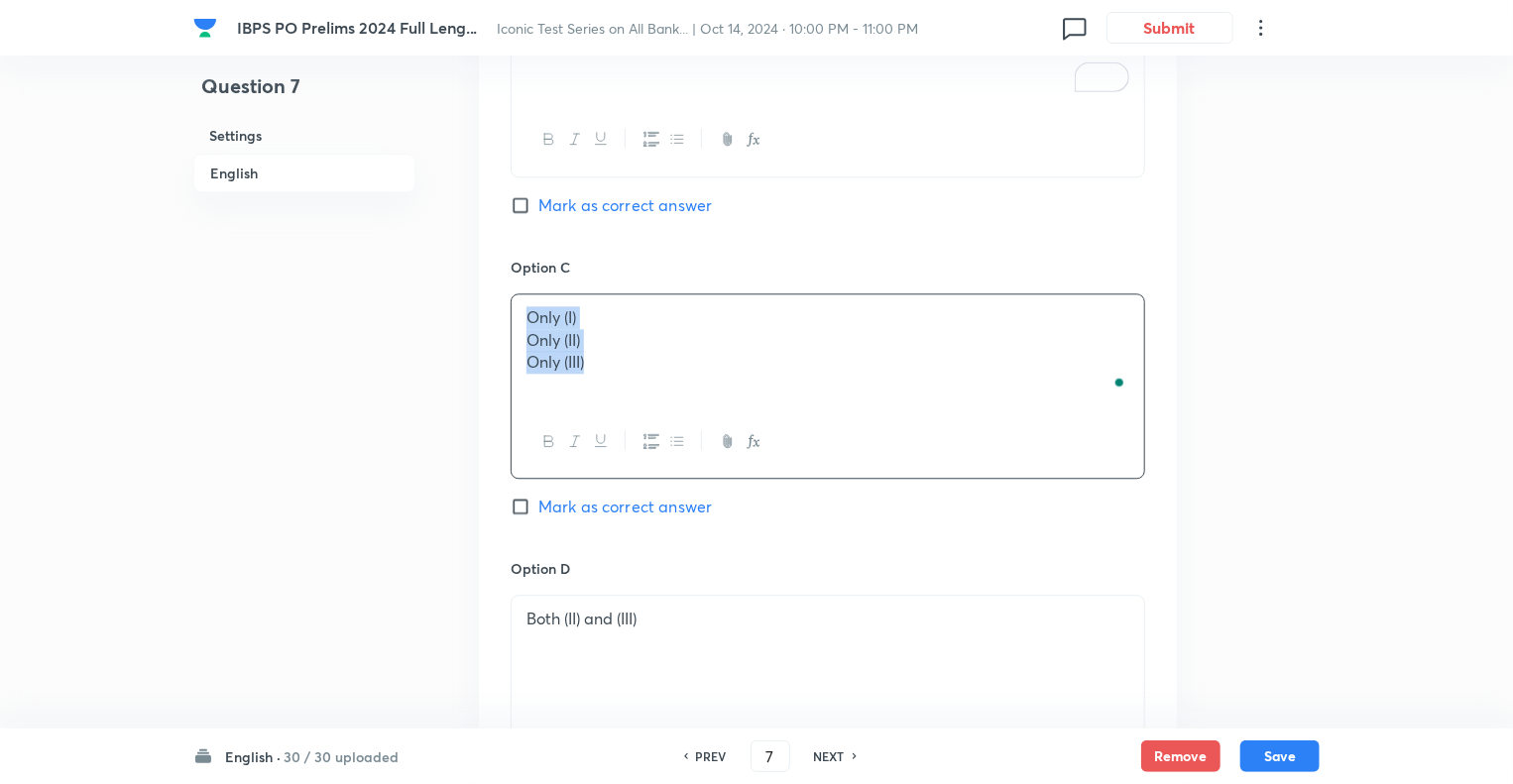 copy on "Only (I) Only (II) Only (III)" 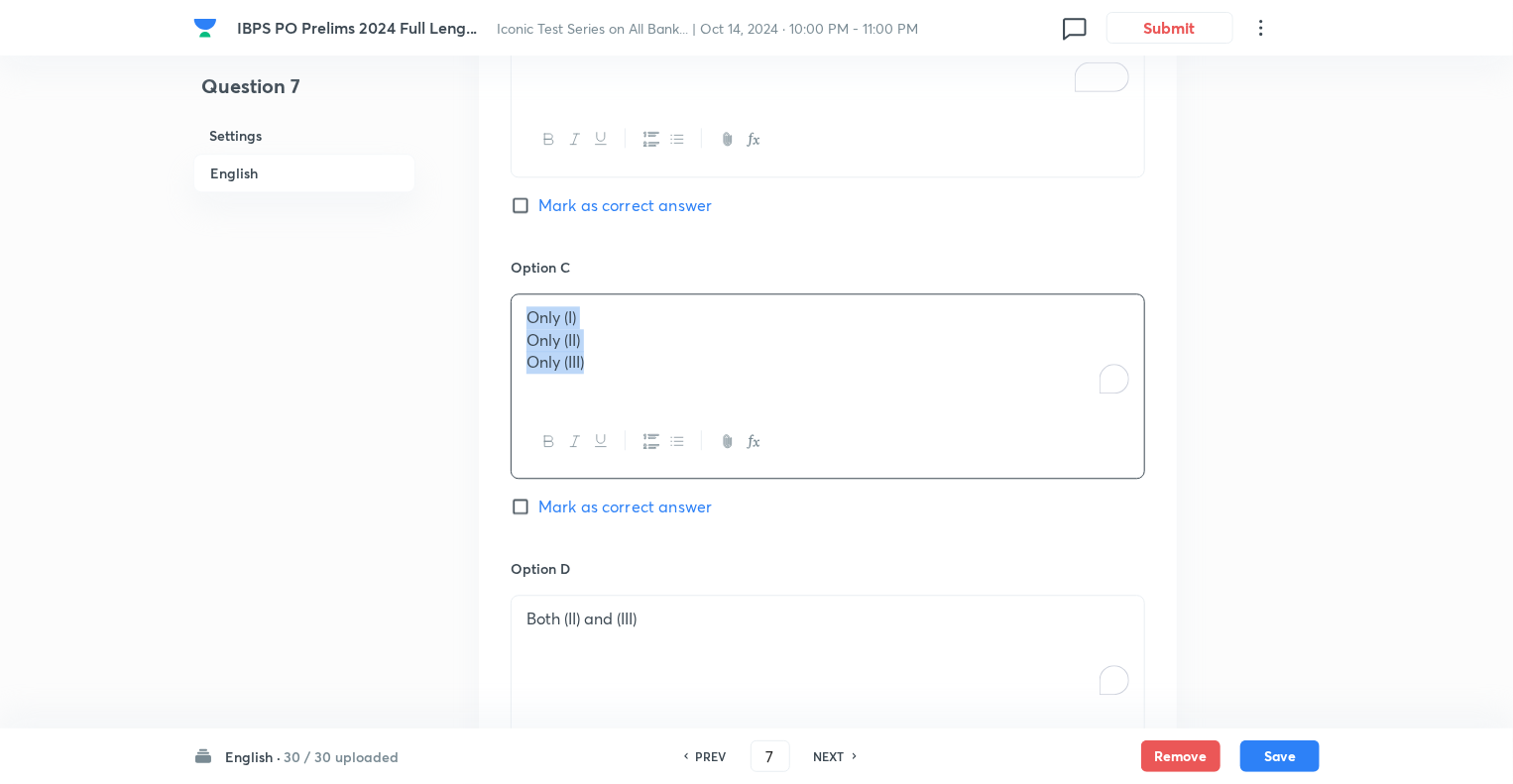 click on "Both (II) and (III)" at bounding box center [828, 618] 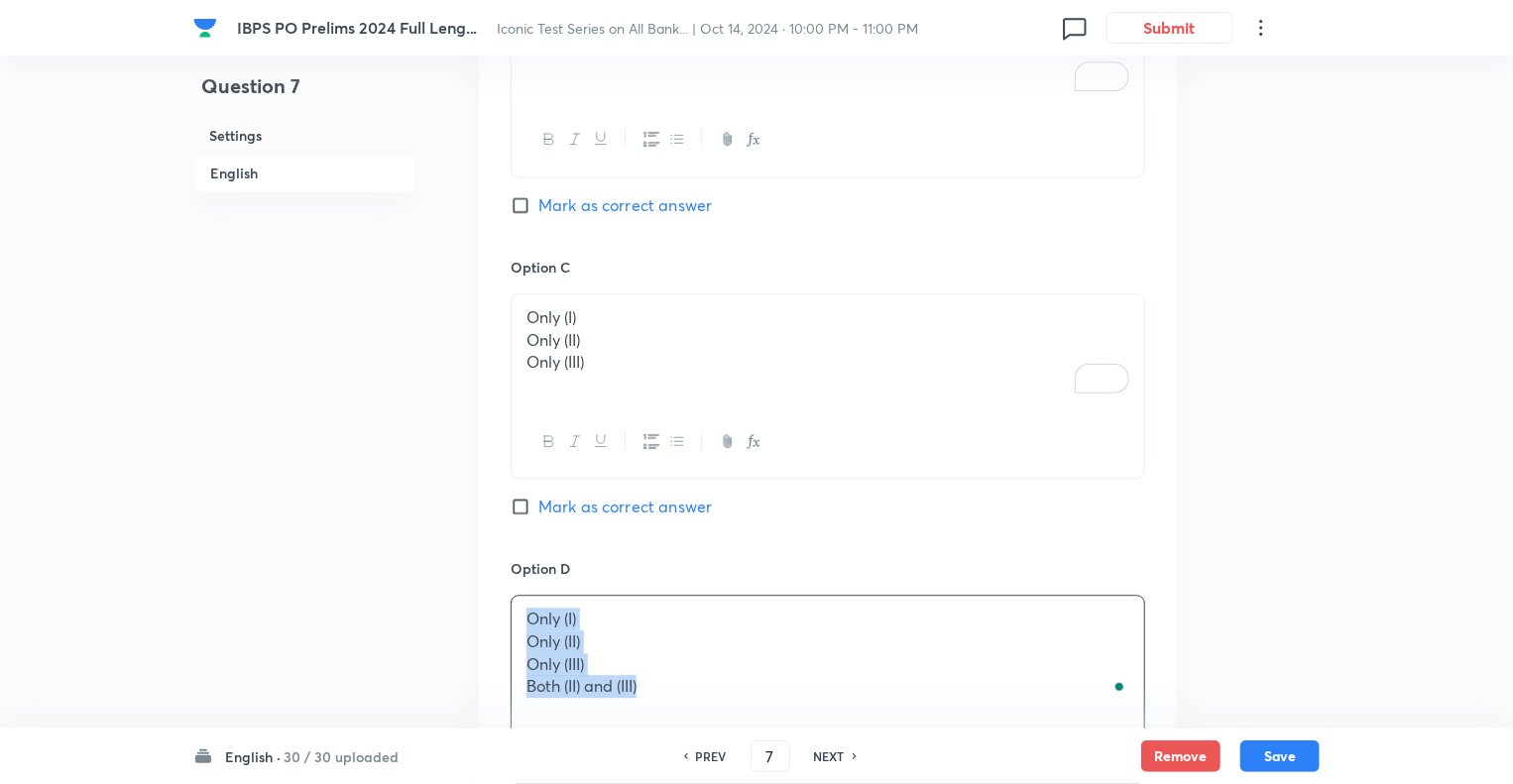 copy on "Only (I) Only (II) Only (III) Both (II) and (III)" 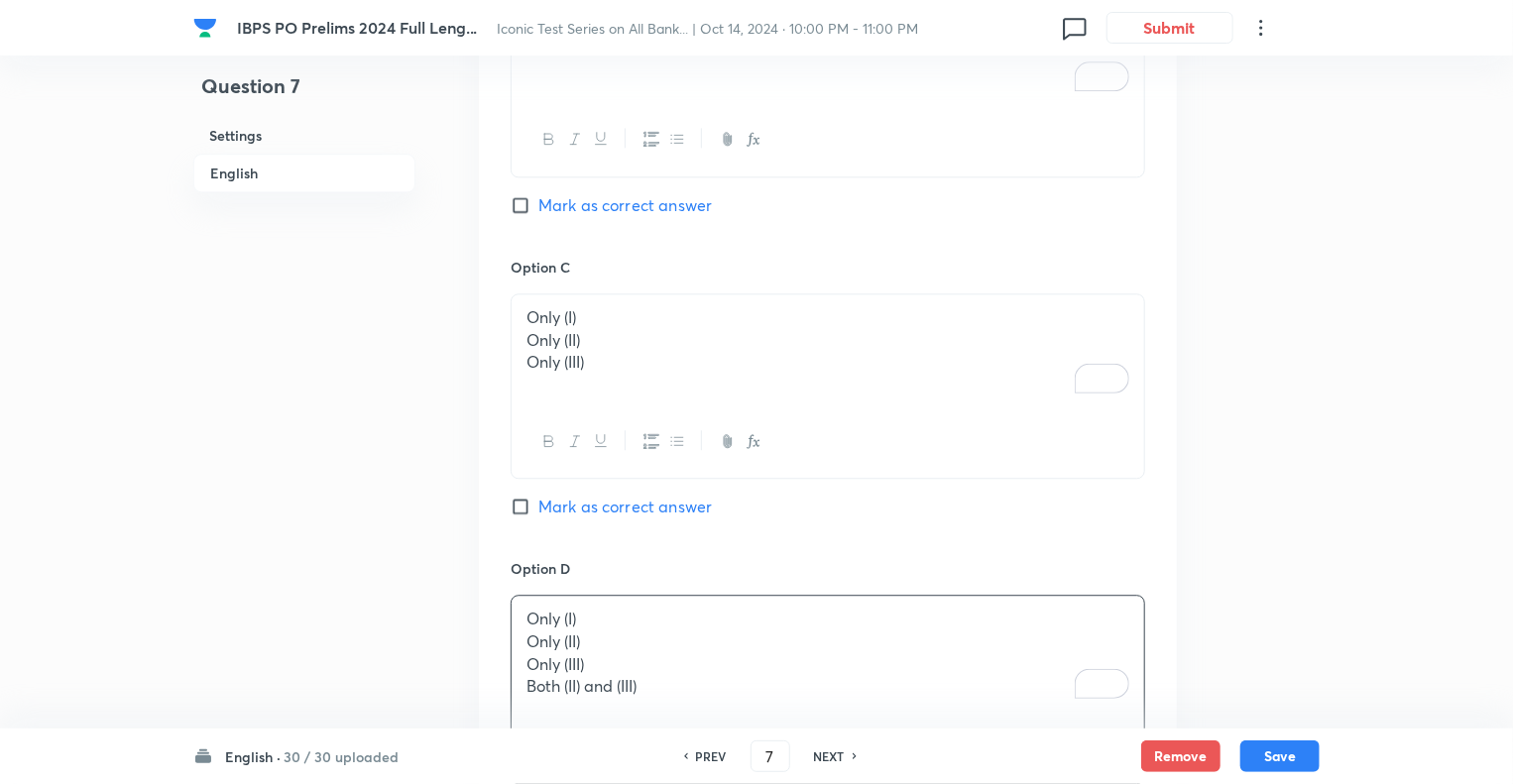 click on "Question 7 Settings English" at bounding box center (304, -310) 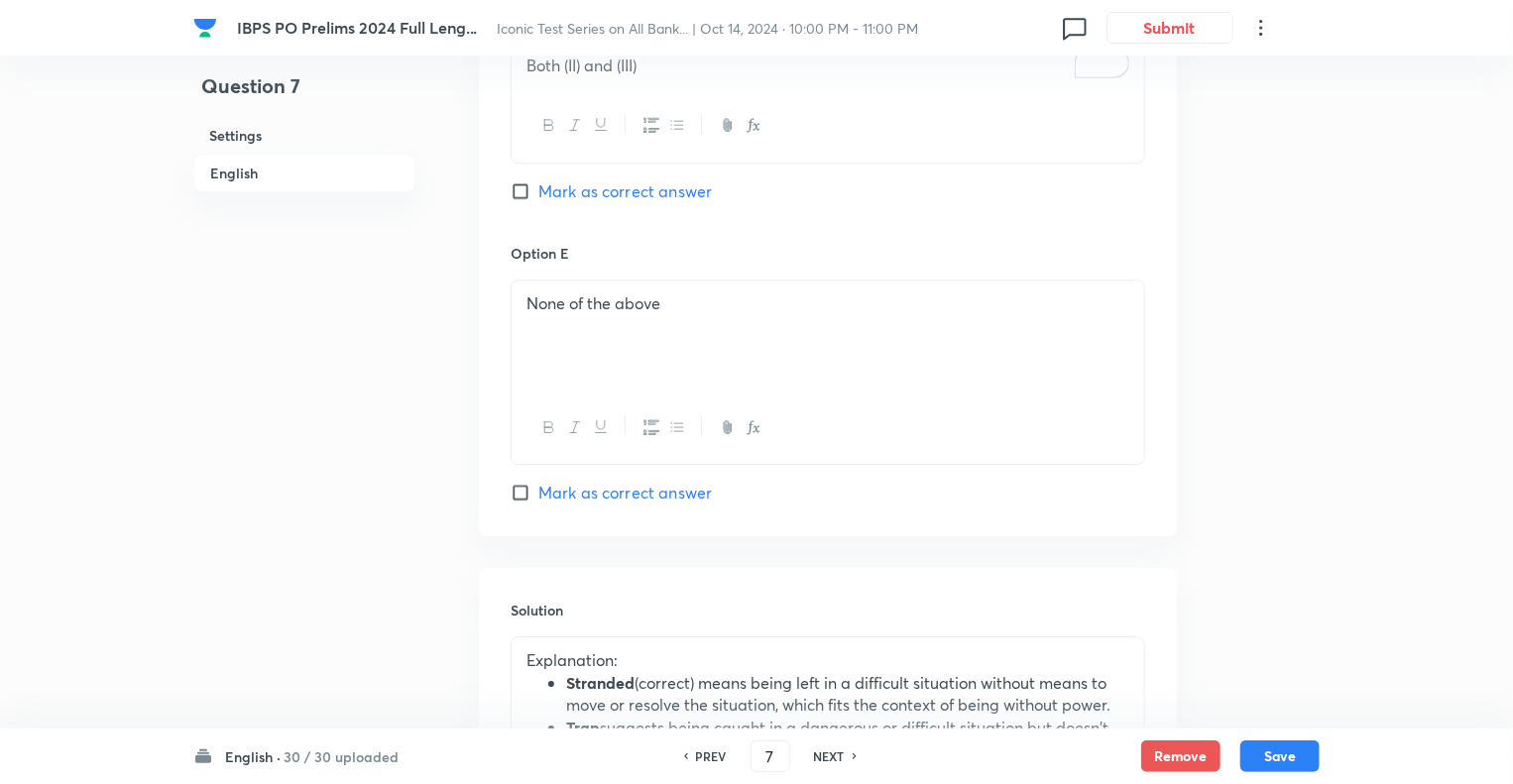 scroll, scrollTop: 3013, scrollLeft: 0, axis: vertical 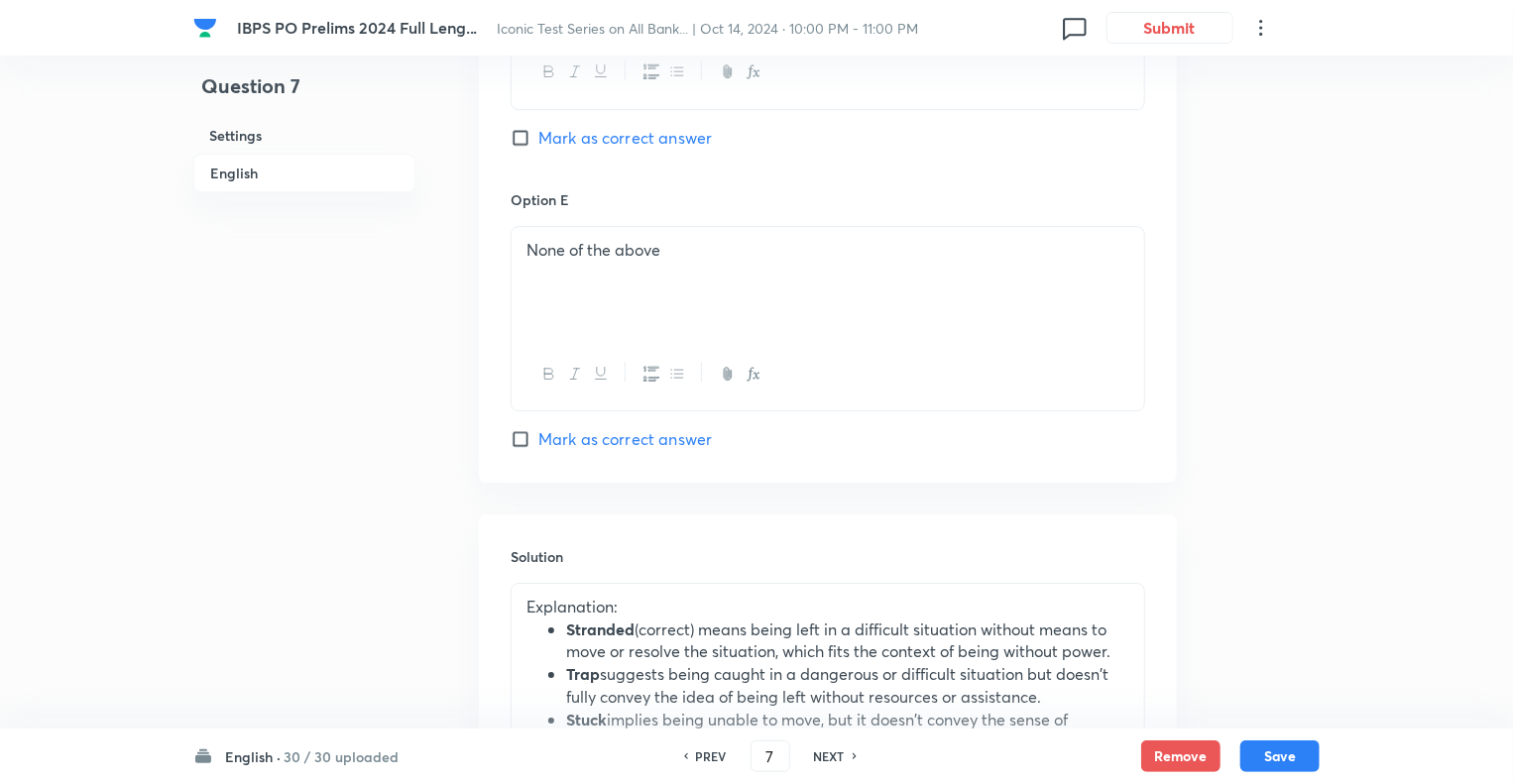 click on "None of the above" at bounding box center [828, 282] 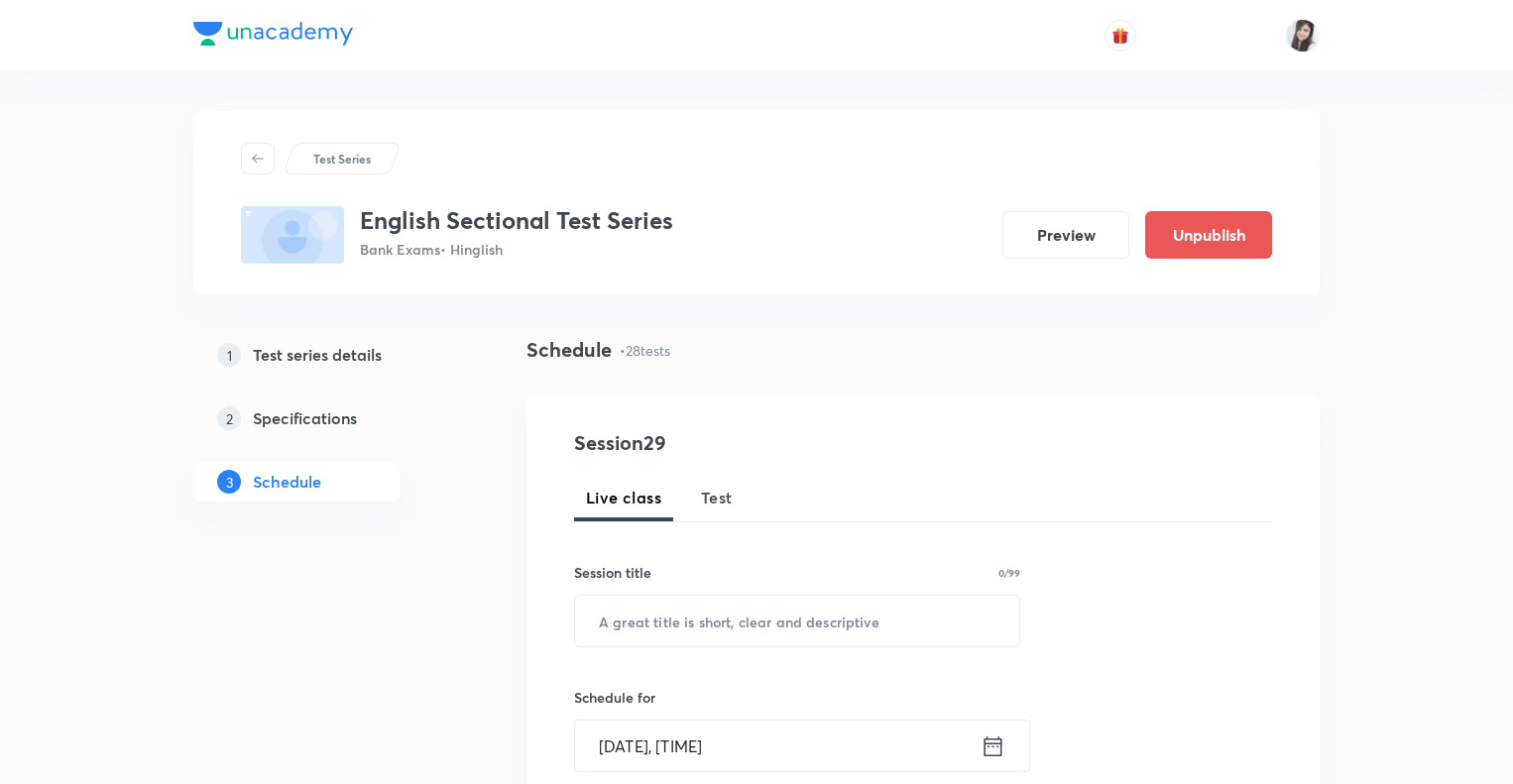 scroll, scrollTop: 4786, scrollLeft: 0, axis: vertical 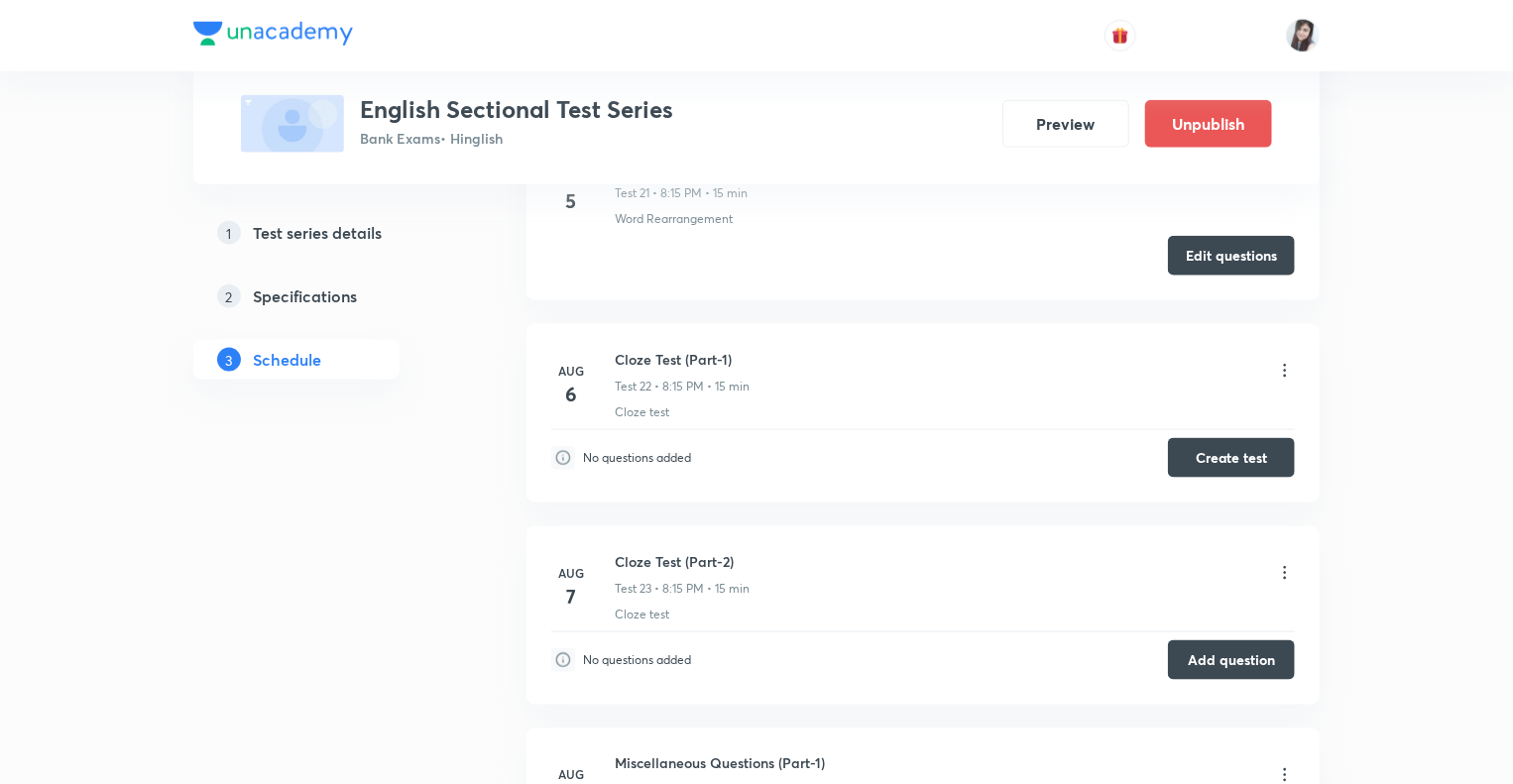 click on "1 Test series details 2 Specifications 3 Schedule" at bounding box center (328, -1352) 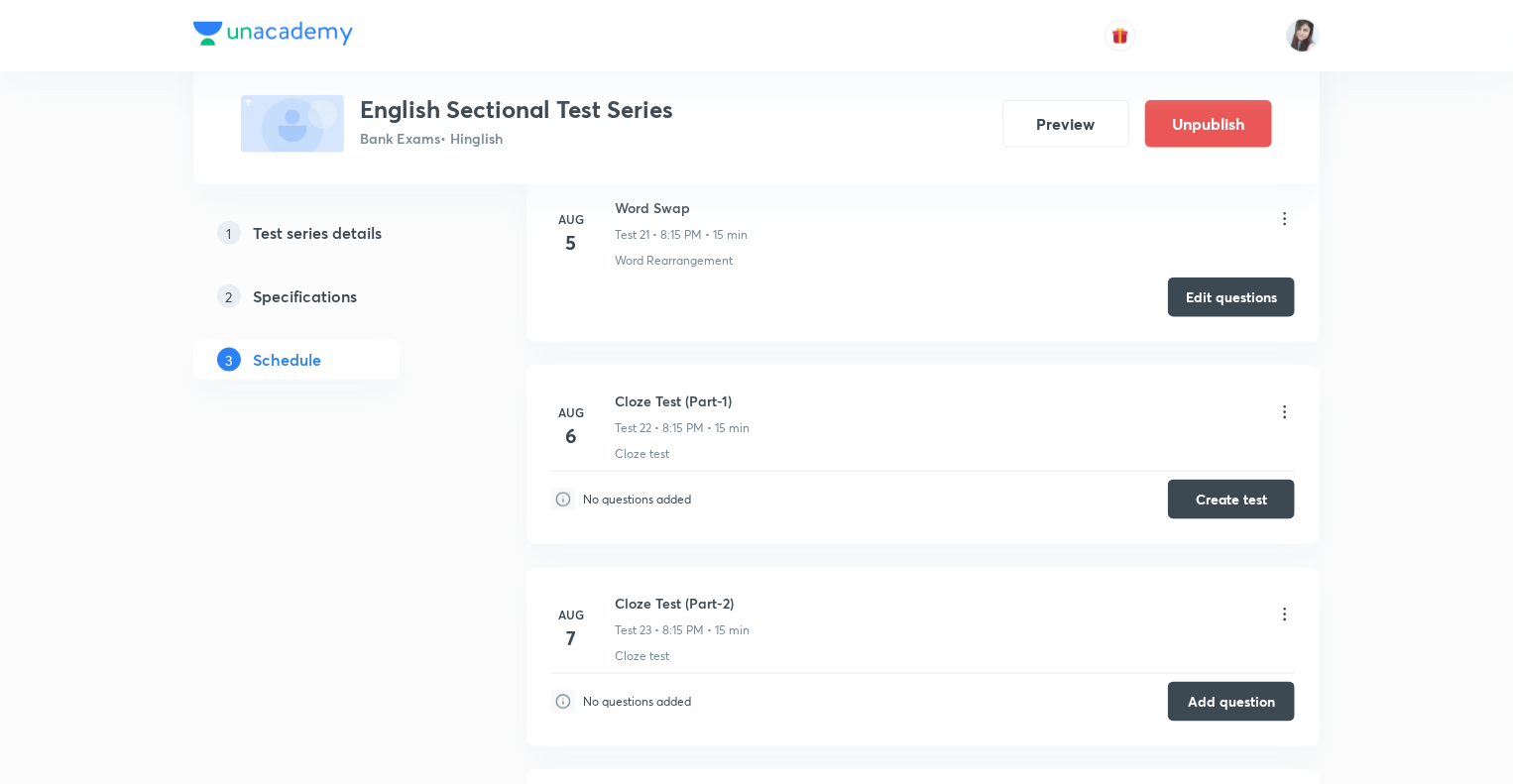 scroll, scrollTop: 4826, scrollLeft: 0, axis: vertical 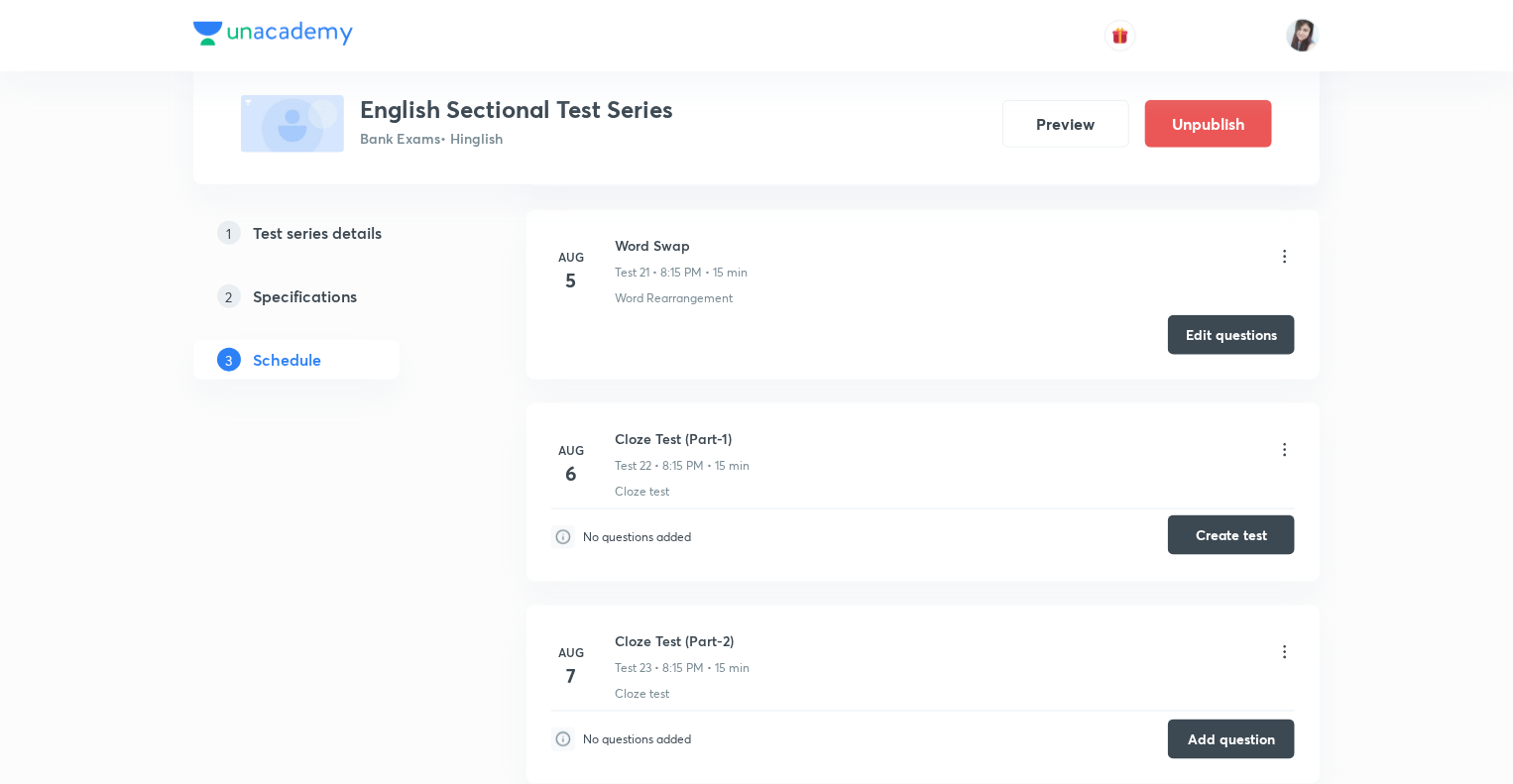 click on "Create test" at bounding box center (1231, 535) 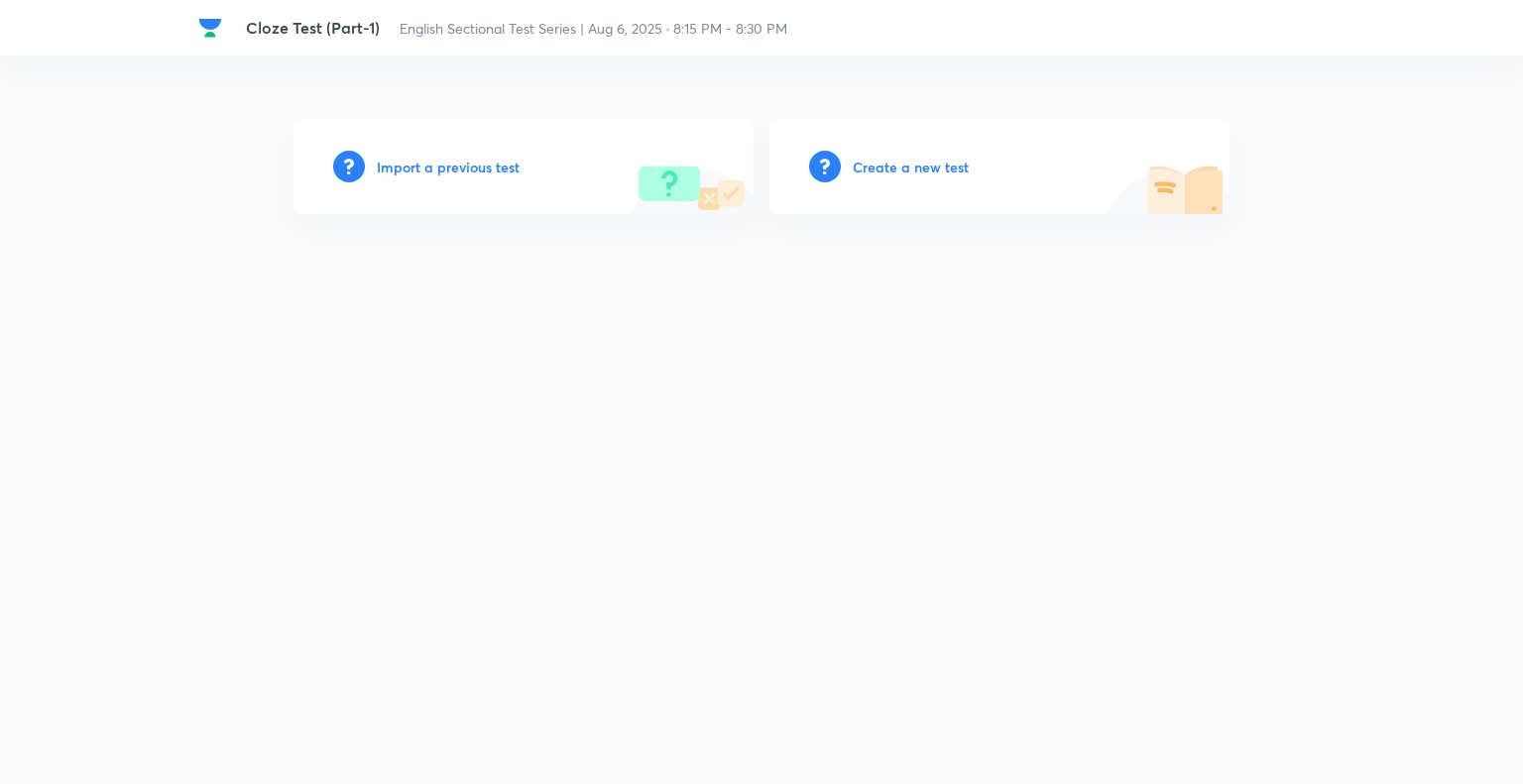 scroll, scrollTop: 0, scrollLeft: 0, axis: both 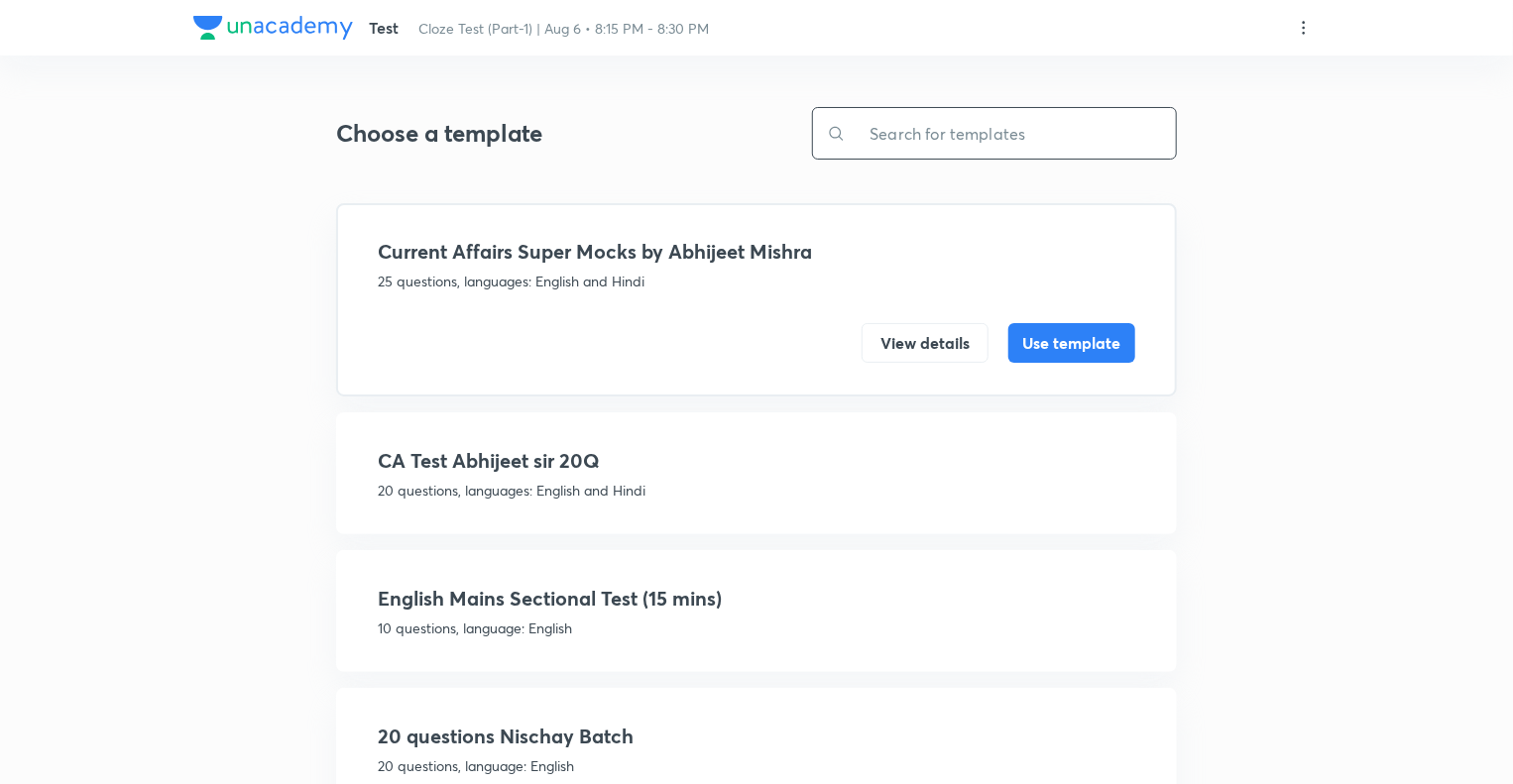 click at bounding box center (1010, 133) 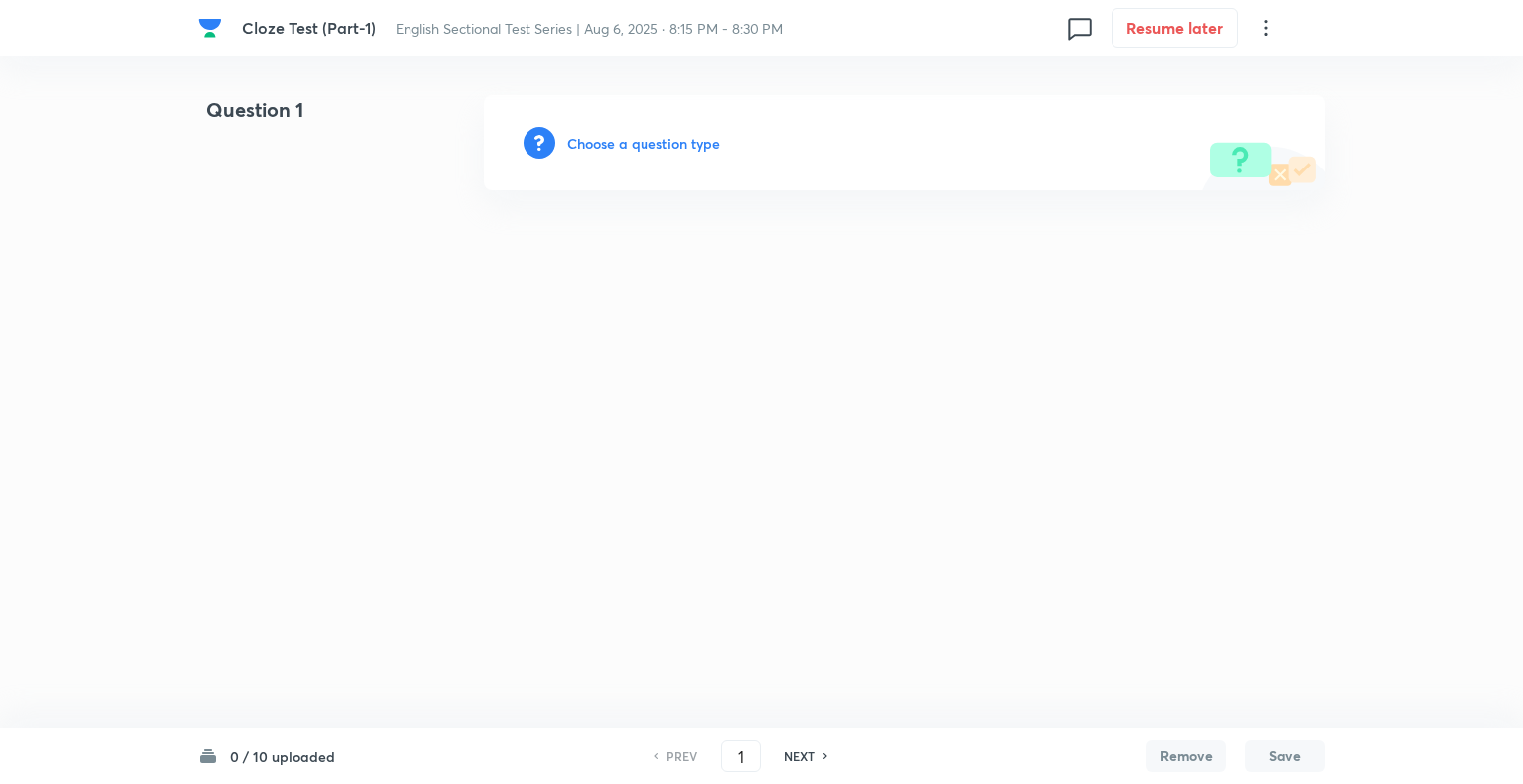 scroll, scrollTop: 0, scrollLeft: 0, axis: both 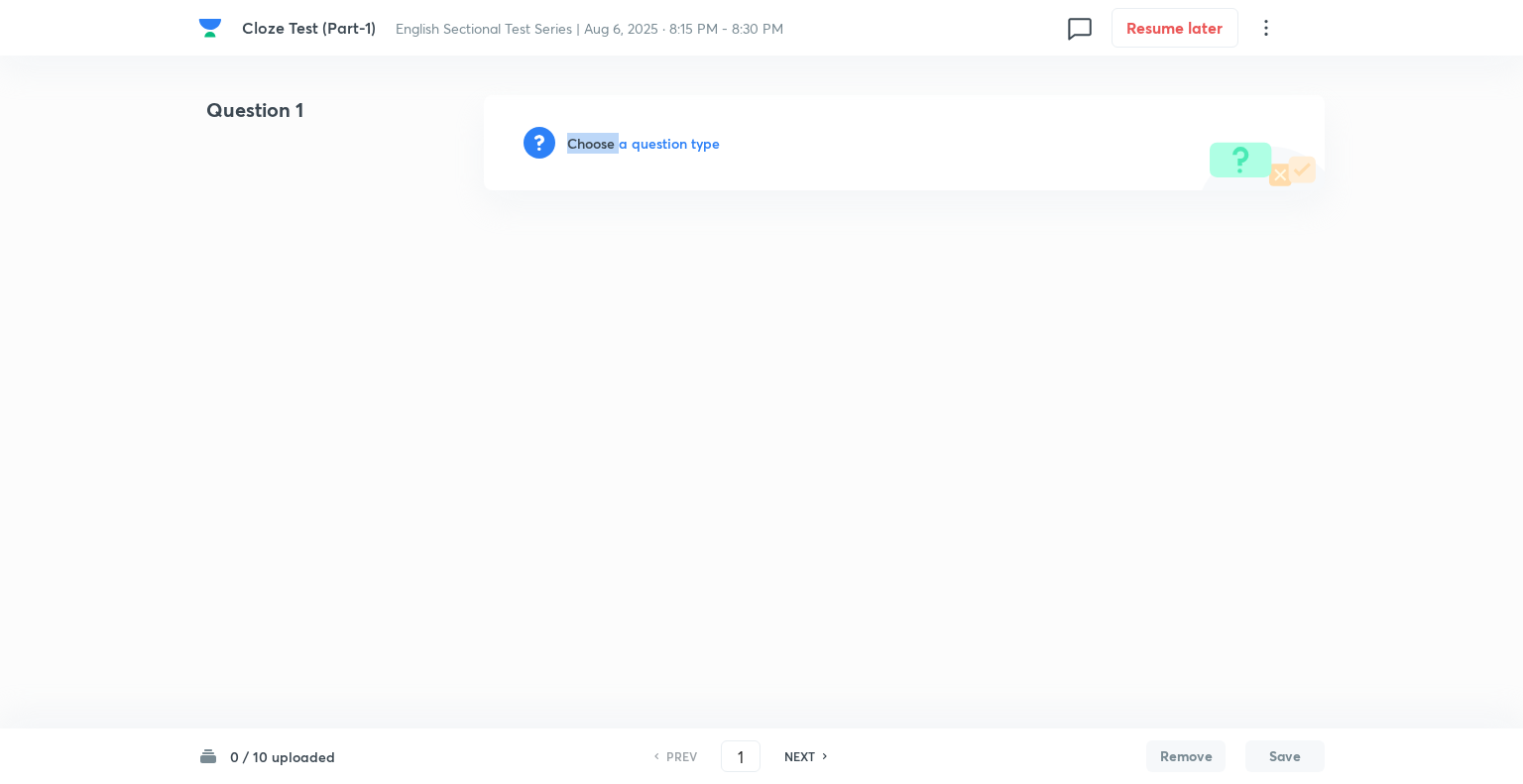 click on "Choose a question type" at bounding box center (644, 143) 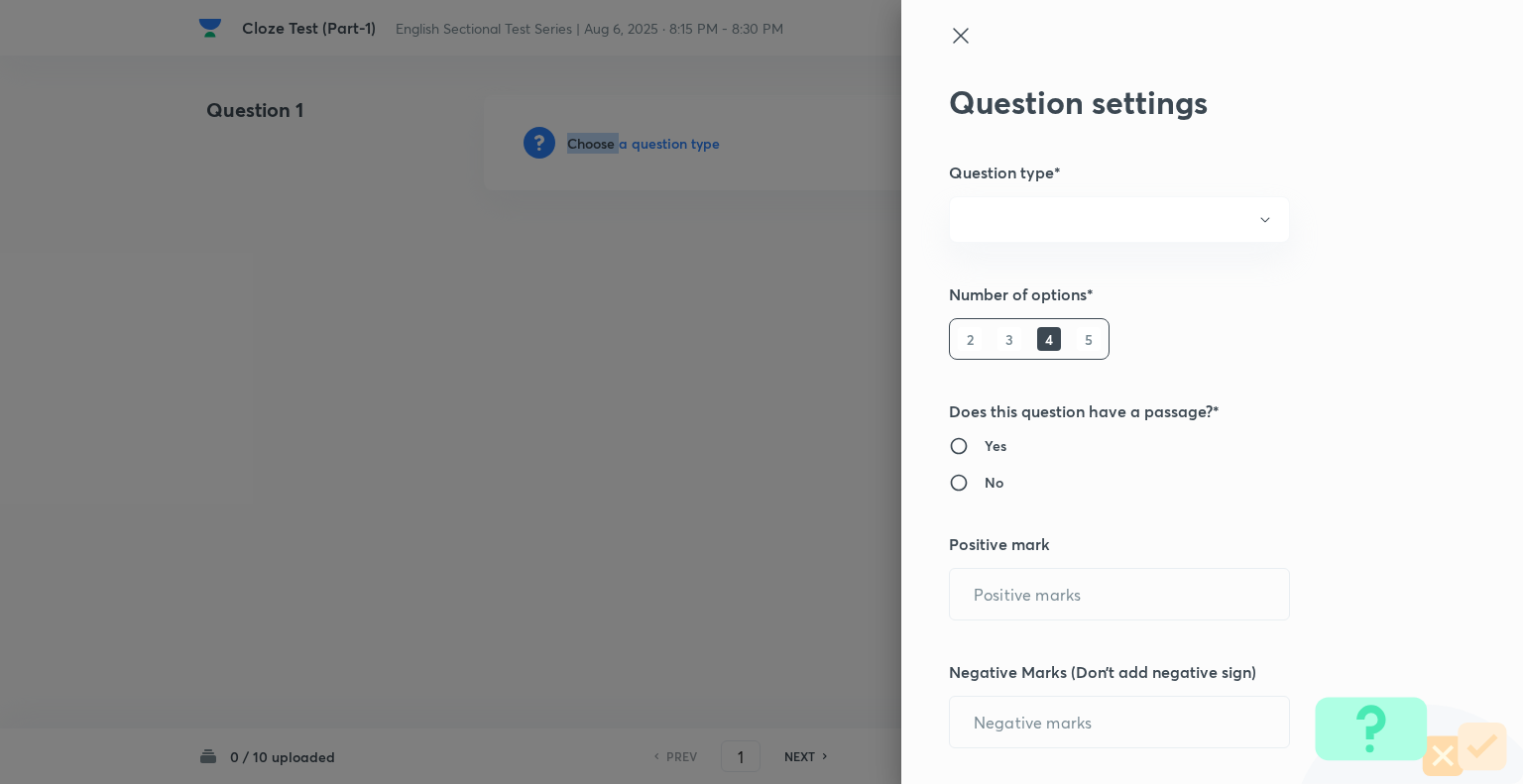 radio on "true" 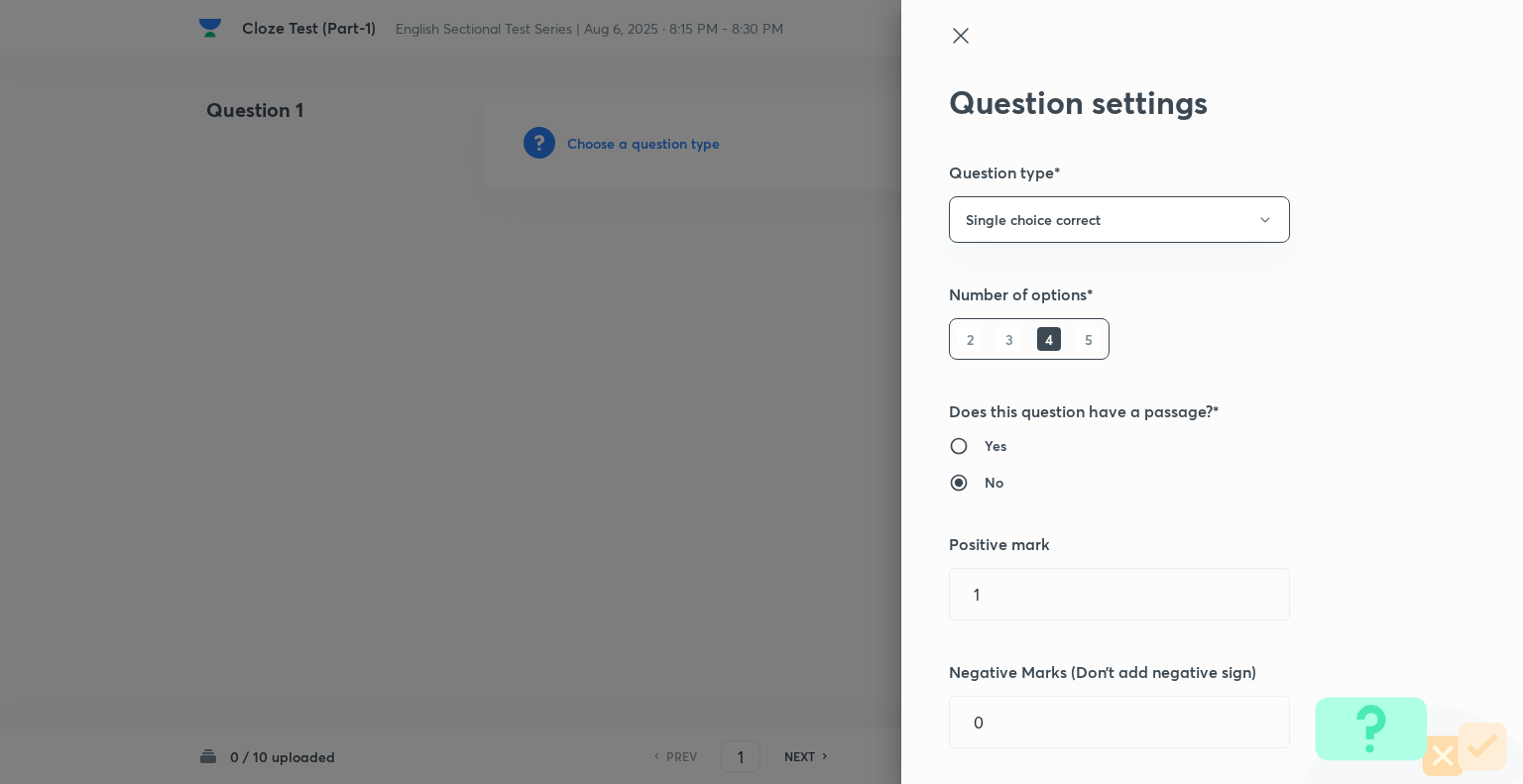 click on "5" at bounding box center (1089, 339) 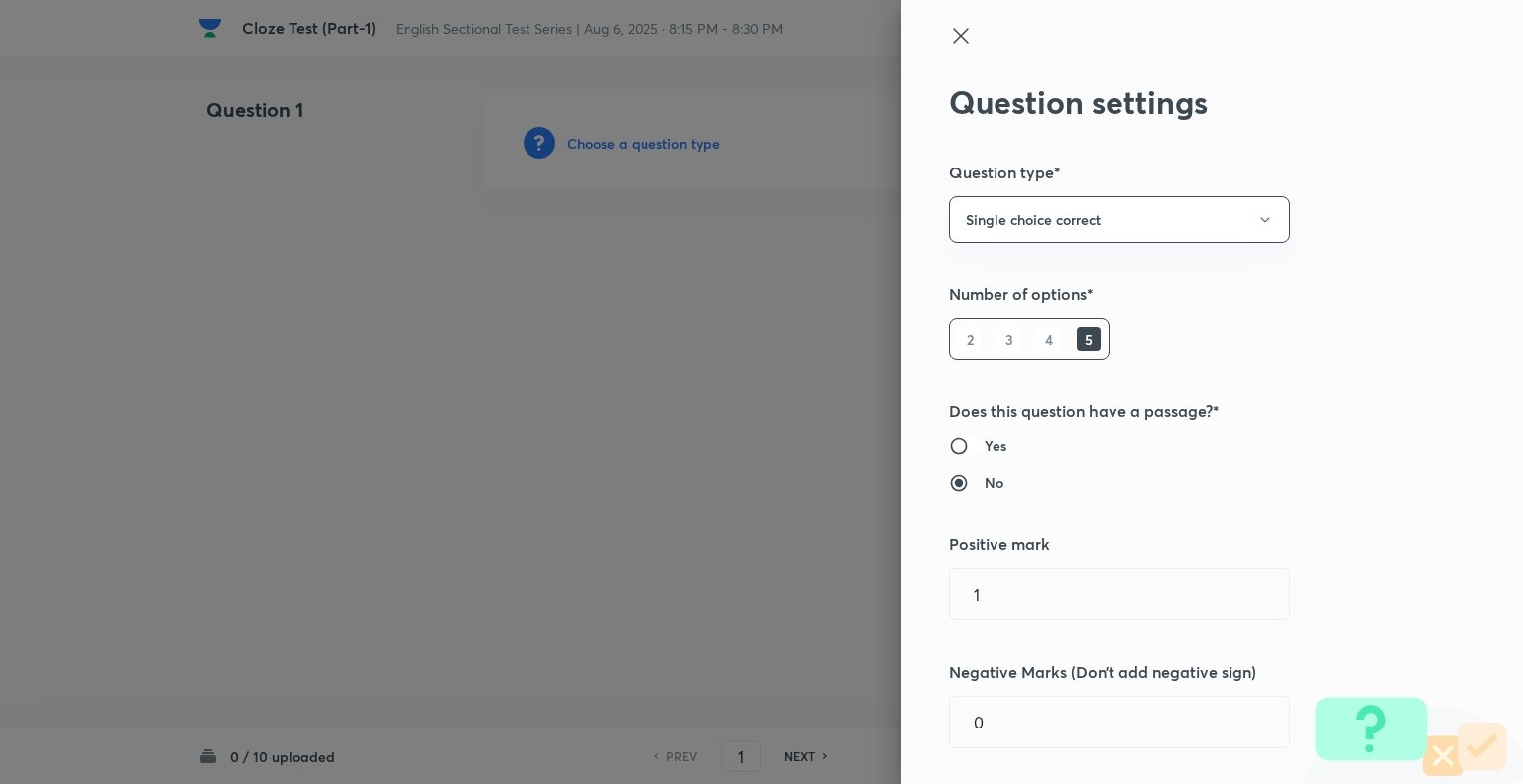click on "Yes" at bounding box center [967, 446] 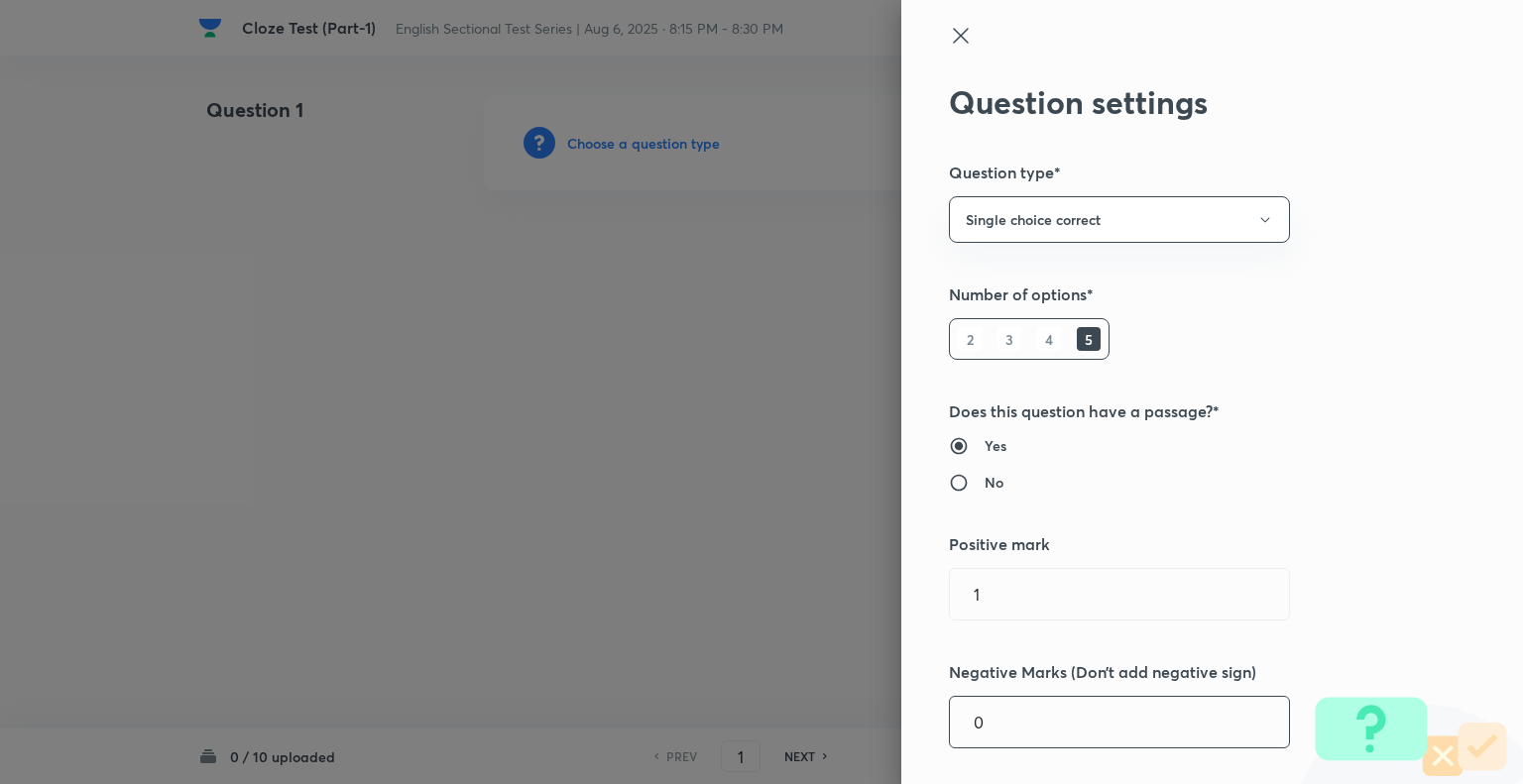 click on "0" at bounding box center (1119, 722) 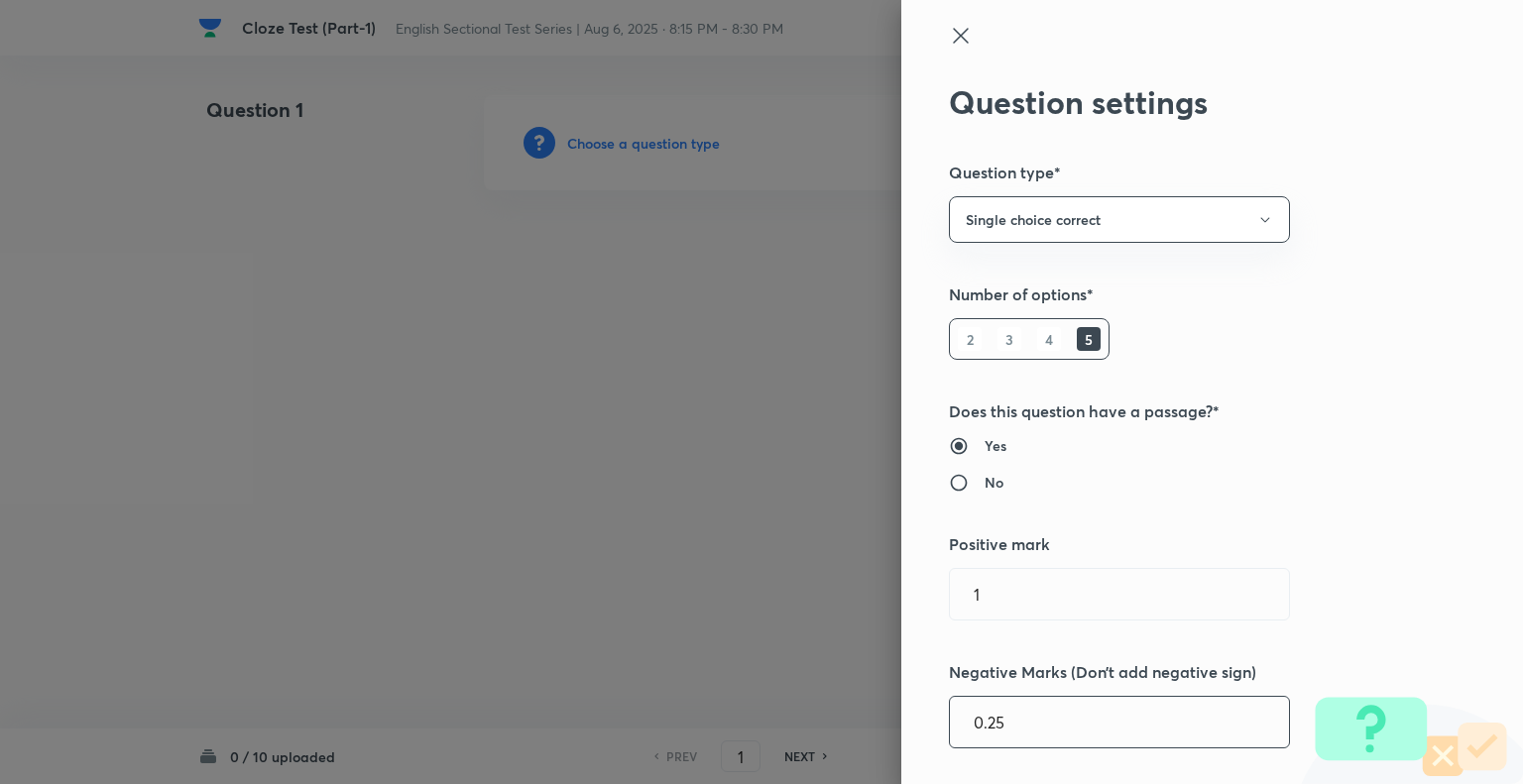 type on "0.25" 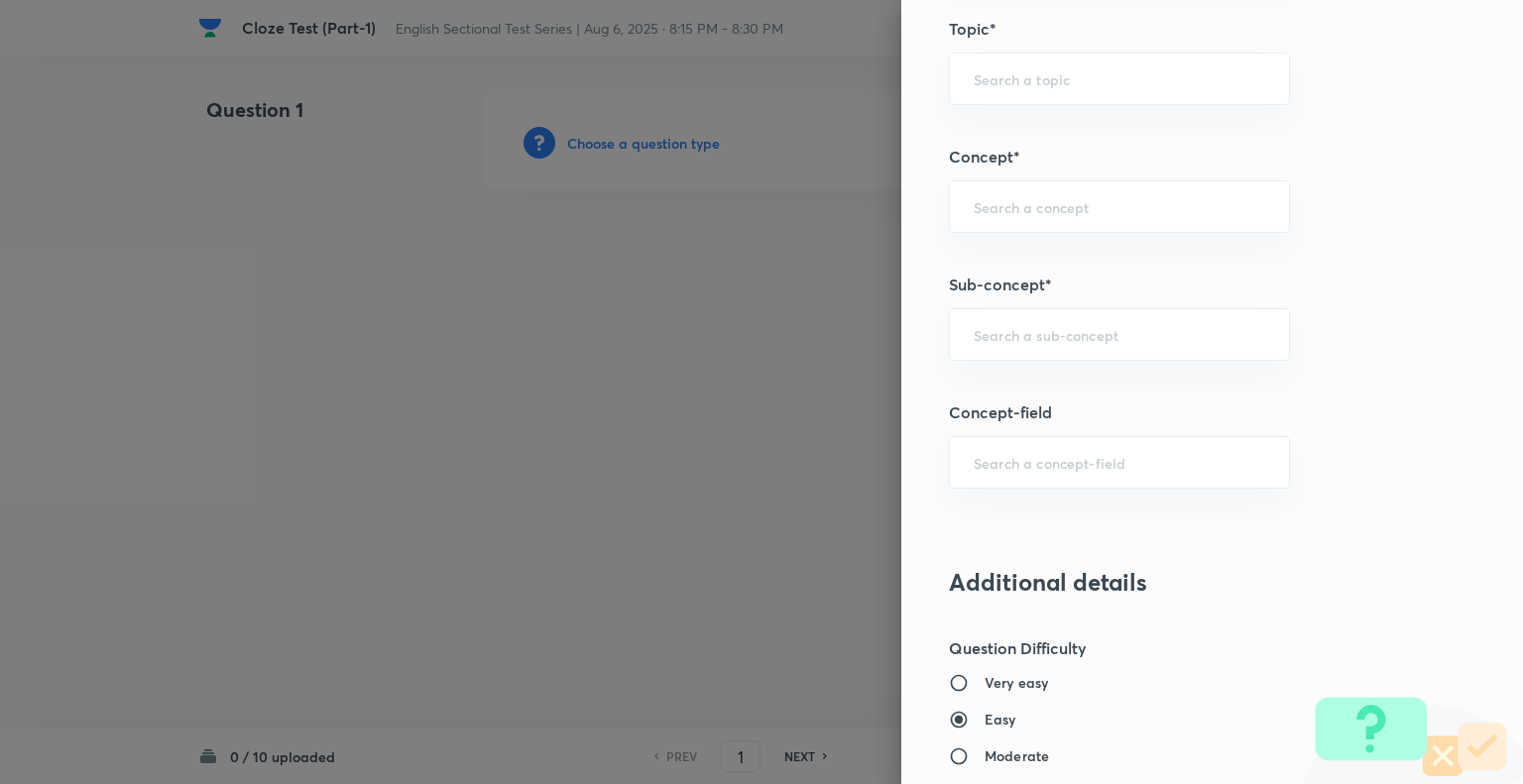 scroll, scrollTop: 1011, scrollLeft: 0, axis: vertical 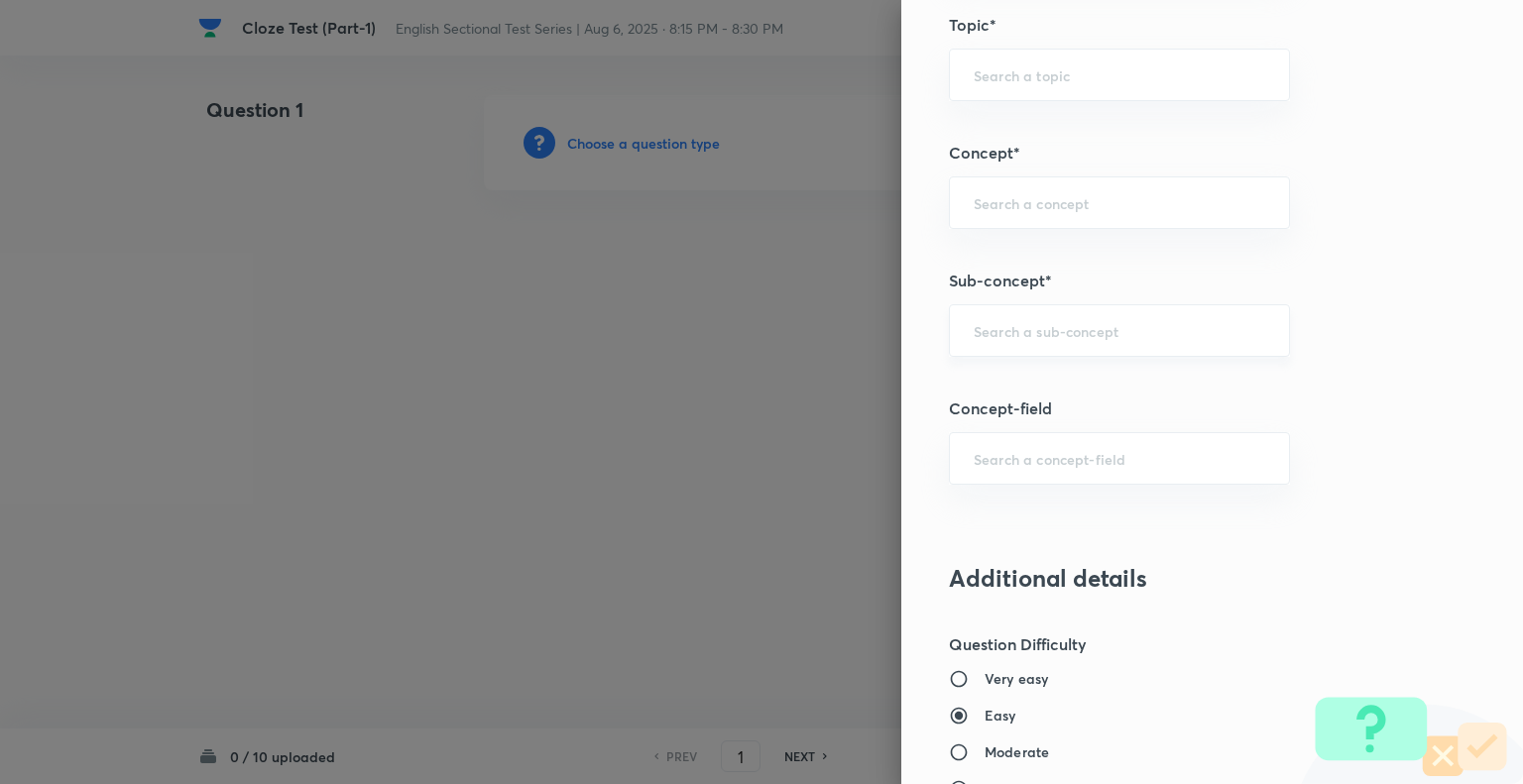 click on "​" at bounding box center (1119, 330) 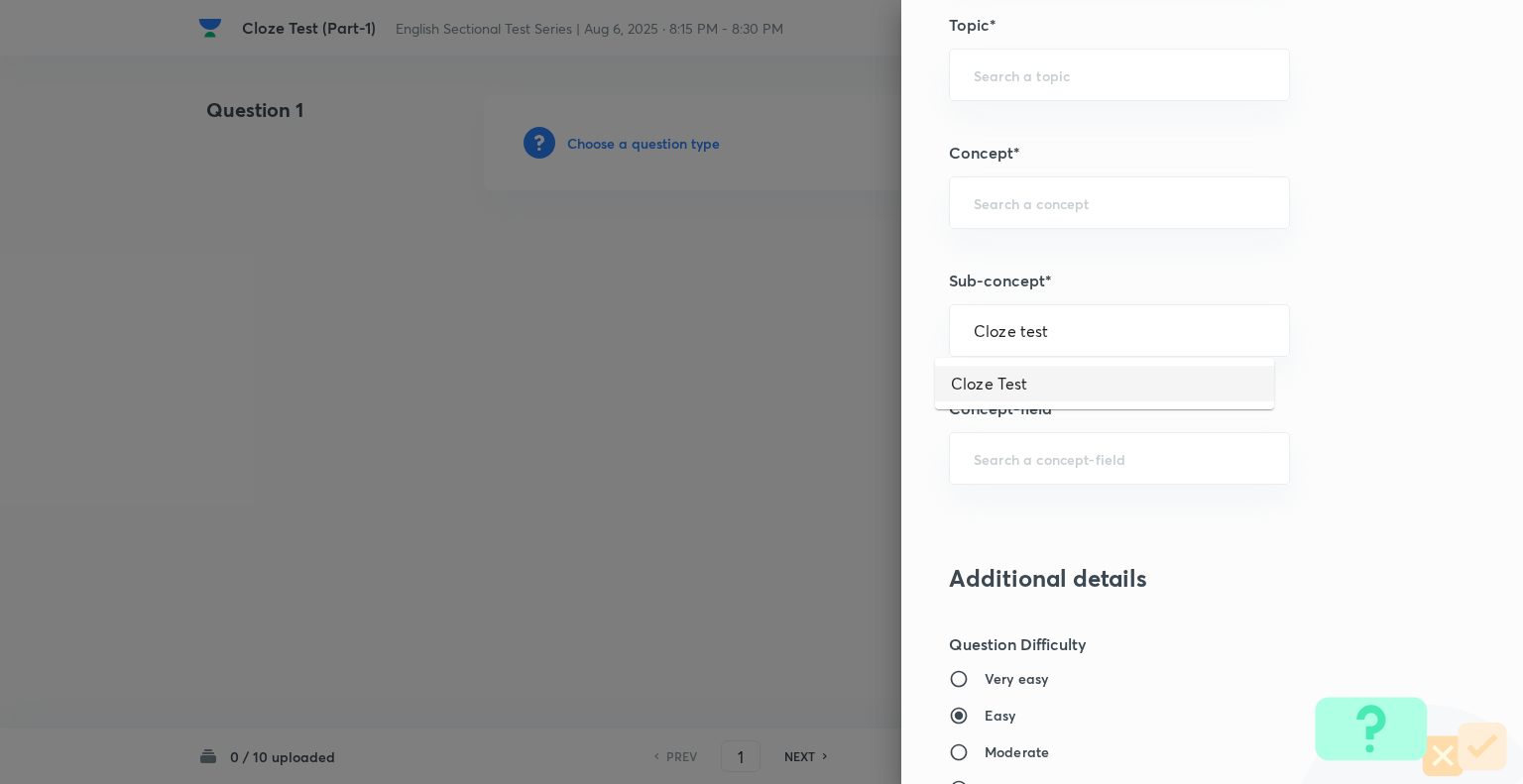click on "Cloze Test" at bounding box center (1105, 384) 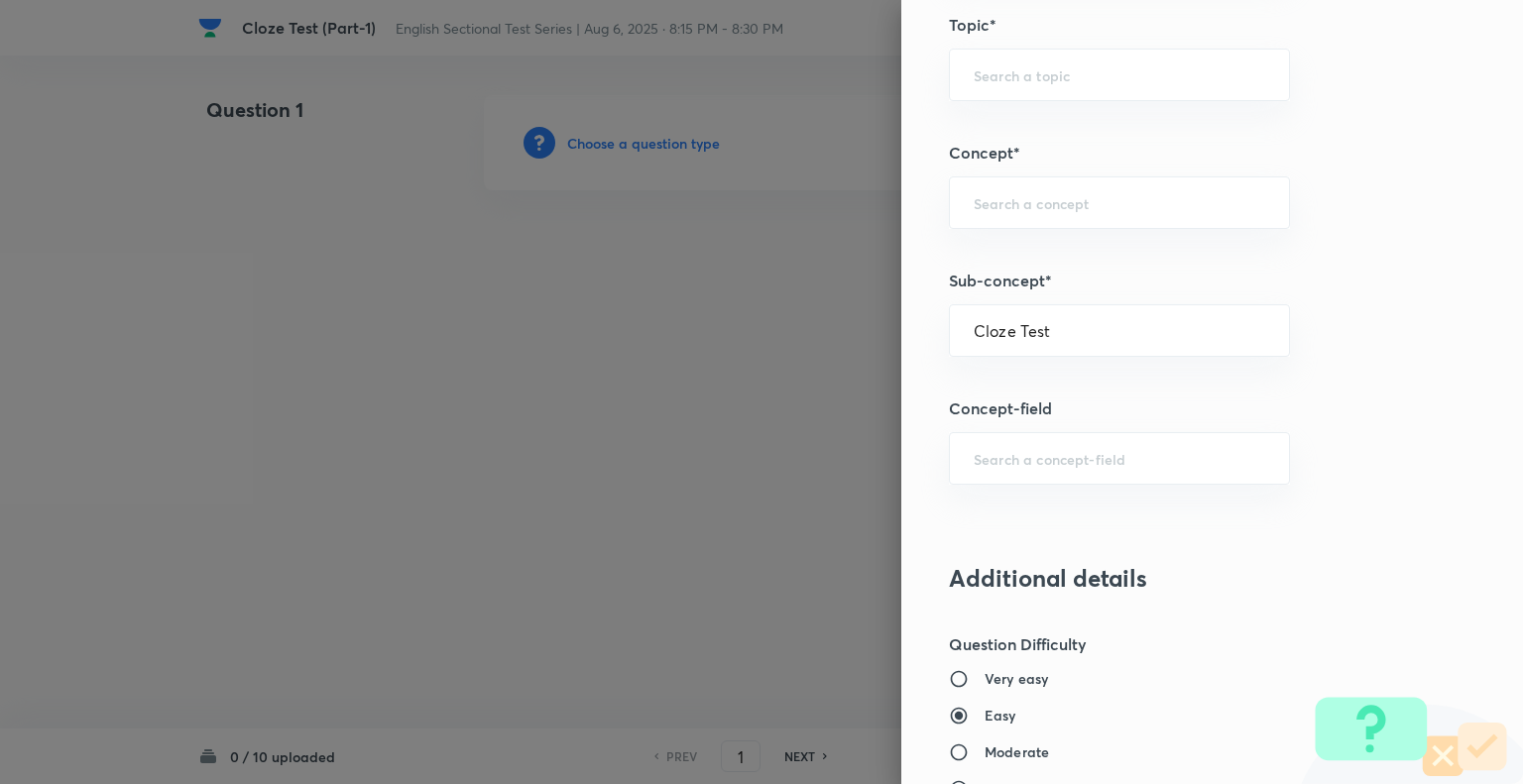 type on "English Language" 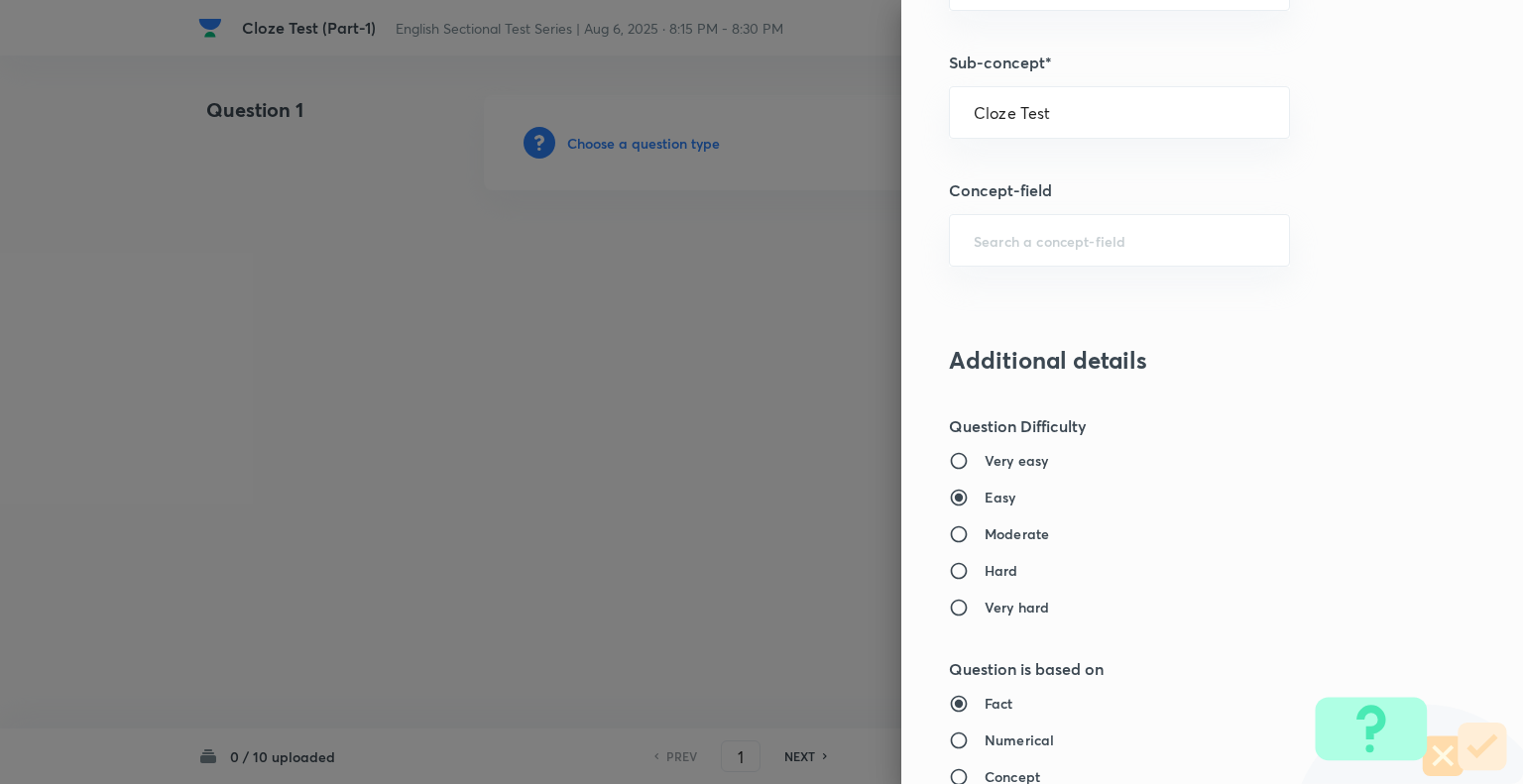 scroll, scrollTop: 1266, scrollLeft: 0, axis: vertical 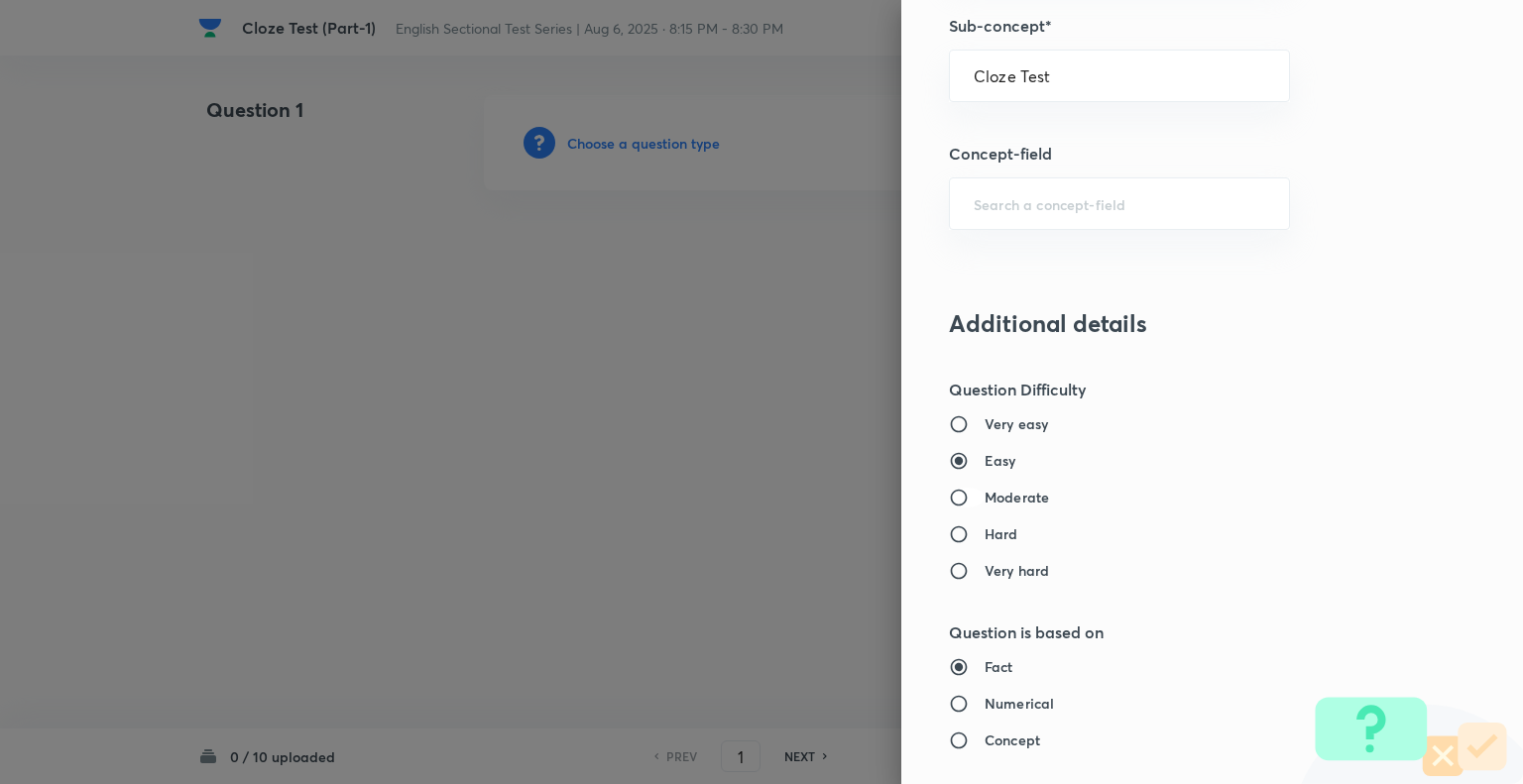 click on "Moderate" at bounding box center (967, 498) 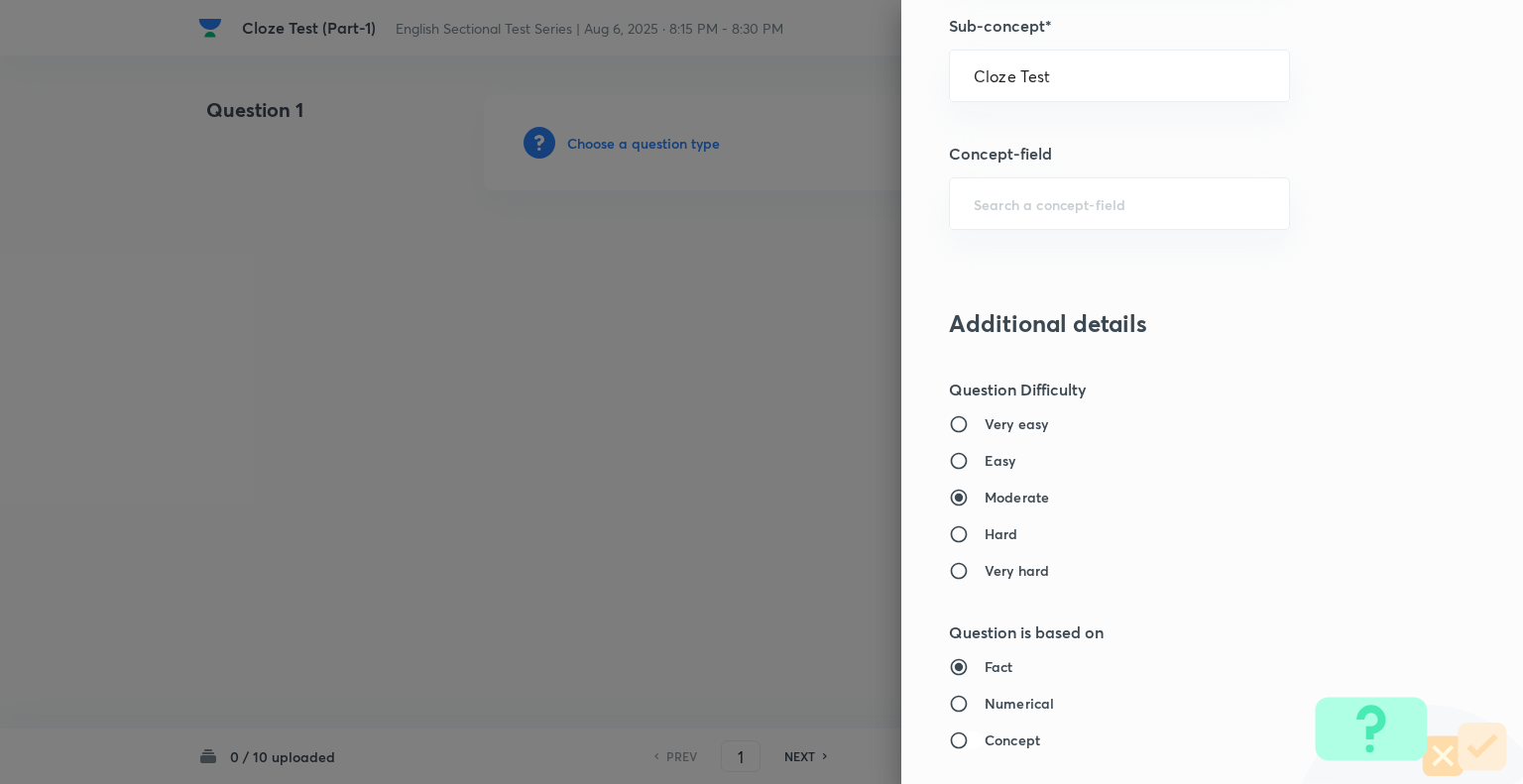 click on "Concept" at bounding box center [967, 740] 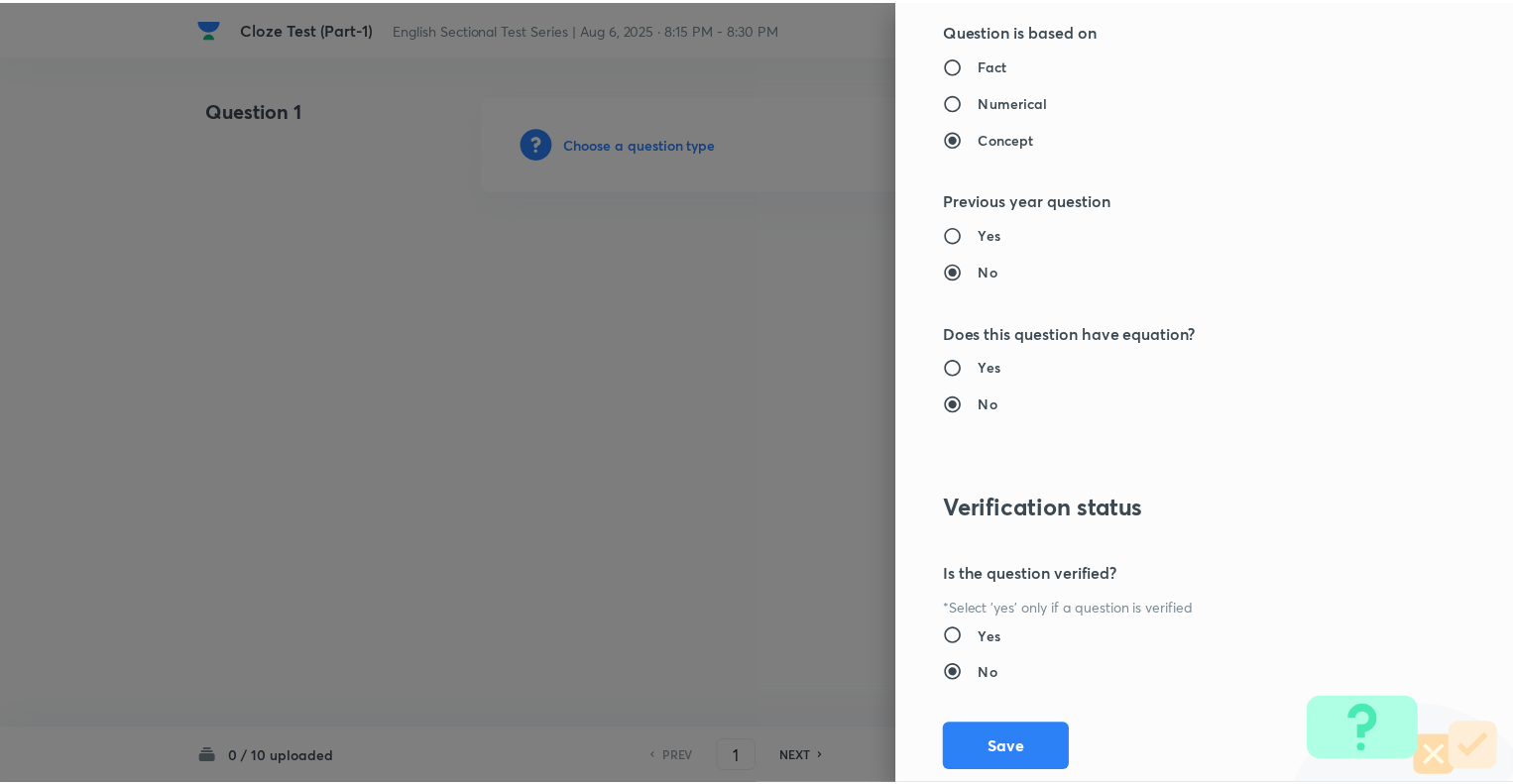 scroll, scrollTop: 1914, scrollLeft: 0, axis: vertical 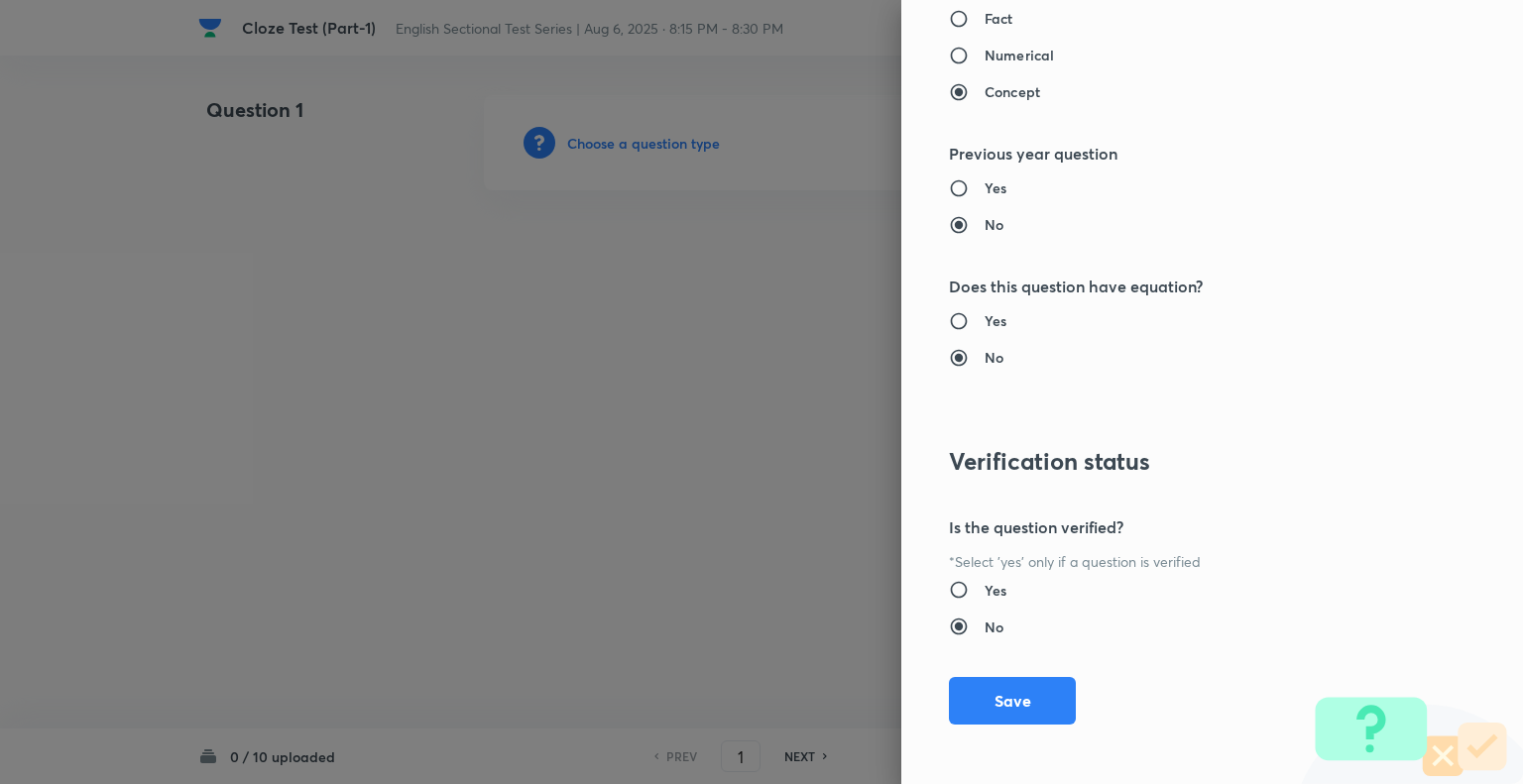 click on "Question settings Question type* Single choice correct Number of options* 2 3 4 5 Does this question have a passage?* Yes No Positive mark 1 ​ Negative Marks (Don’t add negative sign) 0.25 ​ Syllabus Topic group* English Language ​ Topic* Reading Comprehension ​ Concept* Cloze test ​ Sub-concept* Cloze Test ​ Concept-field ​ Additional details Question Difficulty Very easy Easy Moderate Hard Very hard Question is based on Fact Numerical Concept Previous year question Yes No Does this question have equation? Yes No Verification status Is the question verified? *Select 'yes' only if a question is verified Yes No Save" at bounding box center (1212, 392) 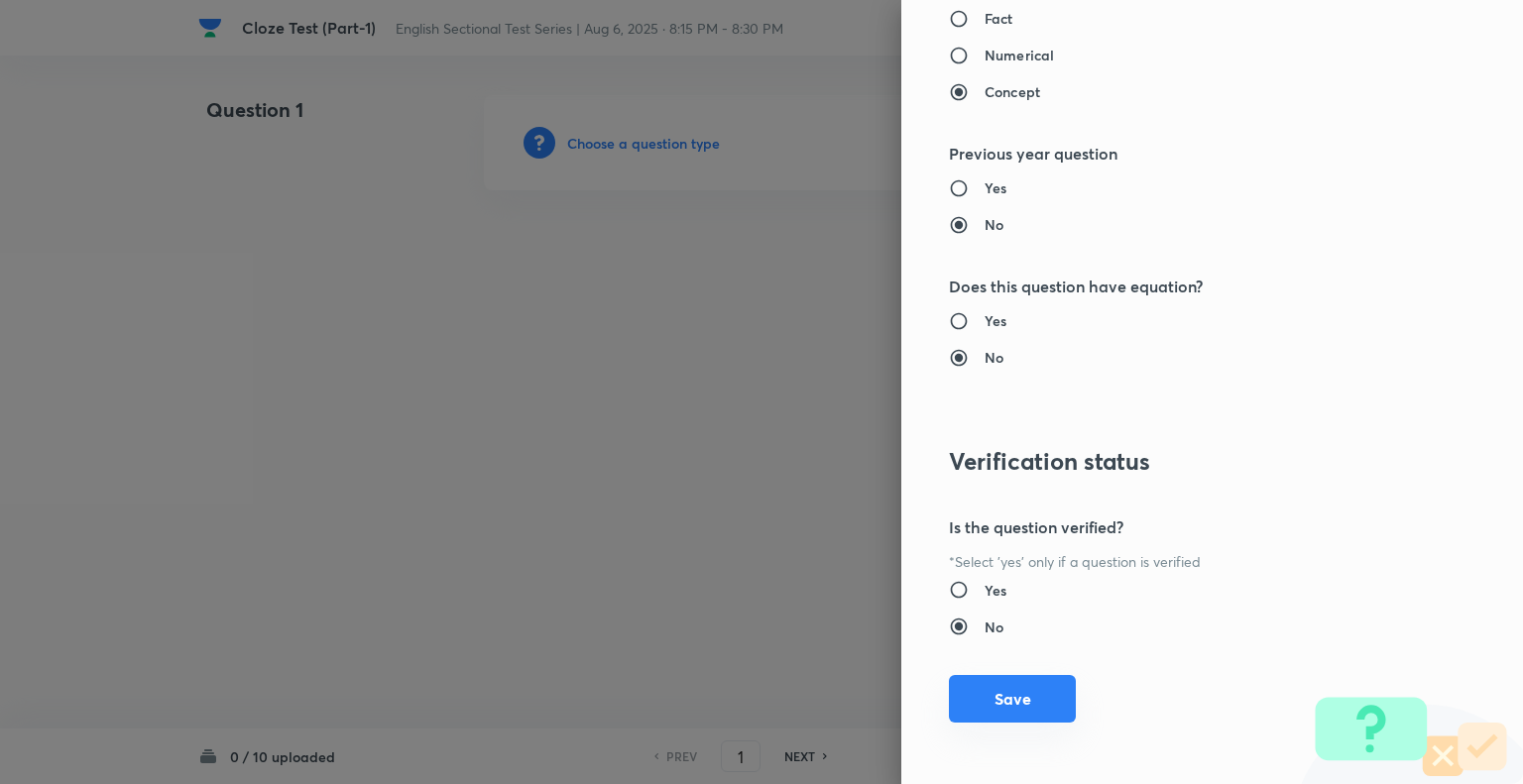 click on "Save" at bounding box center (1012, 699) 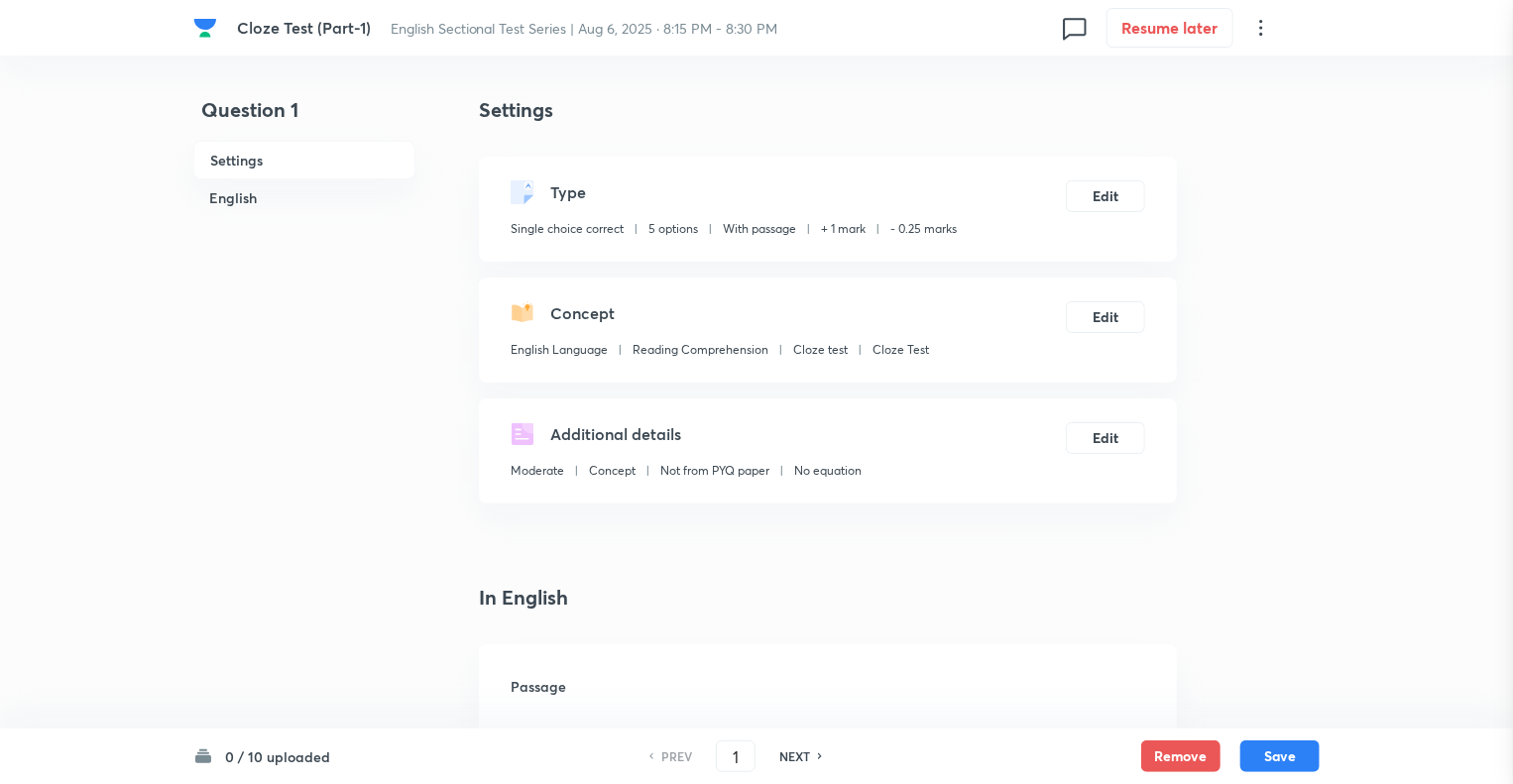 click on "Question 1 Settings English Settings Type Single choice correct 5 options With passage + 1 mark - 0.25 marks Edit Concept English Language Reading Comprehension Cloze test Cloze Test Edit Additional details Moderate Concept Not from PYQ paper No equation Edit In English Passage Question Option A Mark as correct answer Option B Mark as correct answer Option C Mark as correct answer Option D Mark as correct answer Option E Mark as correct answer Solution" at bounding box center [756, 1694] 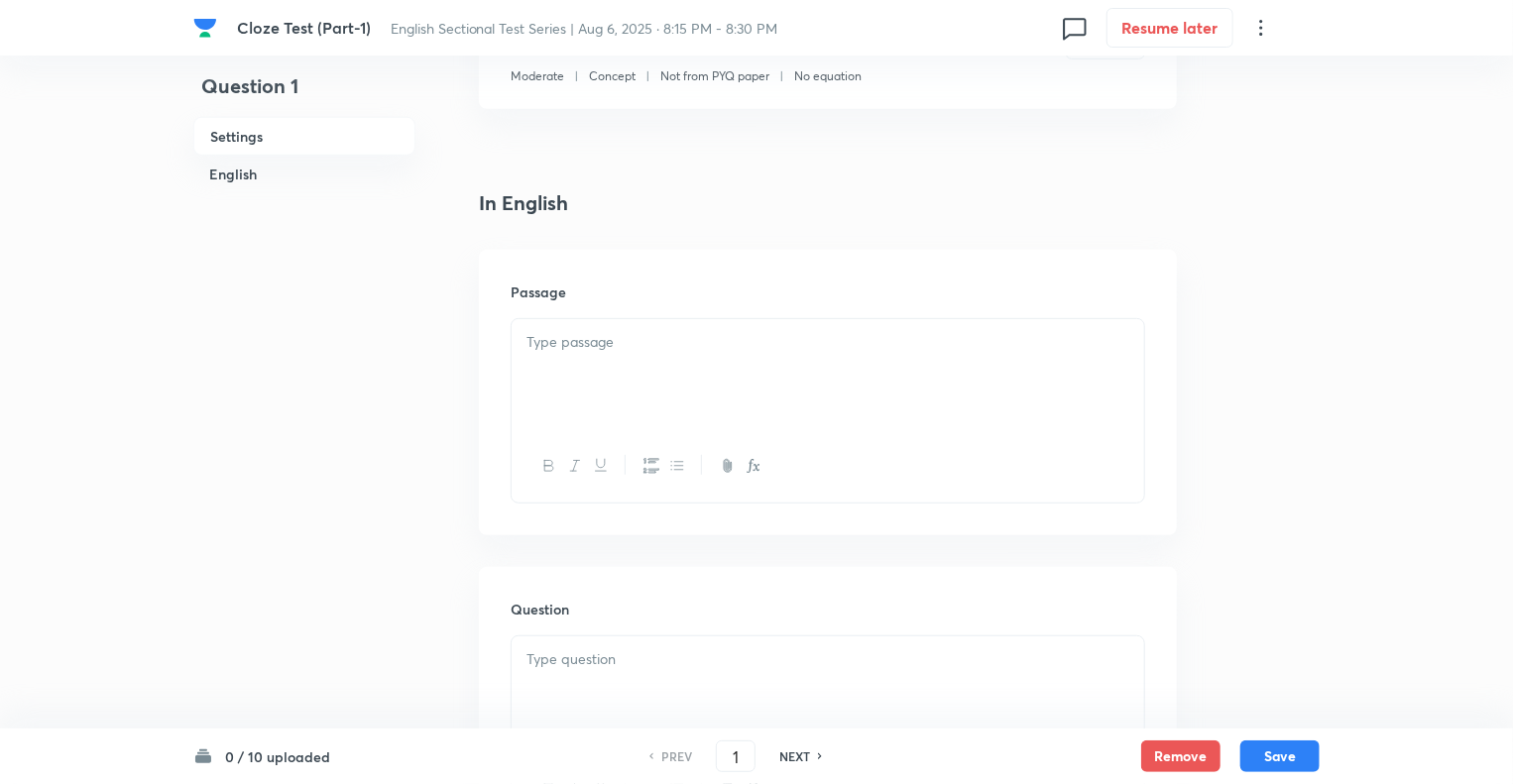 scroll, scrollTop: 396, scrollLeft: 0, axis: vertical 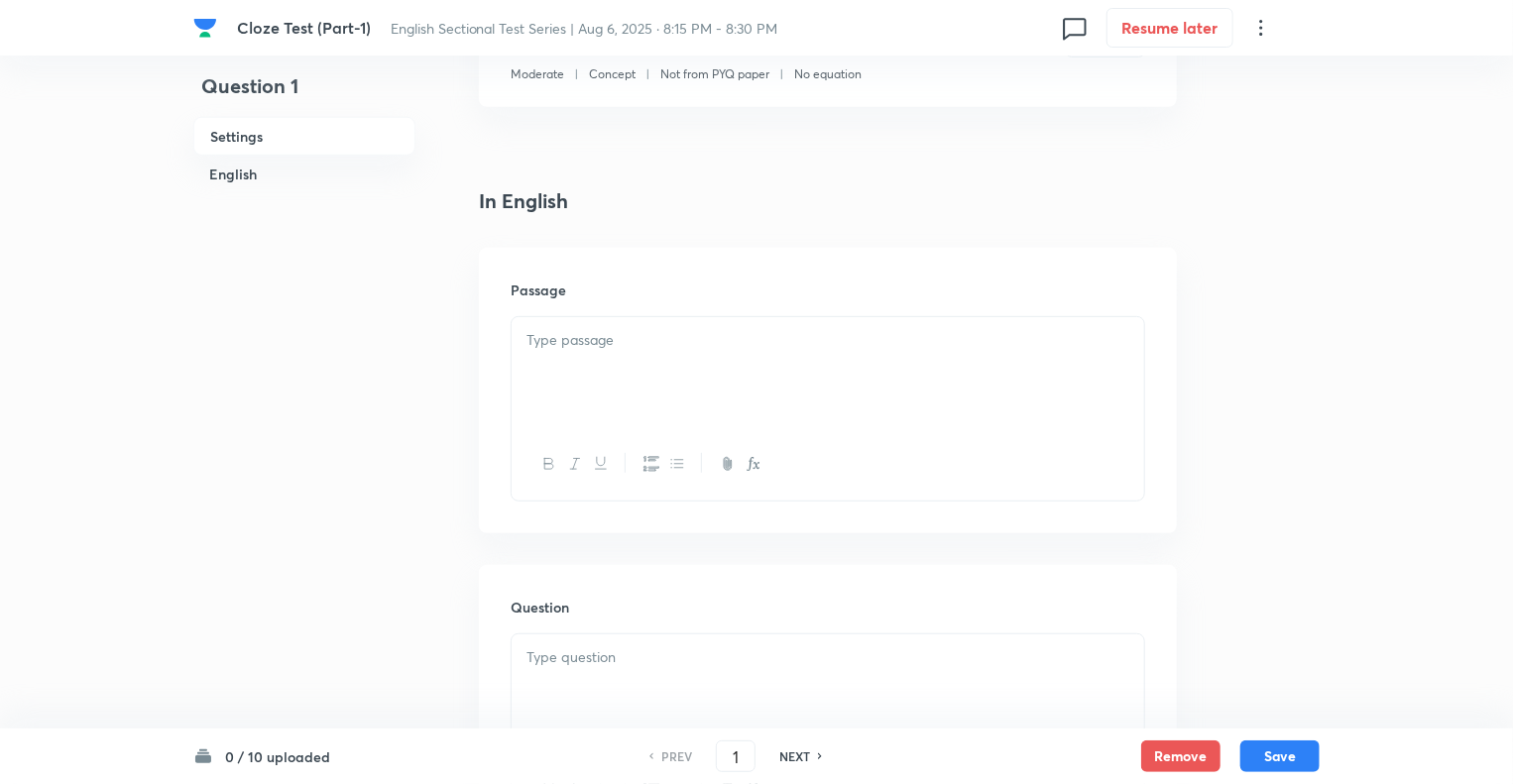 click at bounding box center (828, 373) 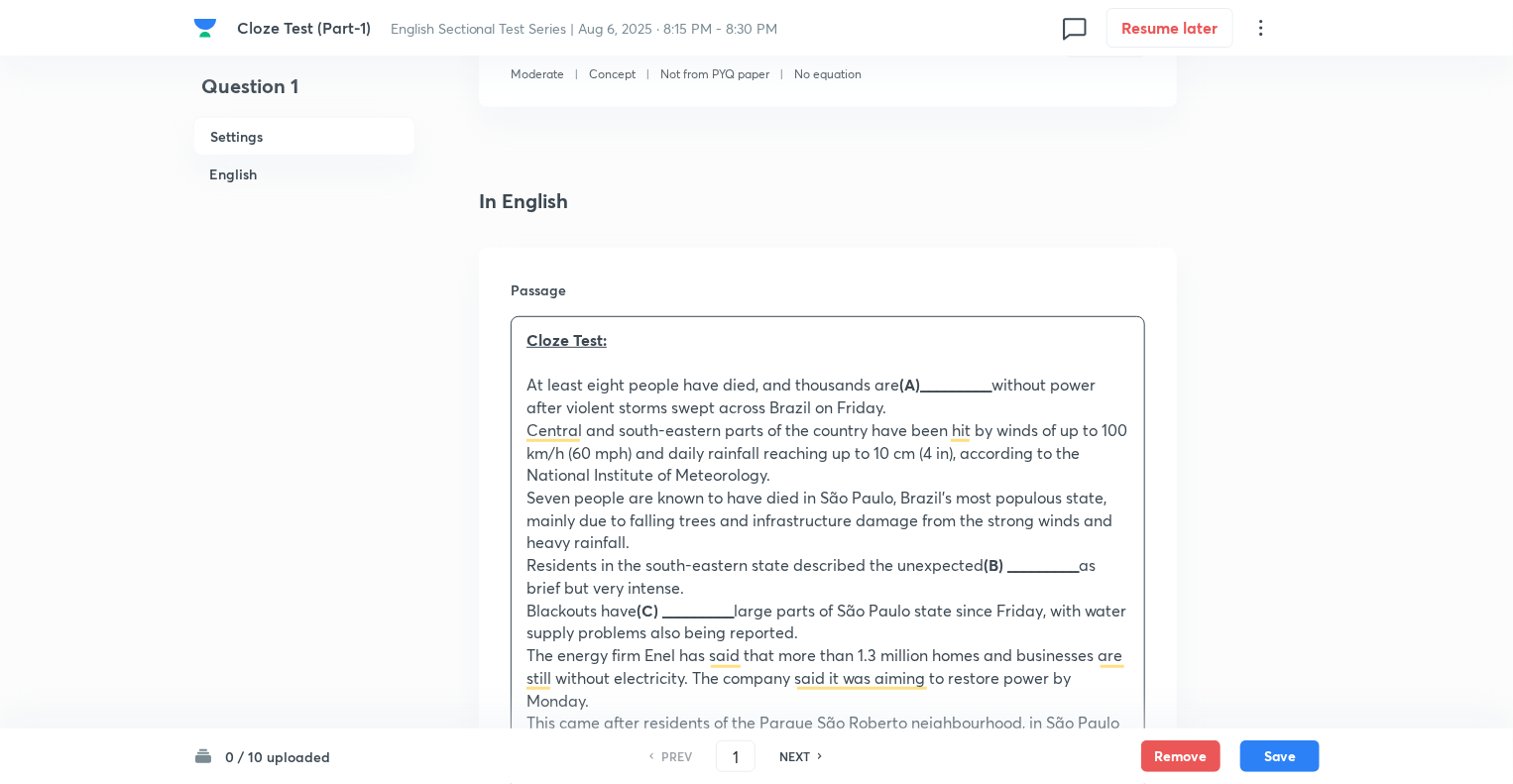 click on "Question 1 Settings English" at bounding box center (304, 1583) 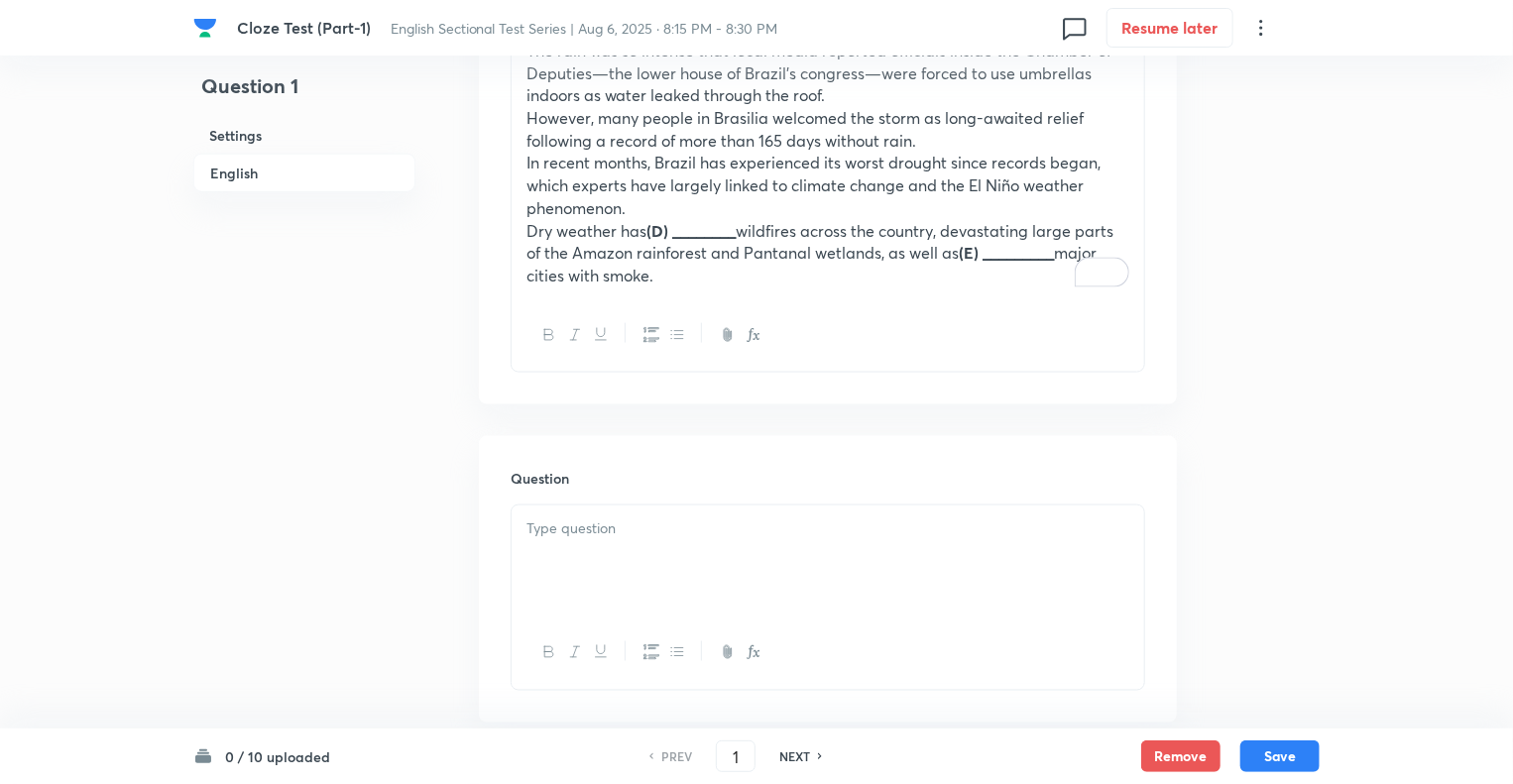 scroll, scrollTop: 1269, scrollLeft: 0, axis: vertical 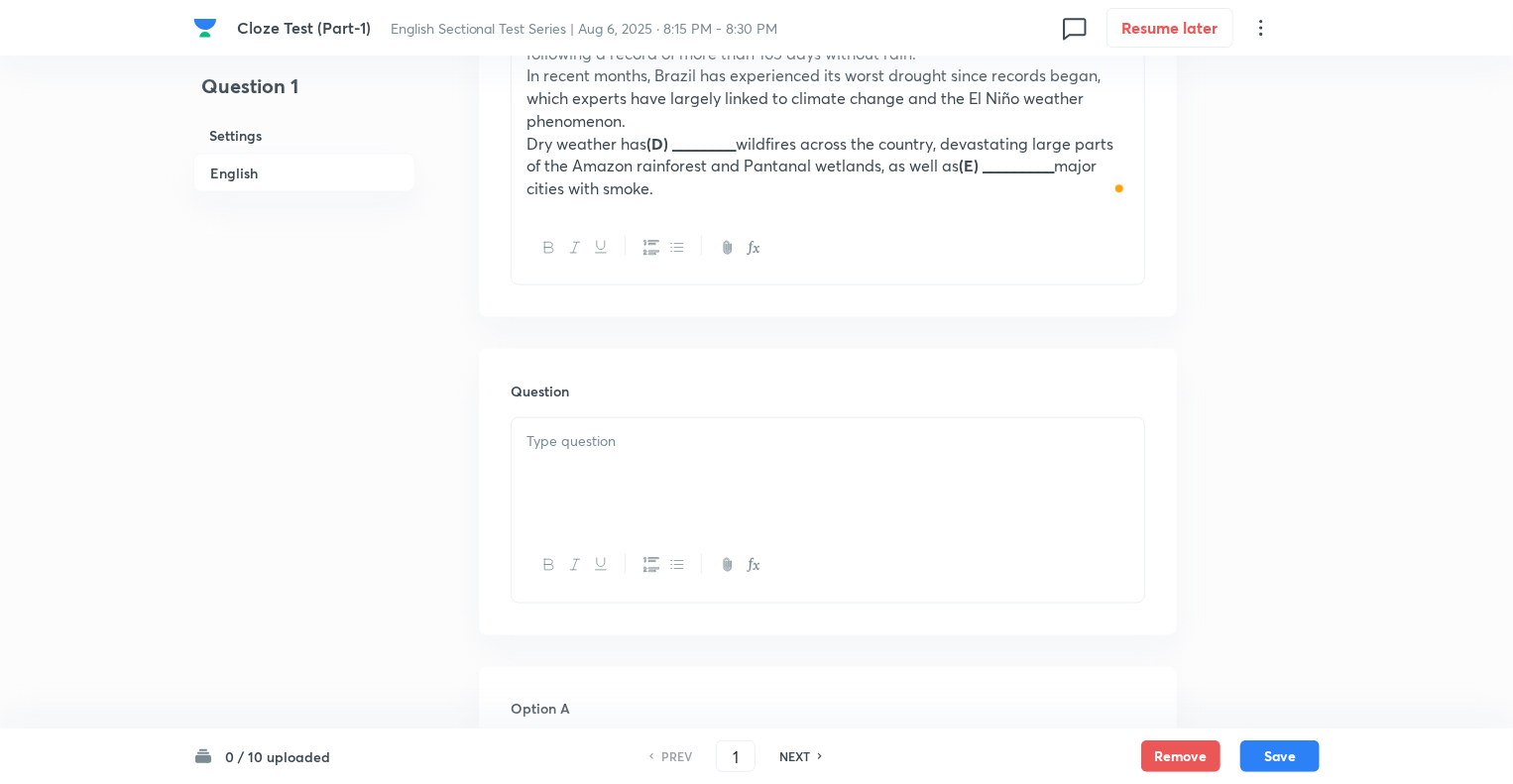 click at bounding box center (828, 474) 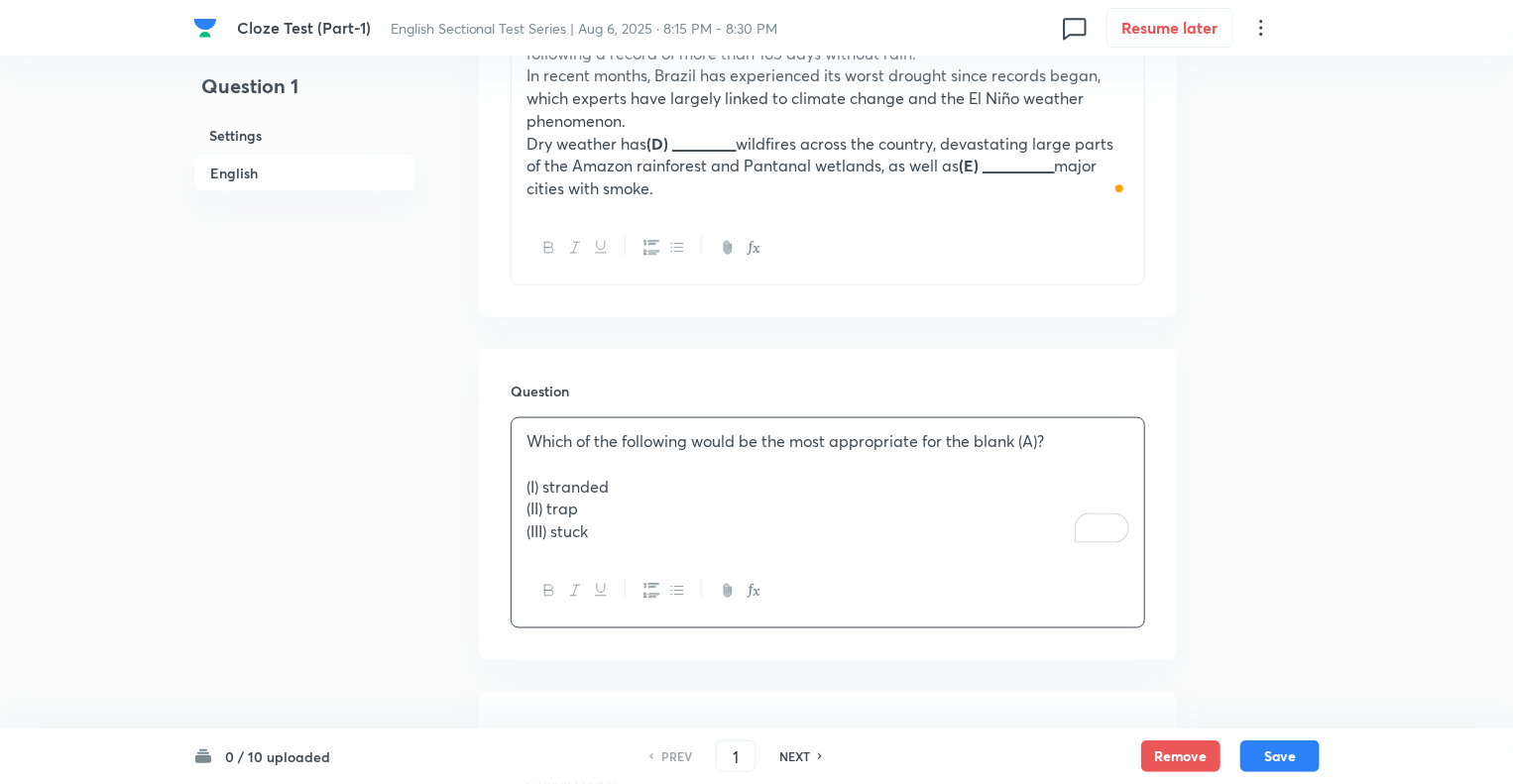 click on "Question 1 Settings English" at bounding box center [304, 724] 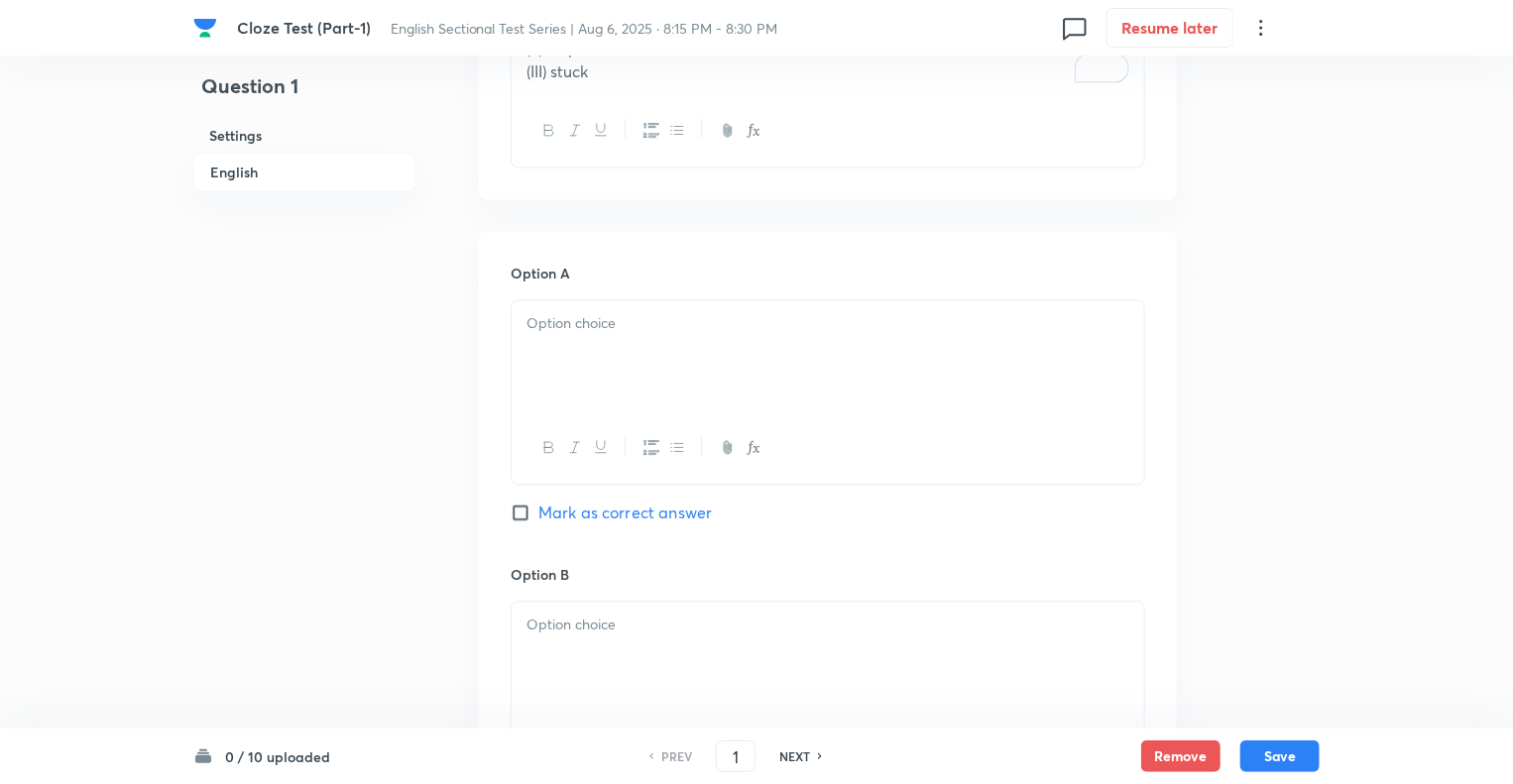 scroll, scrollTop: 1824, scrollLeft: 0, axis: vertical 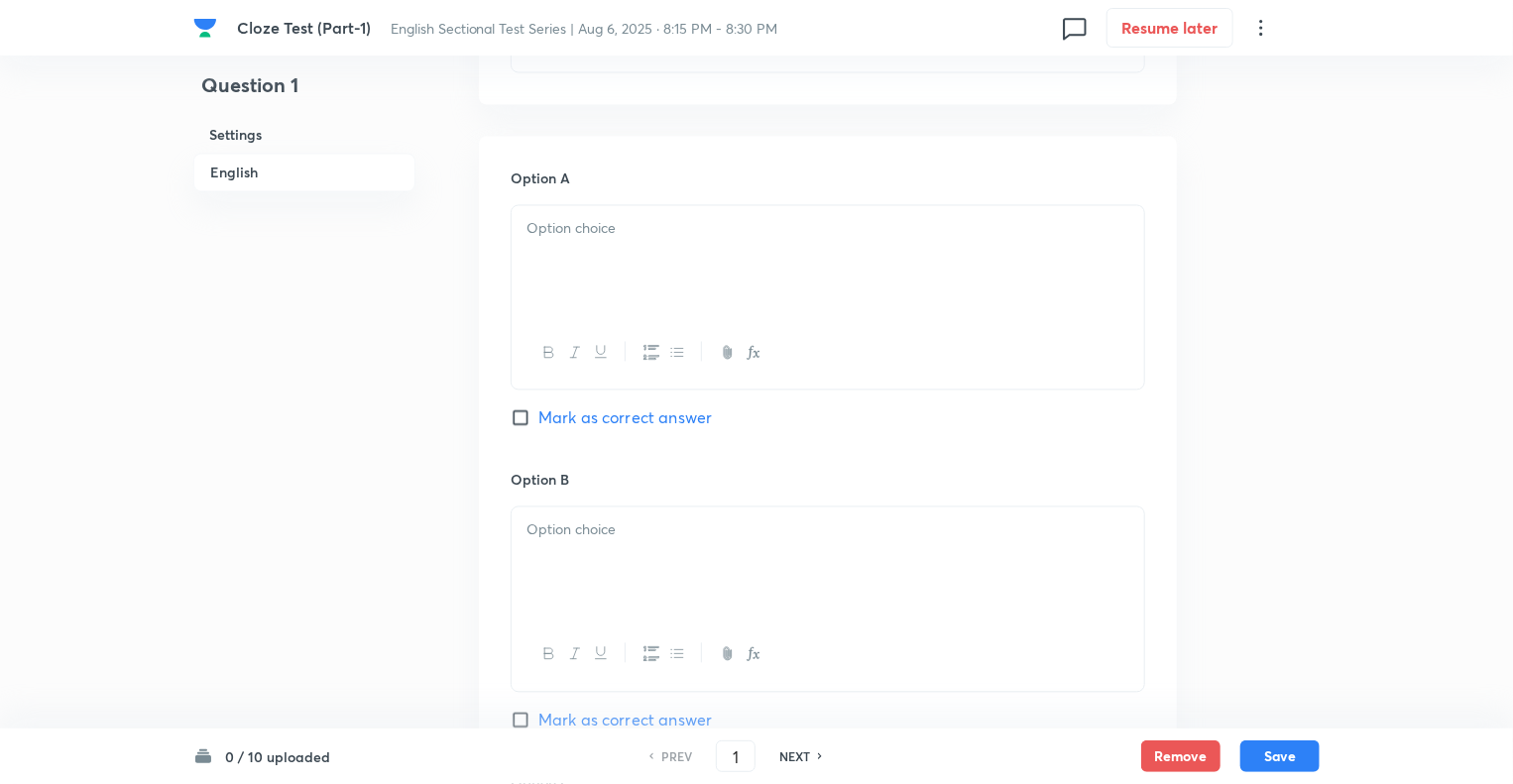 click at bounding box center [828, 262] 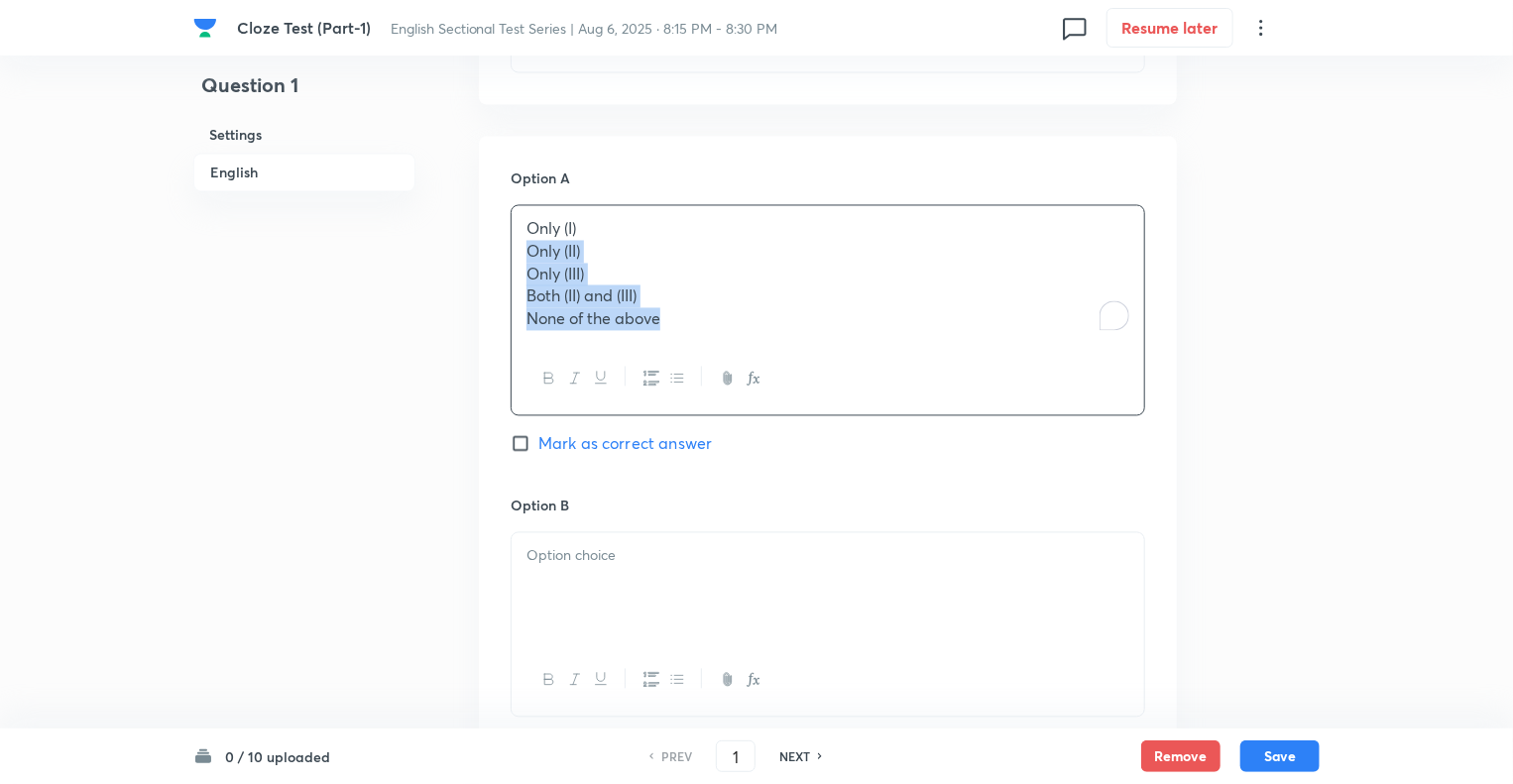 drag, startPoint x: 677, startPoint y: 321, endPoint x: 508, endPoint y: 253, distance: 182.16751 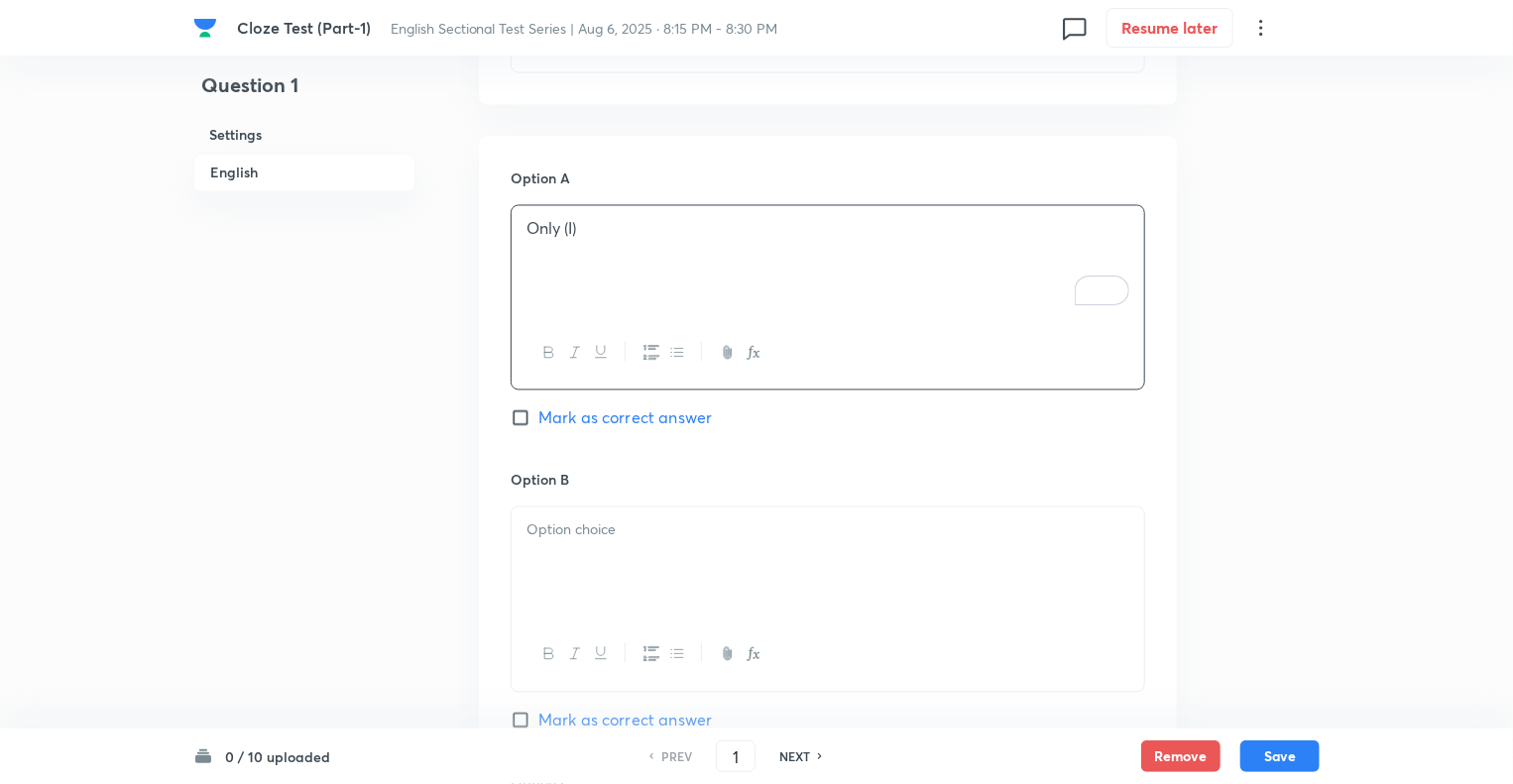 click on "Mark as correct answer" at bounding box center [524, 418] 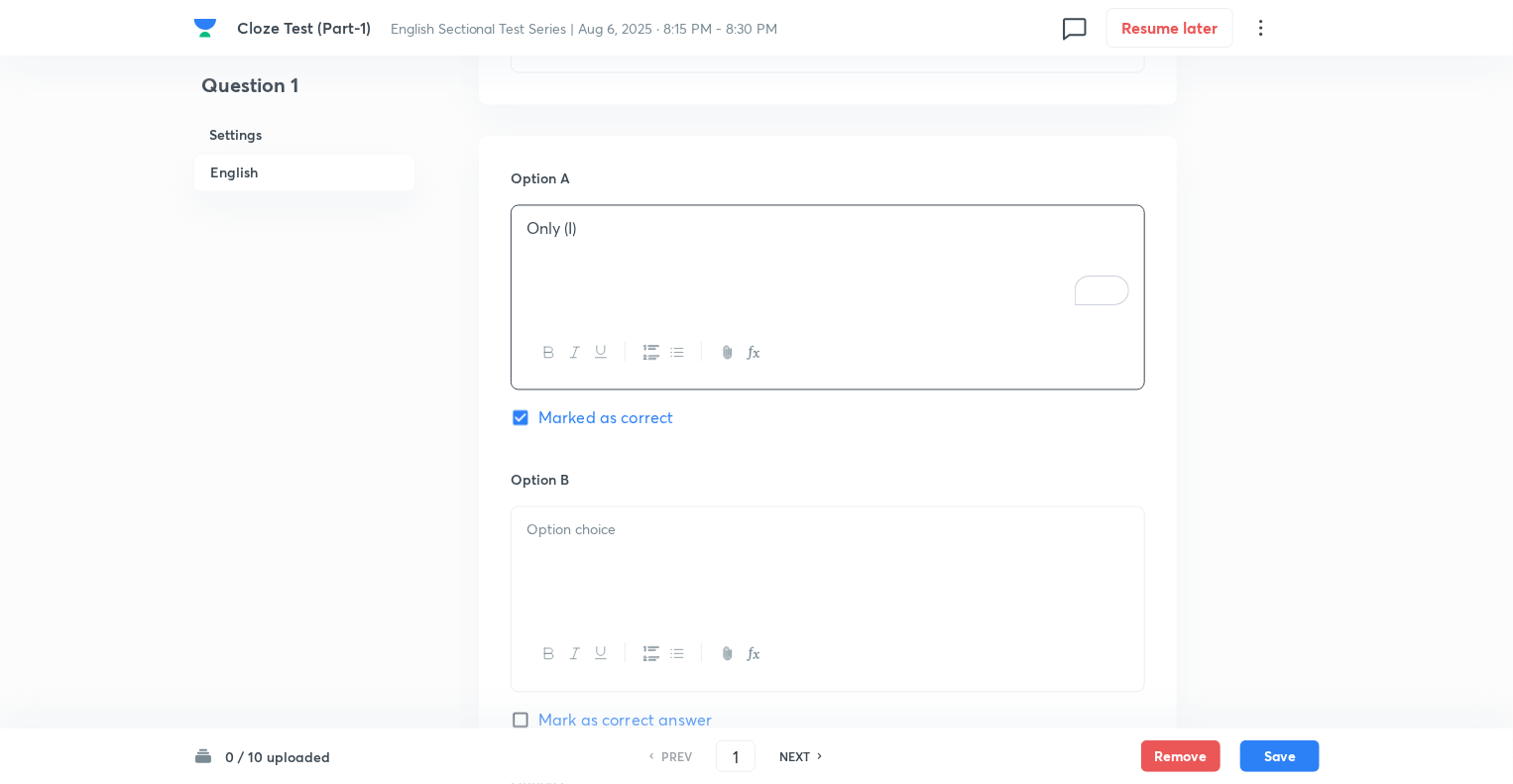 click at bounding box center (828, 563) 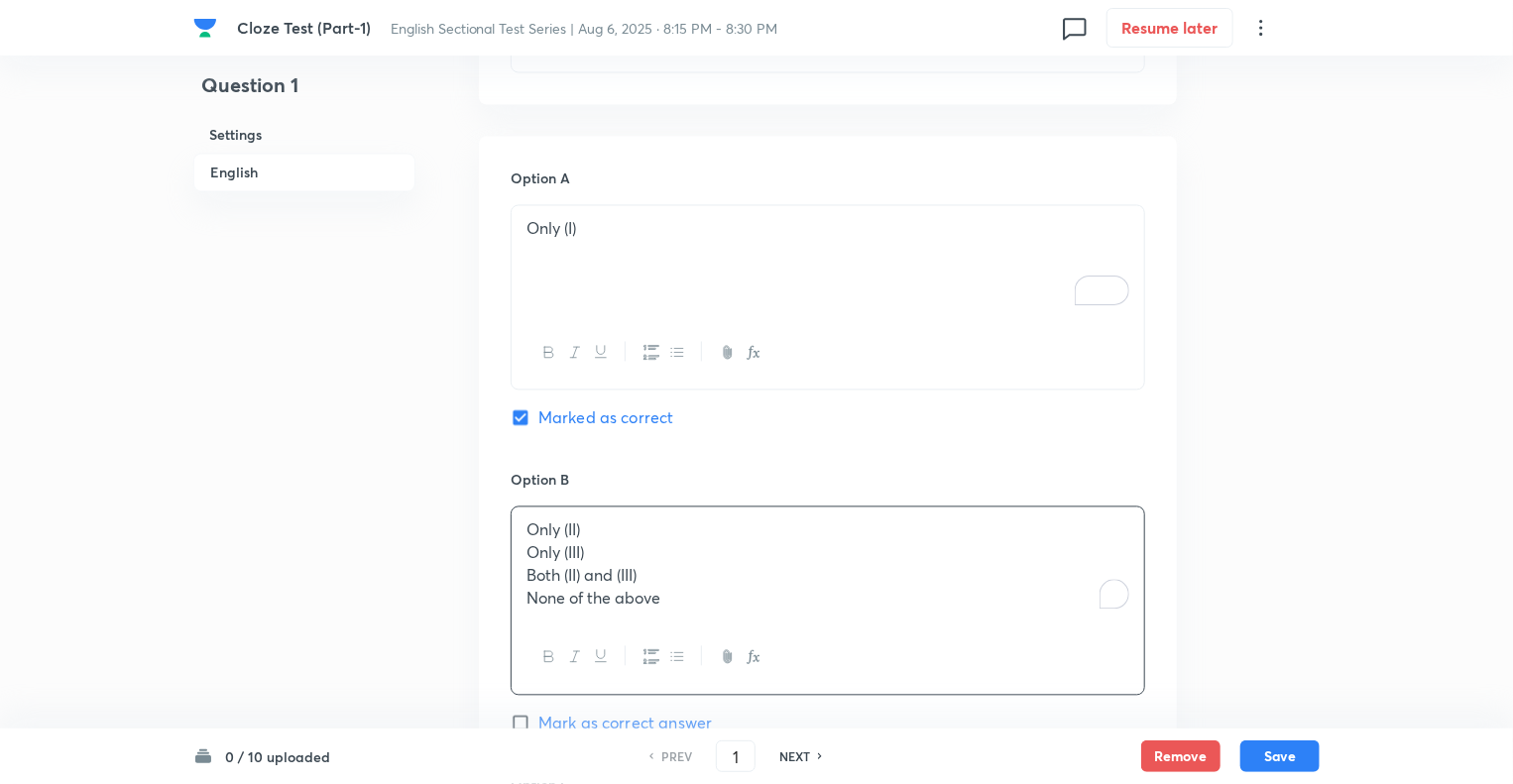 click on "None of the above" at bounding box center [828, 599] 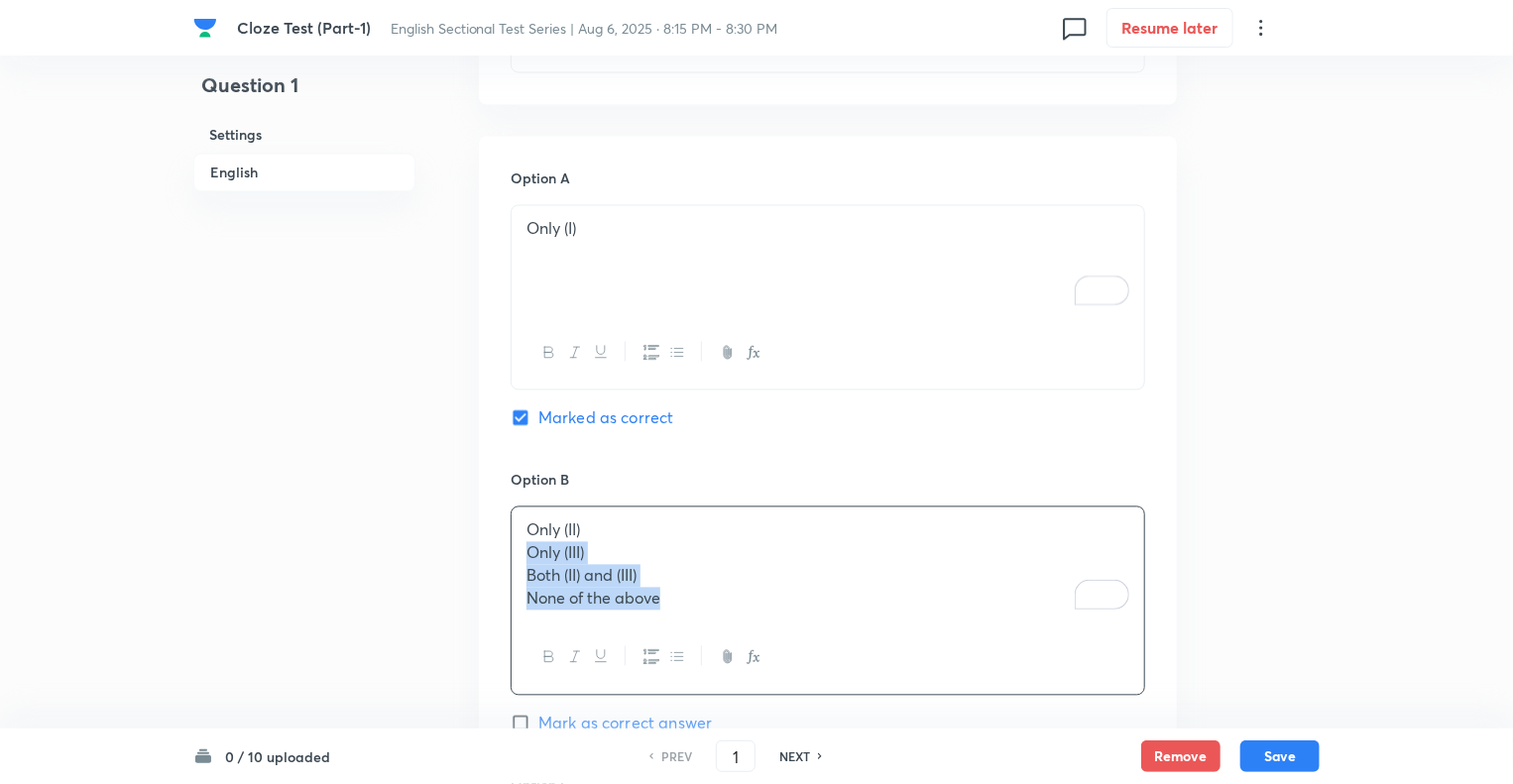 drag, startPoint x: 666, startPoint y: 603, endPoint x: 505, endPoint y: 558, distance: 167.17057 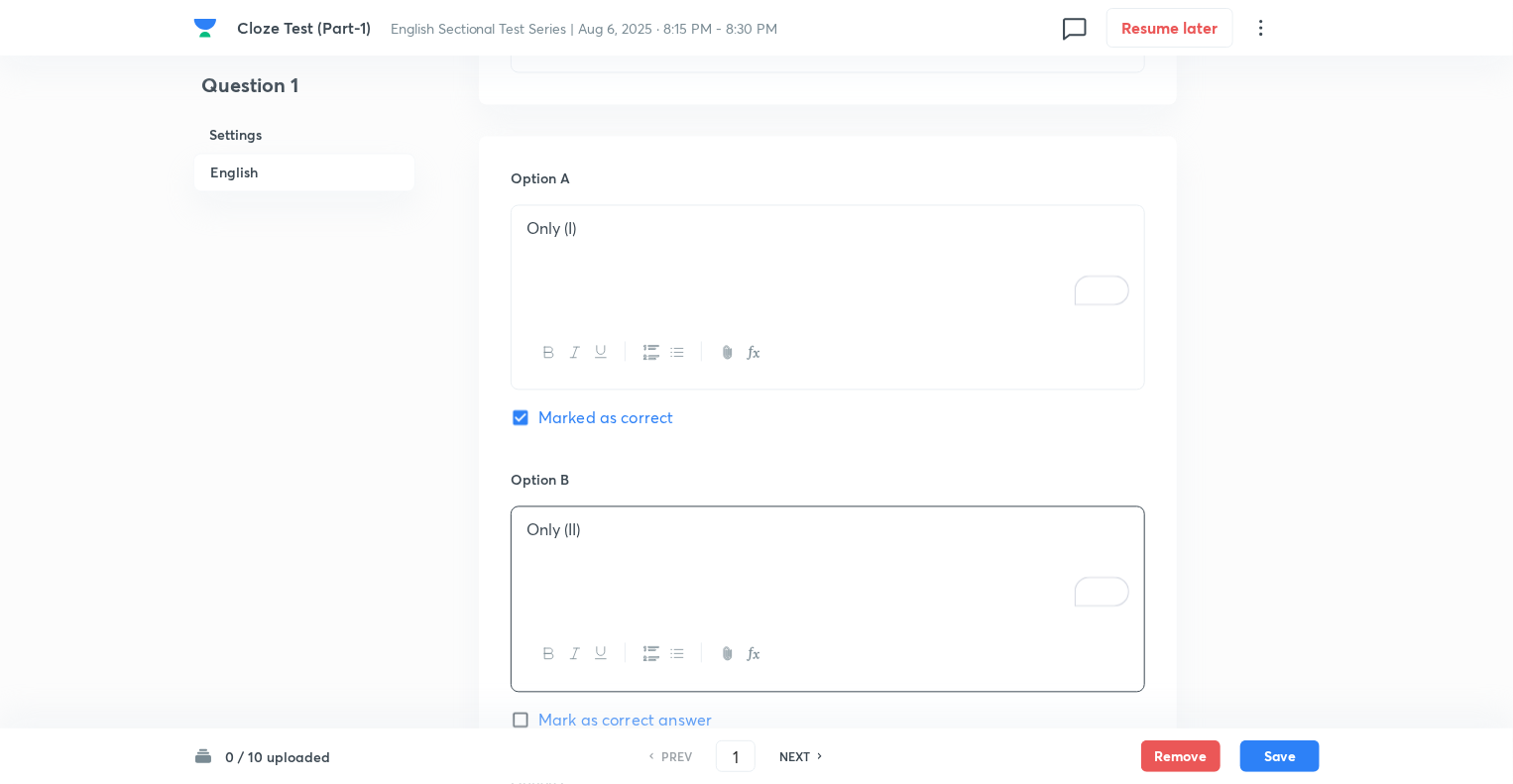 click on "Question 1 Settings English" at bounding box center [304, 168] 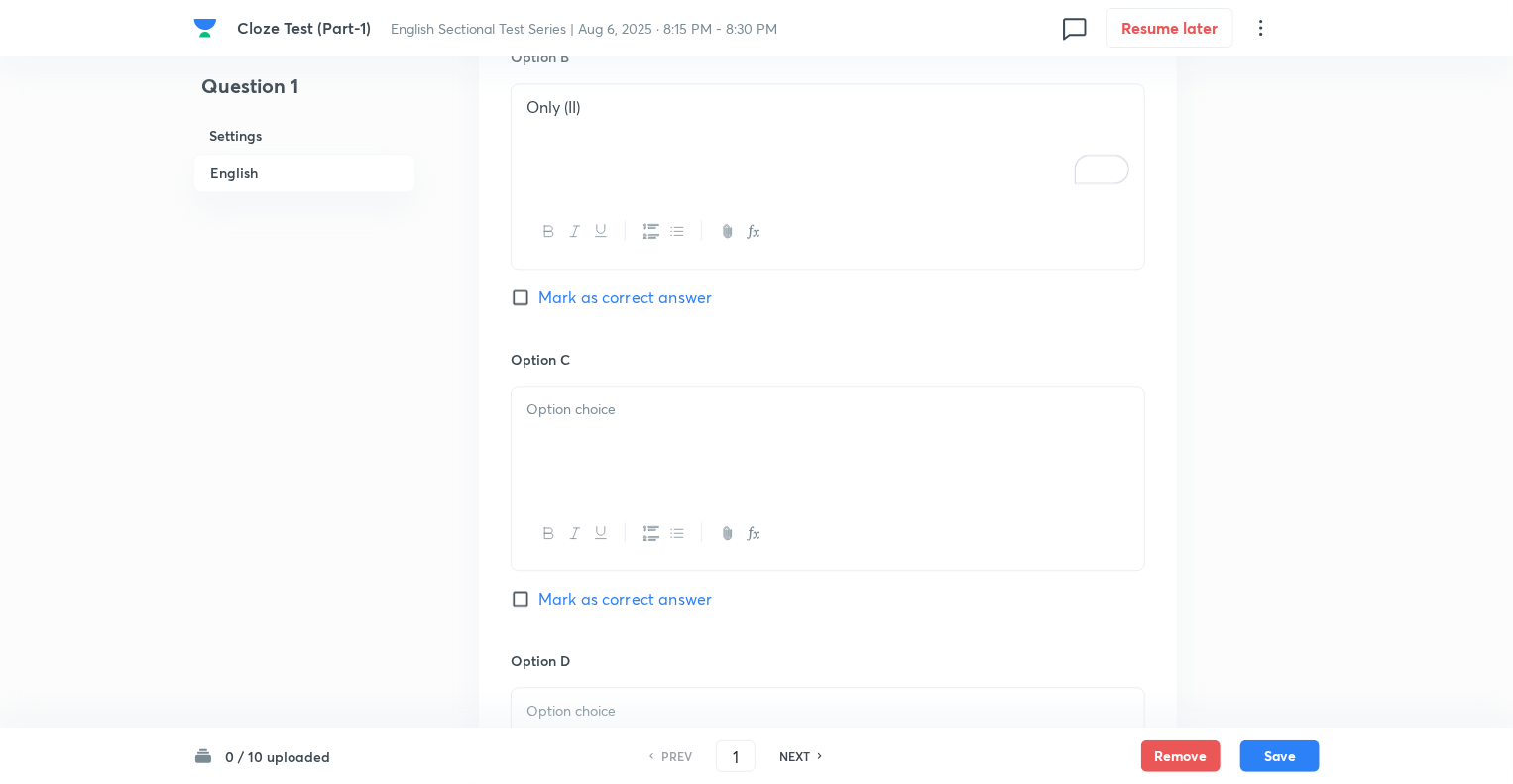 scroll, scrollTop: 2339, scrollLeft: 0, axis: vertical 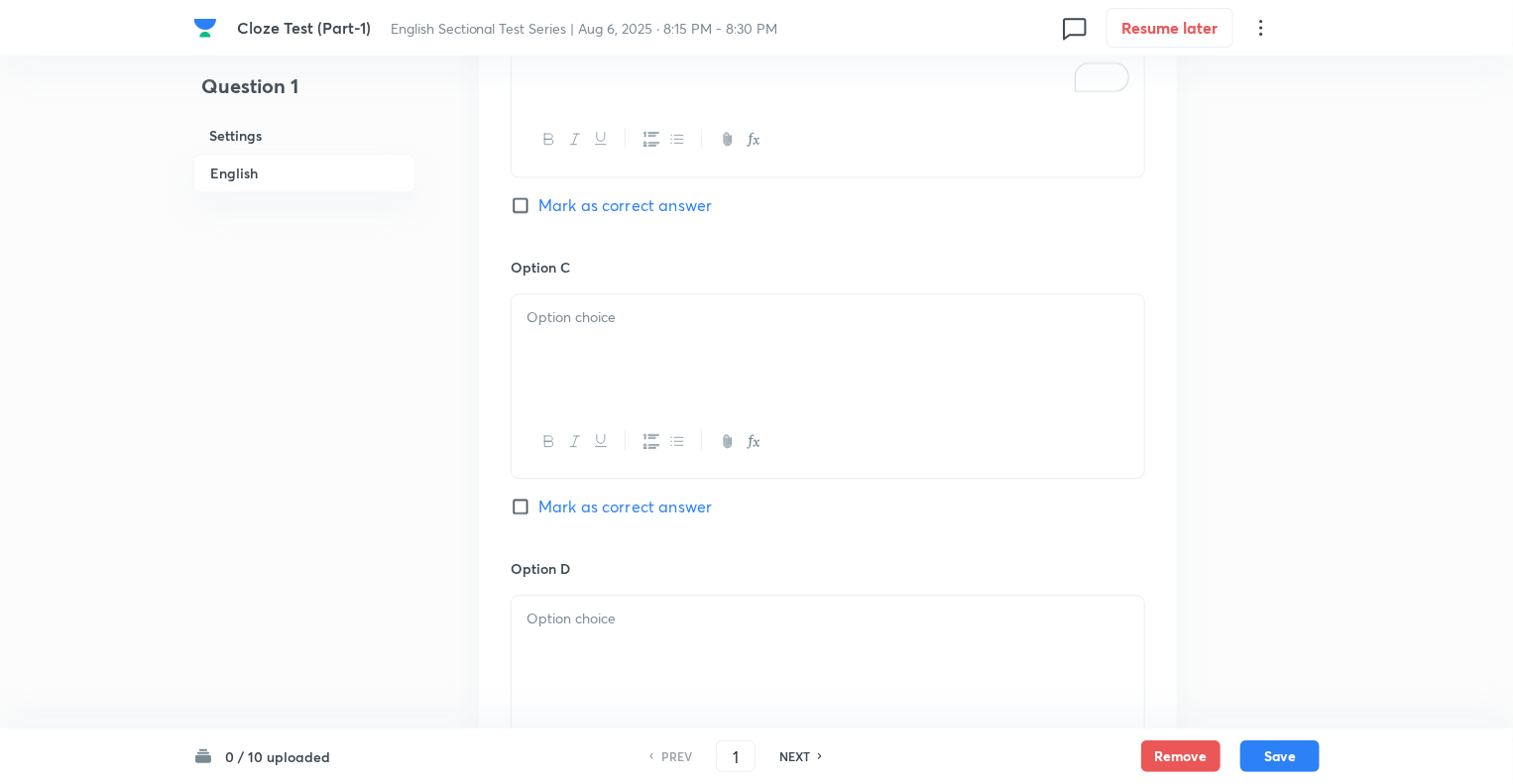 click at bounding box center [828, 350] 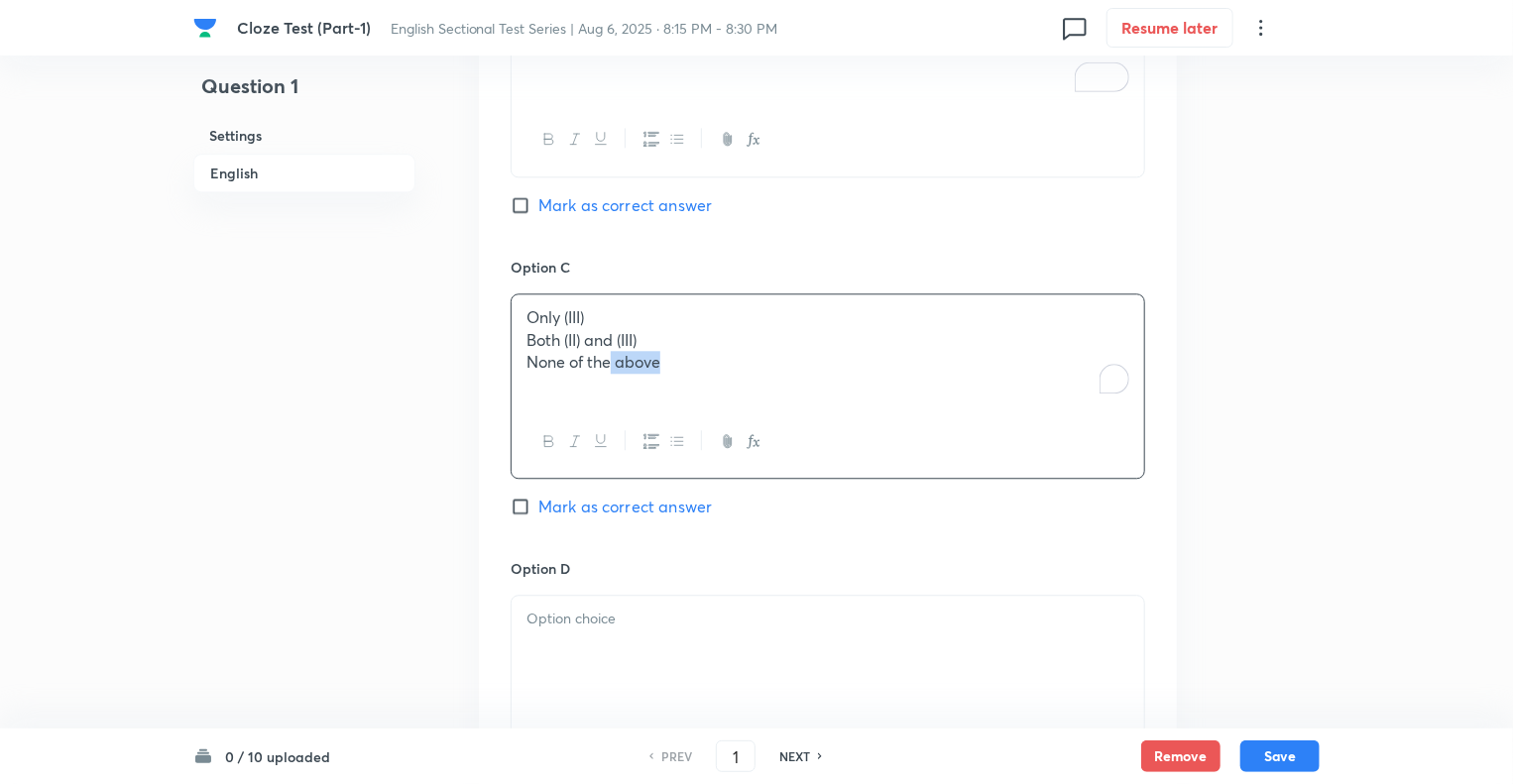 drag, startPoint x: 672, startPoint y: 365, endPoint x: 492, endPoint y: 341, distance: 181.59295 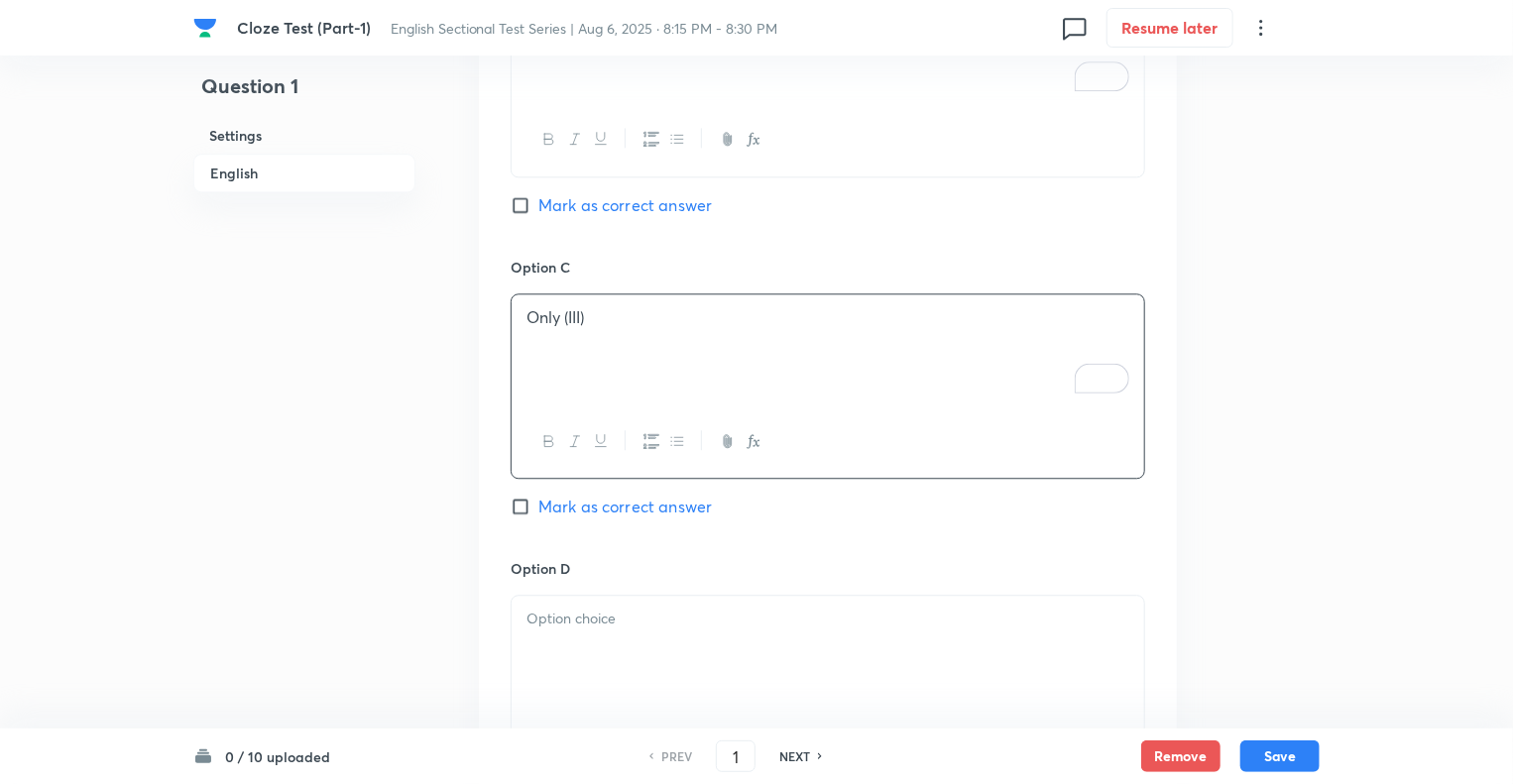 click on "Option A Only (I) Marked as correct Option B Only (II) Mark as correct answer Option C Only (III) Mark as correct answer Option D Mark as correct answer Option E Mark as correct answer" at bounding box center [828, 388] 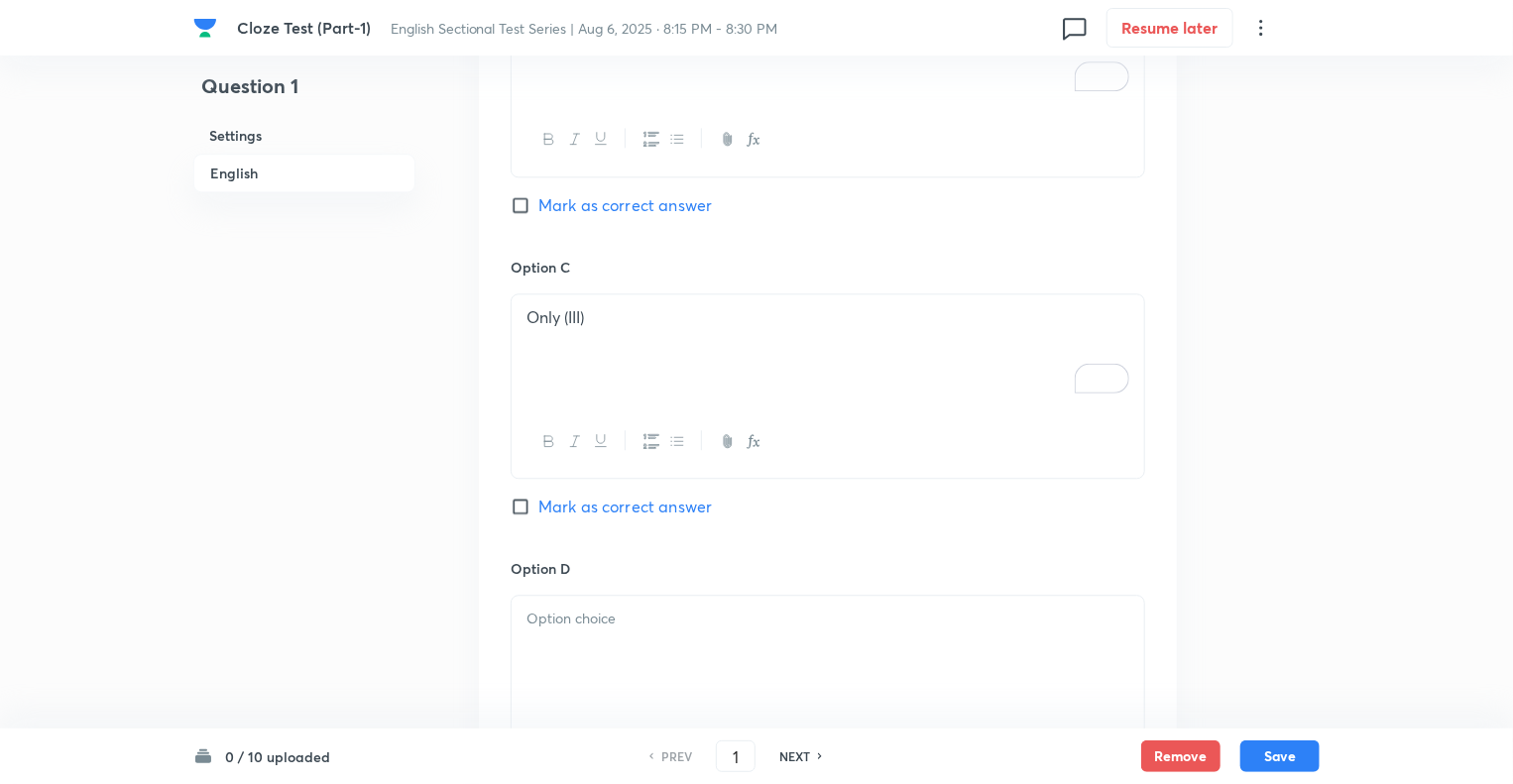 click at bounding box center (828, 618) 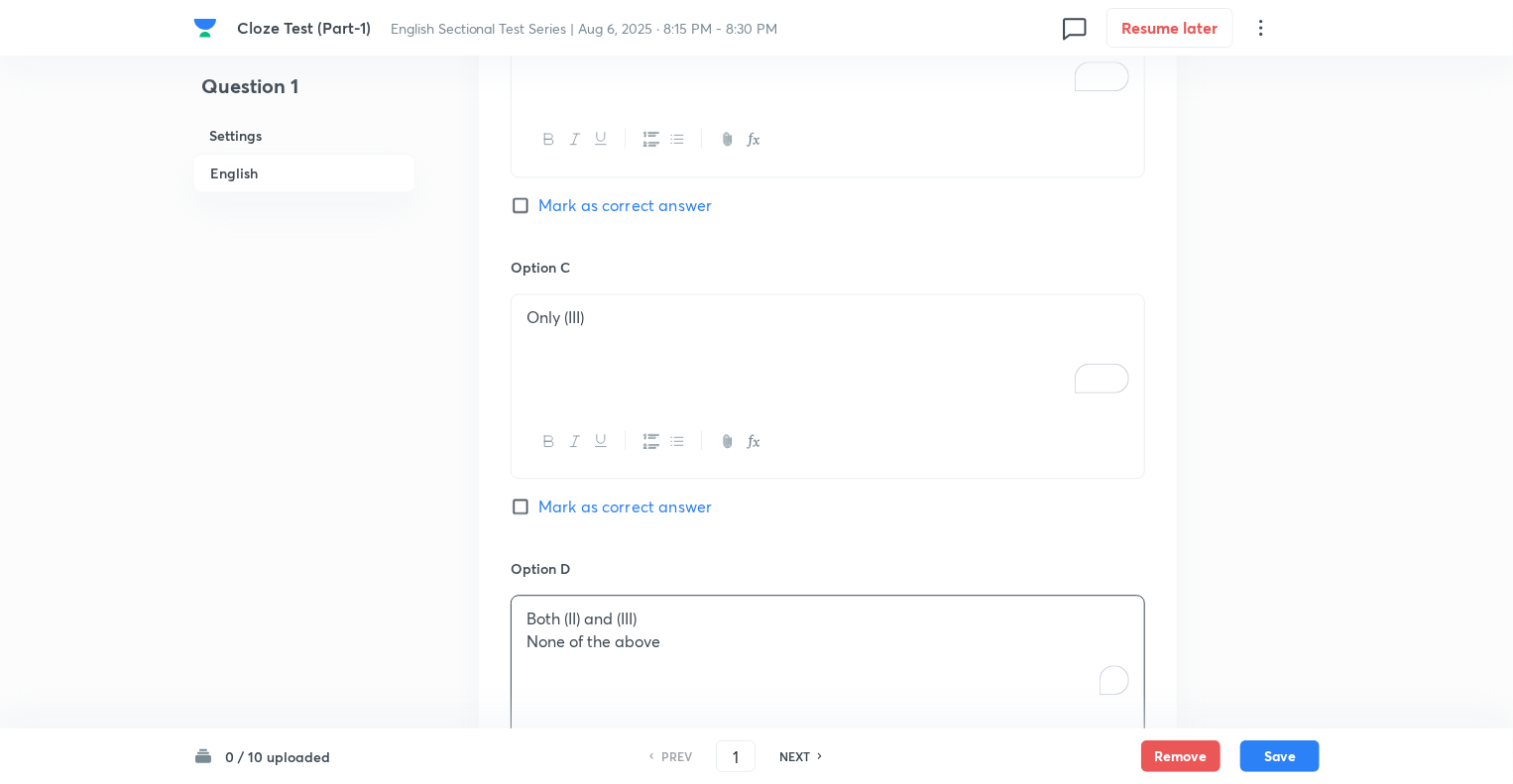 click on "Both (II) and (III) None of the above" at bounding box center (828, 651) 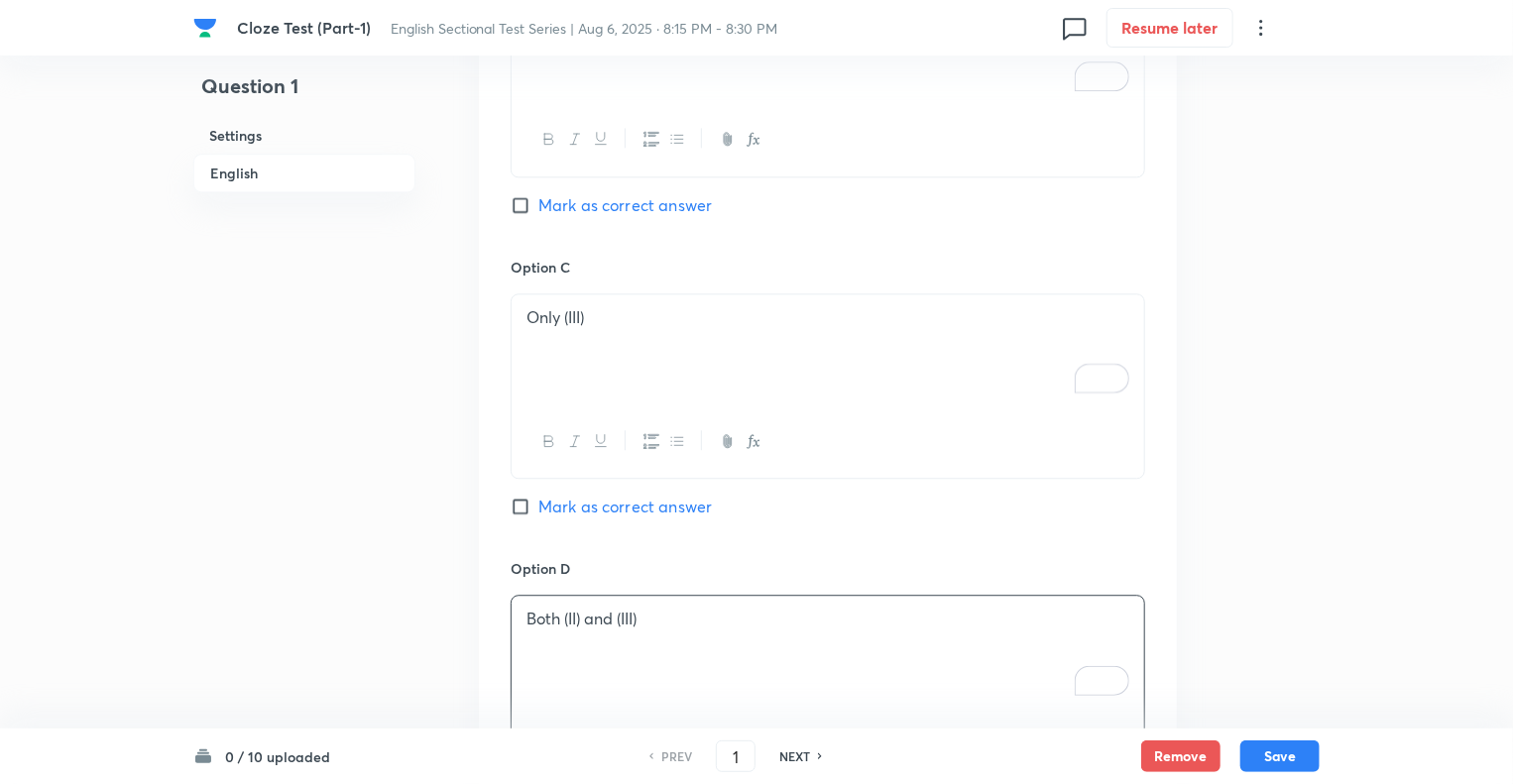 click on "Question 1 Settings English" at bounding box center [304, -347] 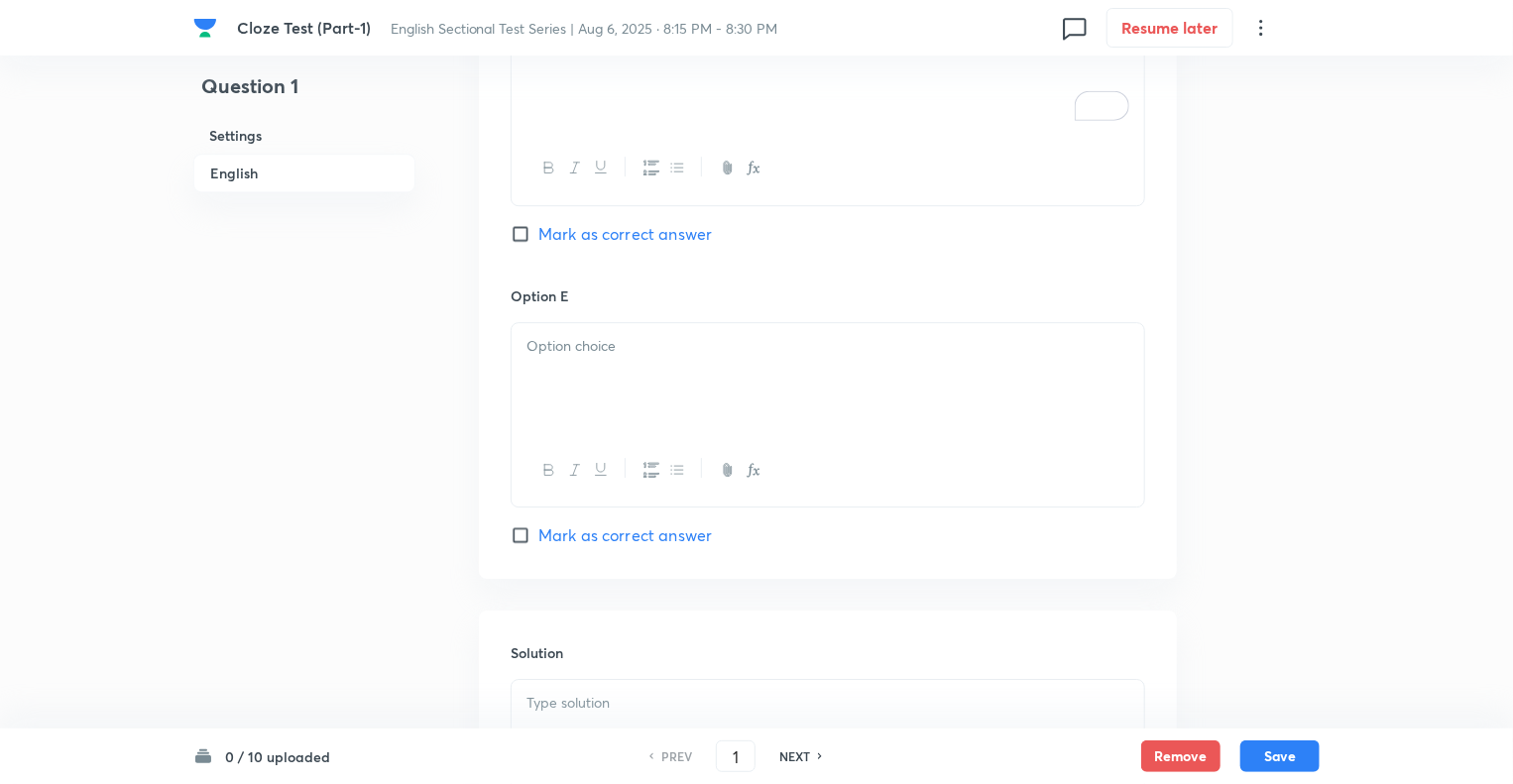 scroll, scrollTop: 2934, scrollLeft: 0, axis: vertical 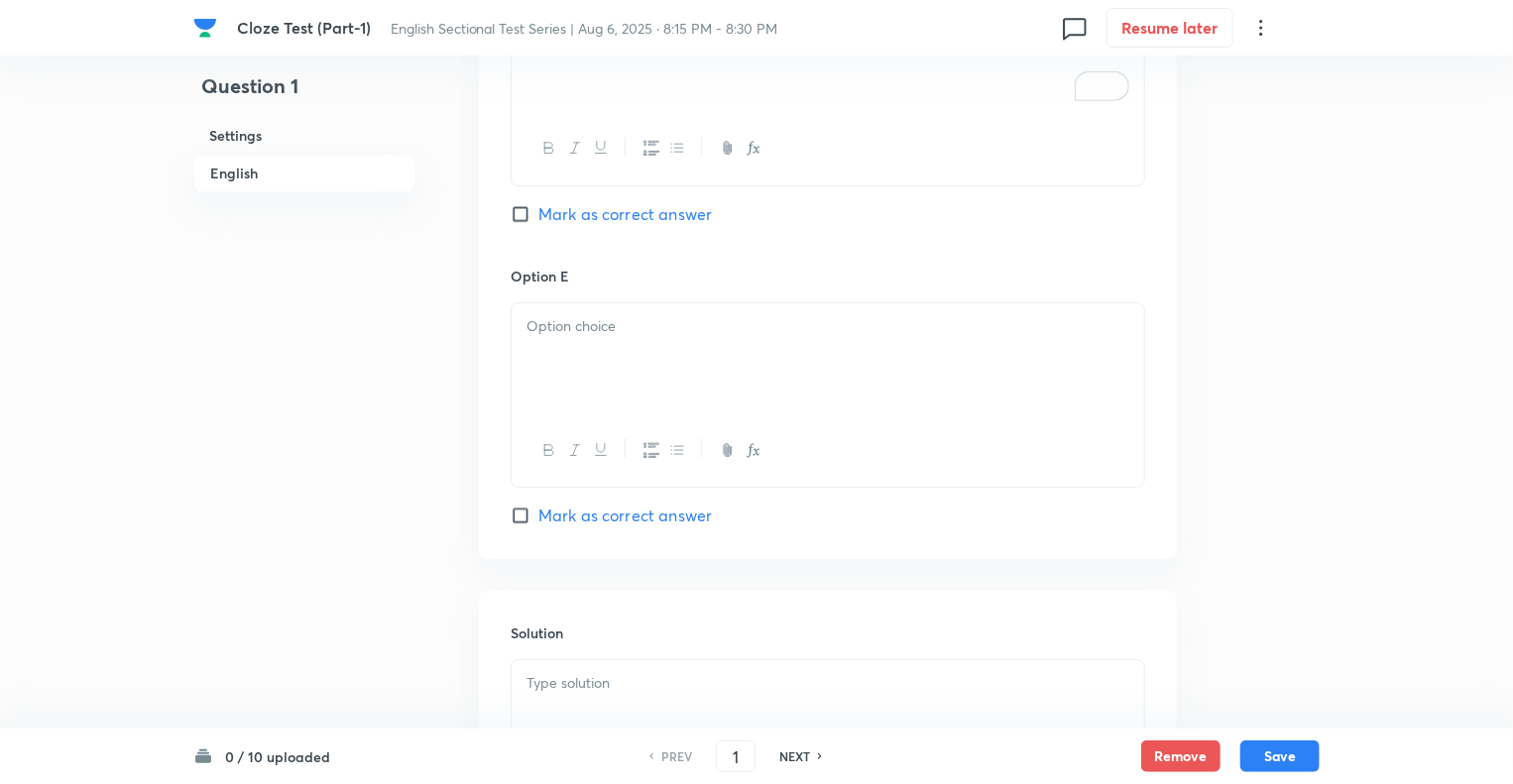 click at bounding box center [828, 359] 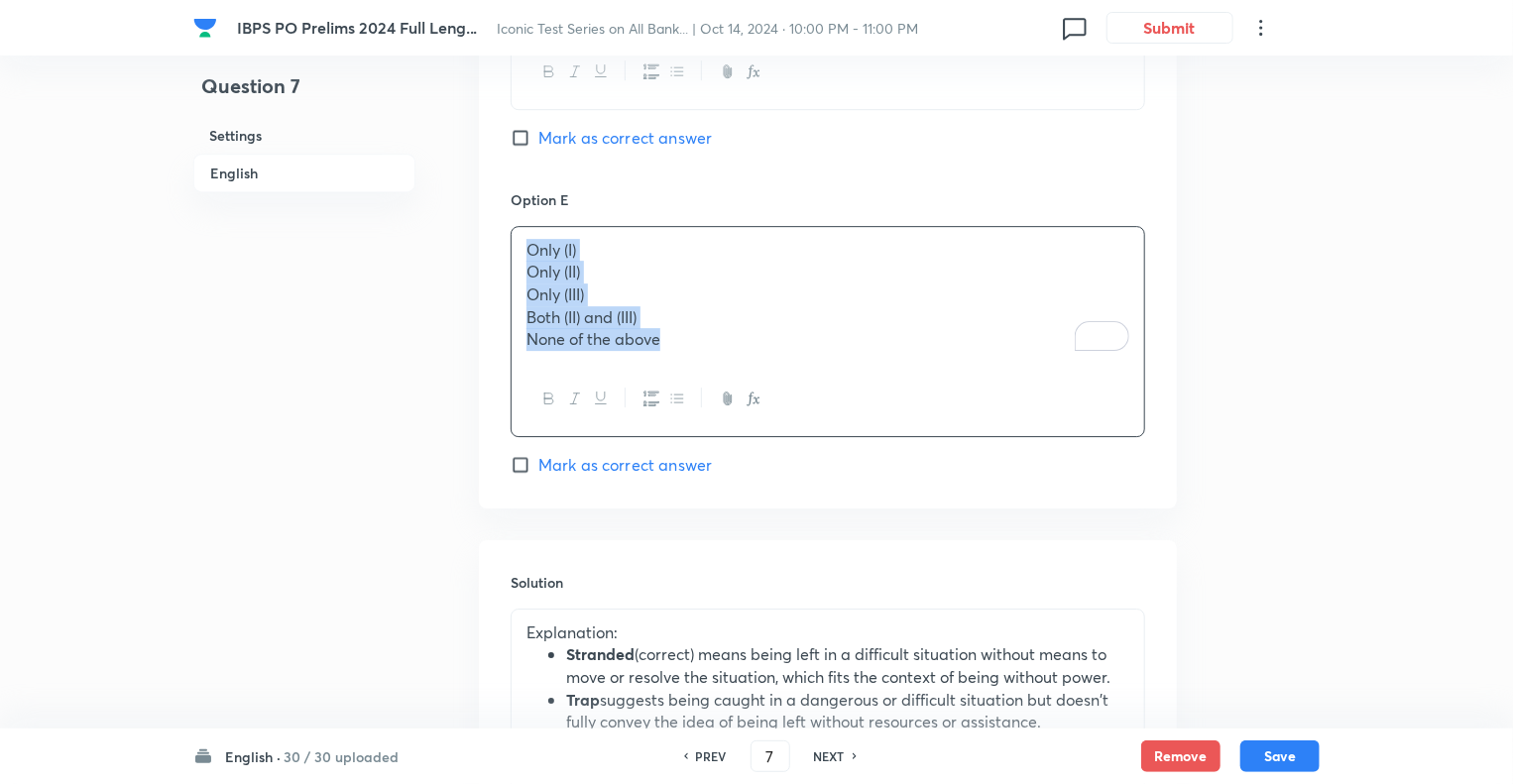 scroll, scrollTop: 0, scrollLeft: 0, axis: both 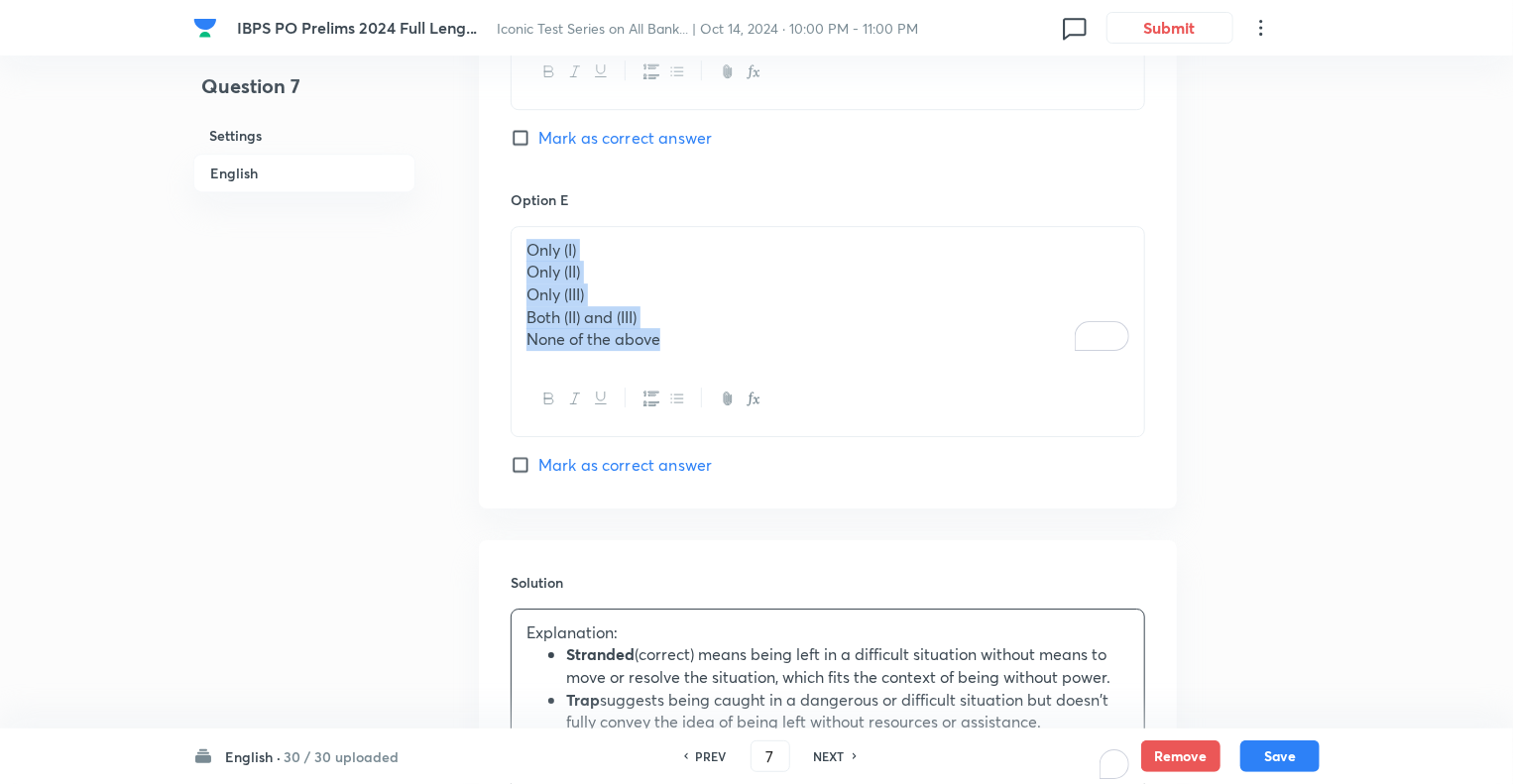 copy on "Explanation: Stranded  (correct) means being left in a difficult situation without means to move or resolve the situation, which fits the context of being without power. Trap  suggests being caught in a dangerous or difficult situation but doesn't fully convey the idea of being left without resources or assistance. Stuck  implies being unable to move, but it doesn't convey the sense of helplessness as clearly as "stranded."" 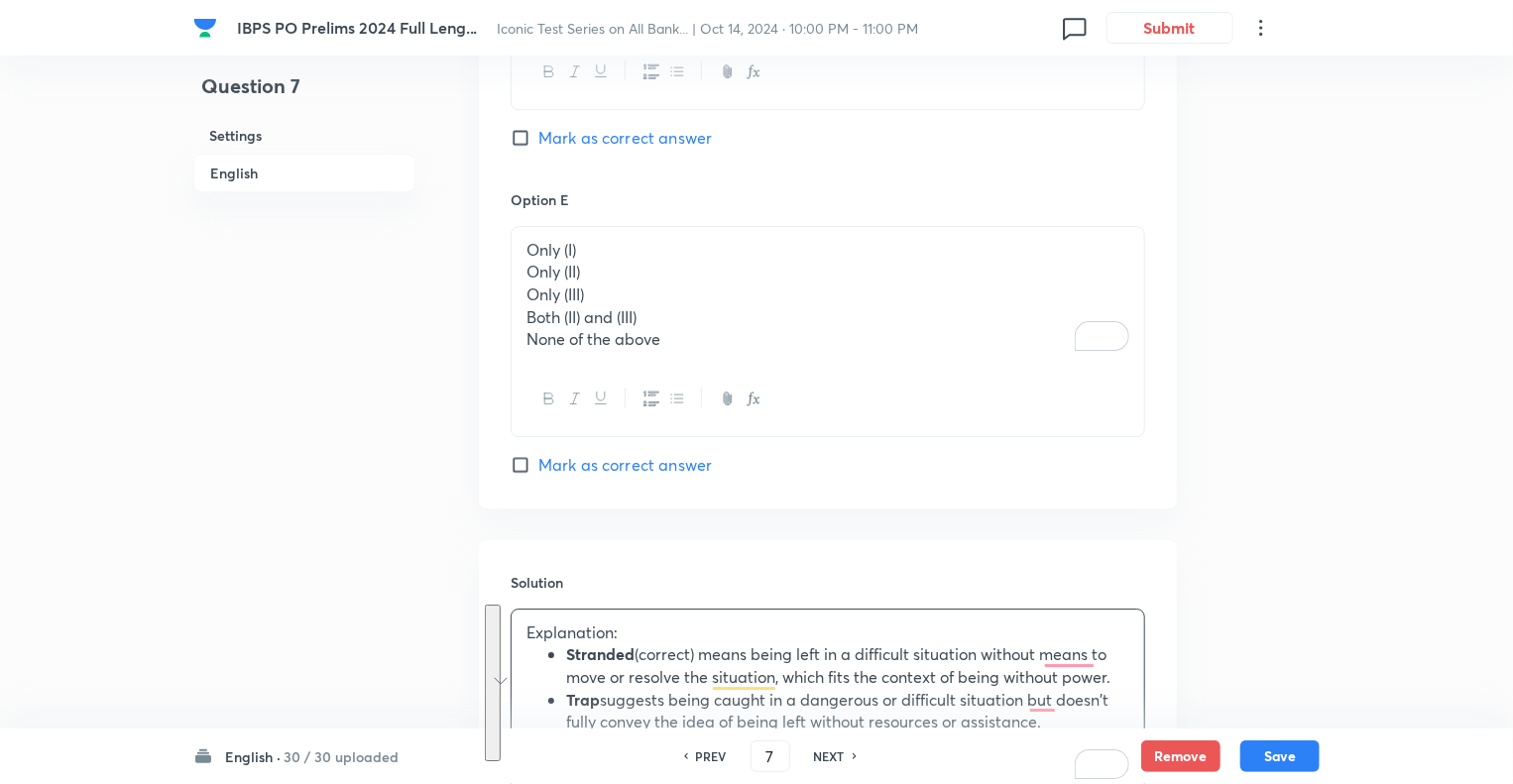 click on "Both (II) and (III)" at bounding box center (828, 317) 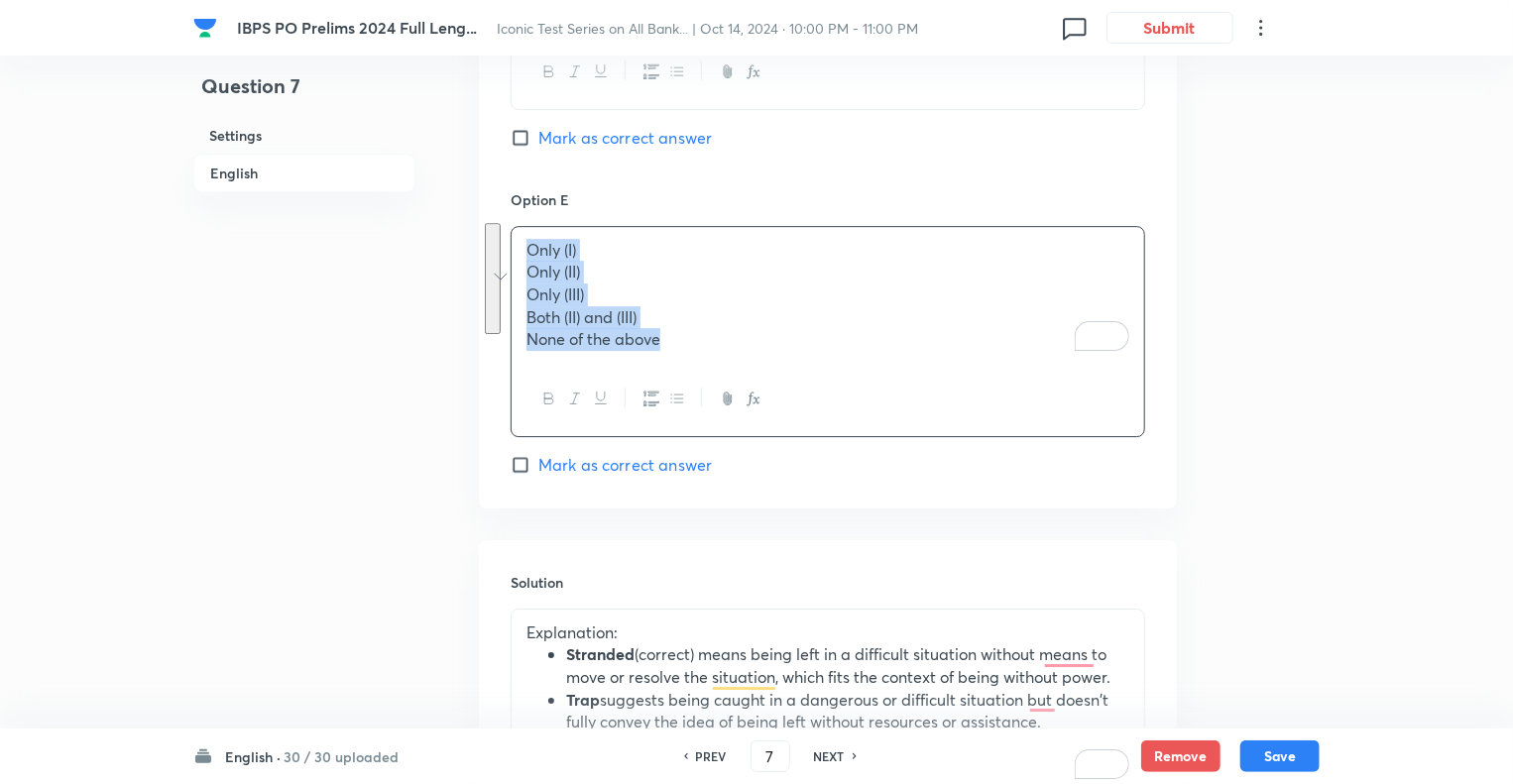 copy on "Only (I) Only (II) Only (III) Both (II) and (III) None of the above" 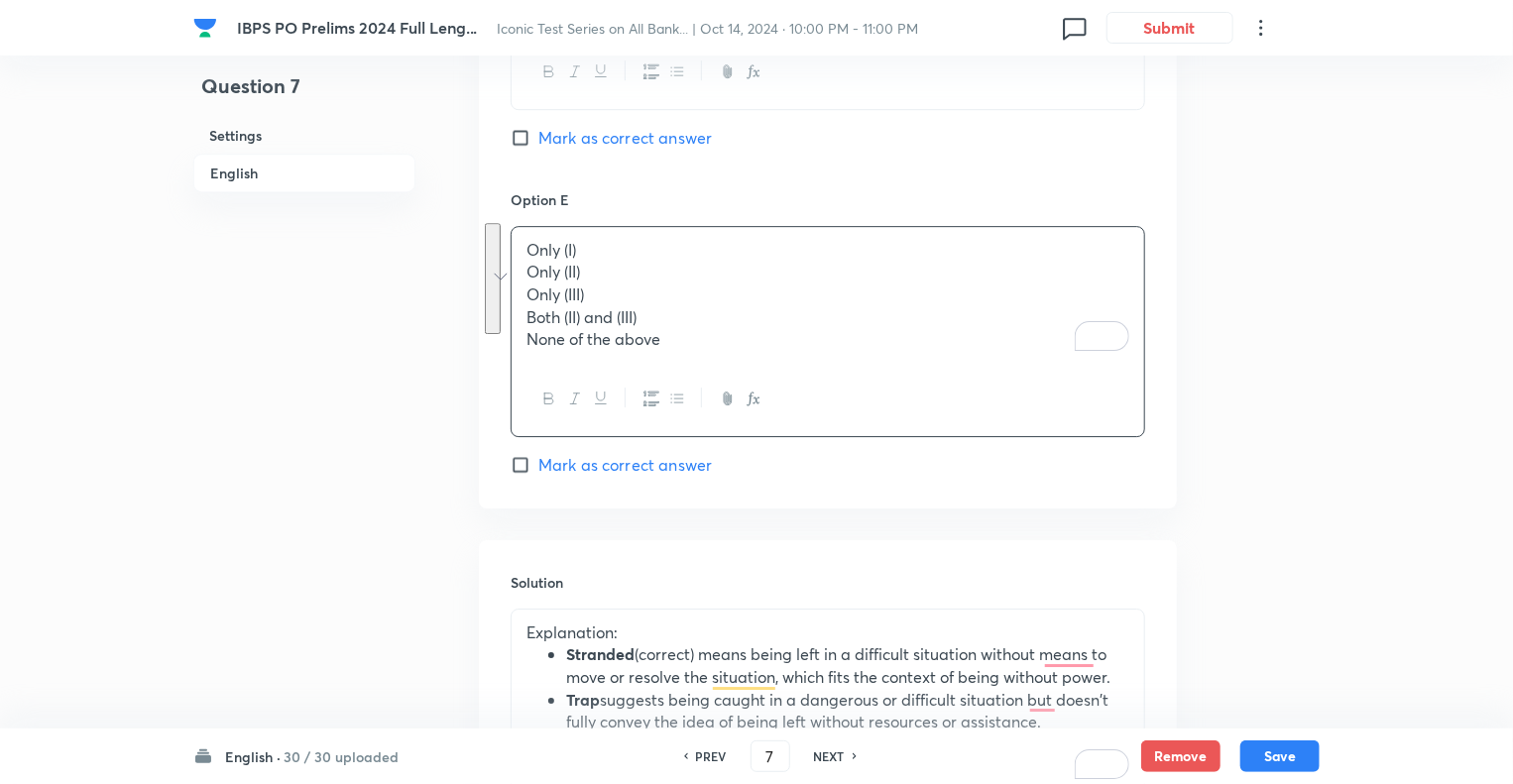 click on "NEXT" at bounding box center [829, 756] 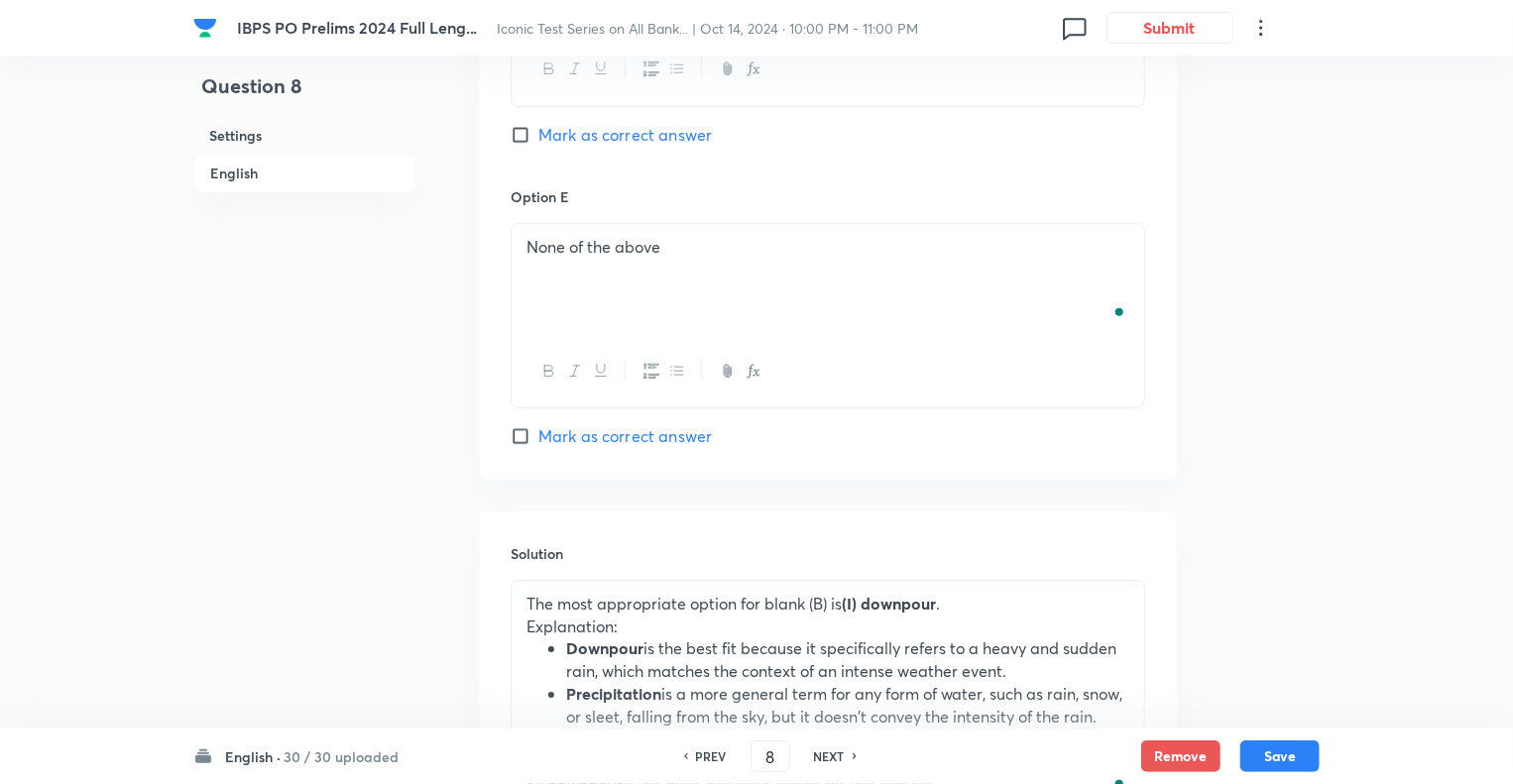 checkbox on "true" 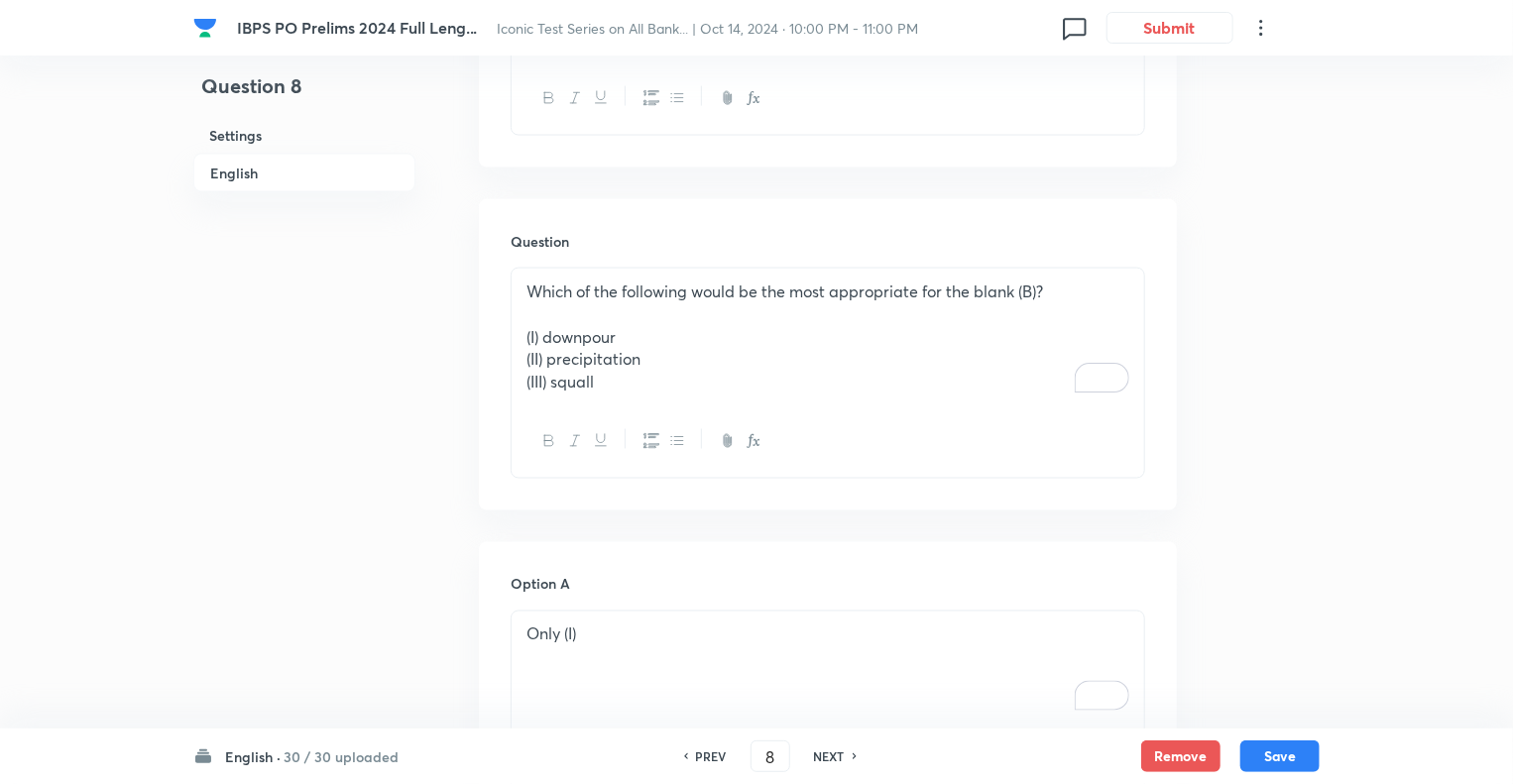 scroll, scrollTop: 1419, scrollLeft: 0, axis: vertical 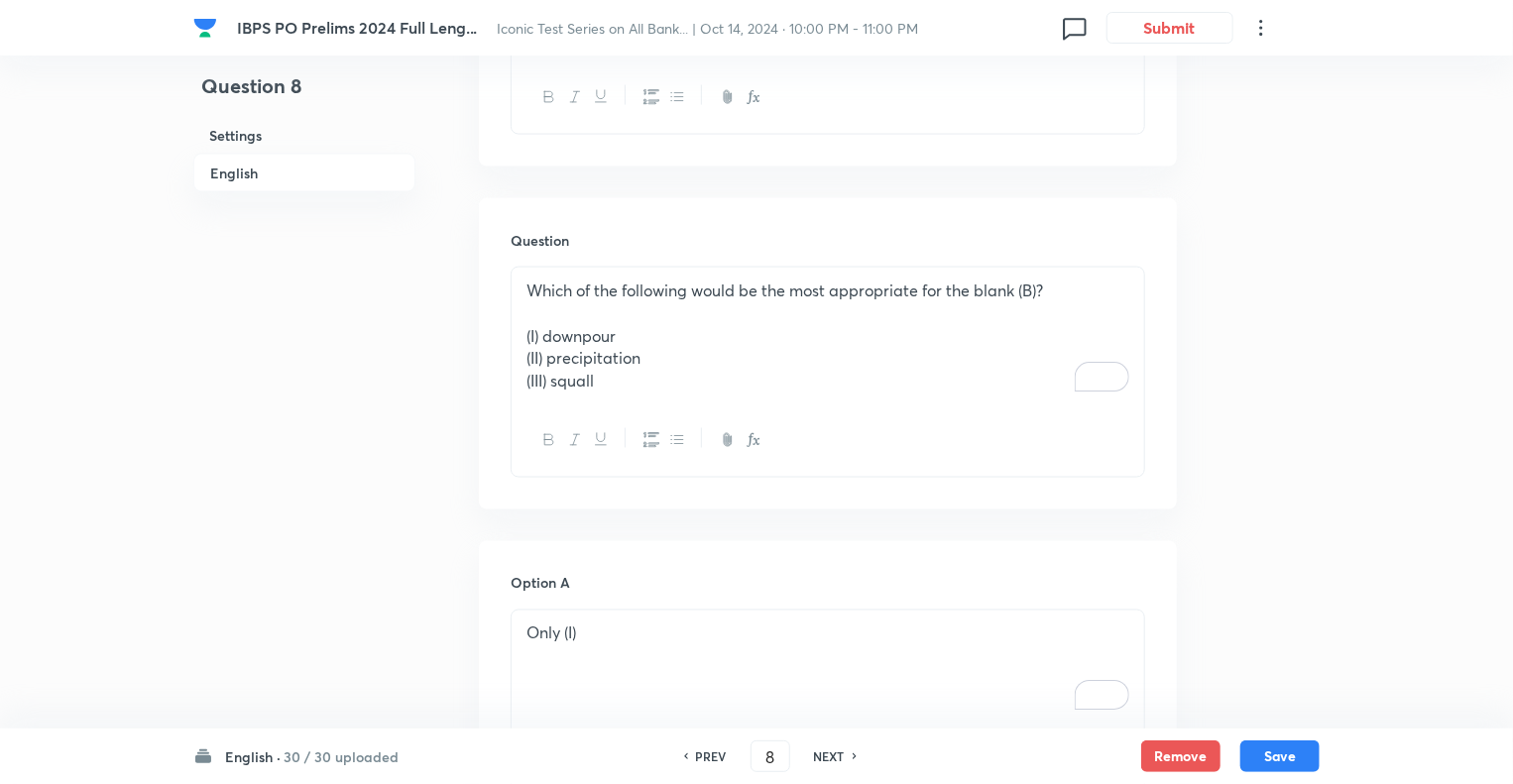click on "(III) squall" at bounding box center [828, 381] 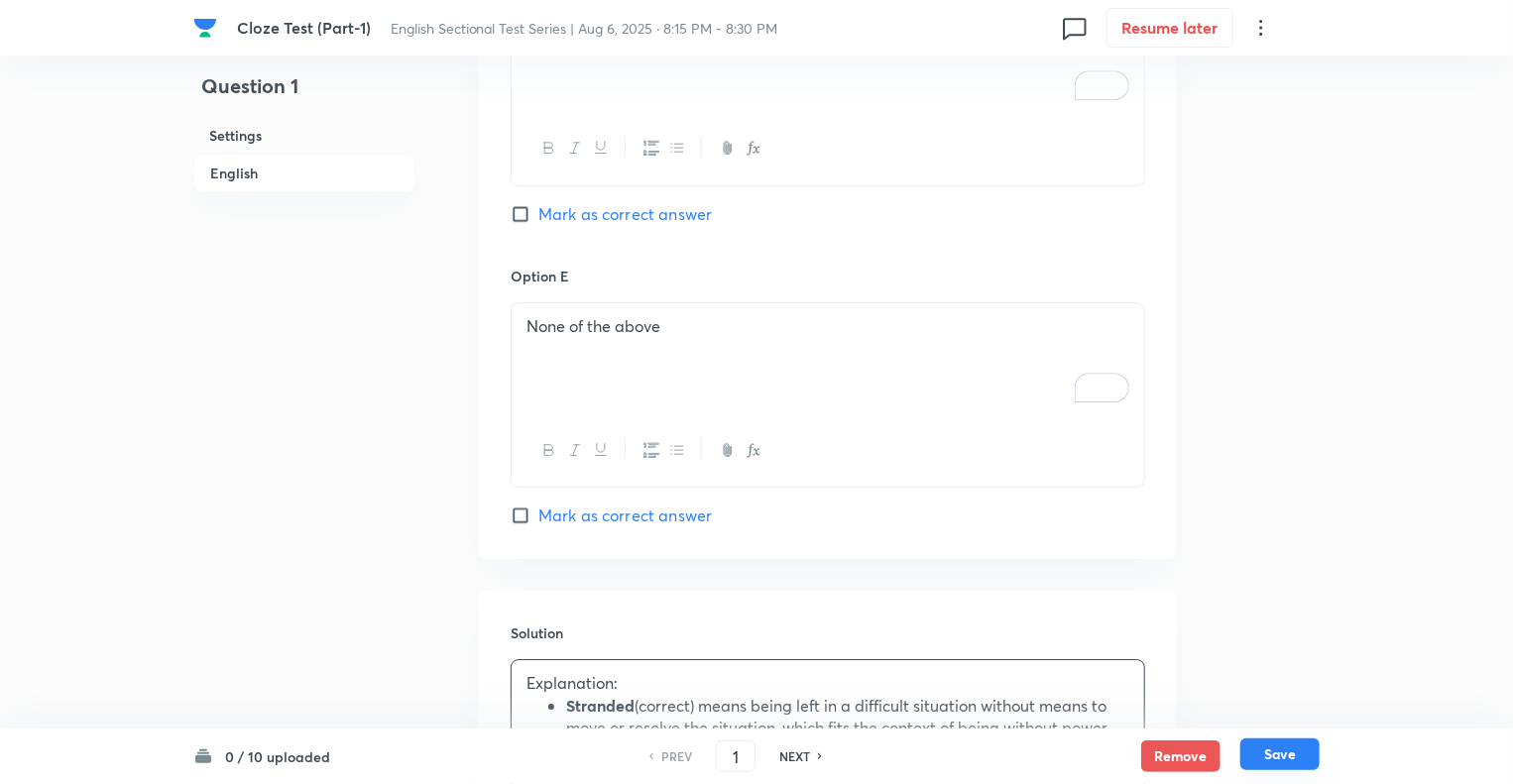 click on "Save" at bounding box center [1280, 754] 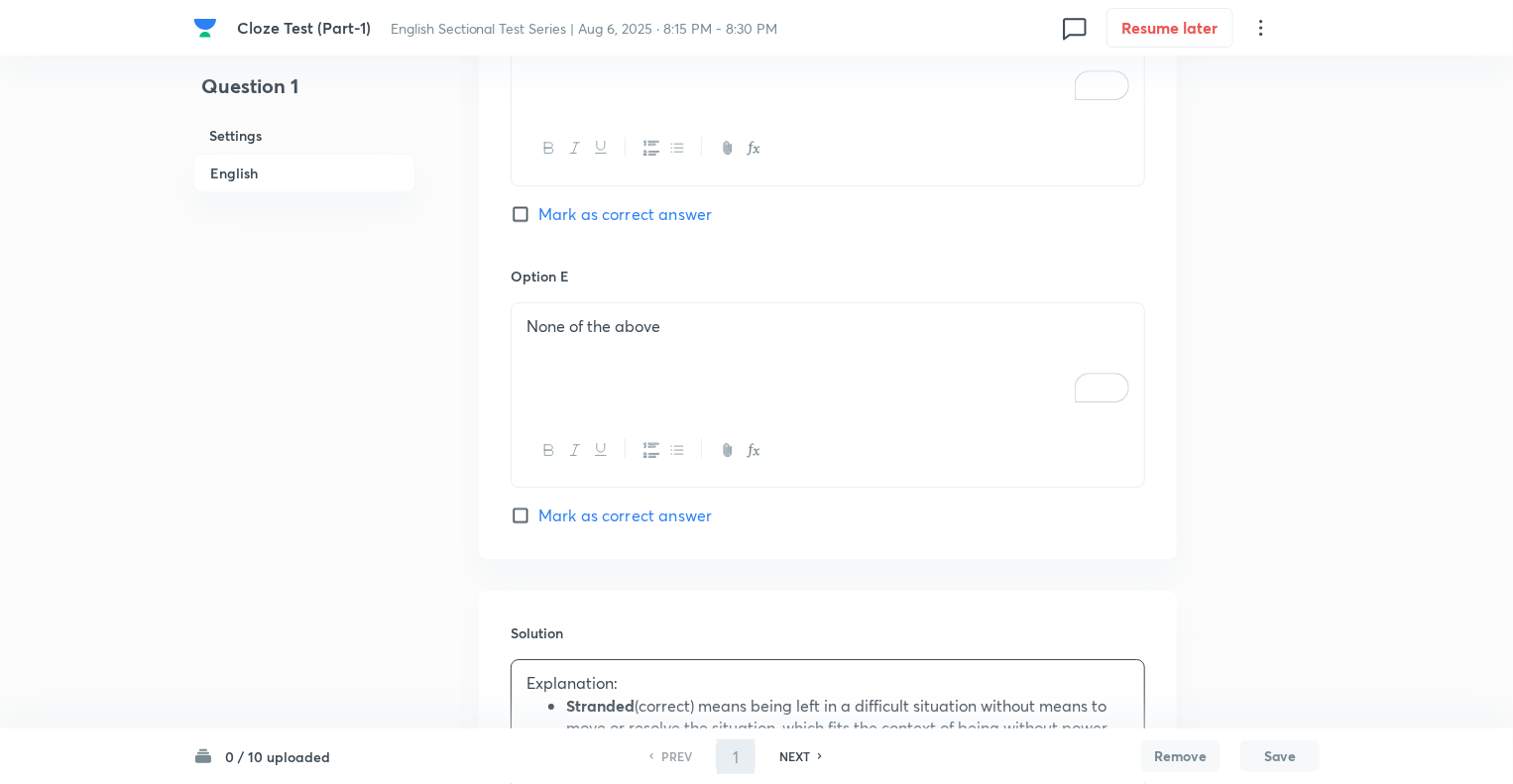 scroll, scrollTop: 2934, scrollLeft: 0, axis: vertical 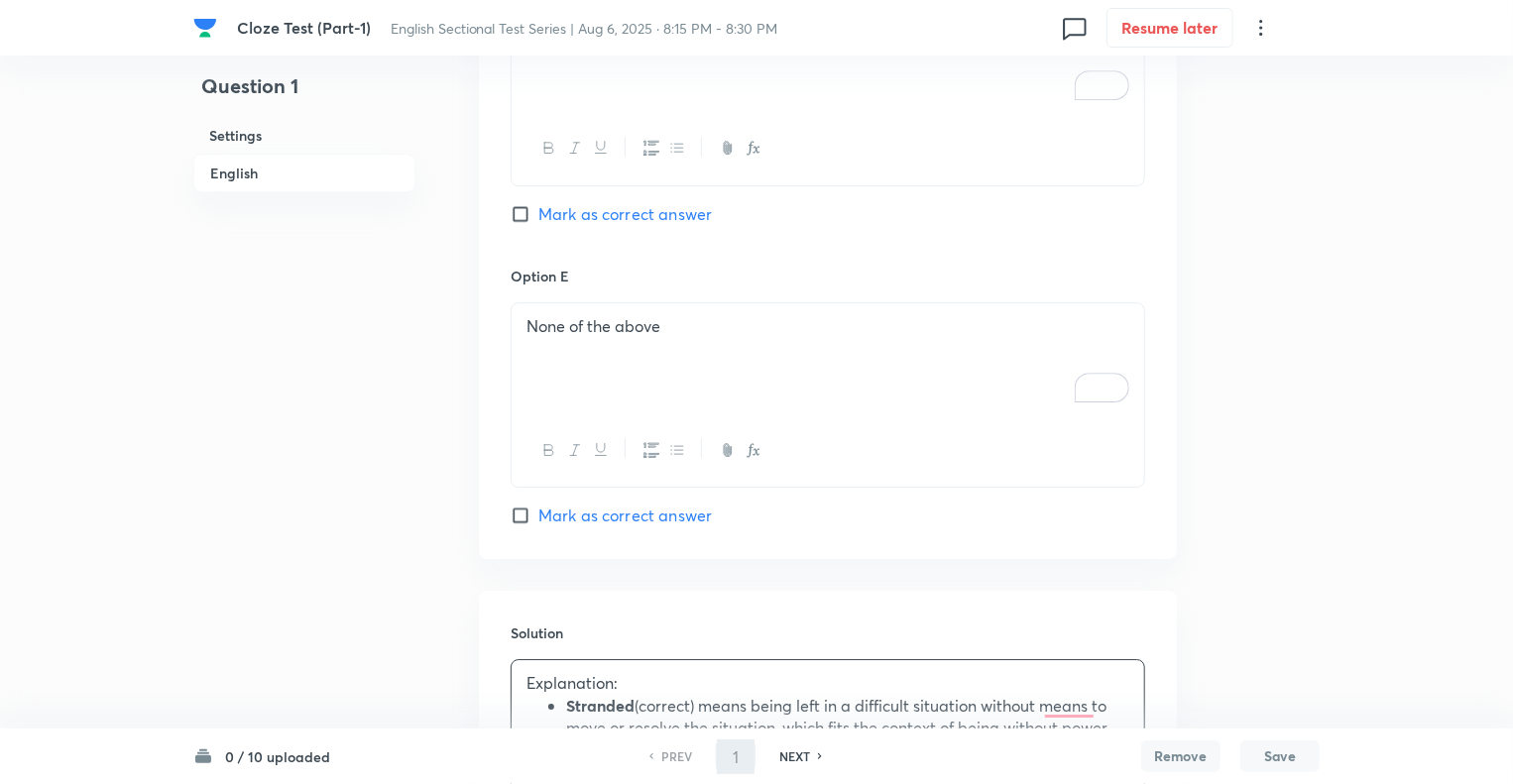 type on "2" 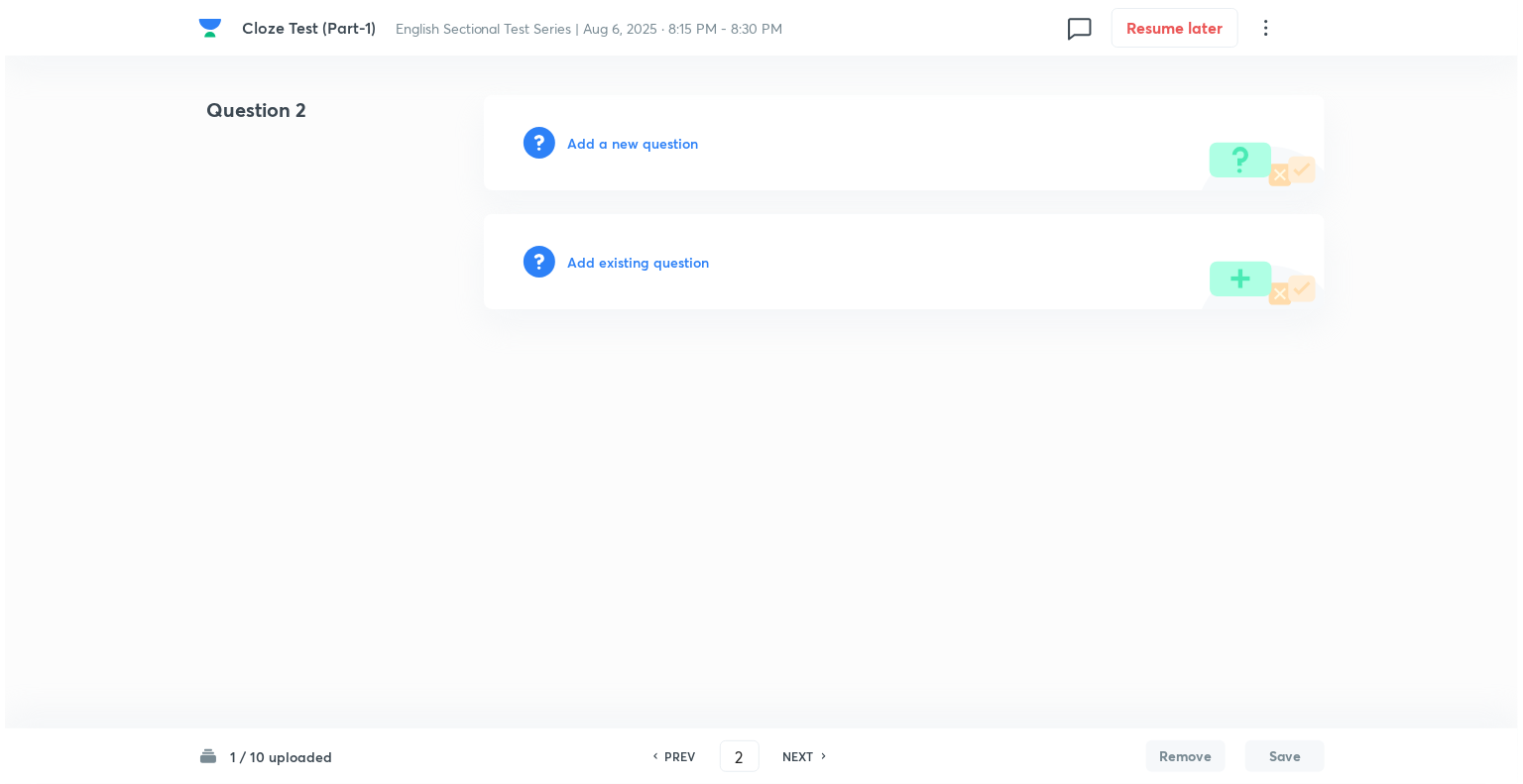 scroll, scrollTop: 0, scrollLeft: 0, axis: both 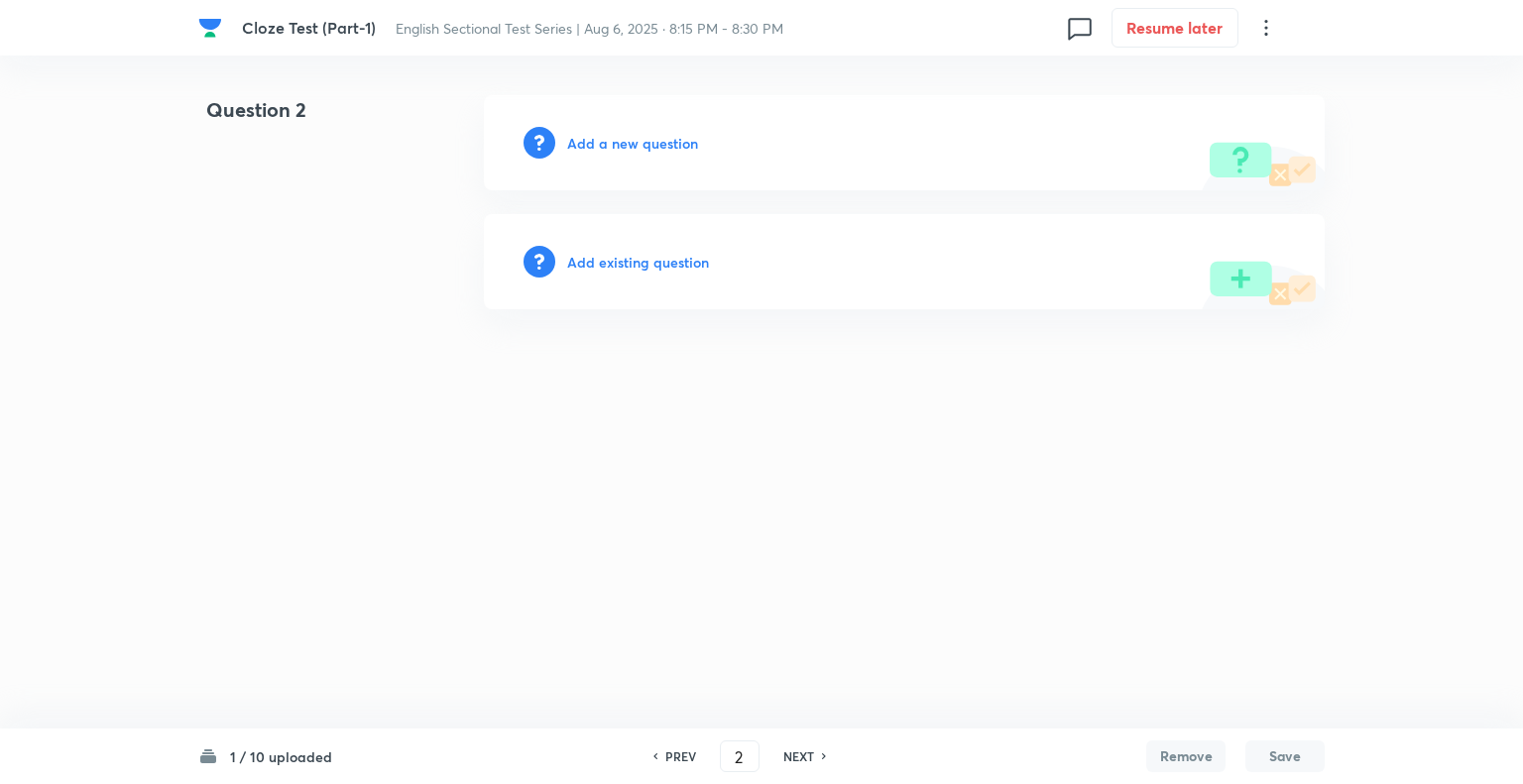 click on "Add a new question" at bounding box center (633, 143) 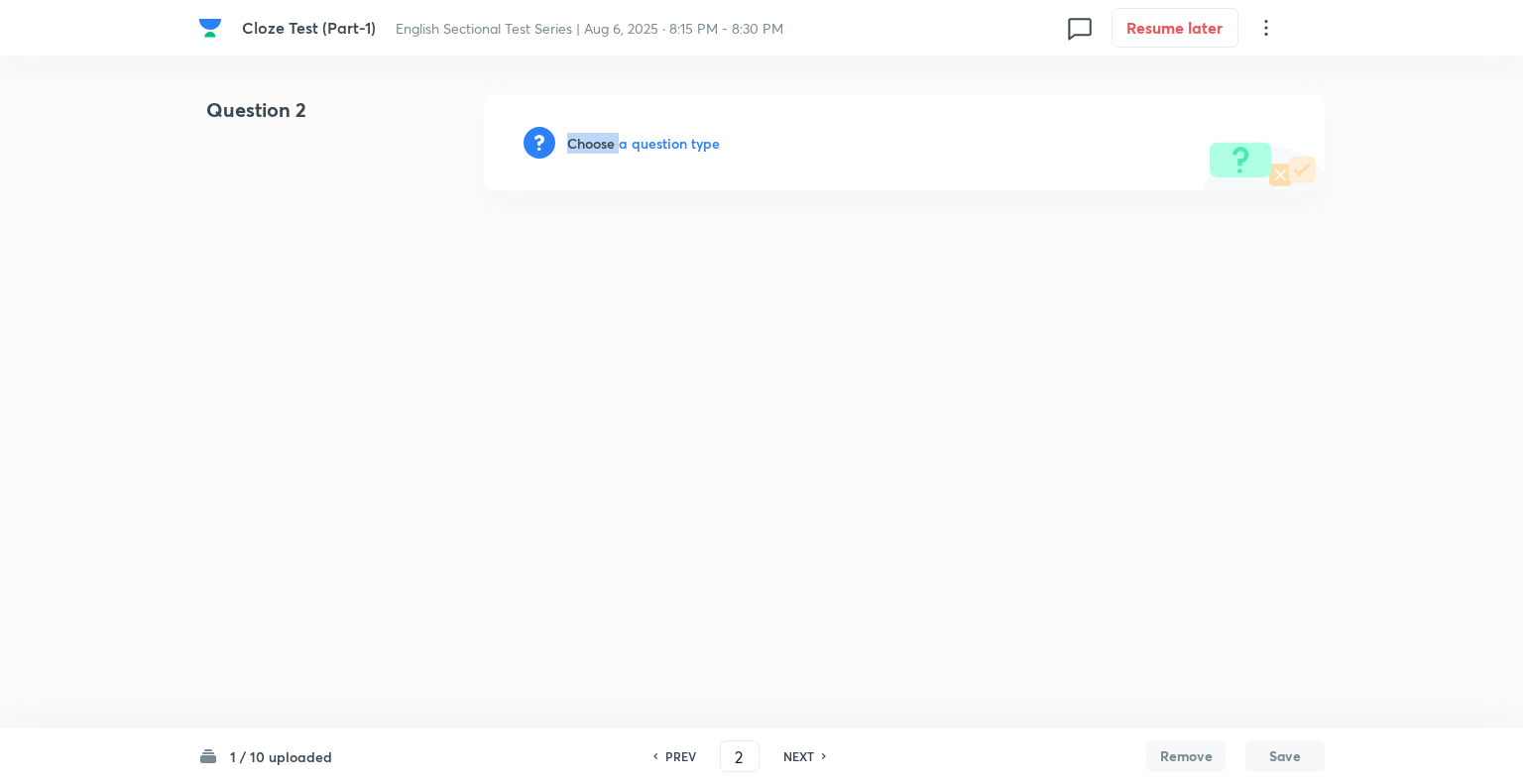 click on "Choose a question type" at bounding box center [644, 143] 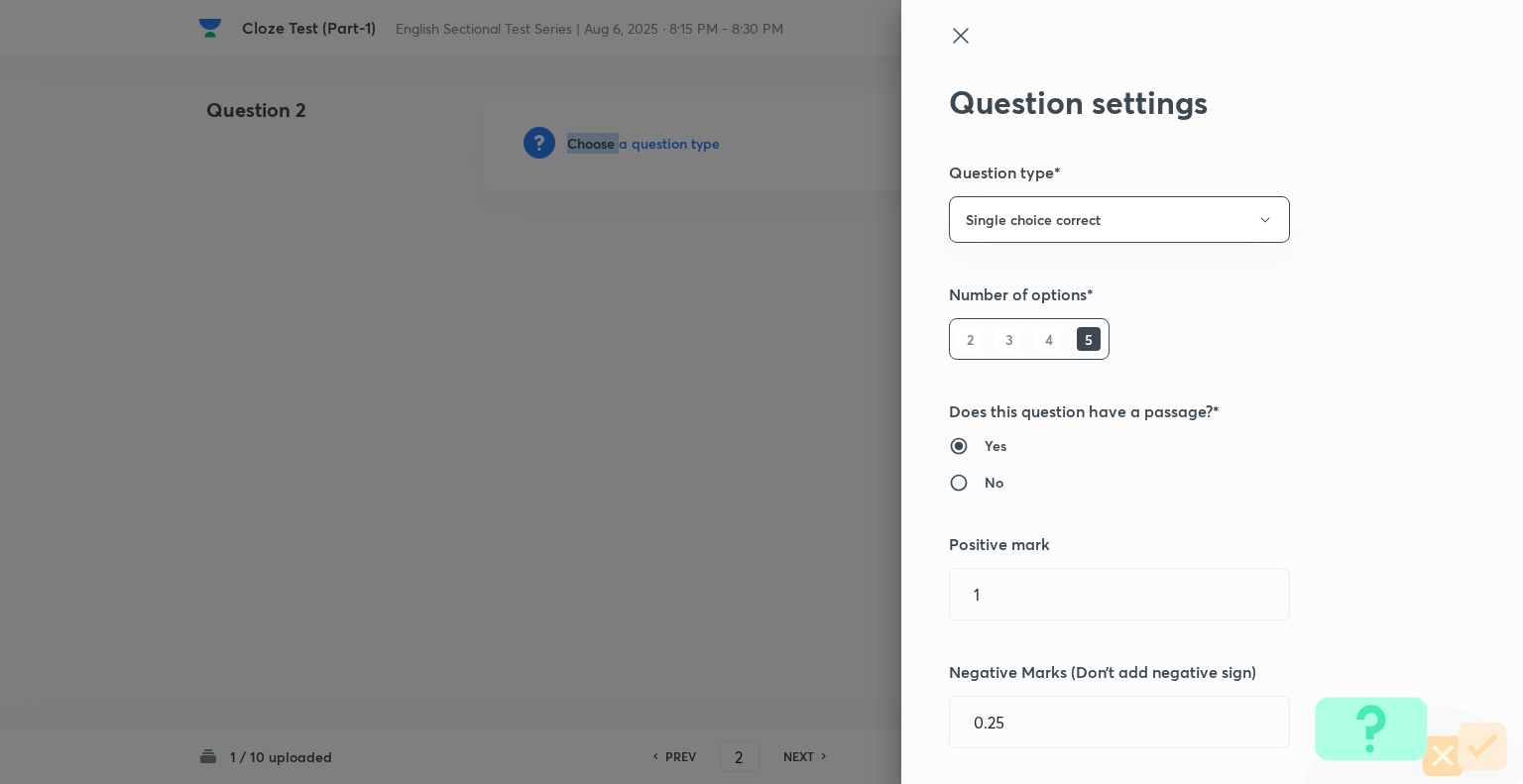 type 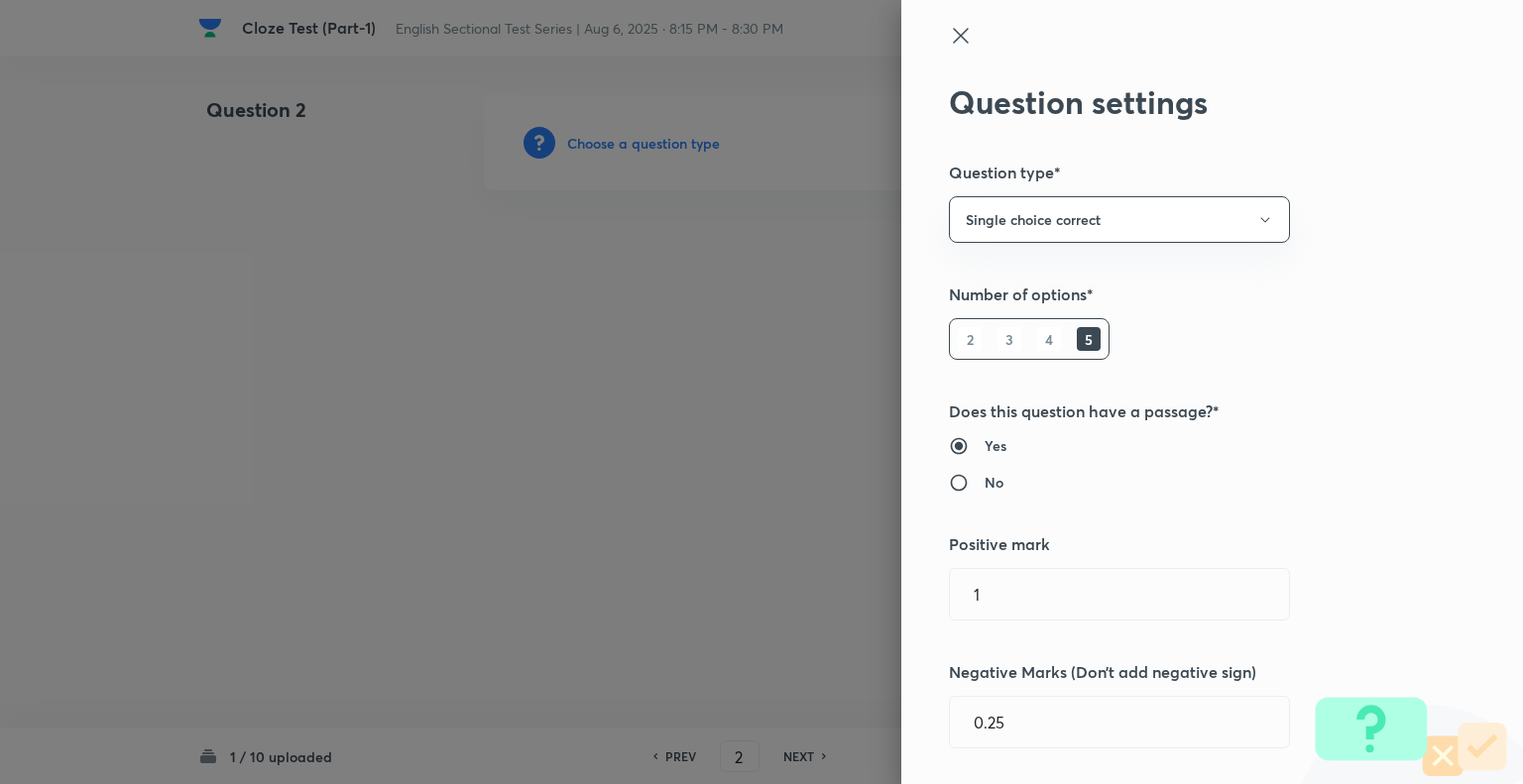 click at bounding box center (762, 392) 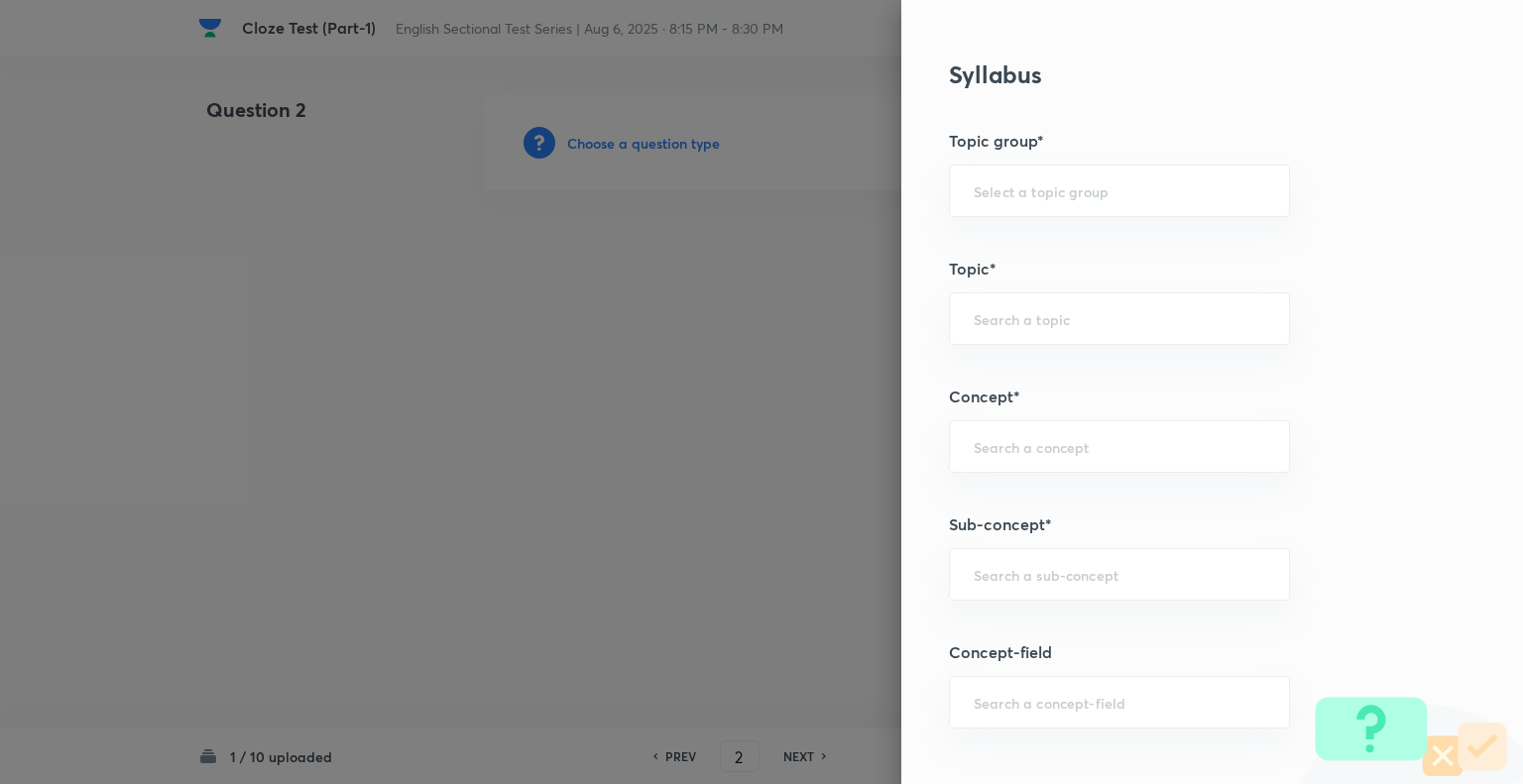 scroll, scrollTop: 1084, scrollLeft: 0, axis: vertical 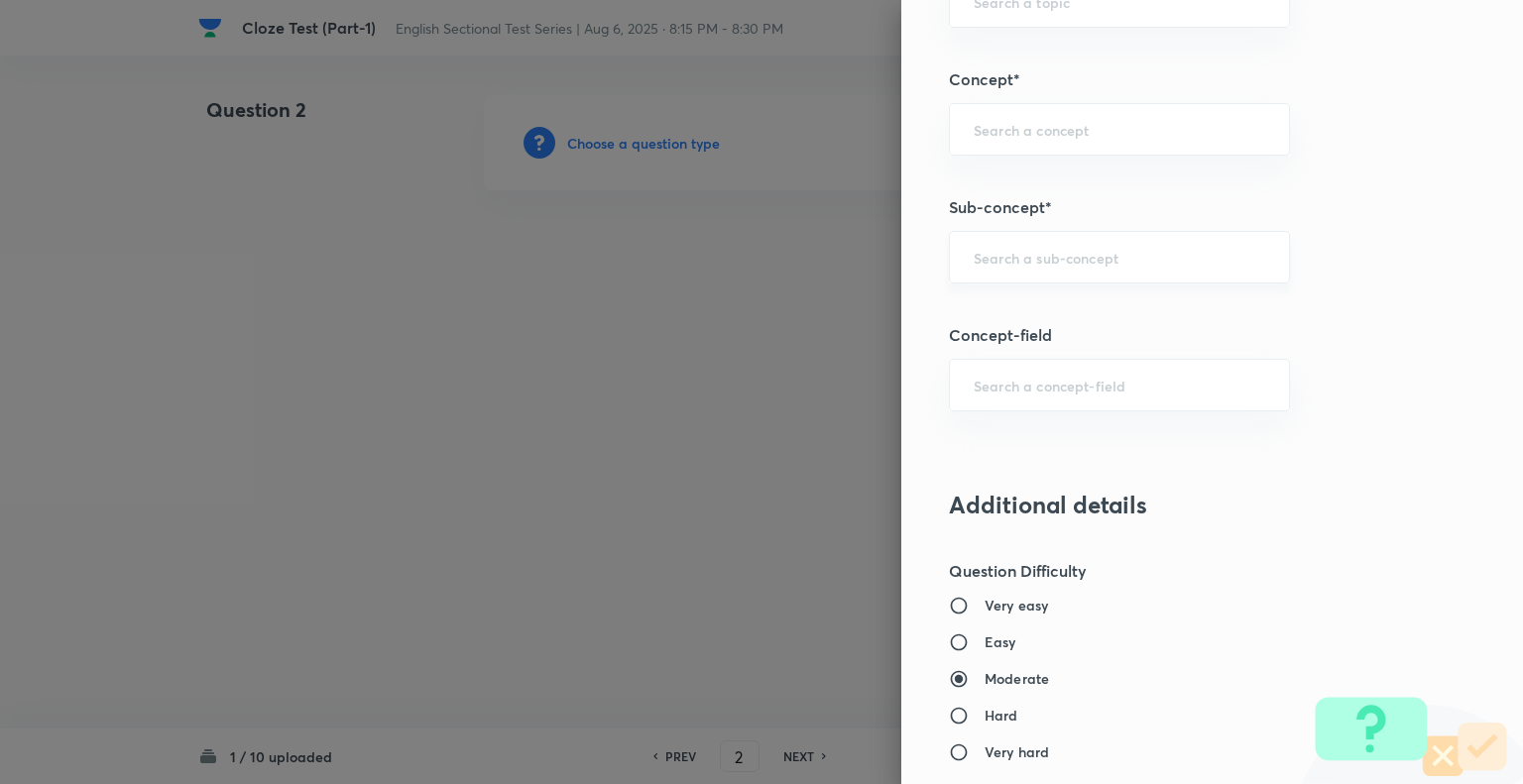 click at bounding box center [1119, 257] 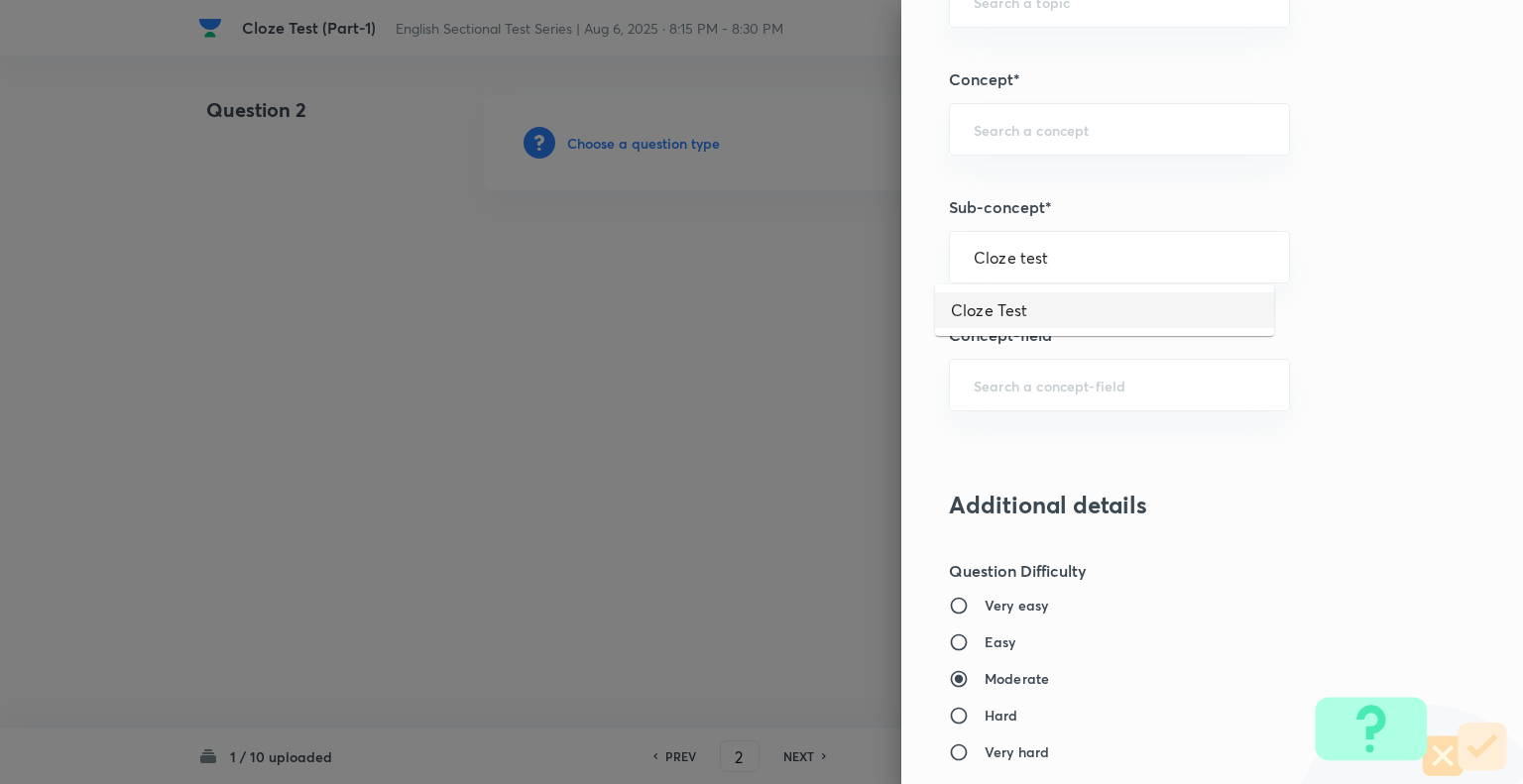 click on "Cloze Test" at bounding box center [1105, 310] 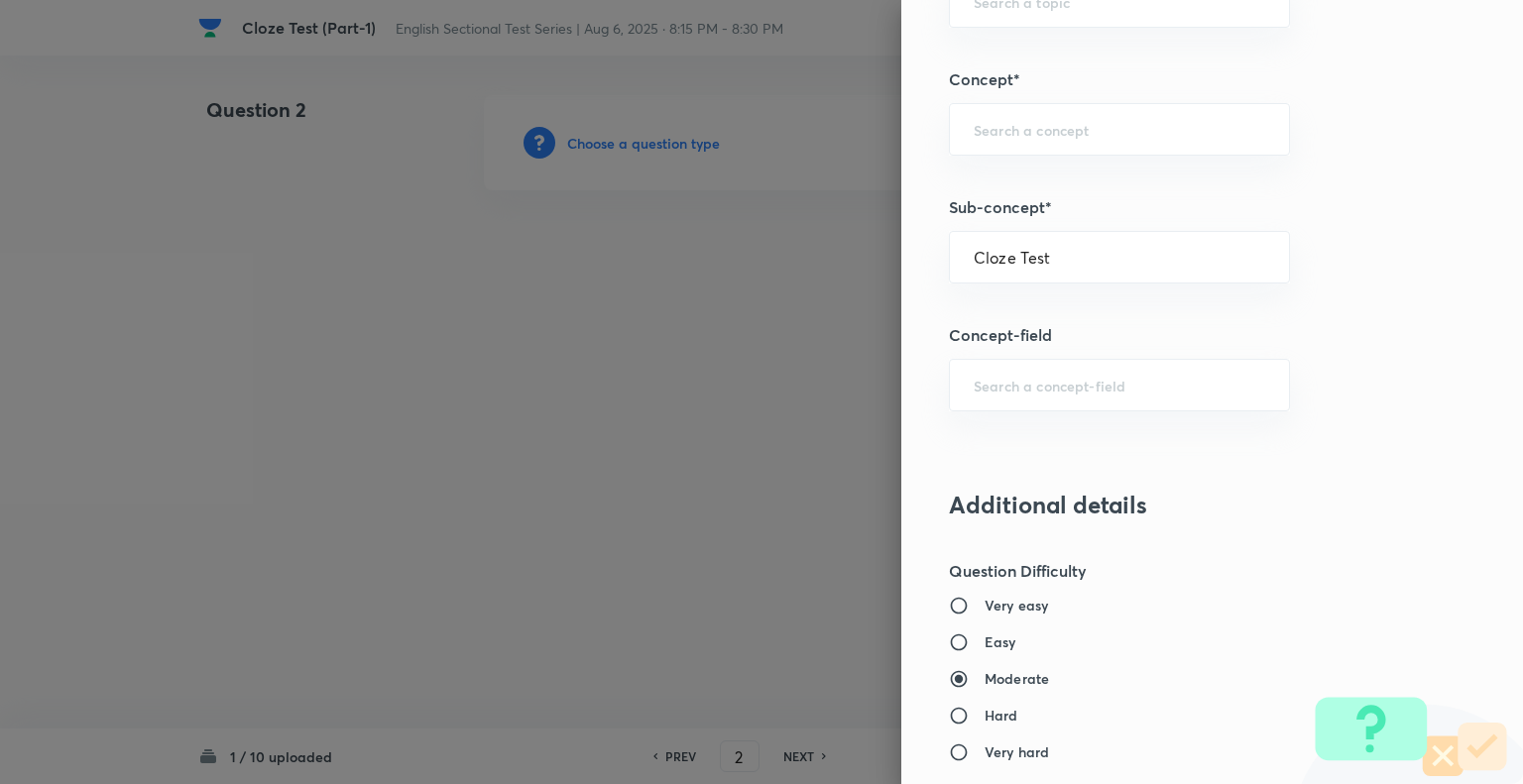 type on "English Language" 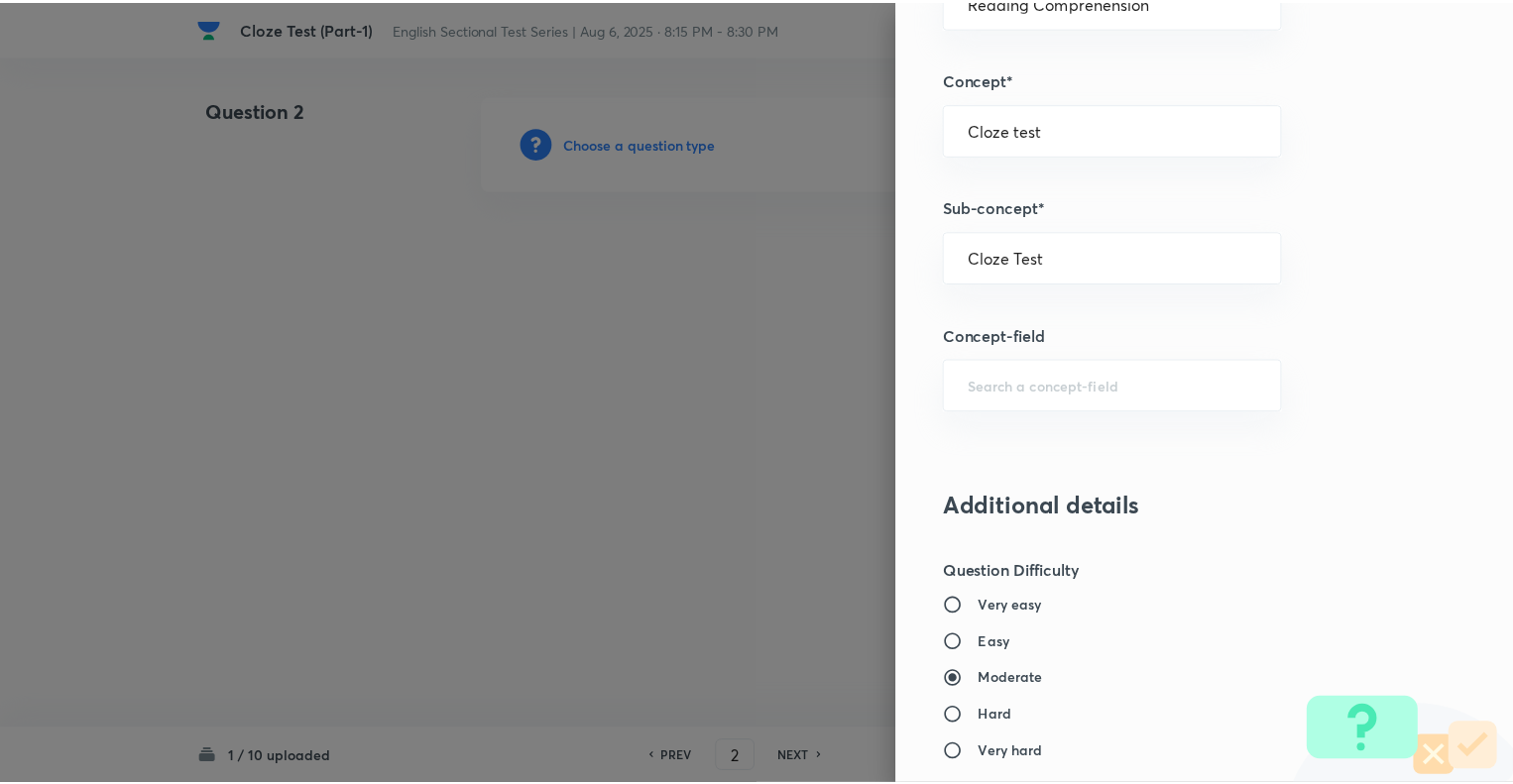 scroll, scrollTop: 1914, scrollLeft: 0, axis: vertical 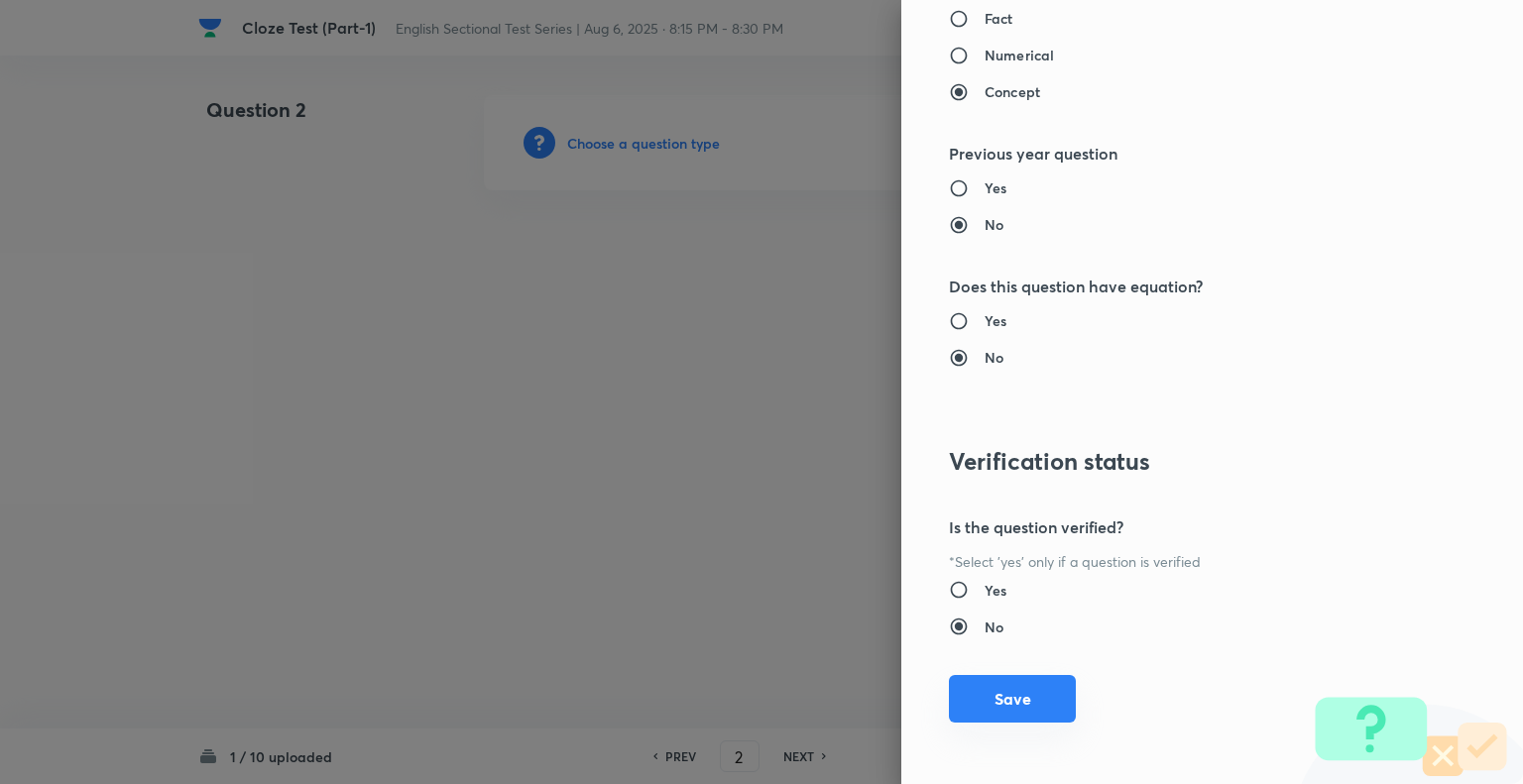 click on "Save" at bounding box center (1012, 699) 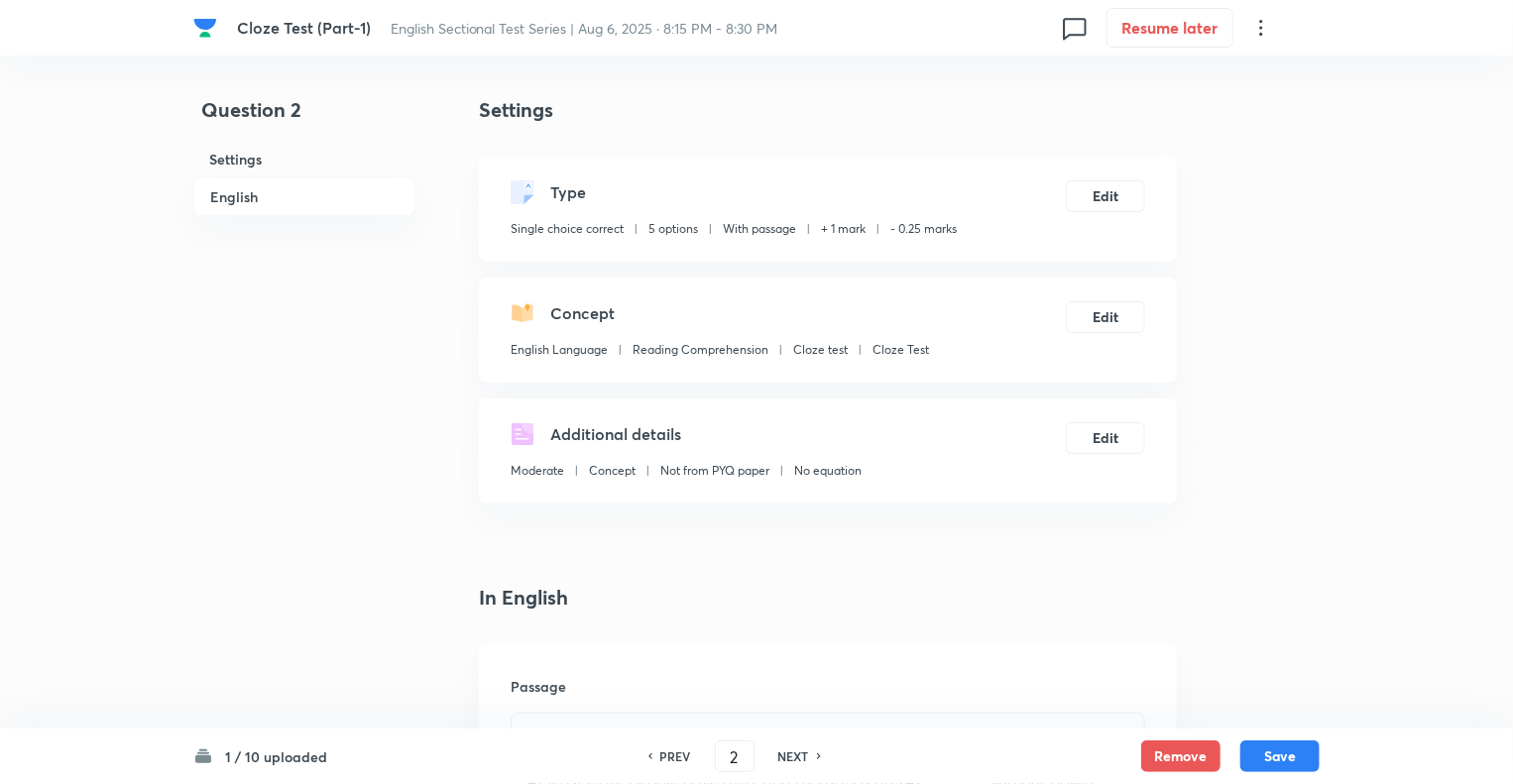 click on "Question 2 Settings English Settings Type Single choice correct 5 options With passage + 1 mark - 0.25 marks Edit Concept English Language Reading Comprehension Cloze test Cloze Test Edit Additional details Moderate Concept Not from PYQ paper No equation Edit In English Passage Cloze Test: At least eight people have died, and thousands are  (A)_________  without power after violent storms swept across Brazil on Friday. Central and south-eastern parts of the country have been hit by winds of up to 100 km/h (60 mph) and daily rainfall reaching up to 10 cm (4 in), according to the National Institute of Meteorology. Seven people are known to have died in São Paulo, Brazil's most populous state, mainly due to falling trees and infrastructure damage from the strong winds and heavy rainfall. Residents in the south-eastern state described the unexpected  (B) _________  as brief but very intense. Blackouts have  (C) _________  Dry weather has  (D) ________  (E) _________  major cities with smoke. Question Option A" at bounding box center [756, 1979] 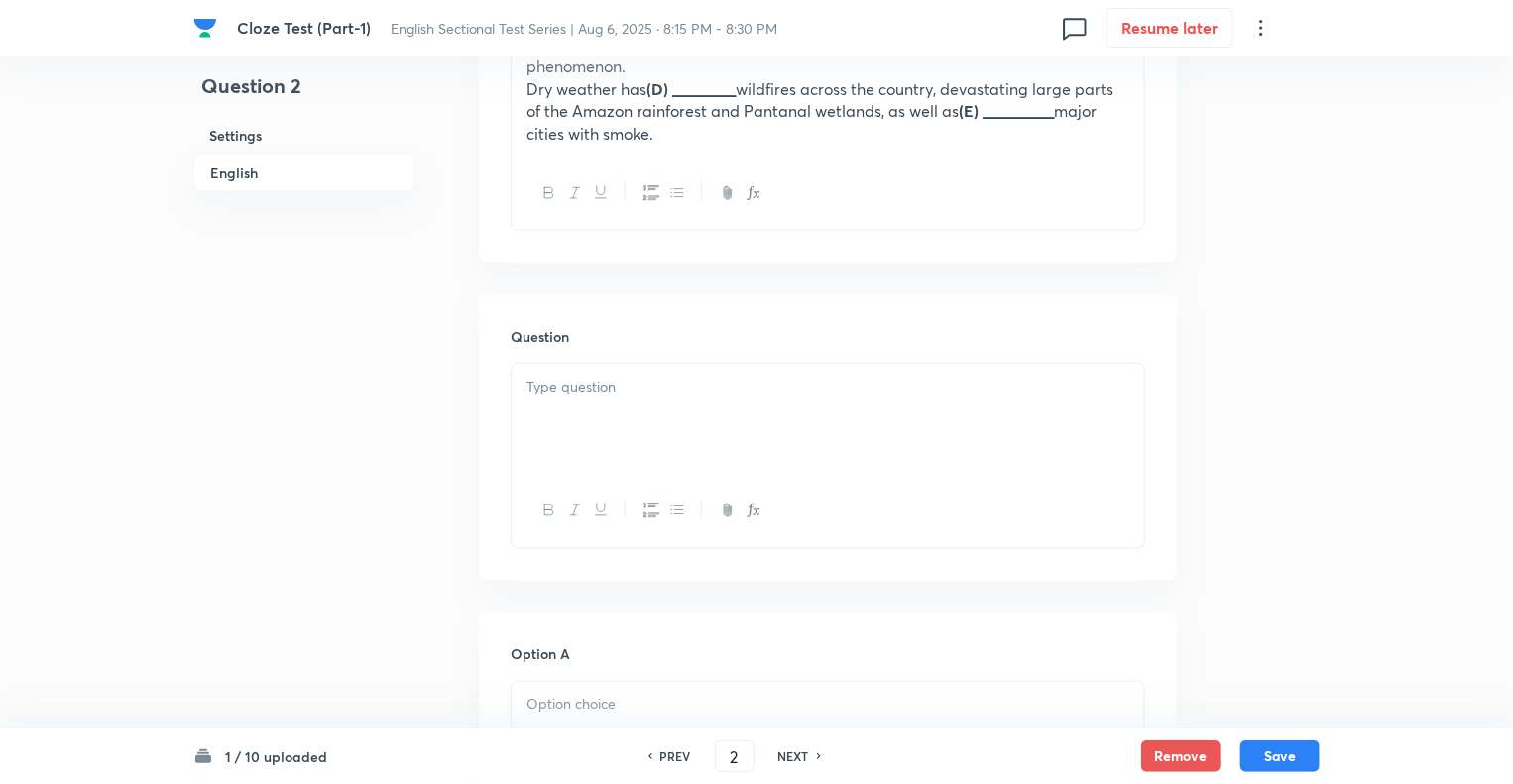 scroll, scrollTop: 1348, scrollLeft: 0, axis: vertical 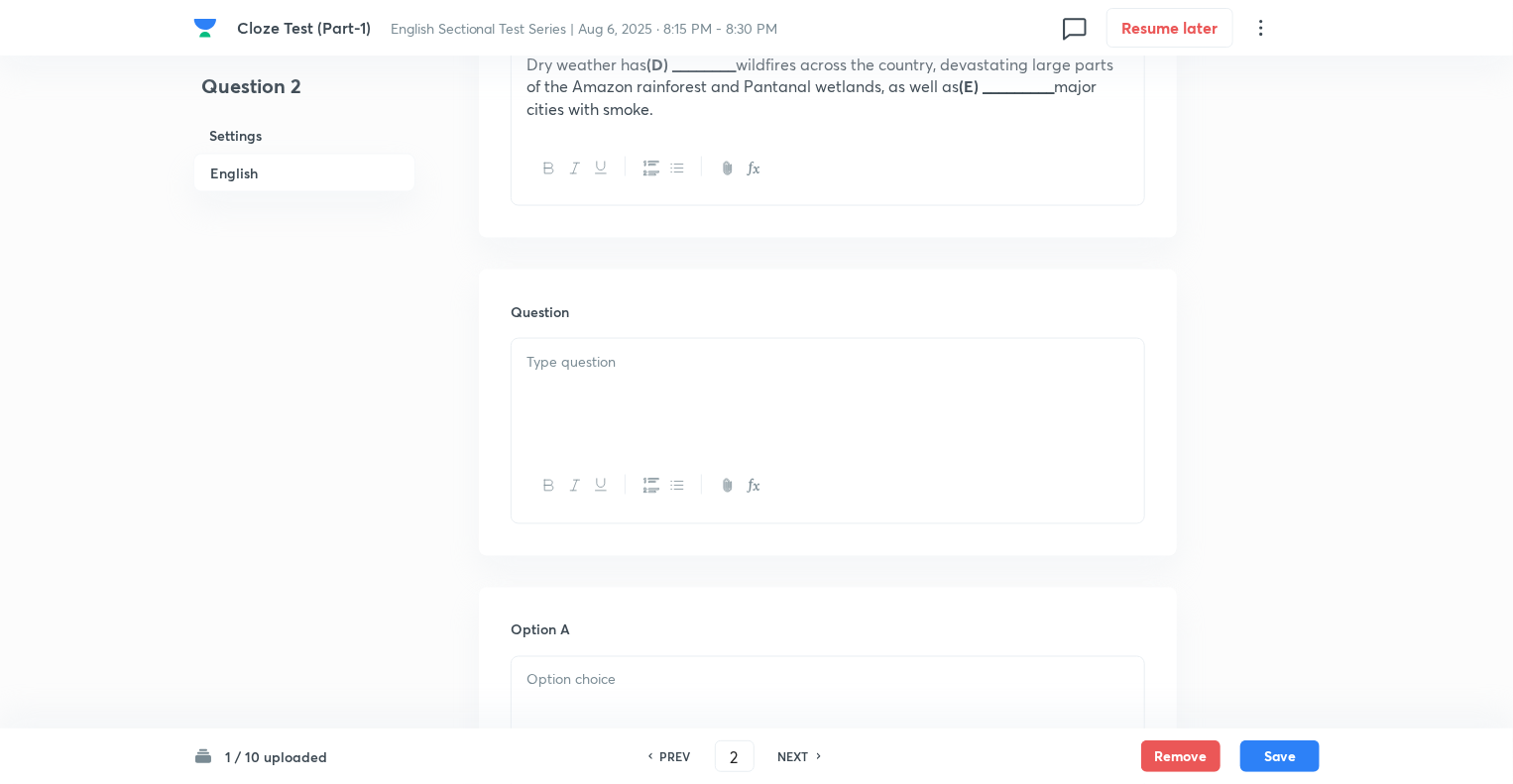 click at bounding box center [828, 394] 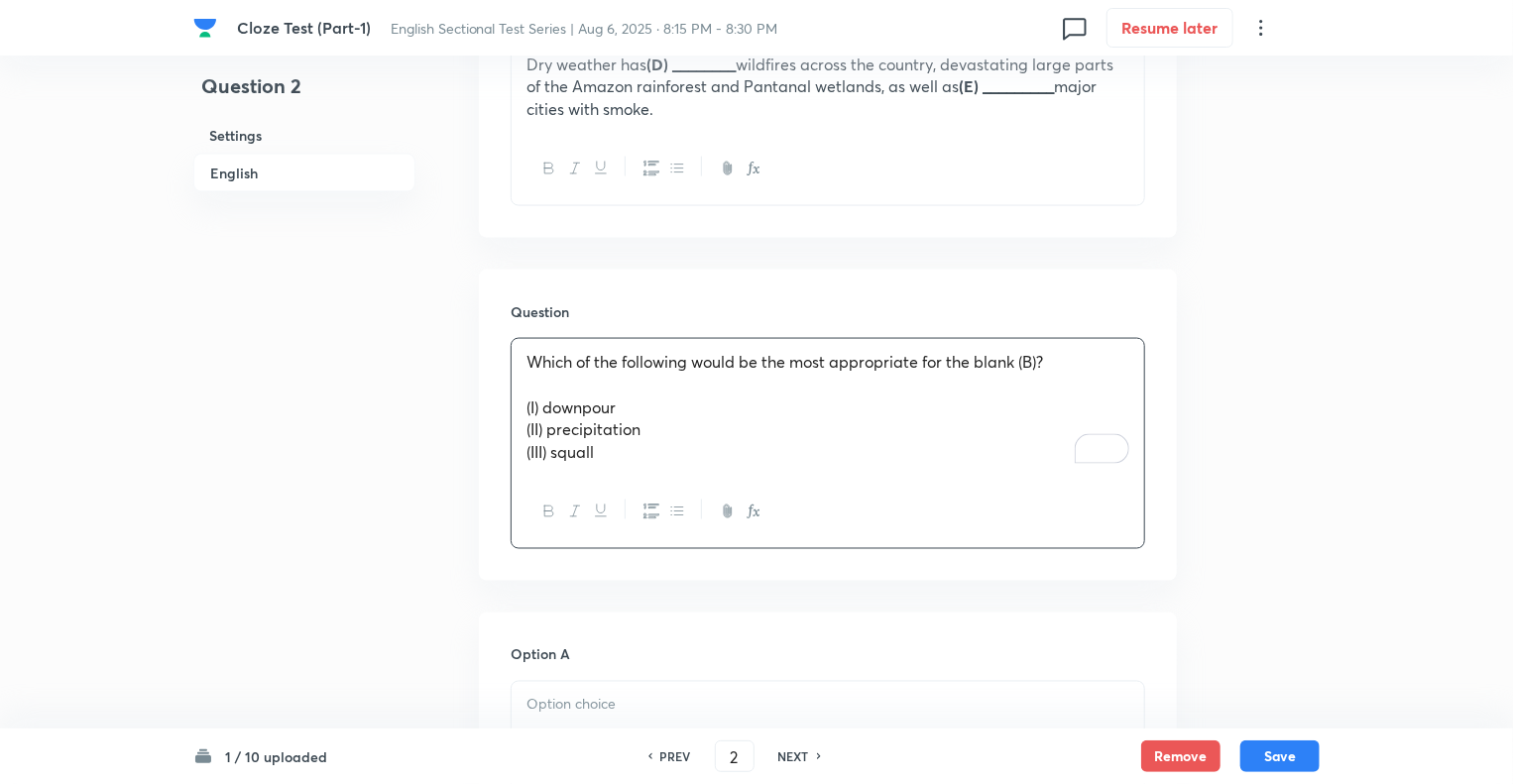 click on "Question 2 Settings English" at bounding box center (304, 644) 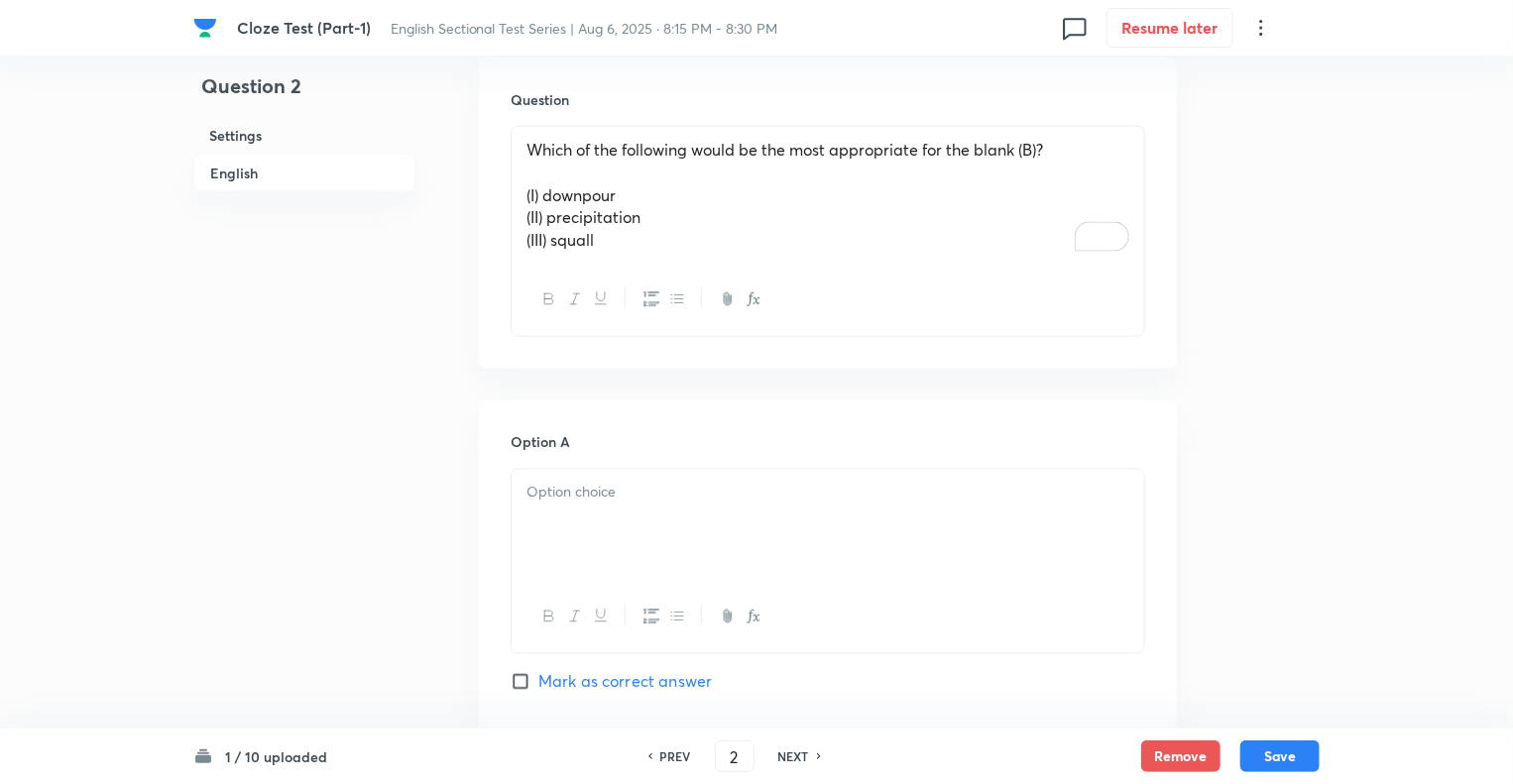 scroll, scrollTop: 1824, scrollLeft: 0, axis: vertical 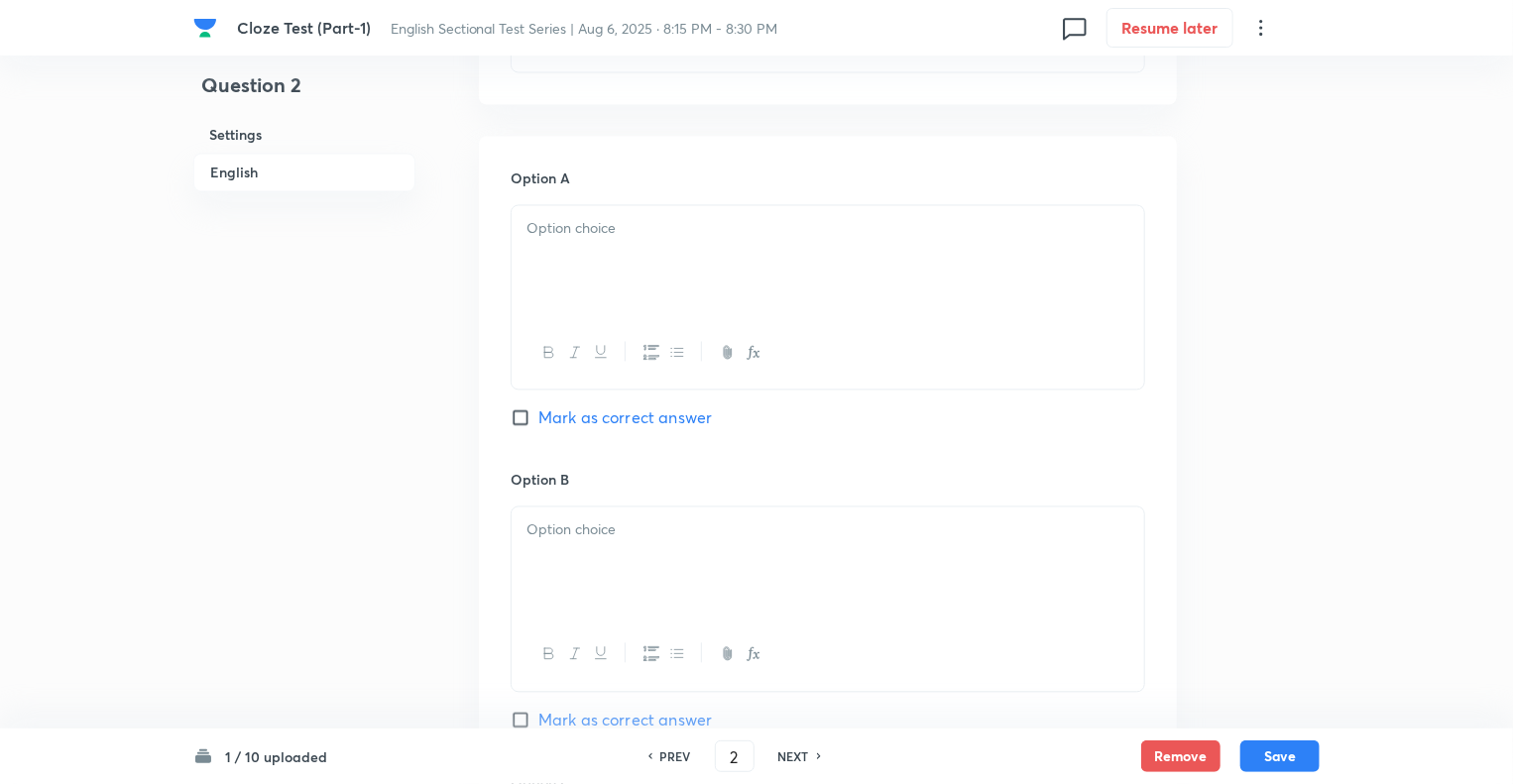 click at bounding box center (828, 262) 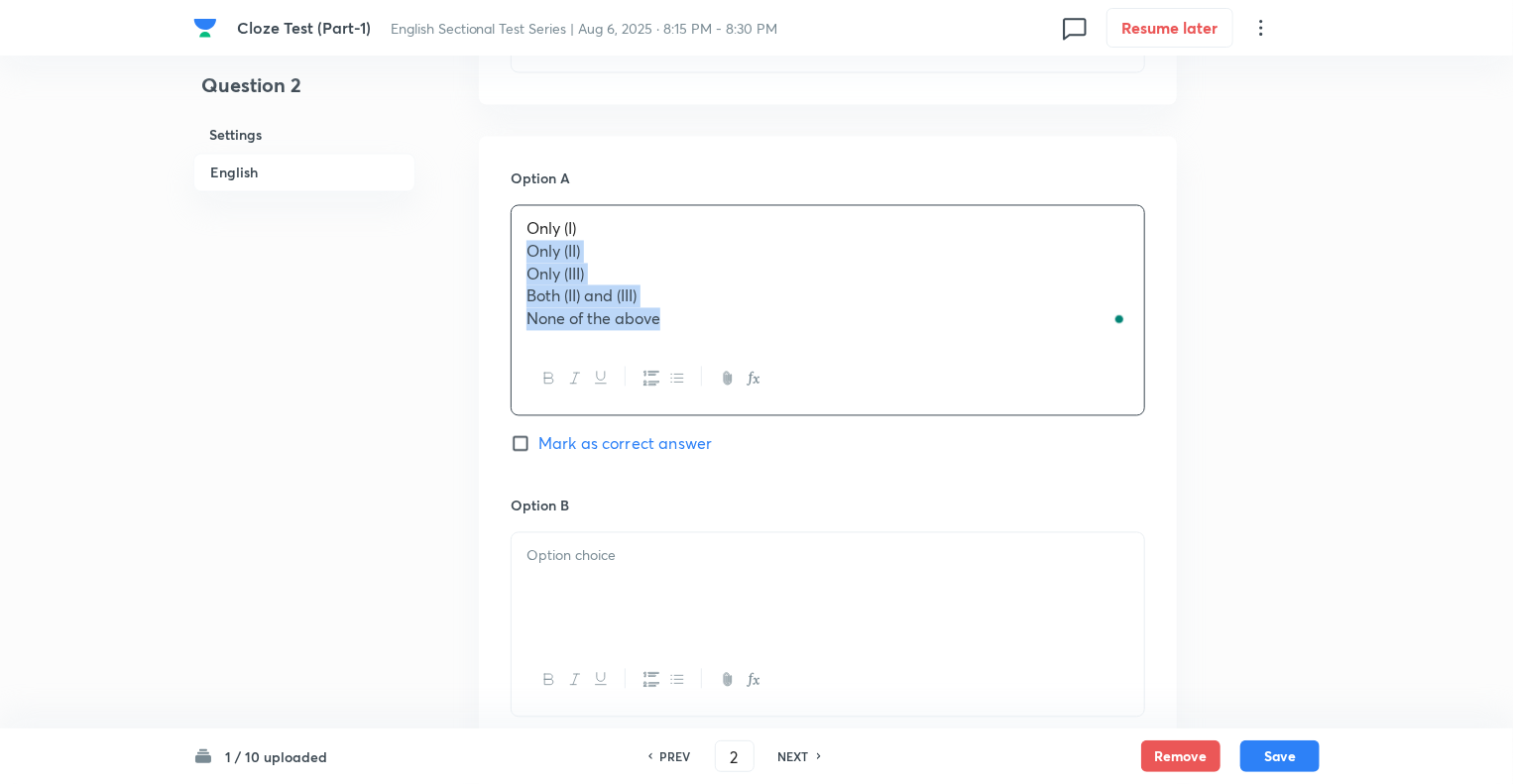 drag, startPoint x: 674, startPoint y: 315, endPoint x: 512, endPoint y: 241, distance: 178.1011 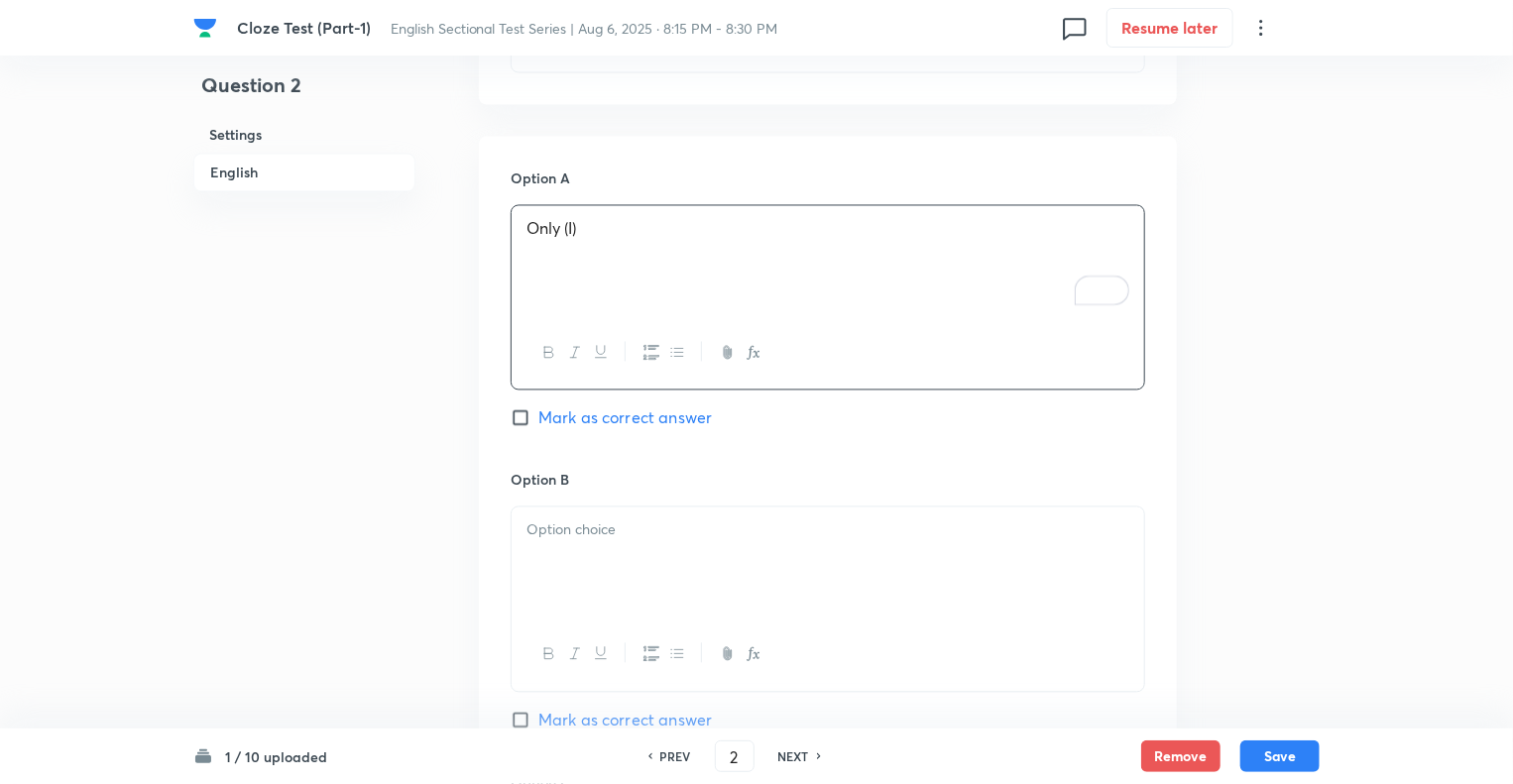 click at bounding box center [828, 563] 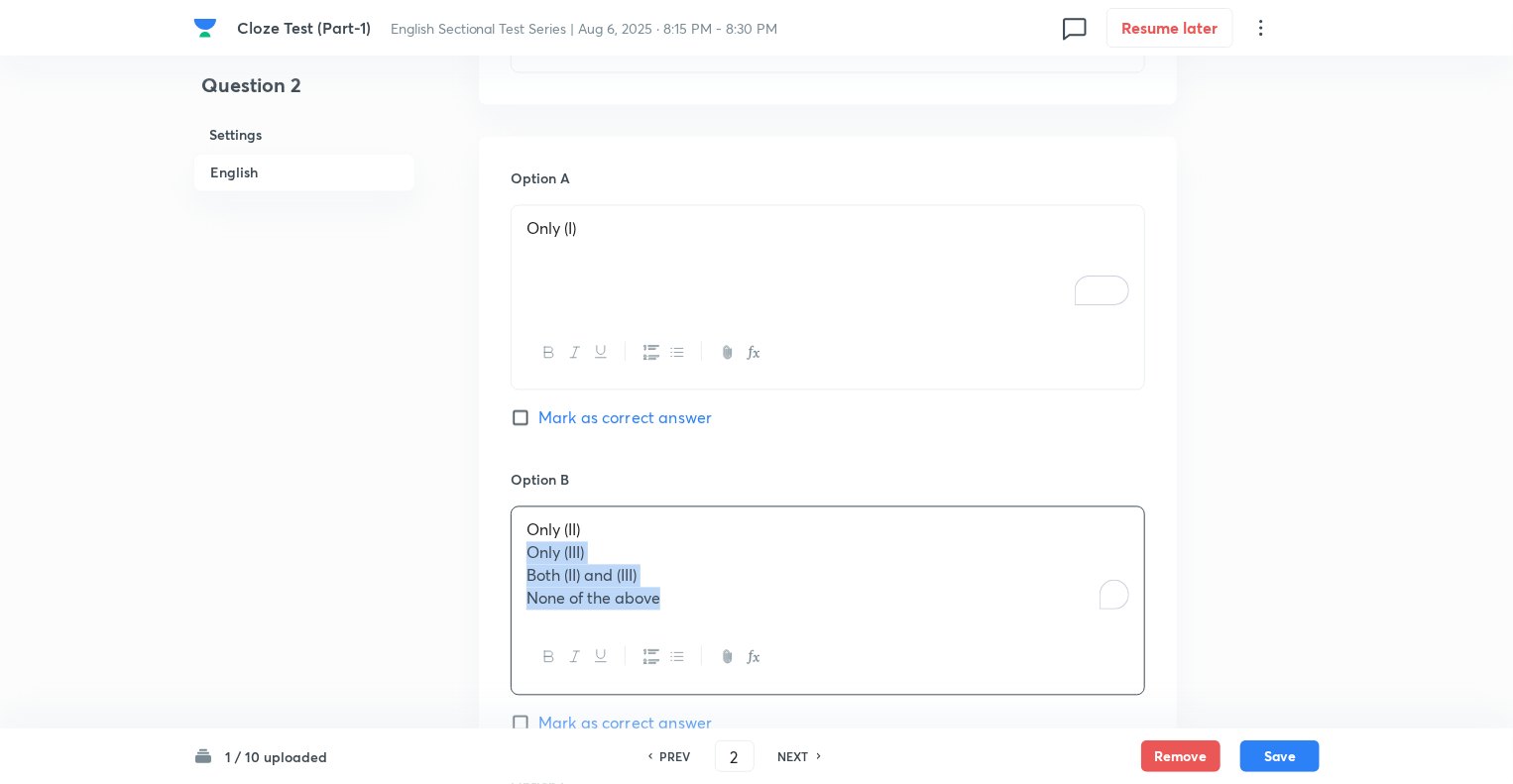 drag, startPoint x: 677, startPoint y: 591, endPoint x: 525, endPoint y: 540, distance: 160.32779 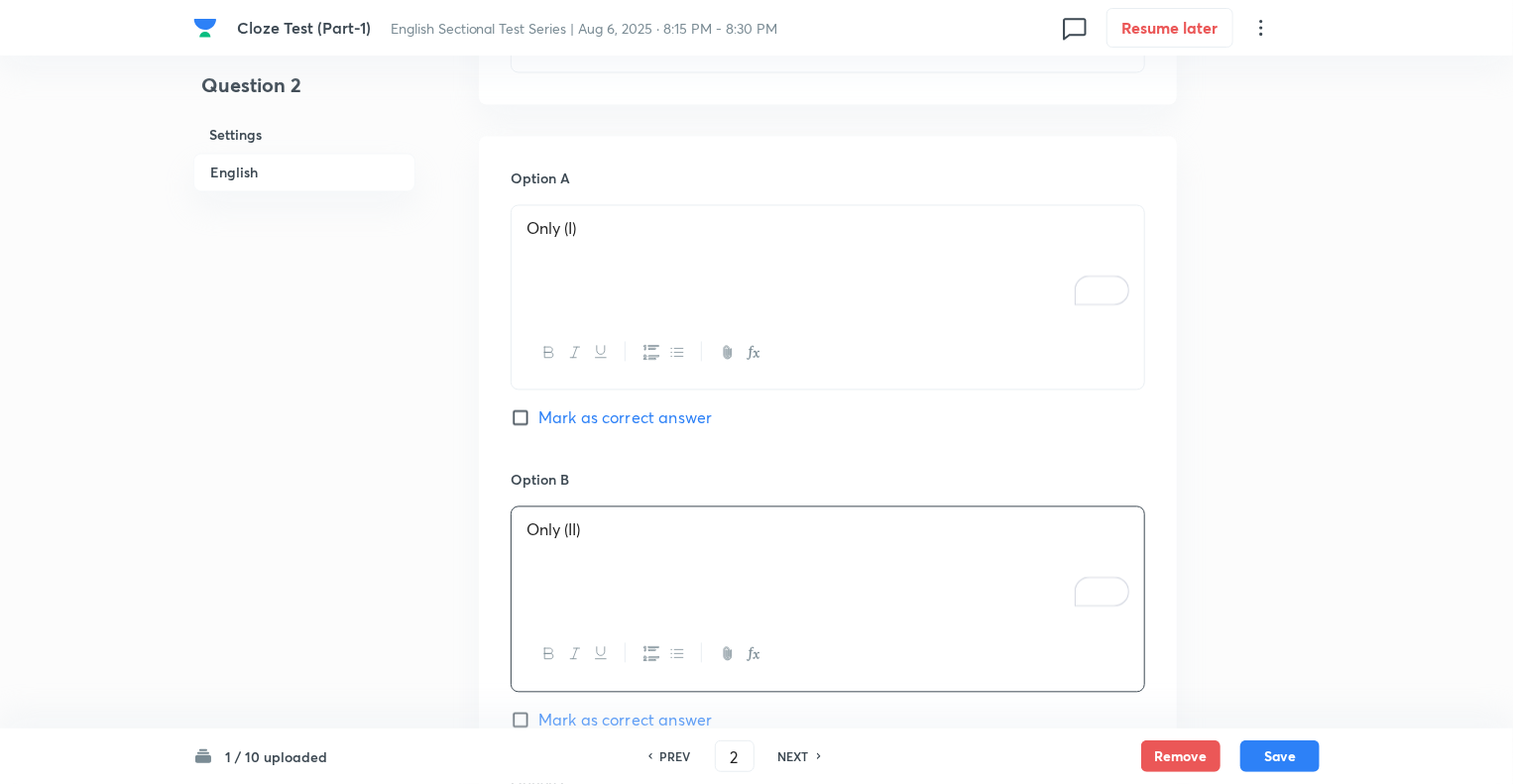 click on "Question 2 Settings English" at bounding box center (304, 168) 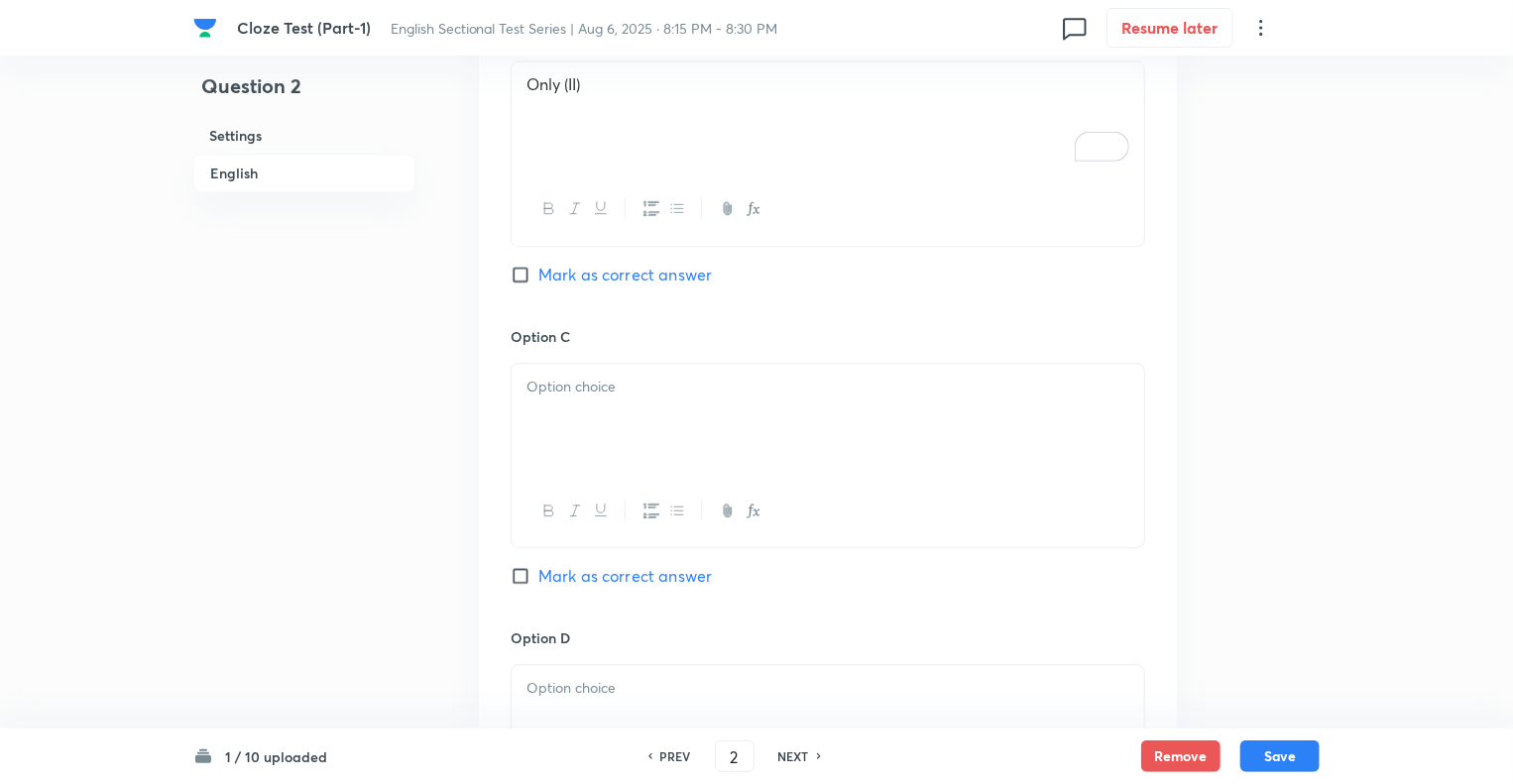 scroll, scrollTop: 2299, scrollLeft: 0, axis: vertical 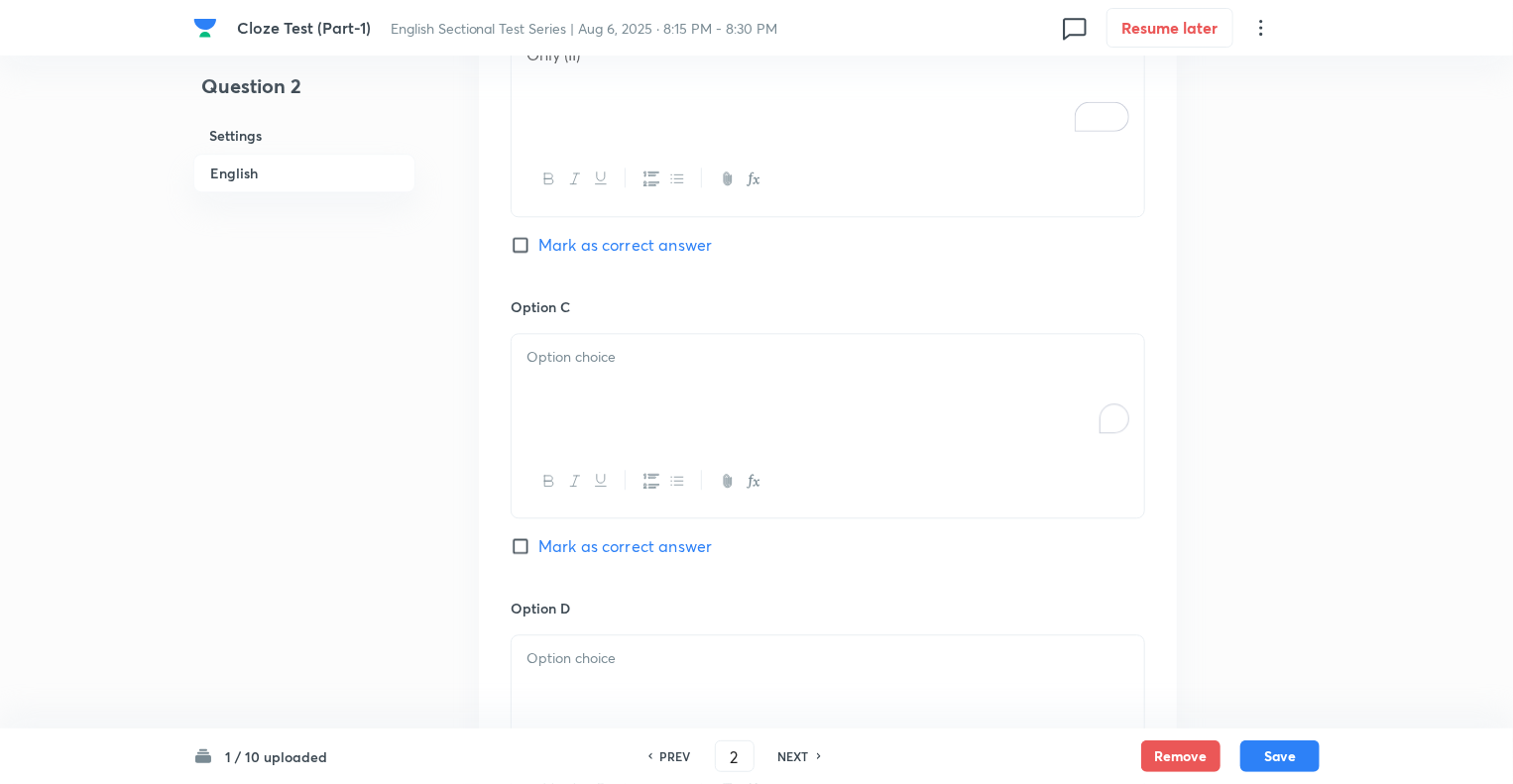 click at bounding box center (828, 357) 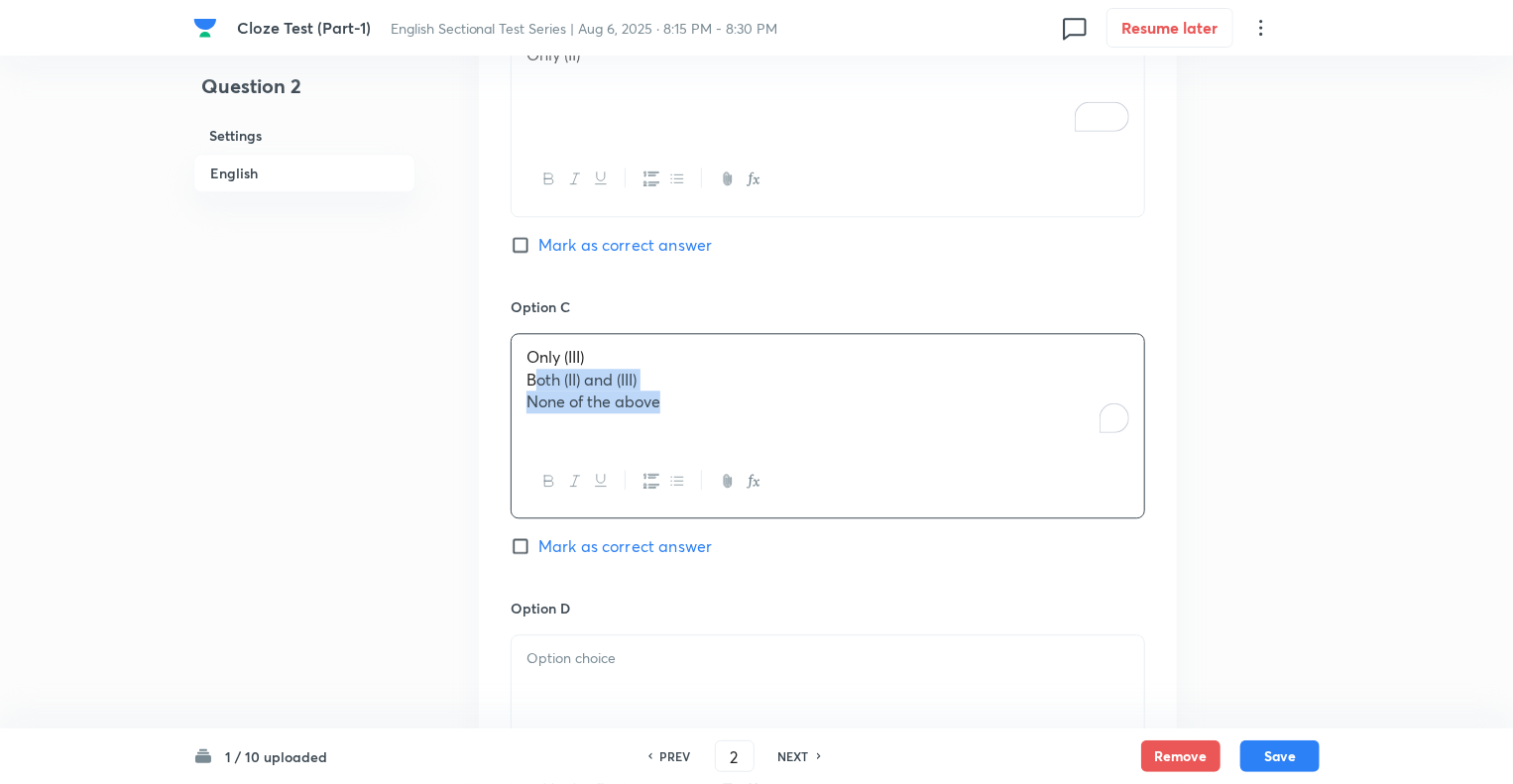 drag, startPoint x: 680, startPoint y: 402, endPoint x: 508, endPoint y: 378, distance: 173.6663 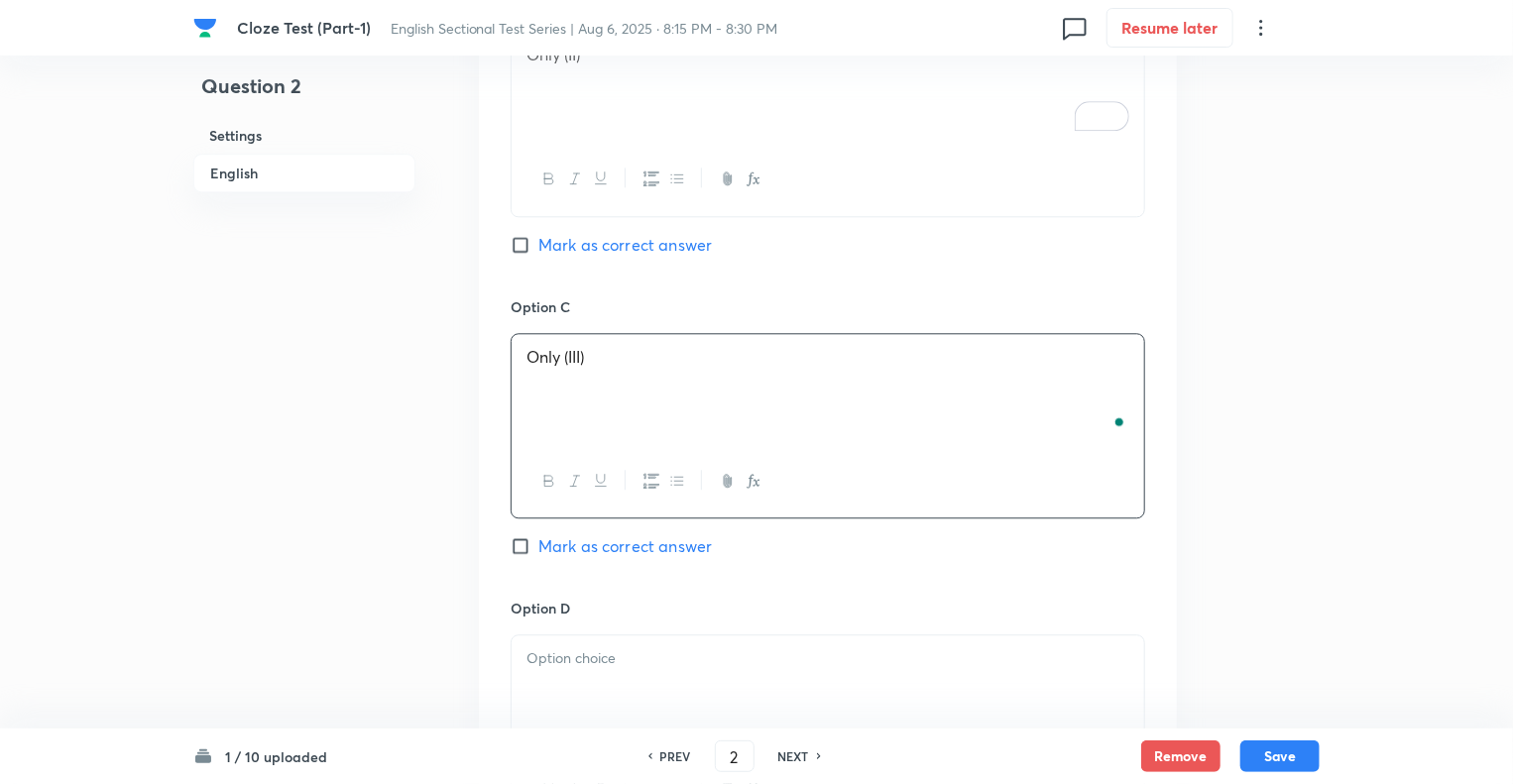click at bounding box center (828, 691) 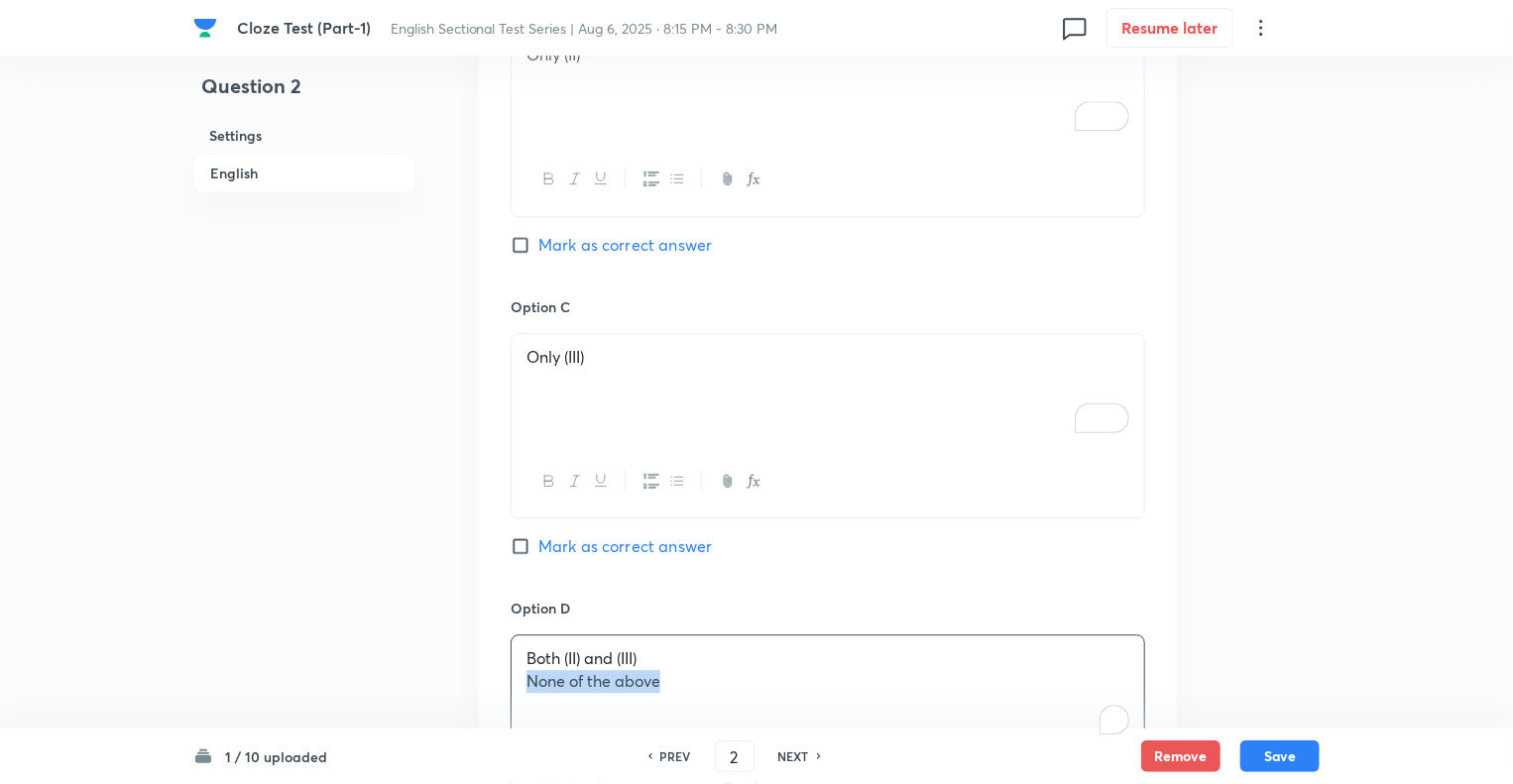 drag, startPoint x: 630, startPoint y: 677, endPoint x: 474, endPoint y: 674, distance: 156.02884 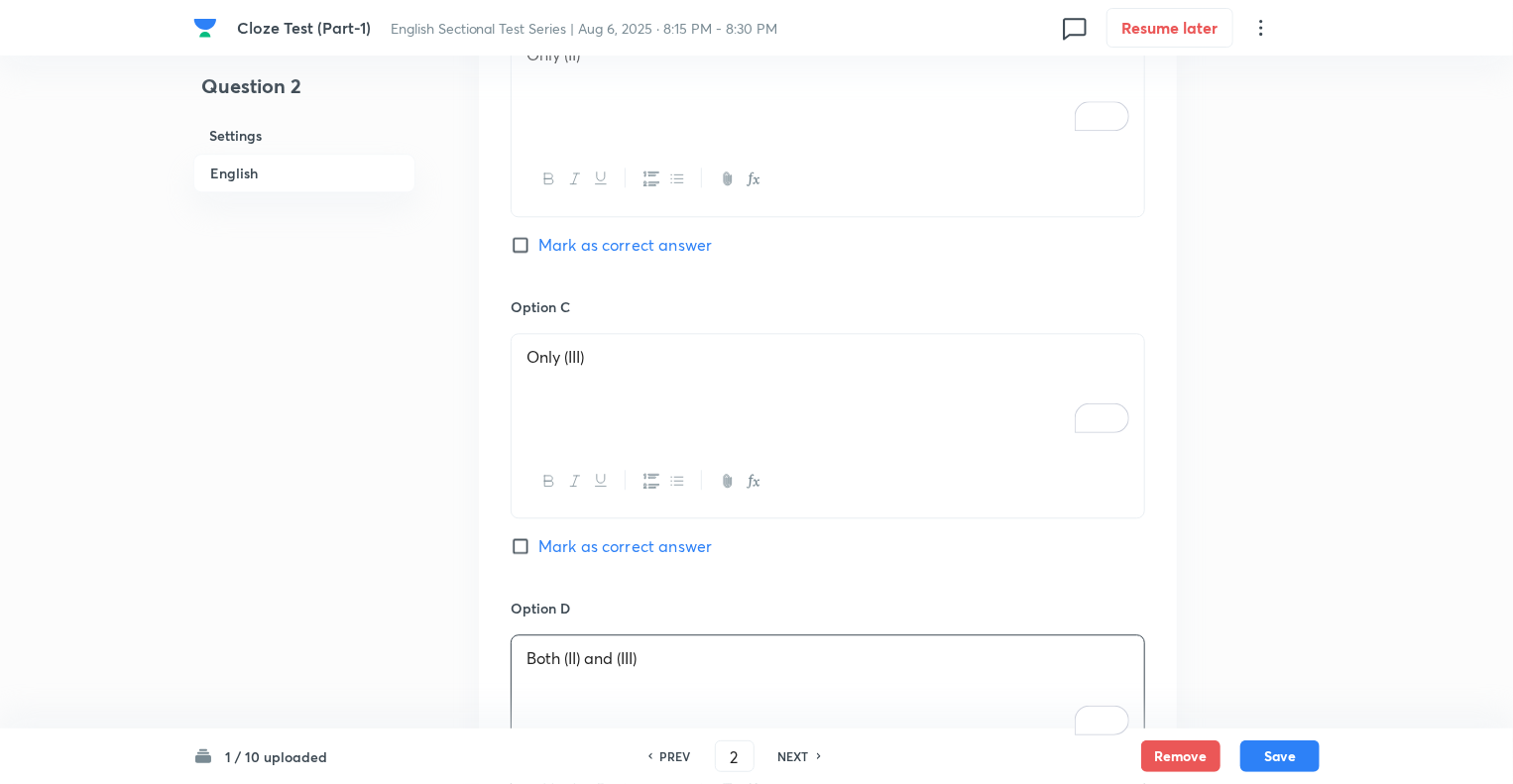 click on "Question 2 Settings English" at bounding box center (304, -307) 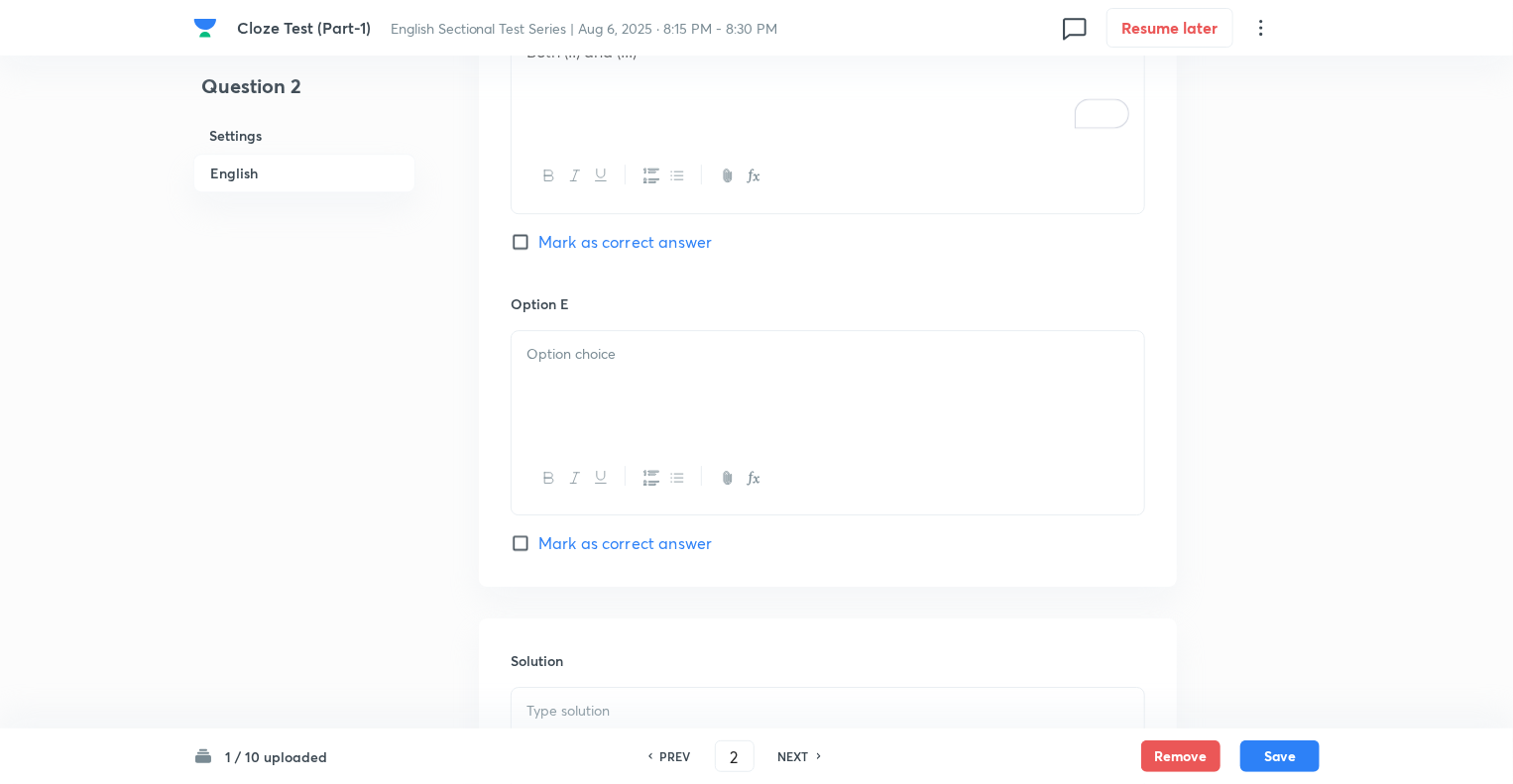 scroll, scrollTop: 2934, scrollLeft: 0, axis: vertical 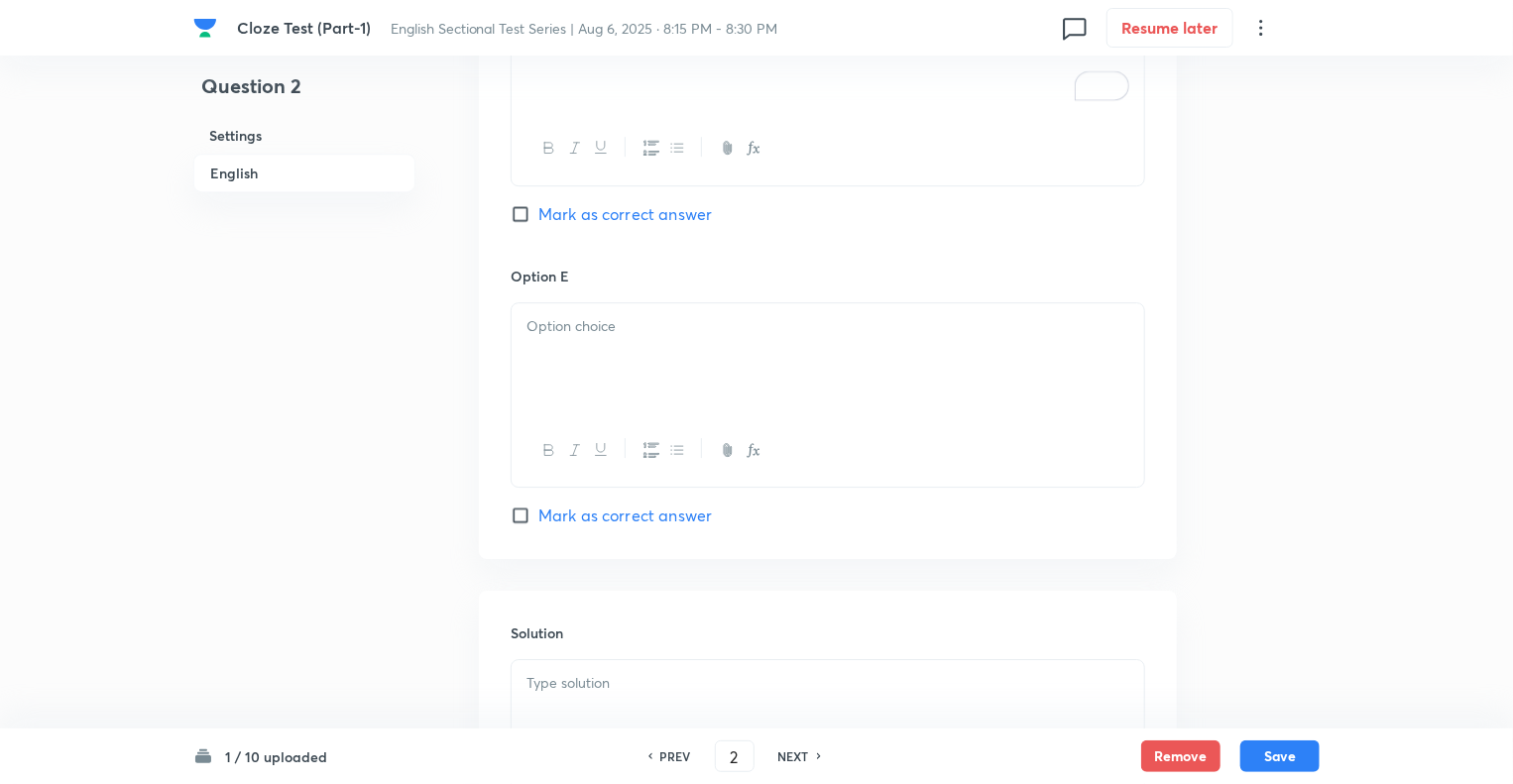 click at bounding box center (828, 359) 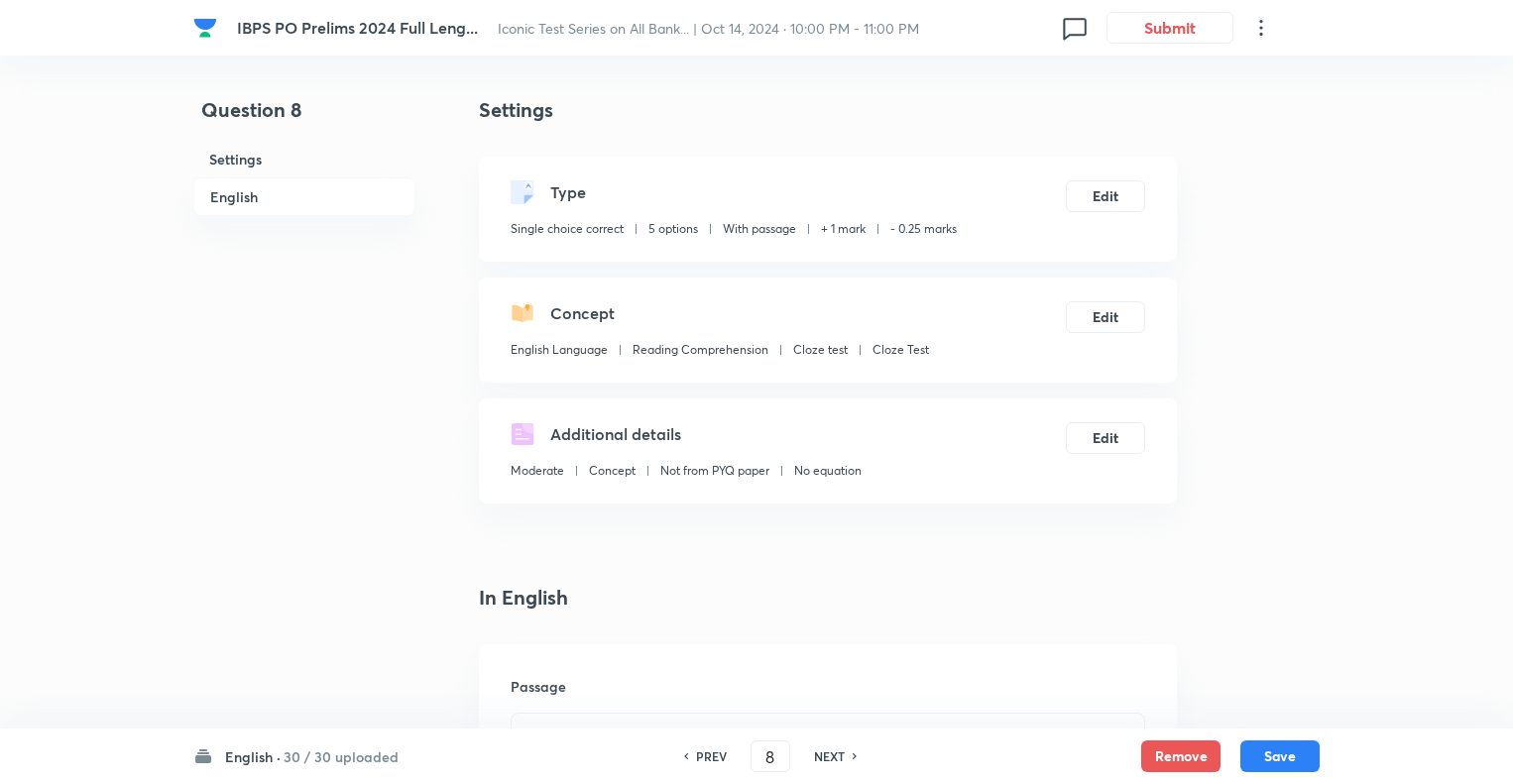 scroll, scrollTop: 1419, scrollLeft: 0, axis: vertical 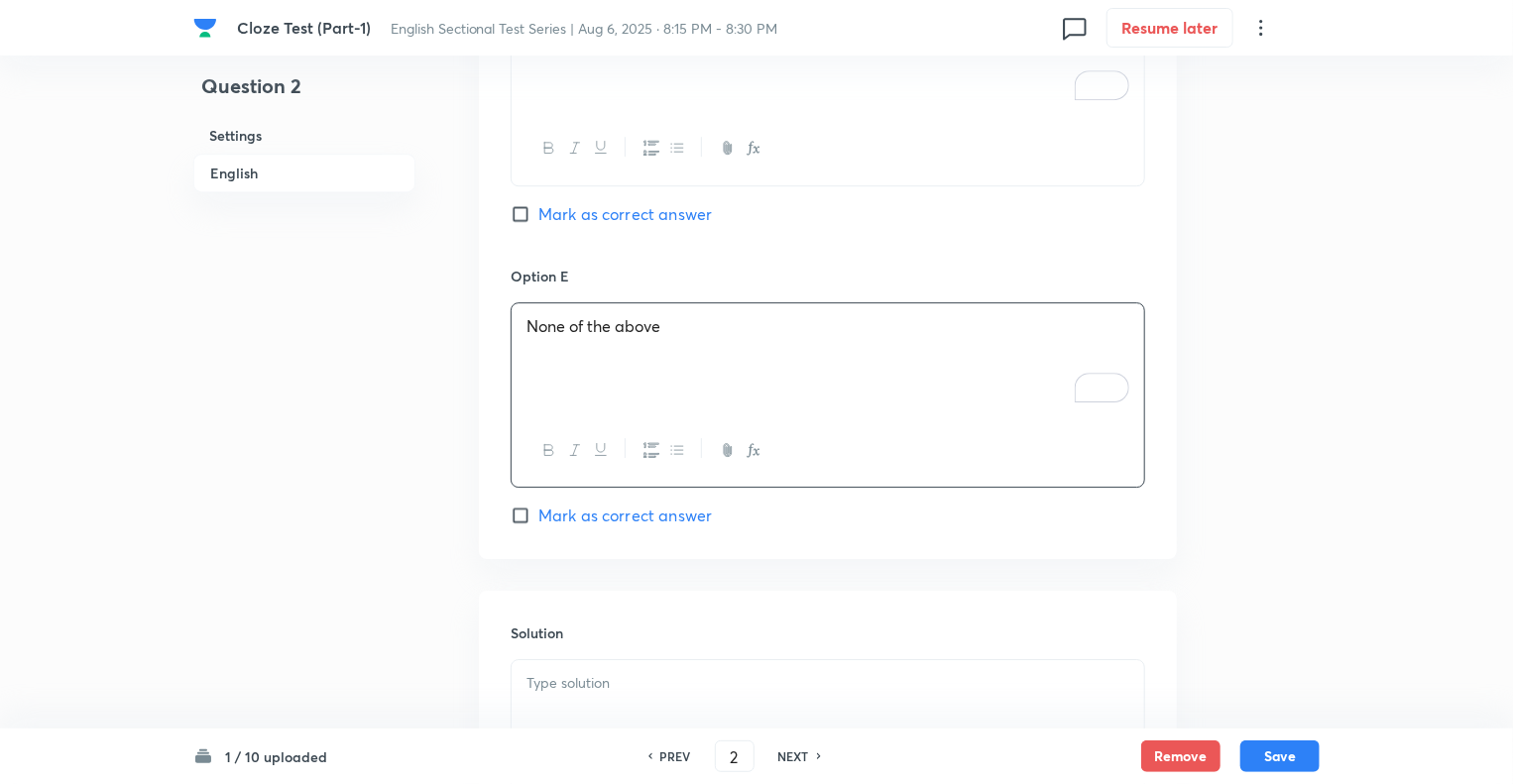 click at bounding box center (828, 683) 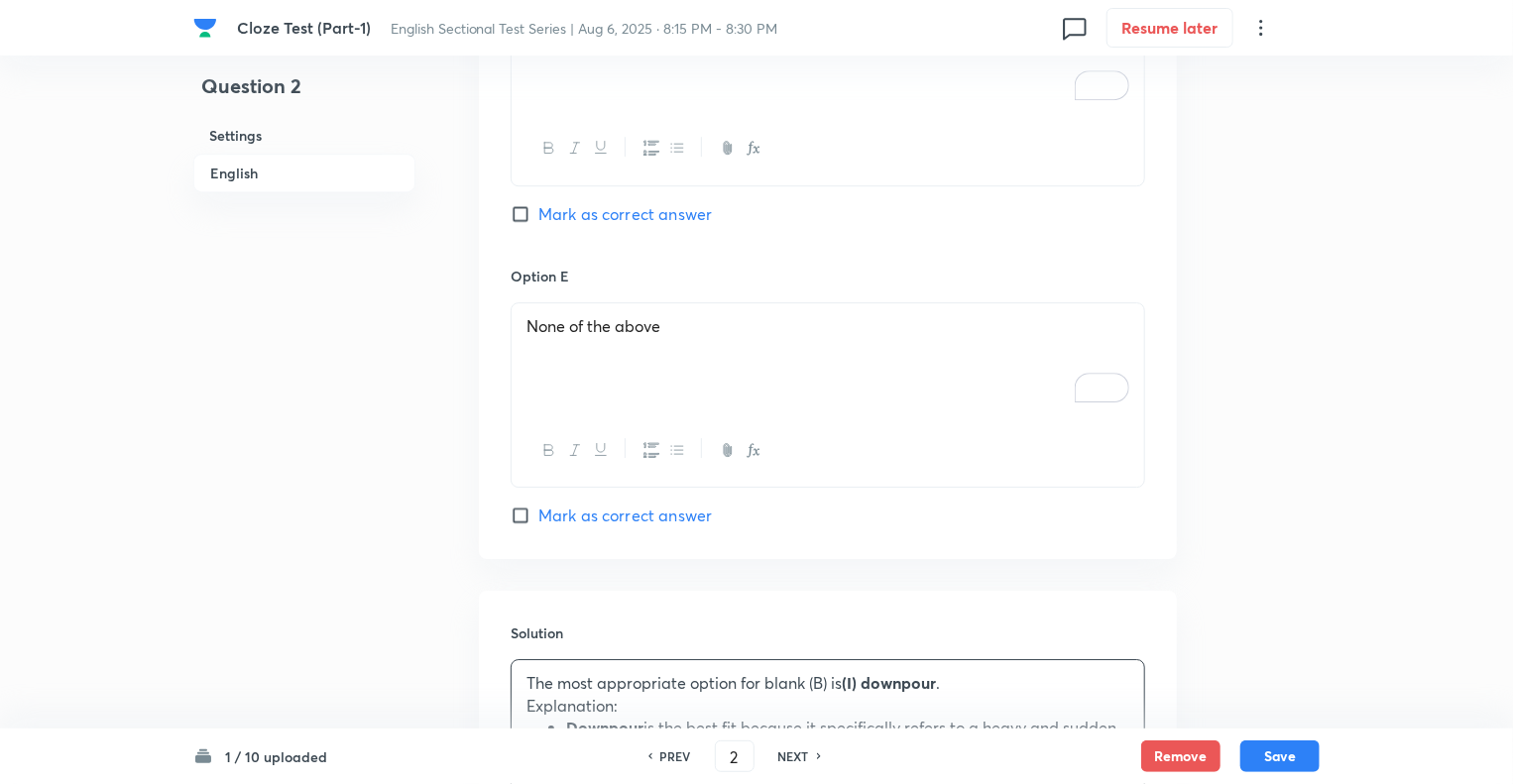 click on "Question 2 Settings English" at bounding box center [304, -884] 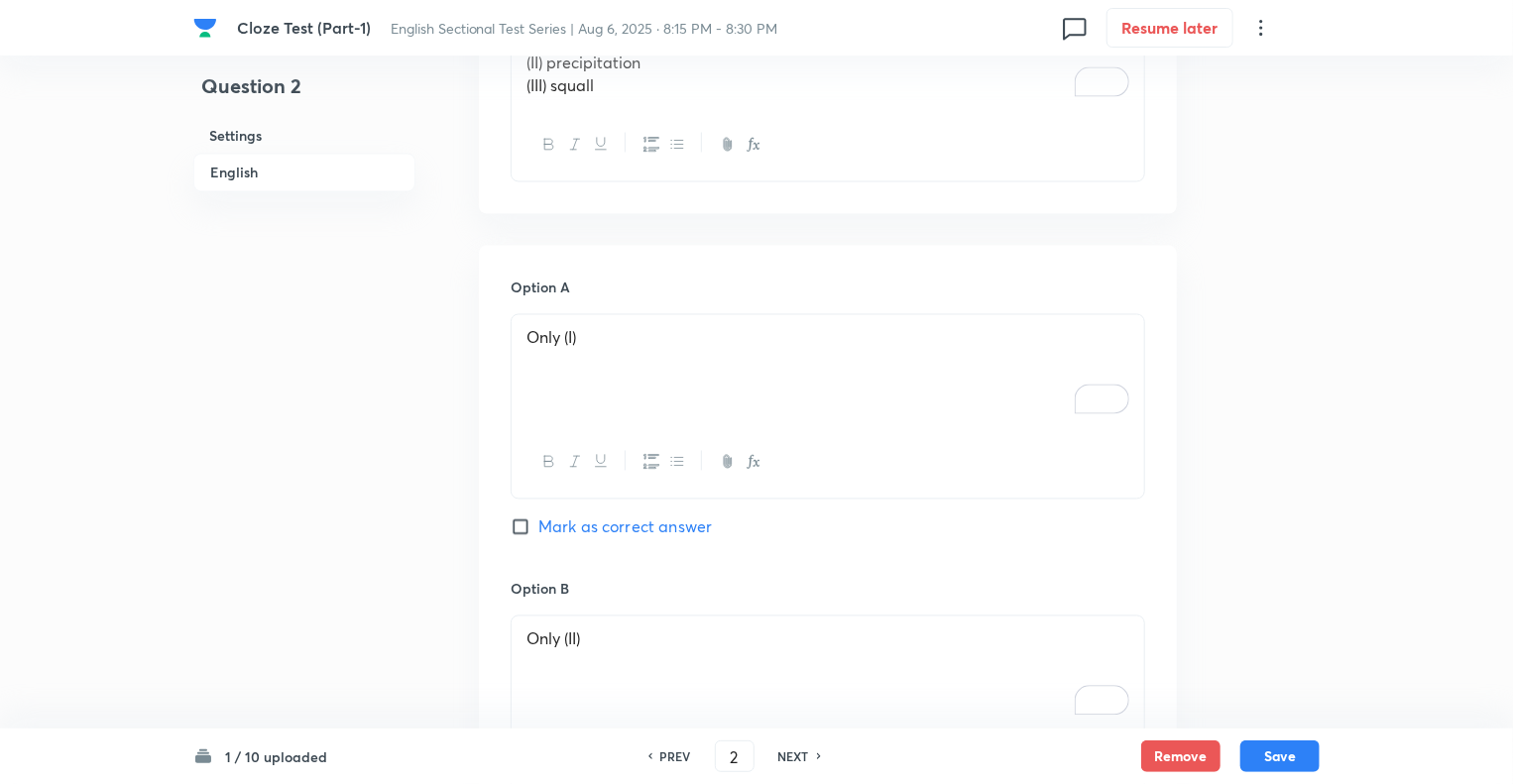 scroll, scrollTop: 1784, scrollLeft: 0, axis: vertical 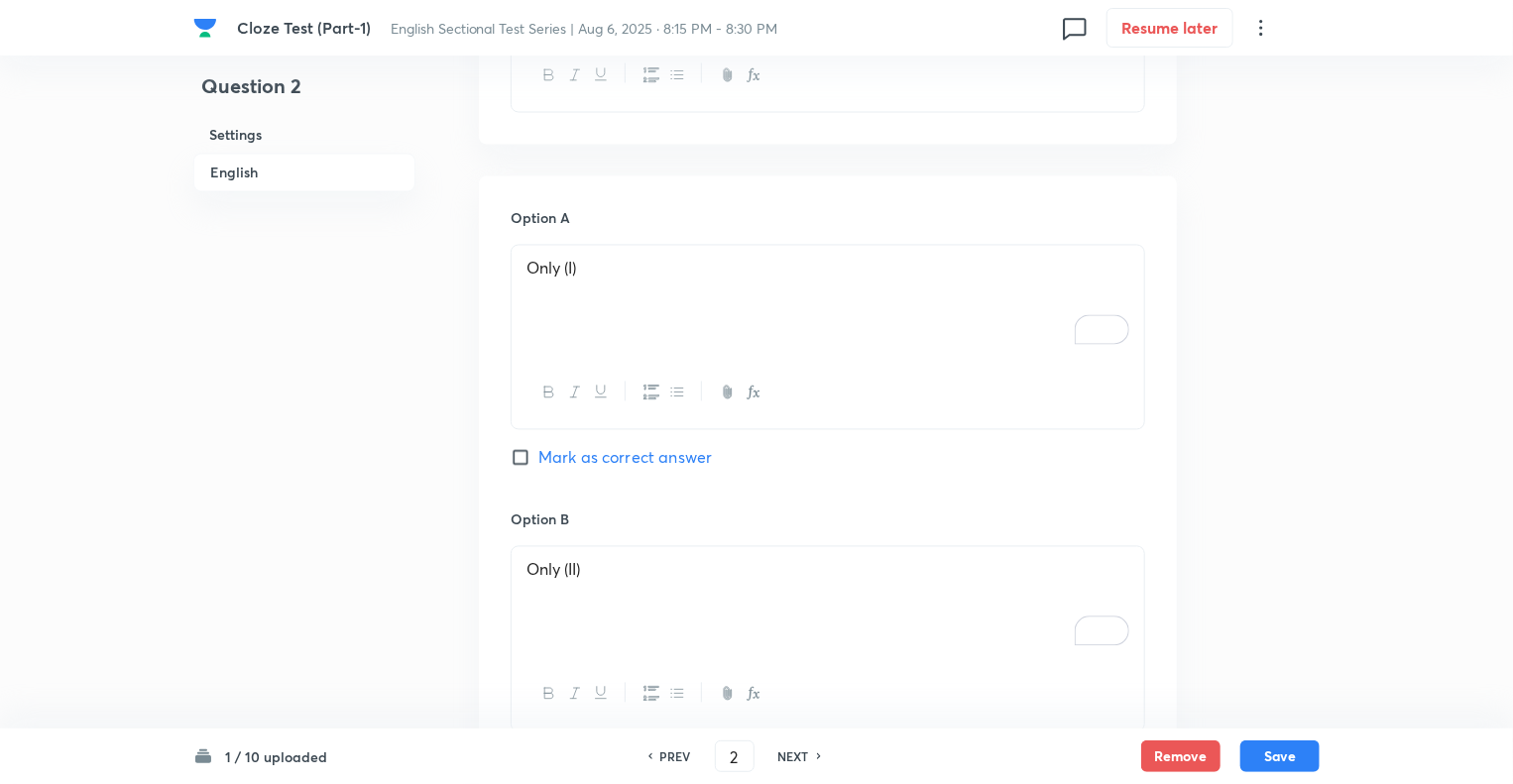 click on "Mark as correct answer" at bounding box center (524, 458) 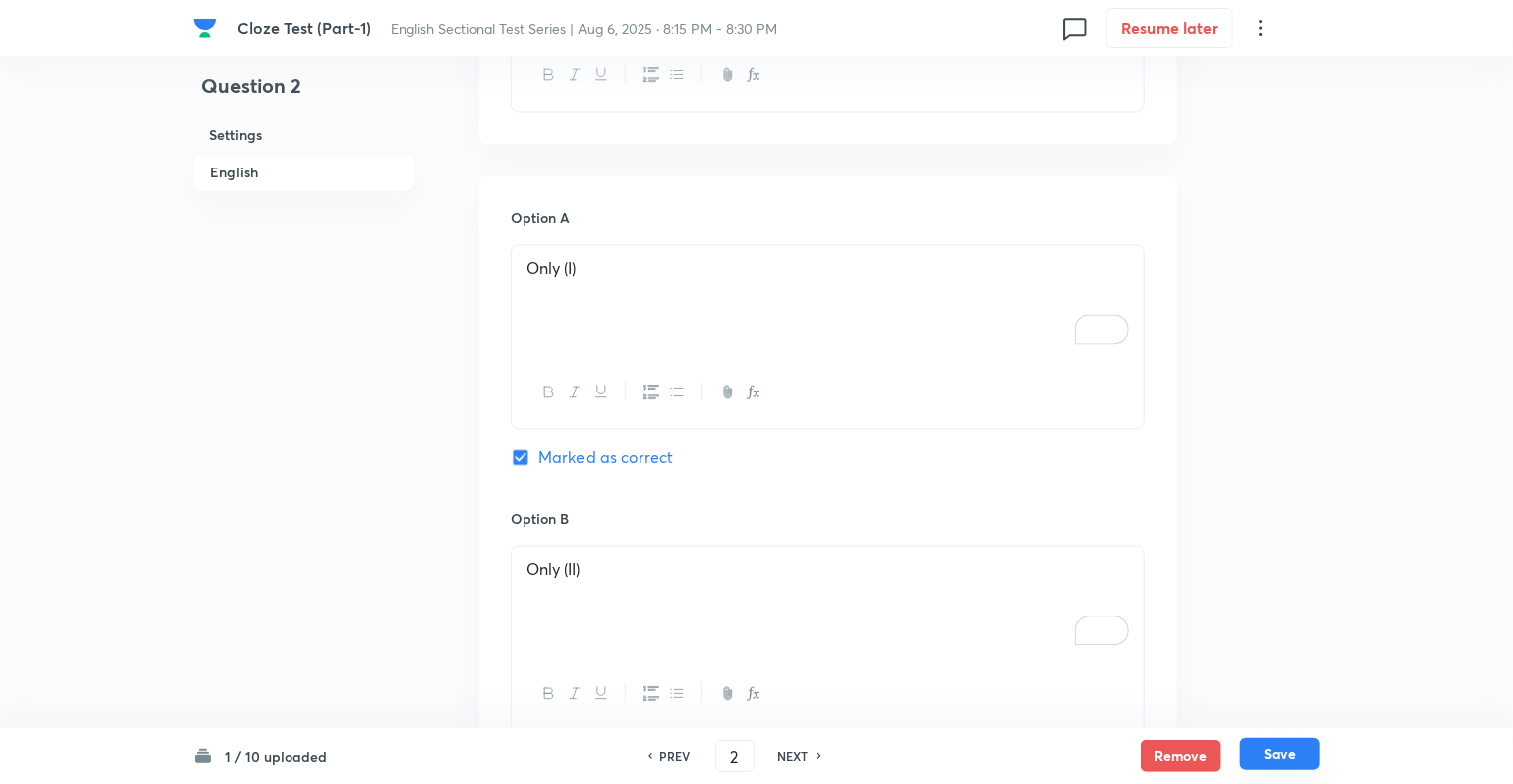 click on "Save" at bounding box center (1280, 754) 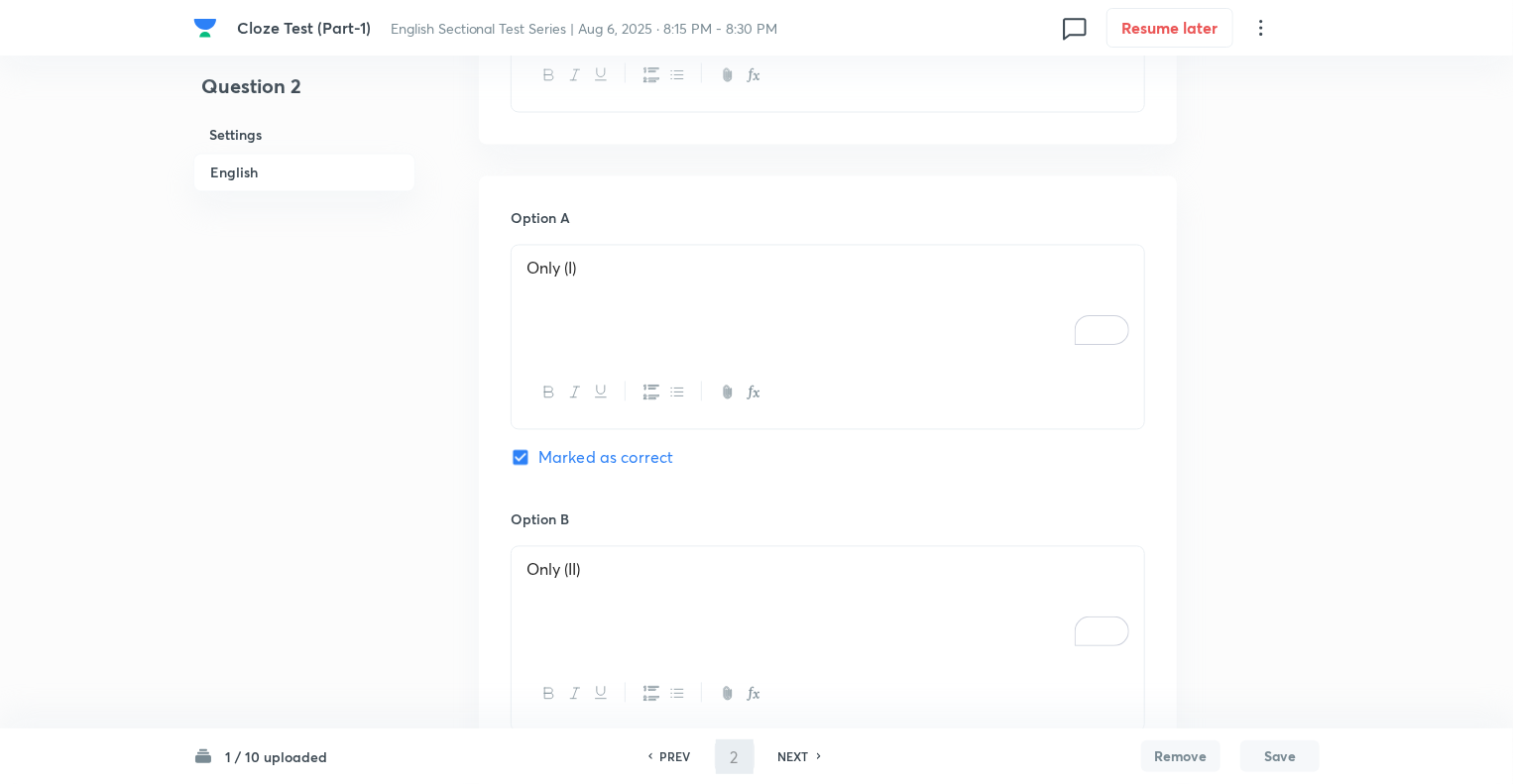 type on "3" 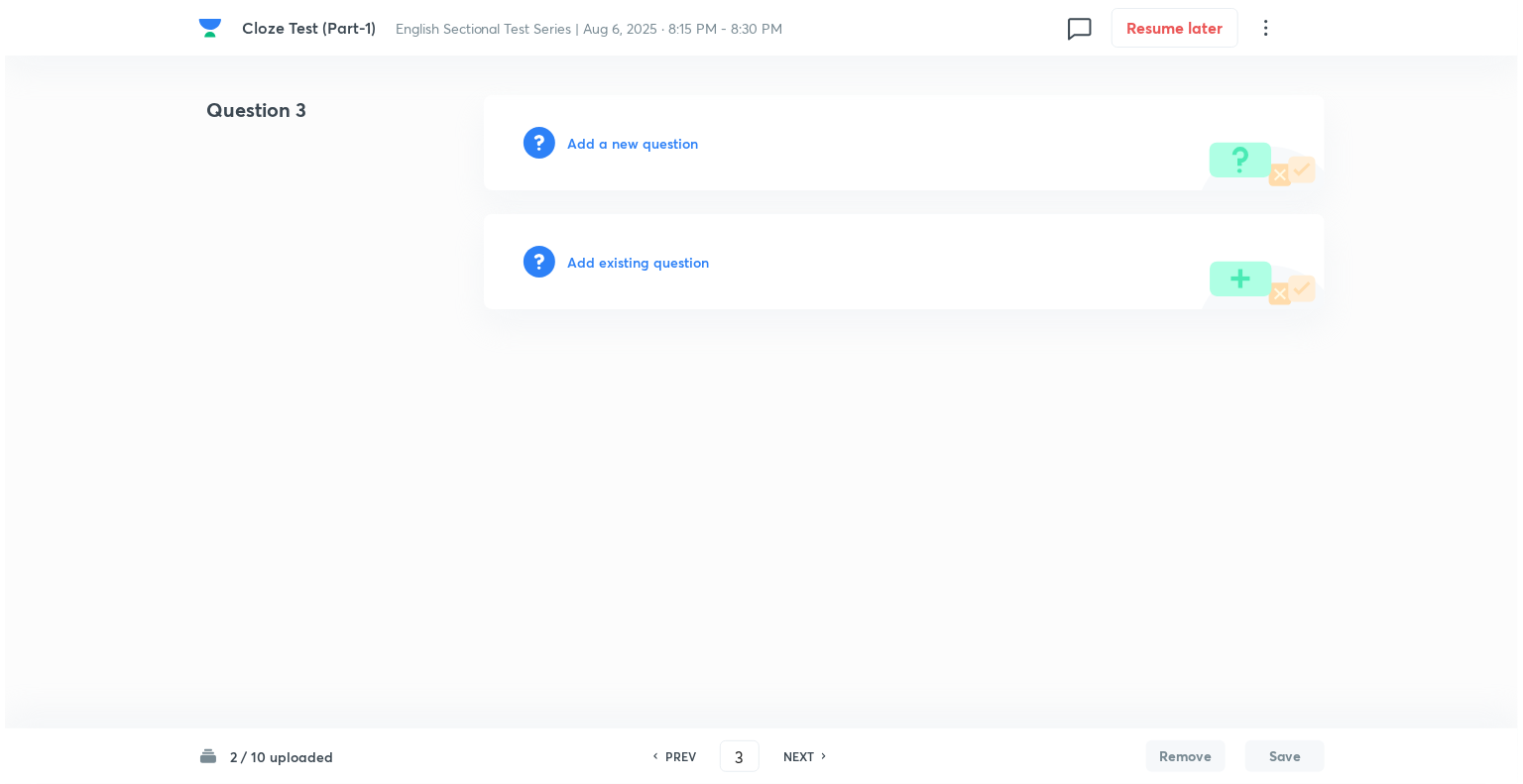 scroll, scrollTop: 0, scrollLeft: 0, axis: both 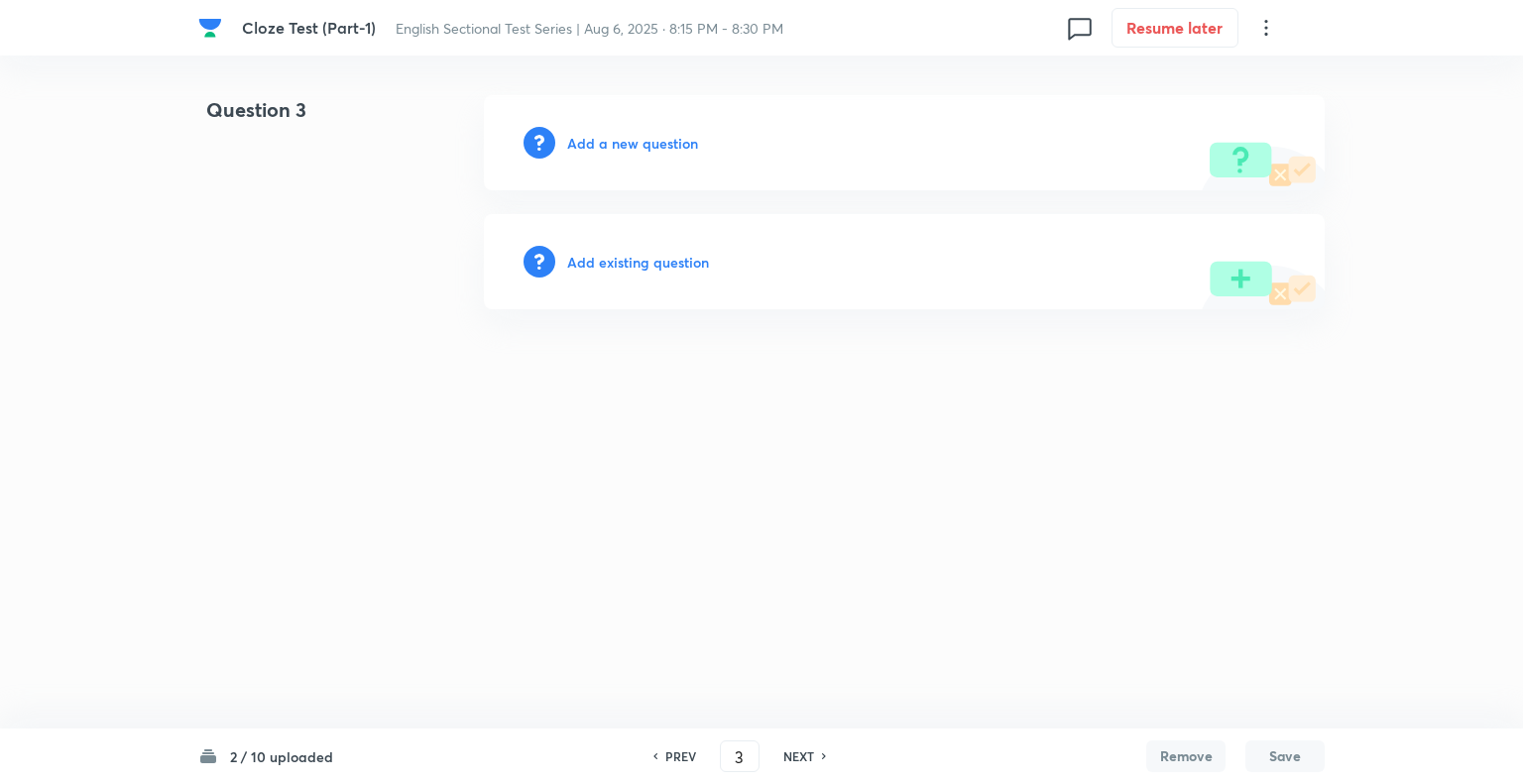 click on "Add a new question" at bounding box center (633, 143) 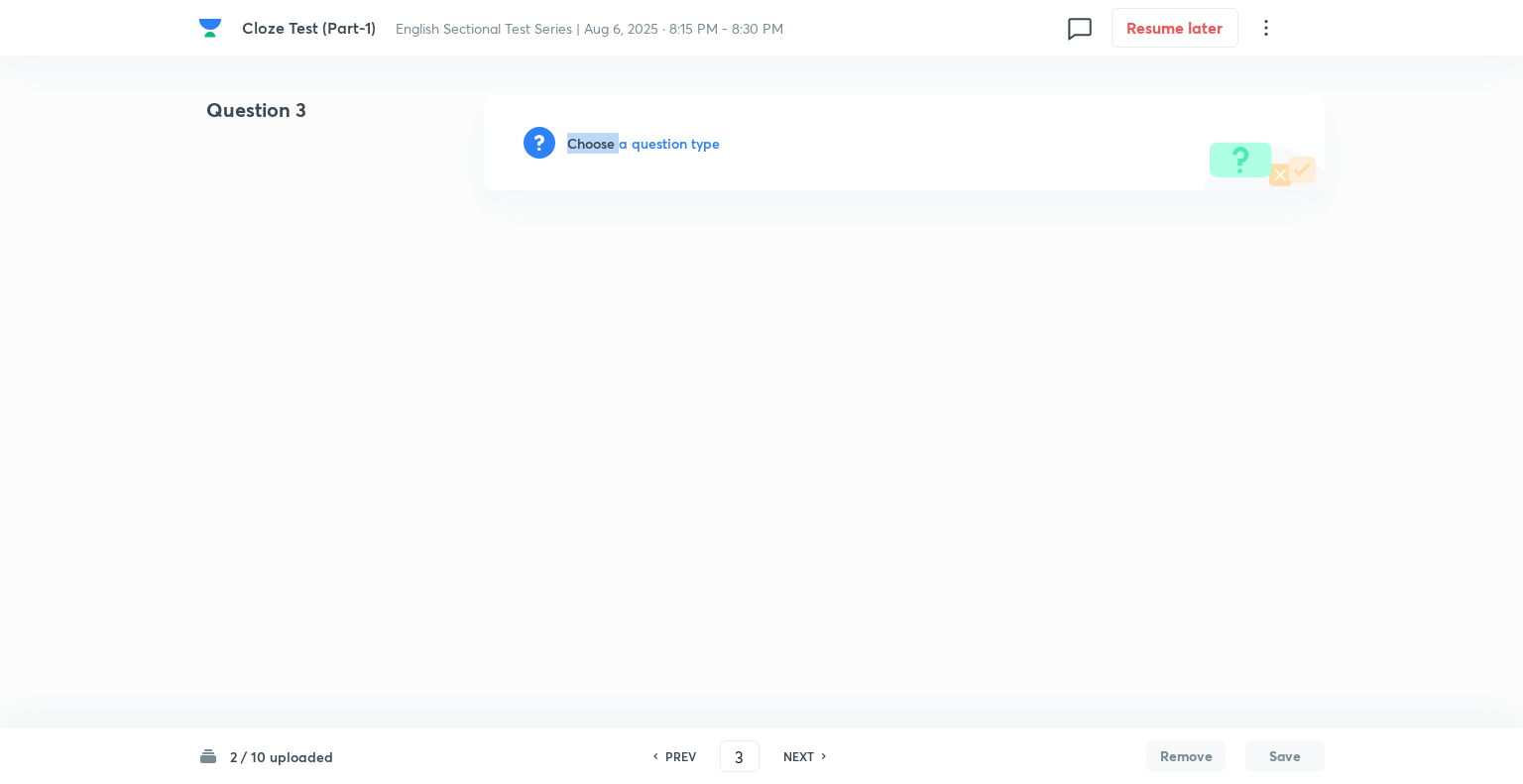 click on "Choose a question type" at bounding box center (644, 143) 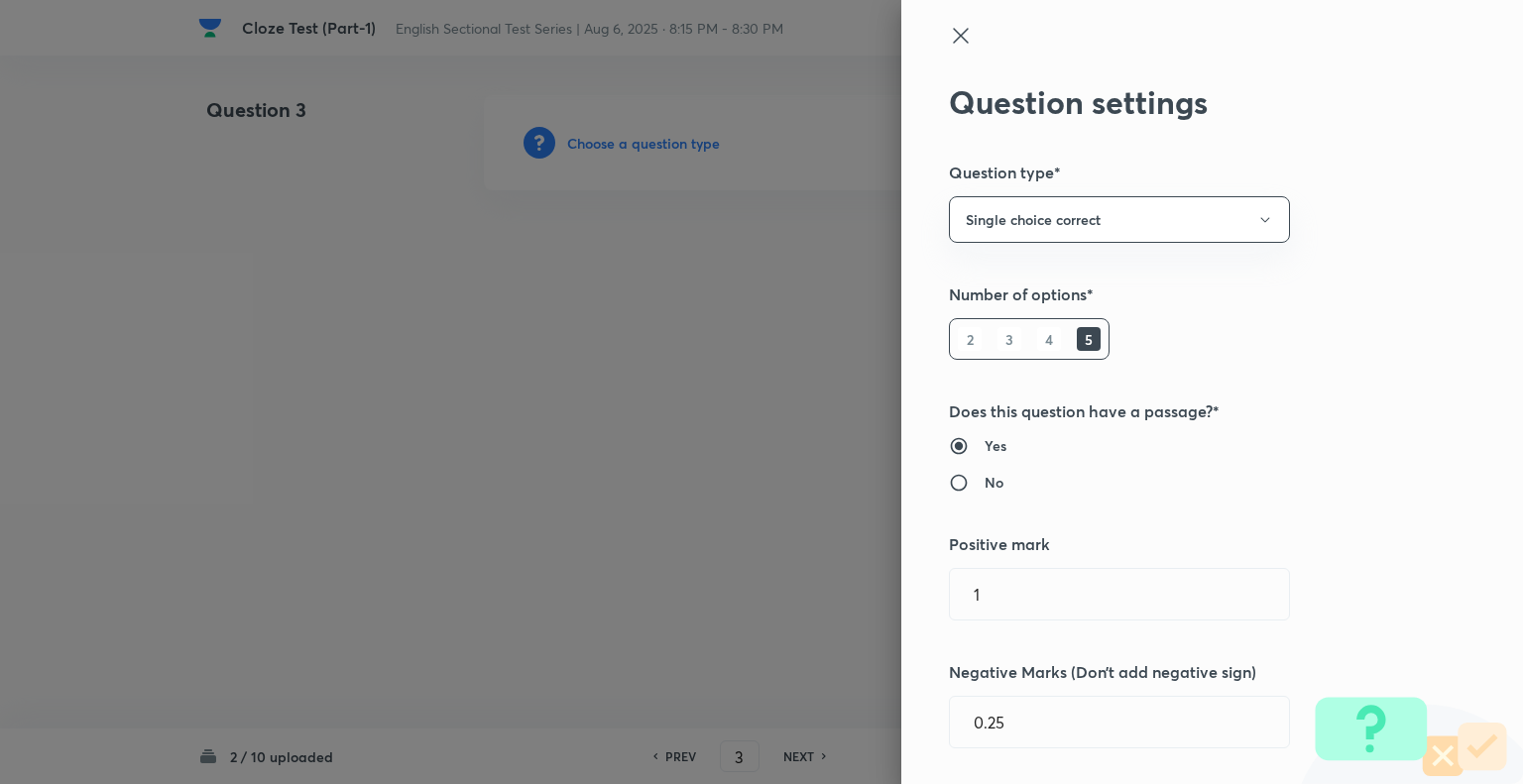 click at bounding box center [762, 392] 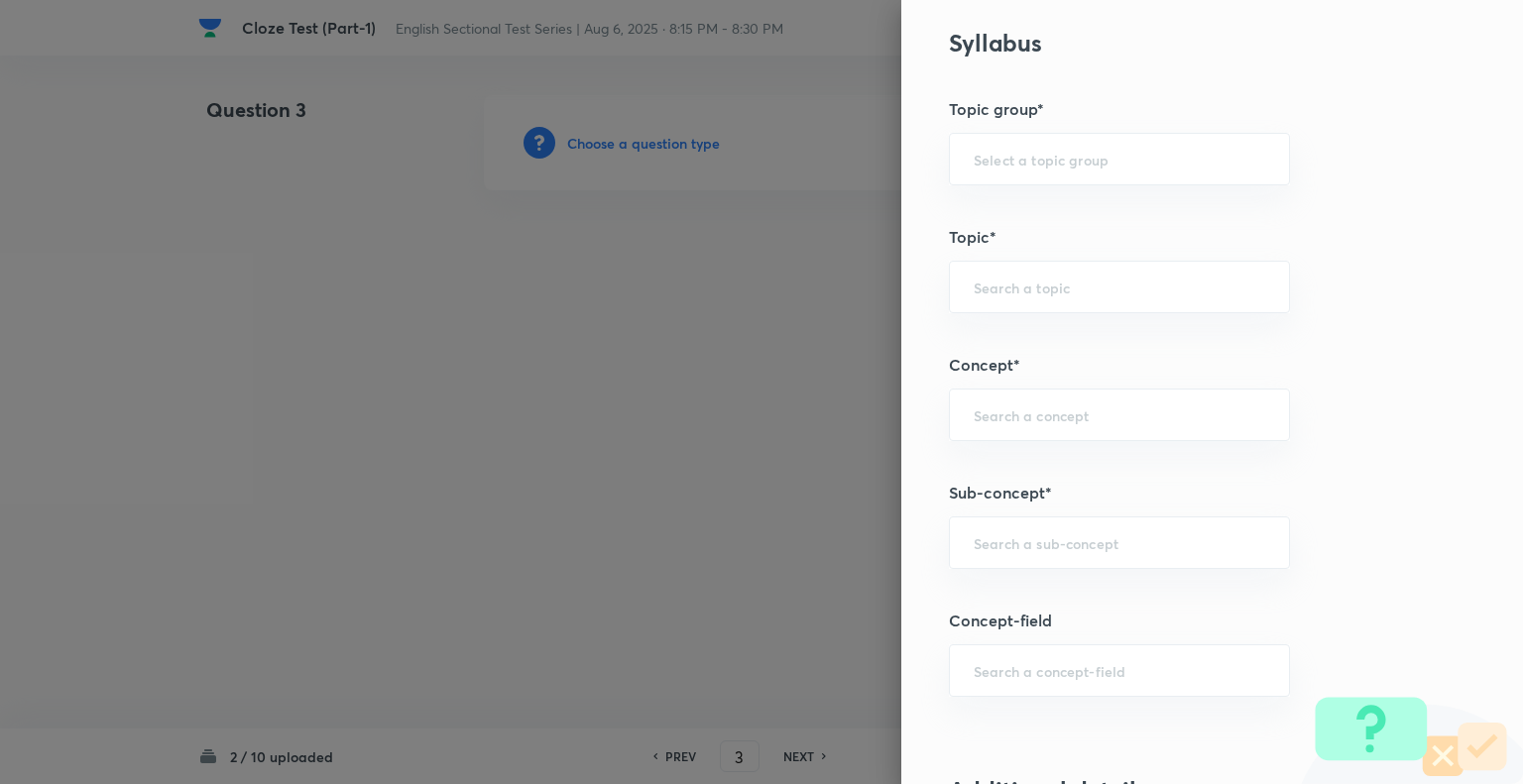 scroll, scrollTop: 828, scrollLeft: 0, axis: vertical 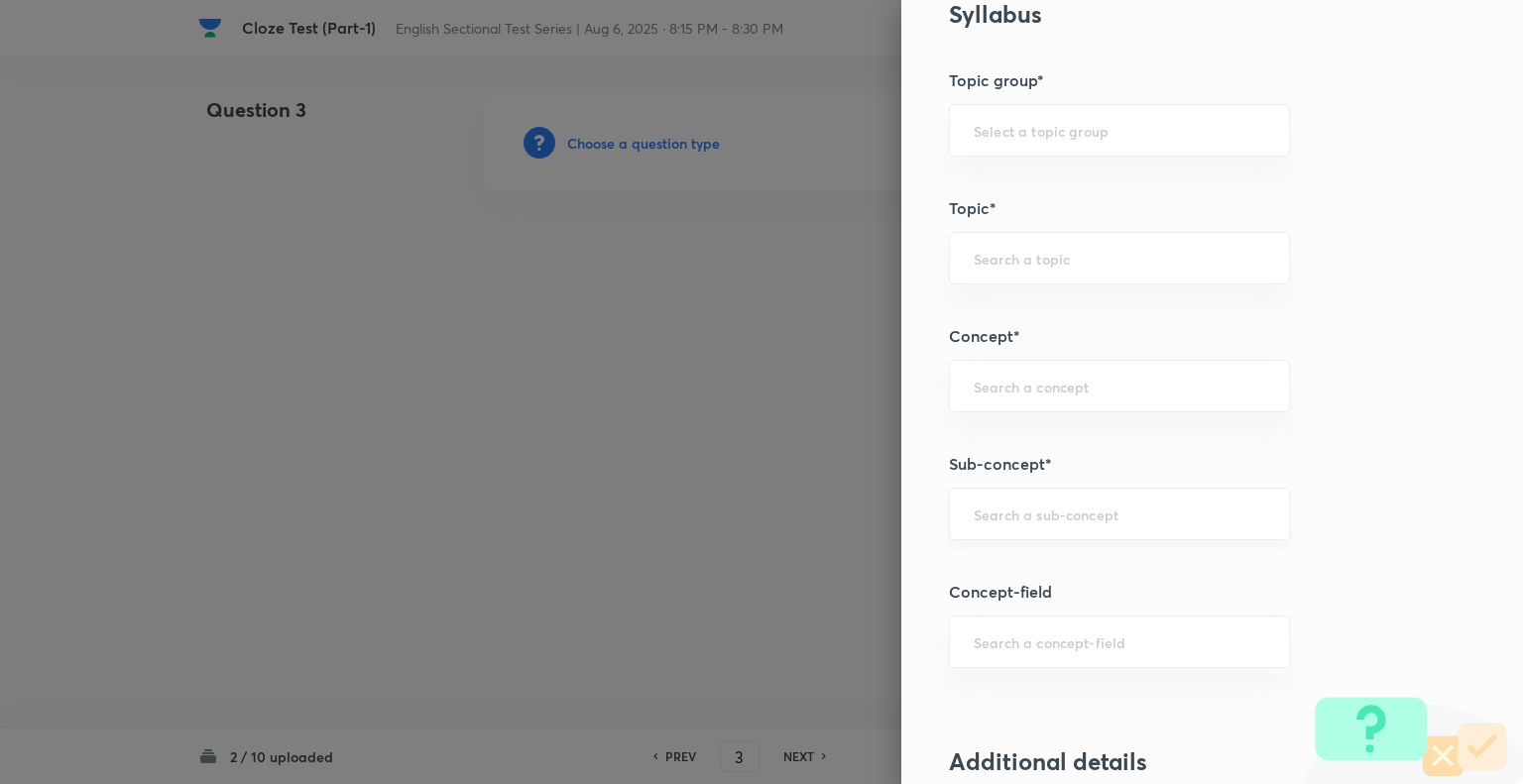 click on "​" at bounding box center (1119, 513) 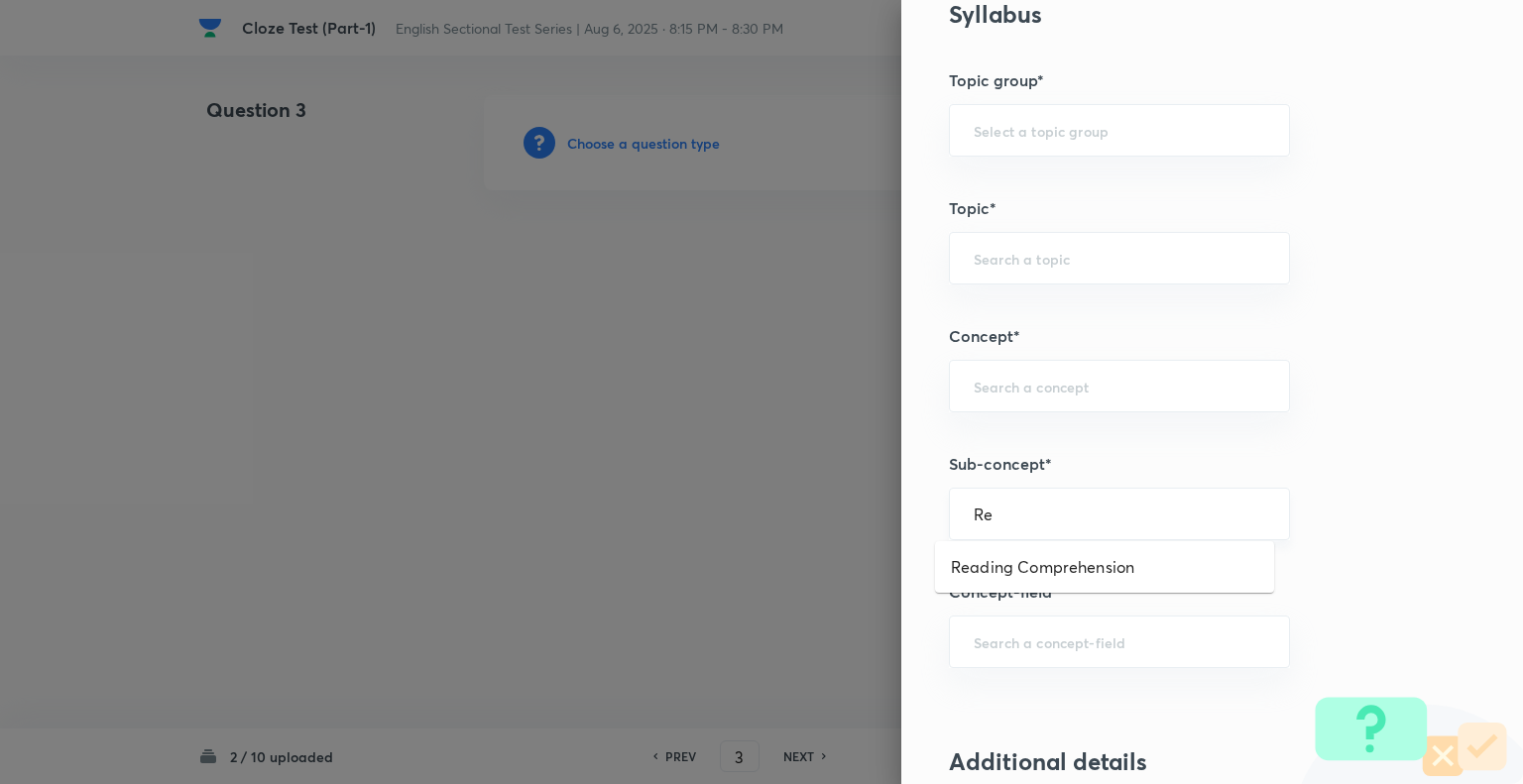 type on "R" 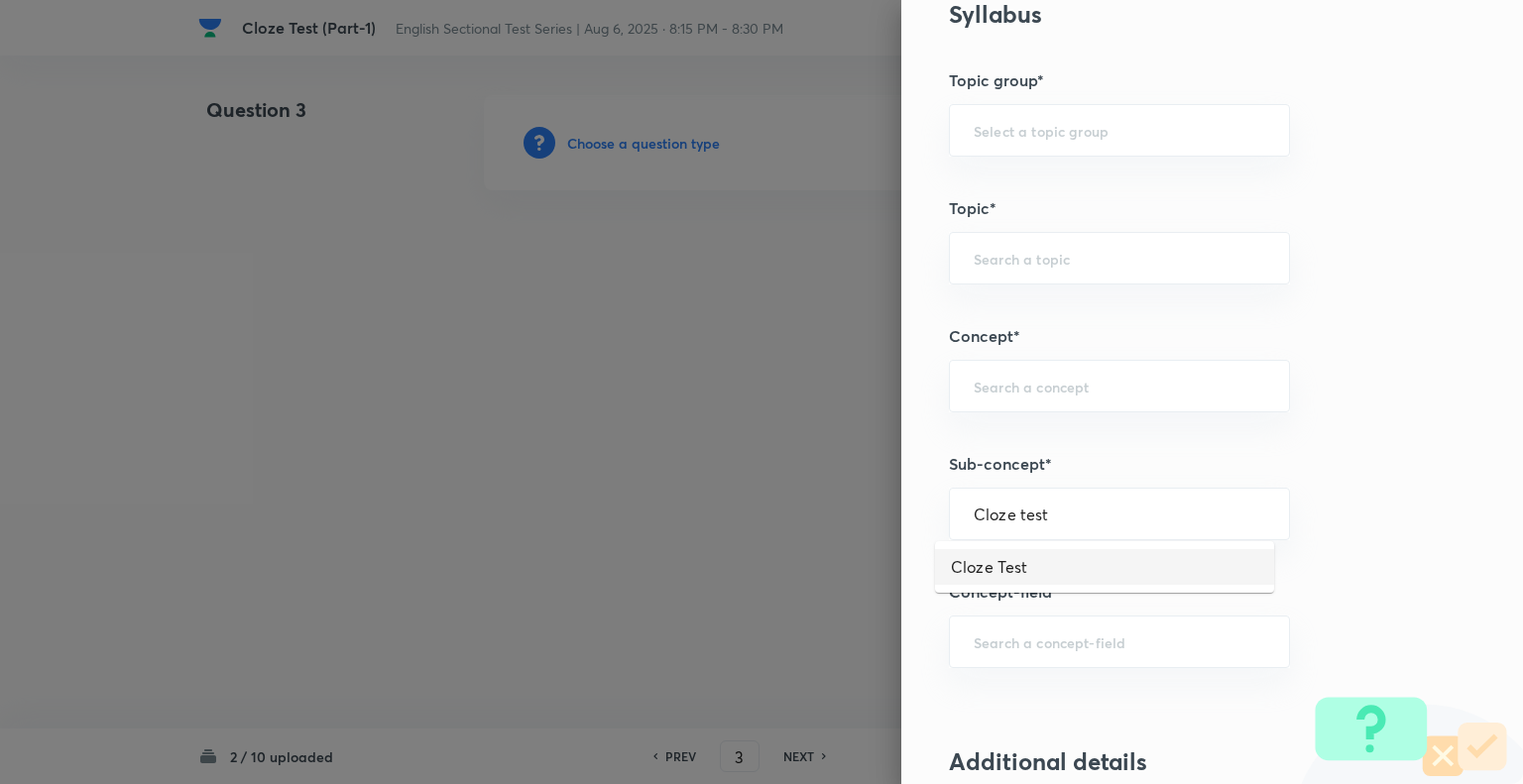 click on "Cloze Test" at bounding box center [1105, 567] 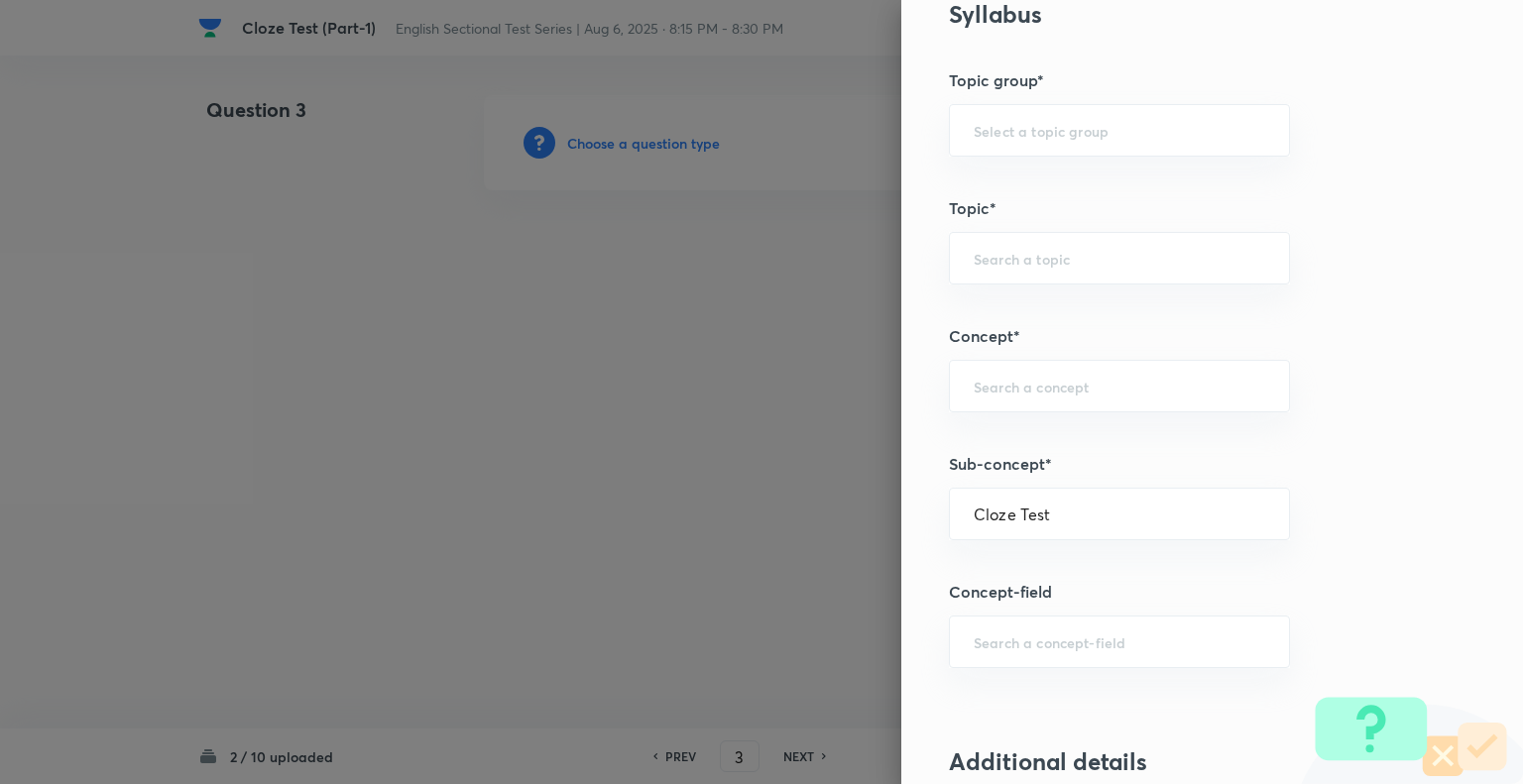 type on "English Language" 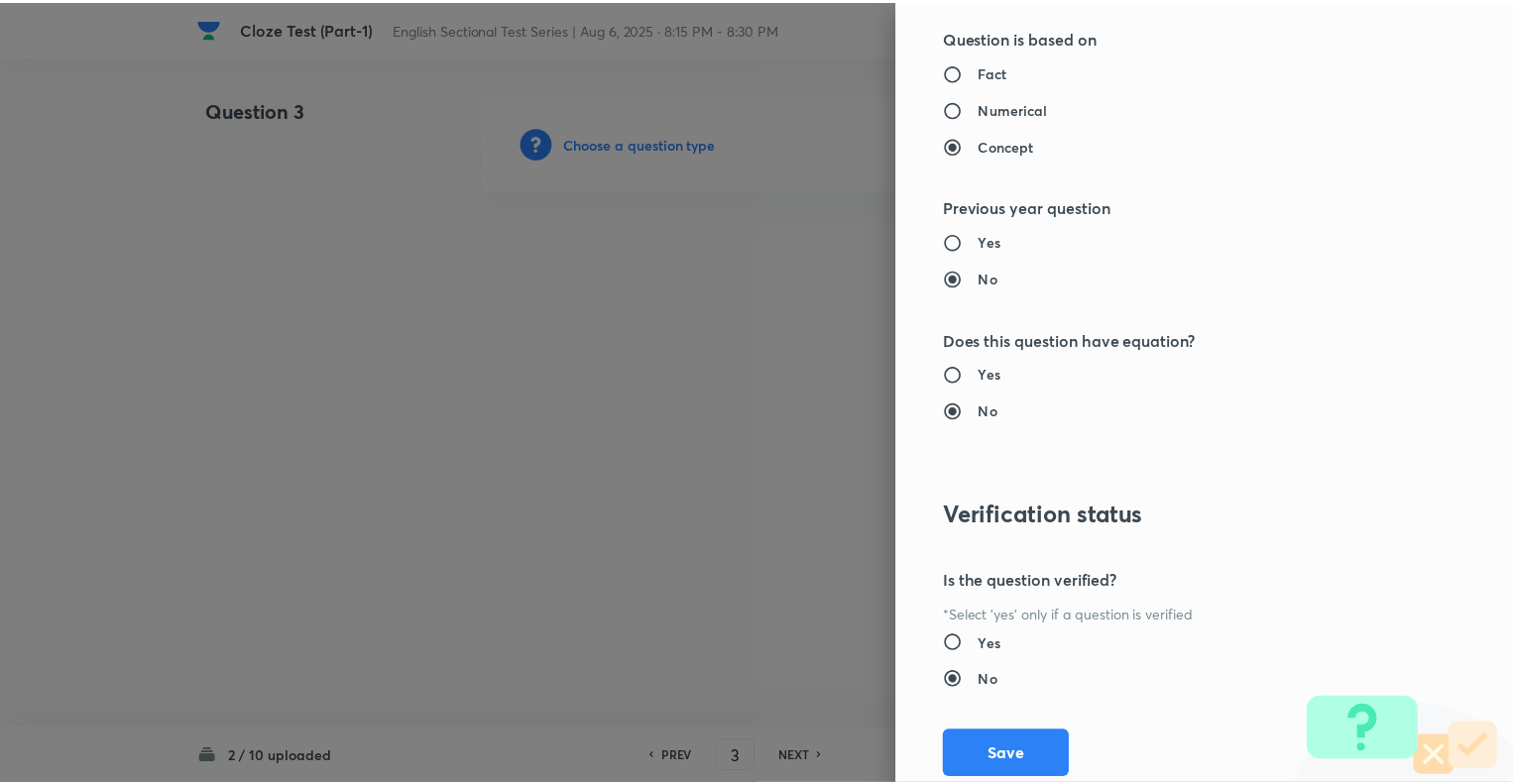 scroll, scrollTop: 1914, scrollLeft: 0, axis: vertical 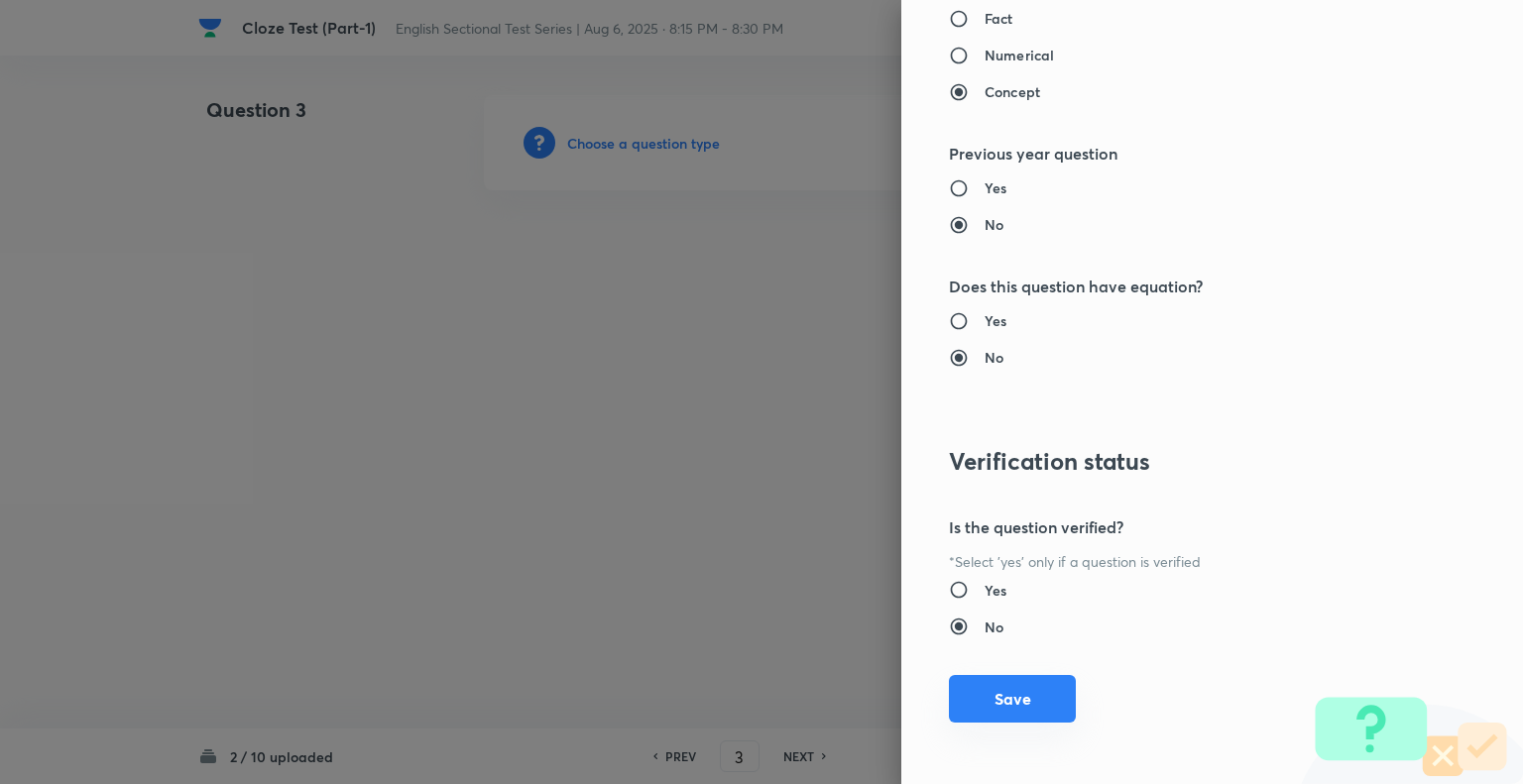 click on "Save" at bounding box center [1012, 699] 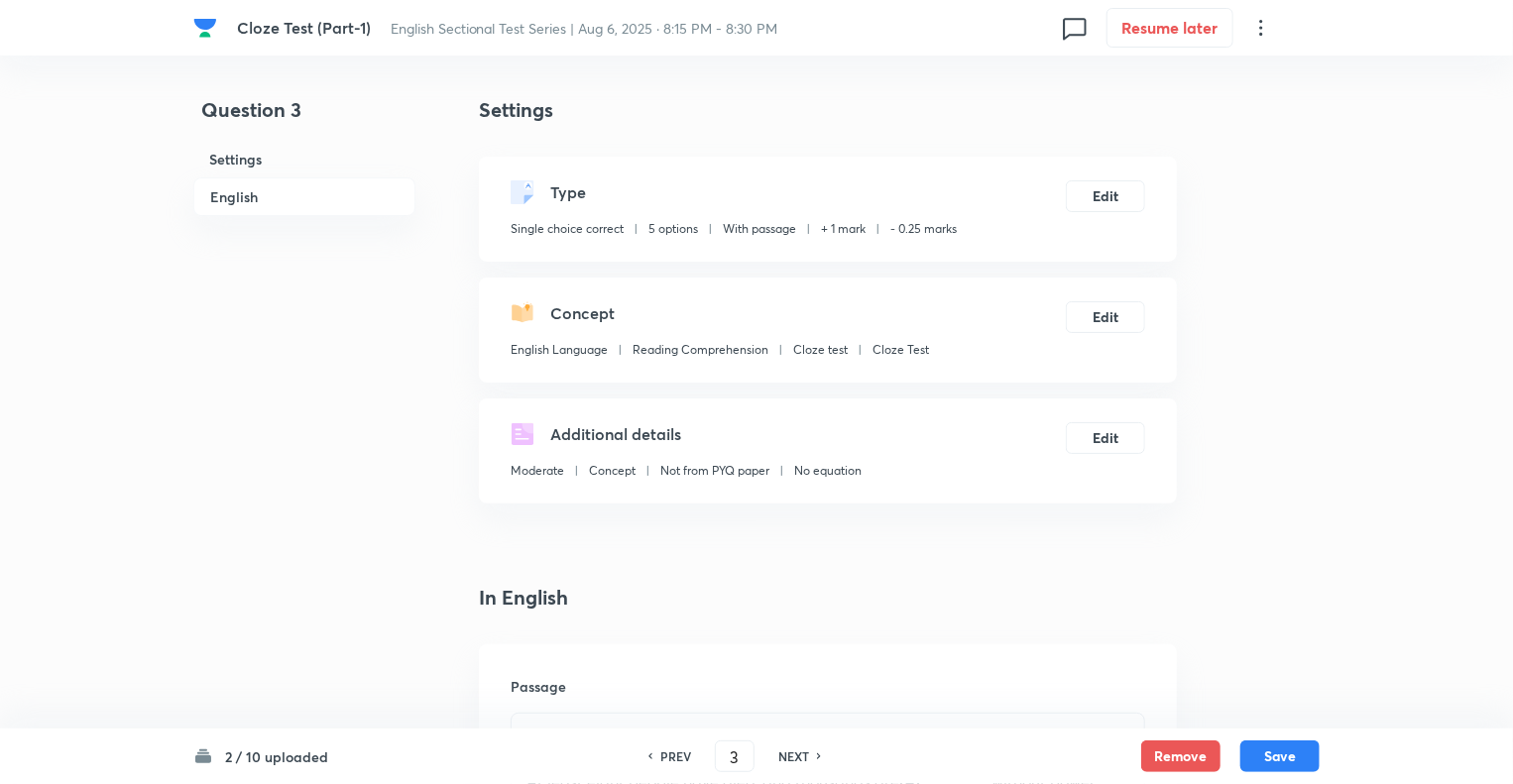 click on "Question 3 Settings English Settings Type Single choice correct 5 options With passage + 1 mark - 0.25 marks Edit Concept English Language Reading Comprehension Cloze test Cloze Test Edit Additional details Moderate Concept Not from PYQ paper No equation Edit In English Passage Cloze Test: At least eight people have died, and thousands are  (A)_________  without power after violent storms swept across Brazil on Friday. Central and south-eastern parts of the country have been hit by winds of up to 100 km/h (60 mph) and daily rainfall reaching up to 10 cm (4 in), according to the National Institute of Meteorology. Seven people are known to have died in São Paulo, Brazil's most populous state, mainly due to falling trees and infrastructure damage from the strong winds and heavy rainfall. Residents in the south-eastern state described the unexpected  (B) _________  as brief but very intense. Blackouts have  (C) _________  Dry weather has  (D) ________  (E) _________  major cities with smoke. Question Option A" at bounding box center (756, 1979) 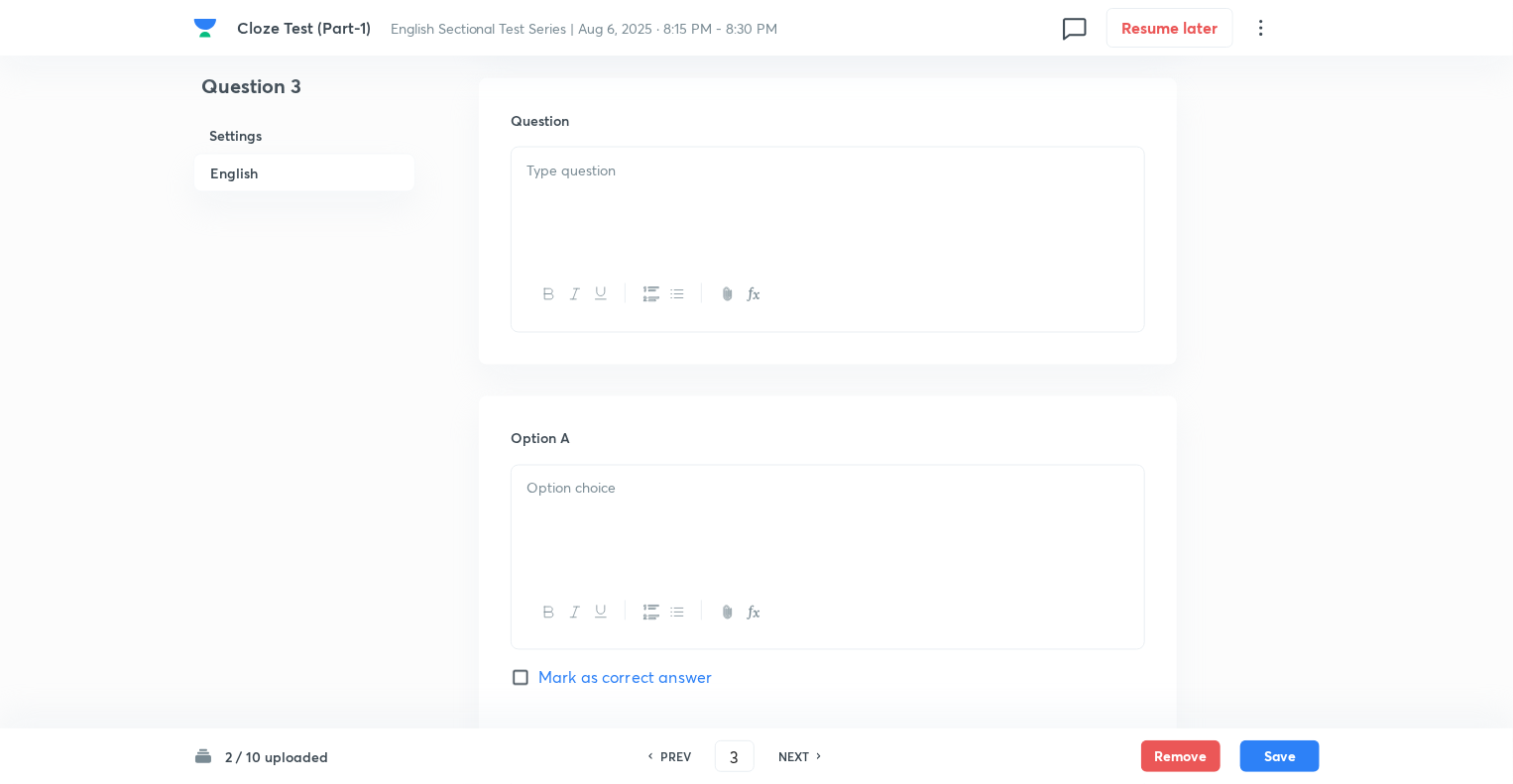 scroll, scrollTop: 1586, scrollLeft: 0, axis: vertical 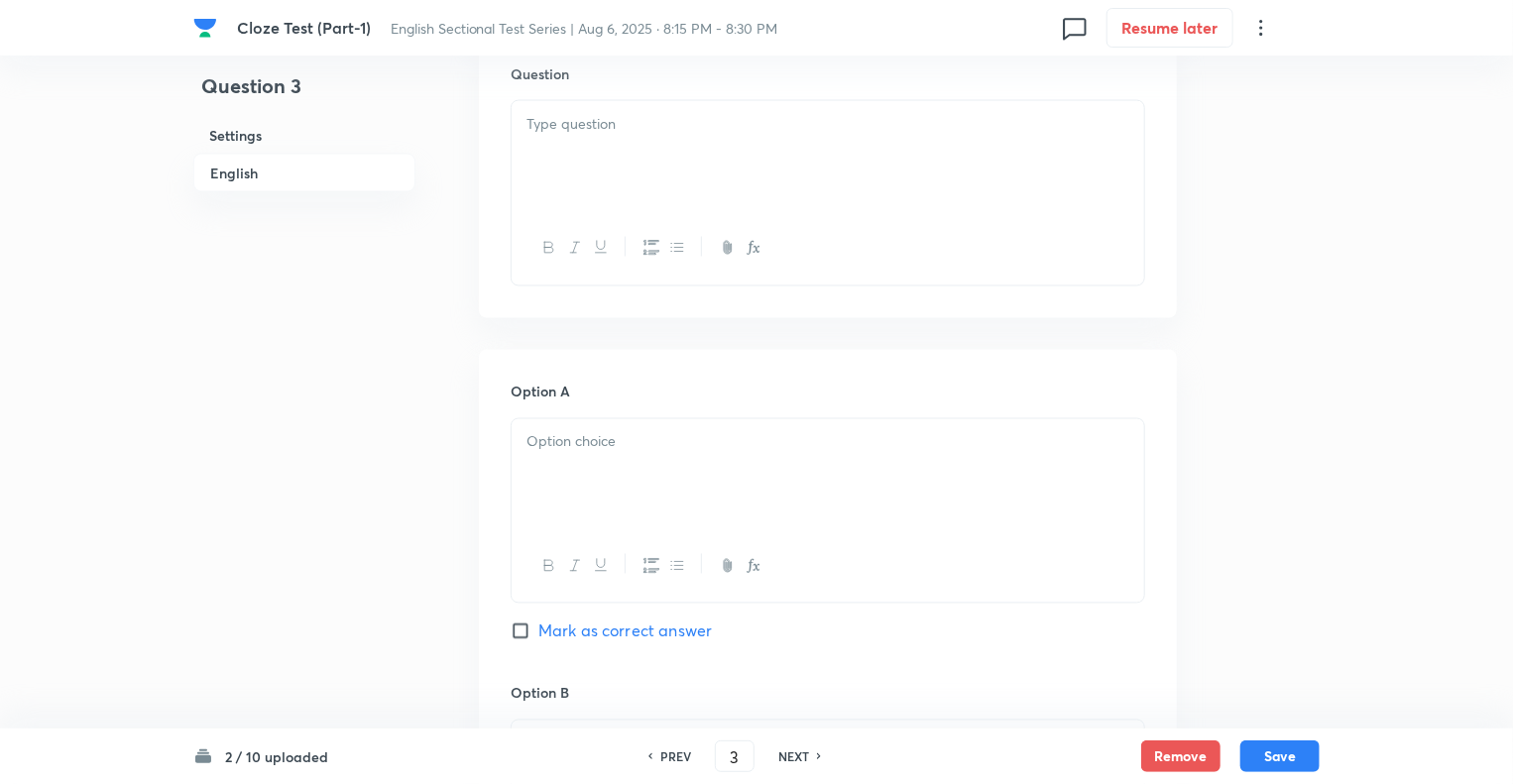 click at bounding box center [828, 157] 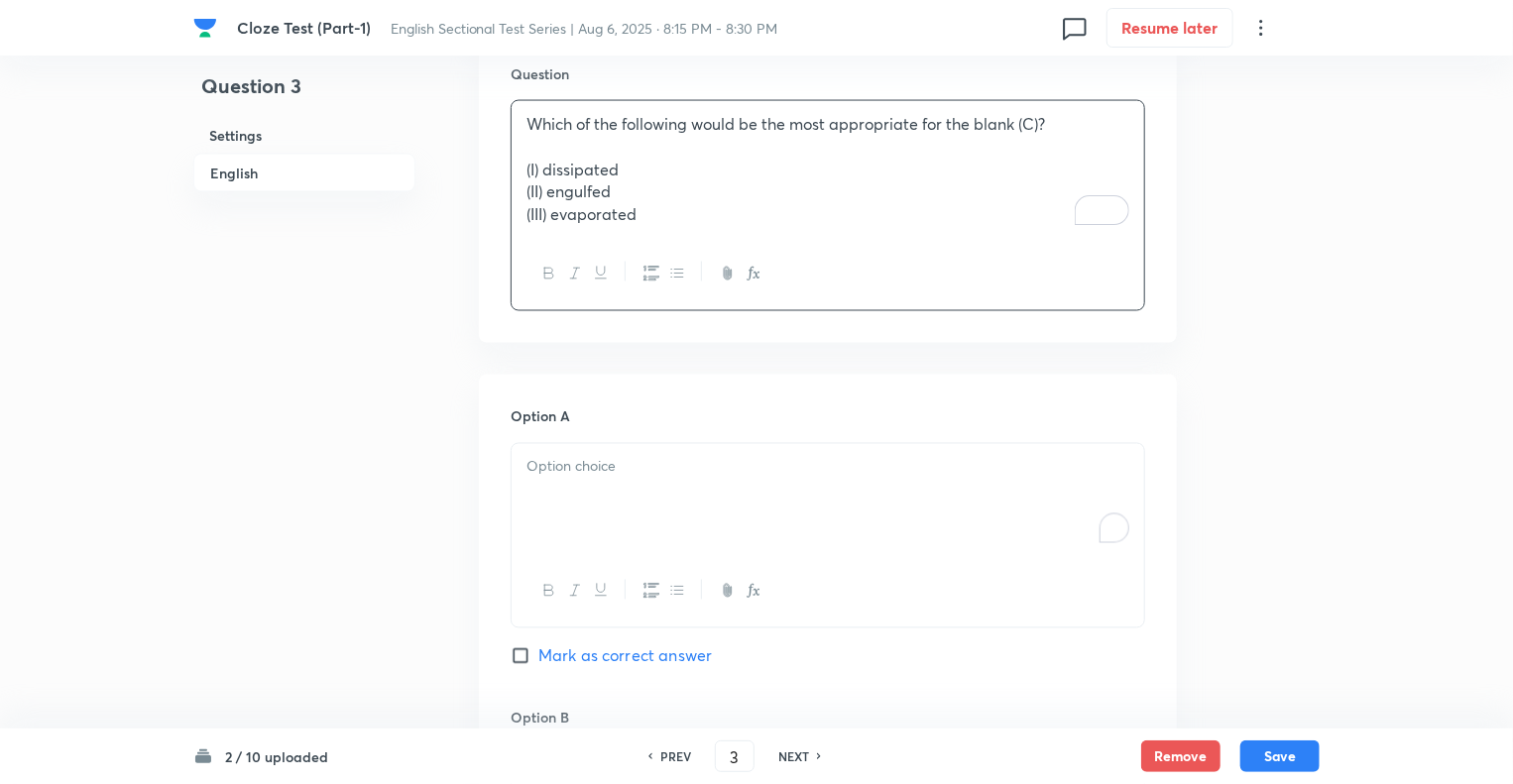 click at bounding box center [828, 500] 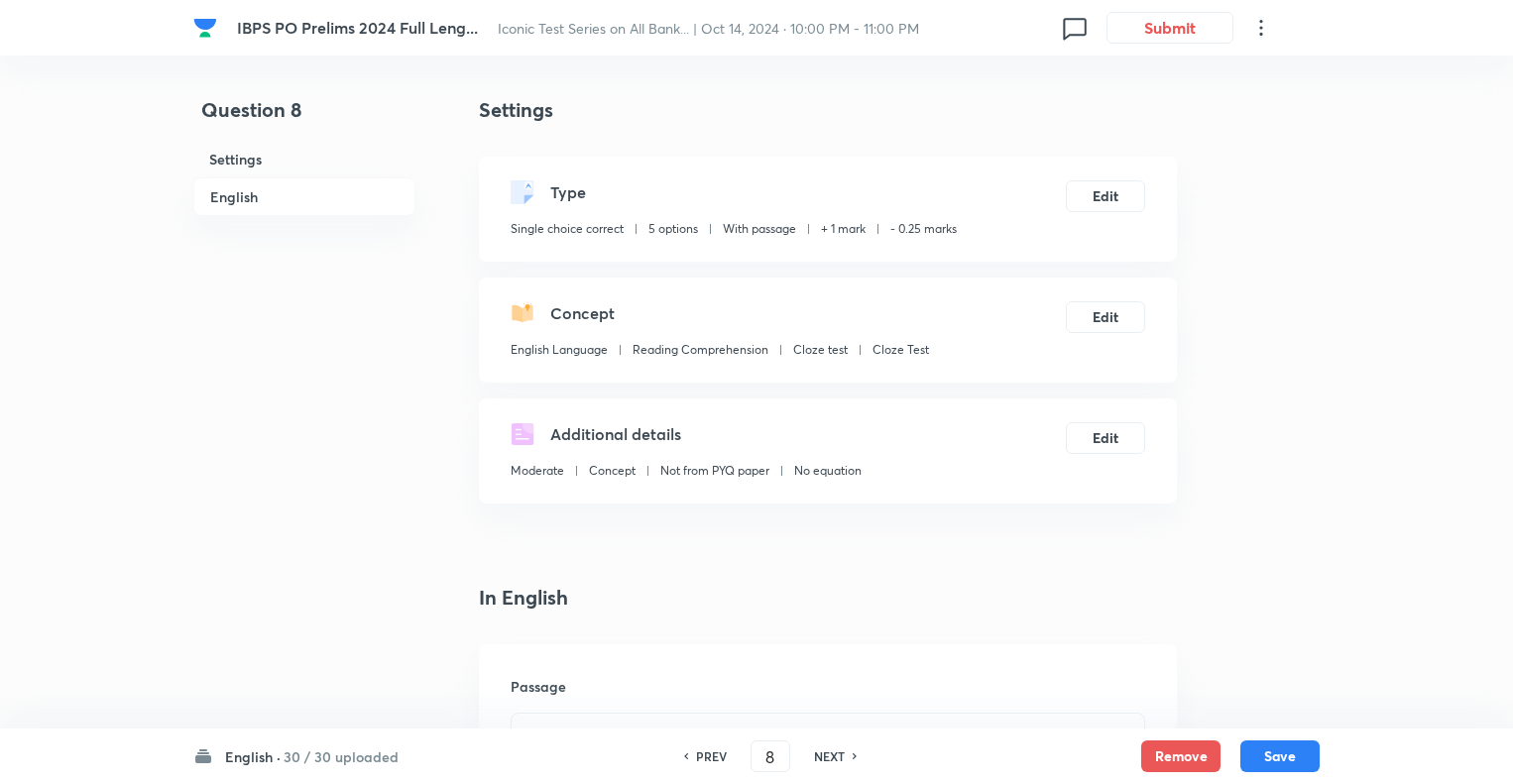 scroll, scrollTop: 1534, scrollLeft: 0, axis: vertical 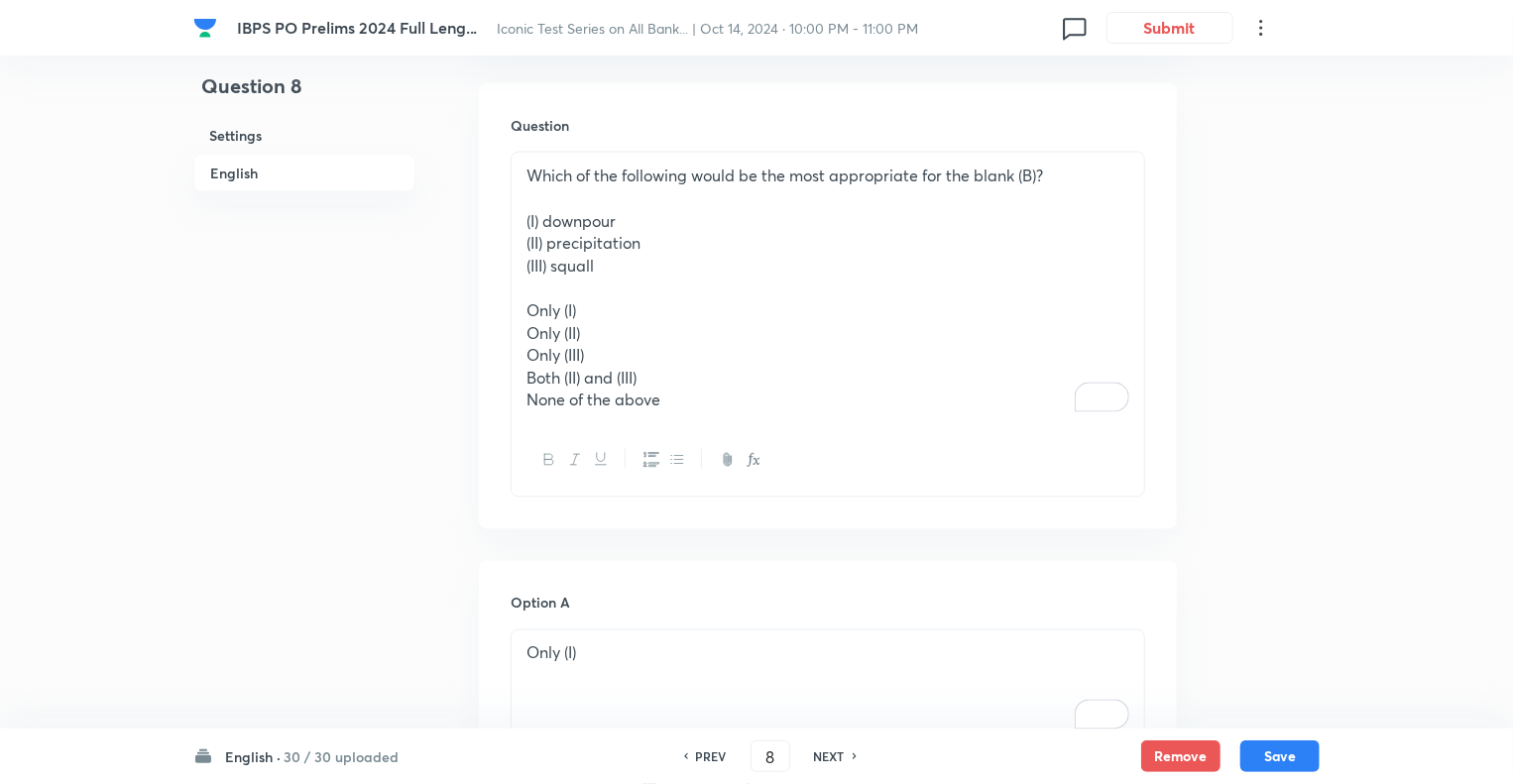 click on "NEXT" at bounding box center (829, 756) 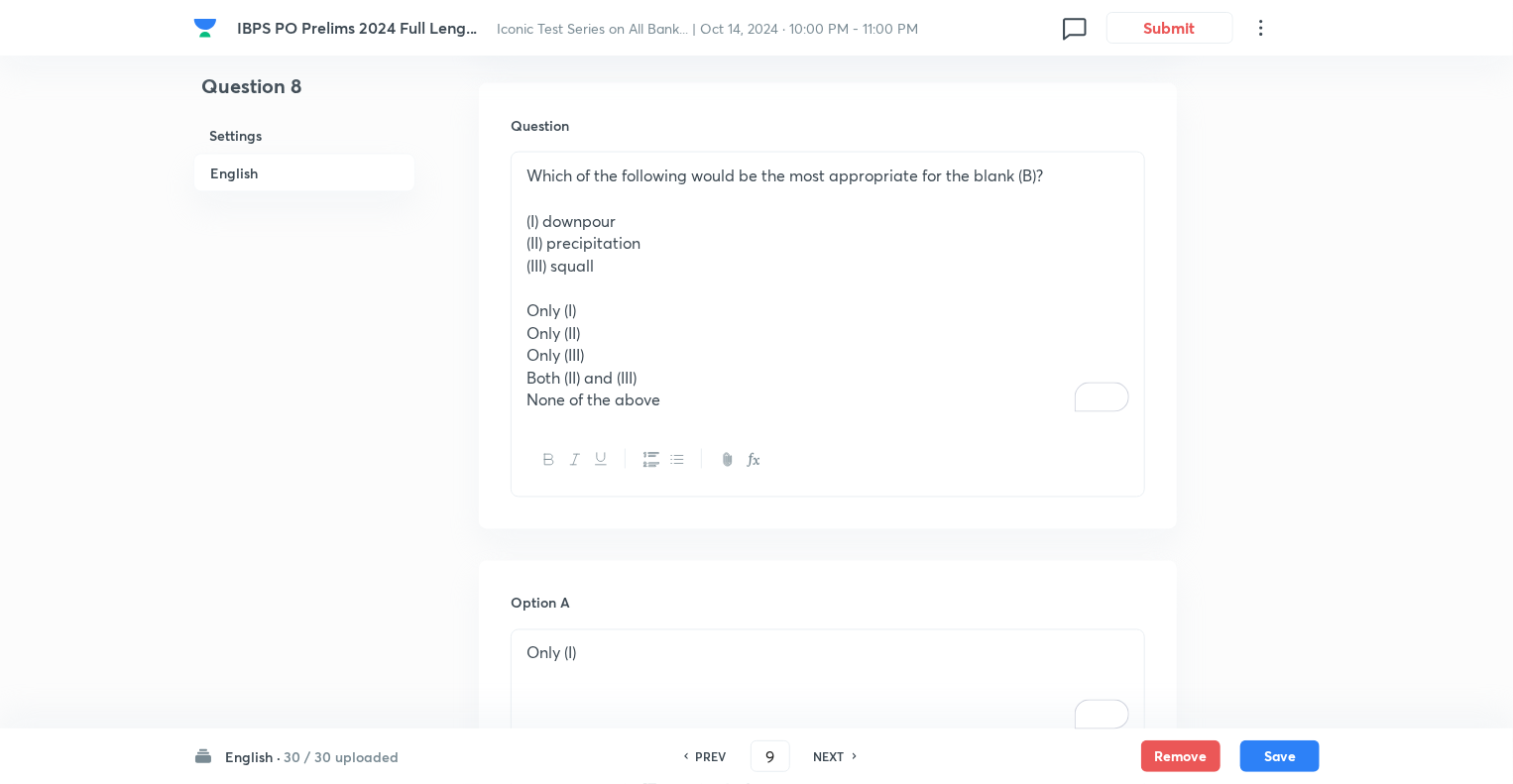 checkbox on "false" 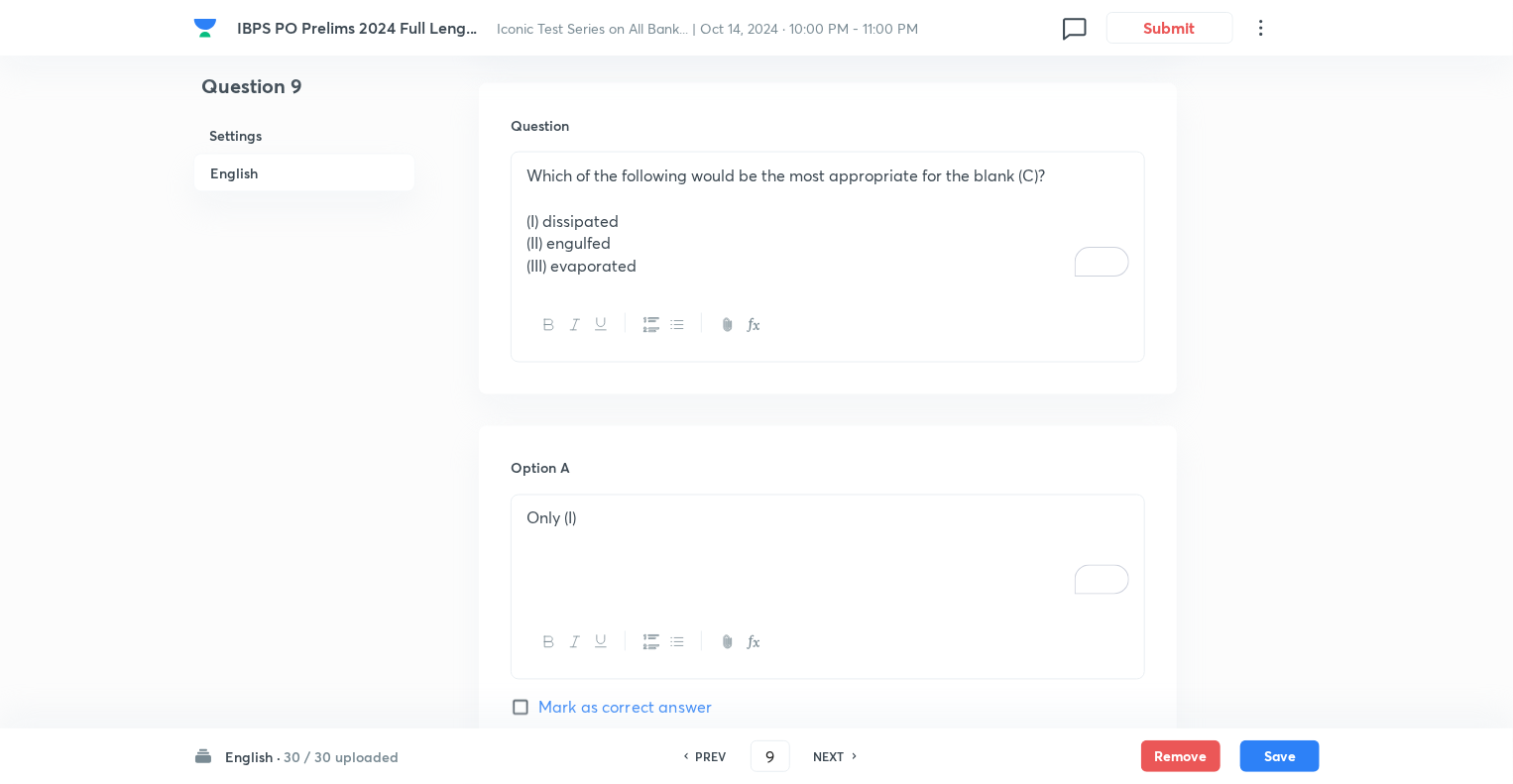 click at bounding box center [828, 198] 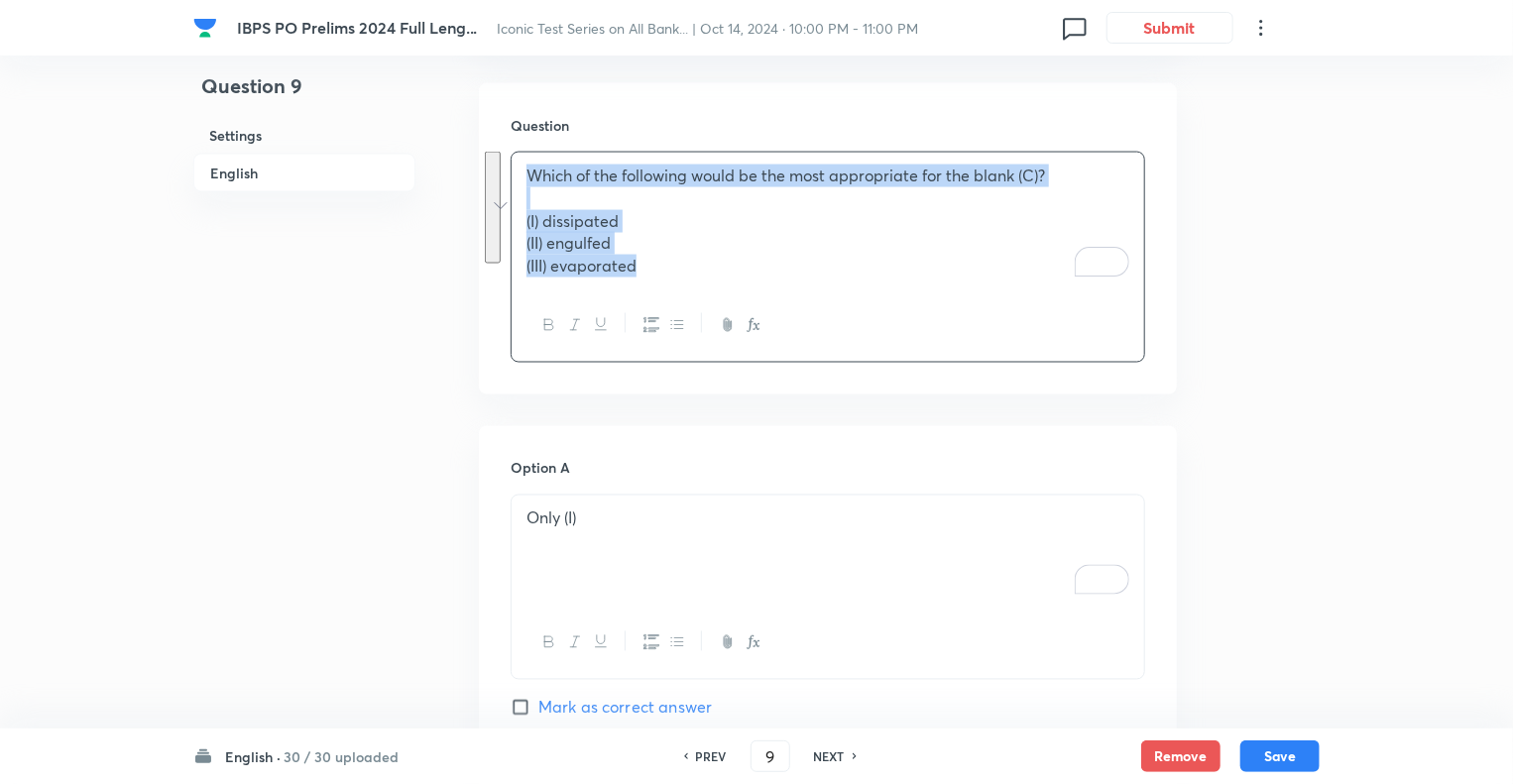 copy on "Which of the following would be the most appropriate for the blank (C)? (I) dissipated (II) engulfed (III) evaporated" 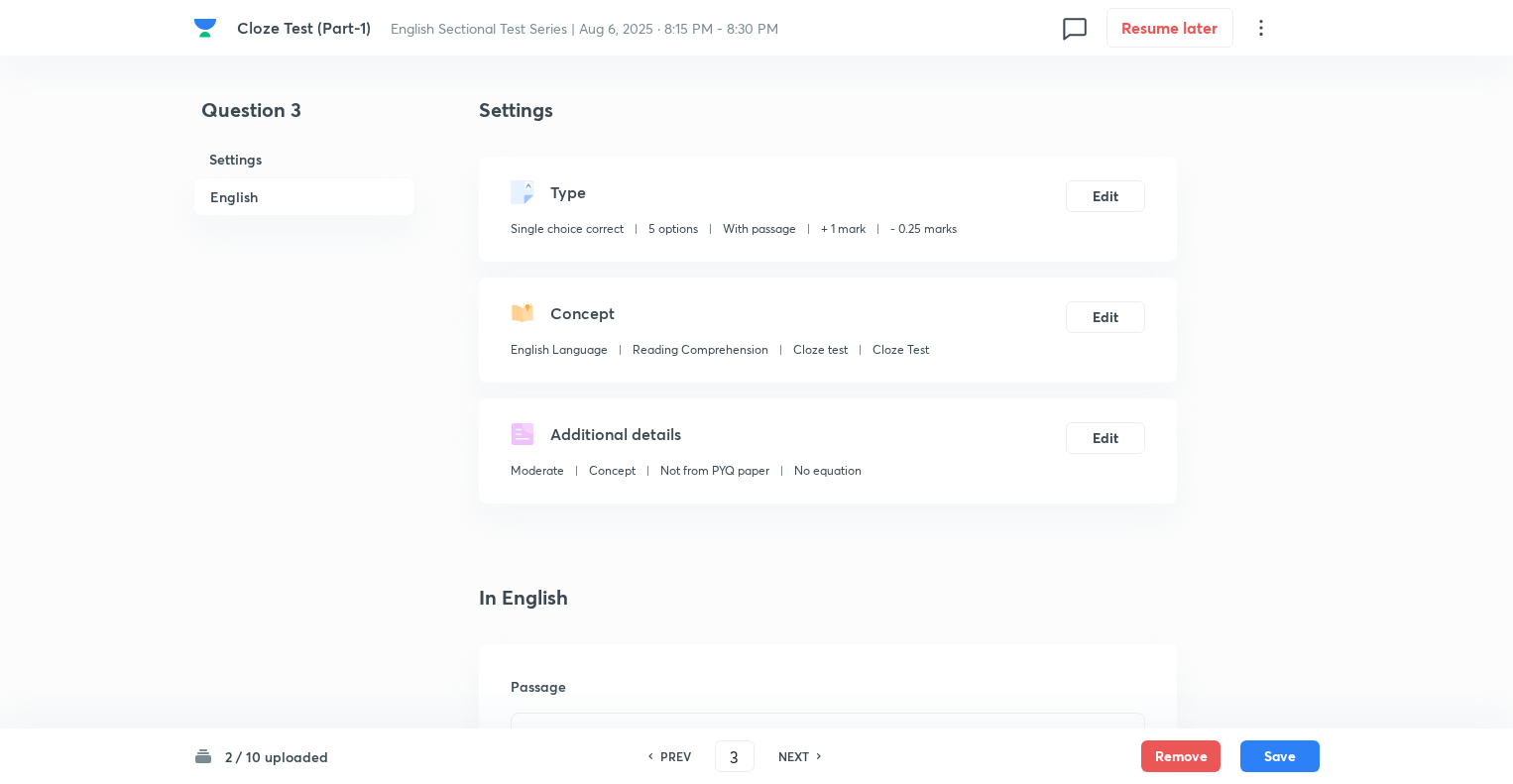 scroll, scrollTop: 2815, scrollLeft: 0, axis: vertical 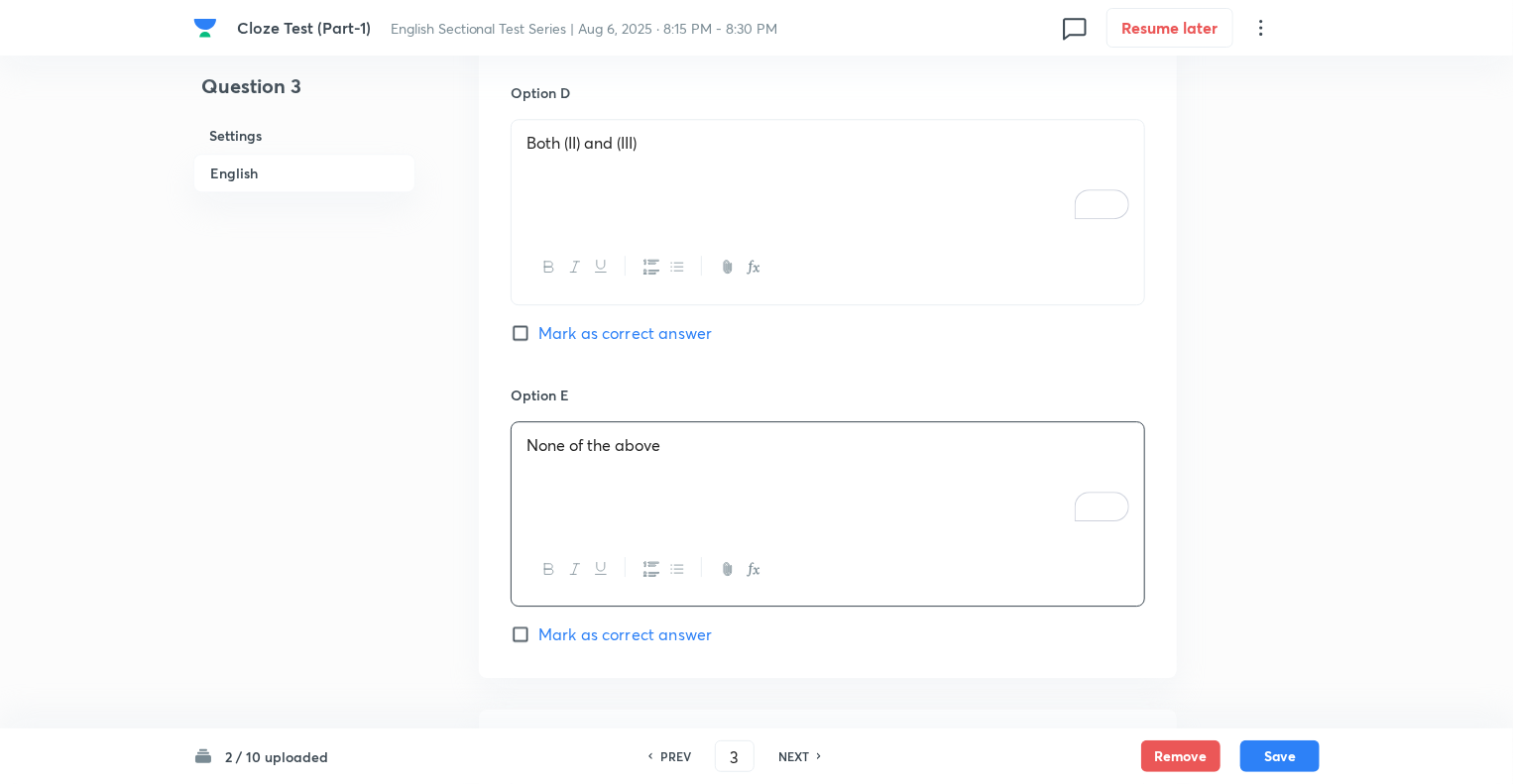 click on "Question 3 Settings English" at bounding box center (304, -823) 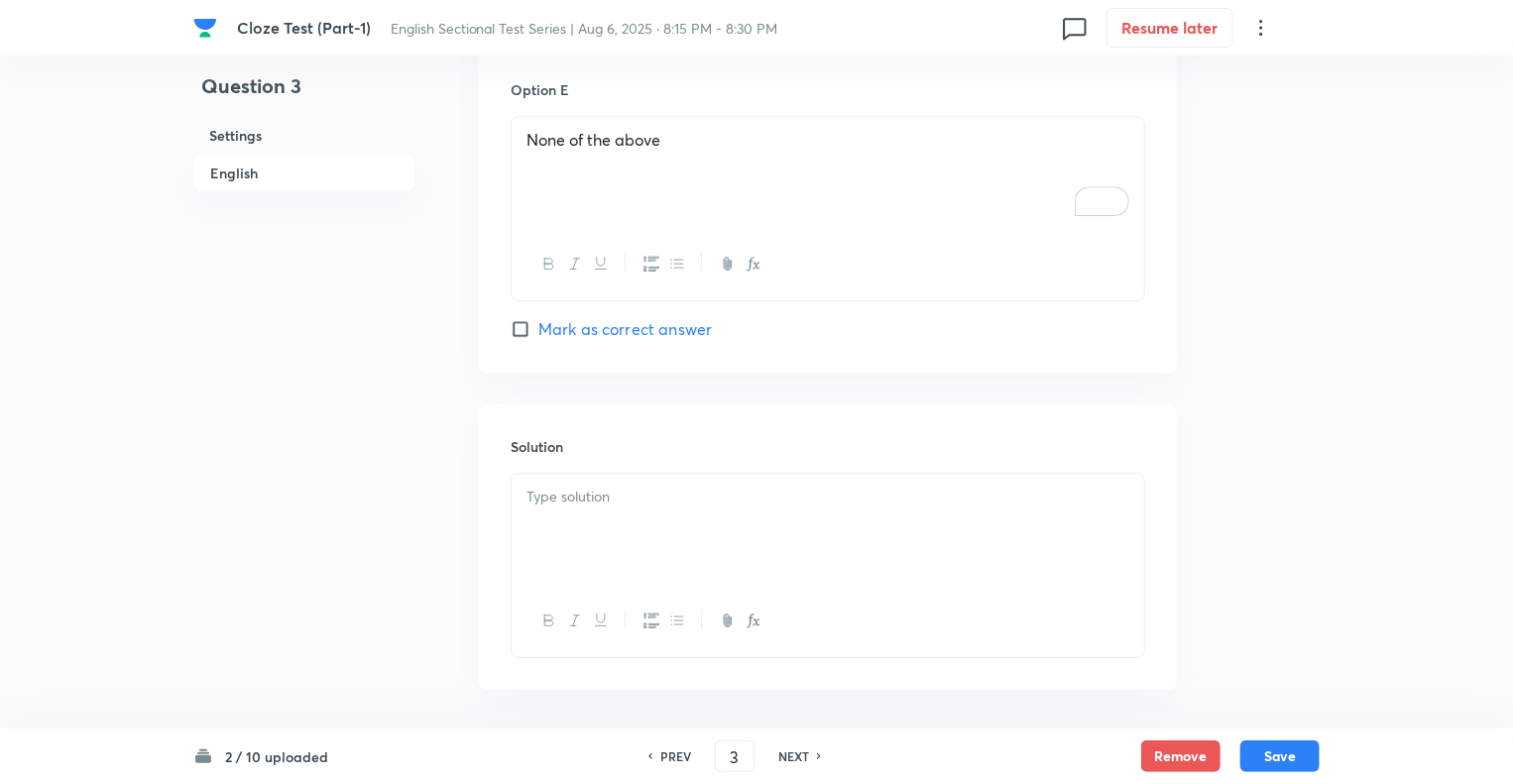 scroll, scrollTop: 3195, scrollLeft: 0, axis: vertical 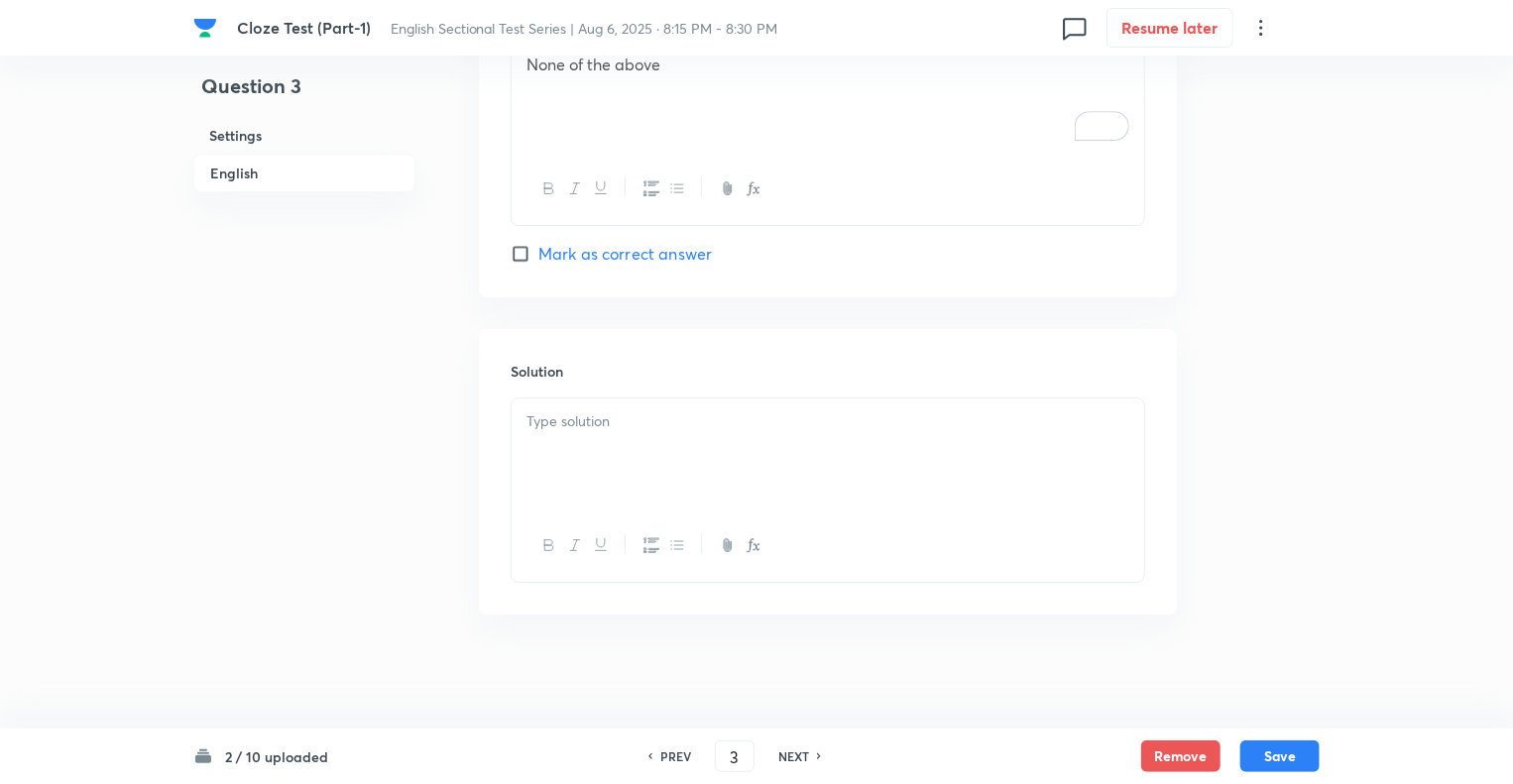 click at bounding box center (828, 454) 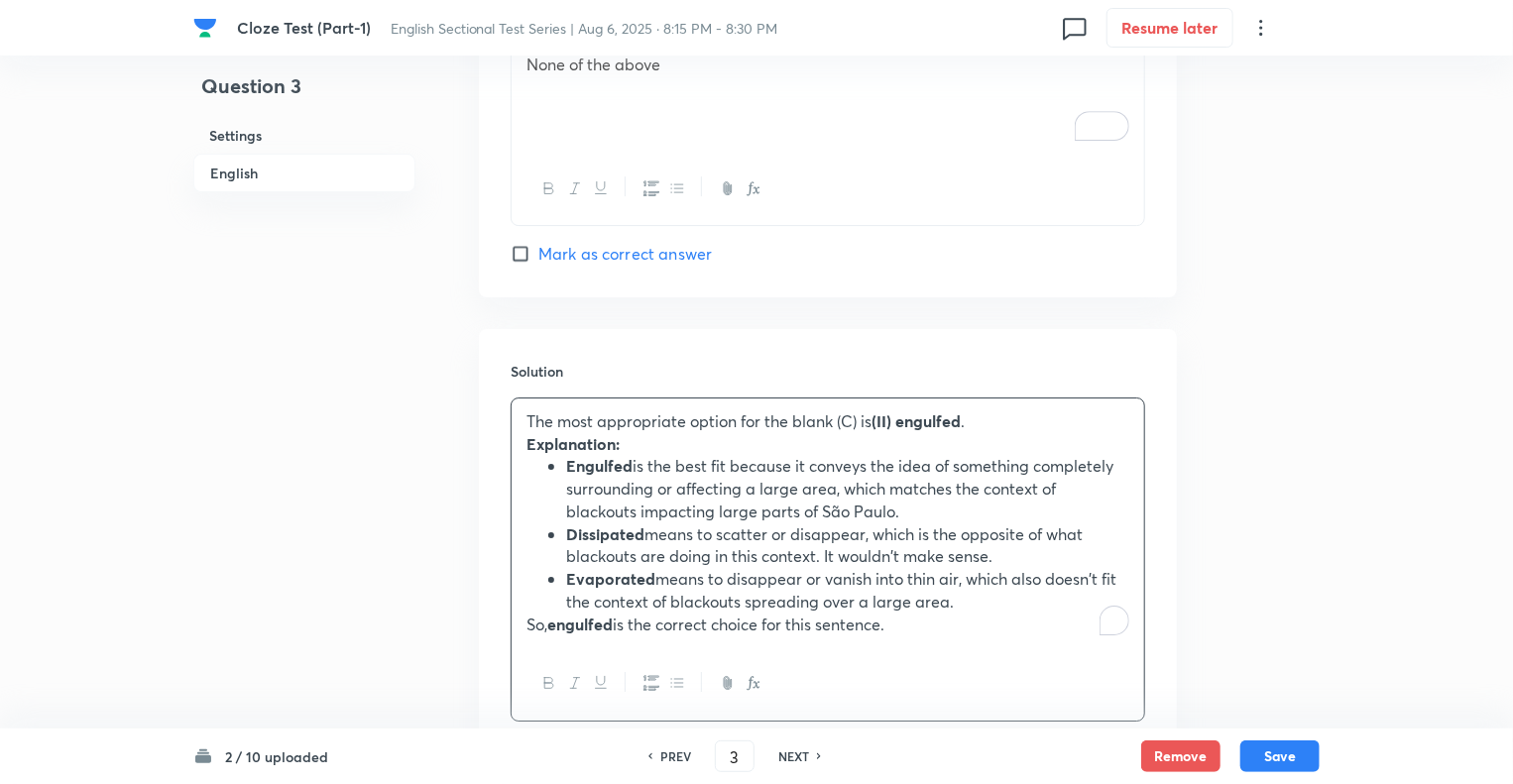 click on "Question 3 Settings English" at bounding box center (304, -1134) 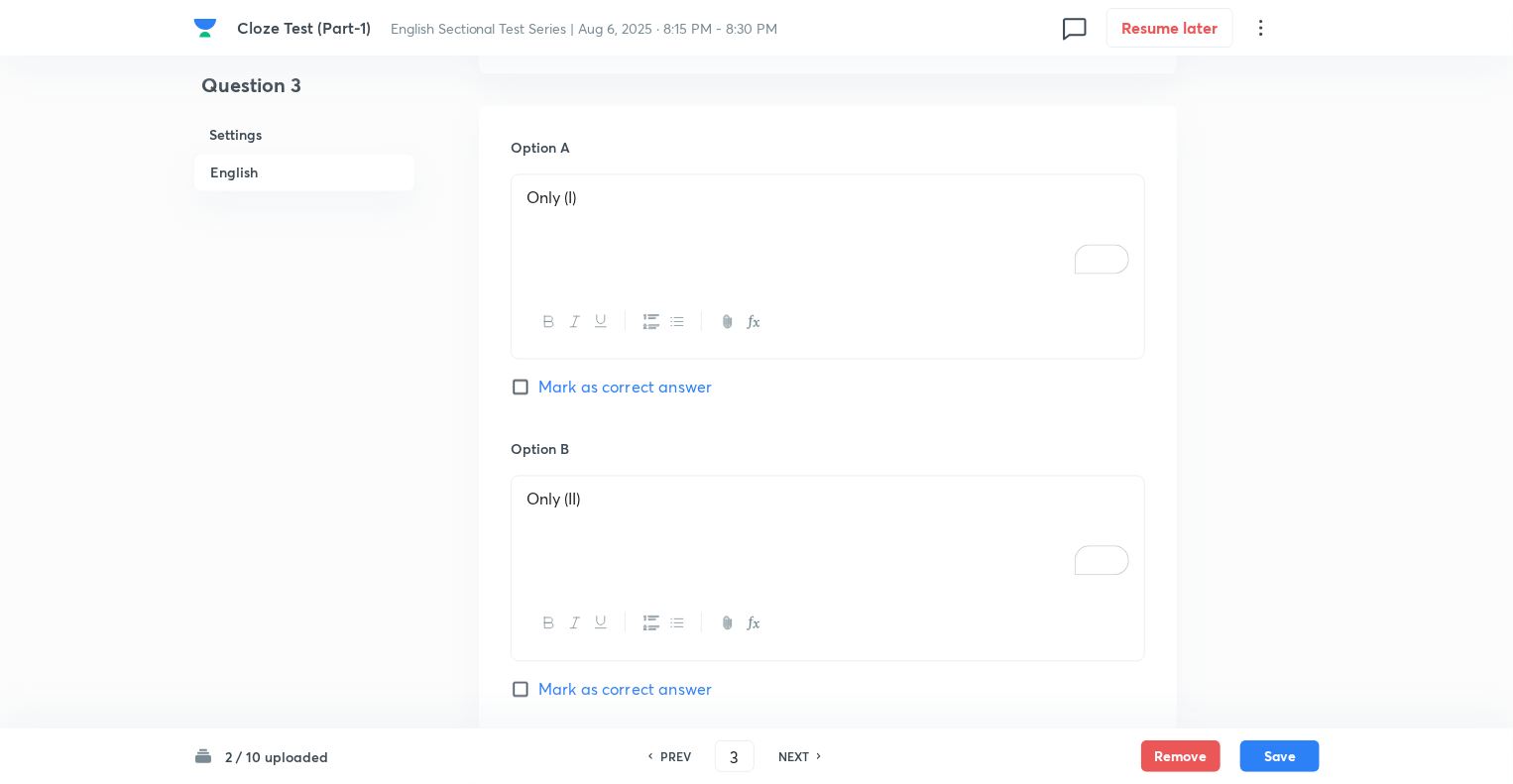 scroll, scrollTop: 1887, scrollLeft: 0, axis: vertical 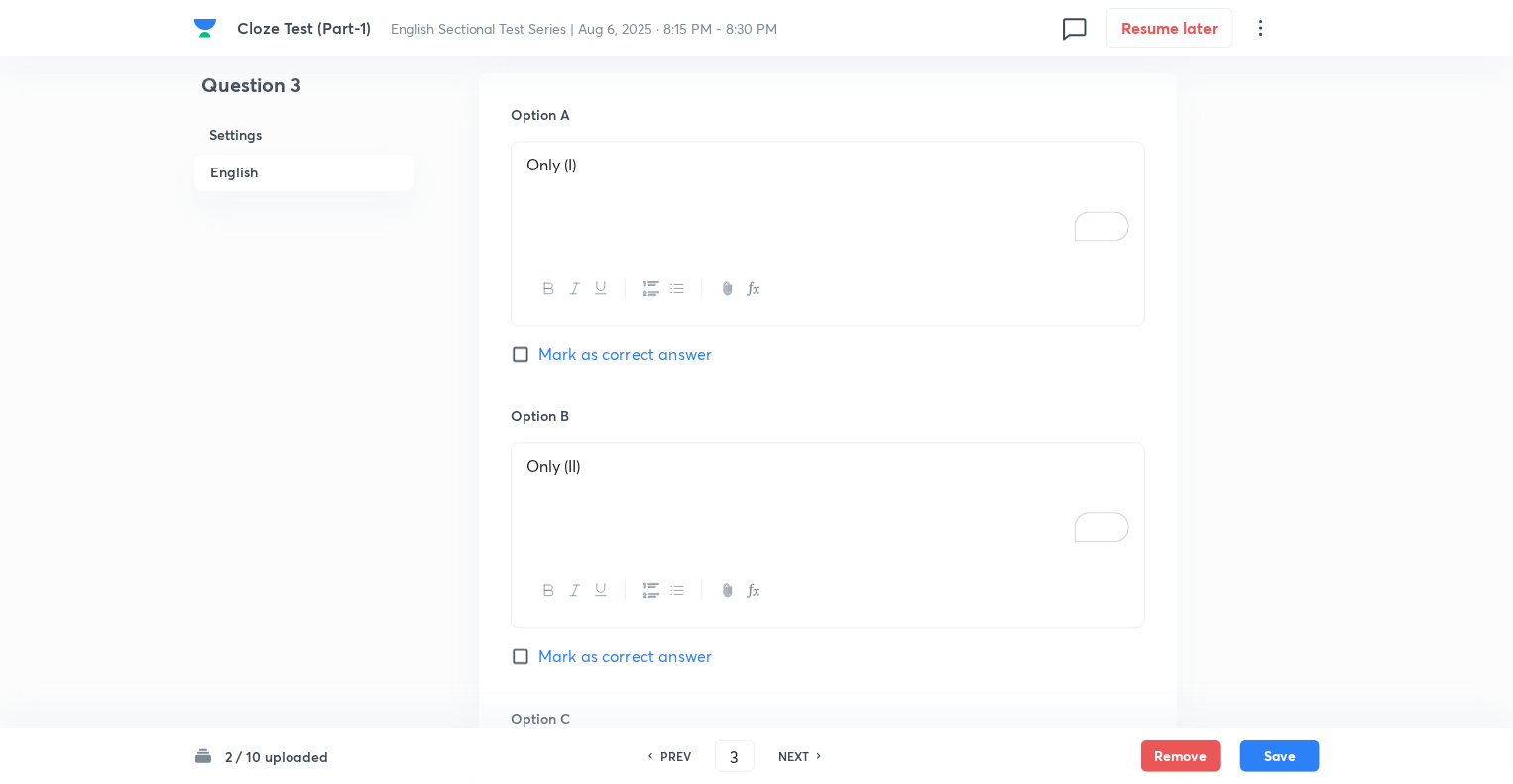 click on "Mark as correct answer" at bounding box center (524, 657) 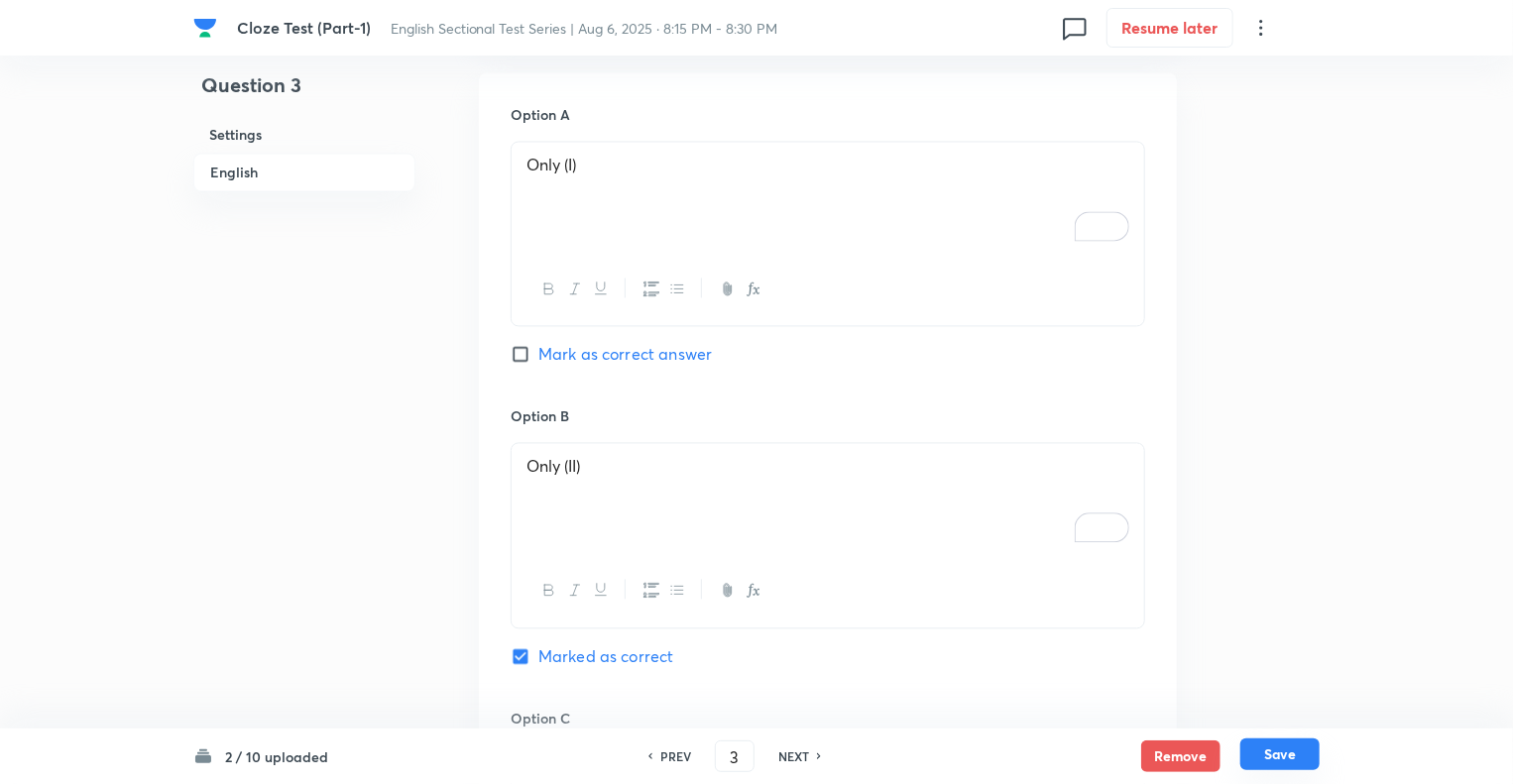 click on "Save" at bounding box center (1280, 754) 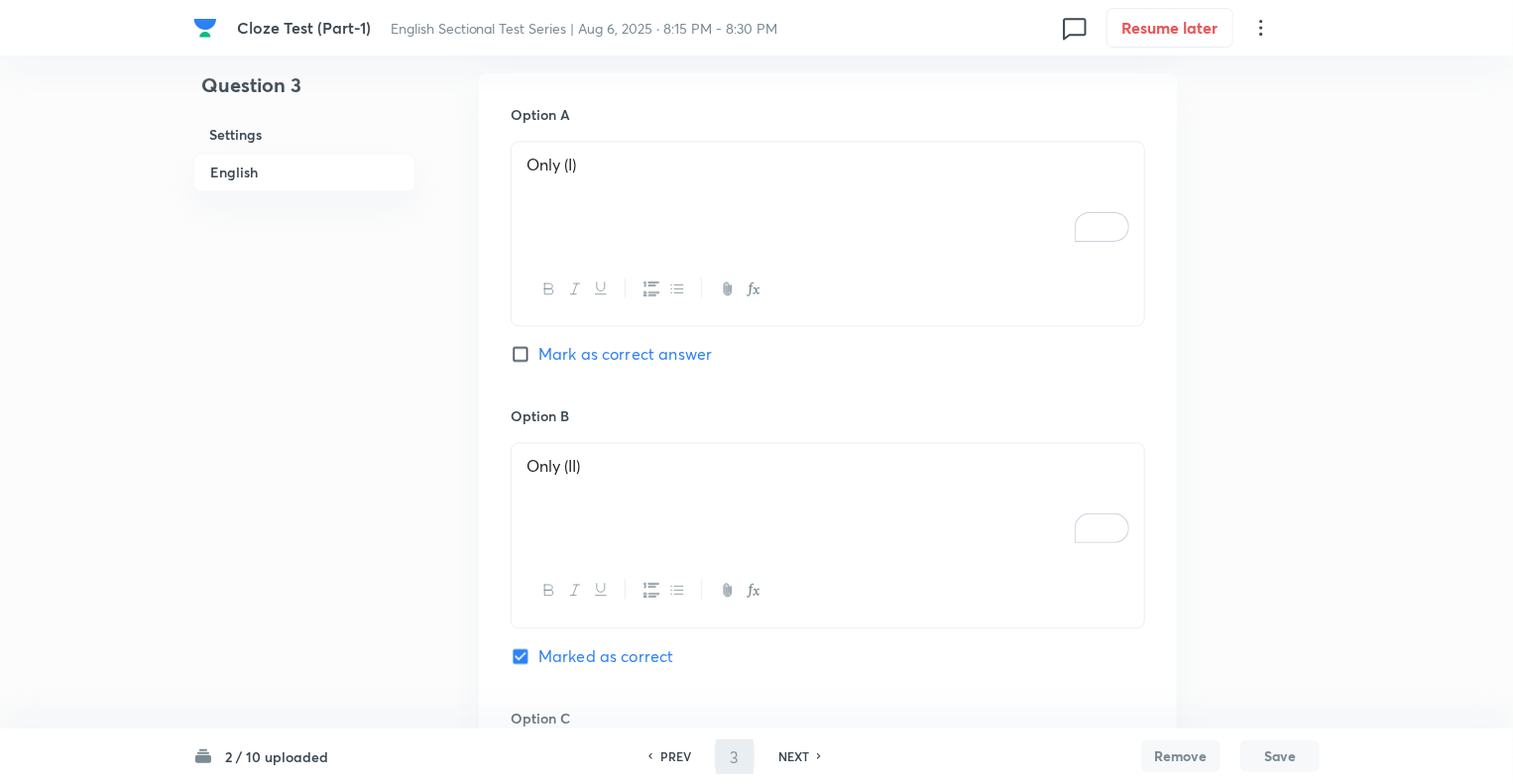 type on "4" 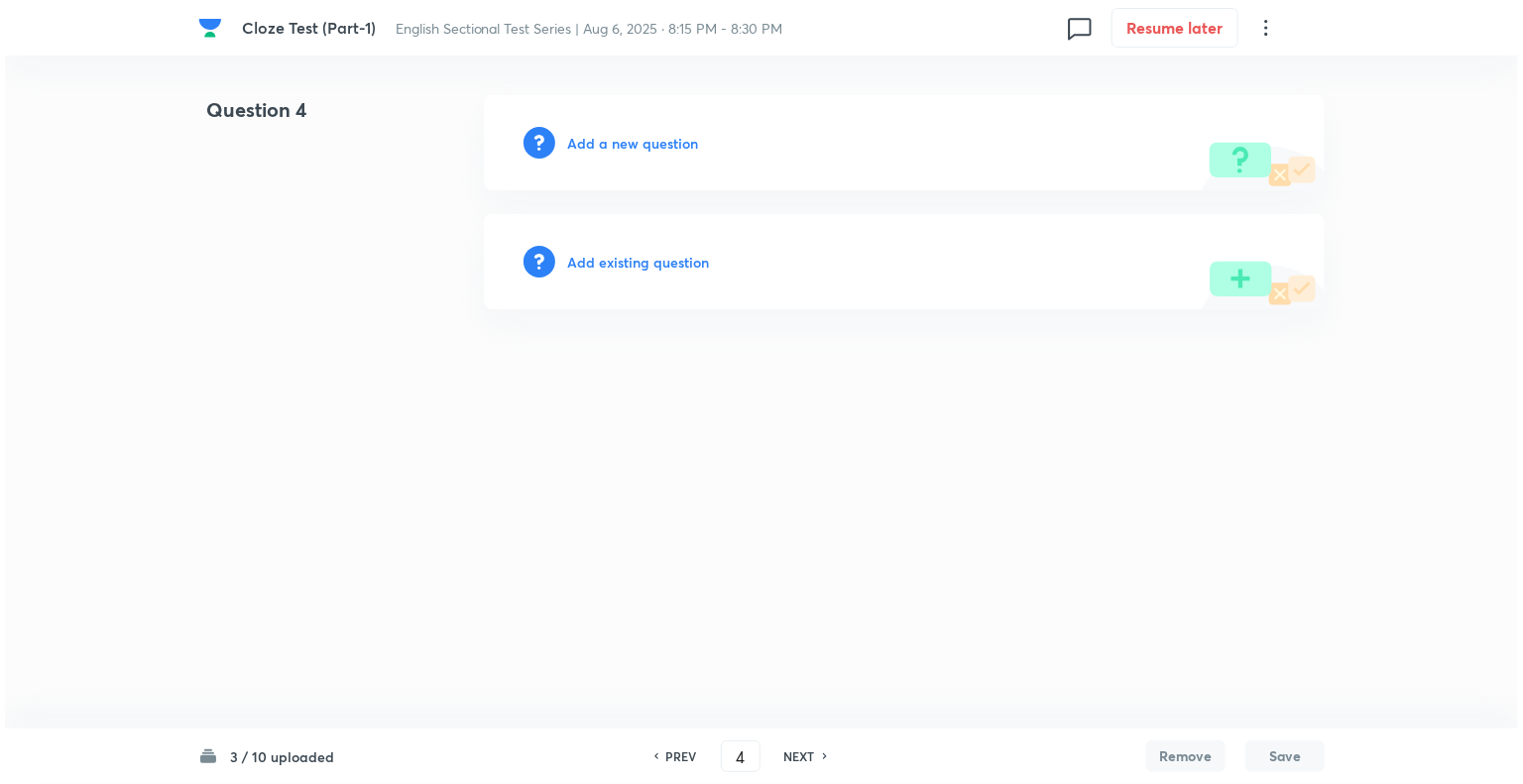 scroll, scrollTop: 0, scrollLeft: 0, axis: both 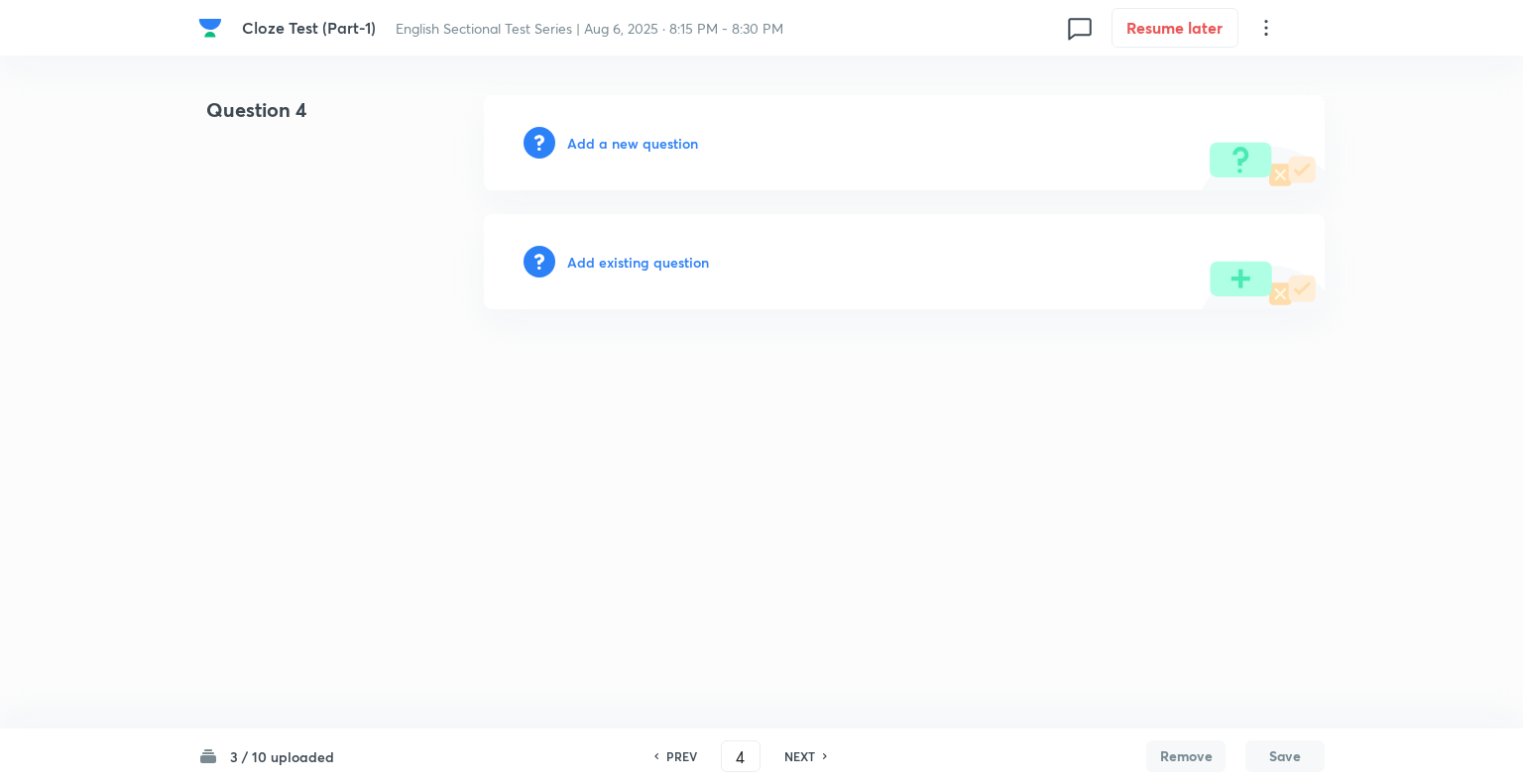 click on "Add a new question" at bounding box center [633, 143] 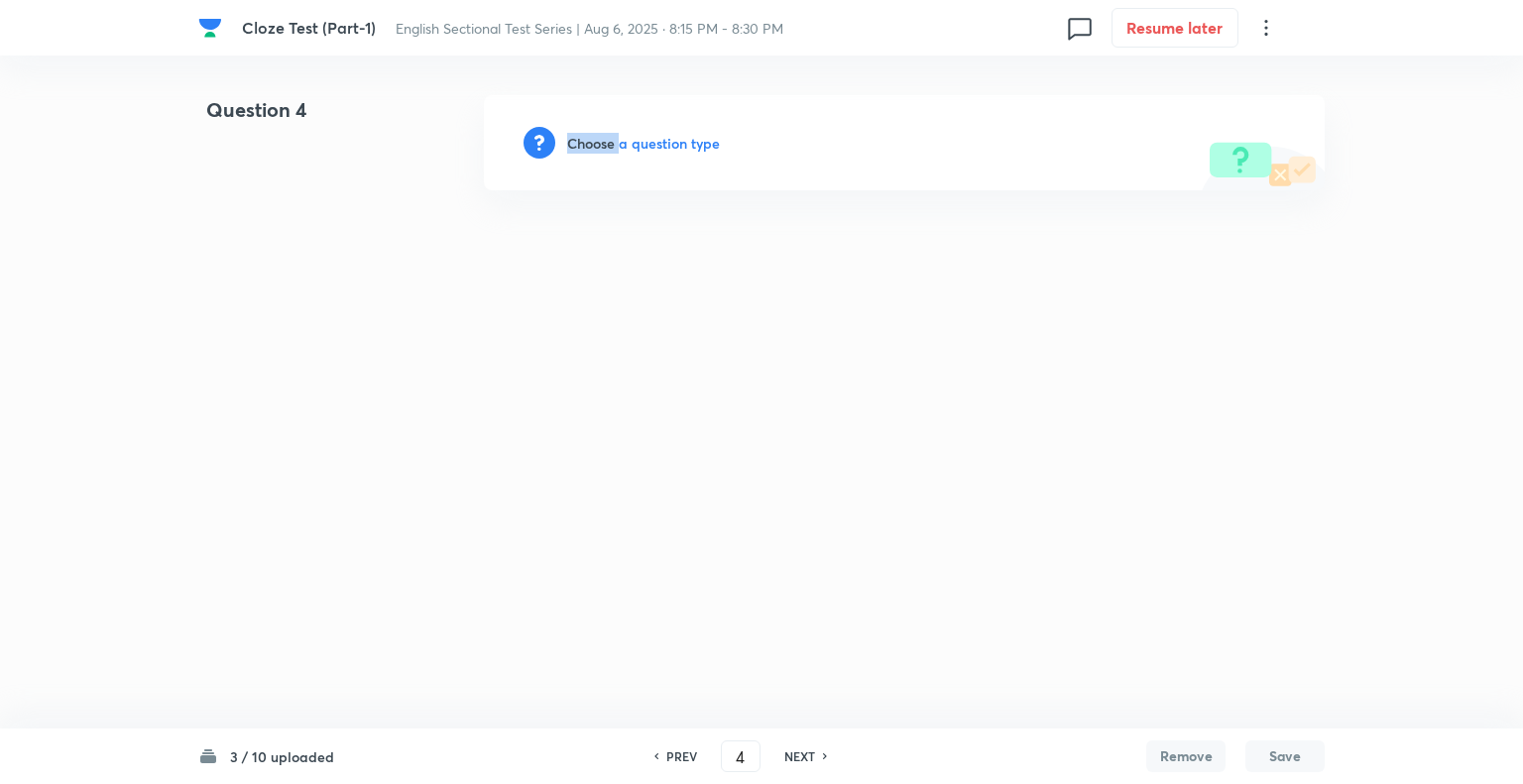 click on "Choose a question type" at bounding box center (644, 143) 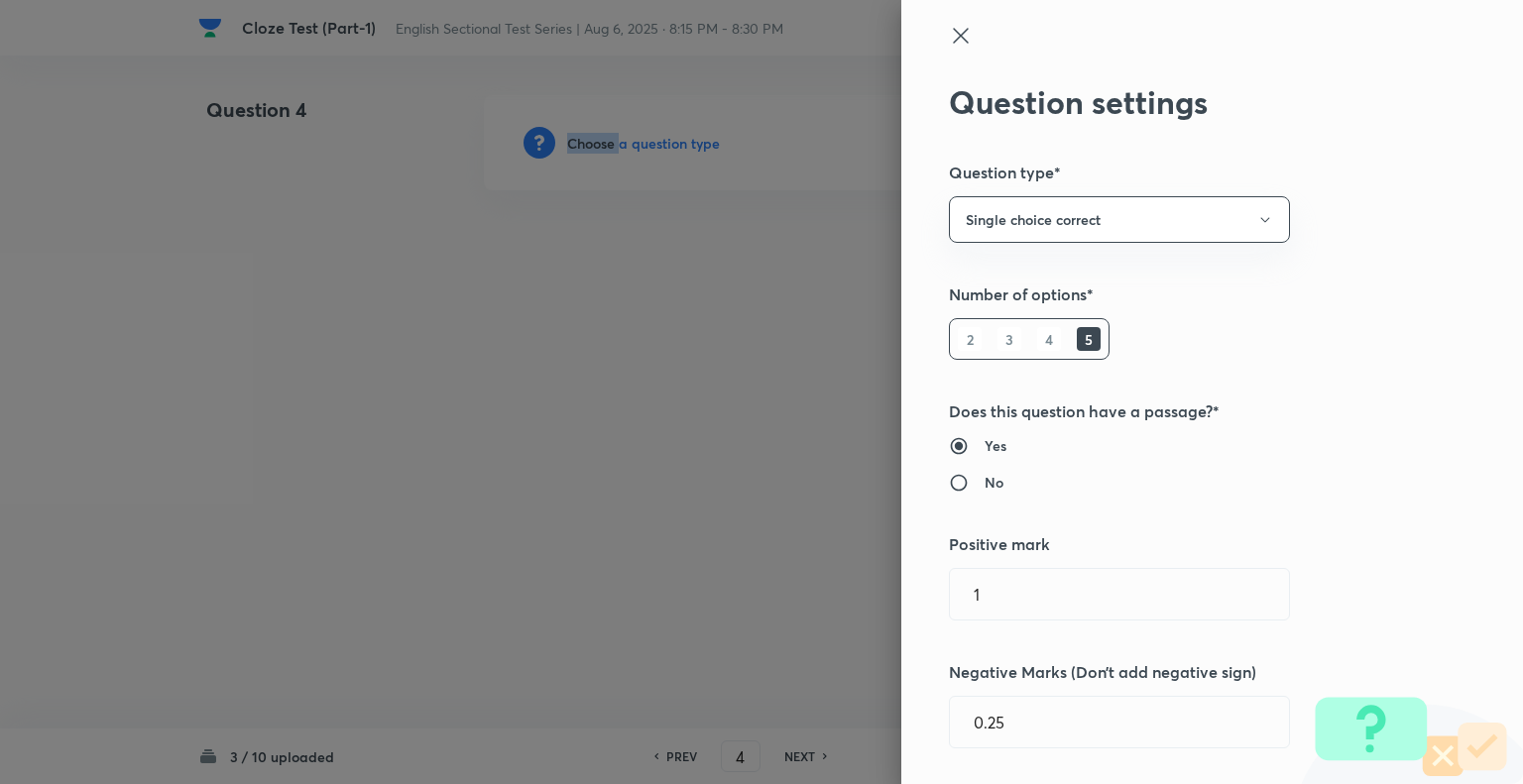 type 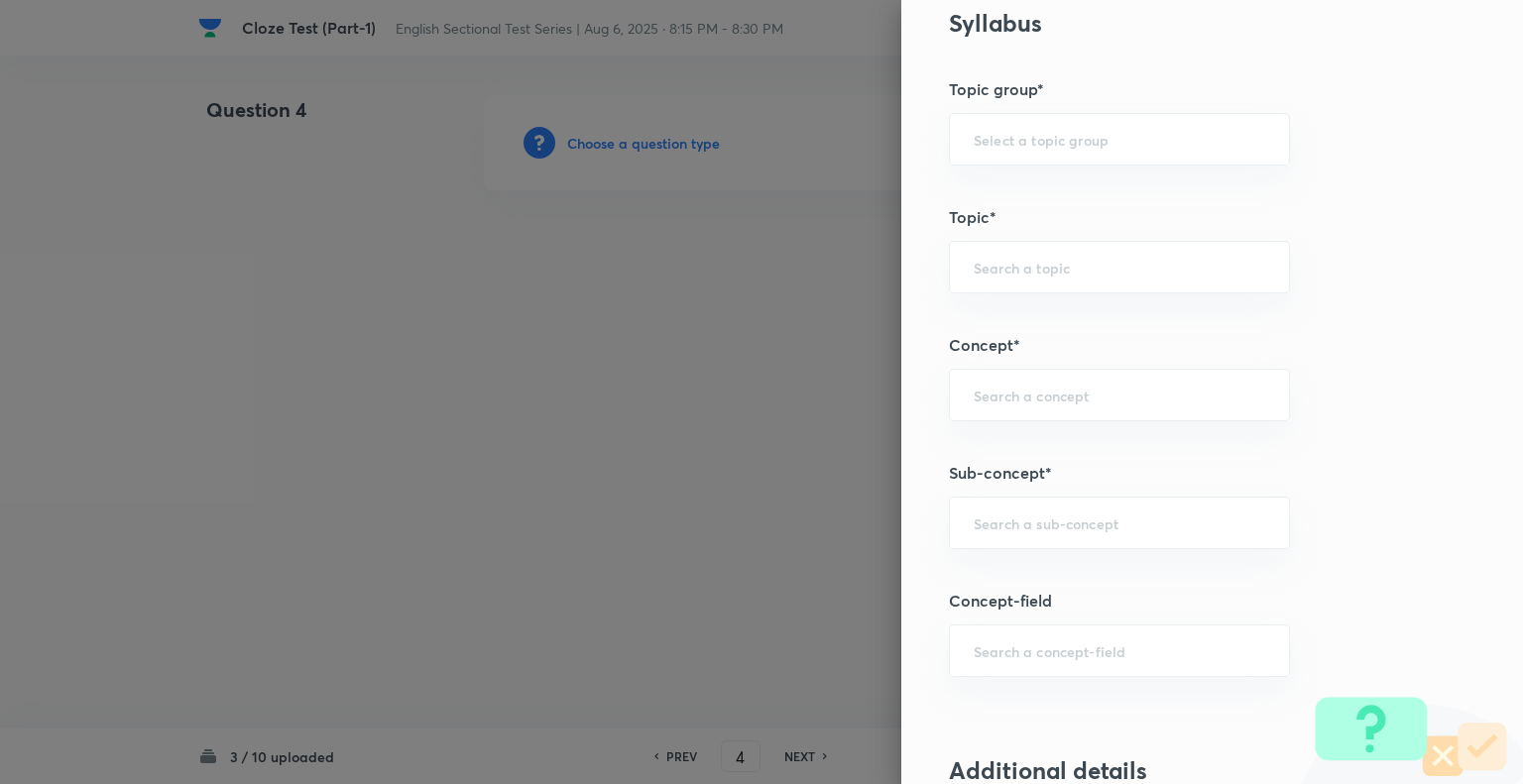 scroll, scrollTop: 839, scrollLeft: 0, axis: vertical 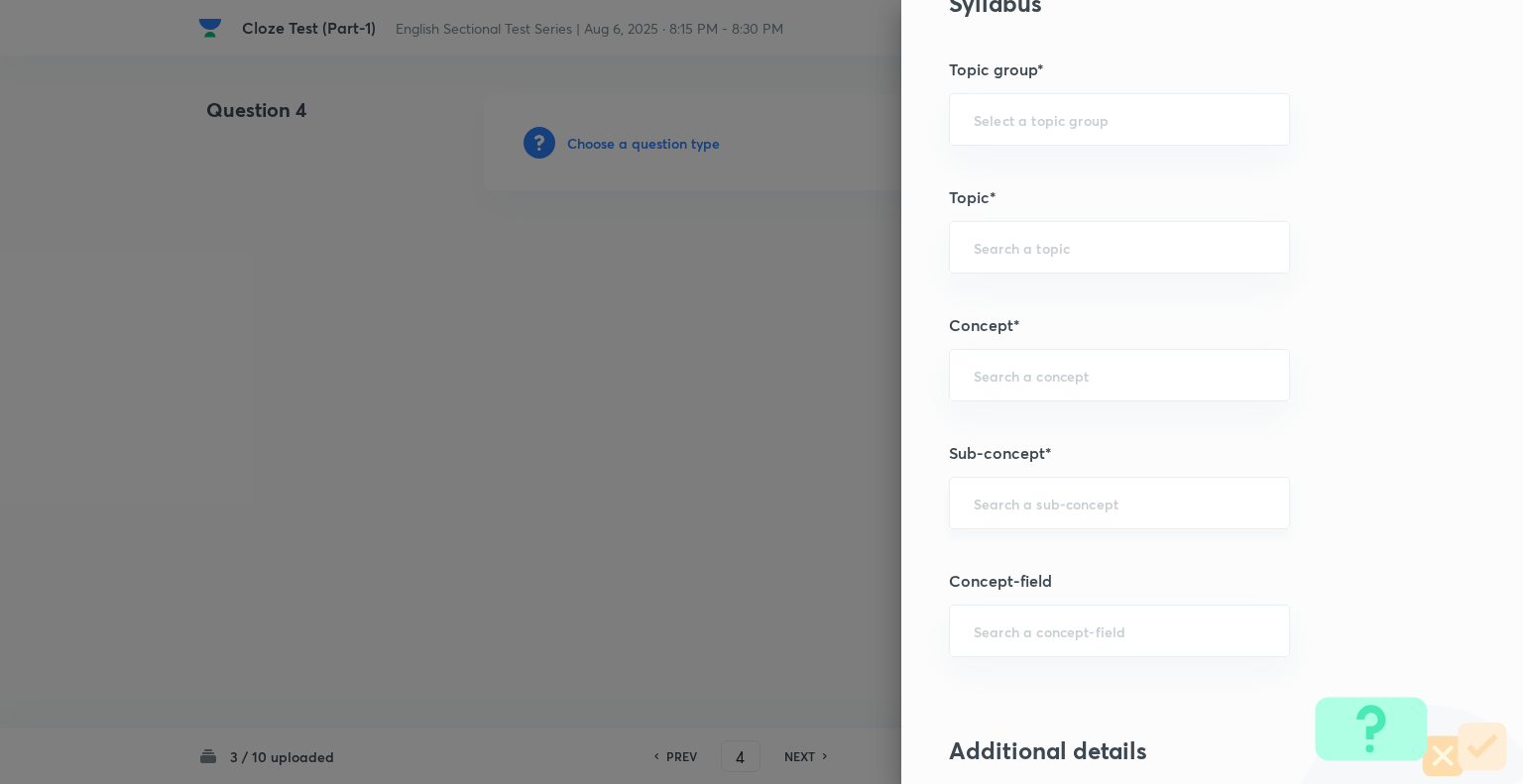 click on "​" at bounding box center [1119, 503] 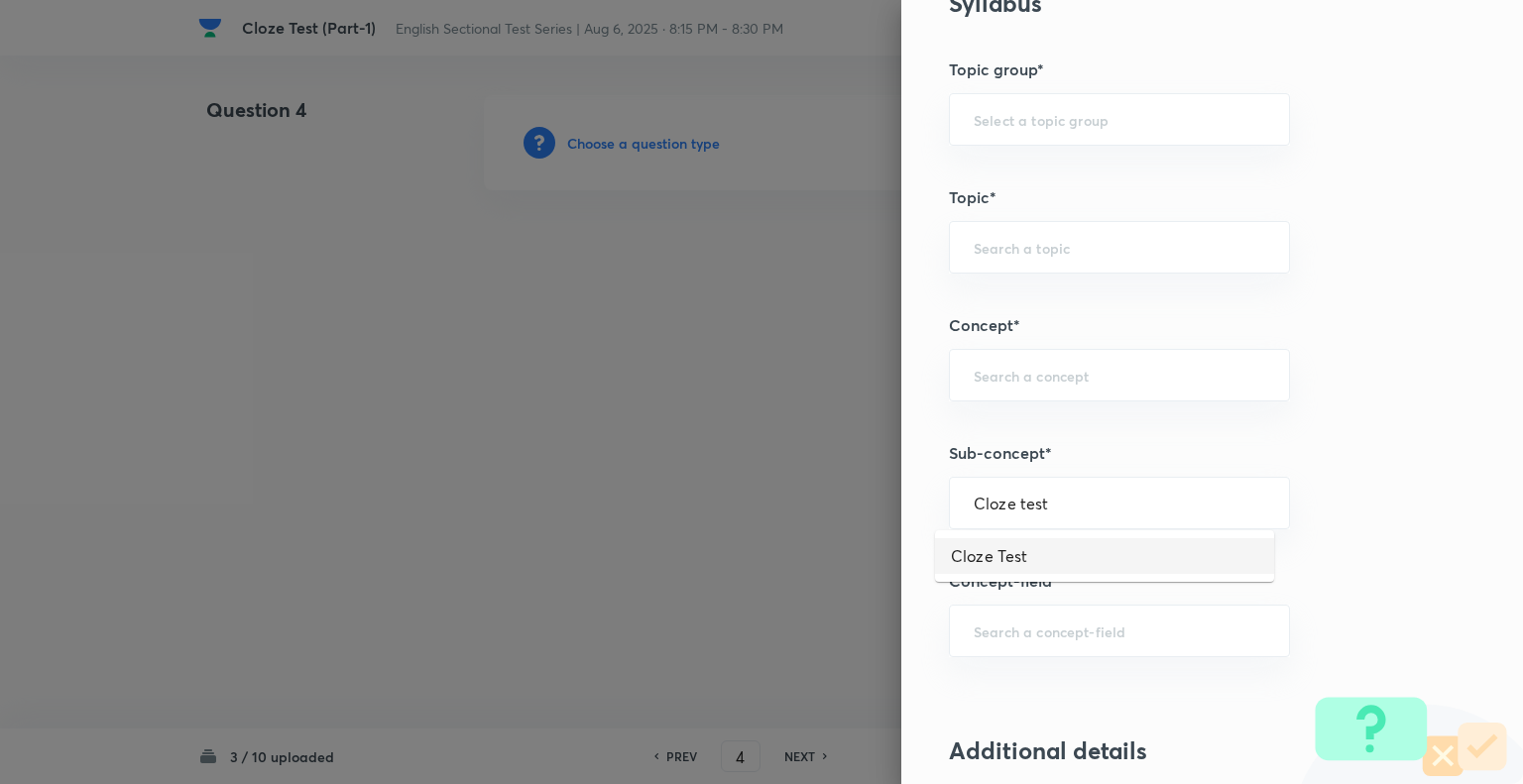 click on "Cloze Test" at bounding box center (1105, 556) 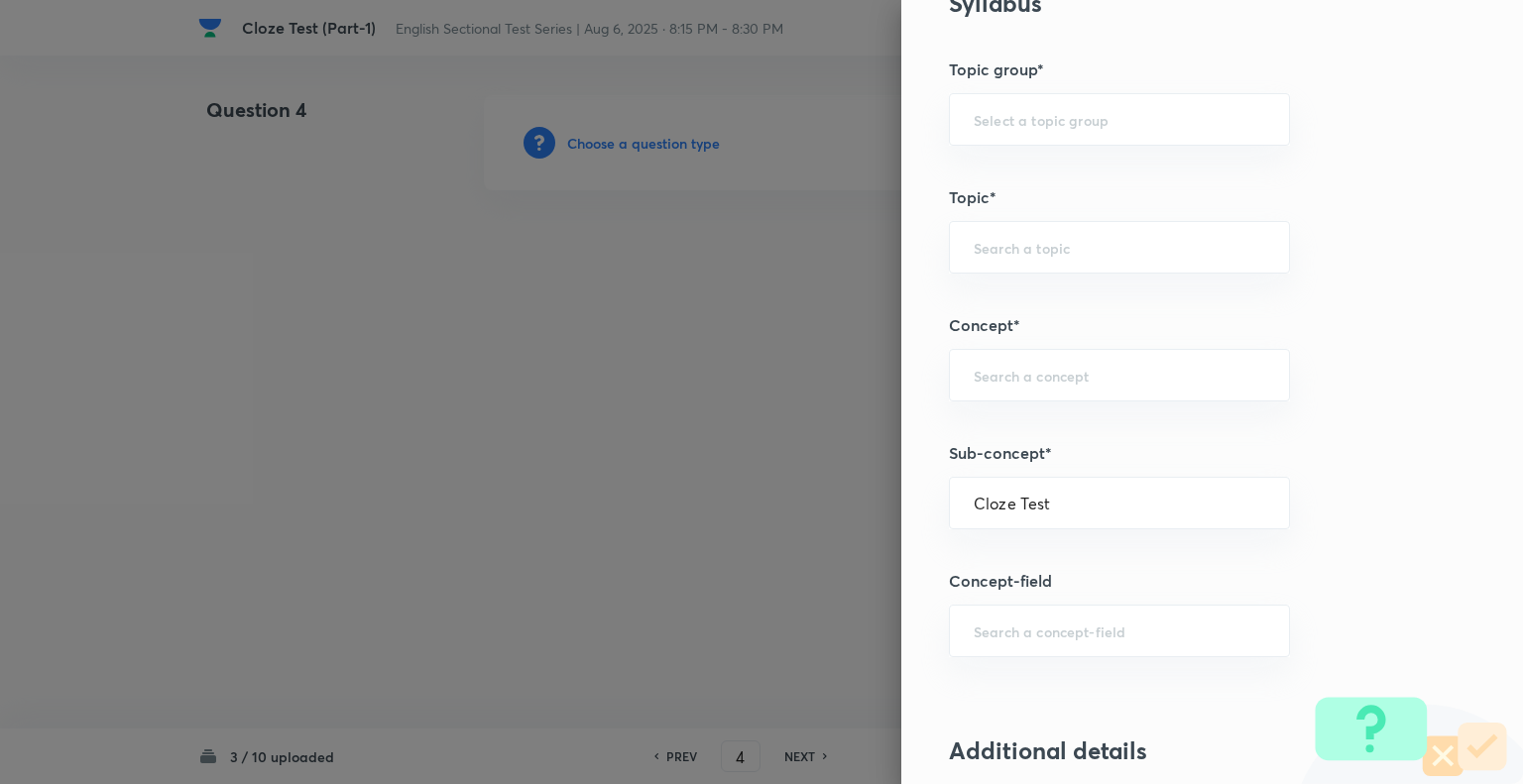 type on "English Language" 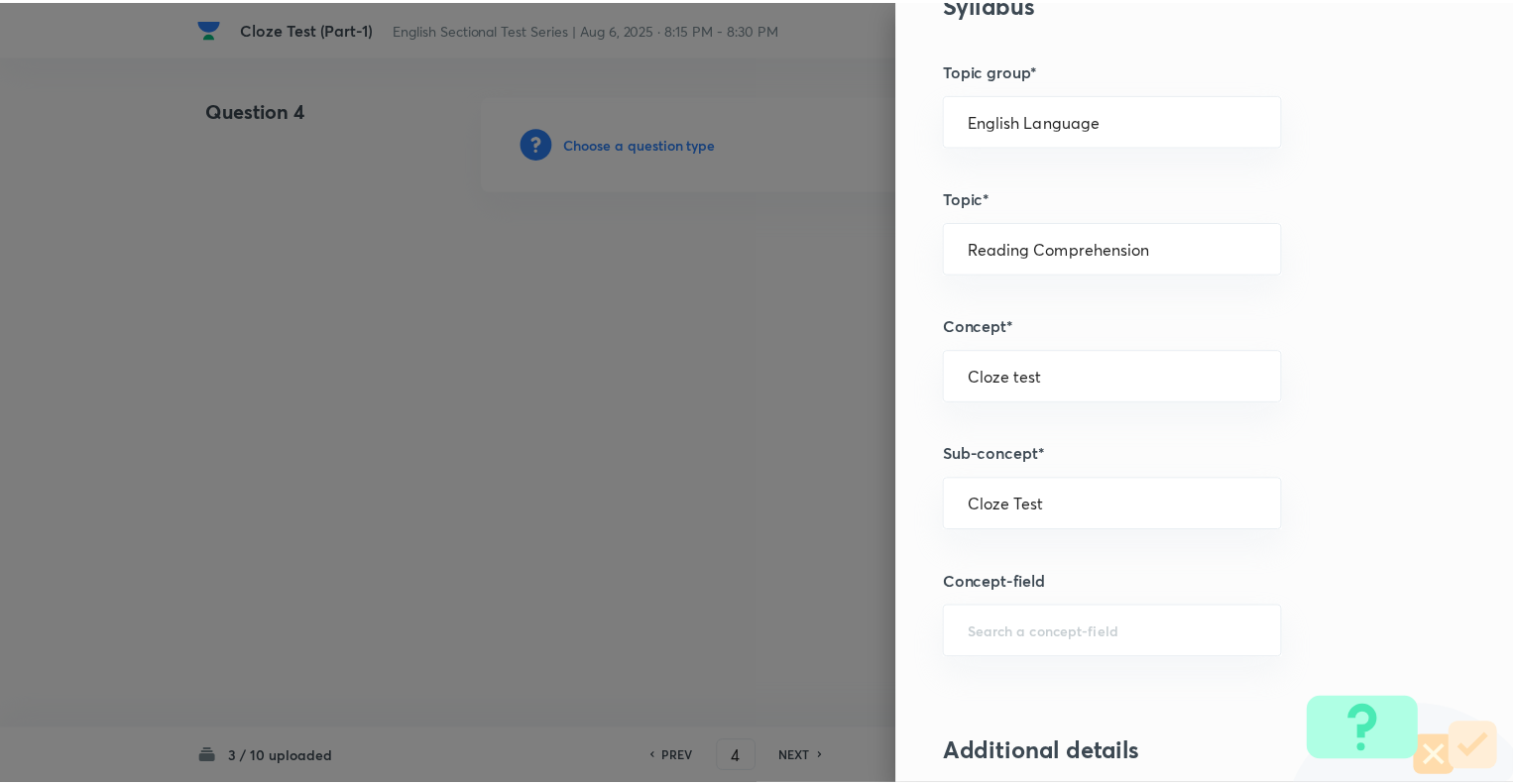 scroll, scrollTop: 1914, scrollLeft: 0, axis: vertical 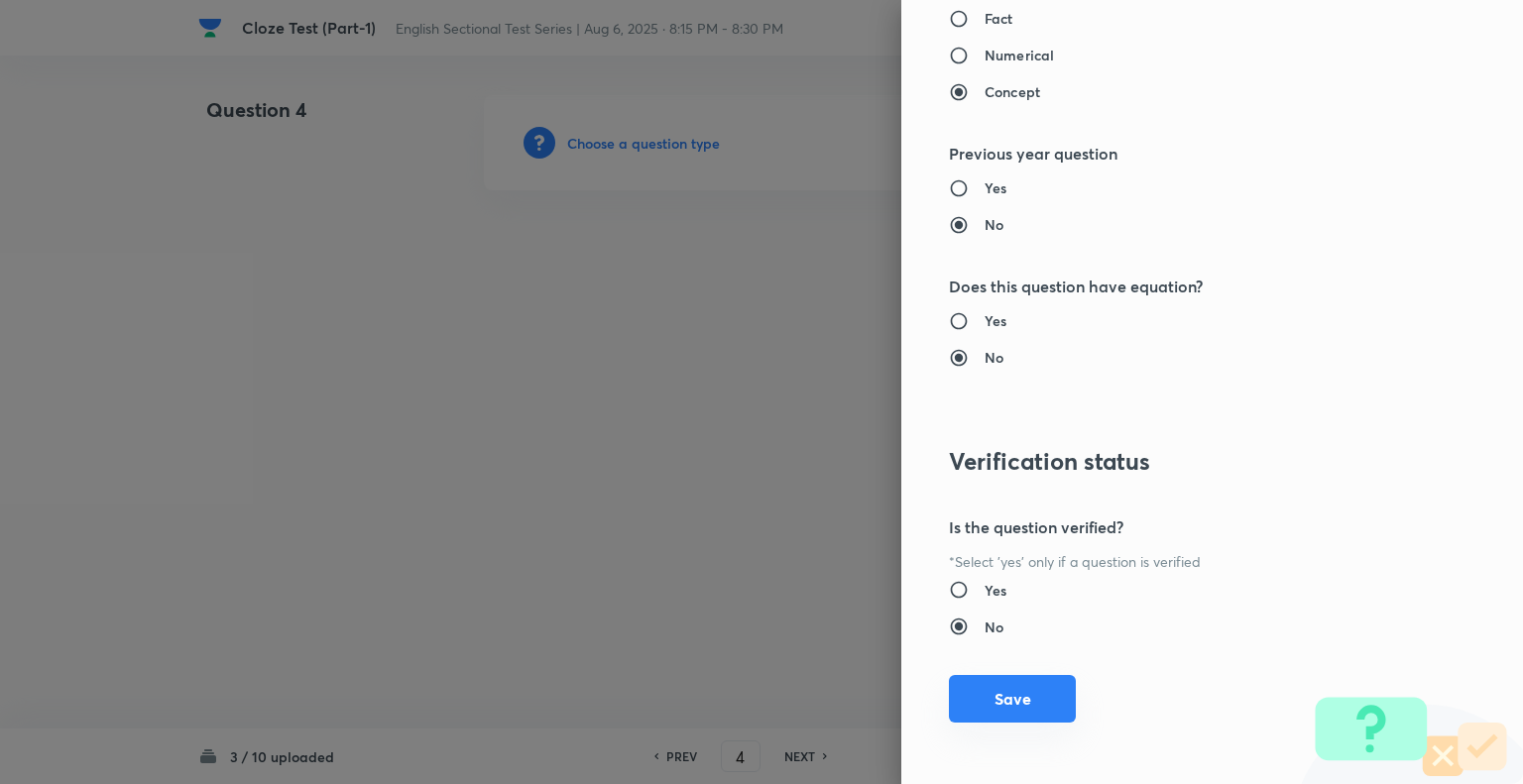 click on "Save" at bounding box center [1012, 699] 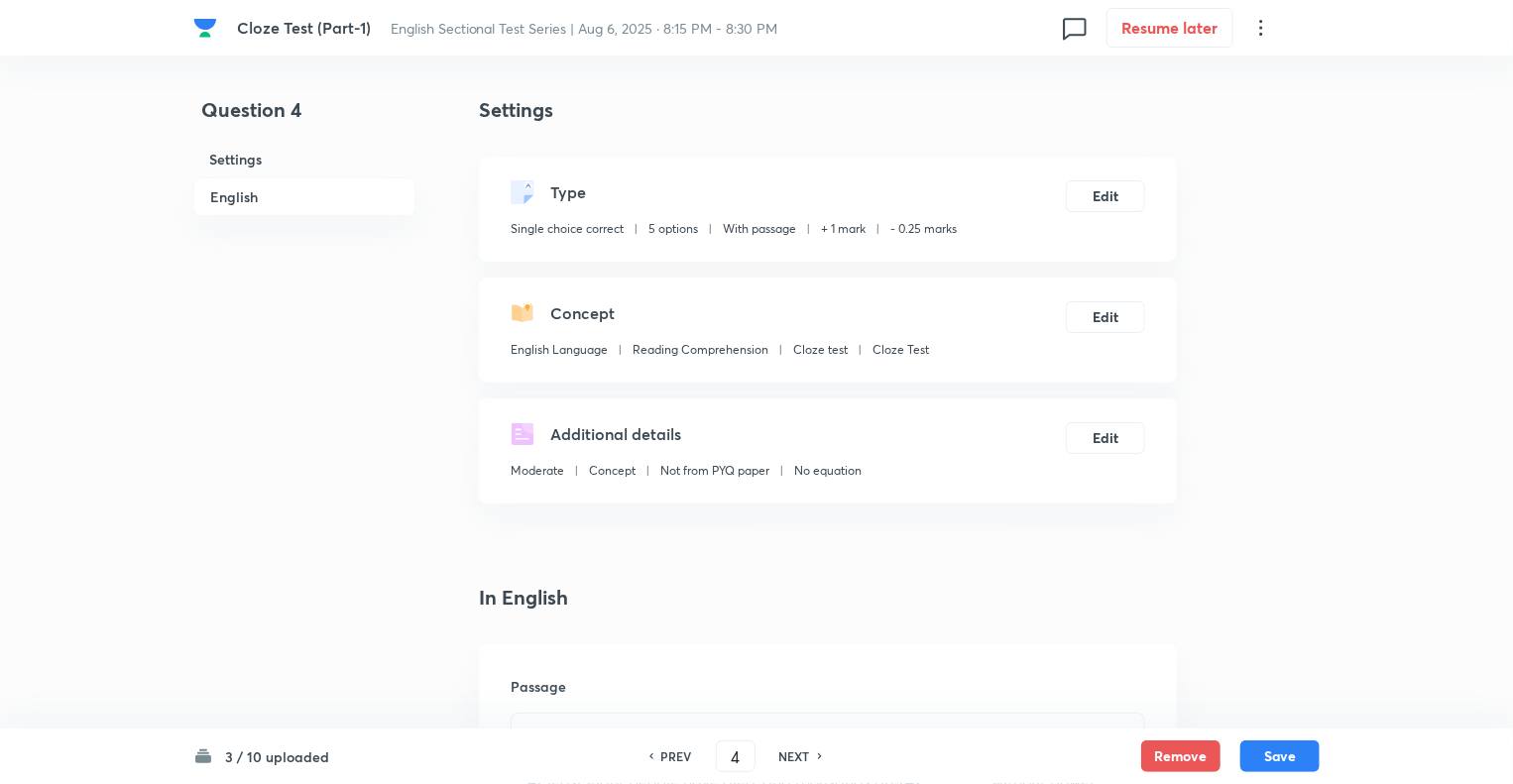 click on "Question 4 Settings English Settings Type Single choice correct 5 options With passage + 1 mark - 0.25 marks Edit Concept English Language Reading Comprehension Cloze test Cloze Test Edit Additional details Moderate Concept Not from PYQ paper No equation Edit In English Passage Cloze Test: At least eight people have died, and thousands are  (A)_________  without power after violent storms swept across Brazil on Friday. Central and south-eastern parts of the country have been hit by winds of up to 100 km/h (60 mph) and daily rainfall reaching up to 10 cm (4 in), according to the National Institute of Meteorology. Seven people are known to have died in São Paulo, Brazil's most populous state, mainly due to falling trees and infrastructure damage from the strong winds and heavy rainfall. Residents in the south-eastern state described the unexpected  (B) _________  as brief but very intense. Blackouts have  (C) _________  Dry weather has  (D) ________  (E) _________  major cities with smoke. Question Option A" at bounding box center (756, 1979) 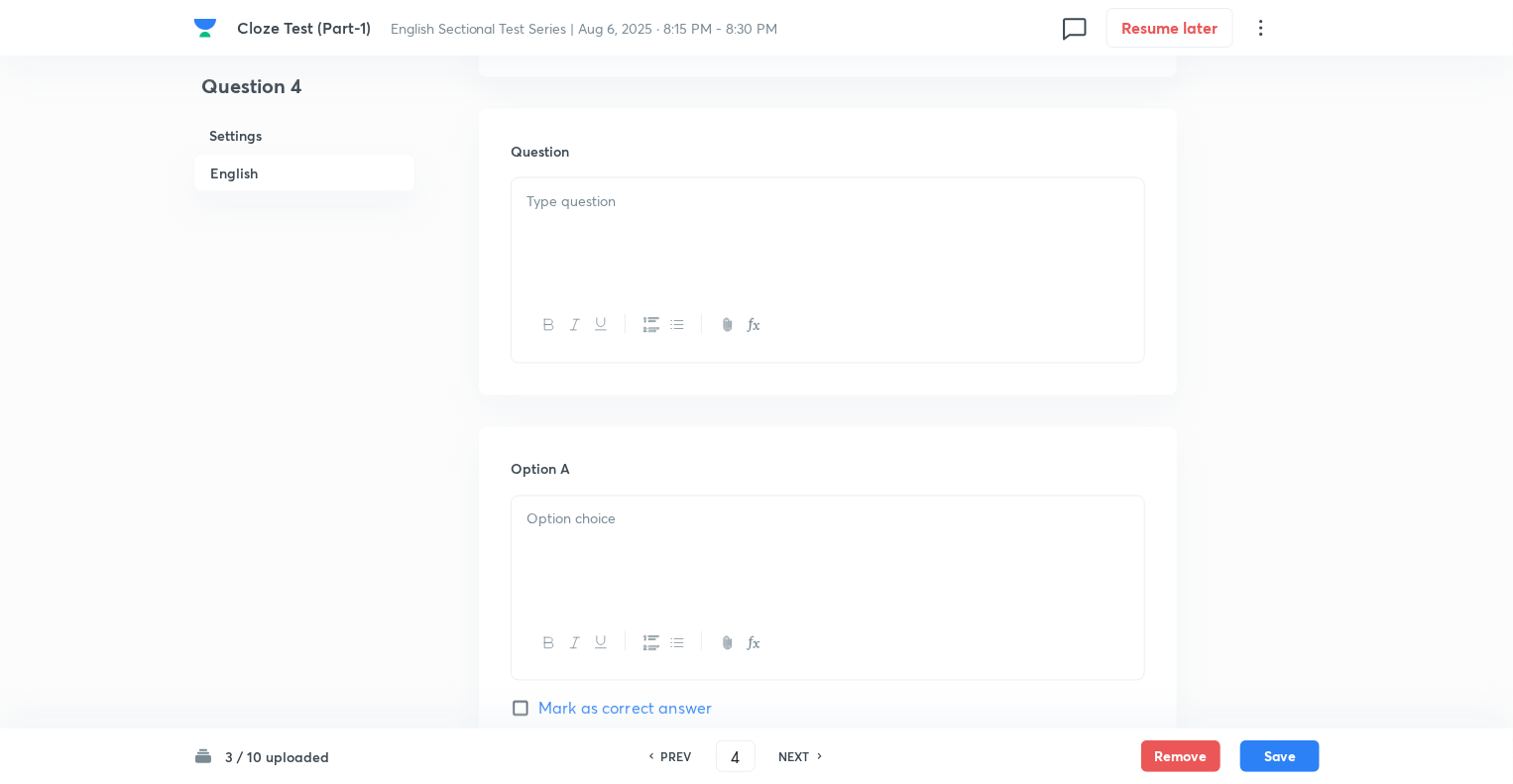 scroll, scrollTop: 1546, scrollLeft: 0, axis: vertical 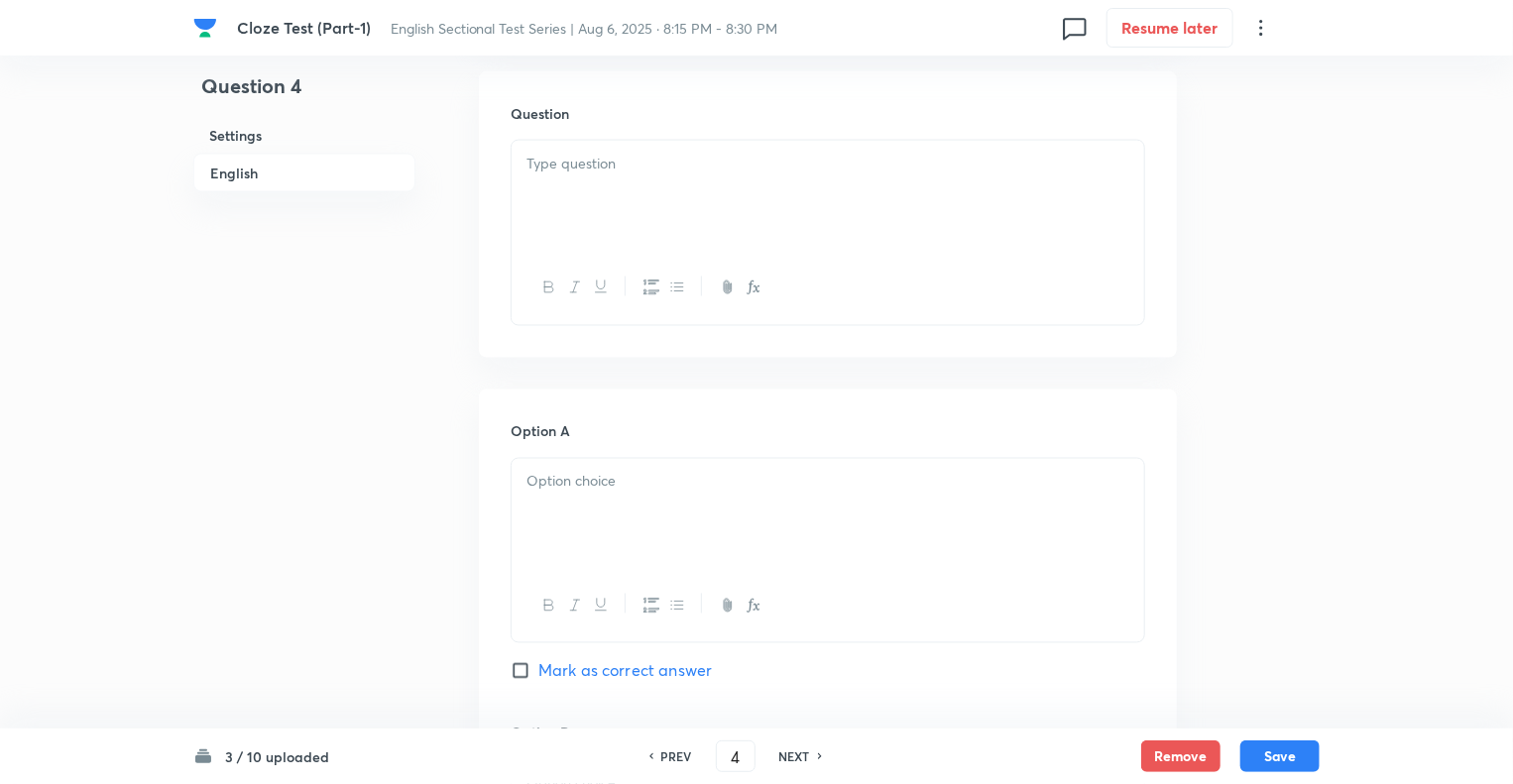 click at bounding box center [828, 196] 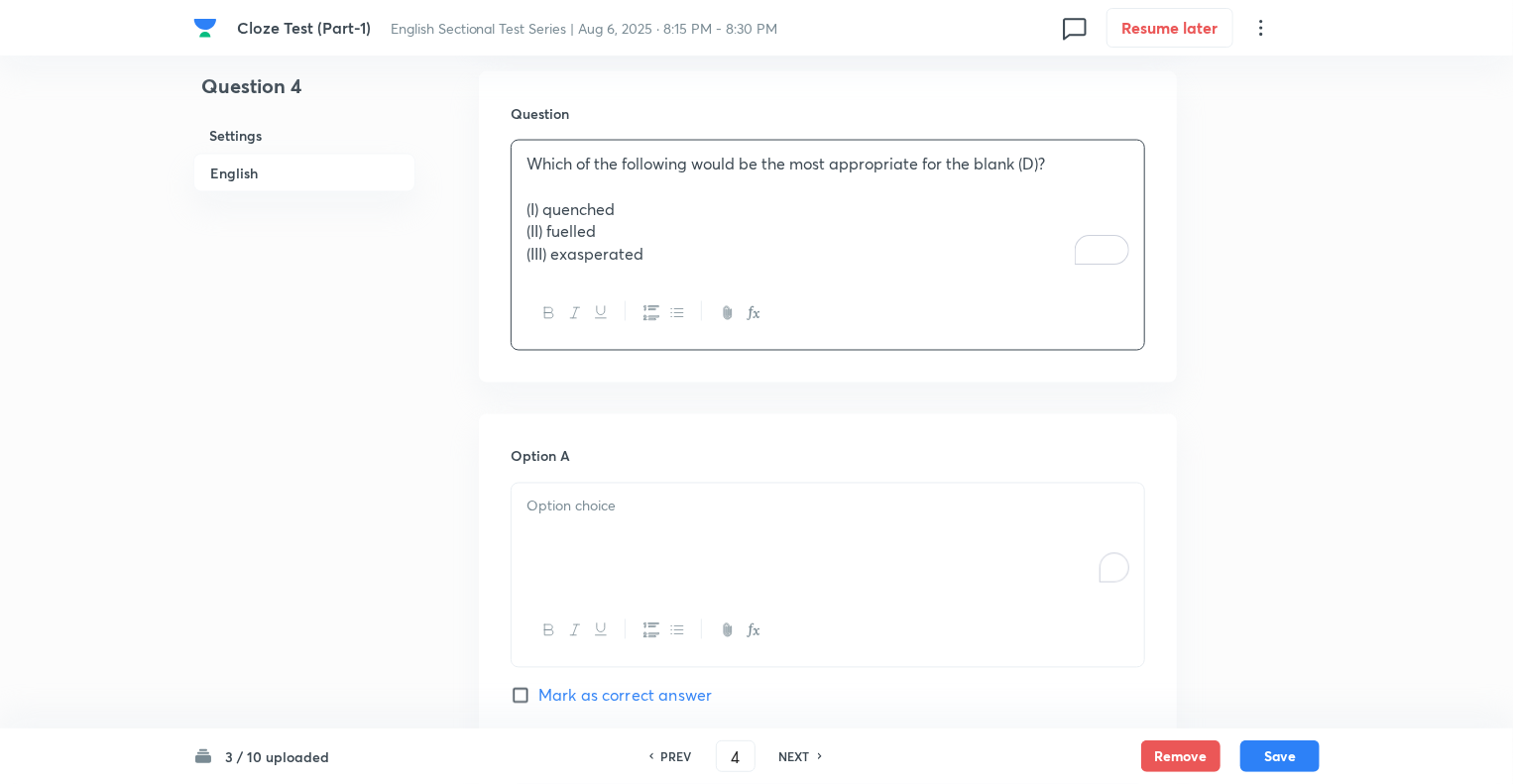 click at bounding box center [828, 539] 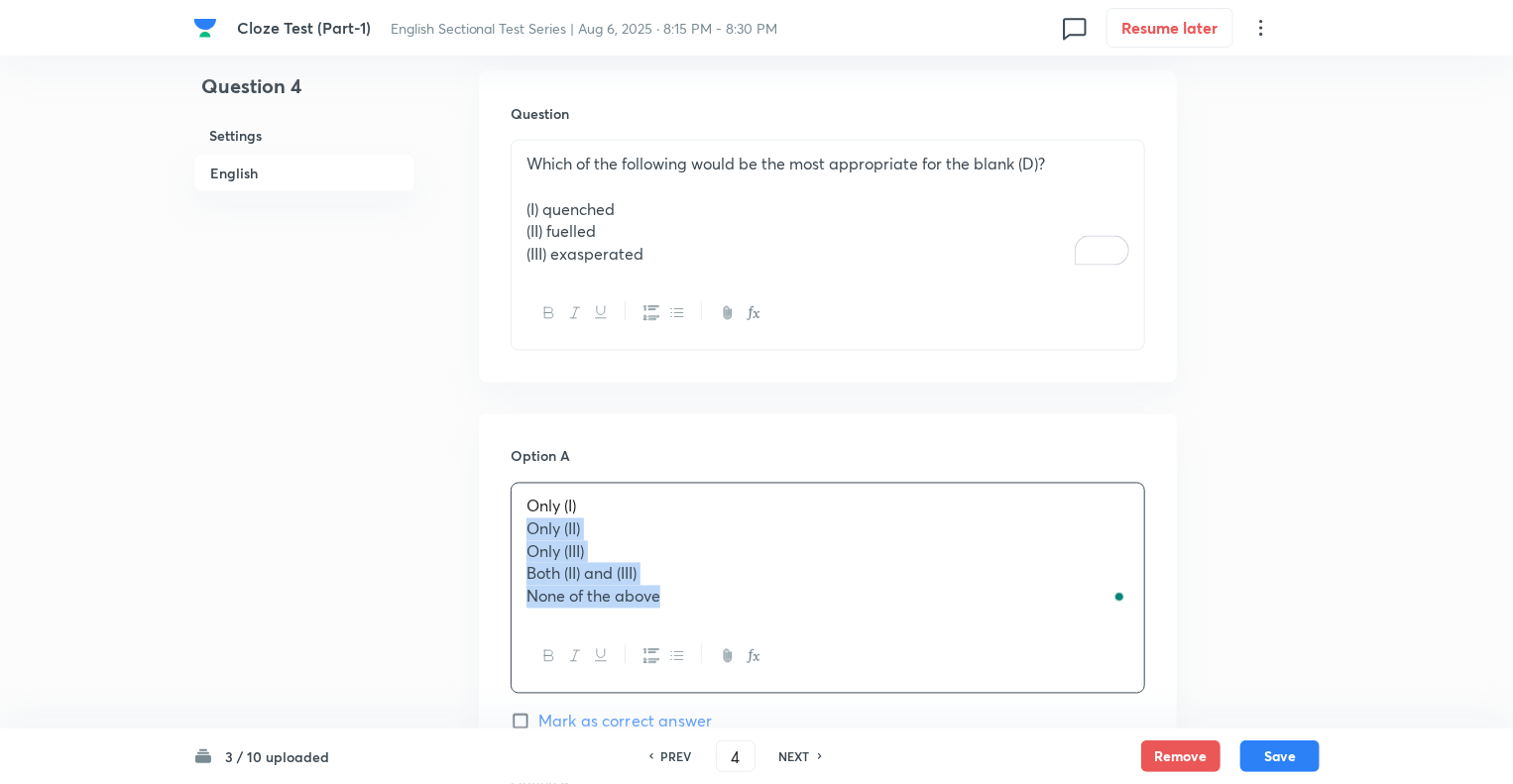 drag, startPoint x: 628, startPoint y: 592, endPoint x: 513, endPoint y: 531, distance: 130.1768 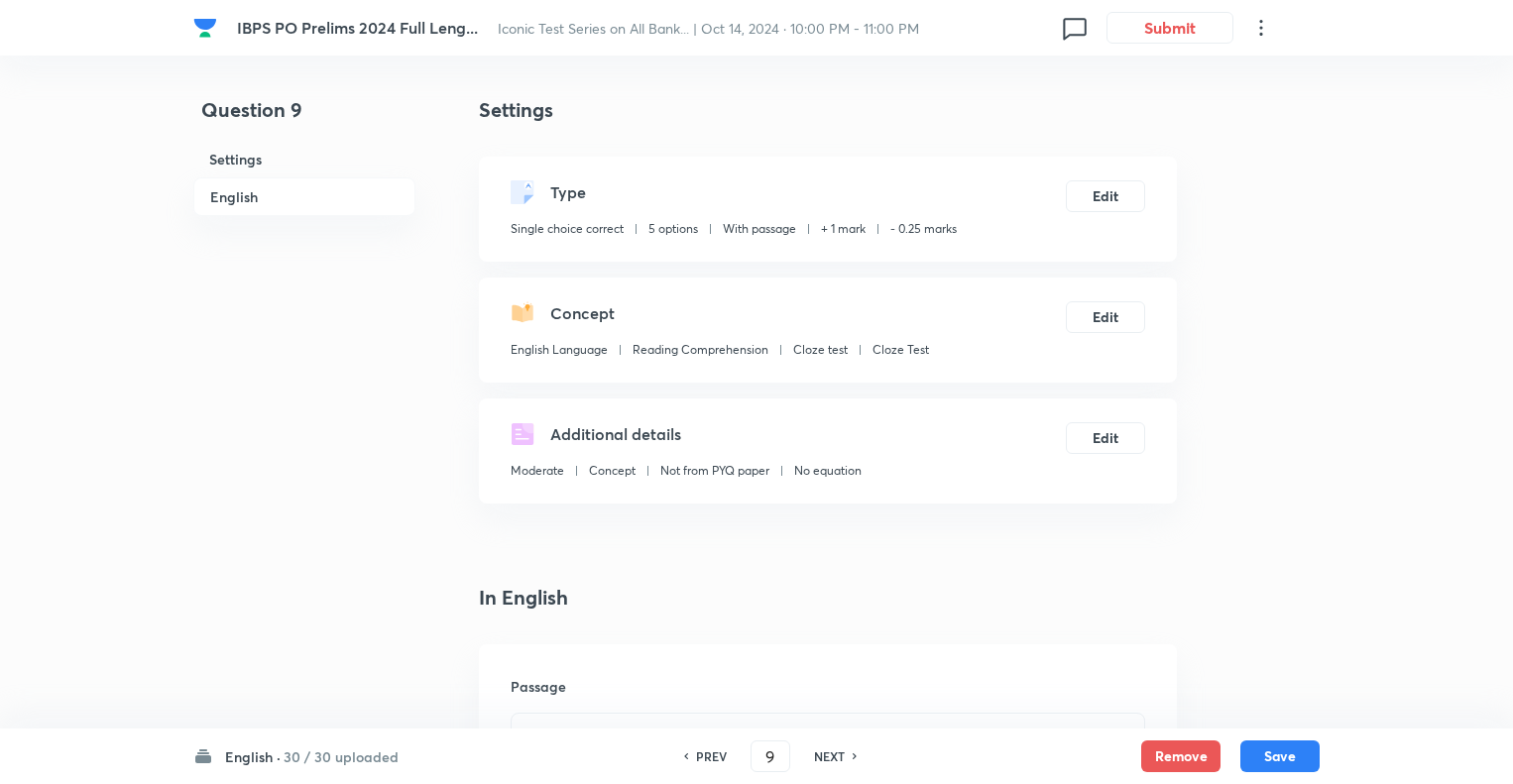 scroll, scrollTop: 2208, scrollLeft: 0, axis: vertical 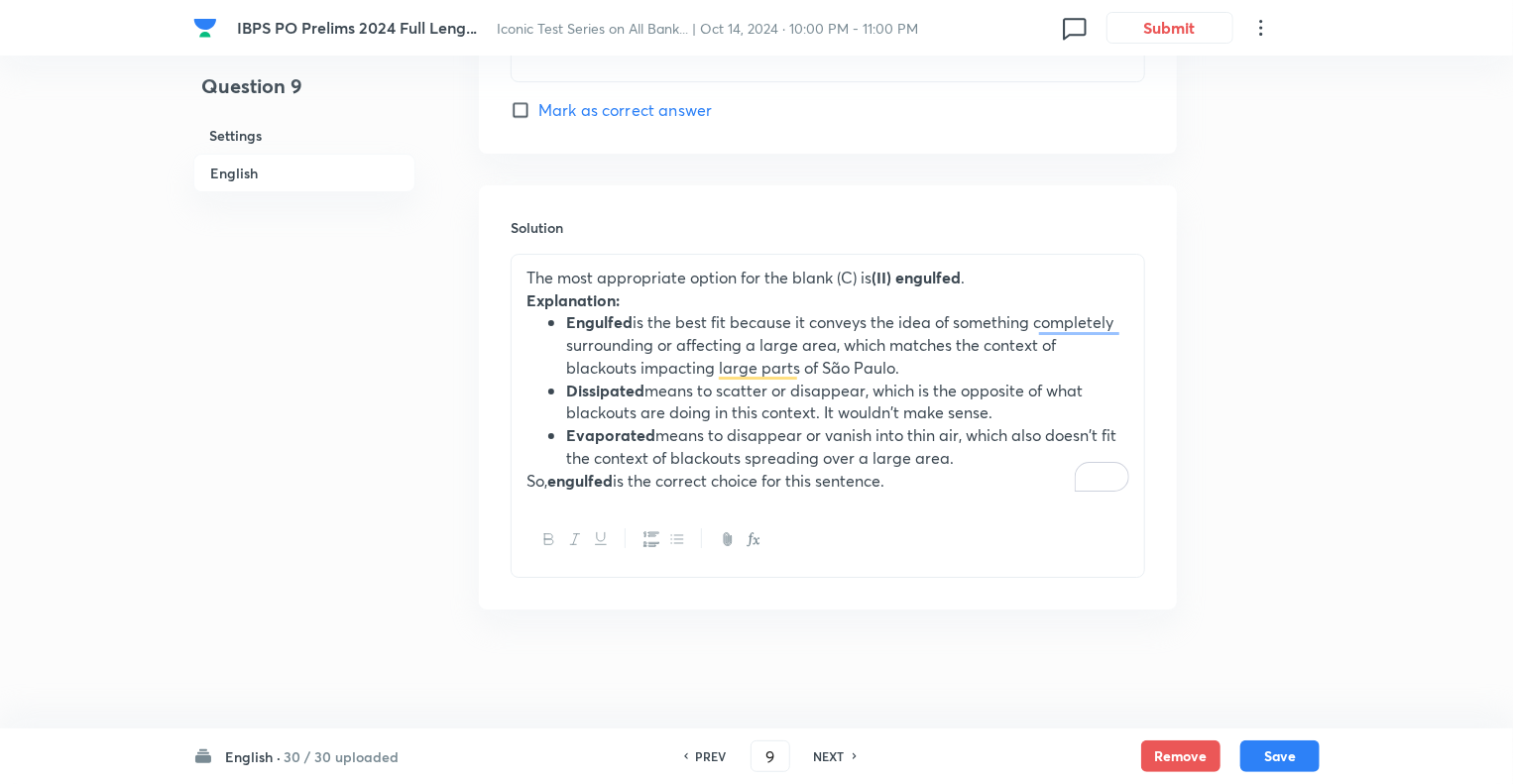 click on "Dissipated" at bounding box center (605, 390) 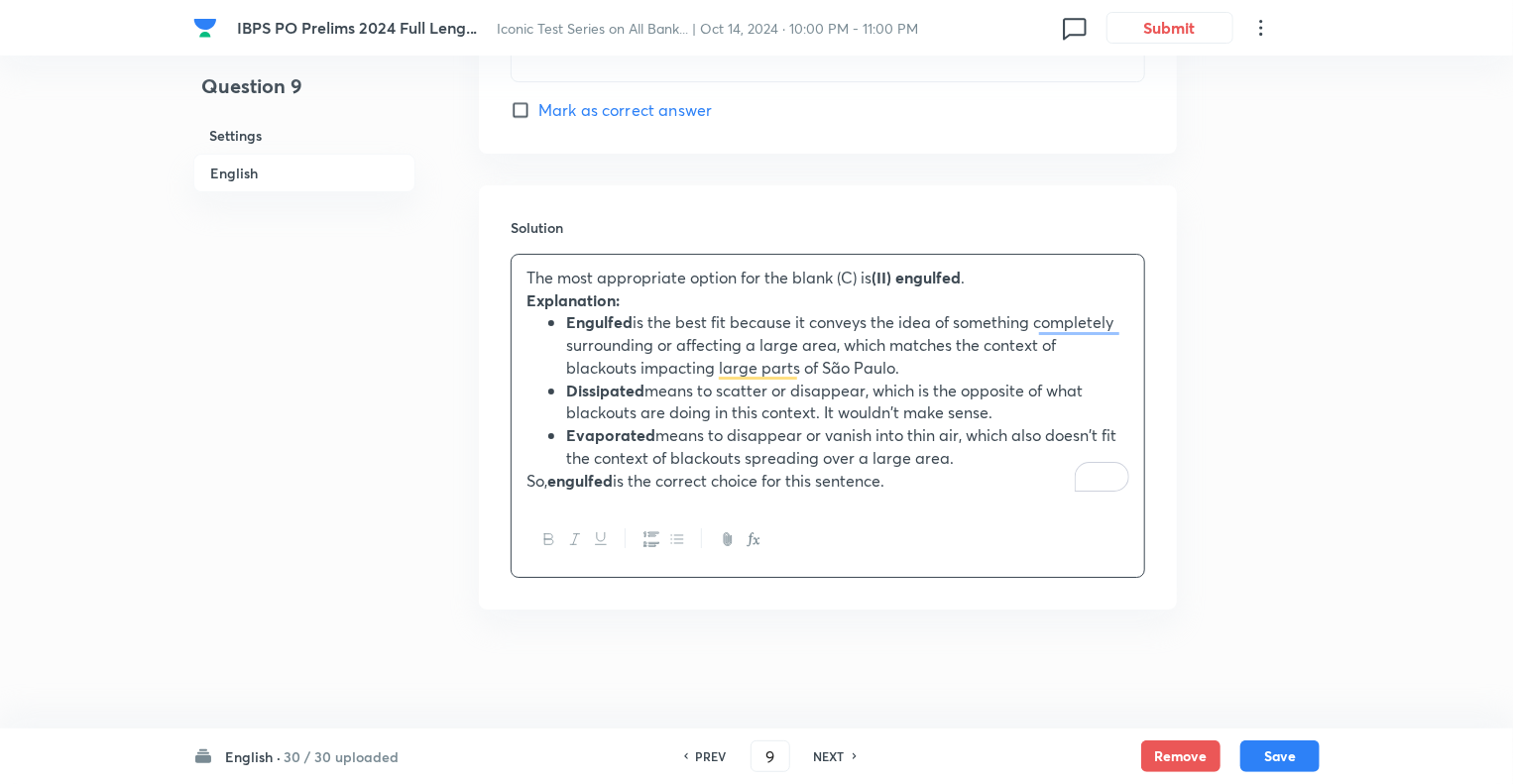 copy on "The most appropriate option for the blank (C) is  (II) engulfed . Explanation: Engulfed  is the best fit because it conveys the idea of something completely surrounding or affecting a large area, which matches the context of blackouts impacting large parts of São Paulo. Dissipated  means to scatter or disappear, which is the opposite of what blackouts are doing in this context. It wouldn't make sense. Evaporated  means to disappear or vanish into thin air, which also doesn't fit the context of blackouts spreading over a large area. So,  engulfed  is the correct choice for this sentence." 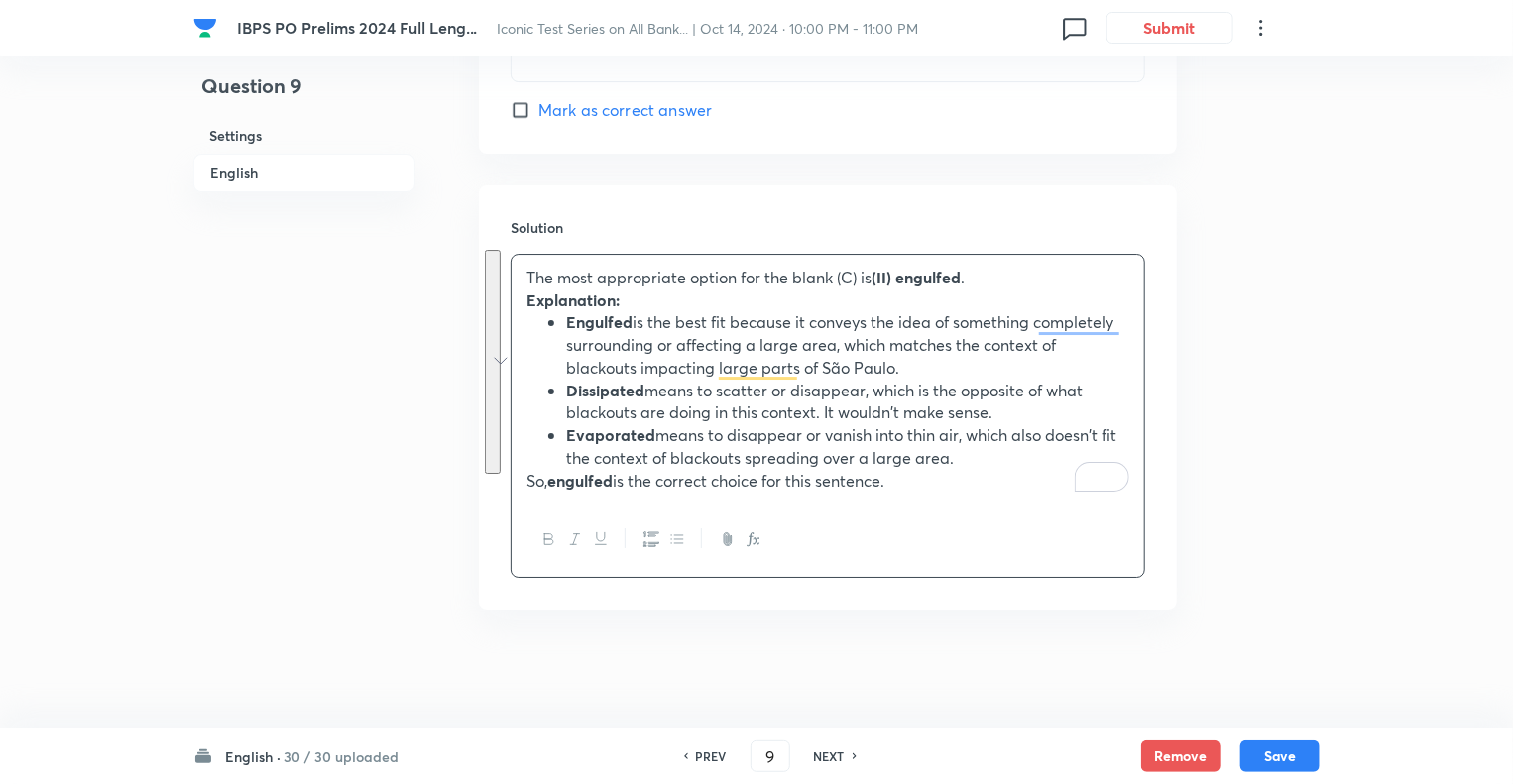 click on "NEXT" at bounding box center (829, 756) 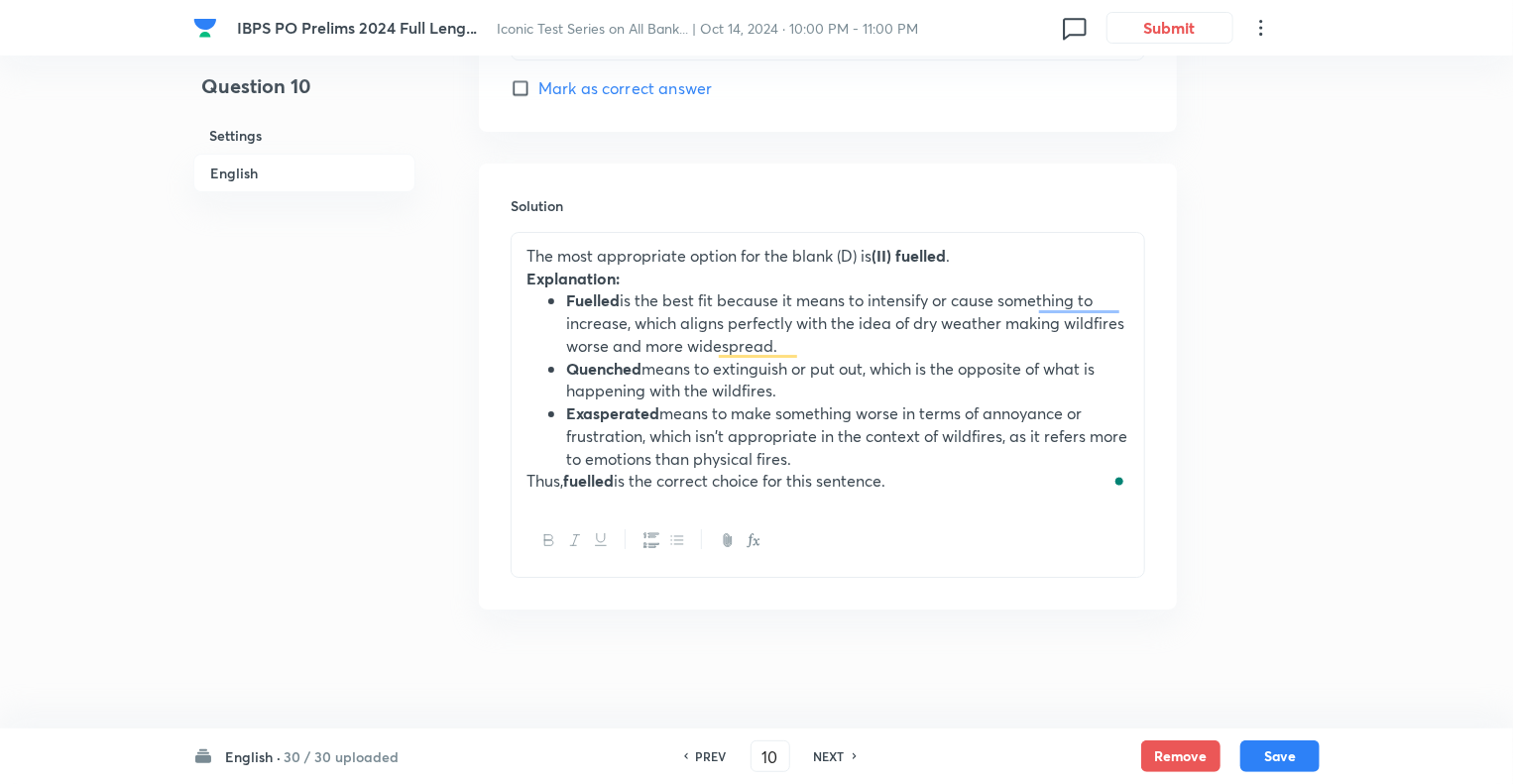 checkbox on "true" 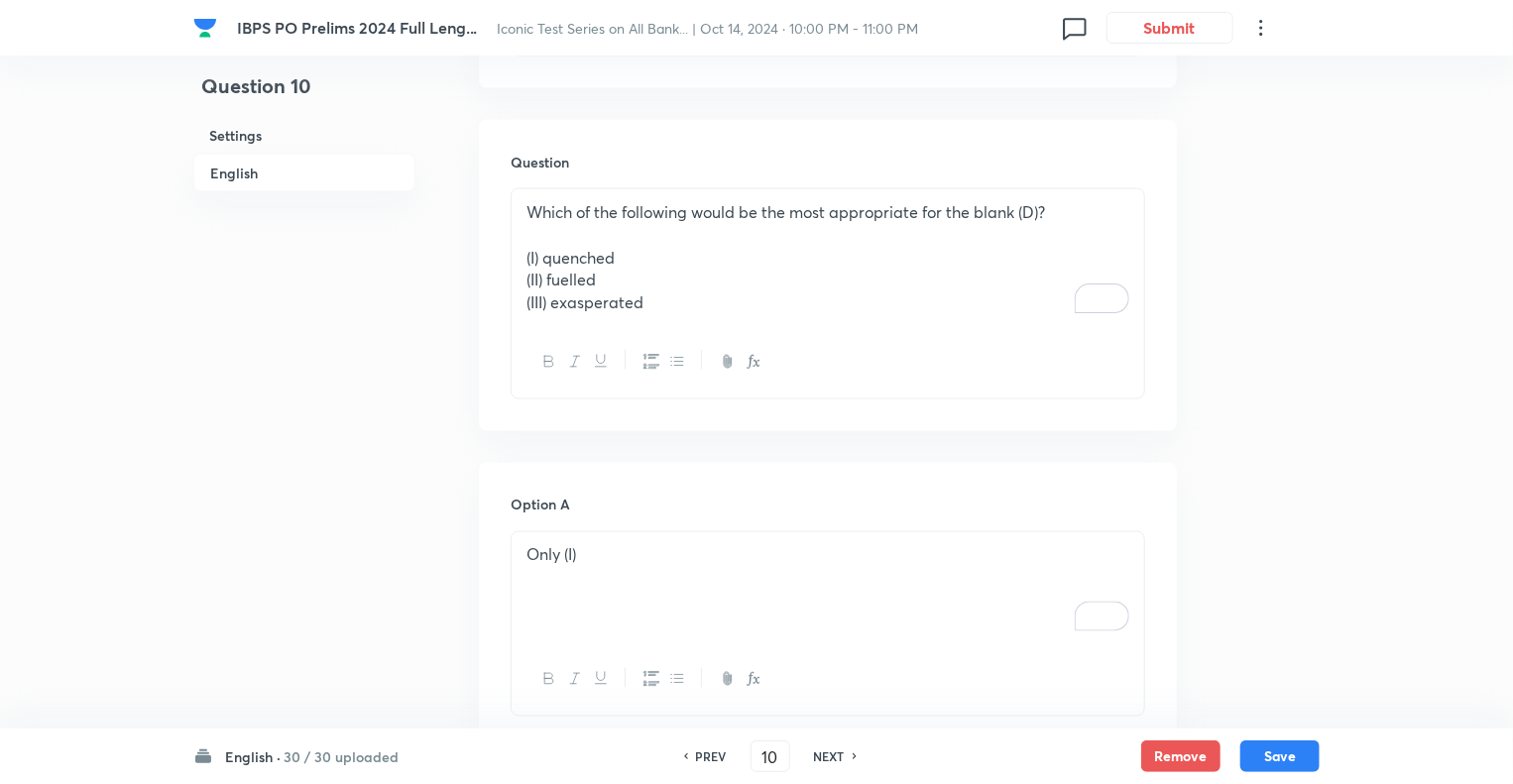 scroll, scrollTop: 1489, scrollLeft: 0, axis: vertical 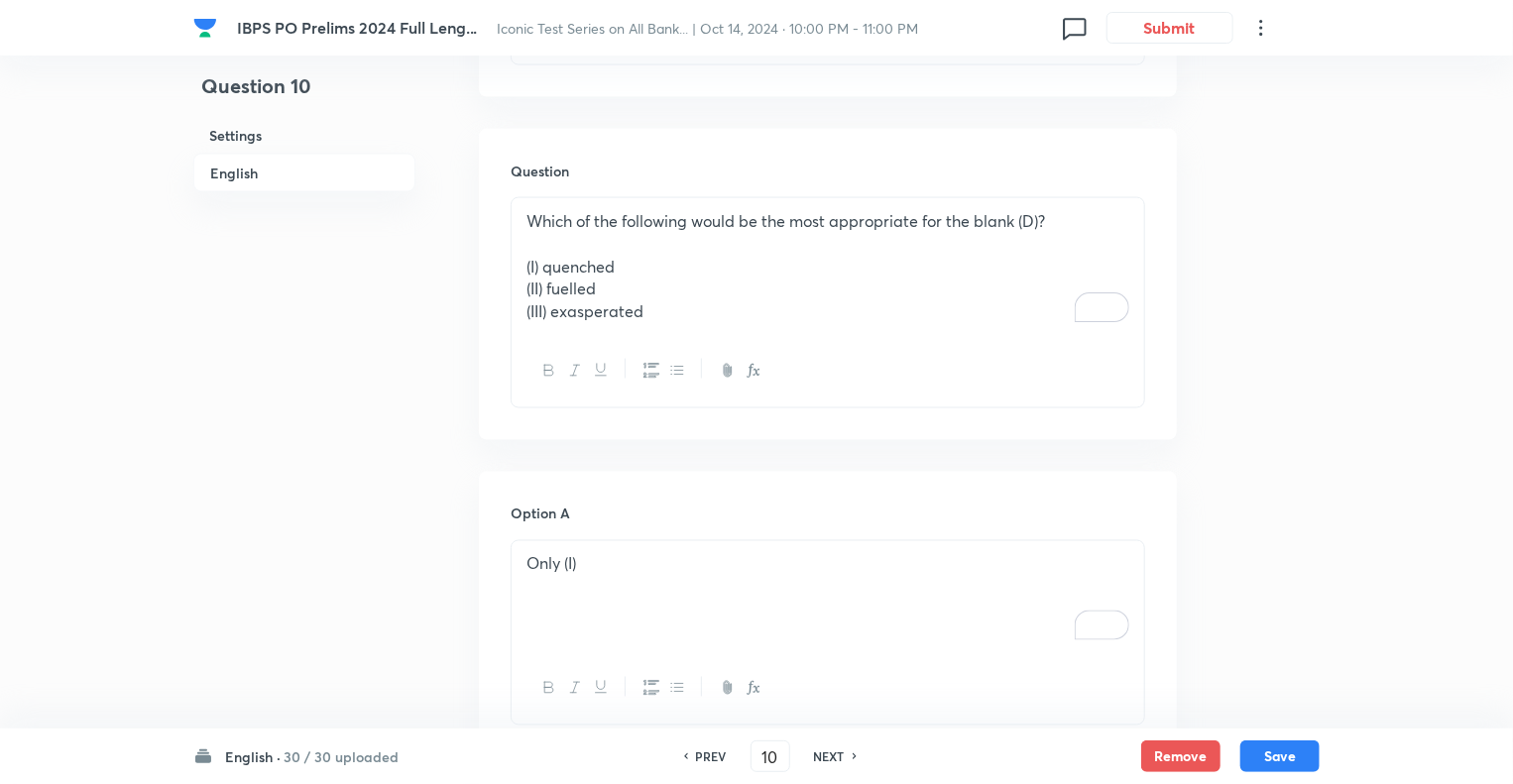 click on "(III) exasperated" at bounding box center (828, 311) 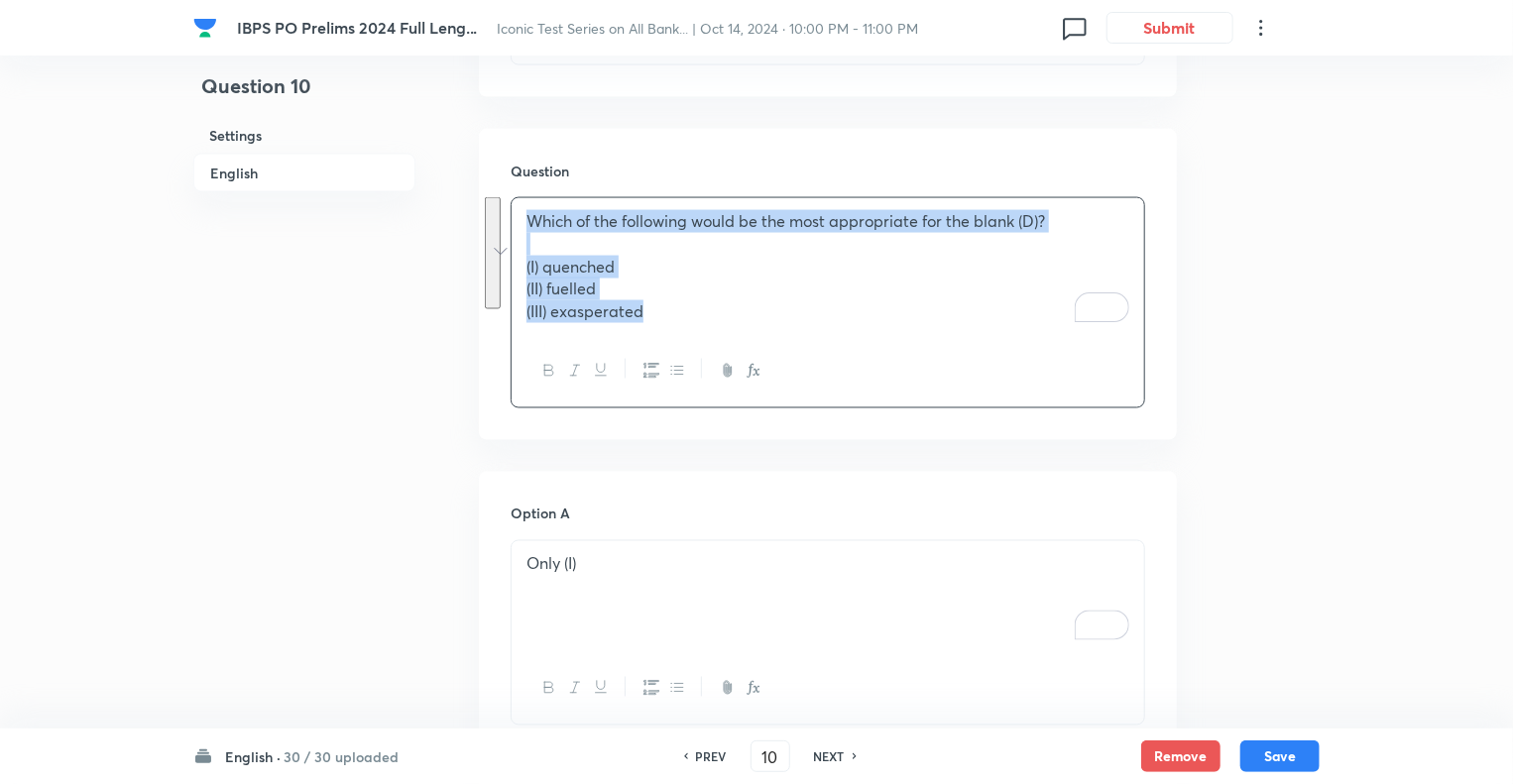 copy on "Which of the following would be the most appropriate for the blank (D)? (I) quenched (II) fuelled (III) exasperated" 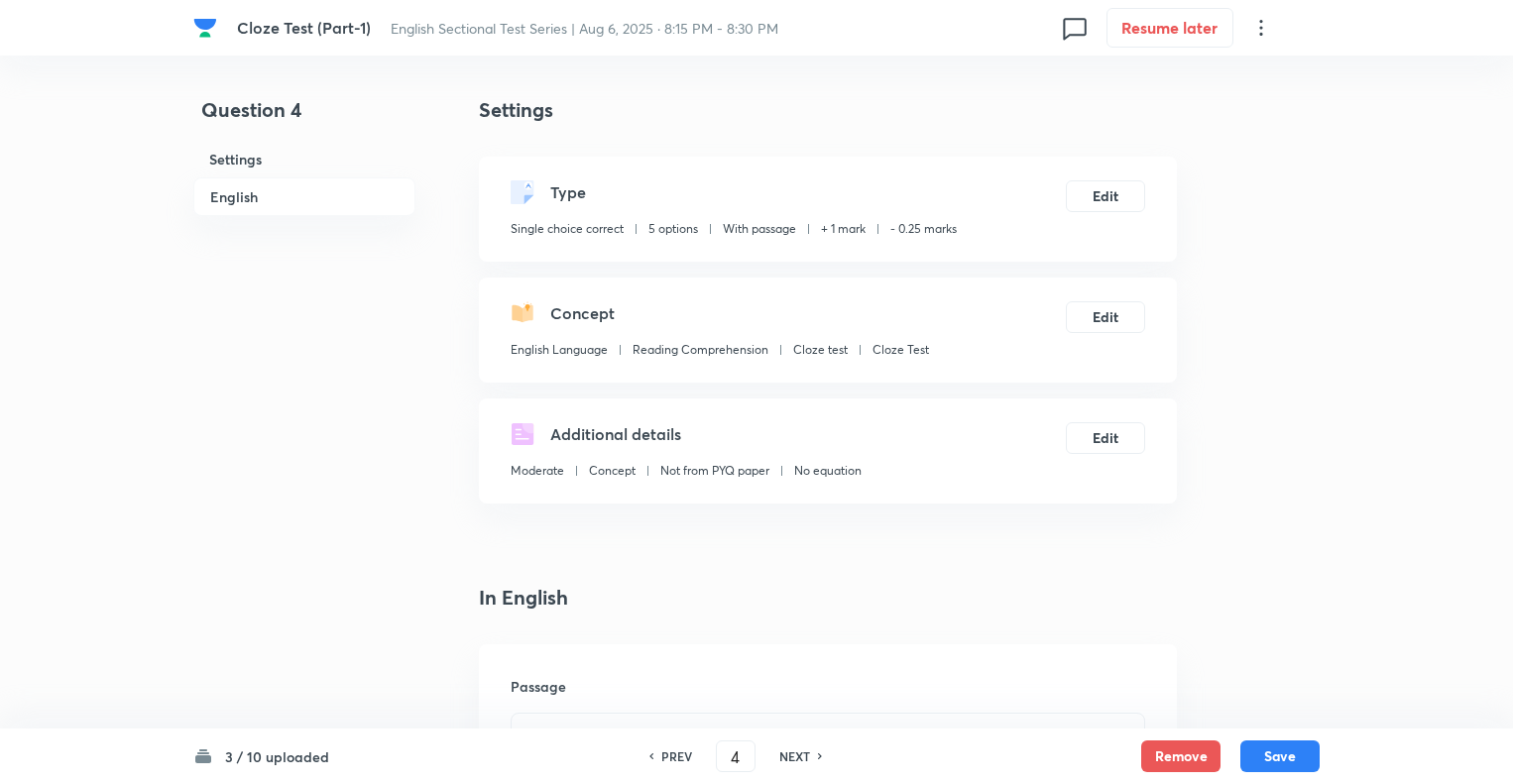 scroll, scrollTop: 2815, scrollLeft: 0, axis: vertical 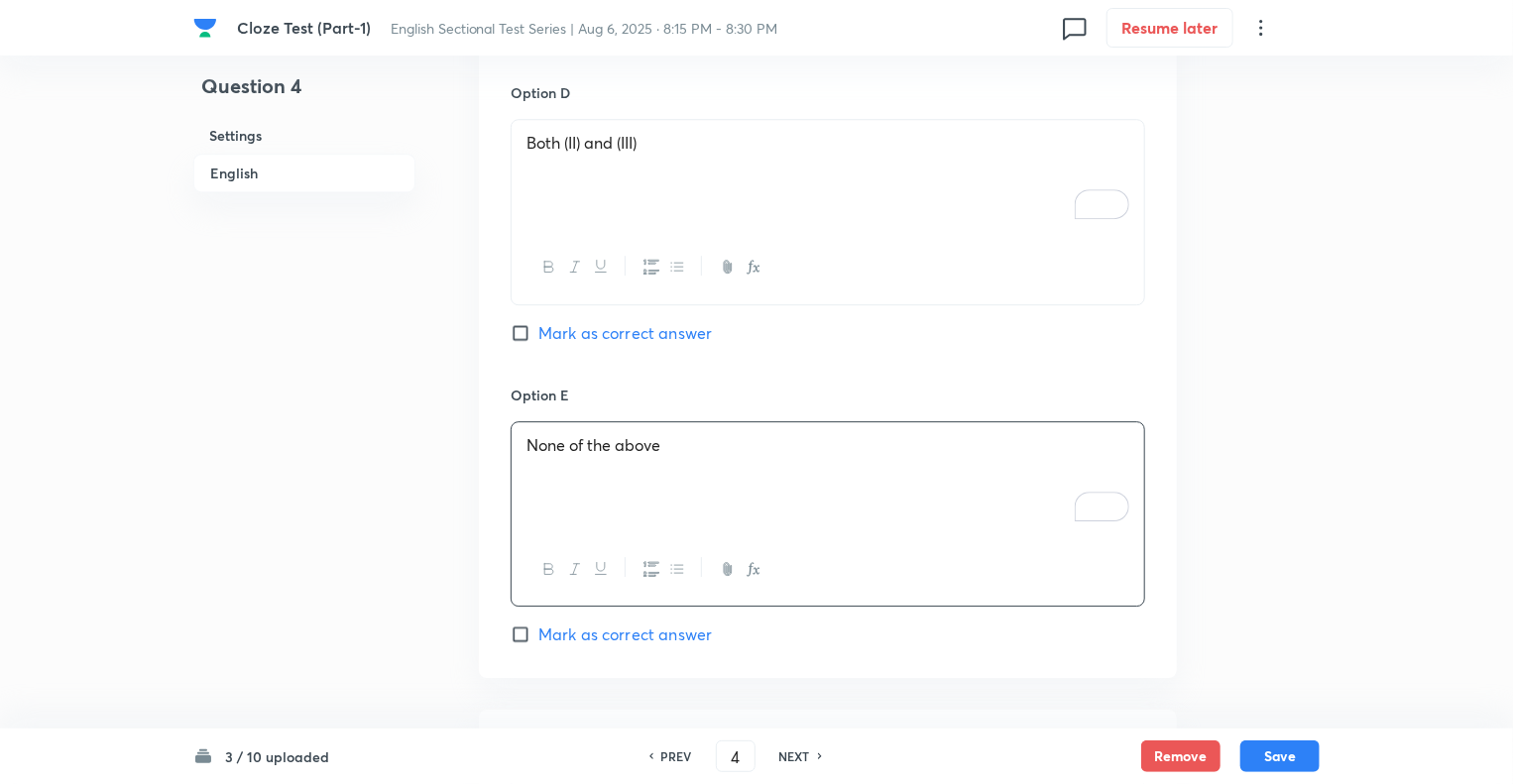 click on "Question 4 Settings English" at bounding box center [304, -823] 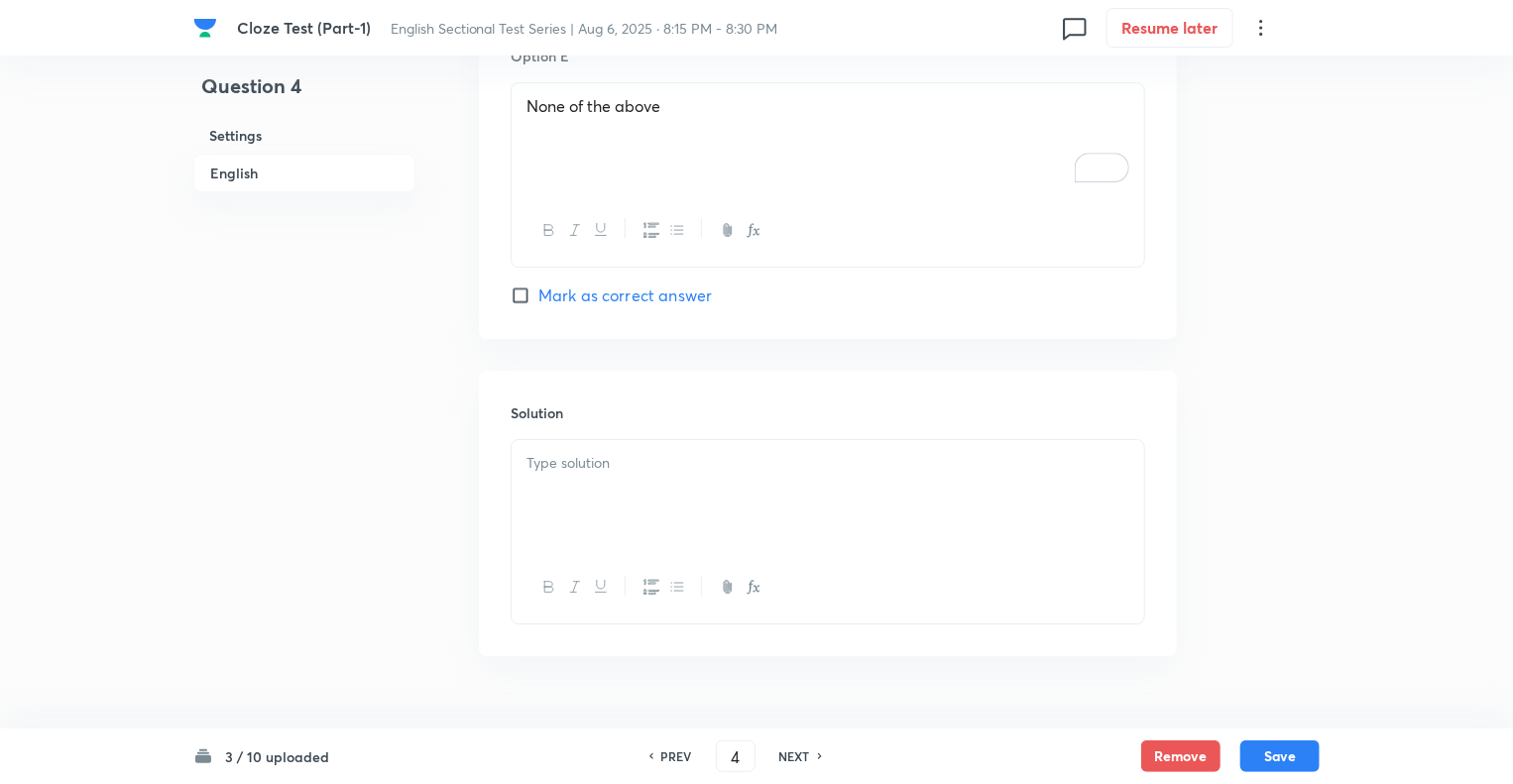 scroll, scrollTop: 3195, scrollLeft: 0, axis: vertical 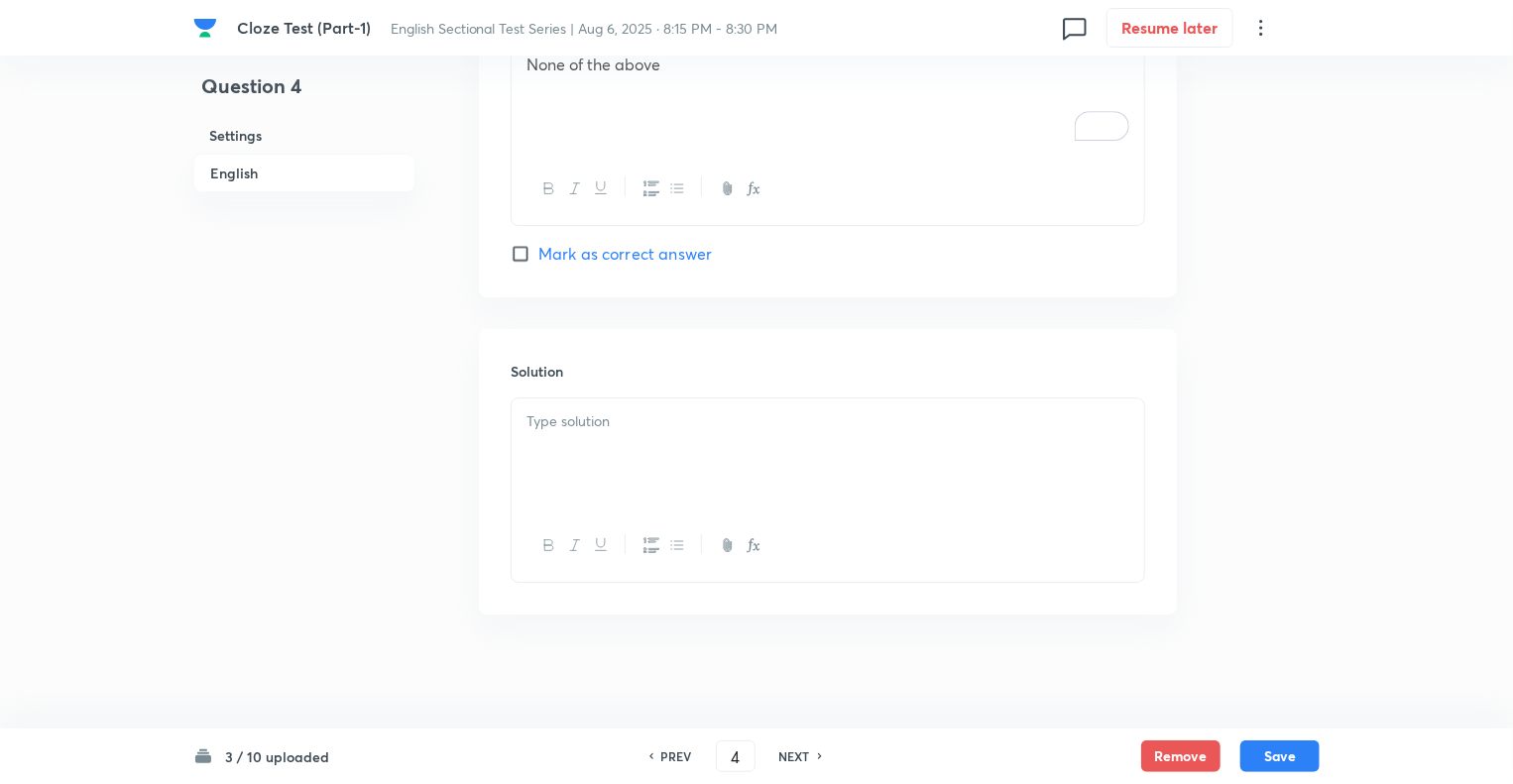 click at bounding box center (828, 454) 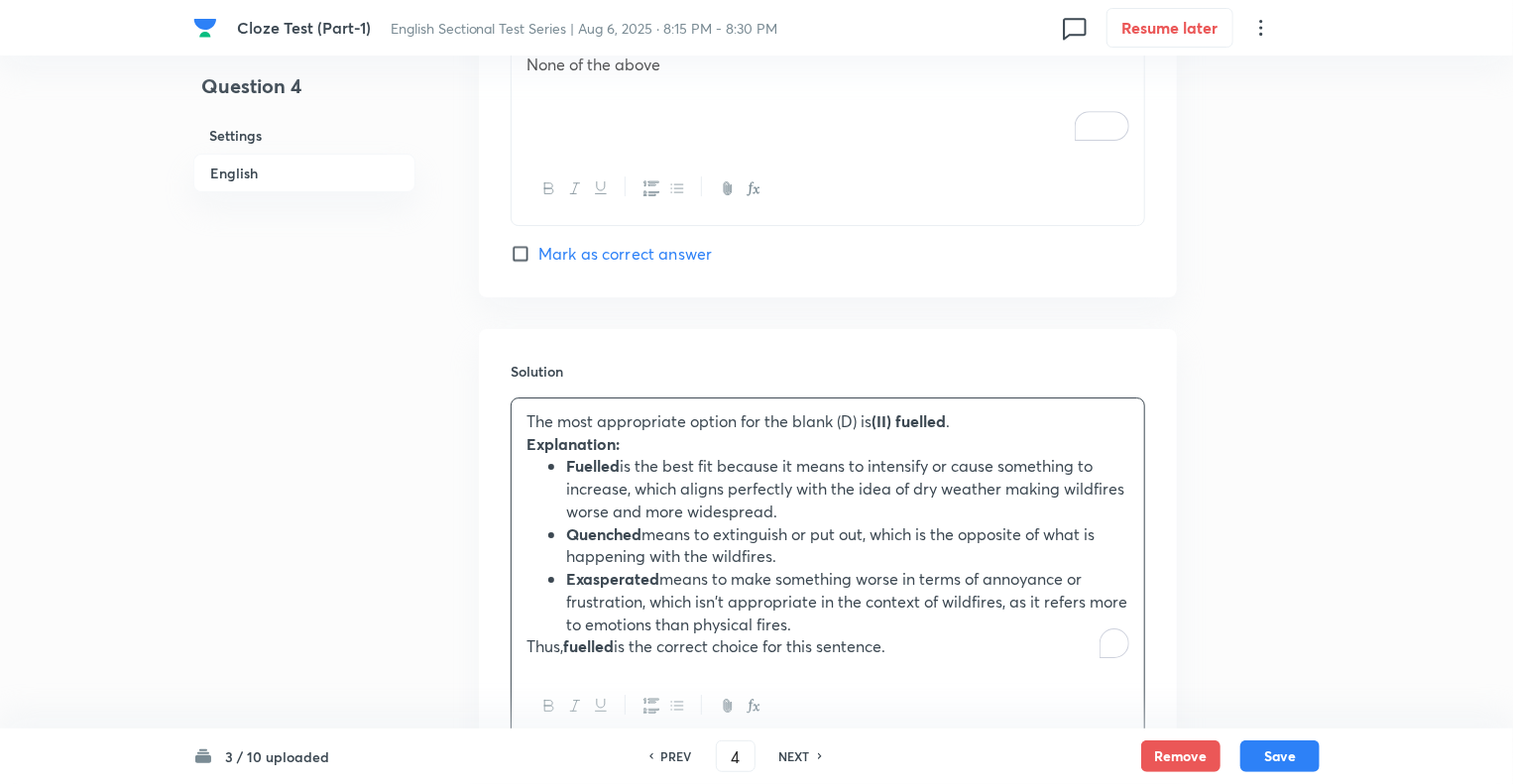 click on "Question 4 Settings English" at bounding box center [304, -1123] 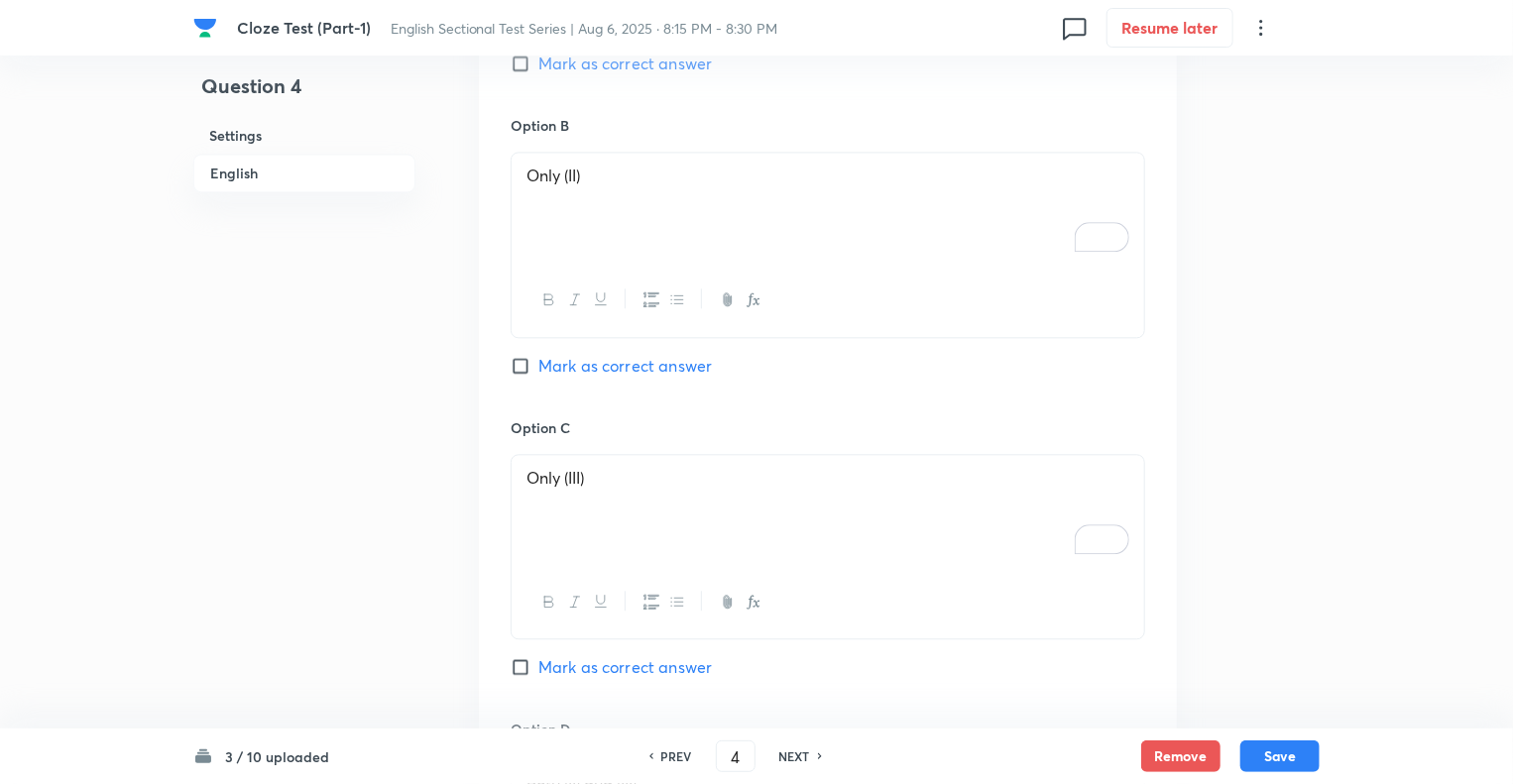 scroll, scrollTop: 2165, scrollLeft: 0, axis: vertical 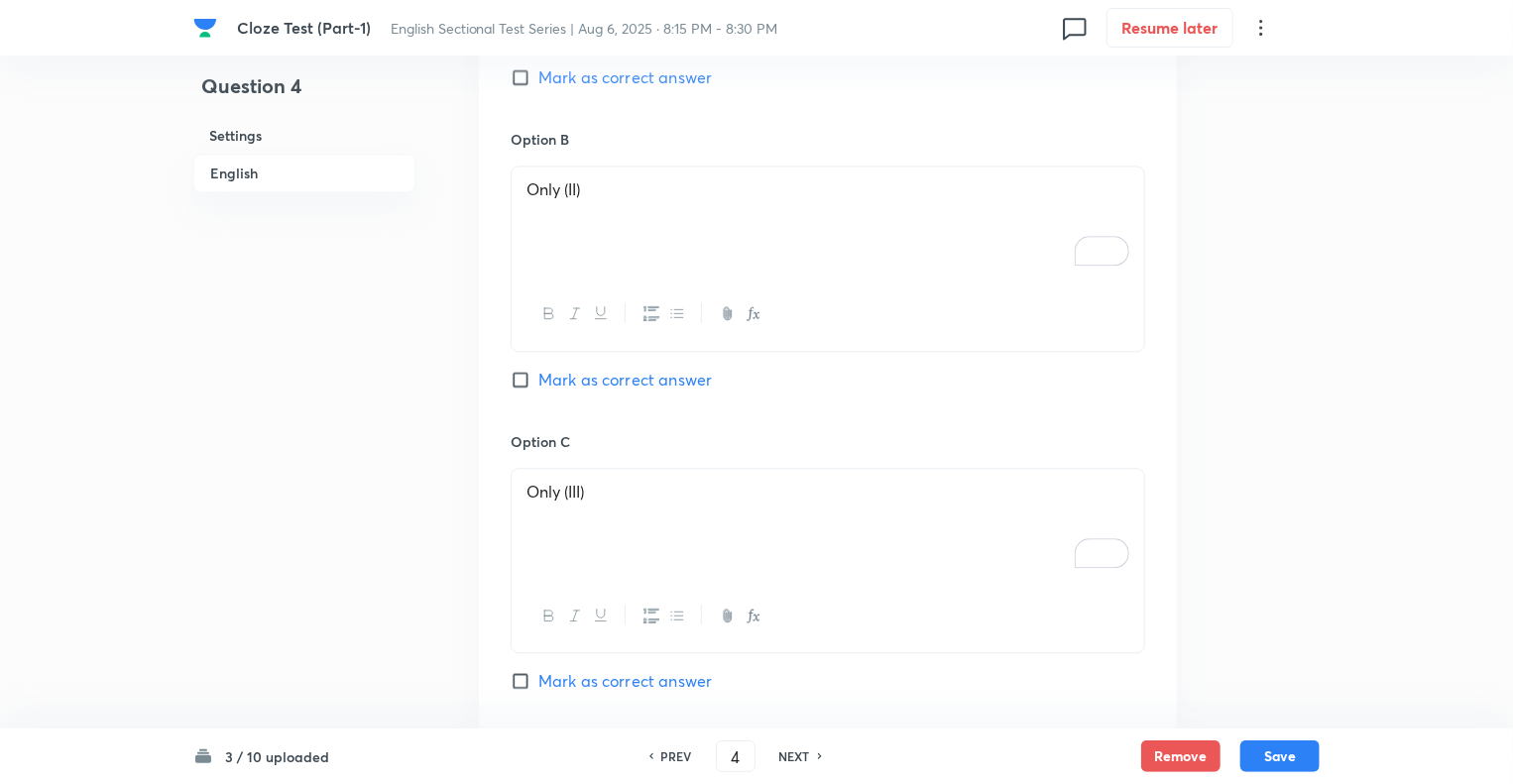 click on "Mark as correct answer" at bounding box center (524, 380) 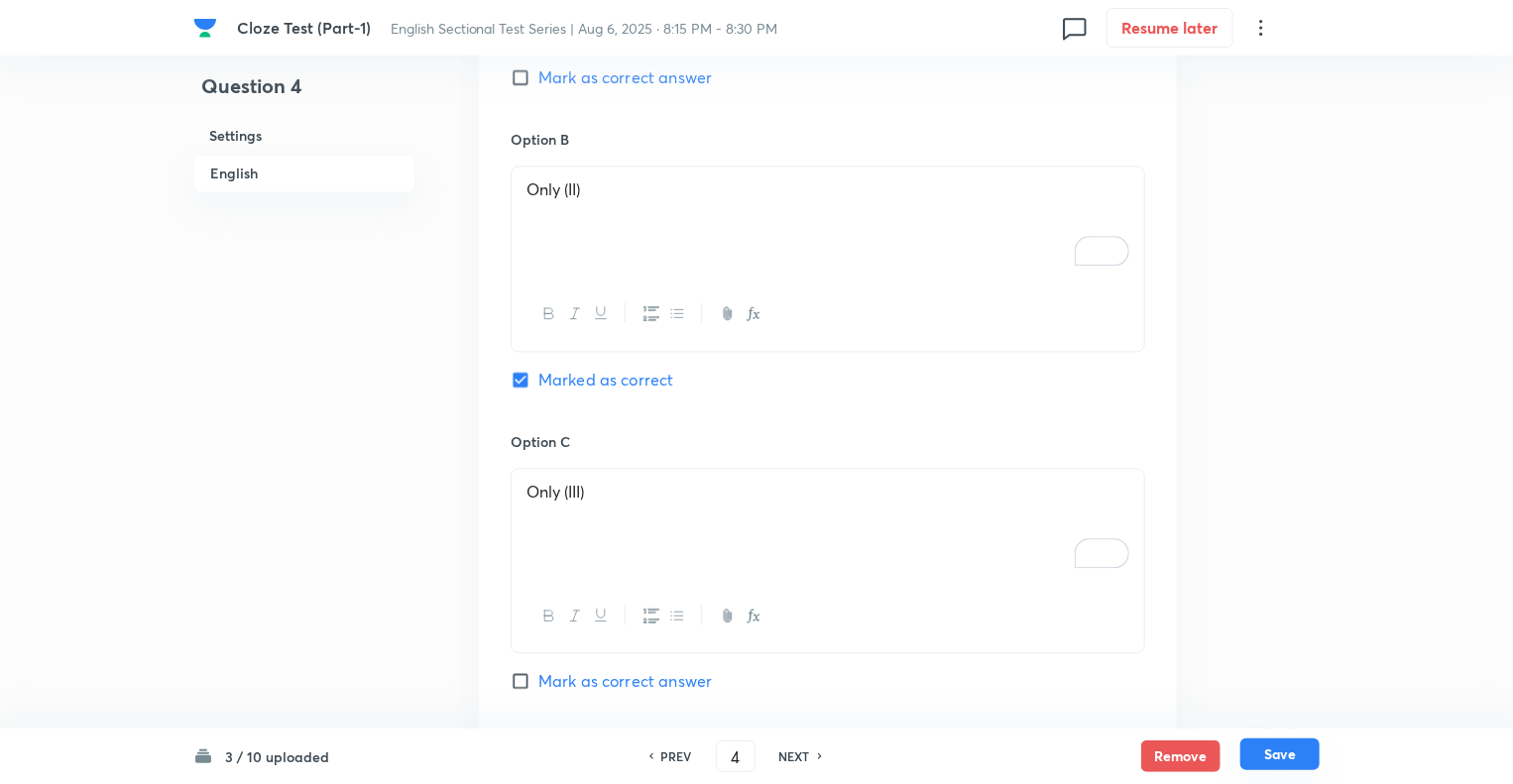 click on "Save" at bounding box center [1280, 754] 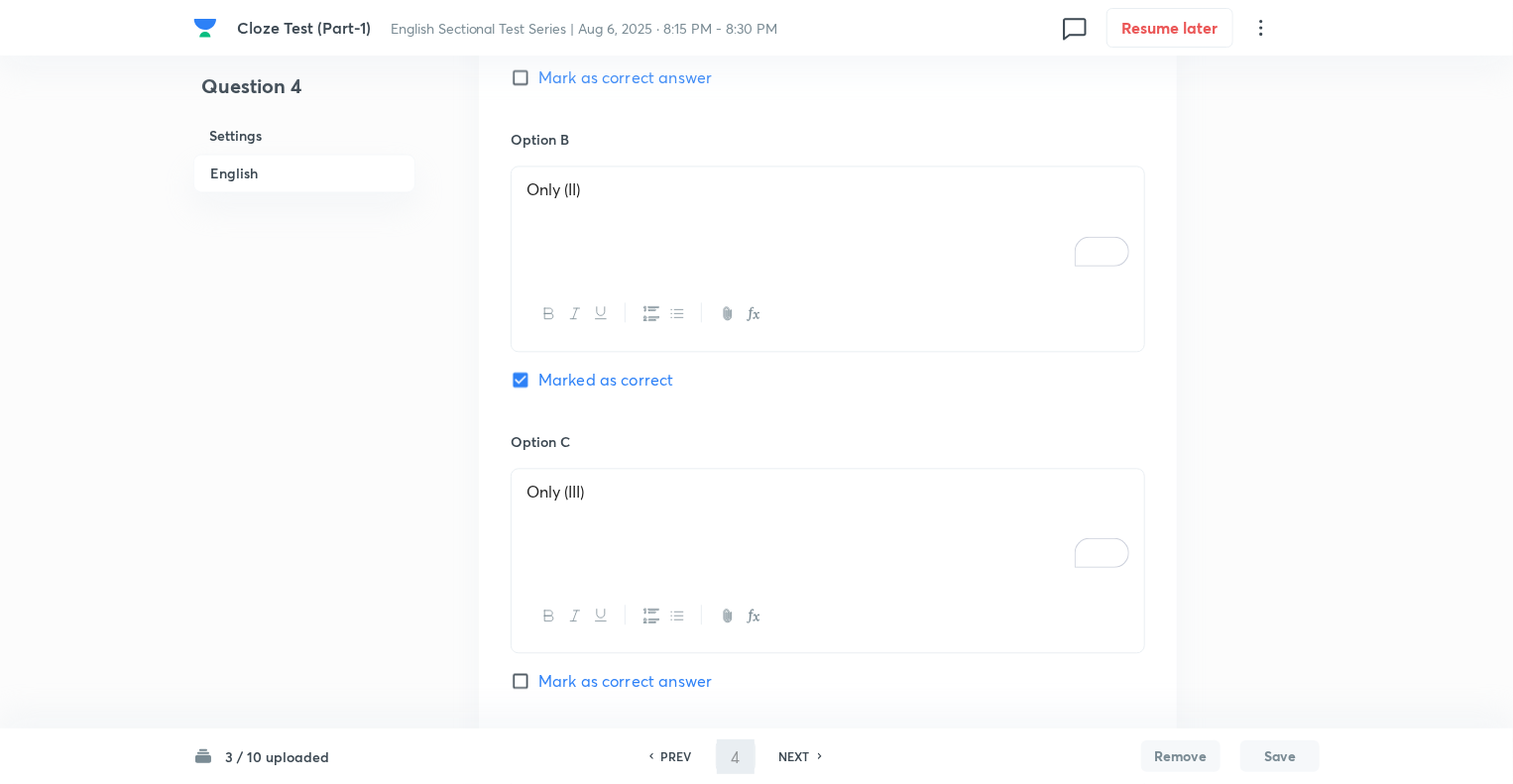 type on "5" 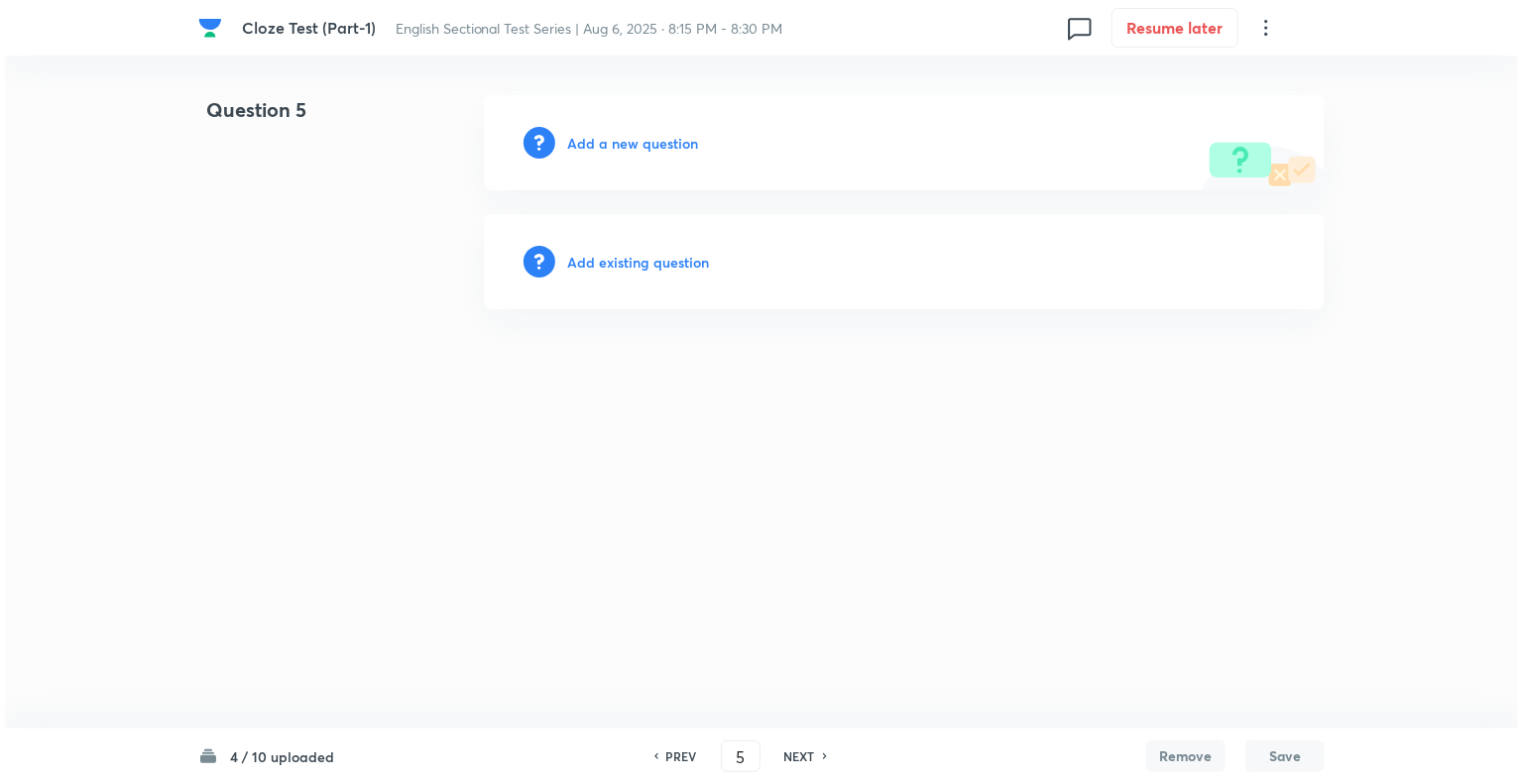 scroll, scrollTop: 0, scrollLeft: 0, axis: both 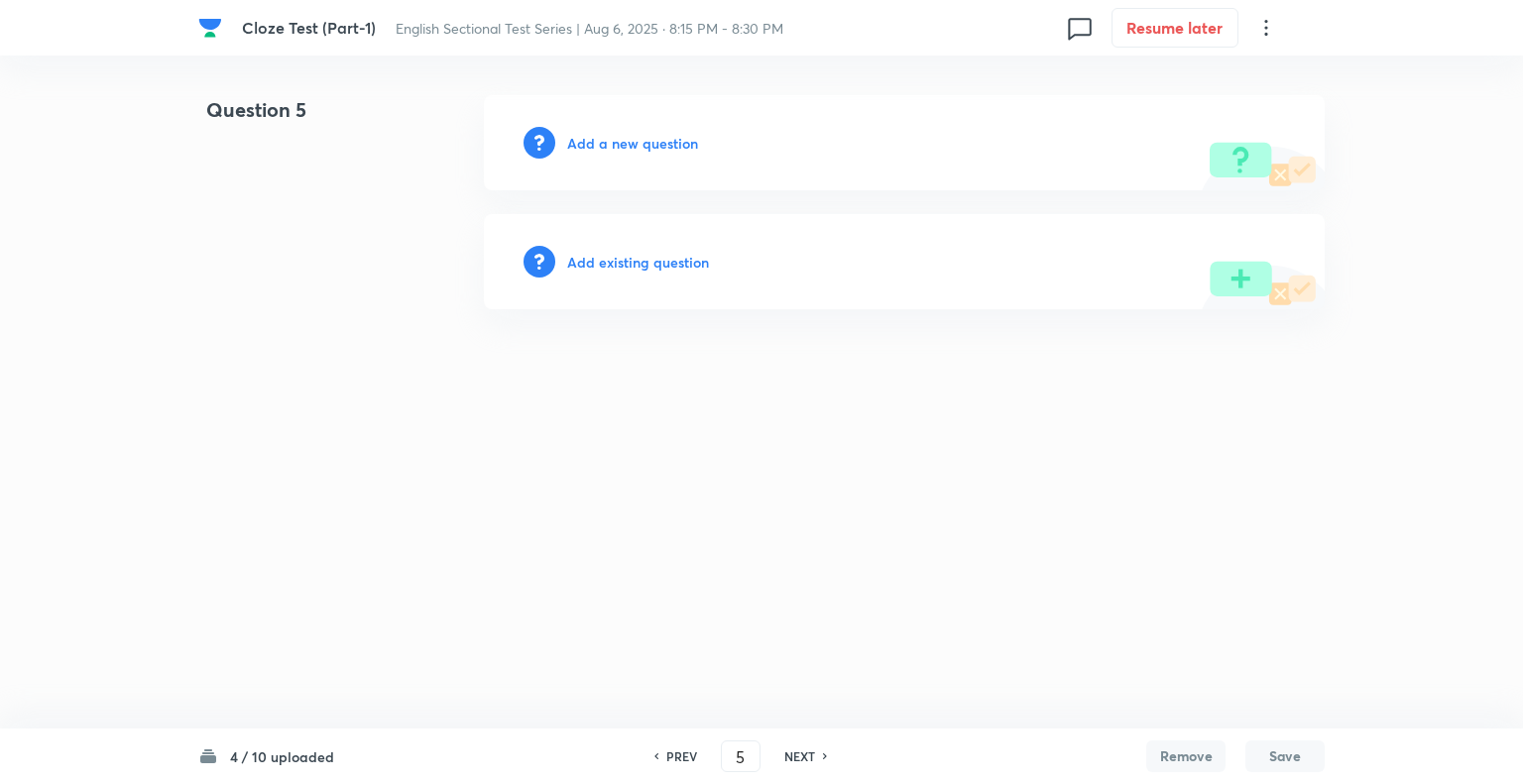 click on "Add a new question" at bounding box center (633, 143) 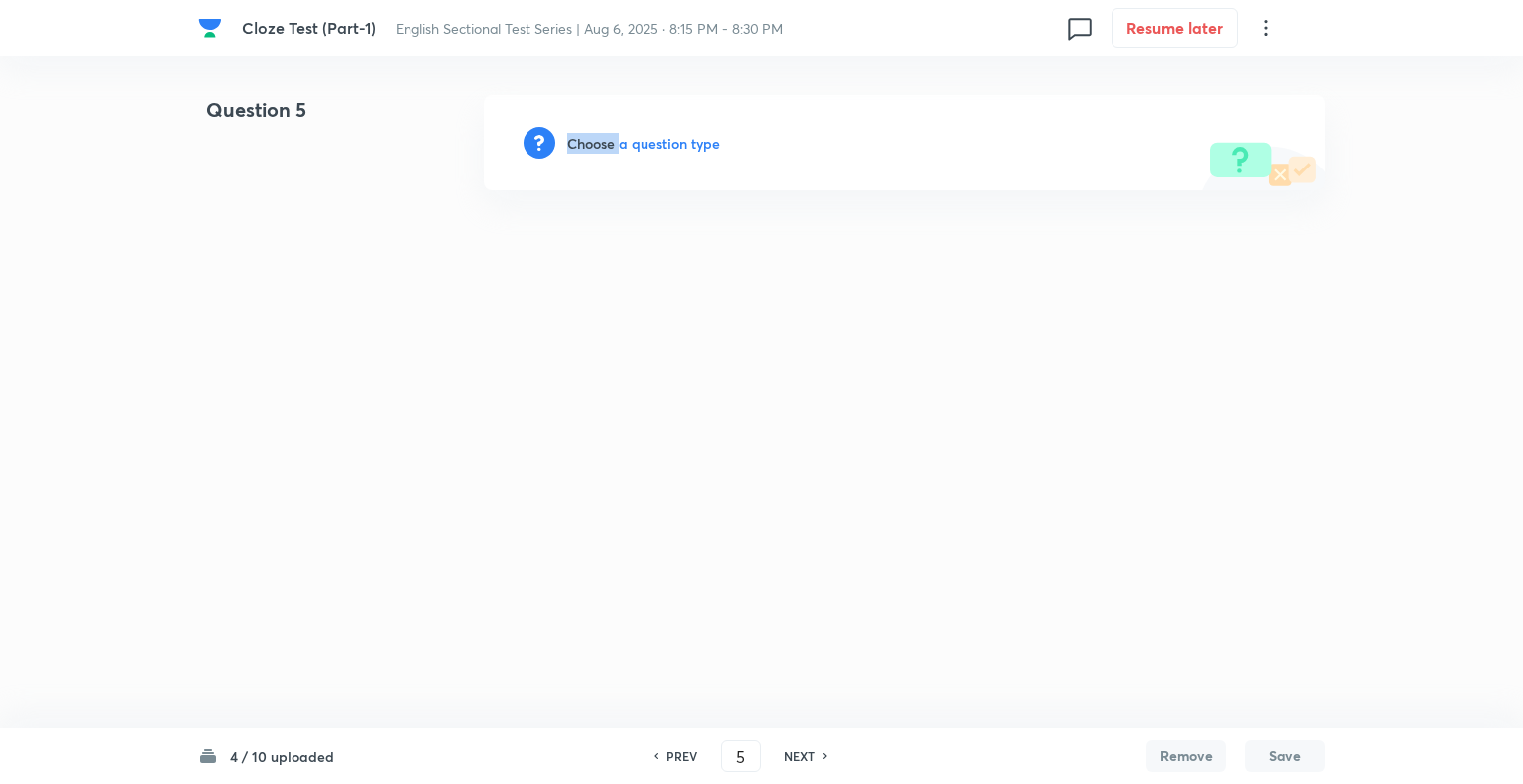 click on "Choose a question type" at bounding box center [644, 143] 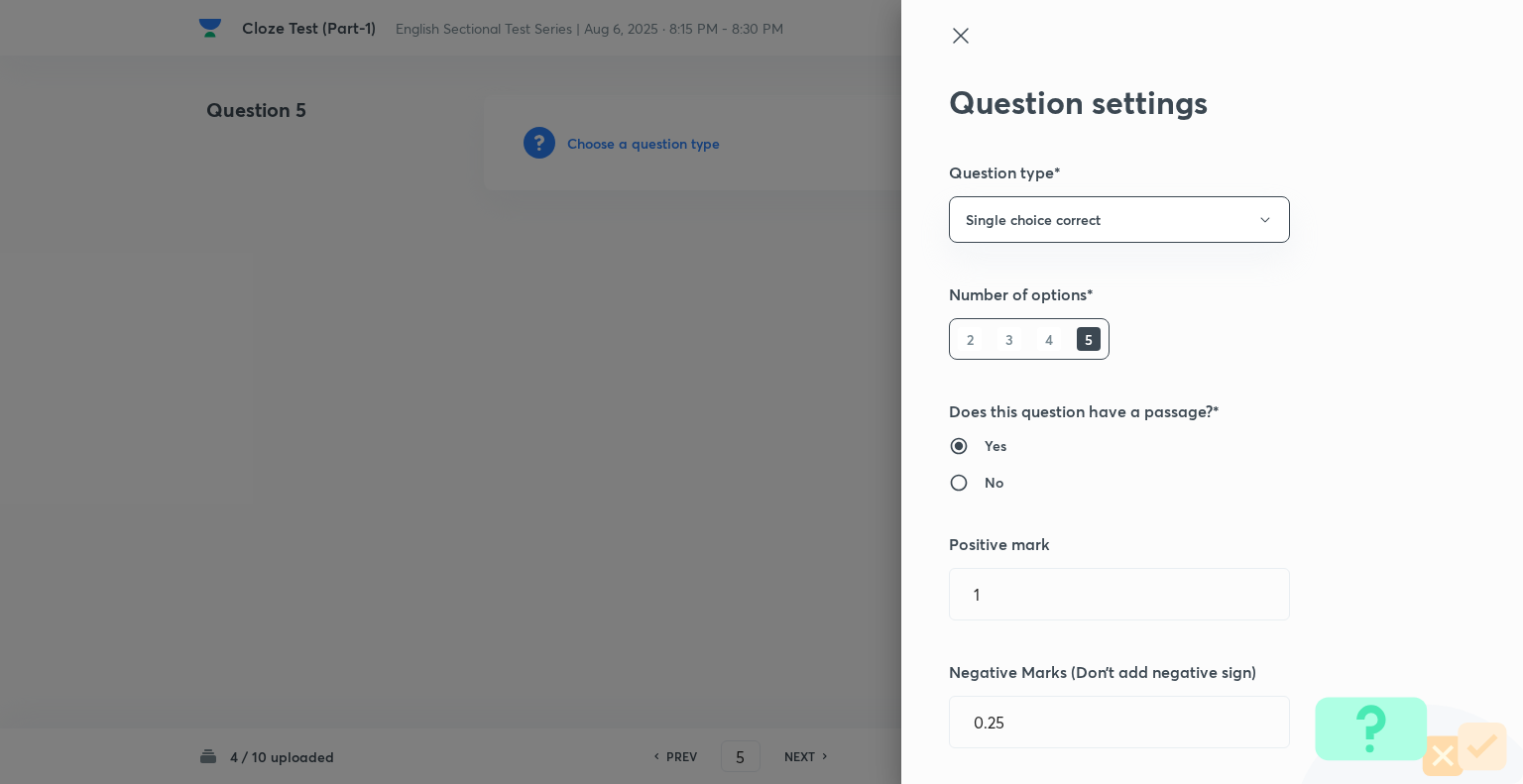type 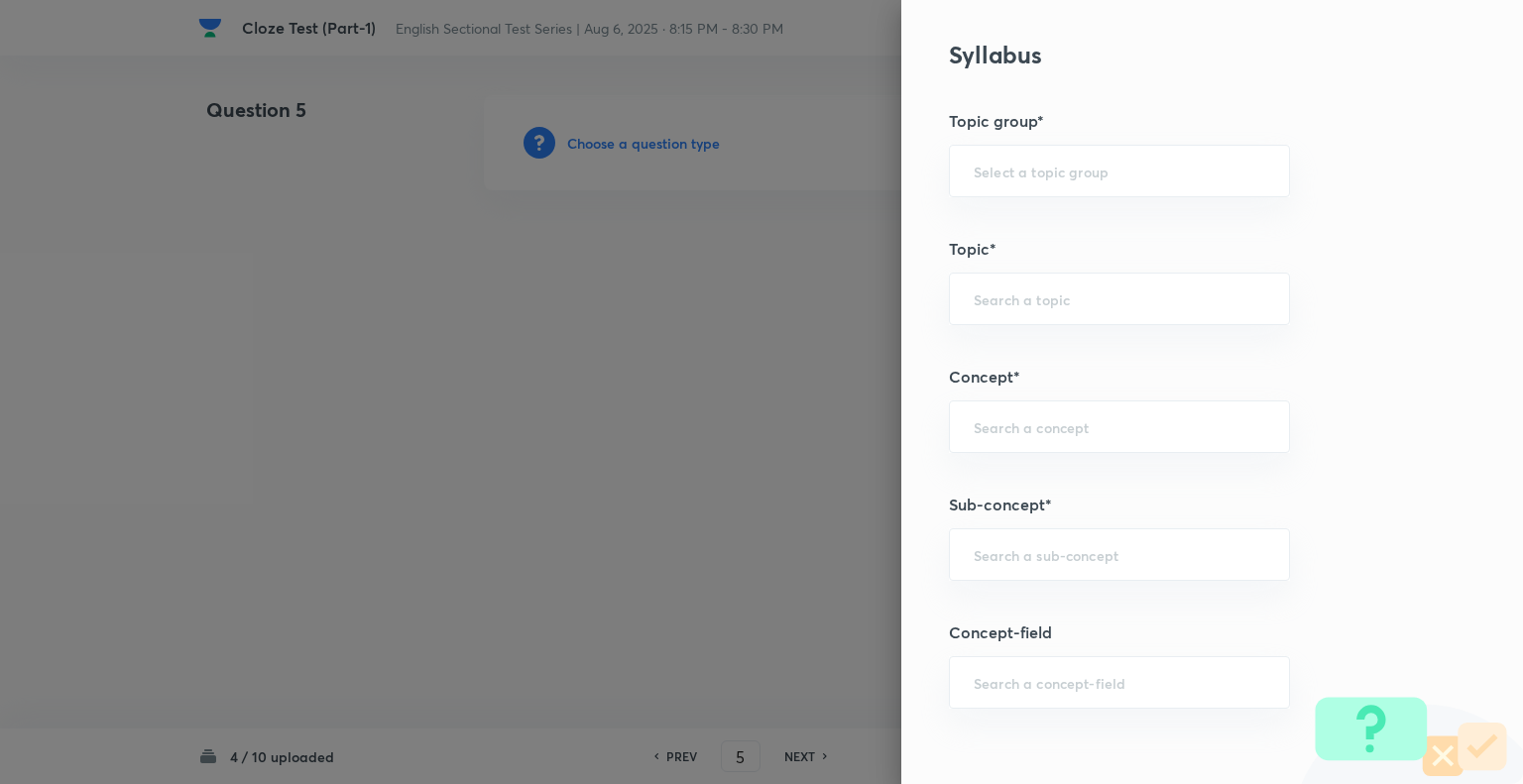 scroll, scrollTop: 852, scrollLeft: 0, axis: vertical 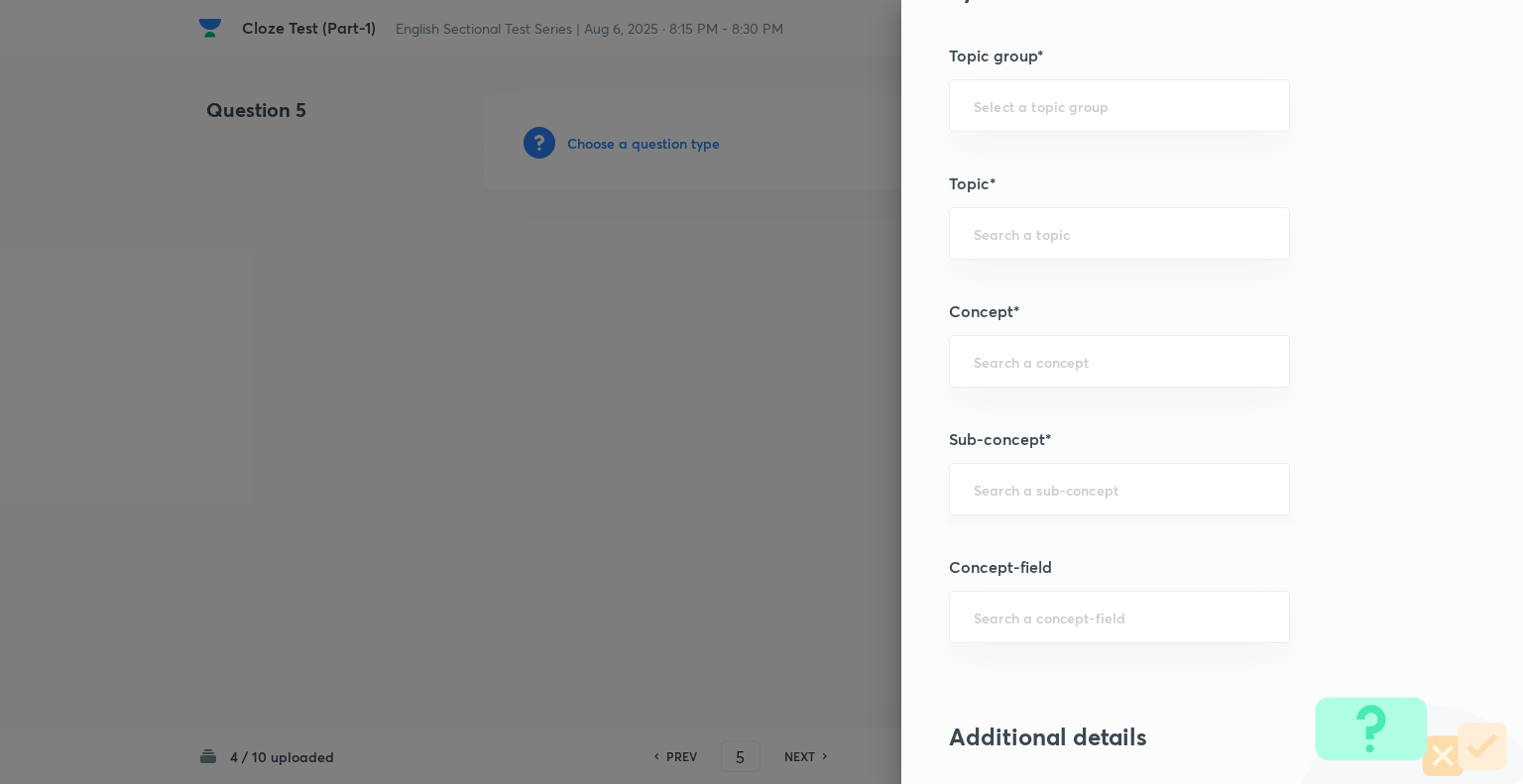 click at bounding box center (1119, 489) 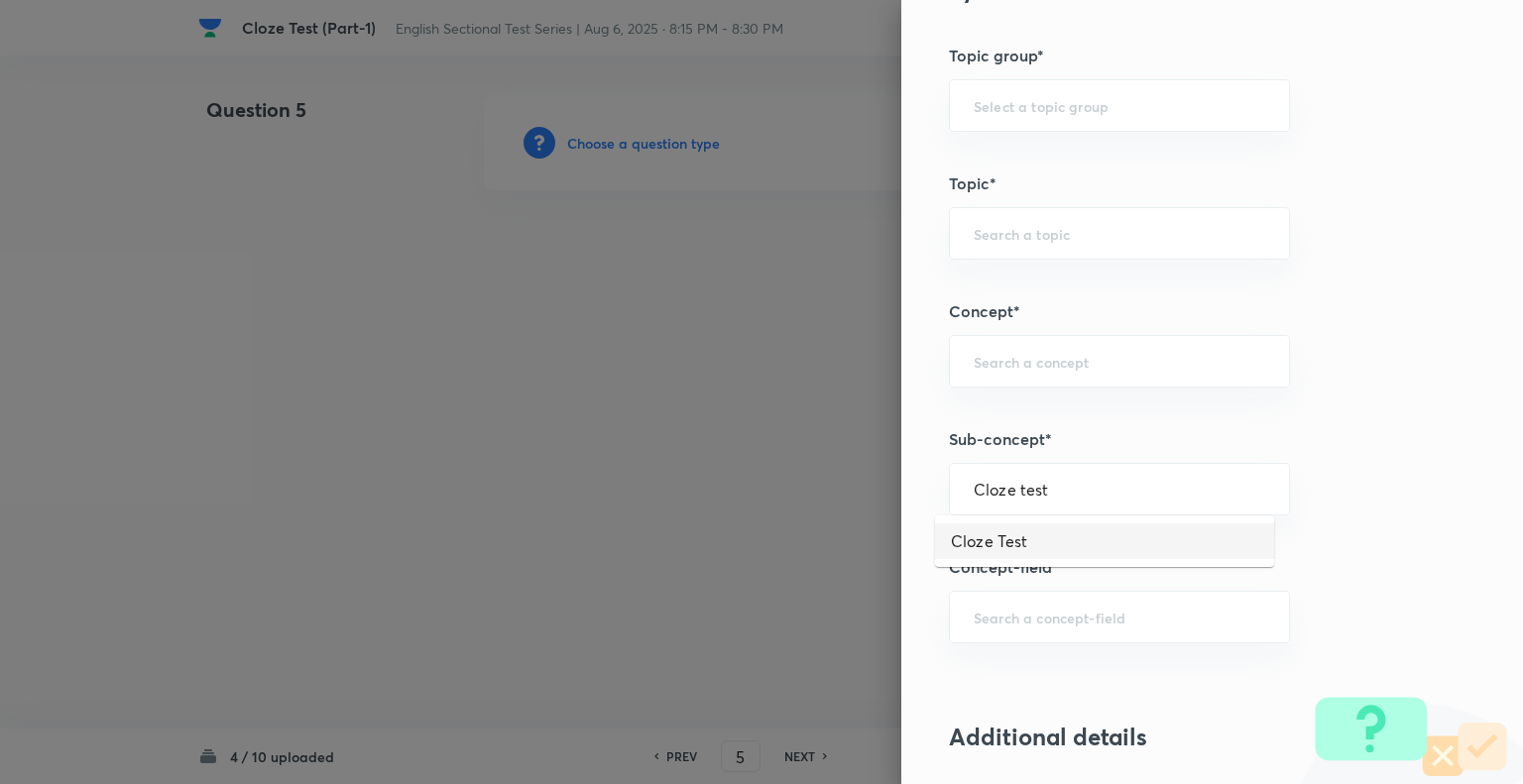 click on "Cloze Test" at bounding box center [1105, 541] 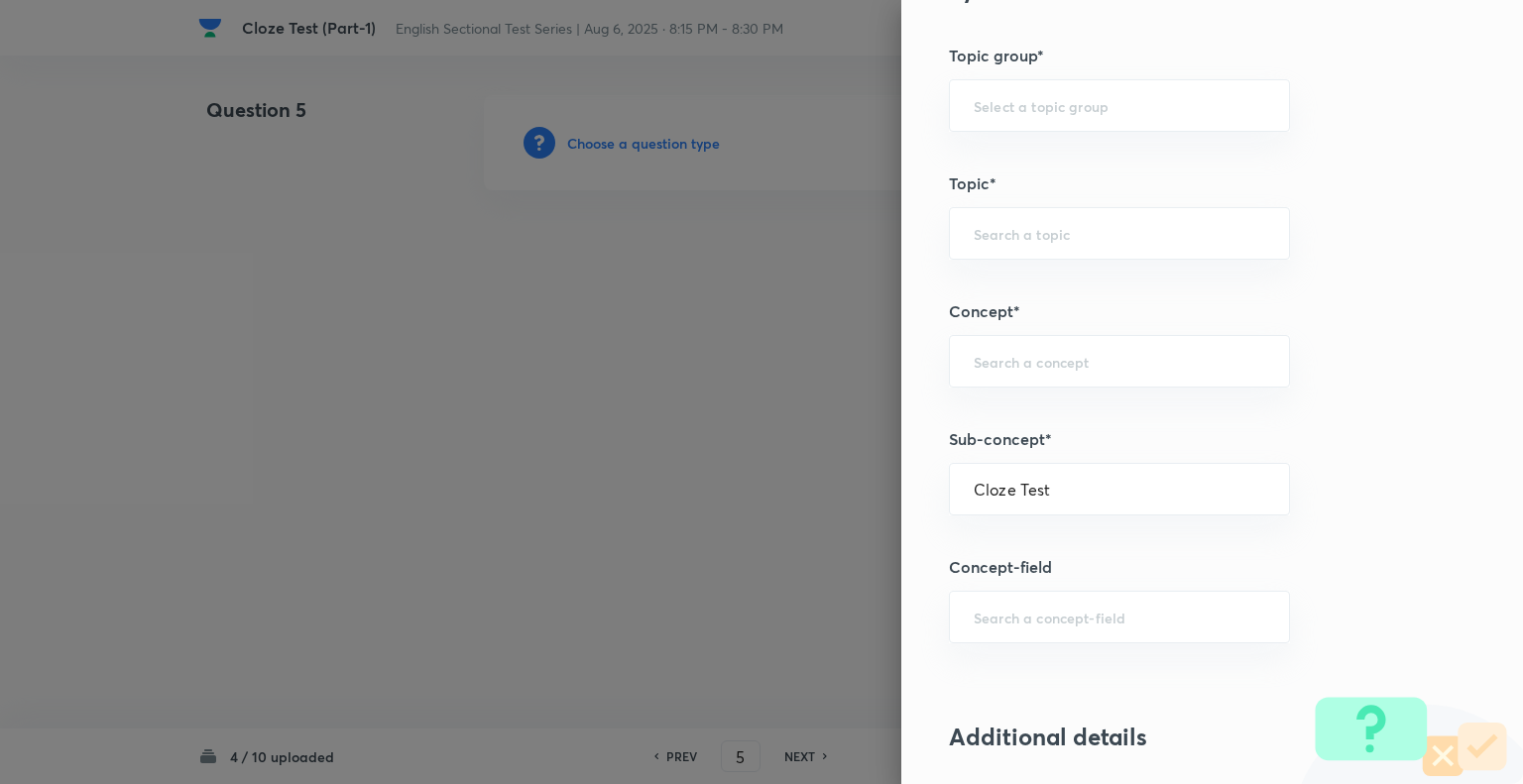 type on "English Language" 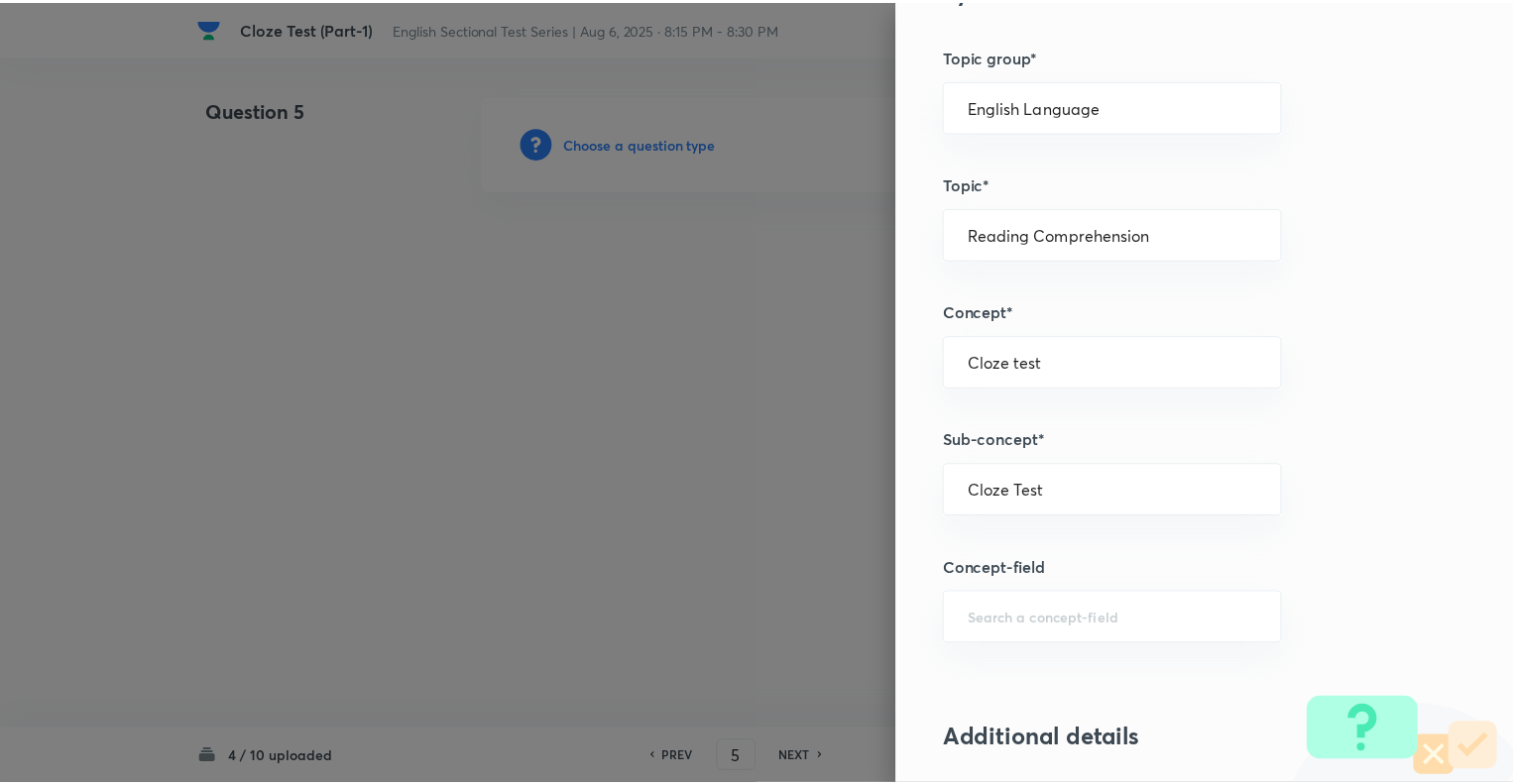 scroll, scrollTop: 1914, scrollLeft: 0, axis: vertical 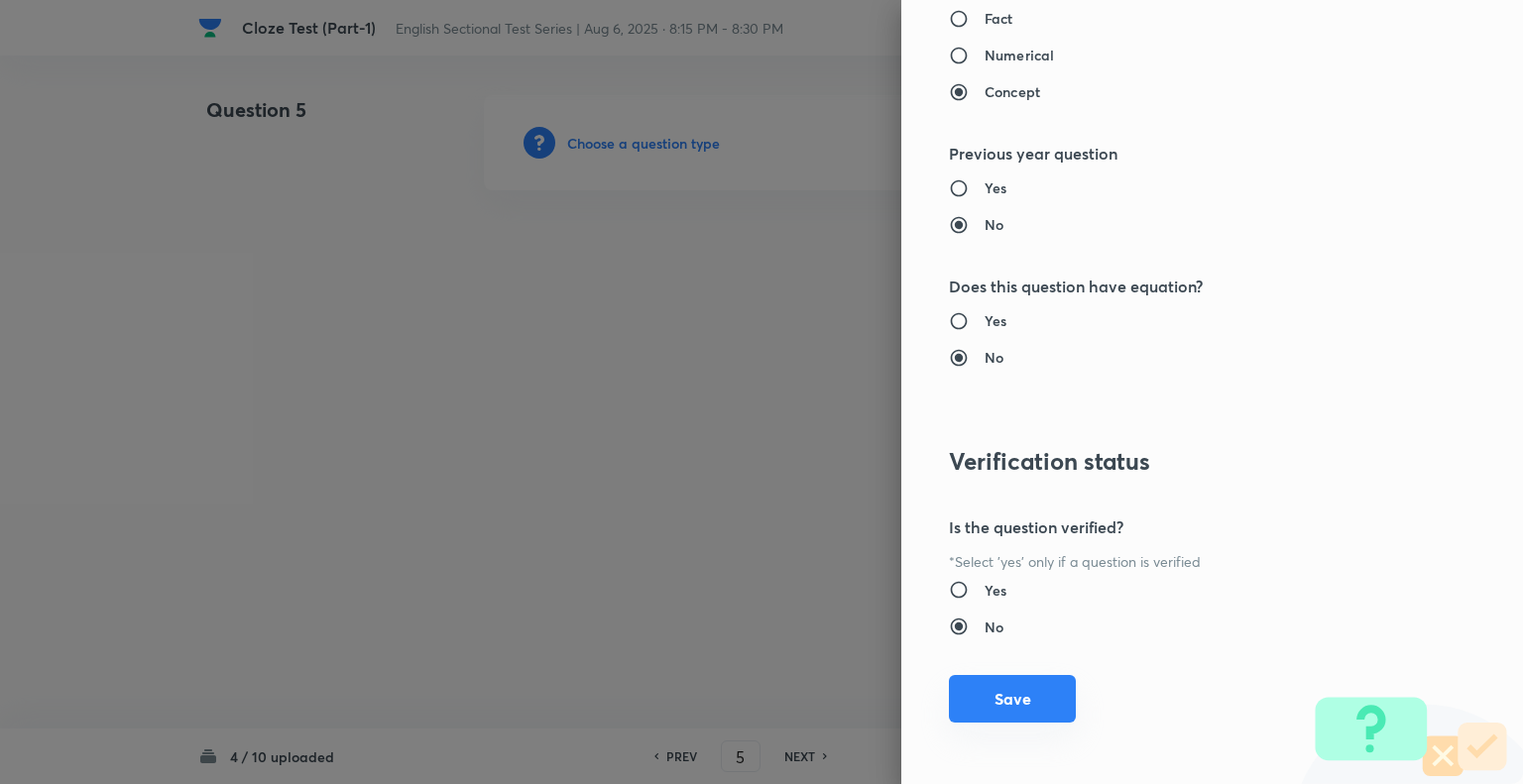 click on "Save" at bounding box center (1012, 699) 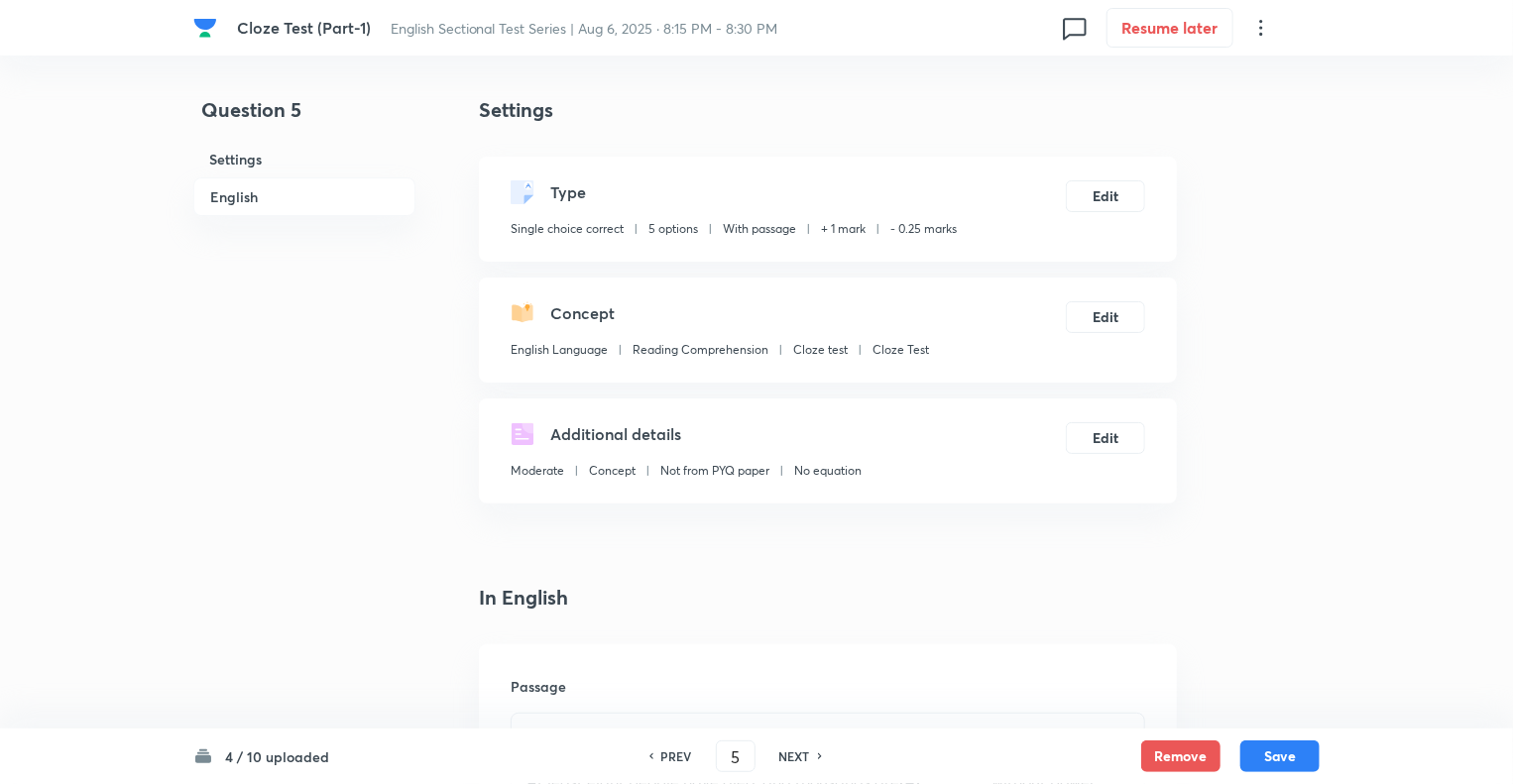 click on "Question 5 Settings English Settings Type Single choice correct 5 options With passage + 1 mark - 0.25 marks Edit Concept English Language Reading Comprehension Cloze test Cloze Test Edit Additional details Moderate Concept Not from PYQ paper No equation Edit In English Passage Cloze Test: At least eight people have died, and thousands are  (A)_________  without power after violent storms swept across Brazil on Friday. Central and south-eastern parts of the country have been hit by winds of up to 100 km/h (60 mph) and daily rainfall reaching up to 10 cm (4 in), according to the National Institute of Meteorology. Seven people are known to have died in São Paulo, Brazil's most populous state, mainly due to falling trees and infrastructure damage from the strong winds and heavy rainfall. Residents in the south-eastern state described the unexpected  (B) _________  as brief but very intense. Blackouts have  (C) _________  Dry weather has  (D) ________  (E) _________  major cities with smoke. Question Option A" at bounding box center (756, 1979) 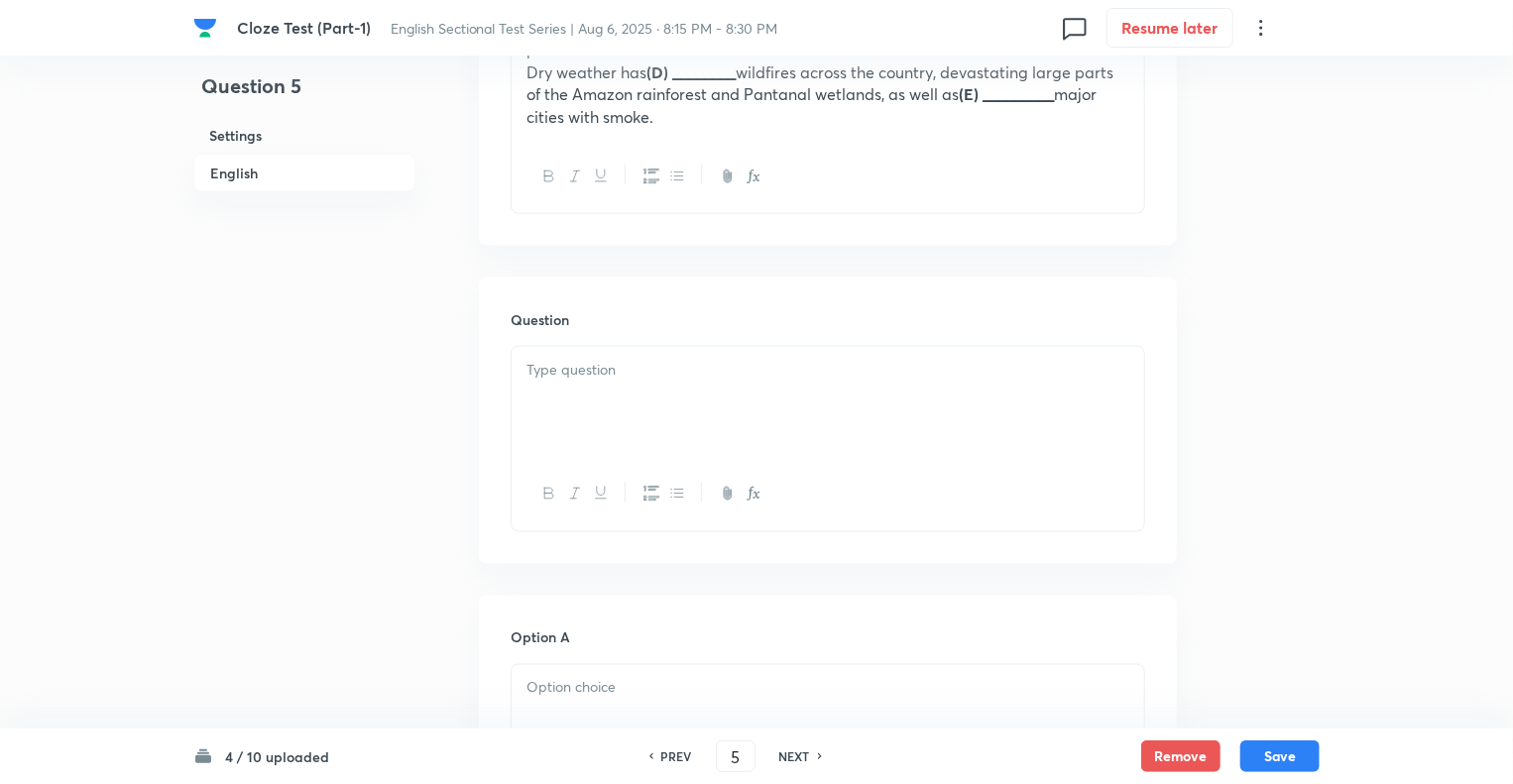 scroll, scrollTop: 1427, scrollLeft: 0, axis: vertical 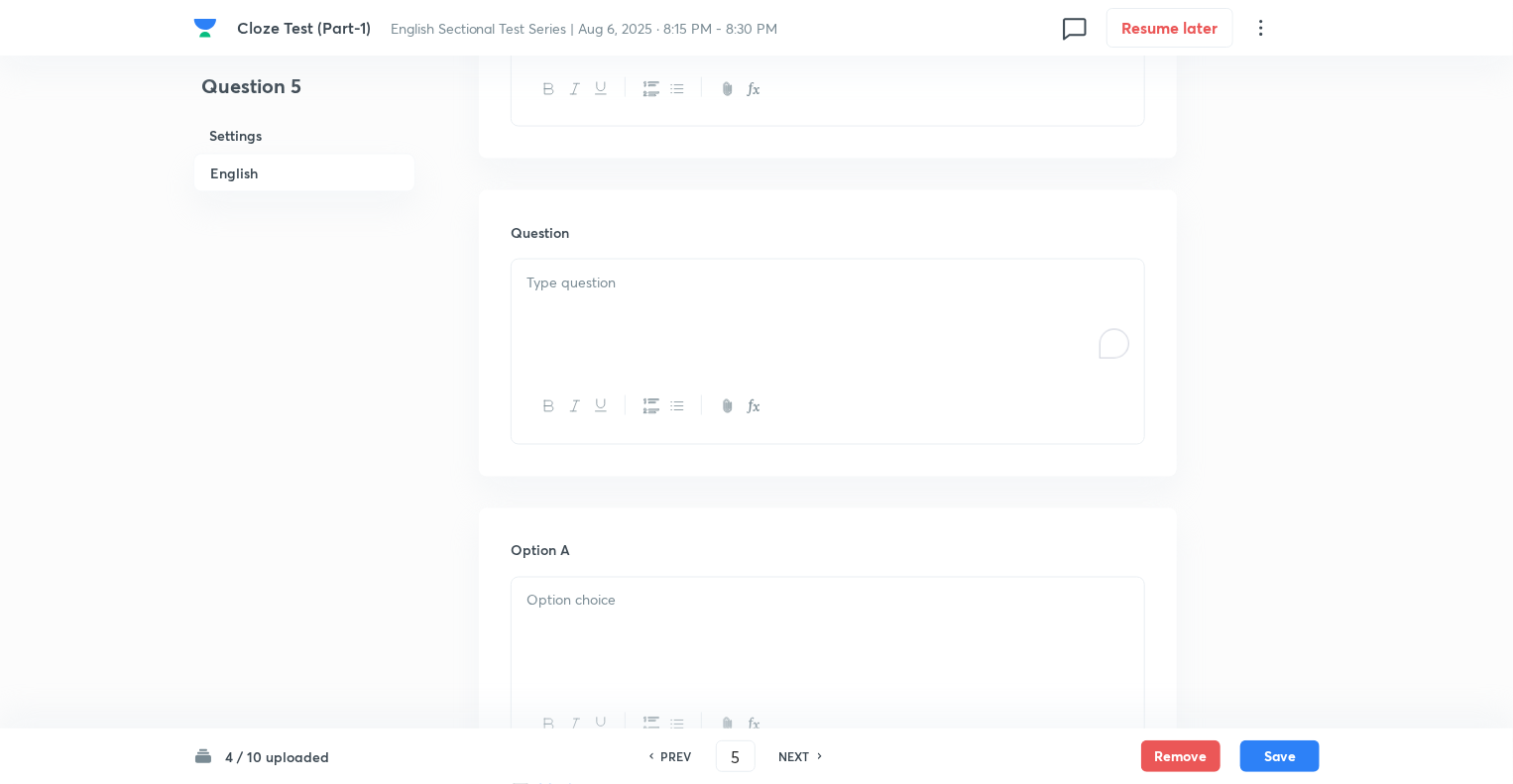click at bounding box center (828, 315) 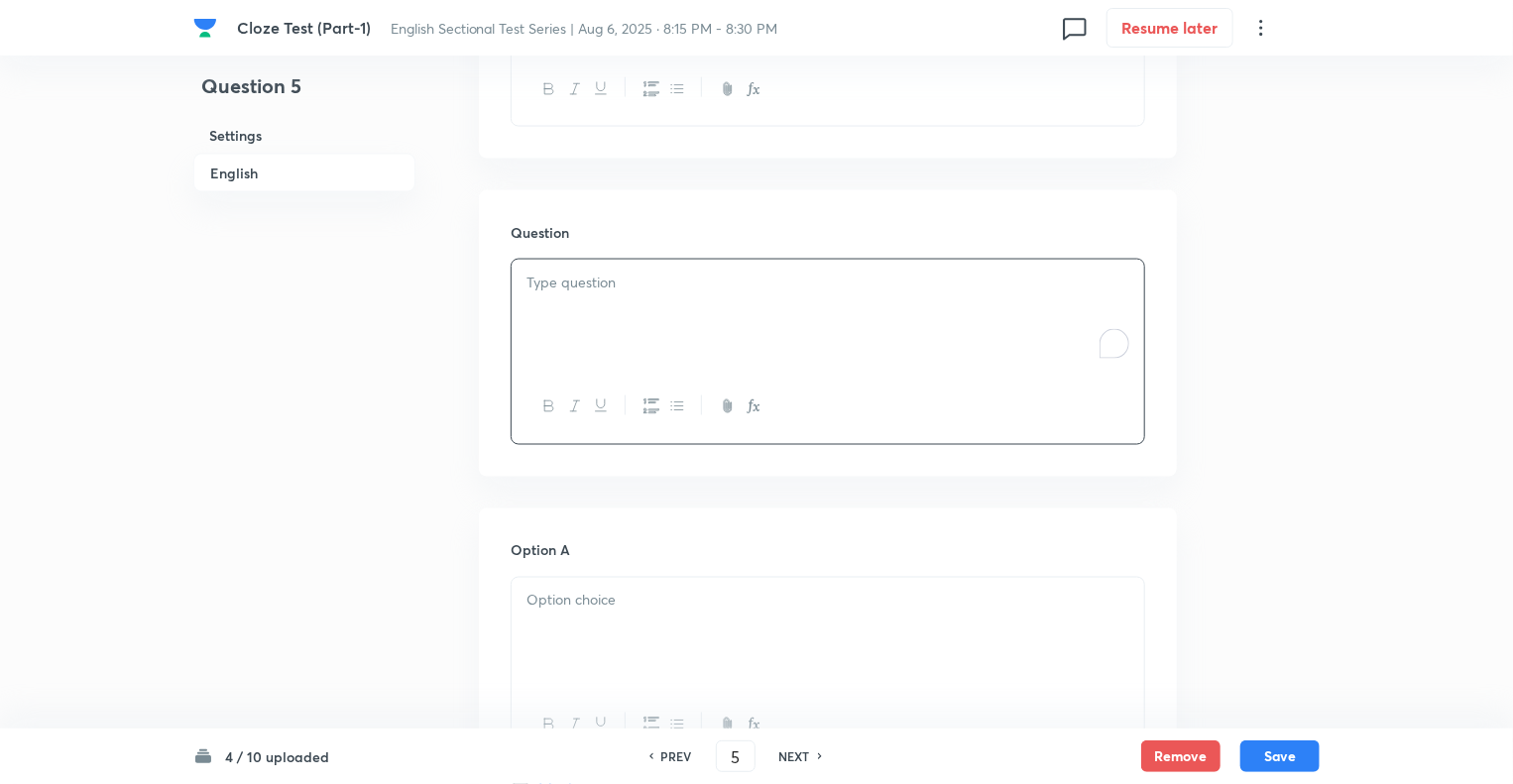 click at bounding box center [828, 315] 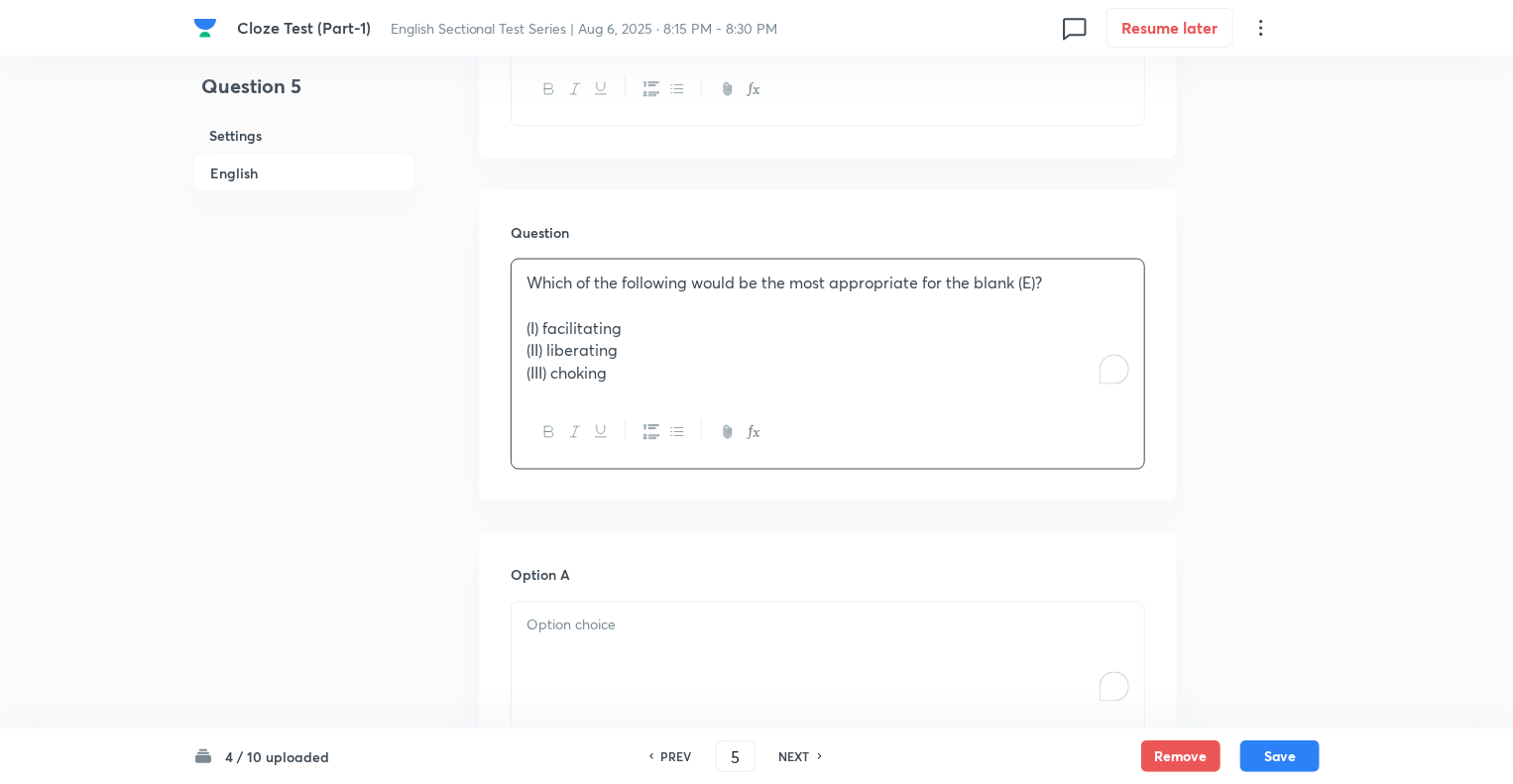 click at bounding box center (828, 658) 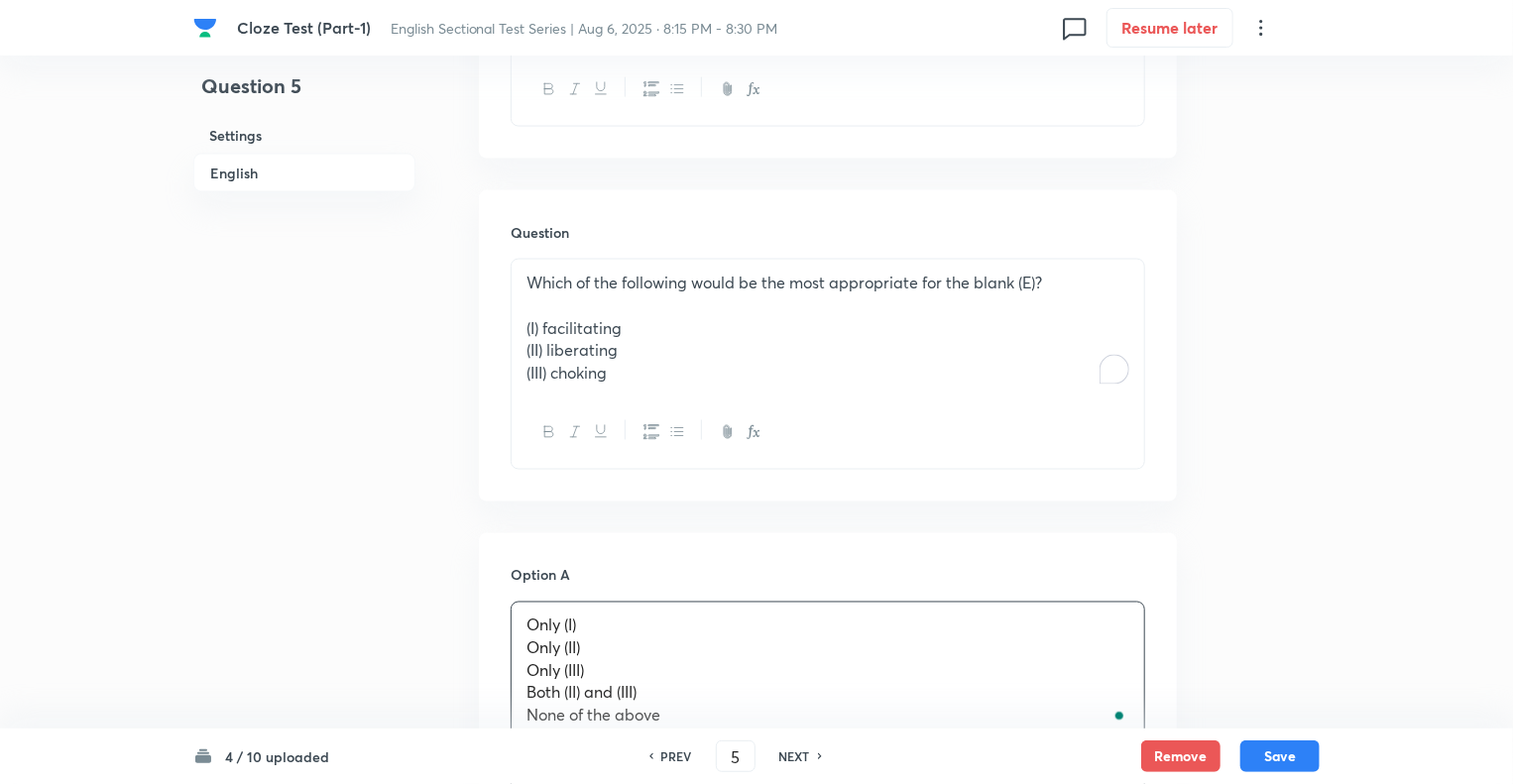 click on "Question 5 Settings English Settings Type Single choice correct 5 options With passage + 1 mark - 0.25 marks Edit Concept English Language Reading Comprehension Cloze test Cloze Test Edit Additional details Moderate Concept Not from PYQ paper No equation Edit In English Passage Cloze Test: At least eight people have died, and thousands are  (A)_________  without power after violent storms swept across Brazil on Friday. Central and south-eastern parts of the country have been hit by winds of up to 100 km/h (60 mph) and daily rainfall reaching up to 10 cm (4 in), according to the National Institute of Meteorology. Seven people are known to have died in São Paulo, Brazil's most populous state, mainly due to falling trees and infrastructure damage from the strong winds and heavy rainfall. Residents in the south-eastern state described the unexpected  (B) _________  as brief but very intense. Blackouts have  (C) _________  Dry weather has  (D) ________  (E) _________  major cities with smoke. Question Option A" at bounding box center (756, 578) 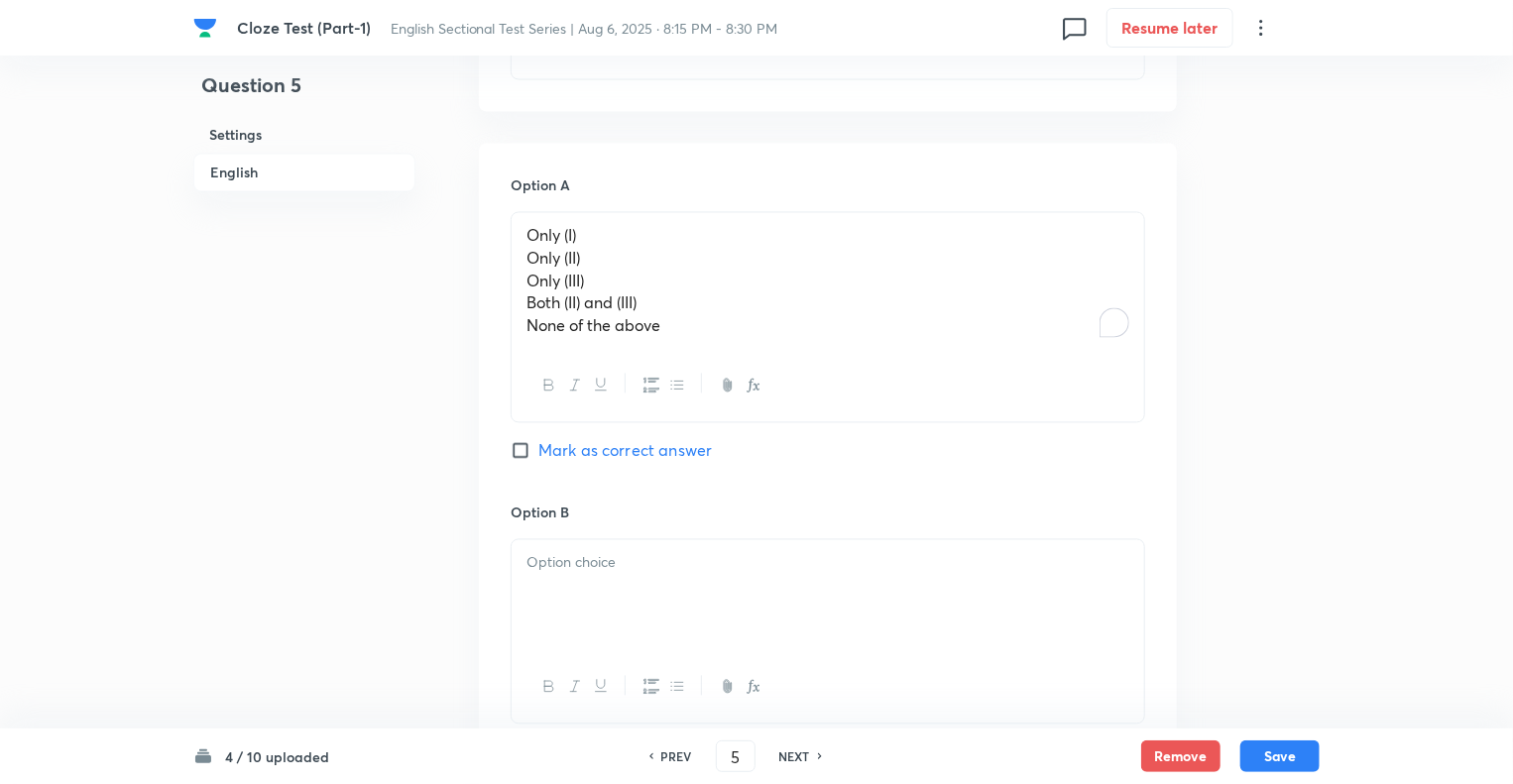 scroll, scrollTop: 1824, scrollLeft: 0, axis: vertical 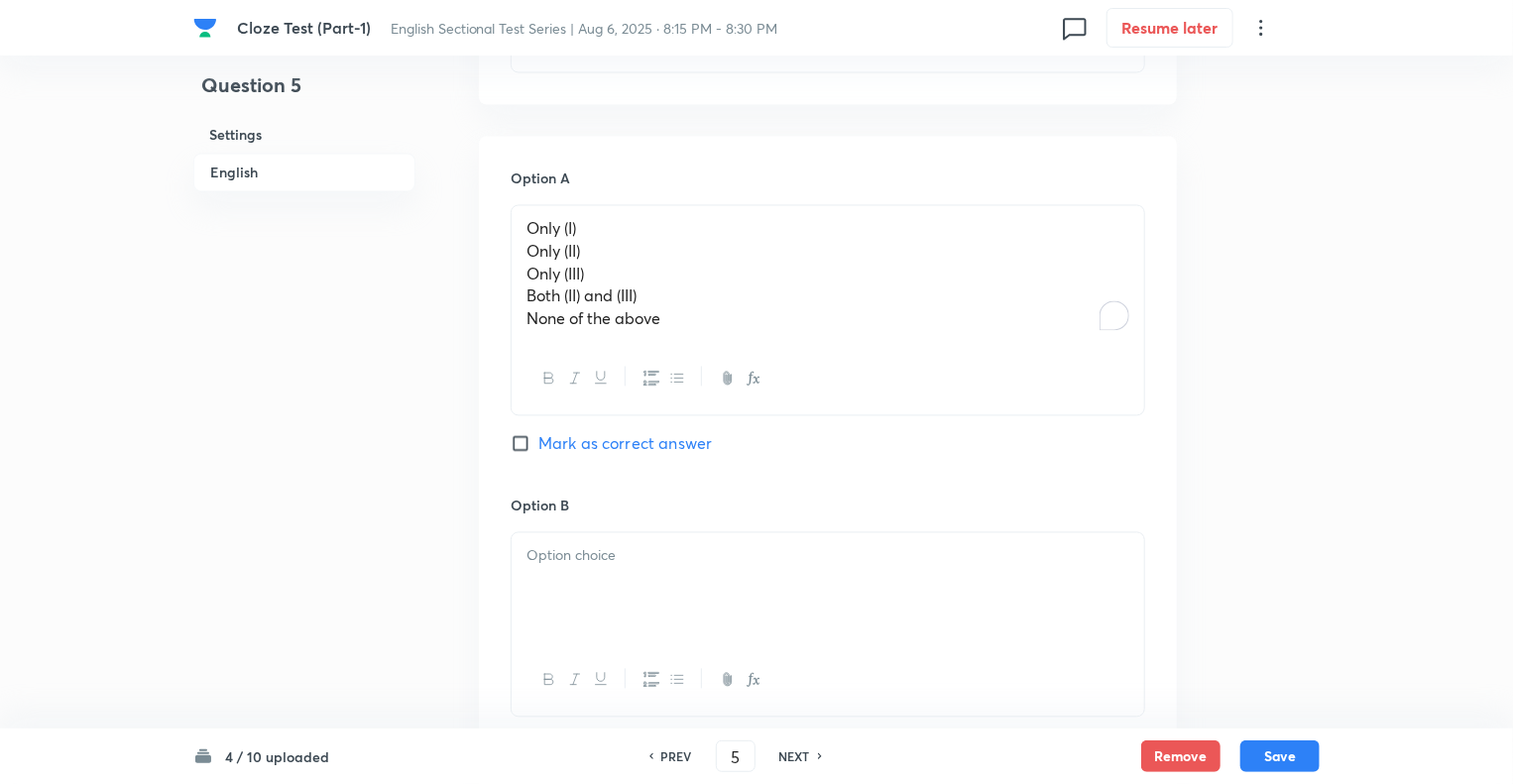 click on "None of the above" at bounding box center (828, 319) 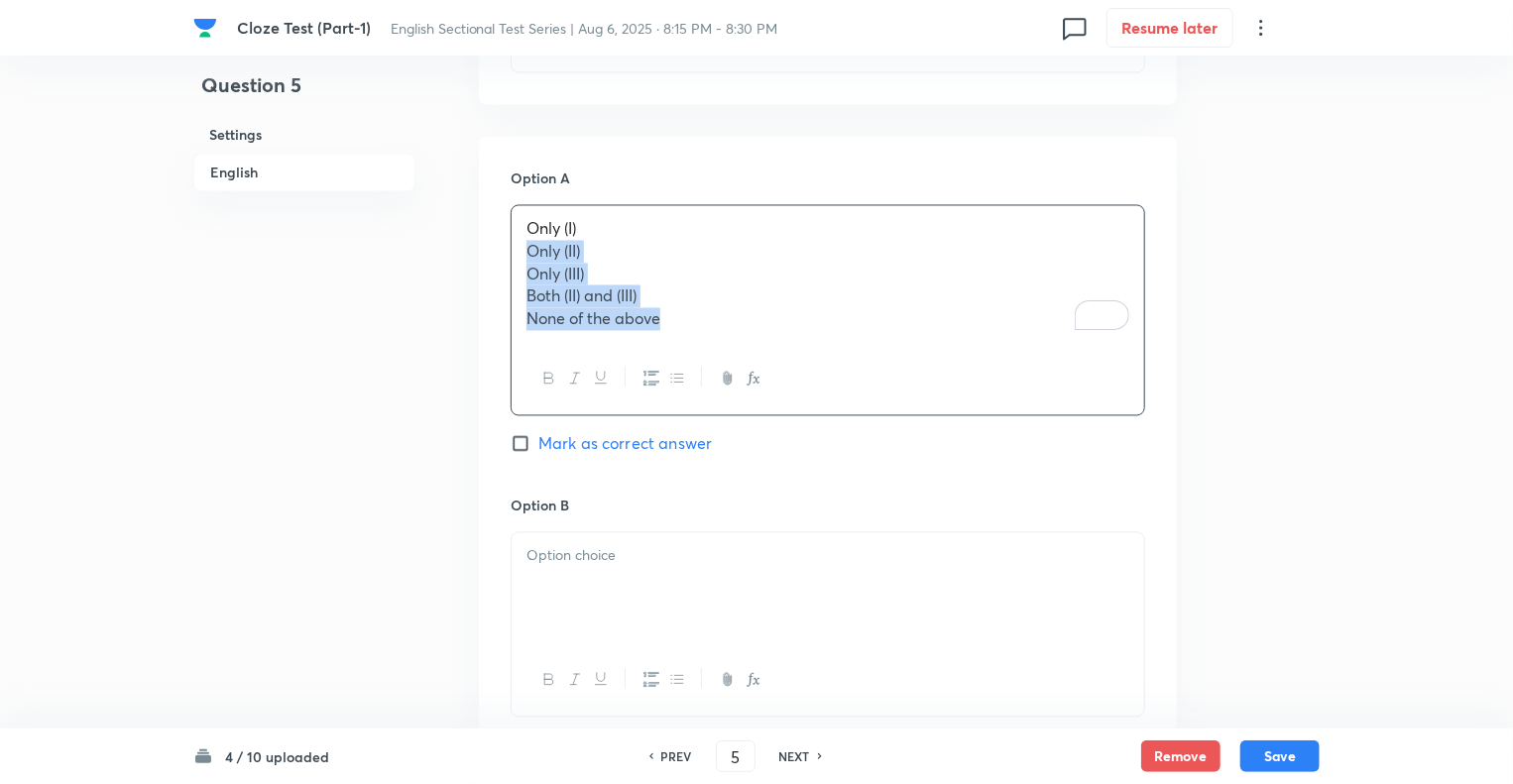 drag, startPoint x: 676, startPoint y: 316, endPoint x: 520, endPoint y: 253, distance: 168.2409 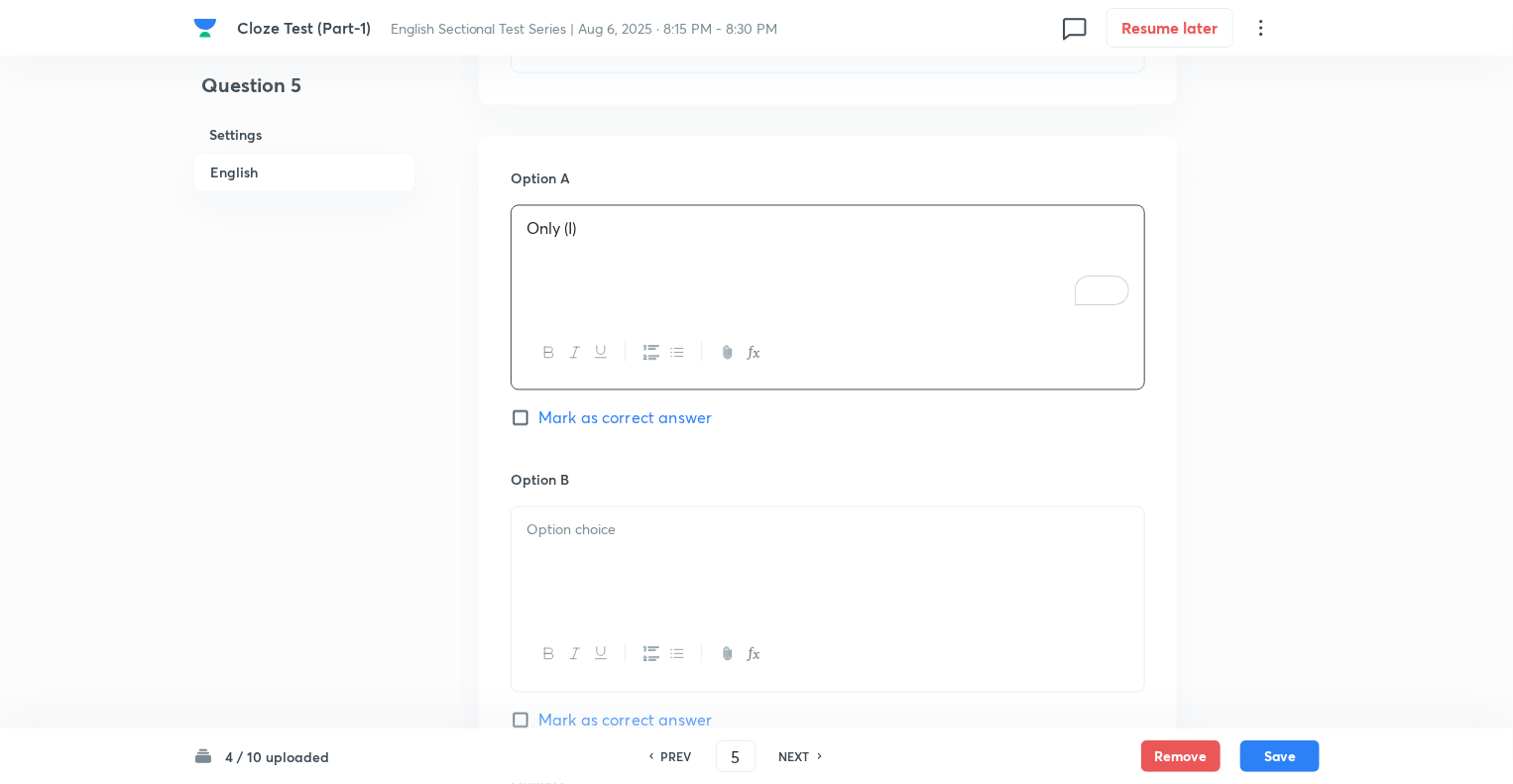 click at bounding box center (828, 530) 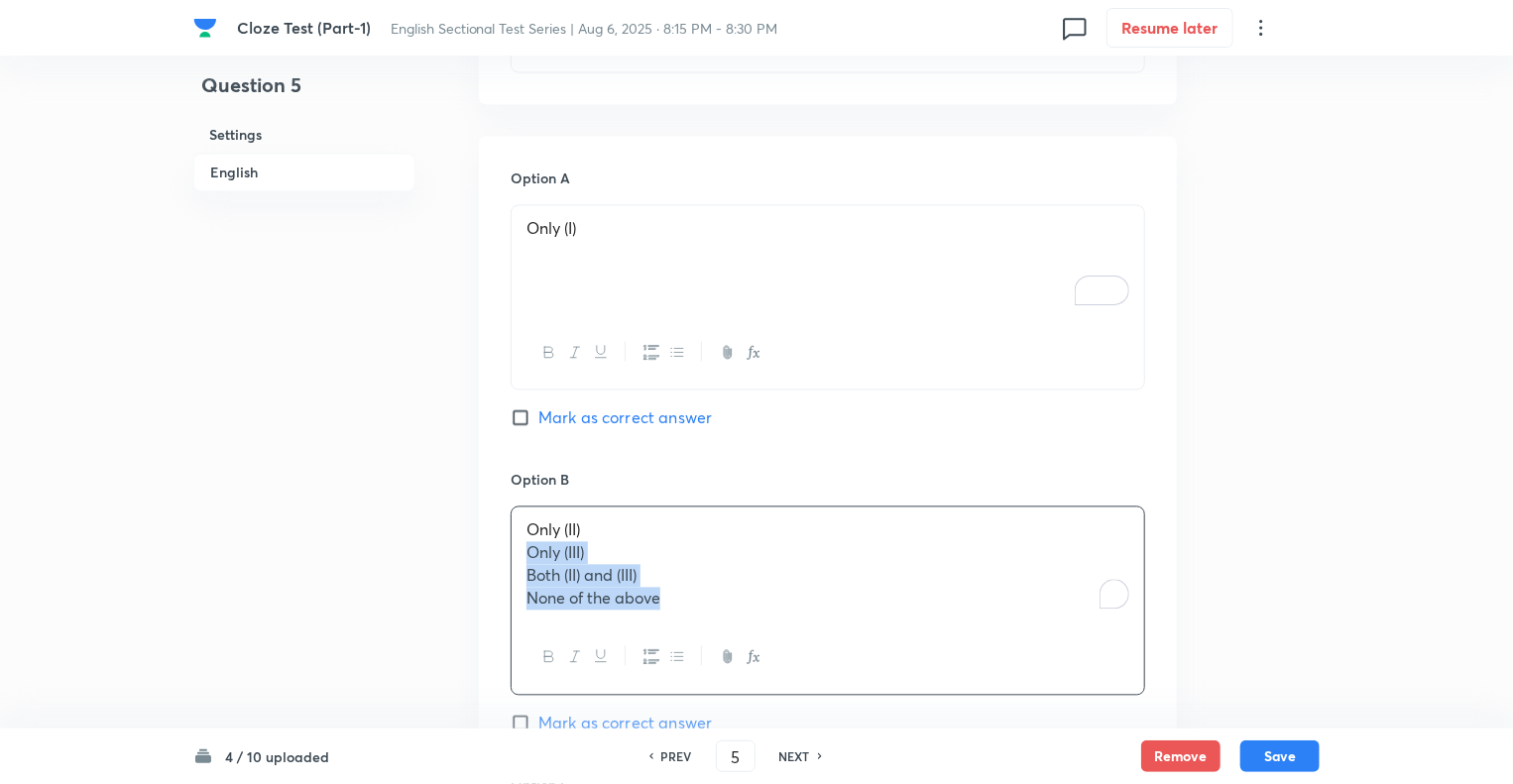 drag, startPoint x: 674, startPoint y: 602, endPoint x: 474, endPoint y: 542, distance: 208.80613 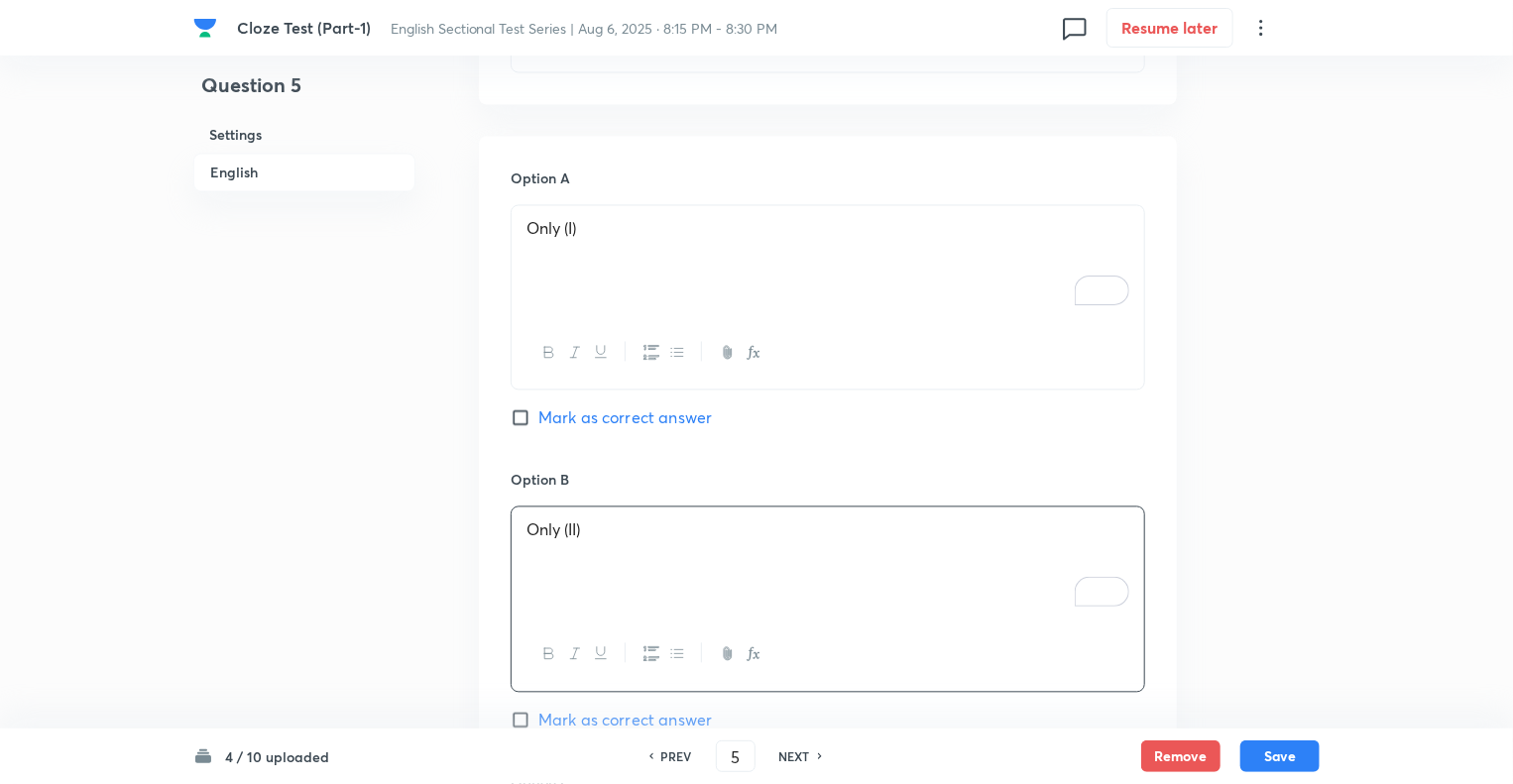 click on "Question 5 Settings English" at bounding box center [304, 168] 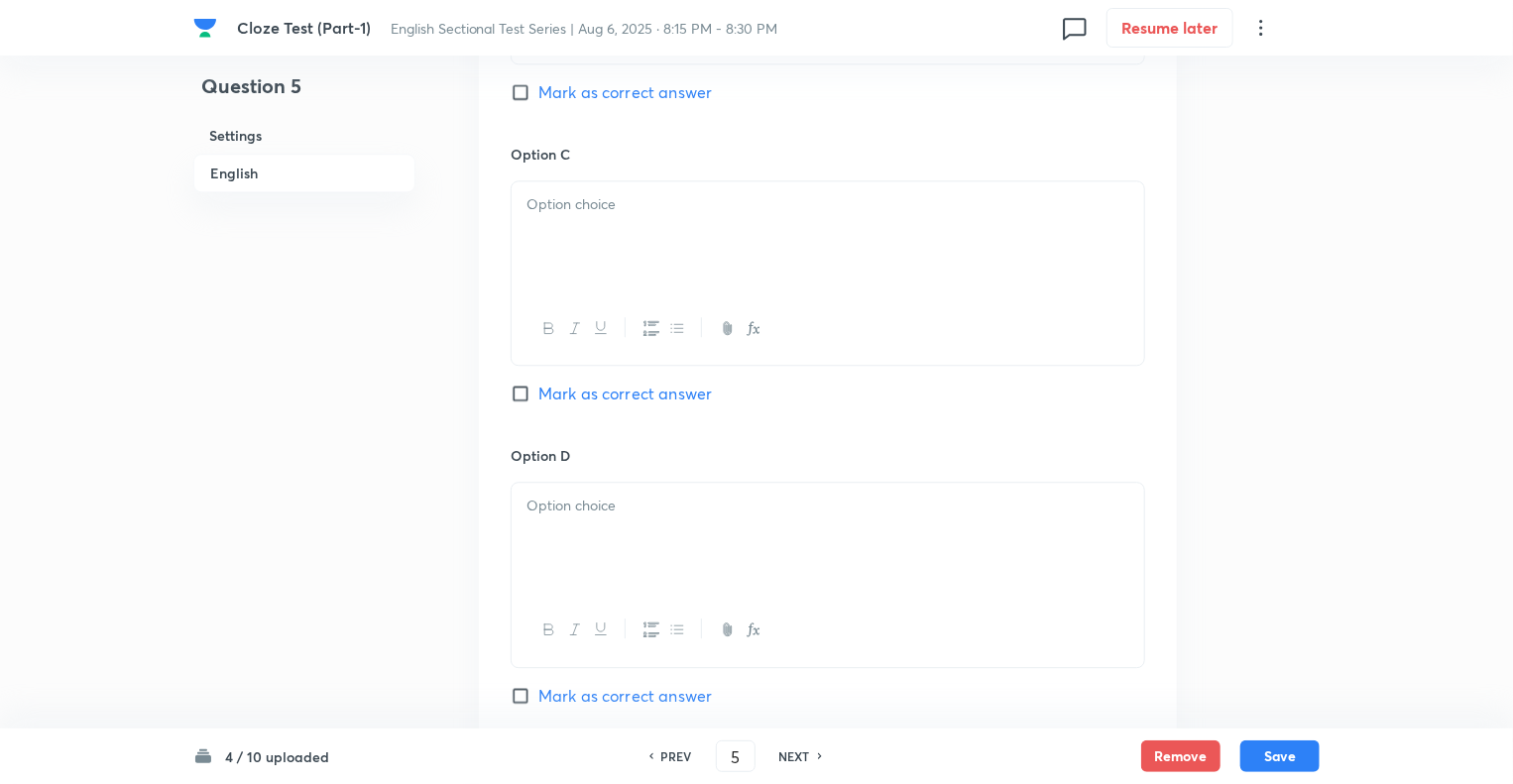 scroll, scrollTop: 2458, scrollLeft: 0, axis: vertical 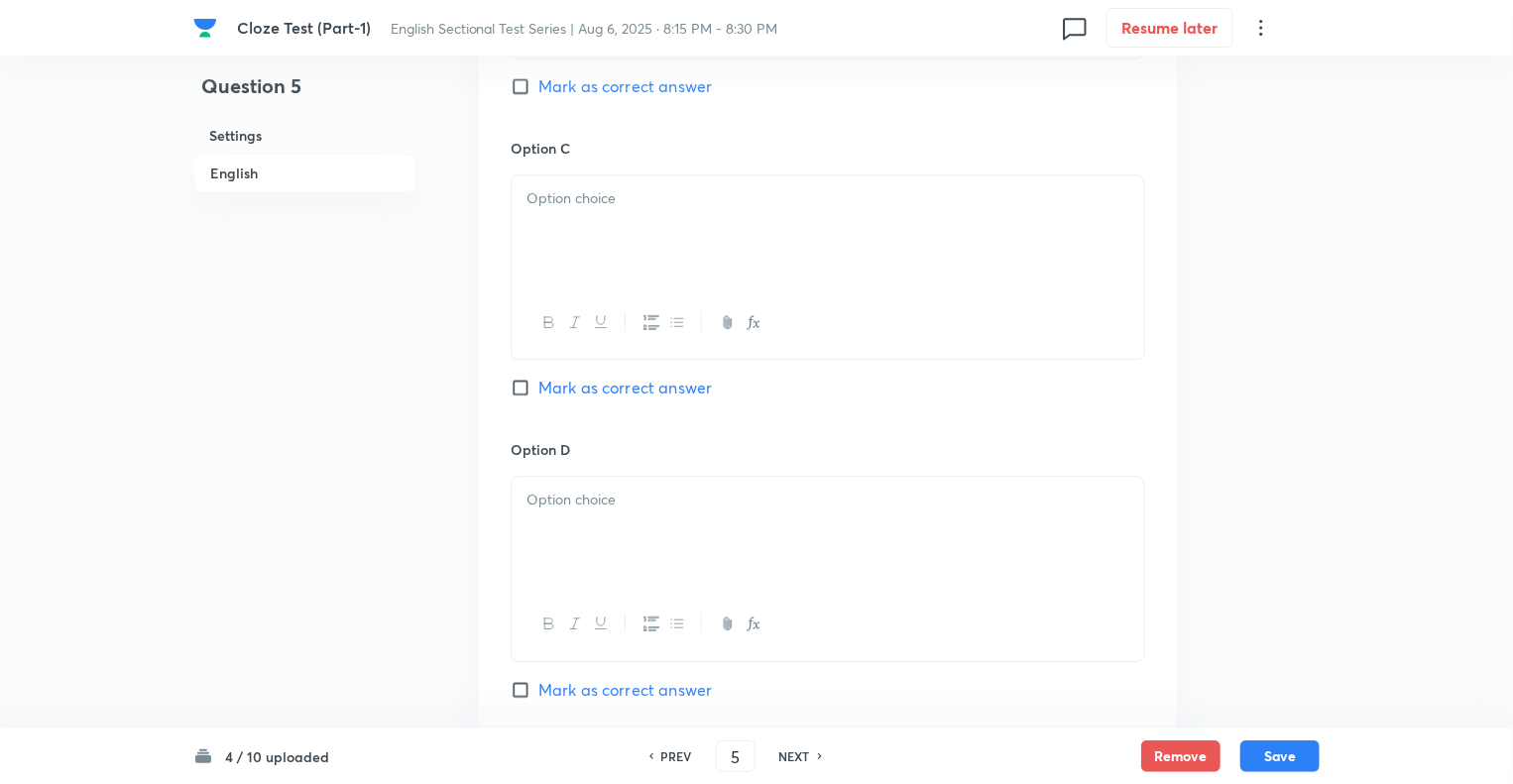 click at bounding box center [828, 231] 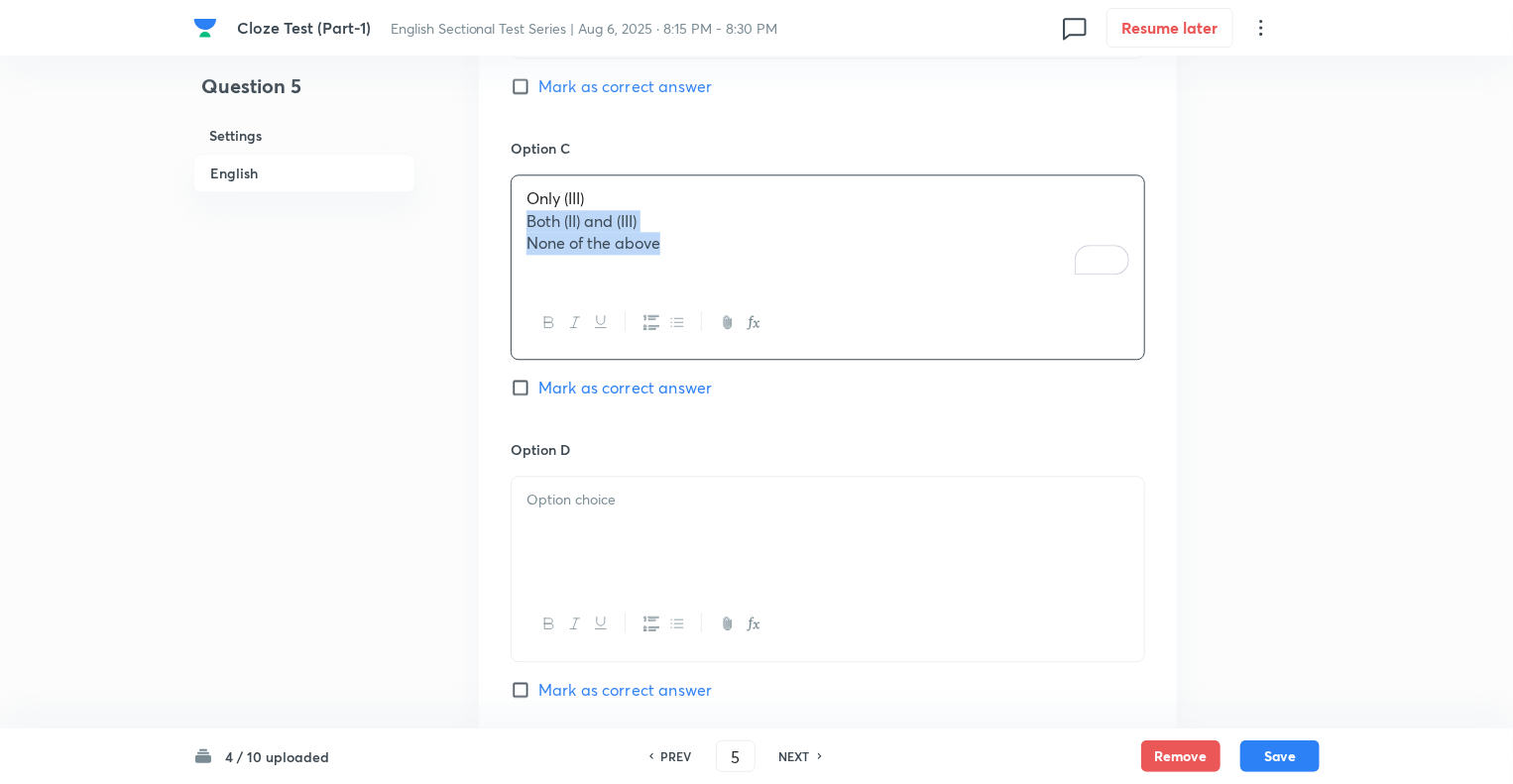 drag, startPoint x: 619, startPoint y: 234, endPoint x: 500, endPoint y: 221, distance: 119.70798 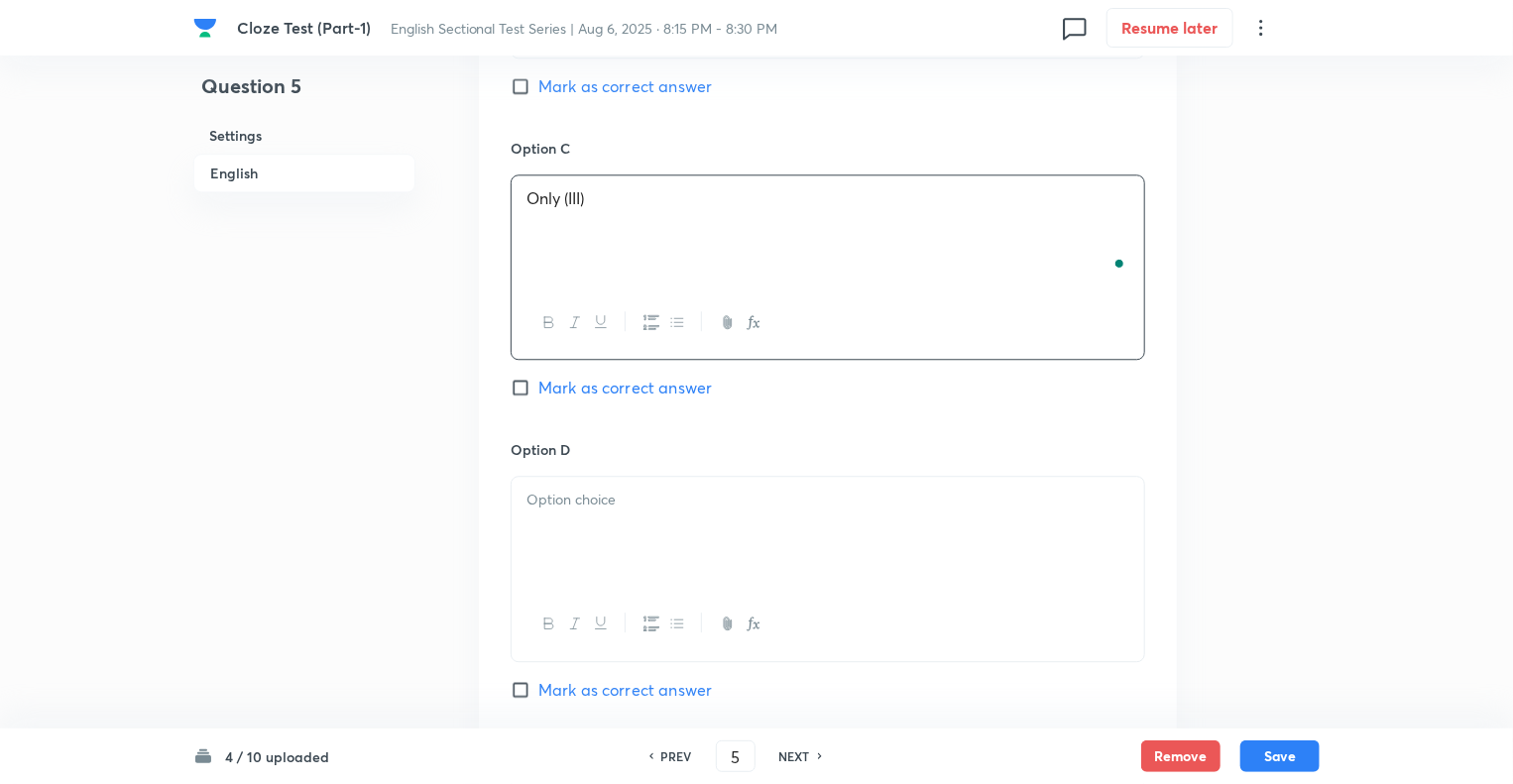 click at bounding box center [828, 500] 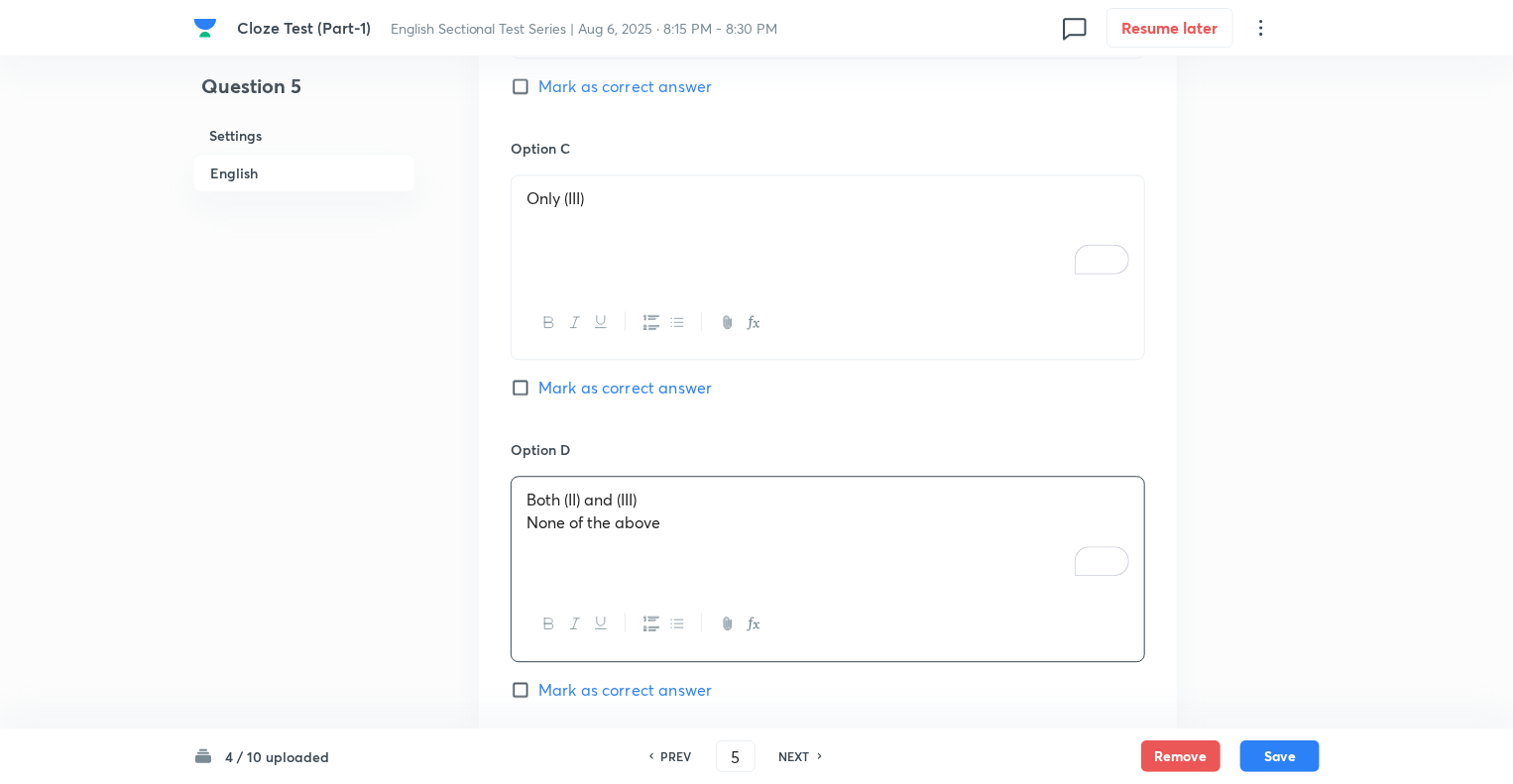 click on "Option A Only (I) Mark as correct answer Option B Only (II) Mark as correct answer Option C Only (III) Mark as correct answer Option D Both (II) and (III) None of the above Mark as correct answer Option E Mark as correct answer" at bounding box center [828, 269] 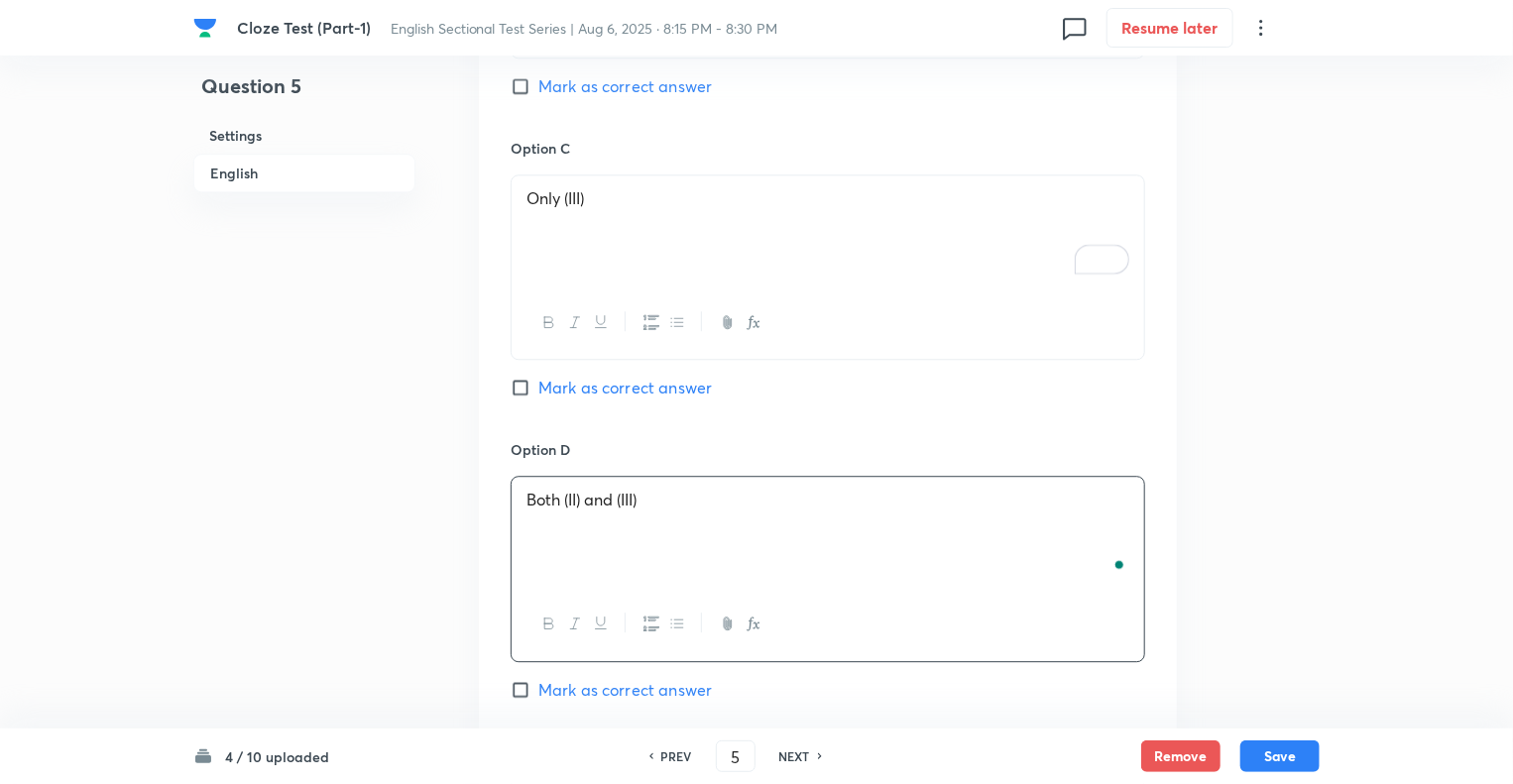 click on "Question 5 Settings English" at bounding box center (304, -466) 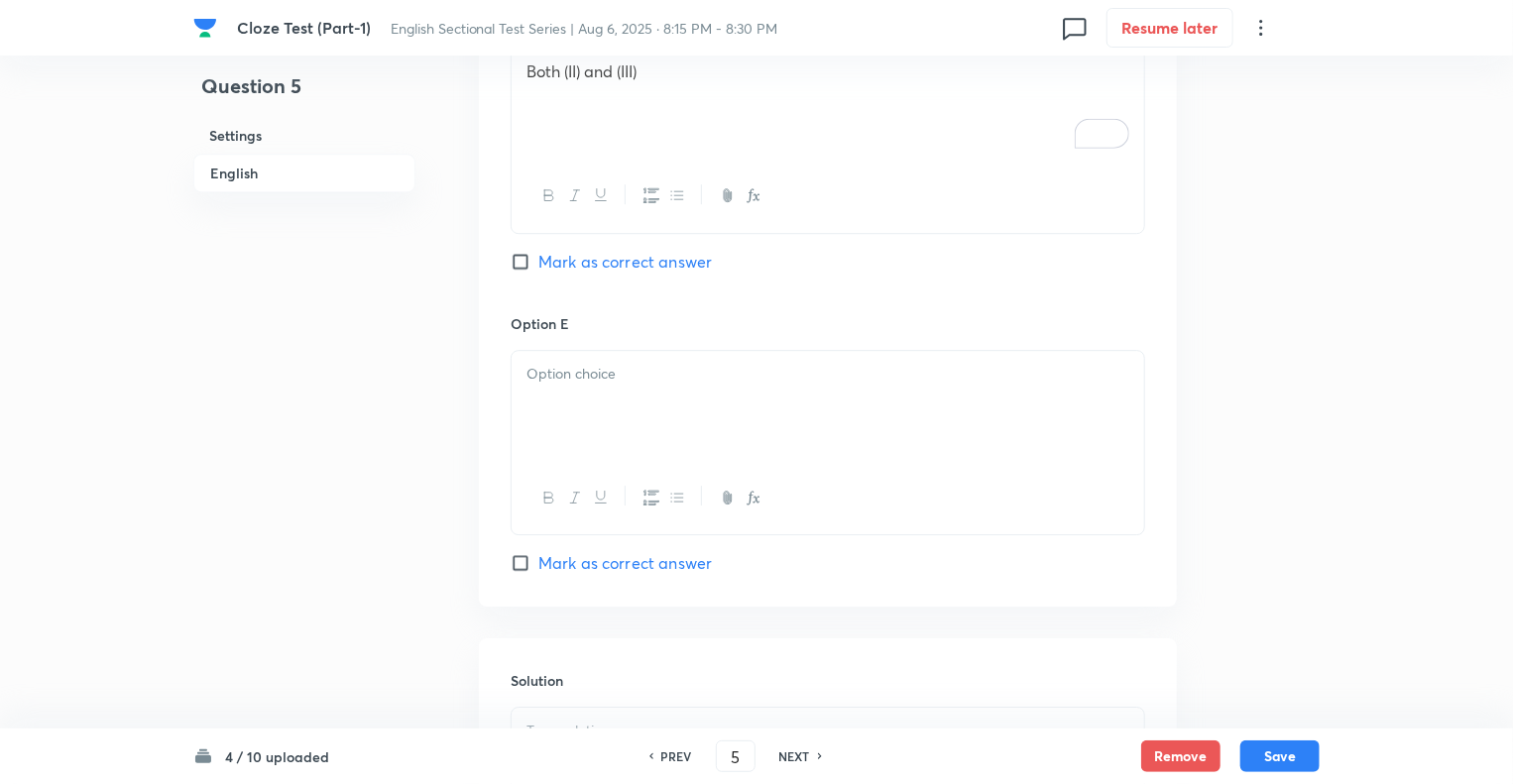 scroll, scrollTop: 2934, scrollLeft: 0, axis: vertical 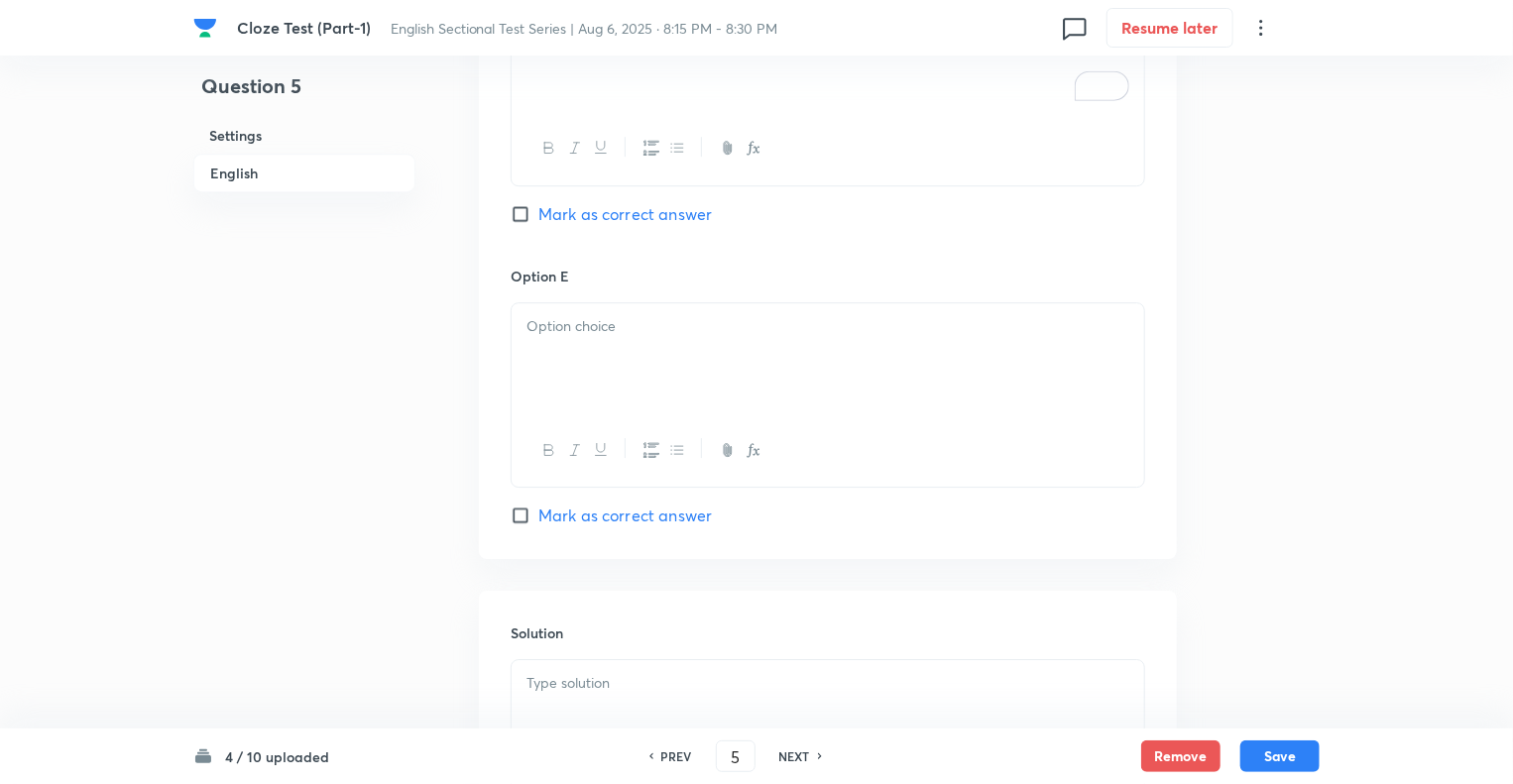 click at bounding box center (828, 326) 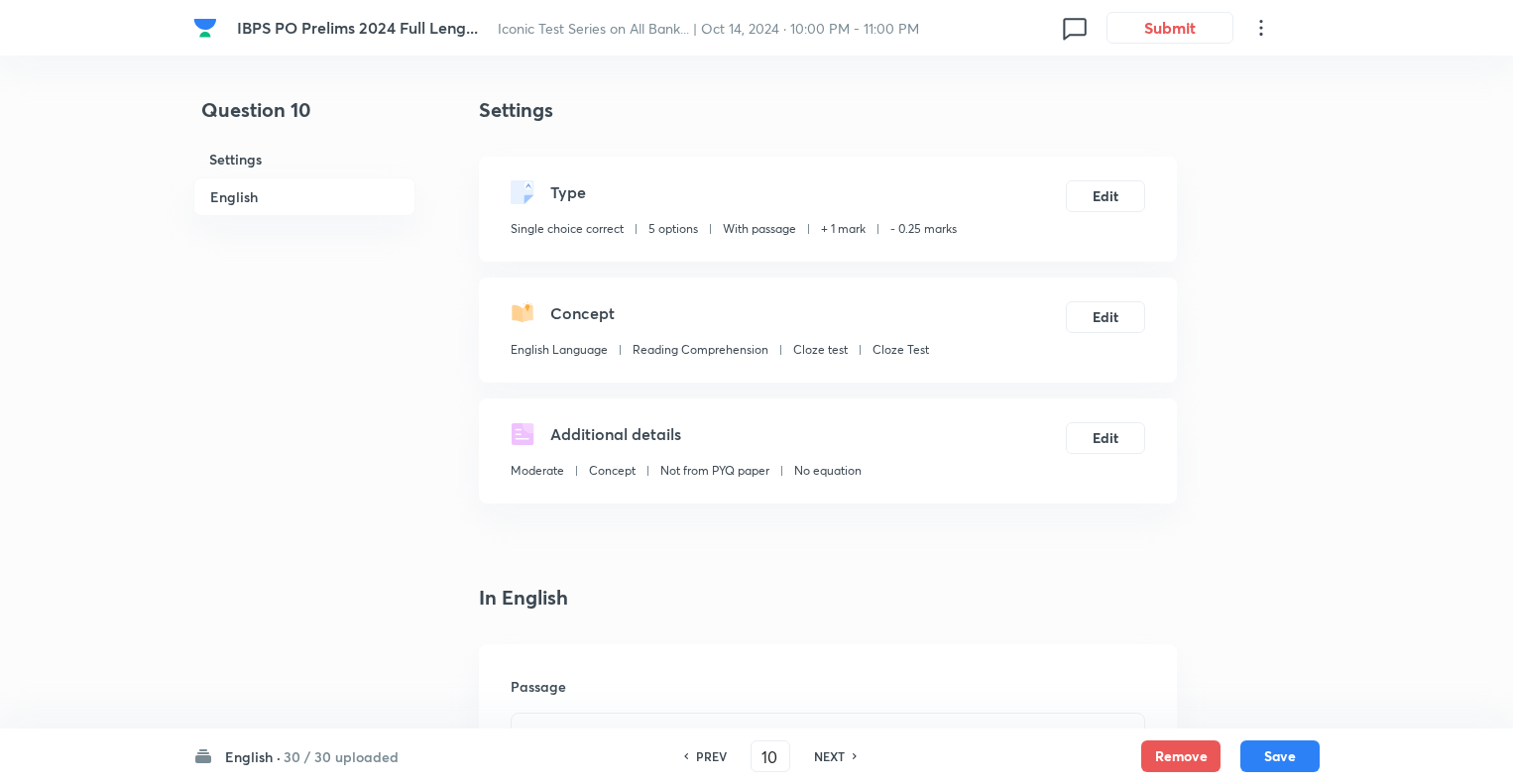 scroll, scrollTop: 3388, scrollLeft: 0, axis: vertical 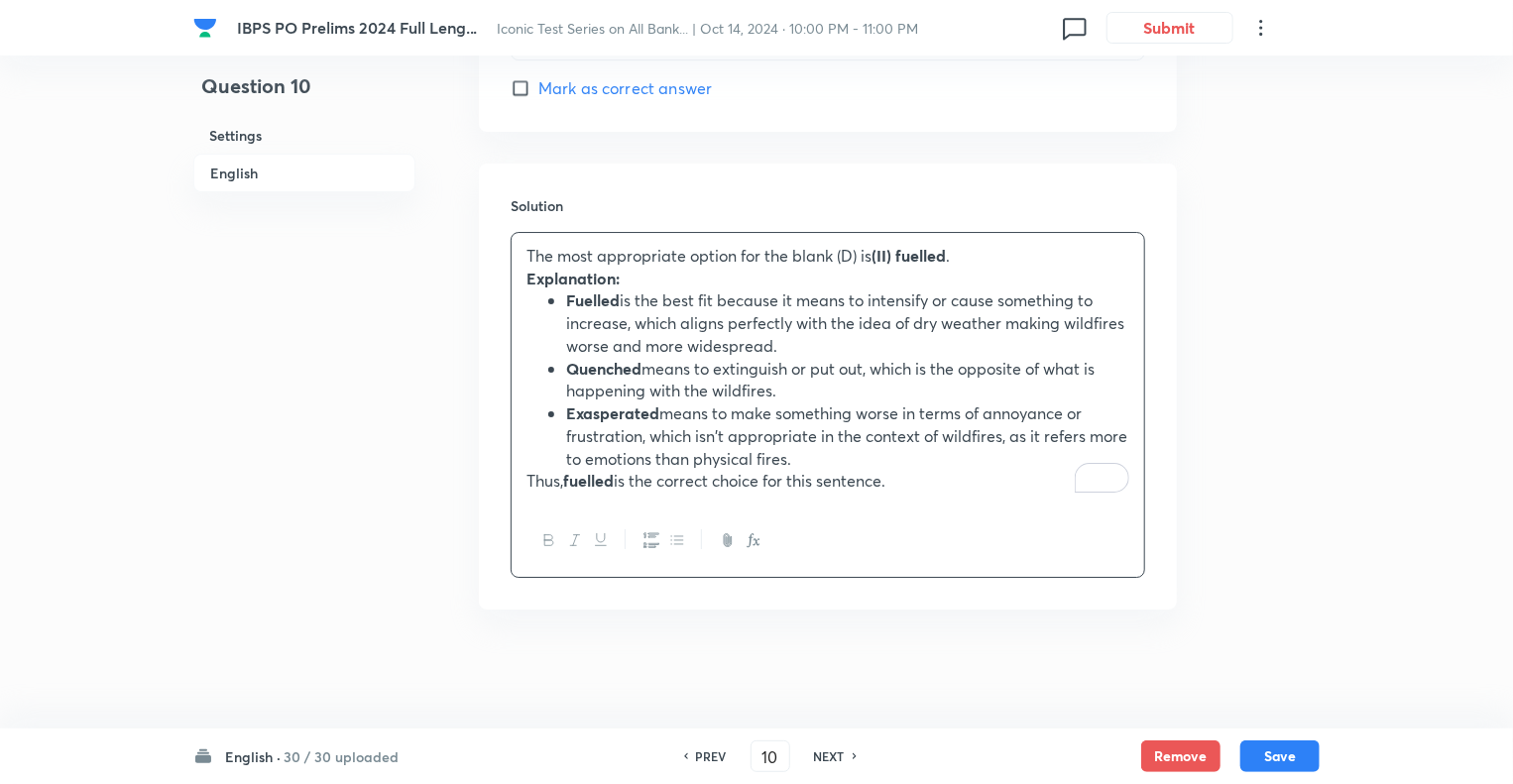 click on "Question 10 Settings English" at bounding box center [304, -1288] 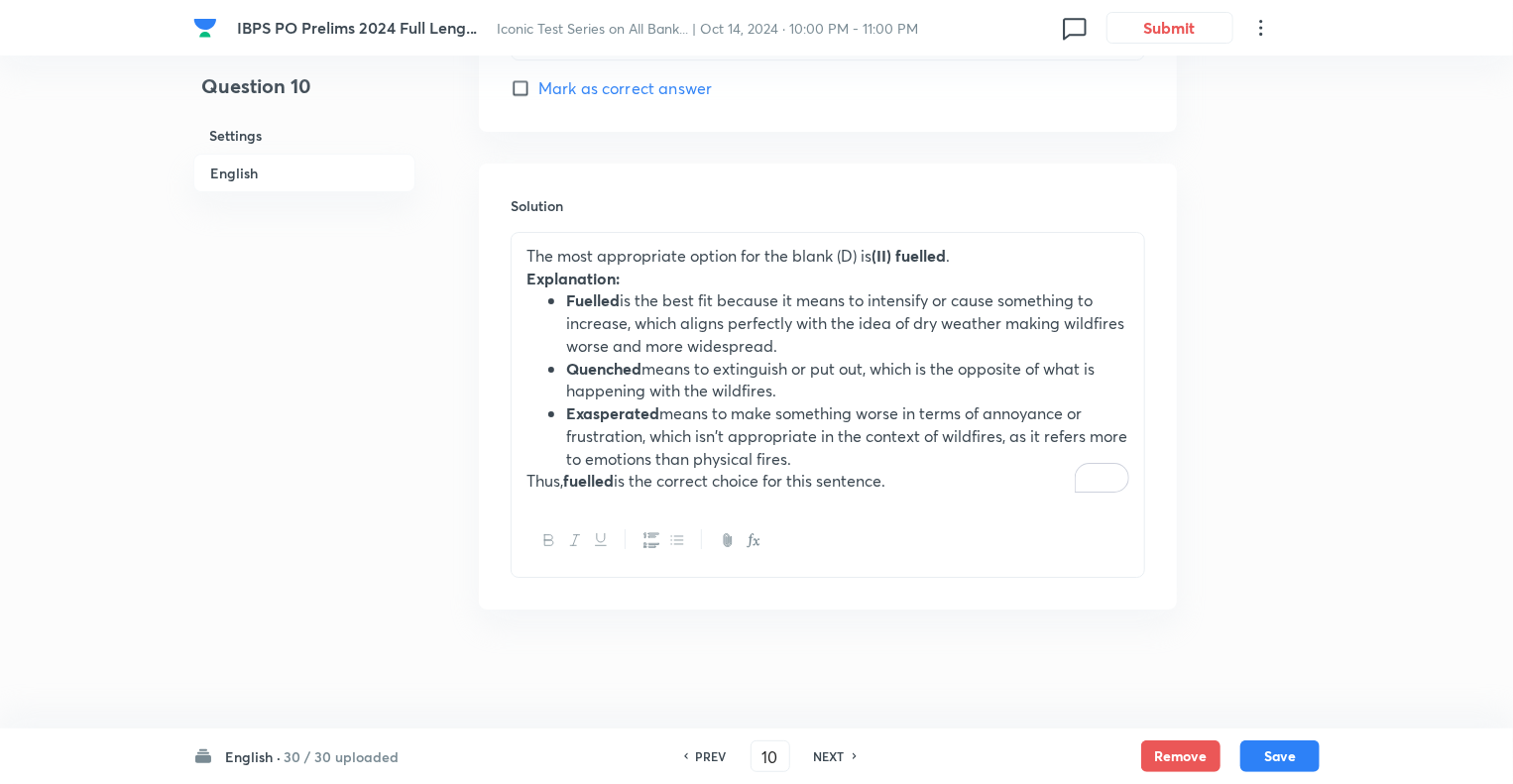 click on "NEXT" at bounding box center (829, 756) 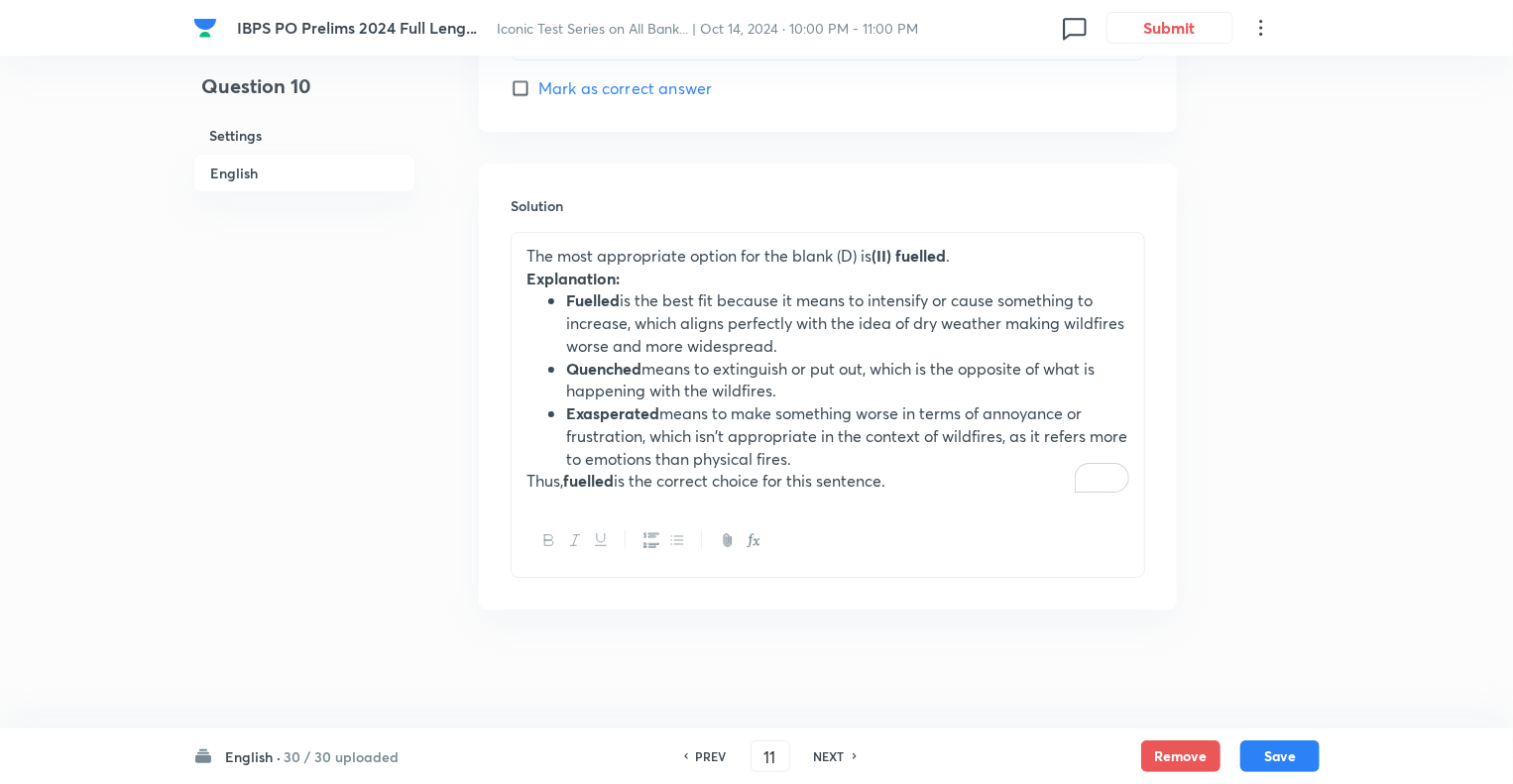 checkbox on "false" 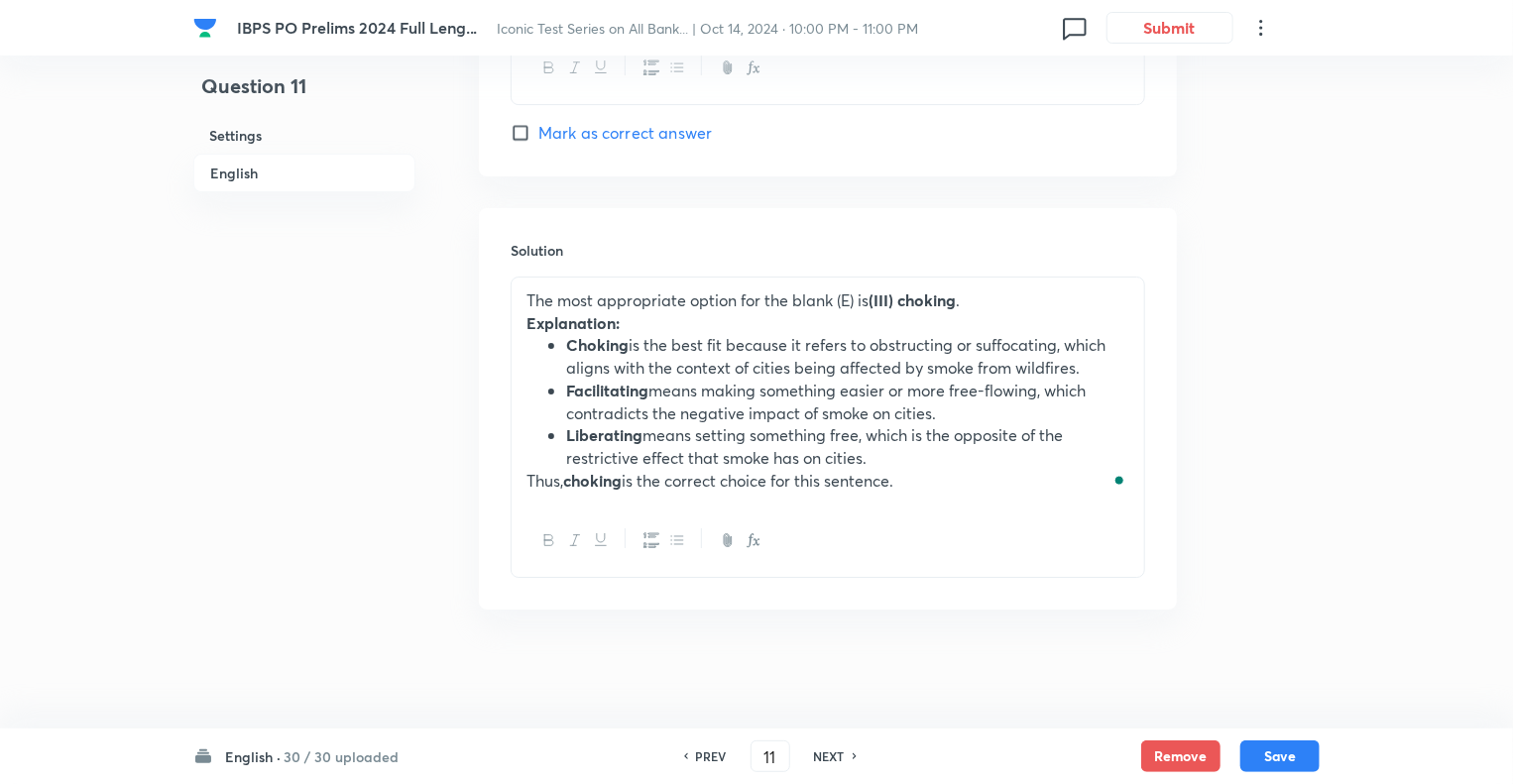 checkbox on "true" 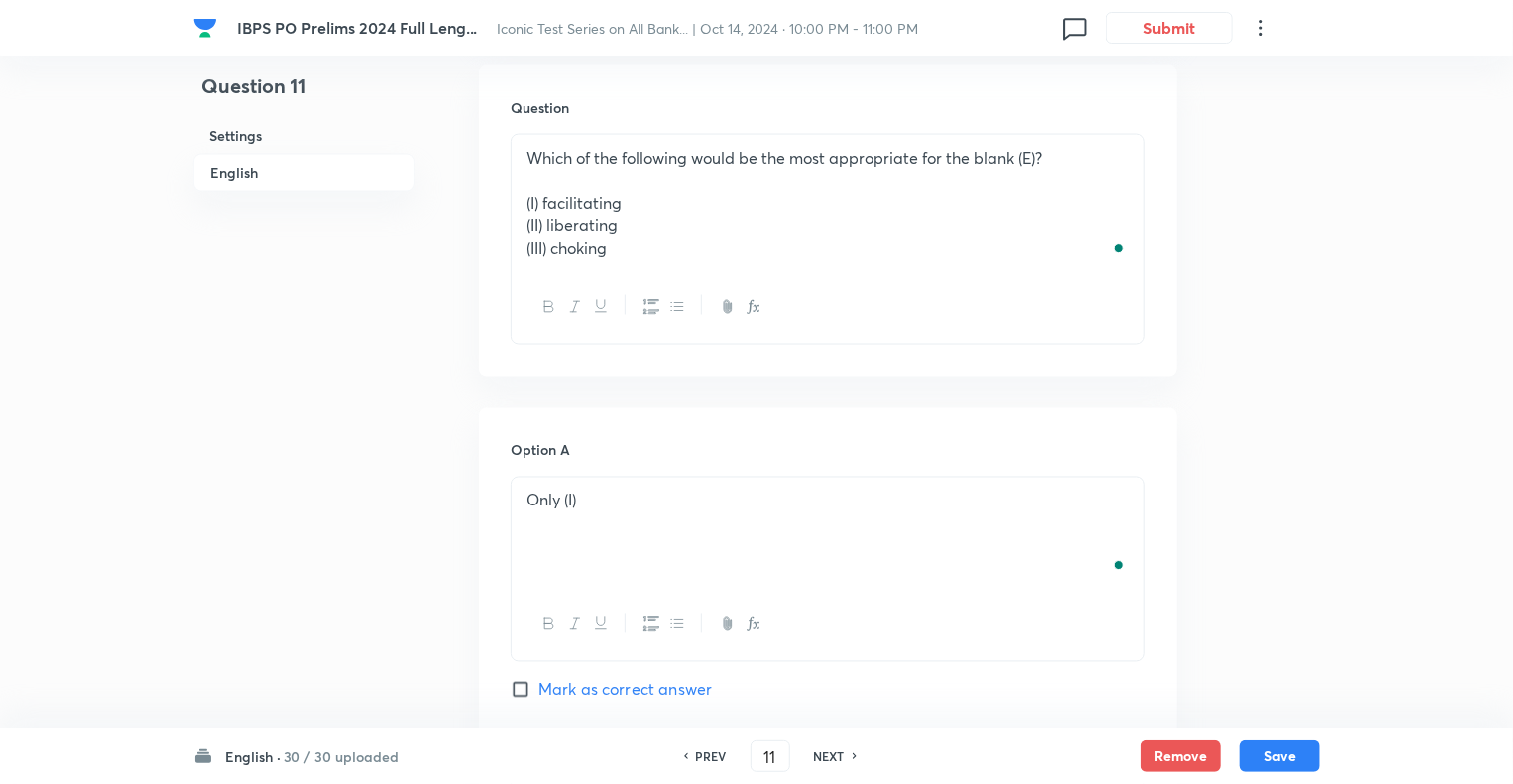 scroll, scrollTop: 1518, scrollLeft: 0, axis: vertical 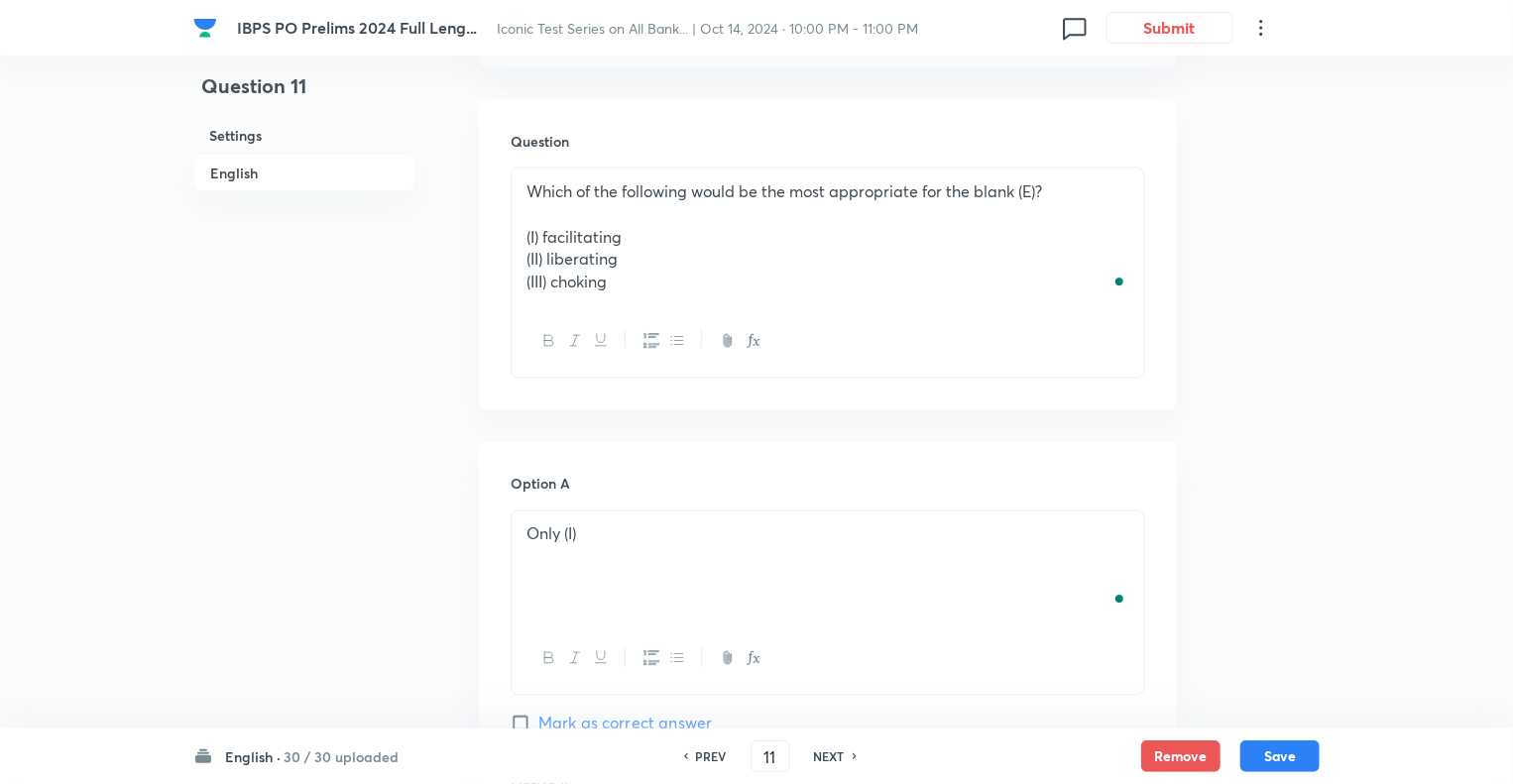 click at bounding box center (828, 341) 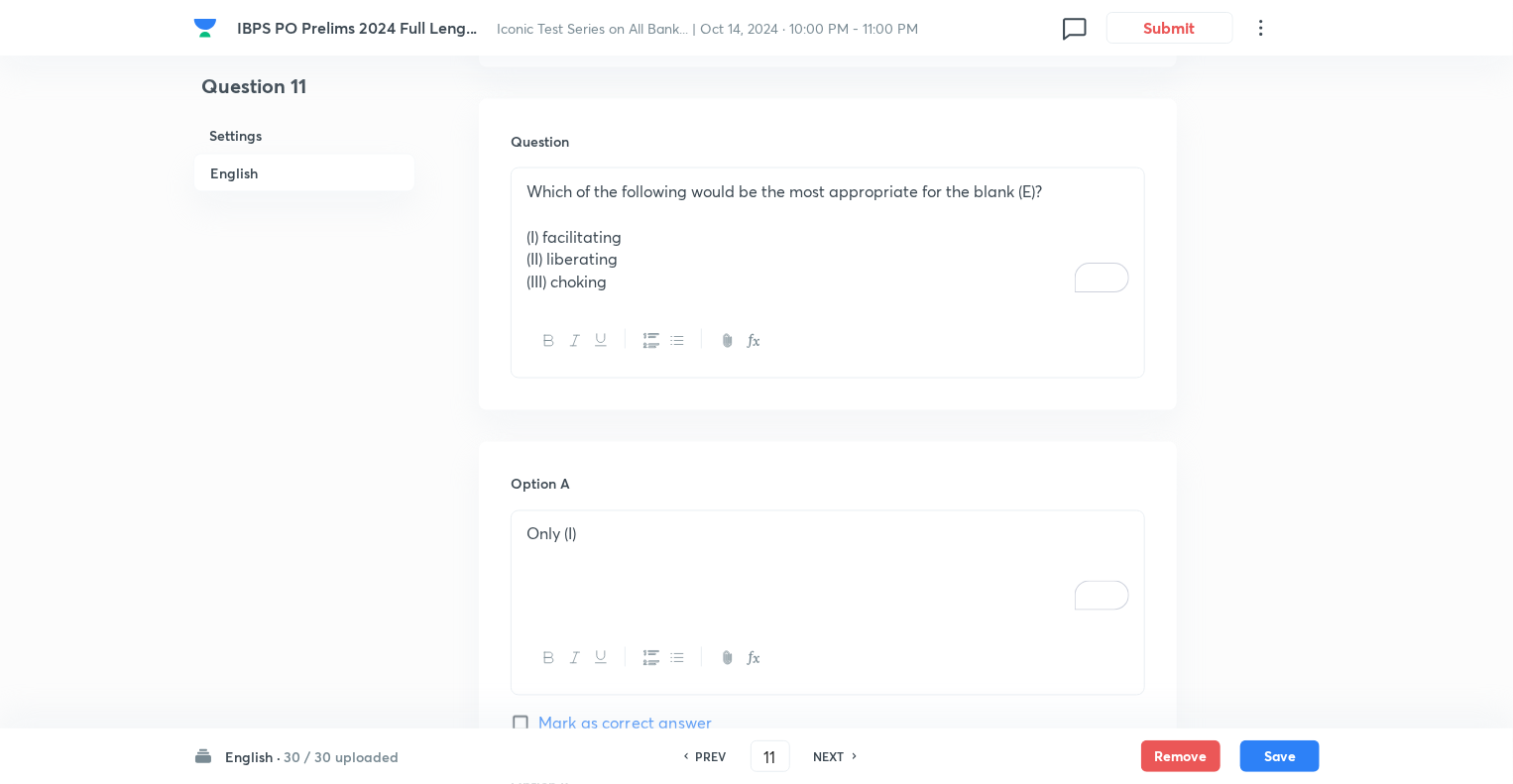 click at bounding box center [828, 214] 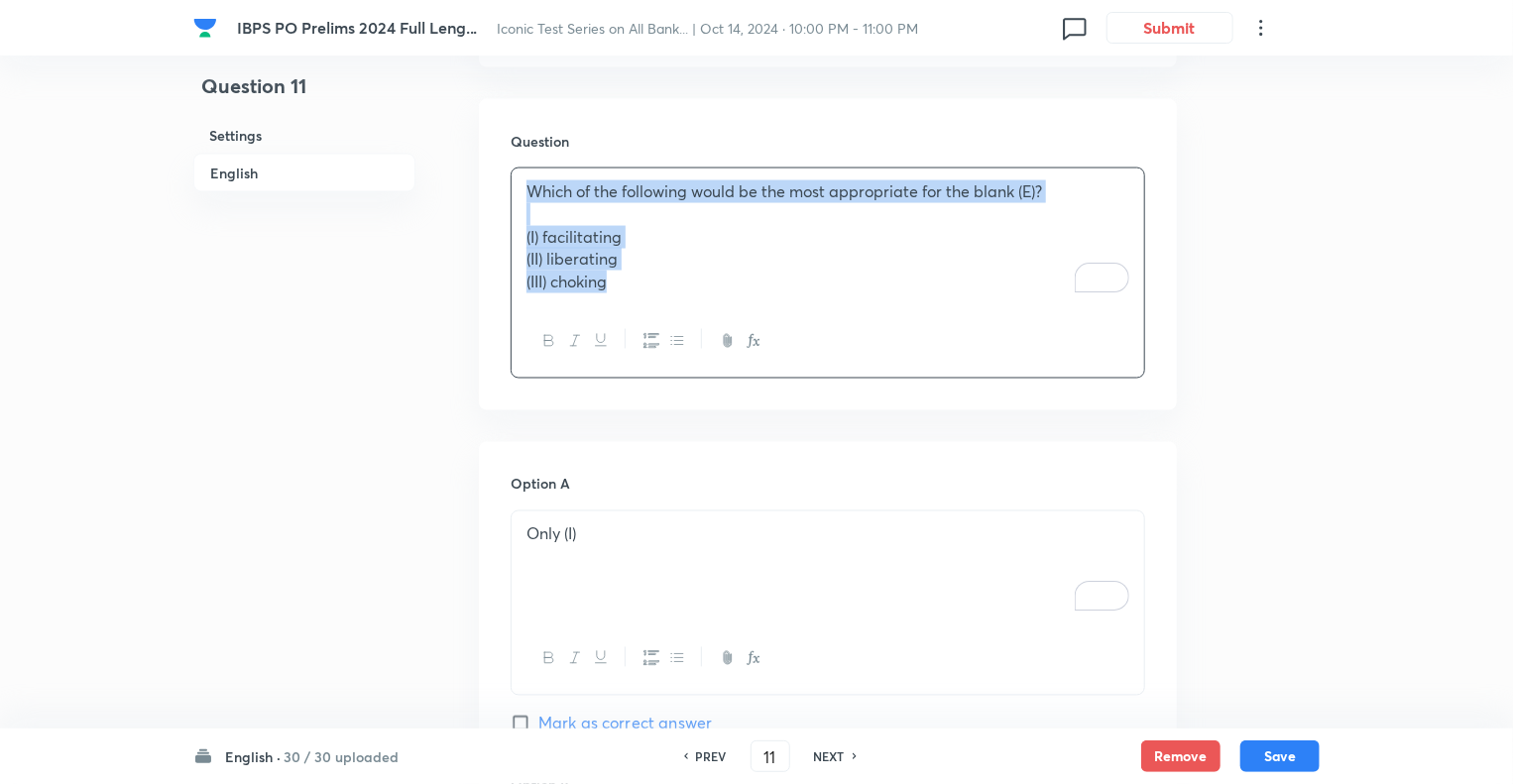 copy on "Which of the following would be the most appropriate for the blank (E)? (I) facilitating (II) liberating (III) choking" 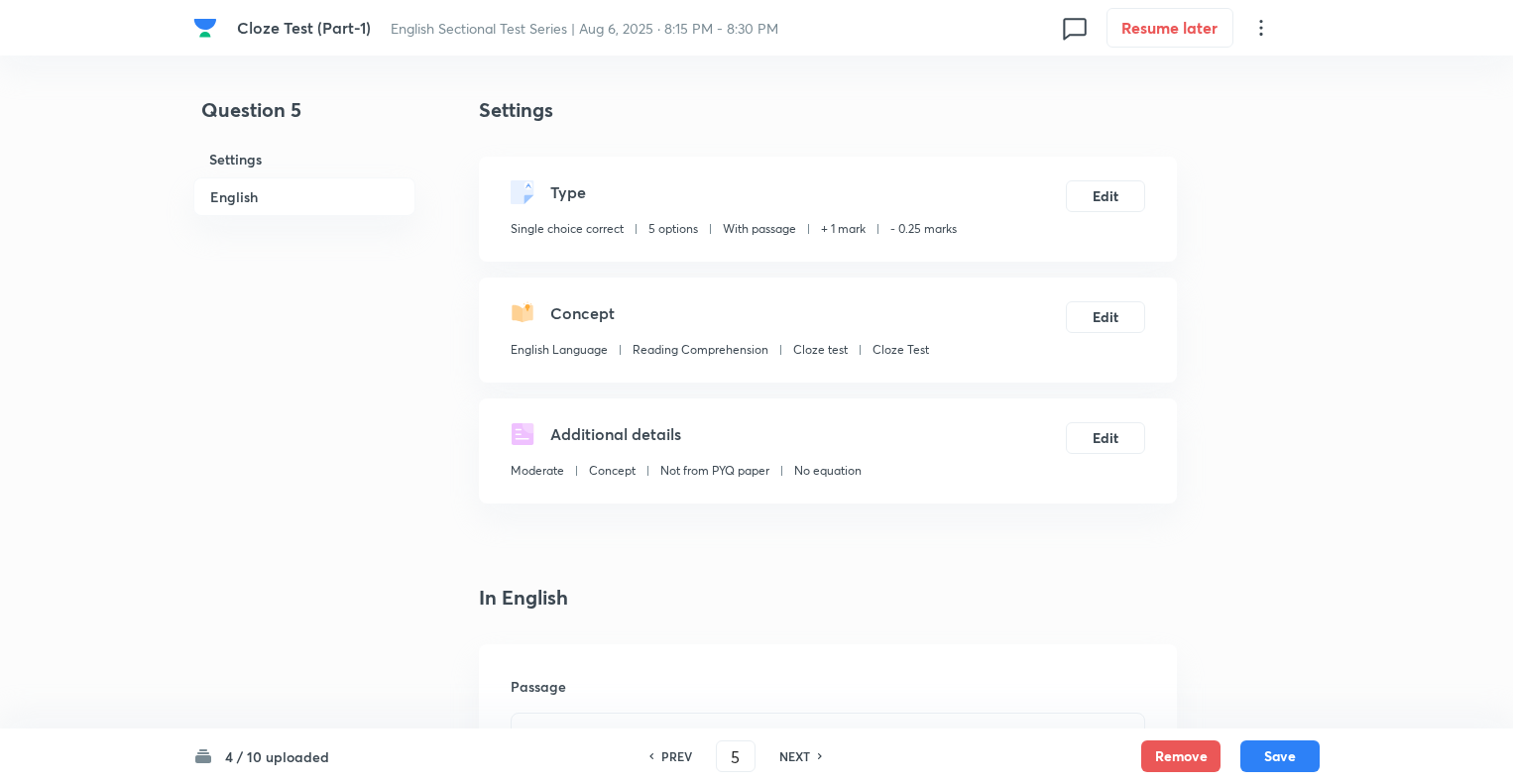 scroll, scrollTop: 2934, scrollLeft: 0, axis: vertical 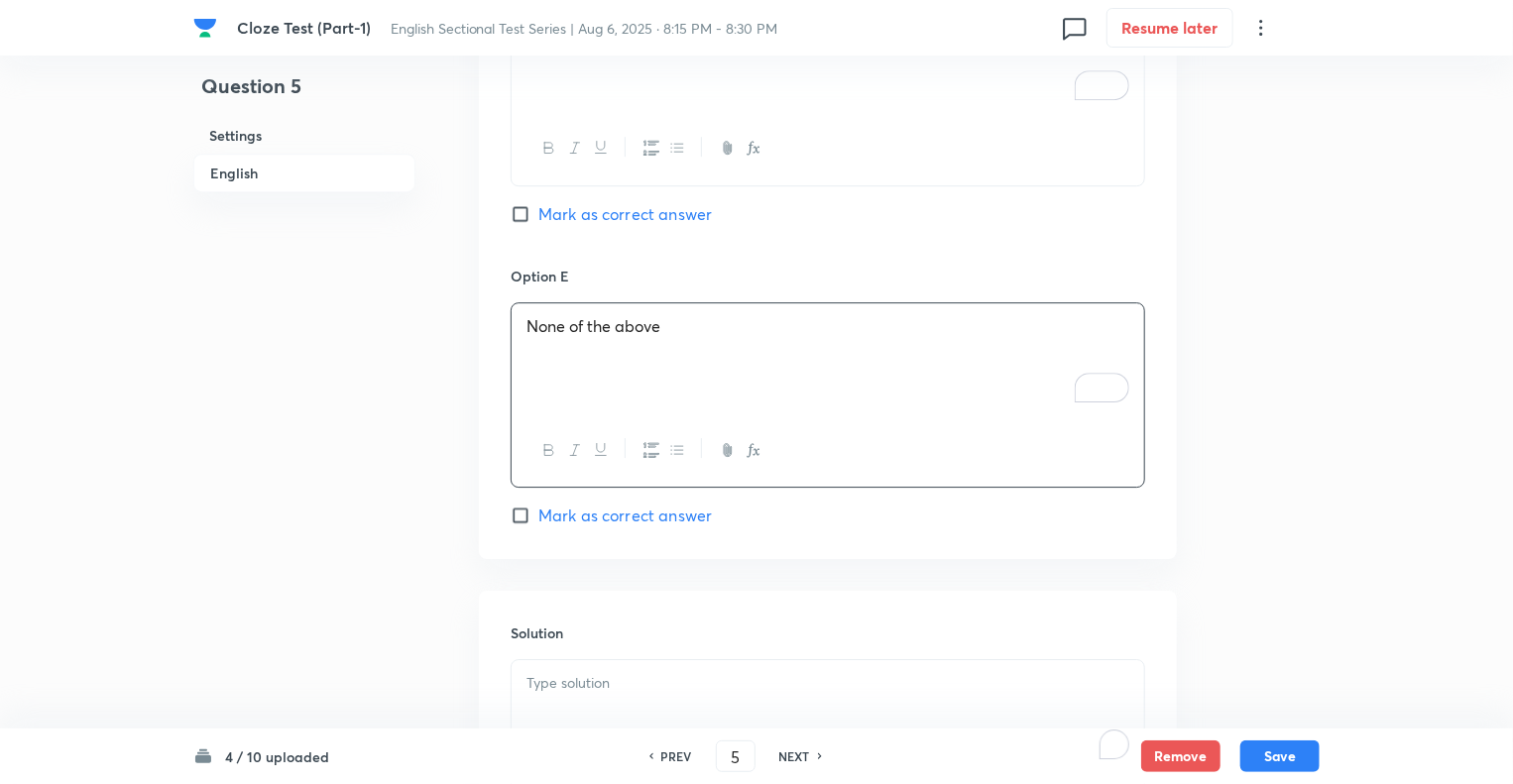 click at bounding box center (828, 716) 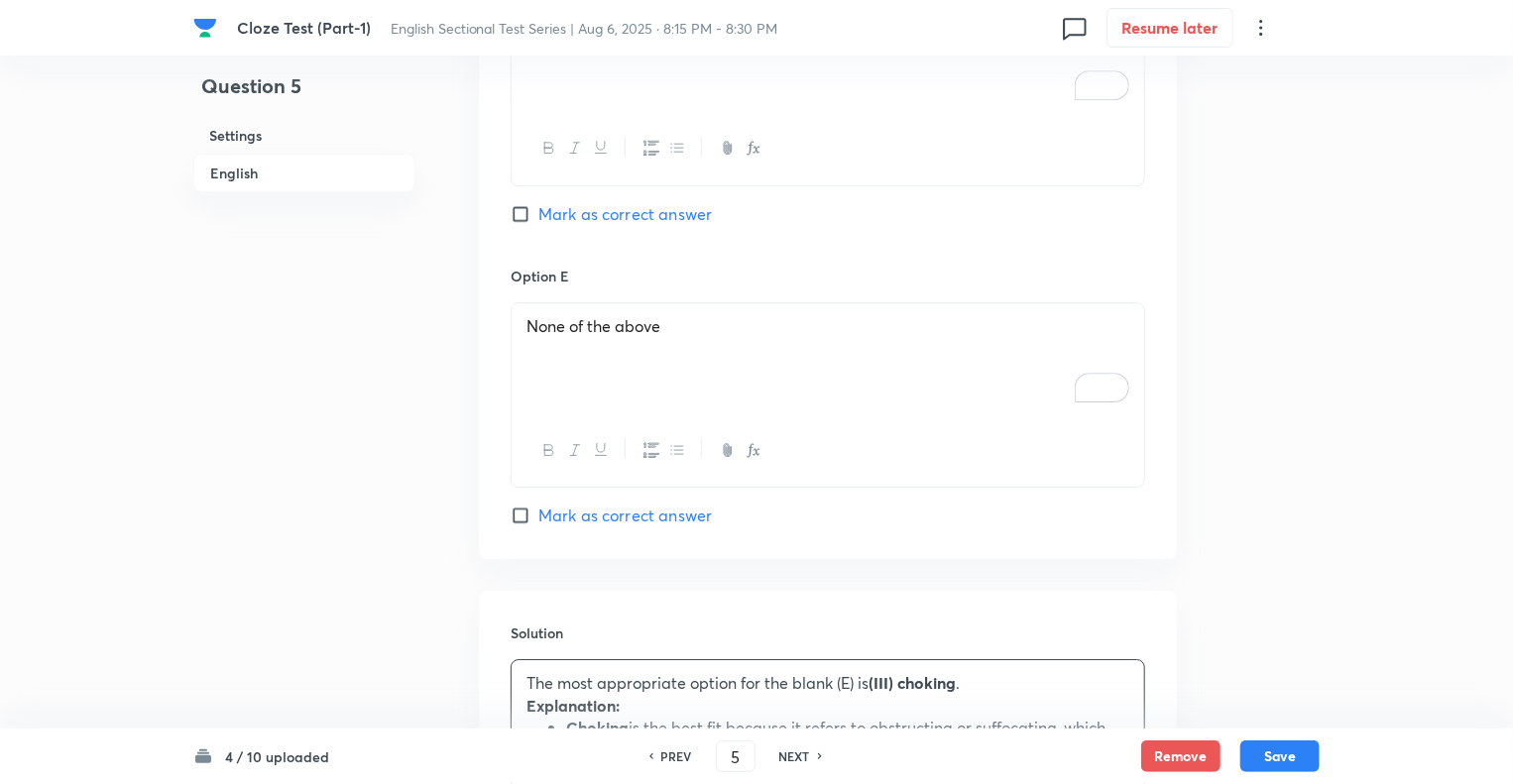 click on "Question 5 Settings English" at bounding box center [304, -884] 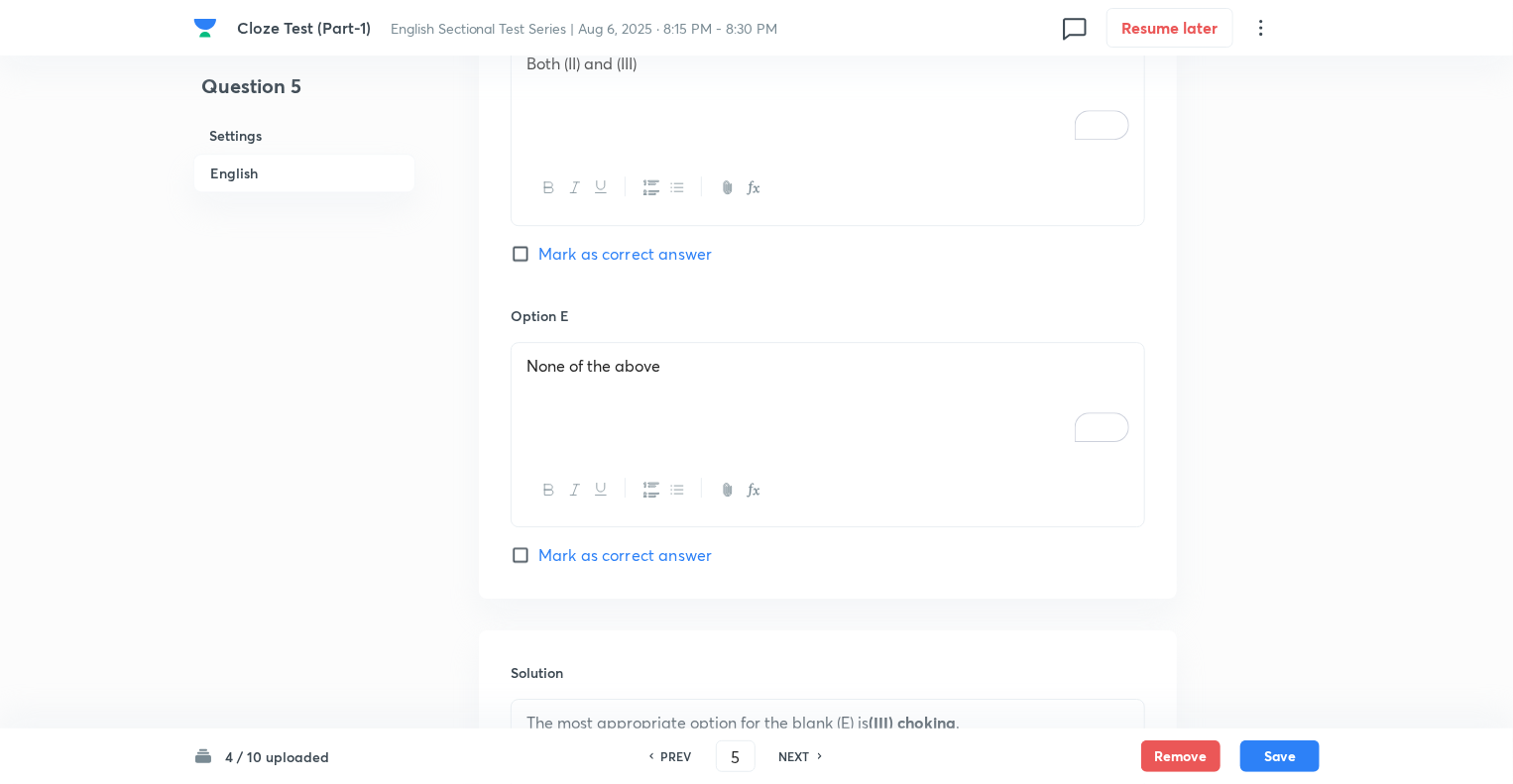 scroll, scrollTop: 2181, scrollLeft: 0, axis: vertical 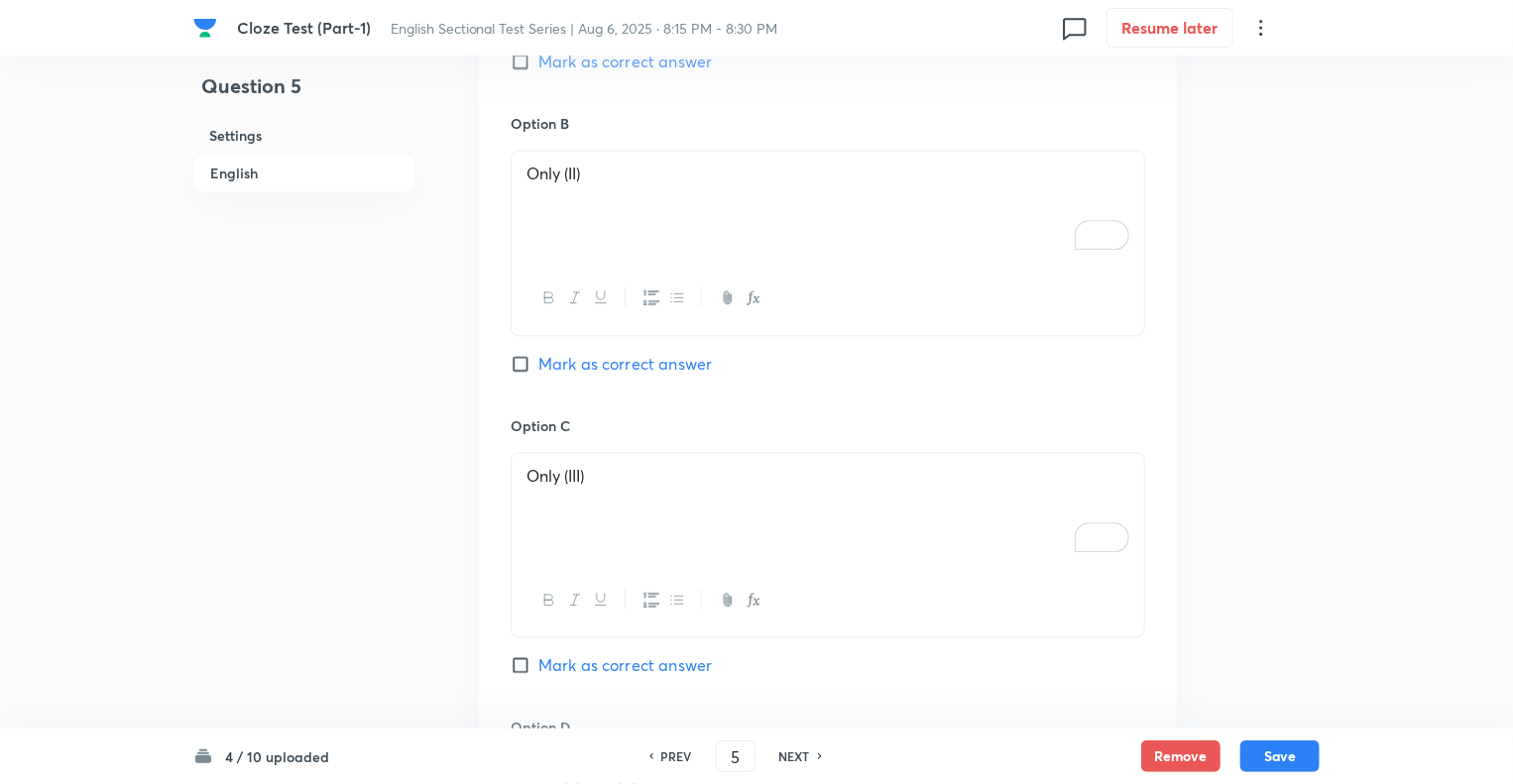 click on "Mark as correct answer" at bounding box center (524, 665) 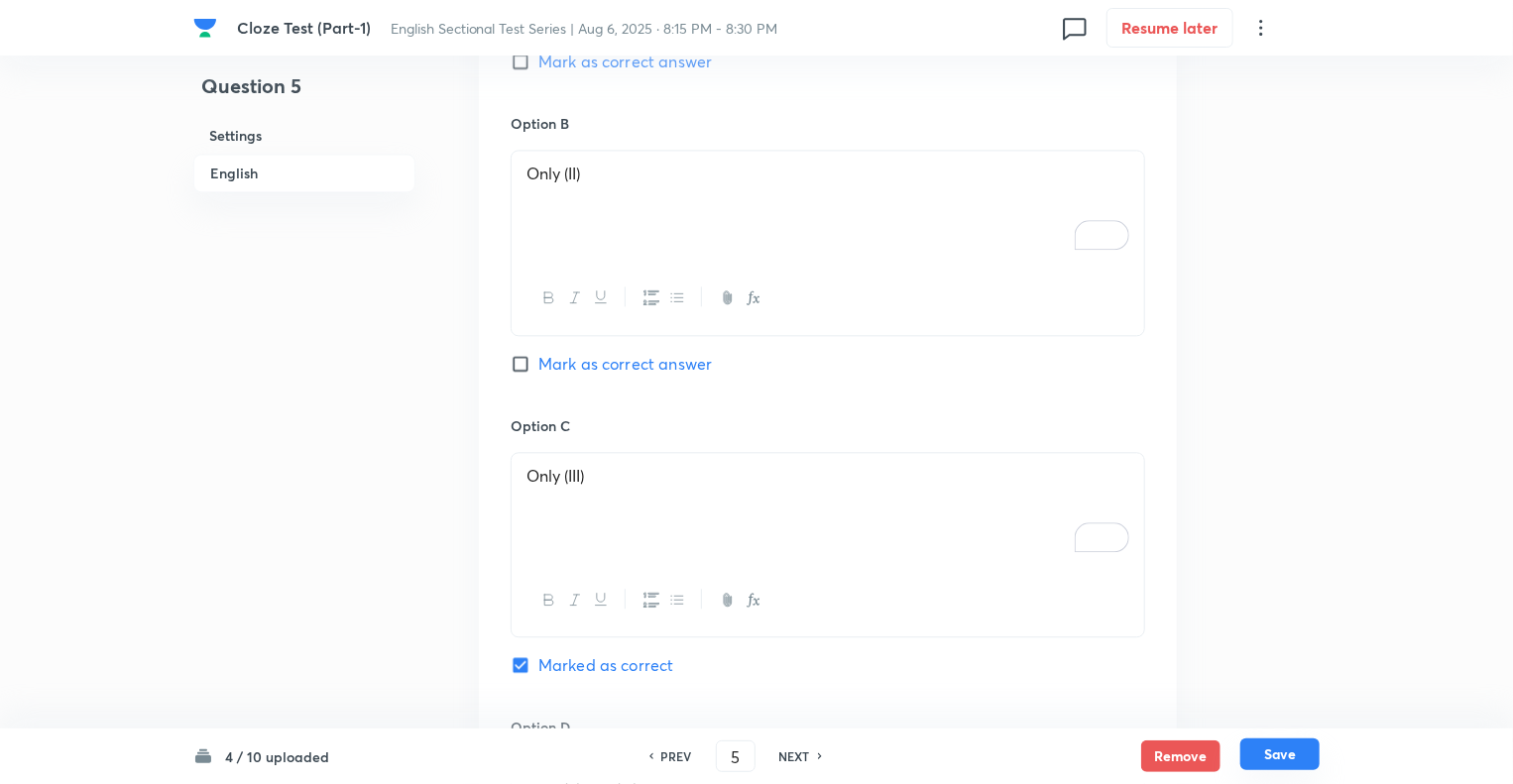 click on "Save" at bounding box center (1280, 754) 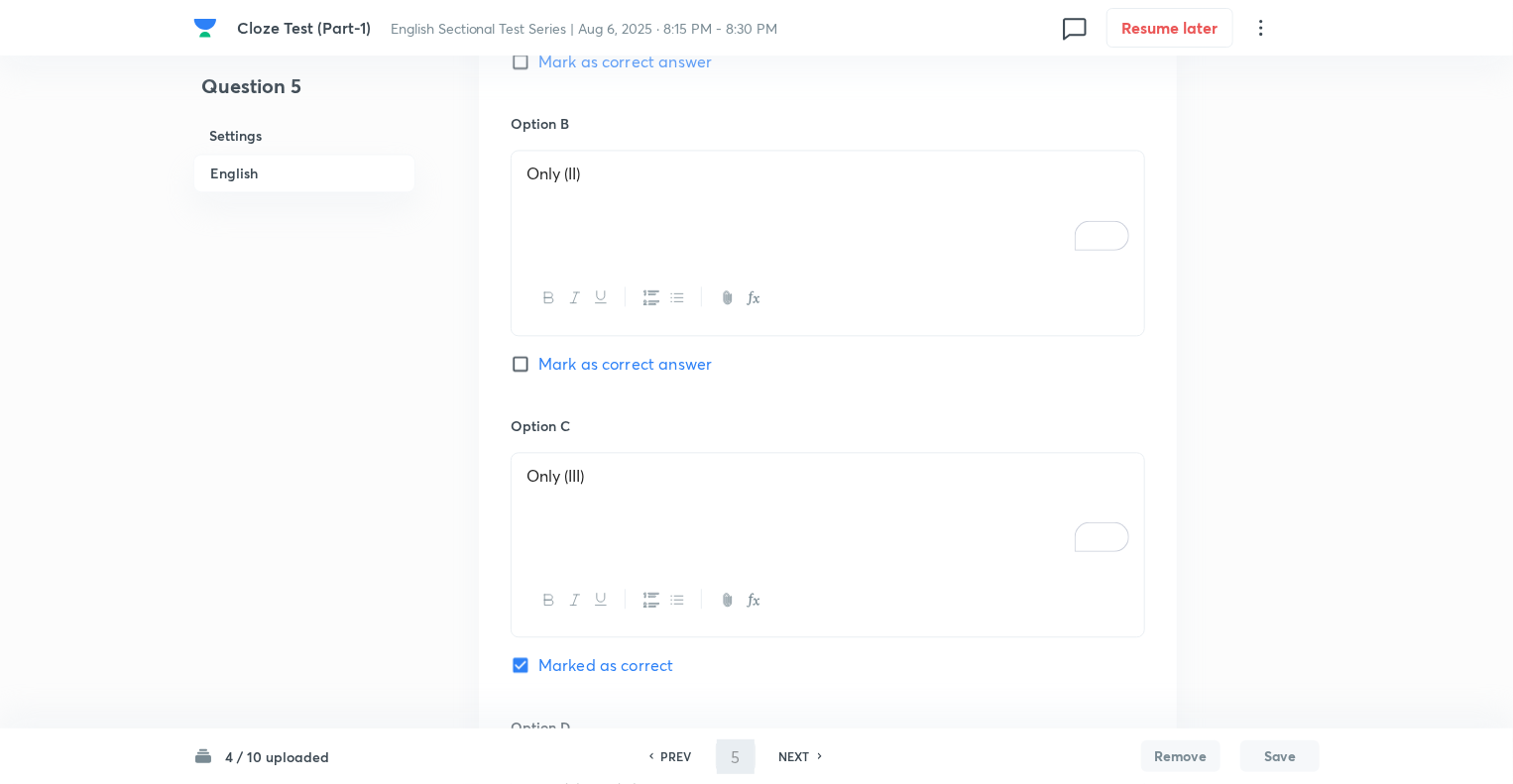 type on "6" 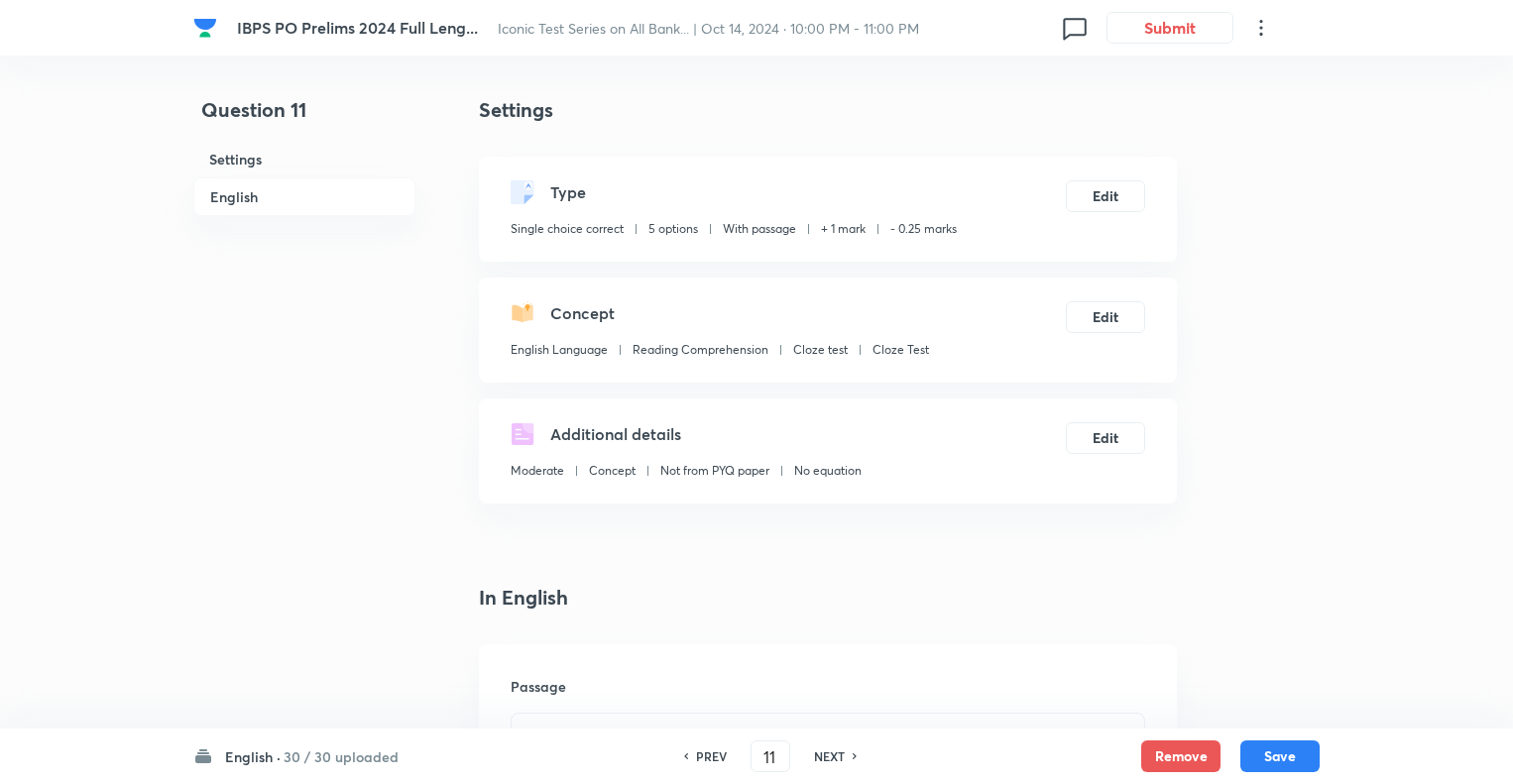 scroll, scrollTop: 3342, scrollLeft: 0, axis: vertical 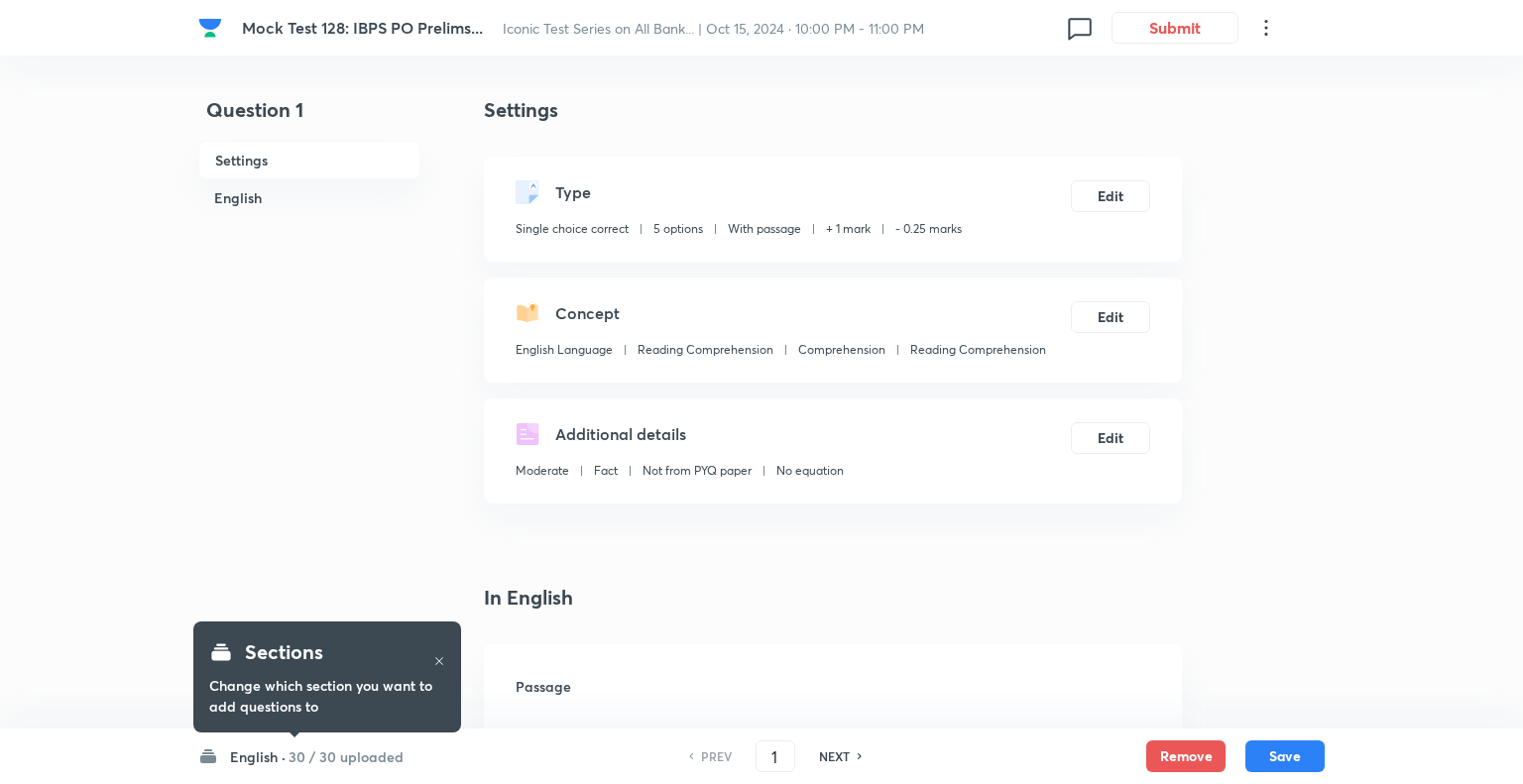 checkbox on "true" 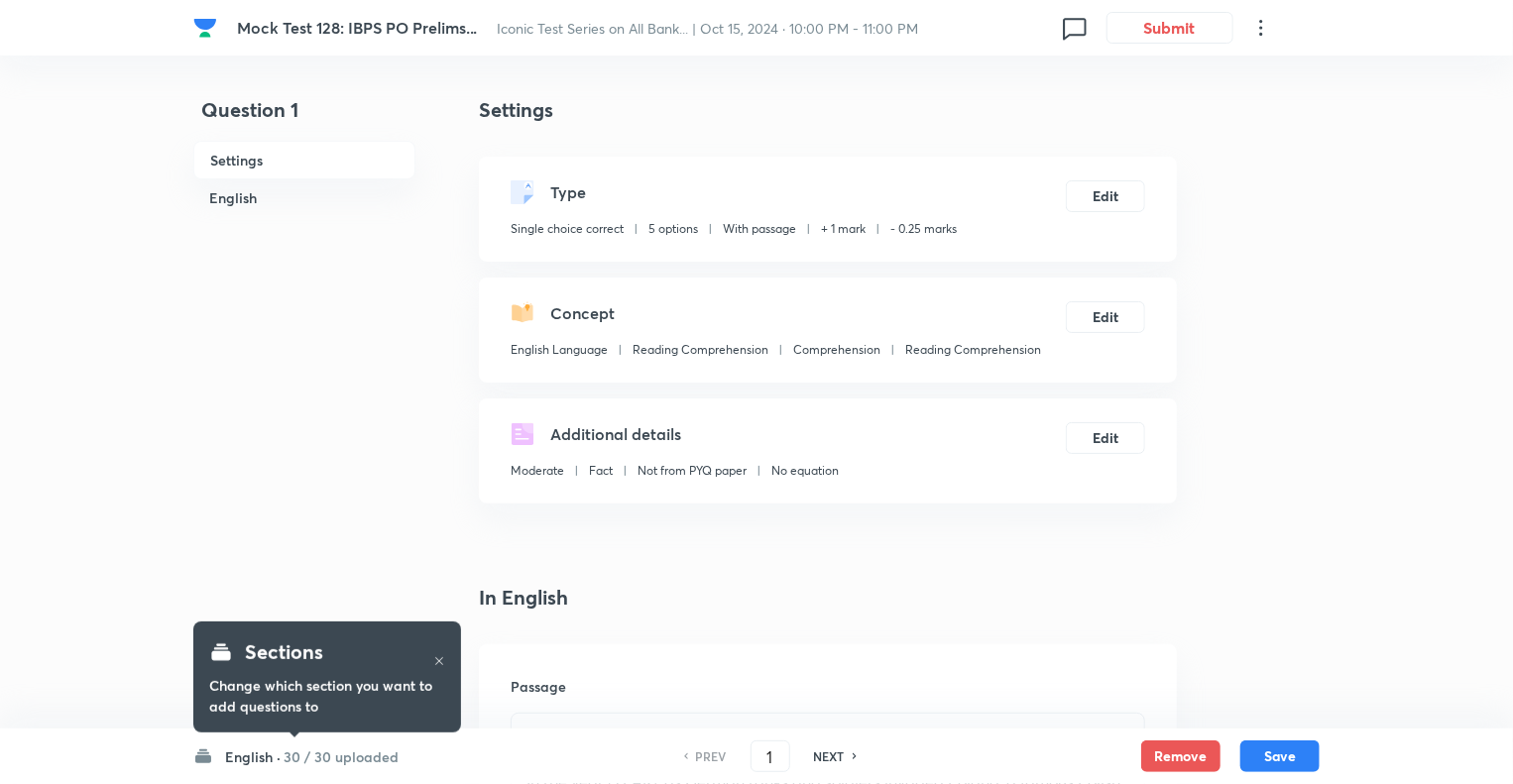 click on "Passage: In the year [YEAR], as German tanks and soldiers invaded Poland, a famous Polish artist and his film-star wife (A) __________ their jewellery and fled the country. Stefan Norblin and Lena left behind their dream home, which they were in the process of building, and their entire artistic legacy in exchange for safety. The couple aimed to seek refuge in America and travelled across Romania, Turkey, and Iraq, finally arriving in colonial India, where they spent six years. Their lengthy stopover resulted in the unlikely collaboration between the artist and Indian maharajas (rulers) and gave India some of its finest artworks that blend Western aesthetics with Indian iconography. (B) Most captivating is his murals" at bounding box center [828, 2517] 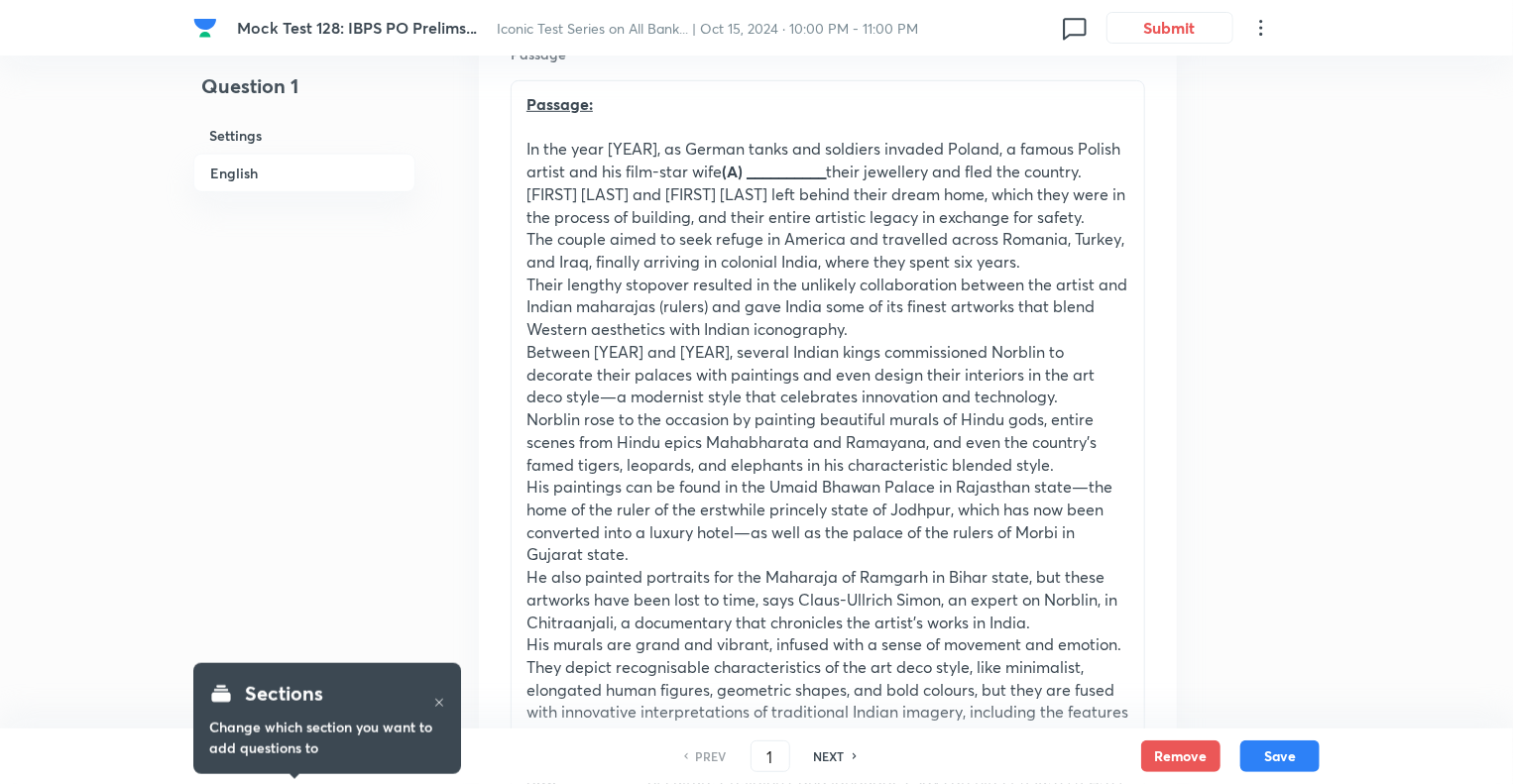 scroll, scrollTop: 674, scrollLeft: 0, axis: vertical 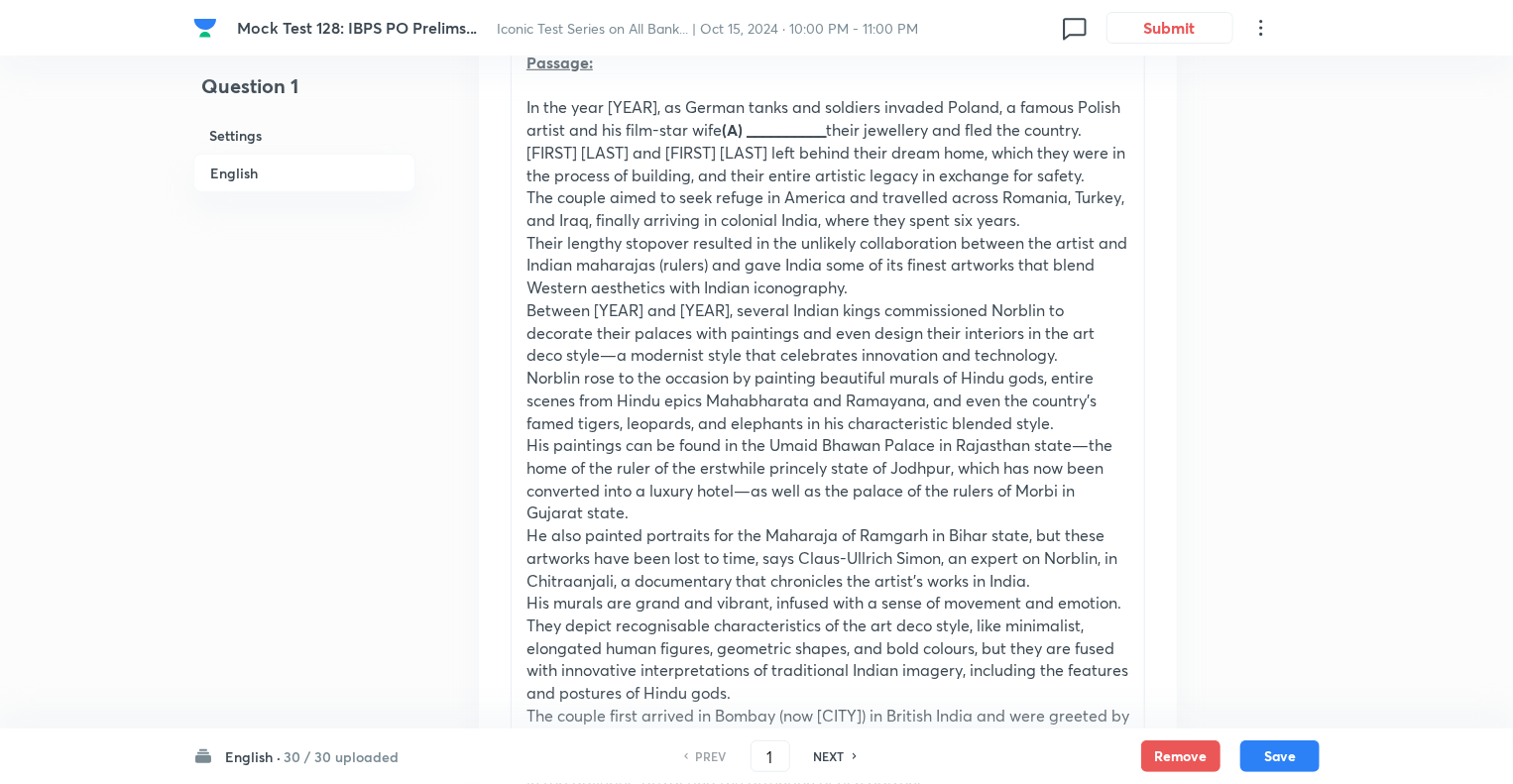 click on "NEXT" at bounding box center [829, 756] 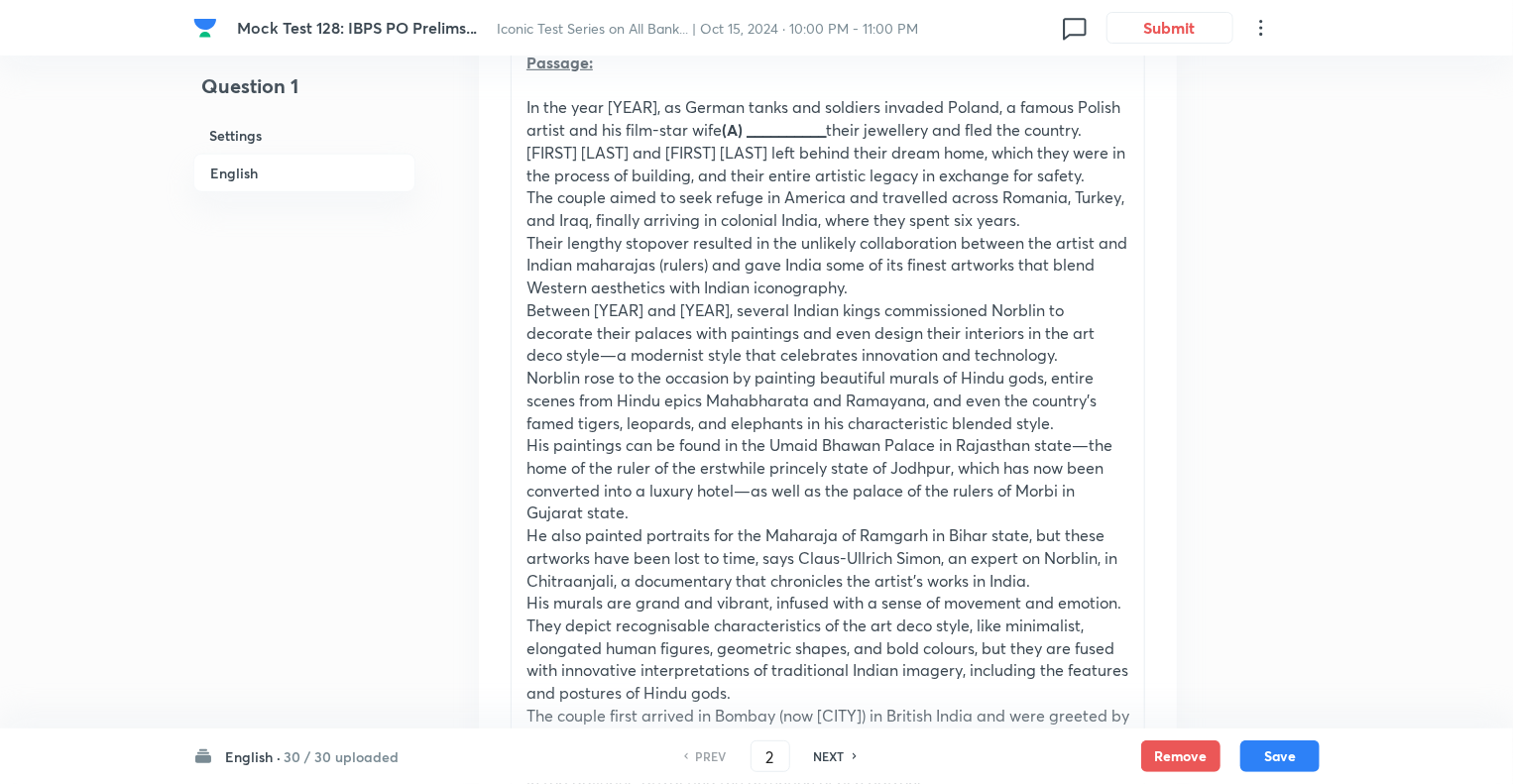 checkbox on "false" 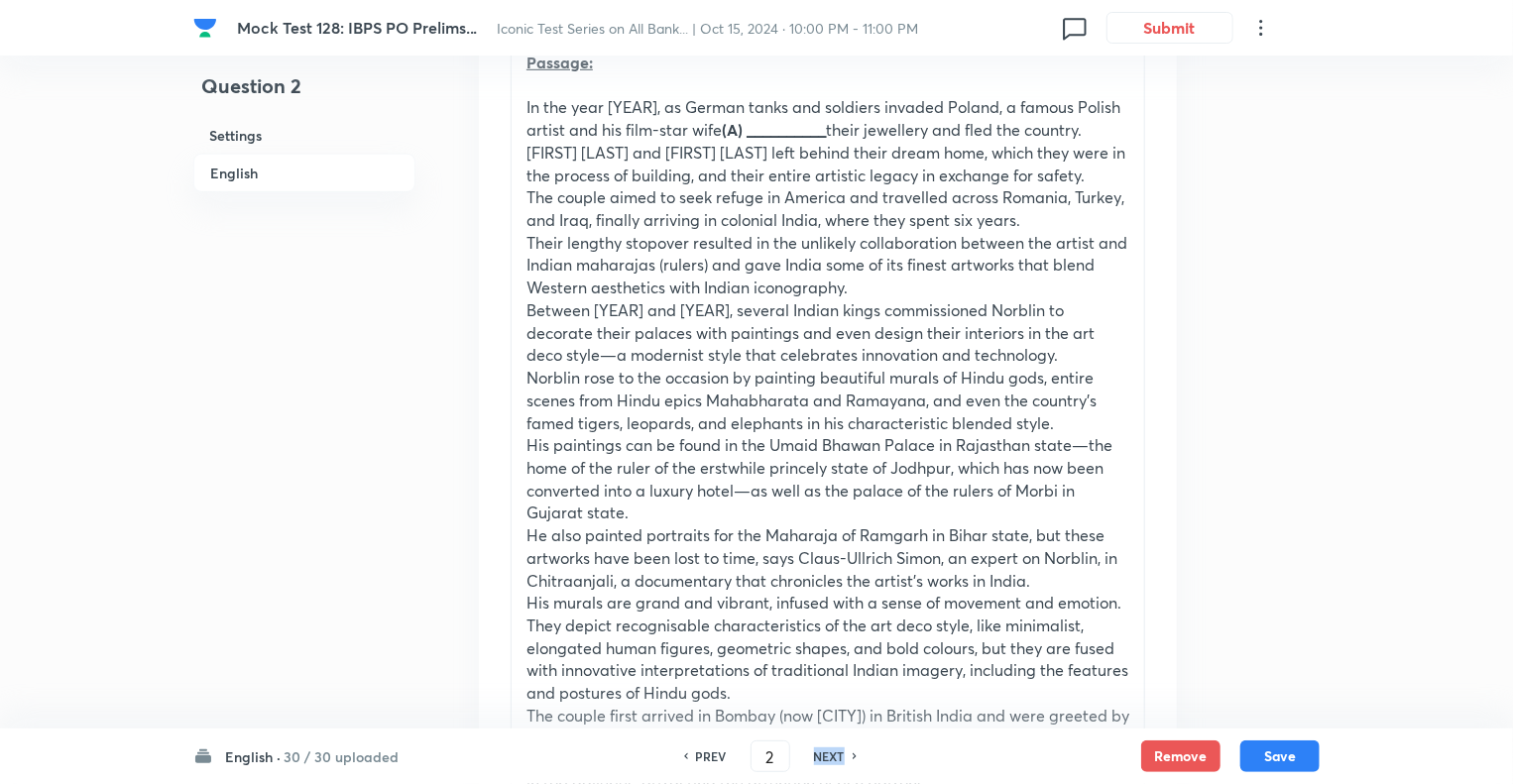 click on "NEXT" at bounding box center [829, 756] 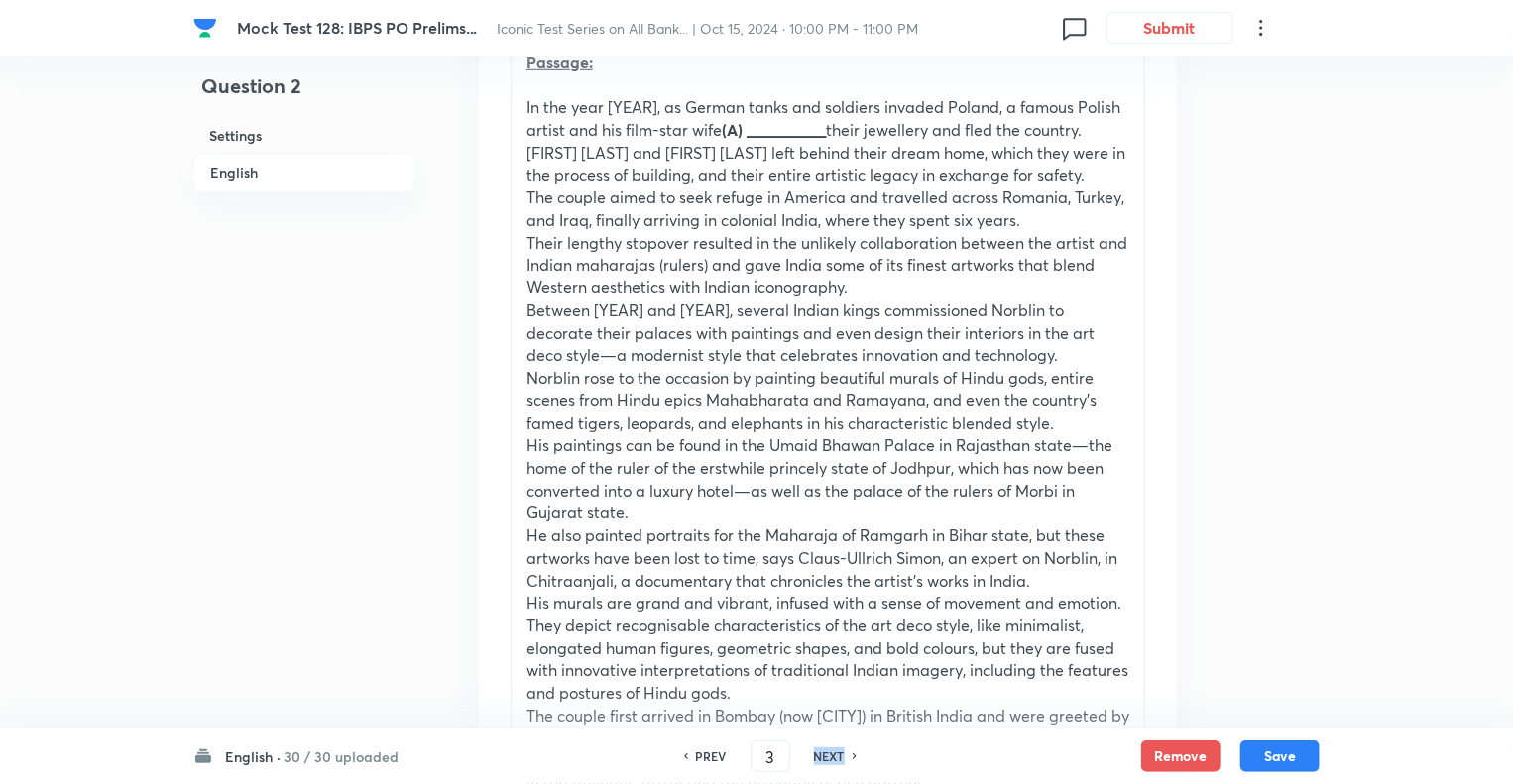 checkbox on "true" 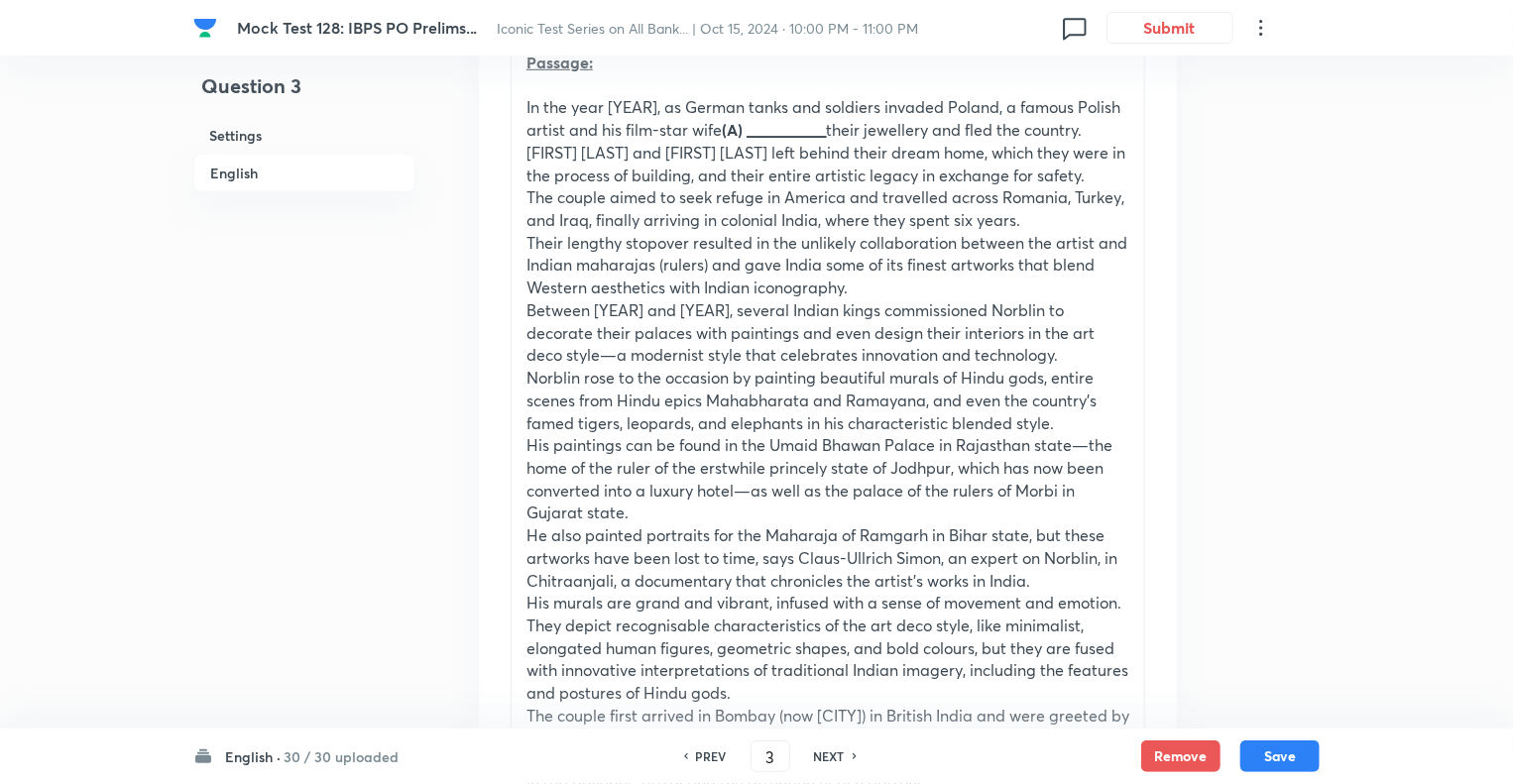 click on "NEXT" at bounding box center [829, 756] 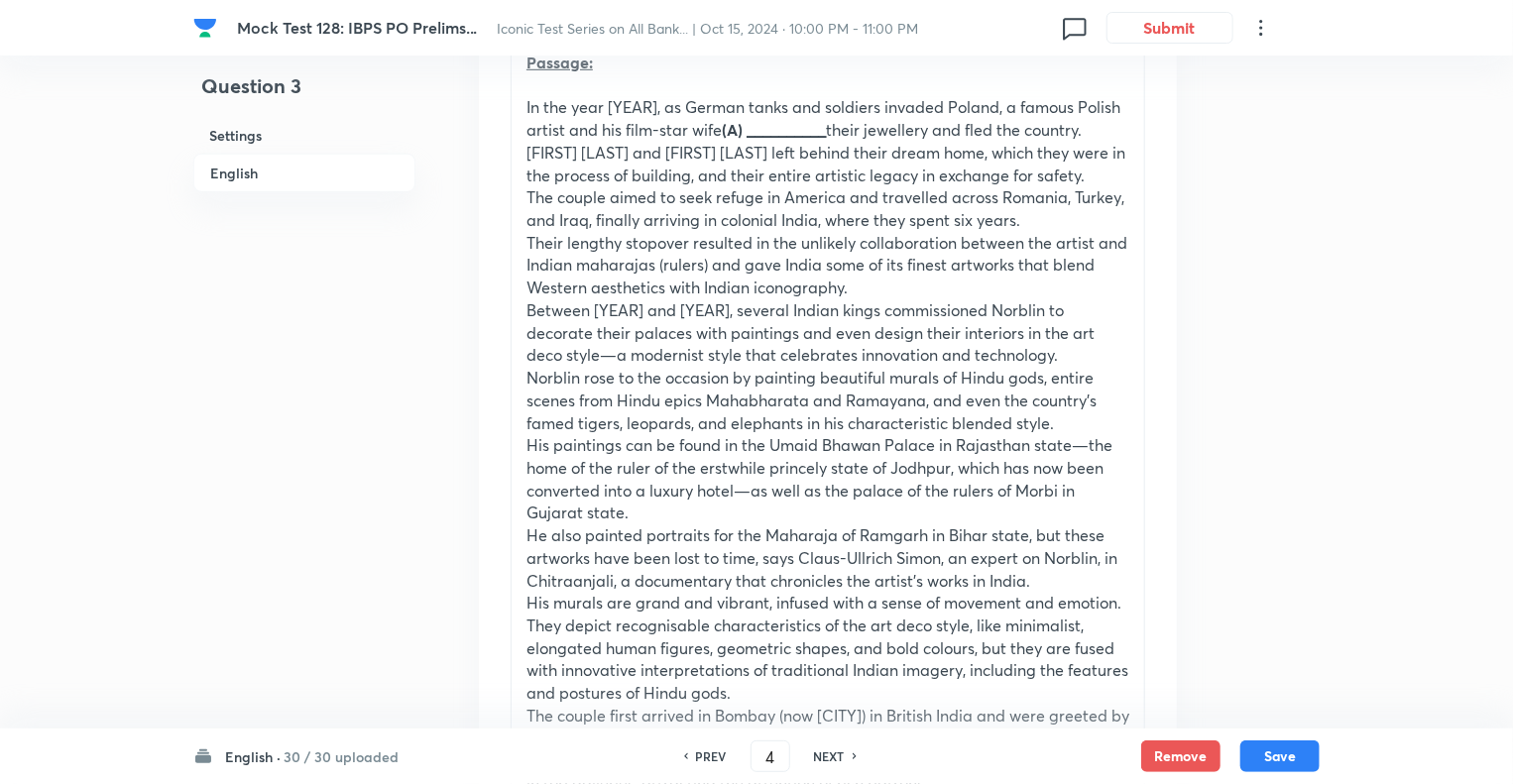 checkbox on "true" 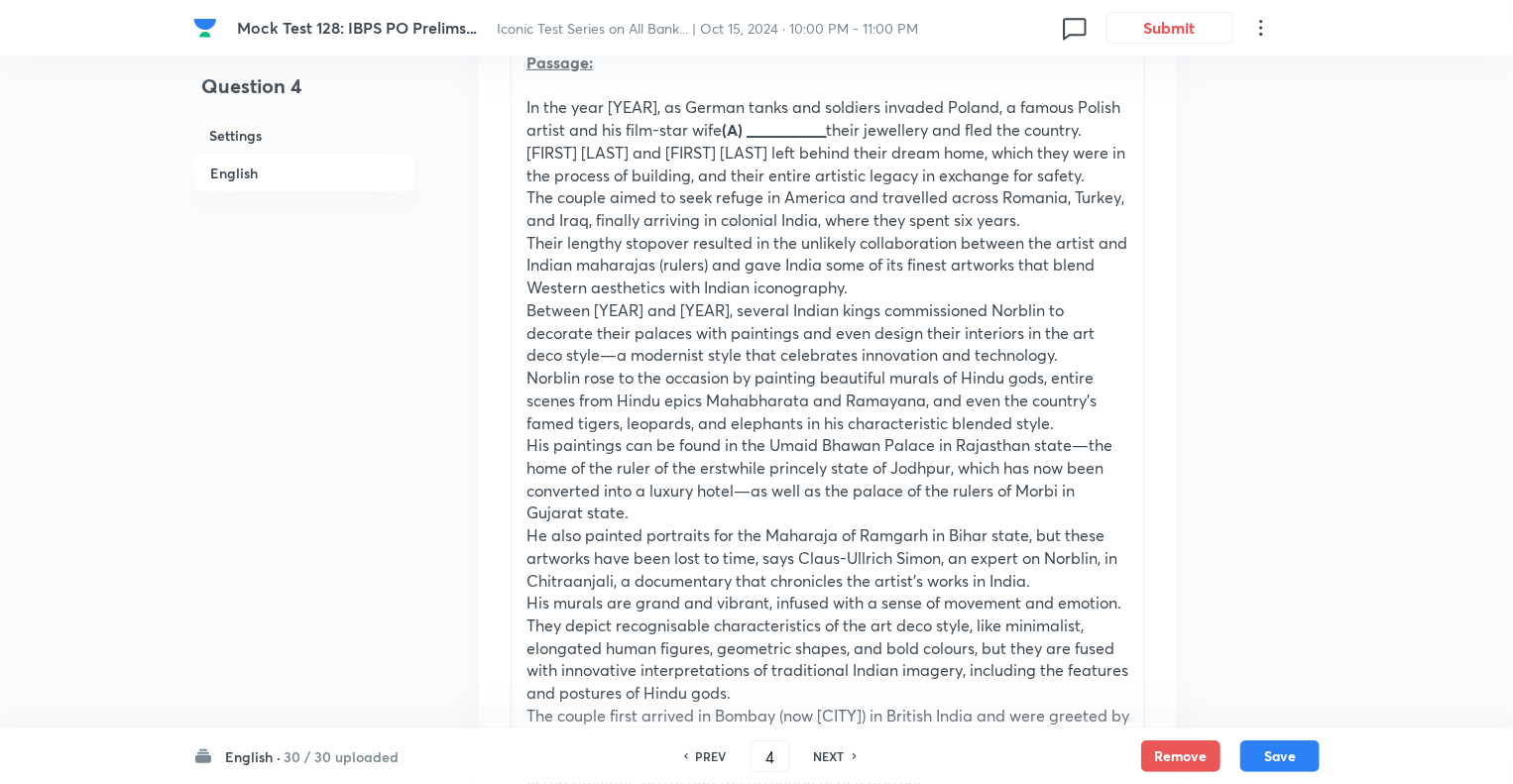 click on "NEXT" at bounding box center (829, 756) 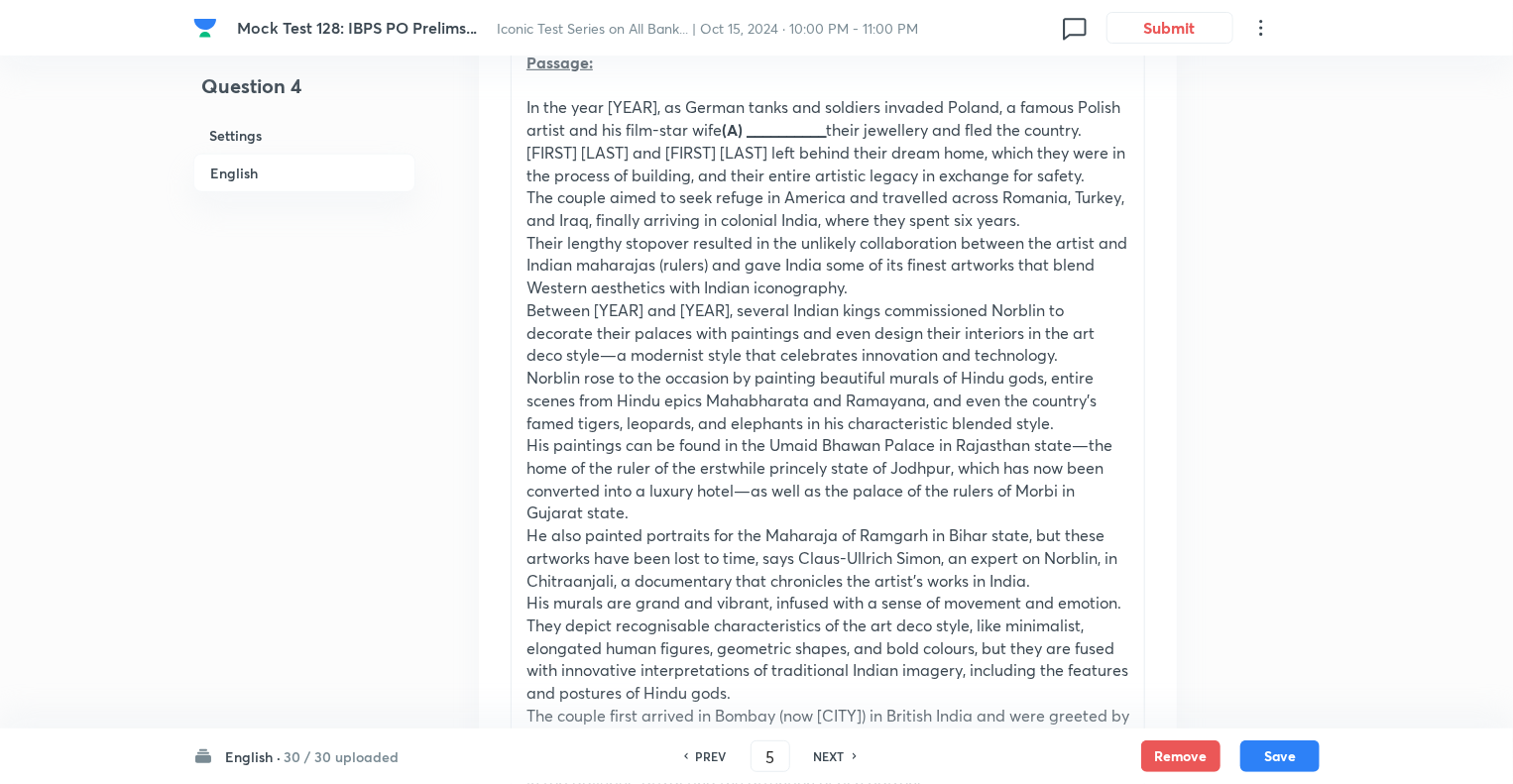 checkbox on "false" 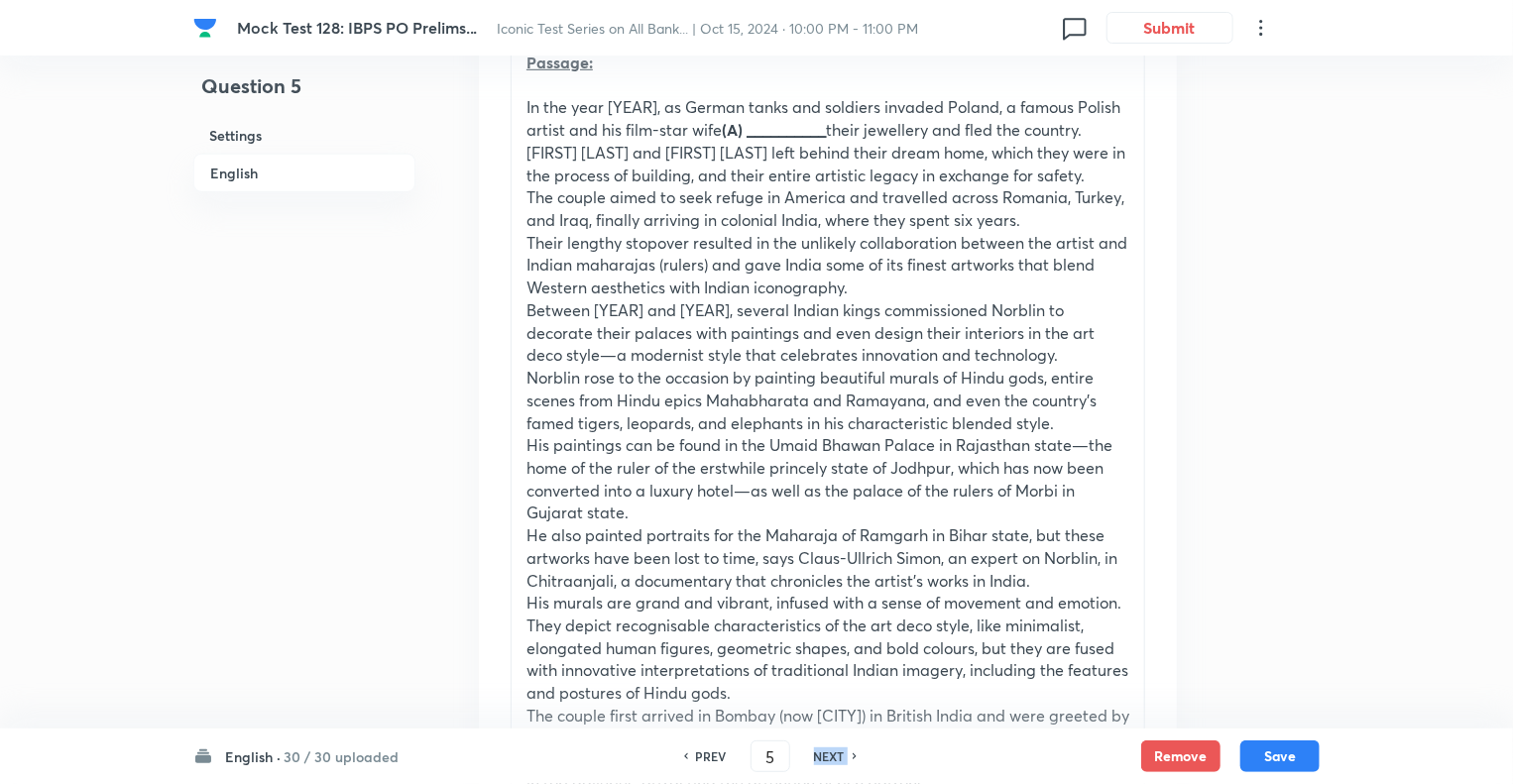 click on "NEXT" at bounding box center (829, 756) 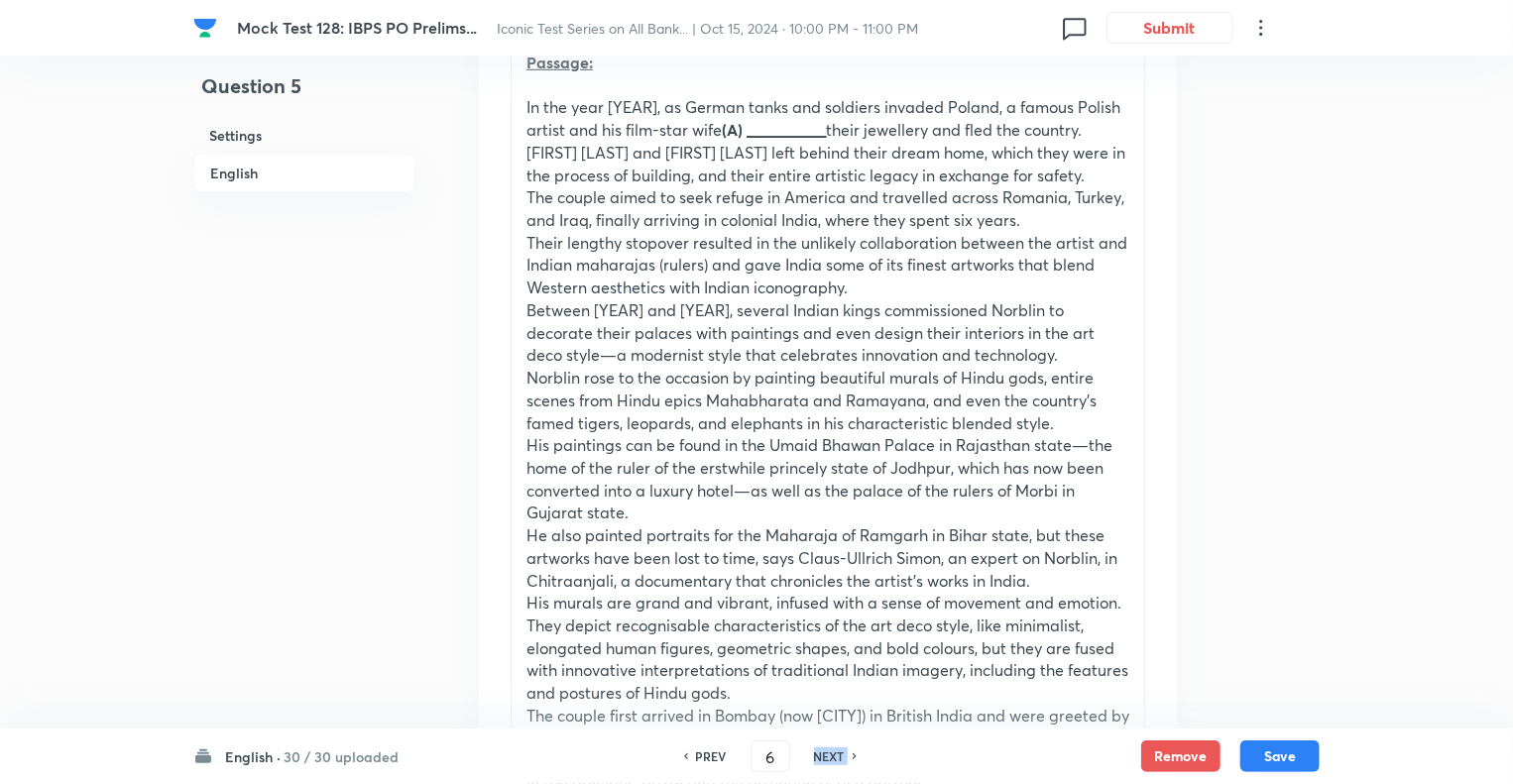 checkbox on "true" 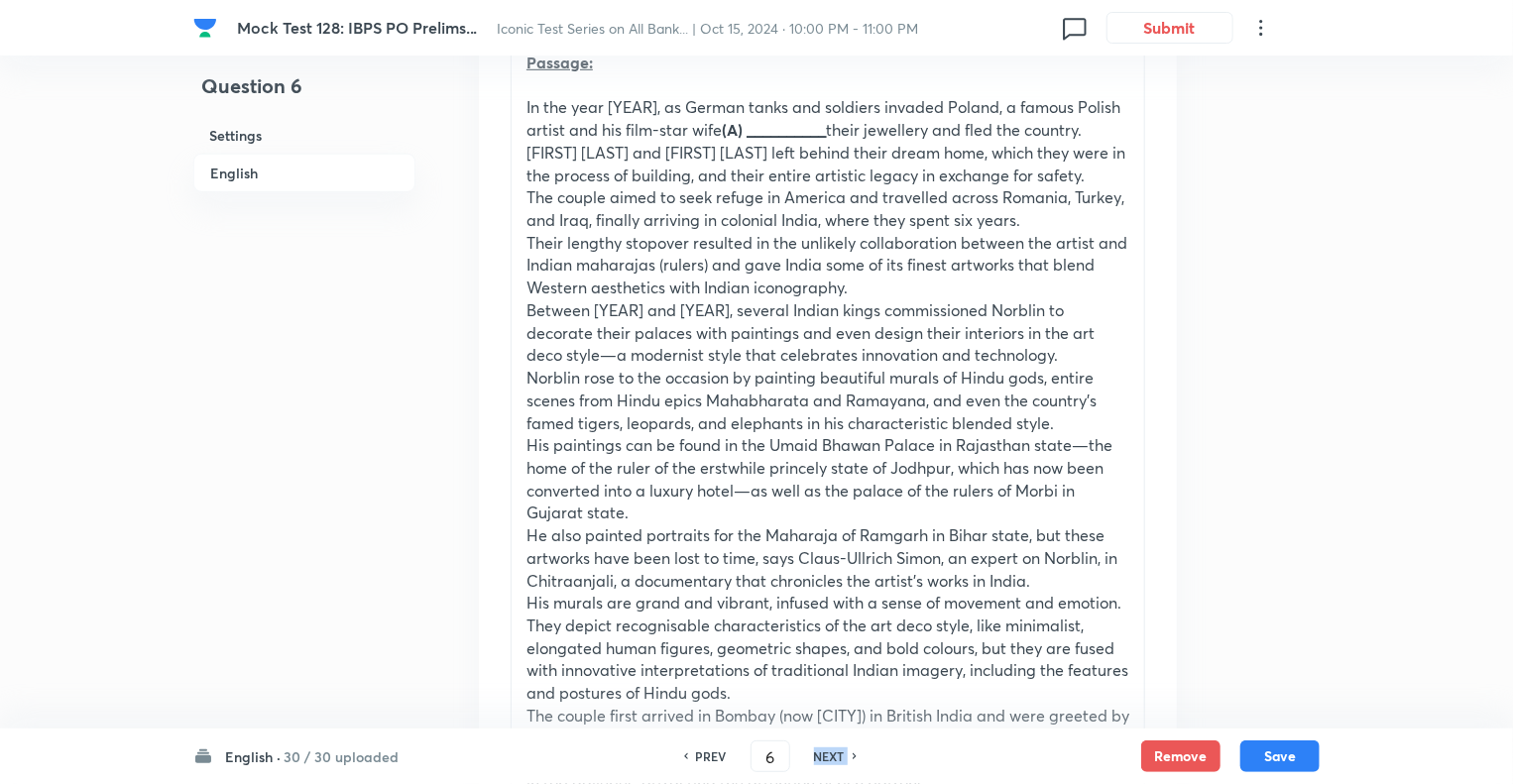 click on "NEXT" at bounding box center (829, 756) 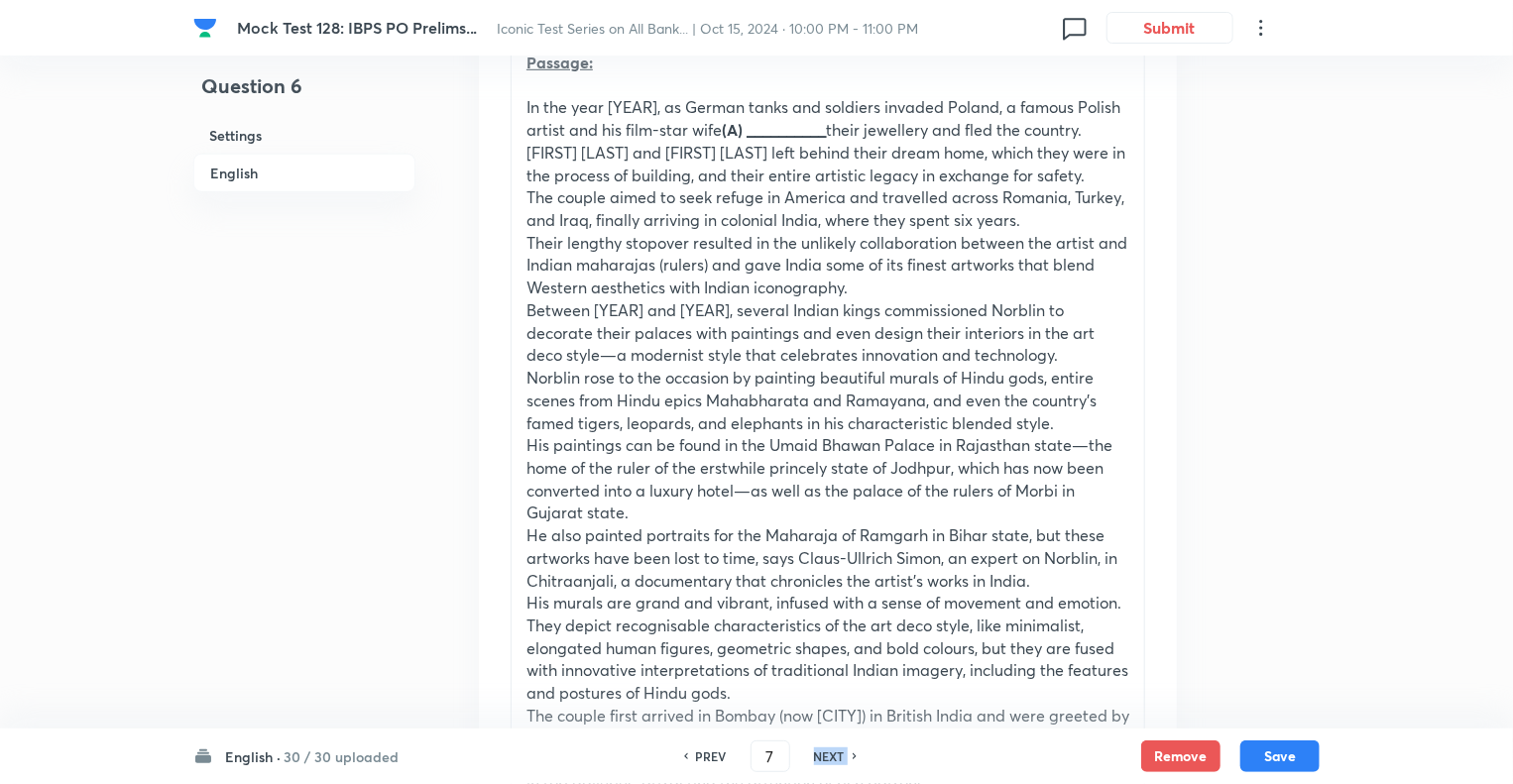 checkbox on "true" 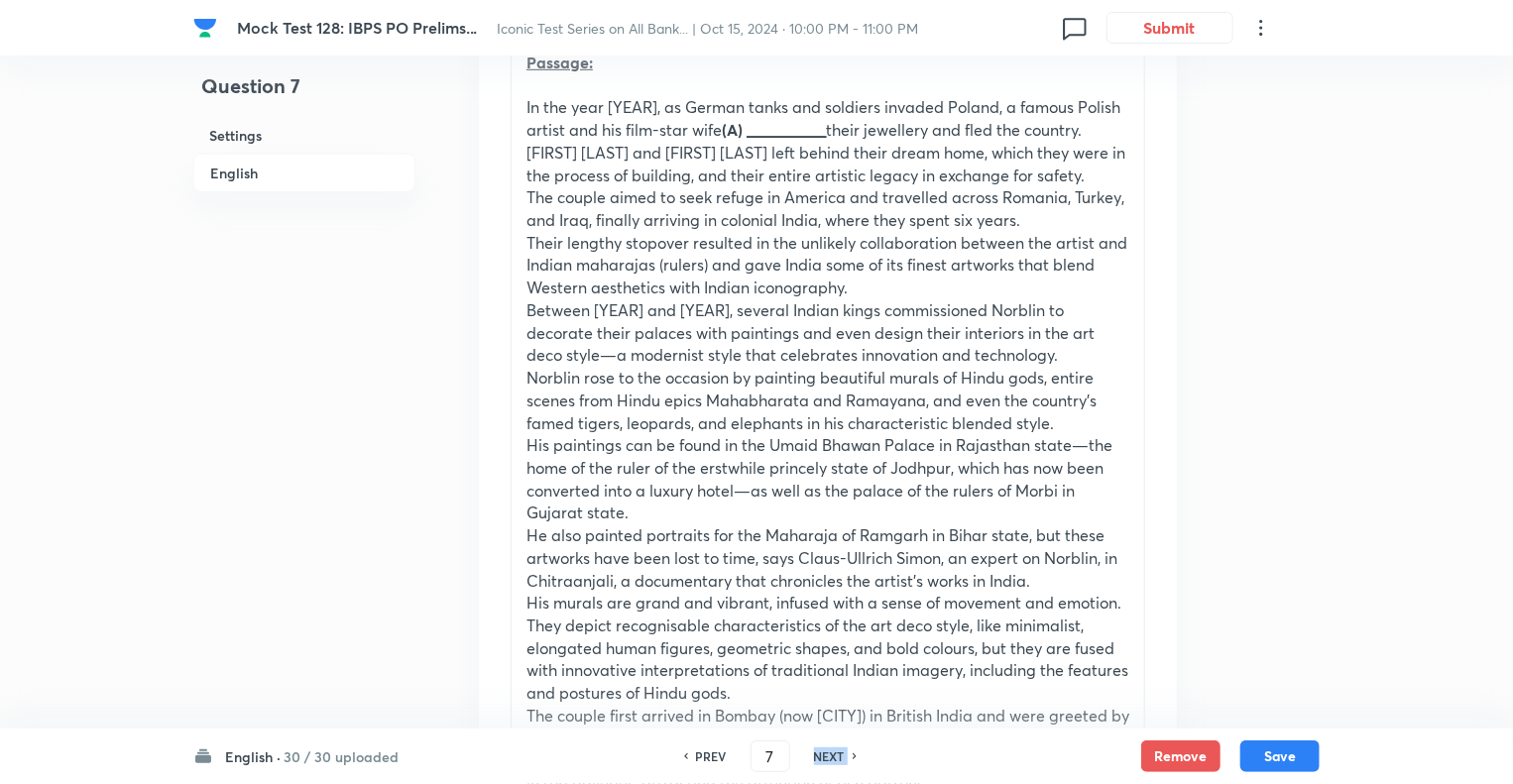 click on "NEXT" at bounding box center (829, 756) 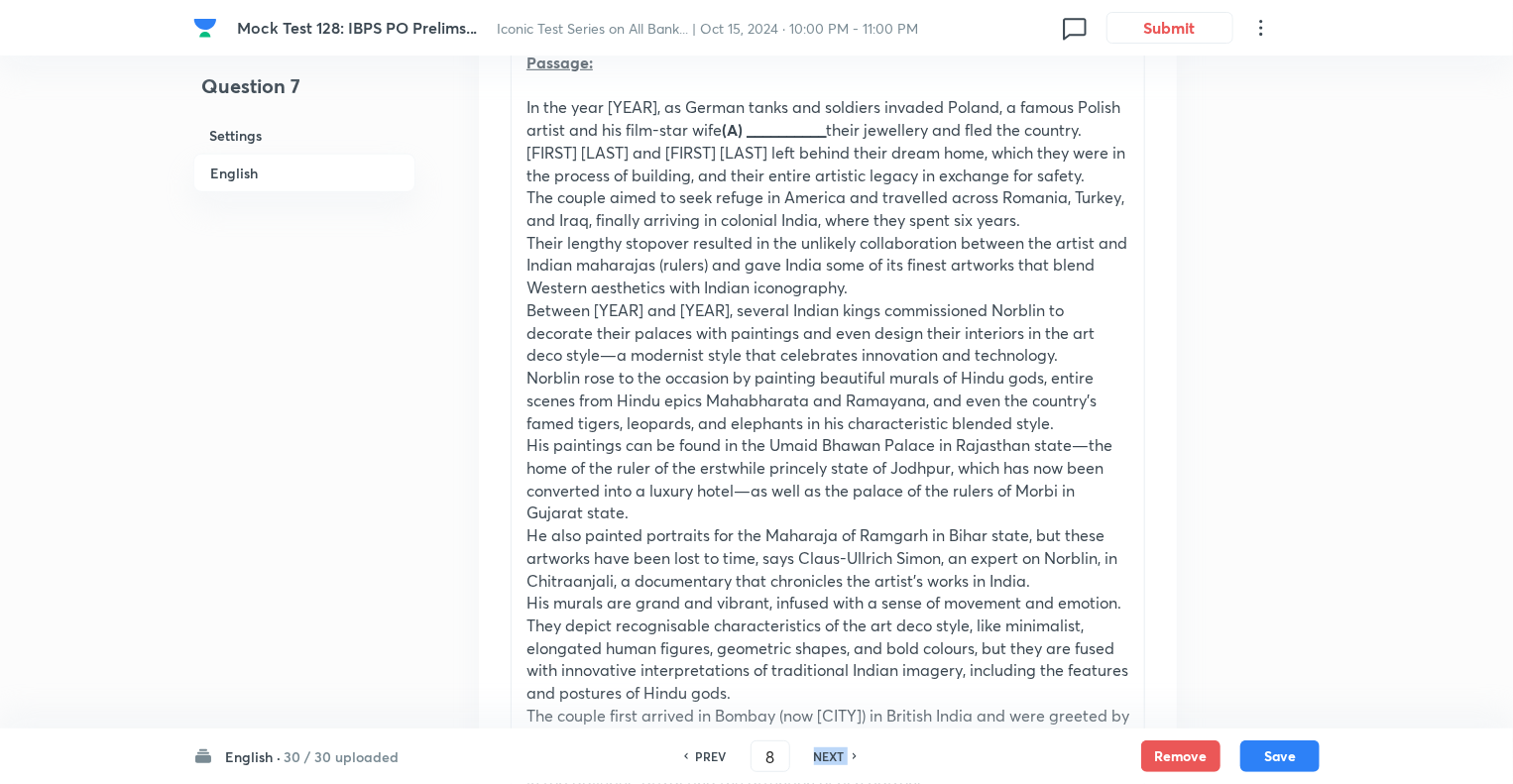 checkbox on "true" 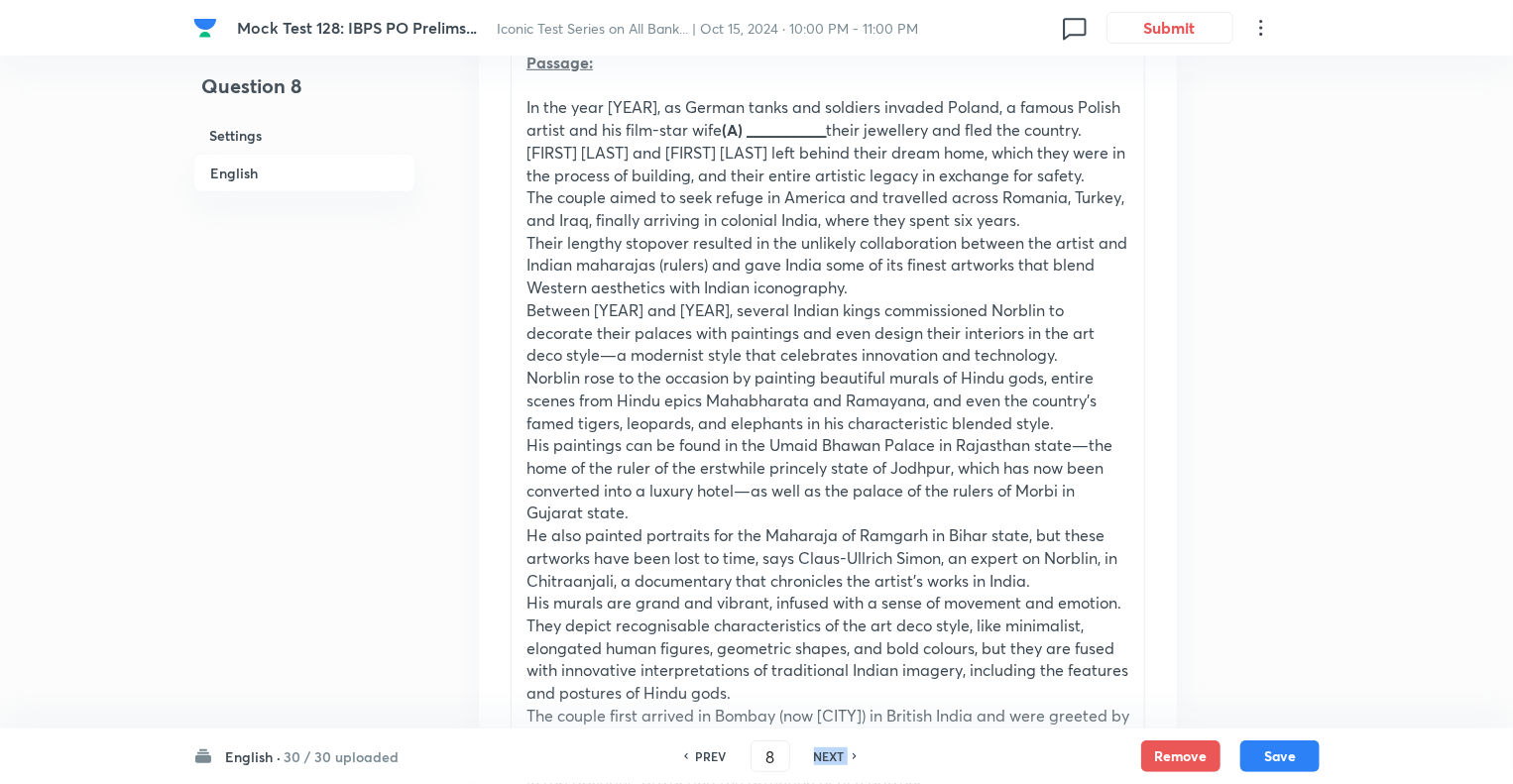 click on "NEXT" at bounding box center [829, 756] 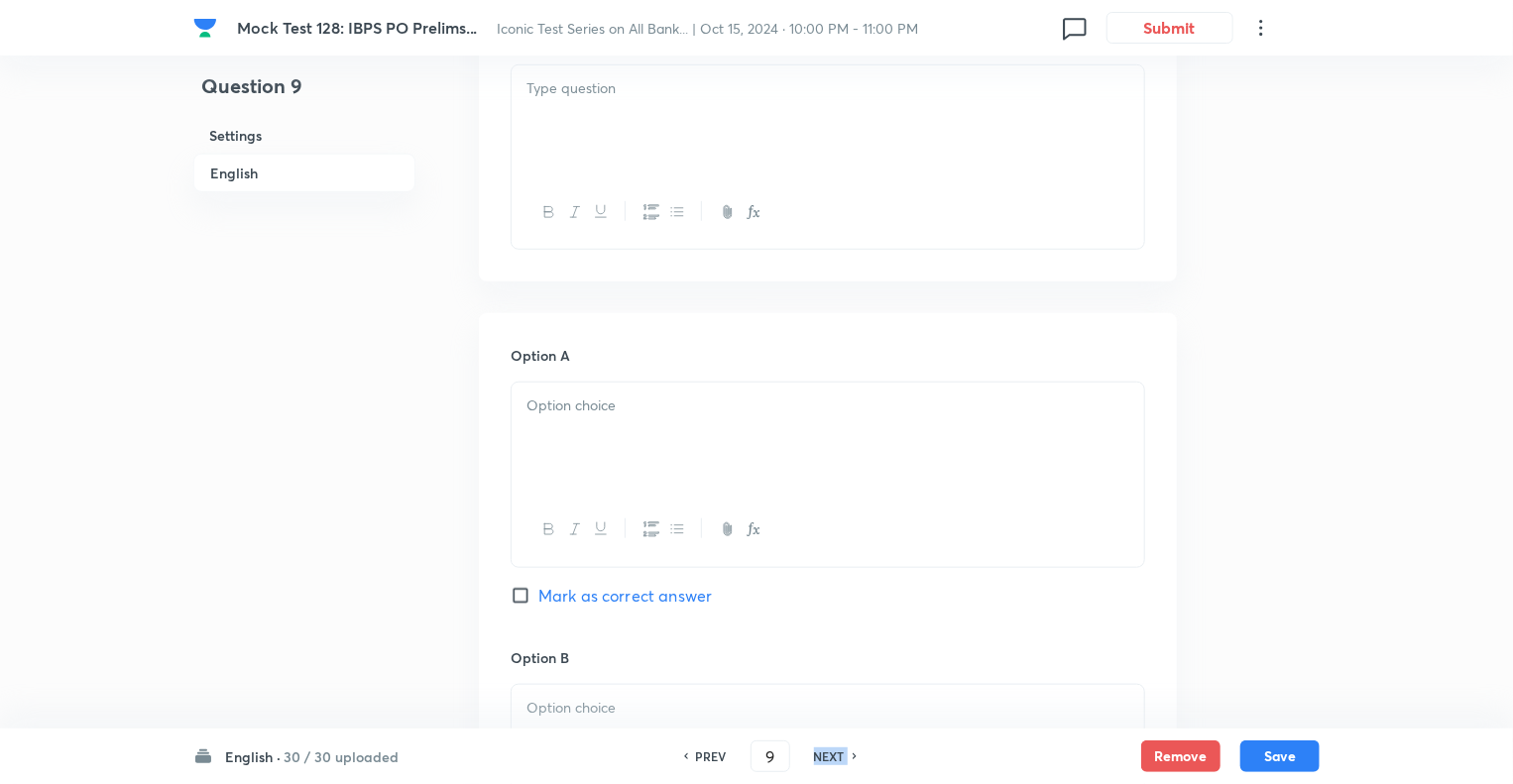 checkbox on "false" 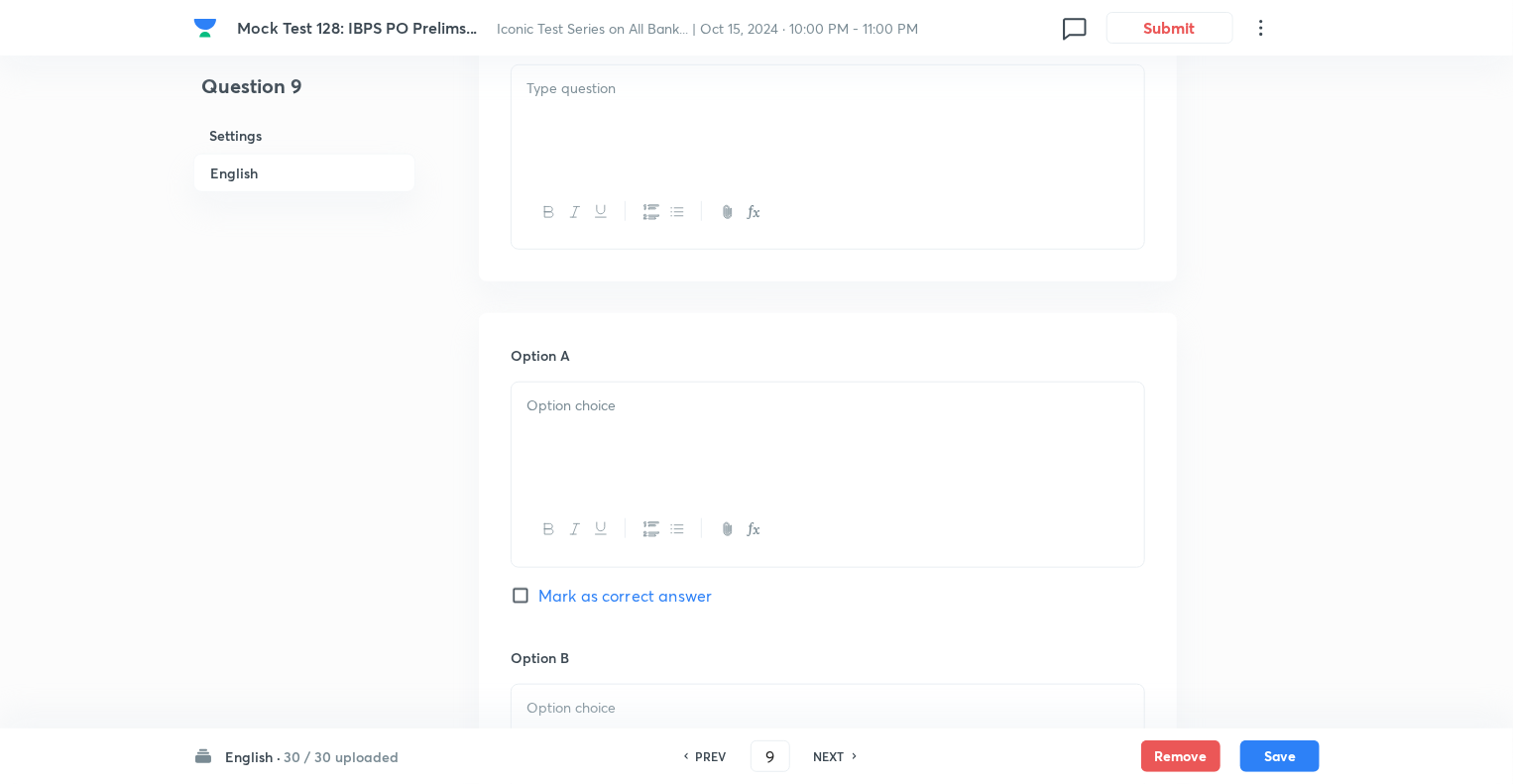 checkbox on "true" 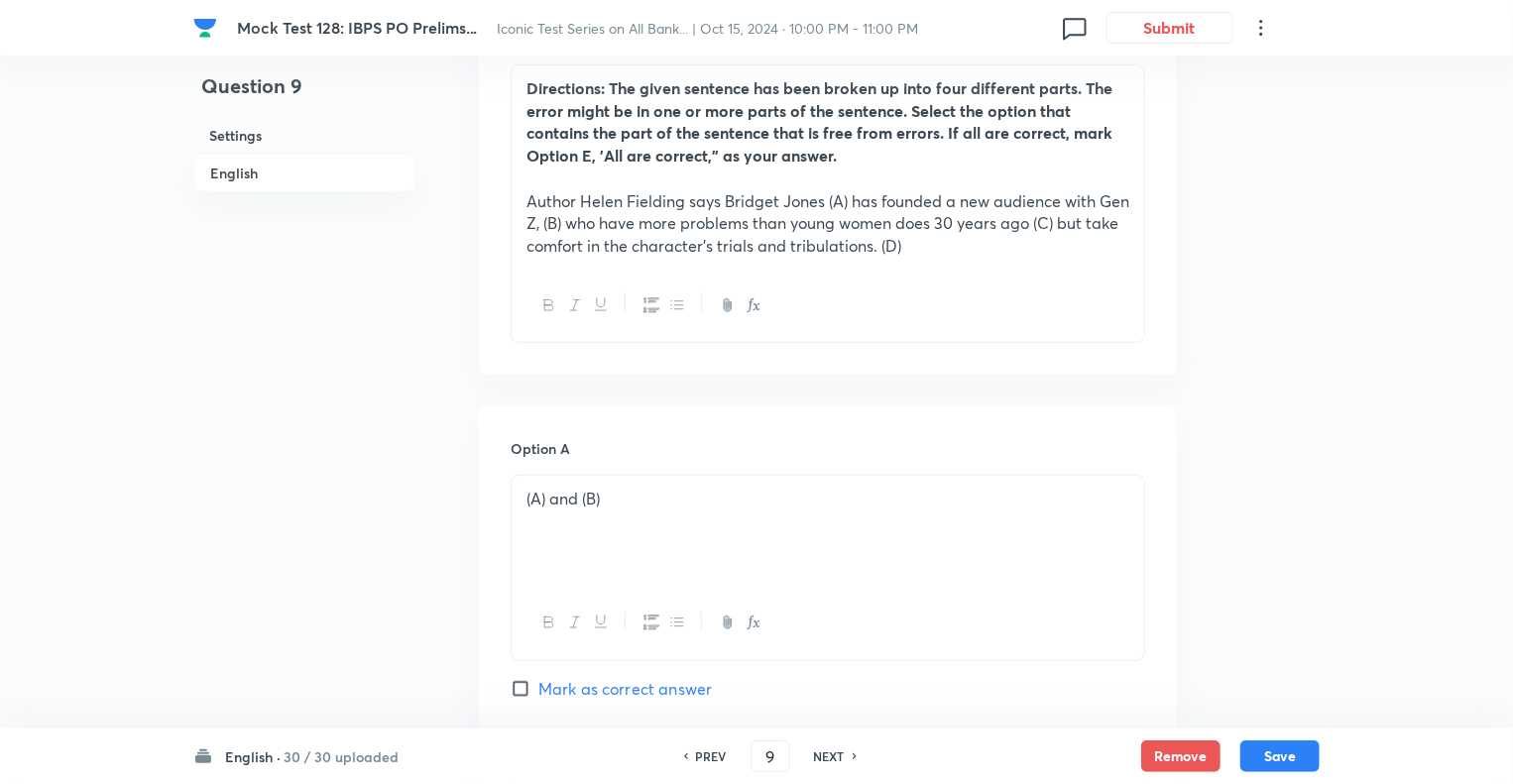 click on "NEXT" at bounding box center (829, 756) 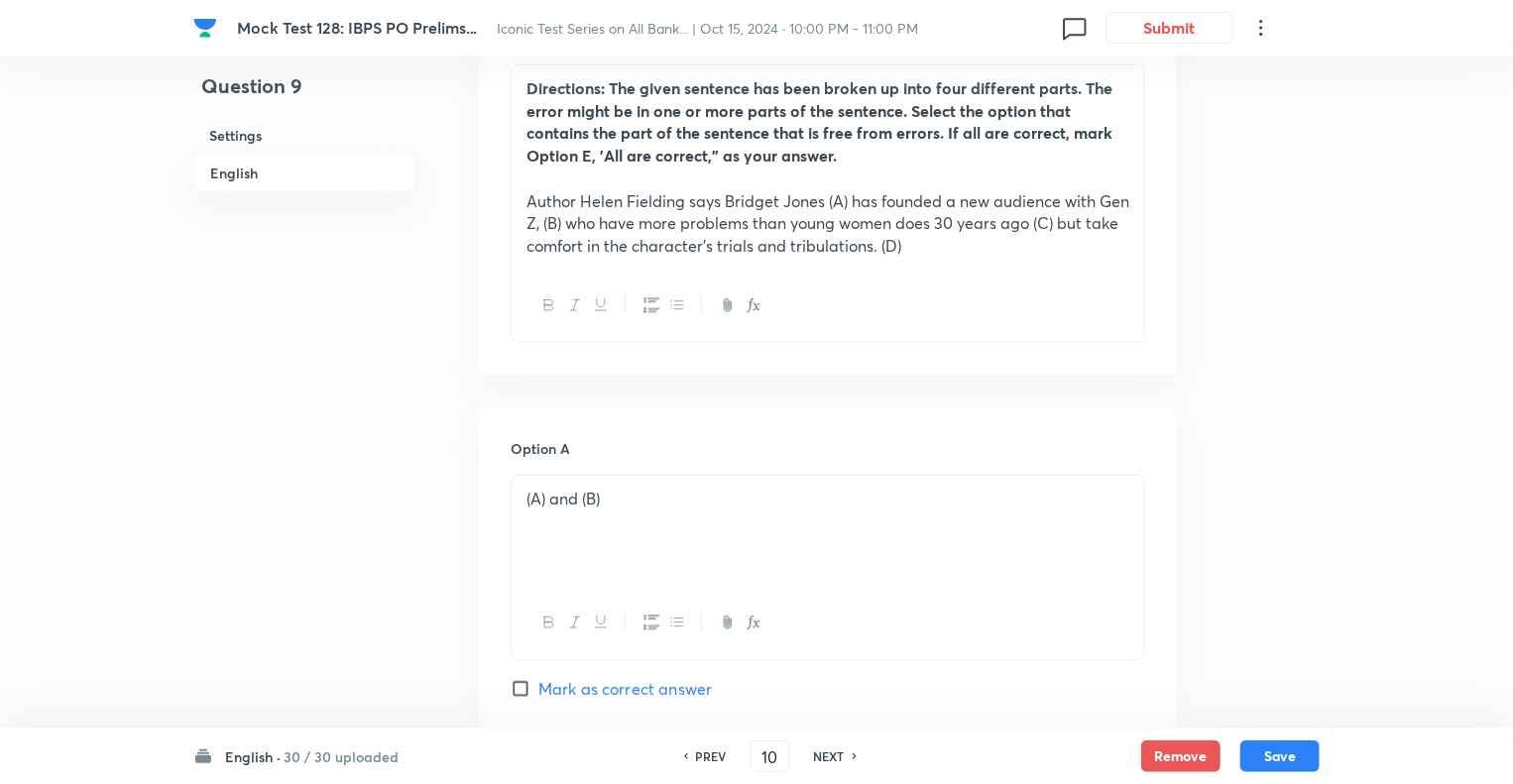 checkbox on "false" 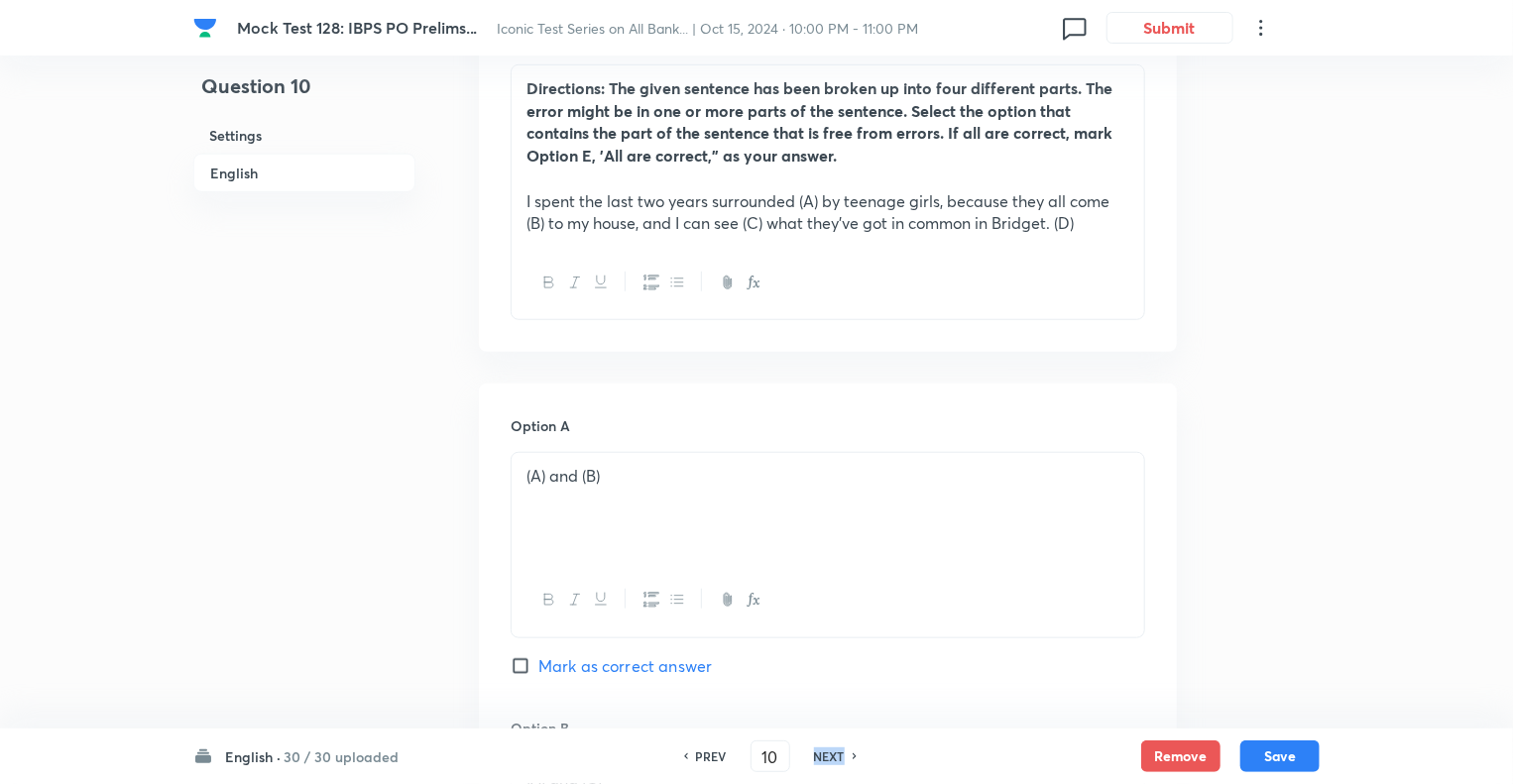 click on "NEXT" at bounding box center [829, 756] 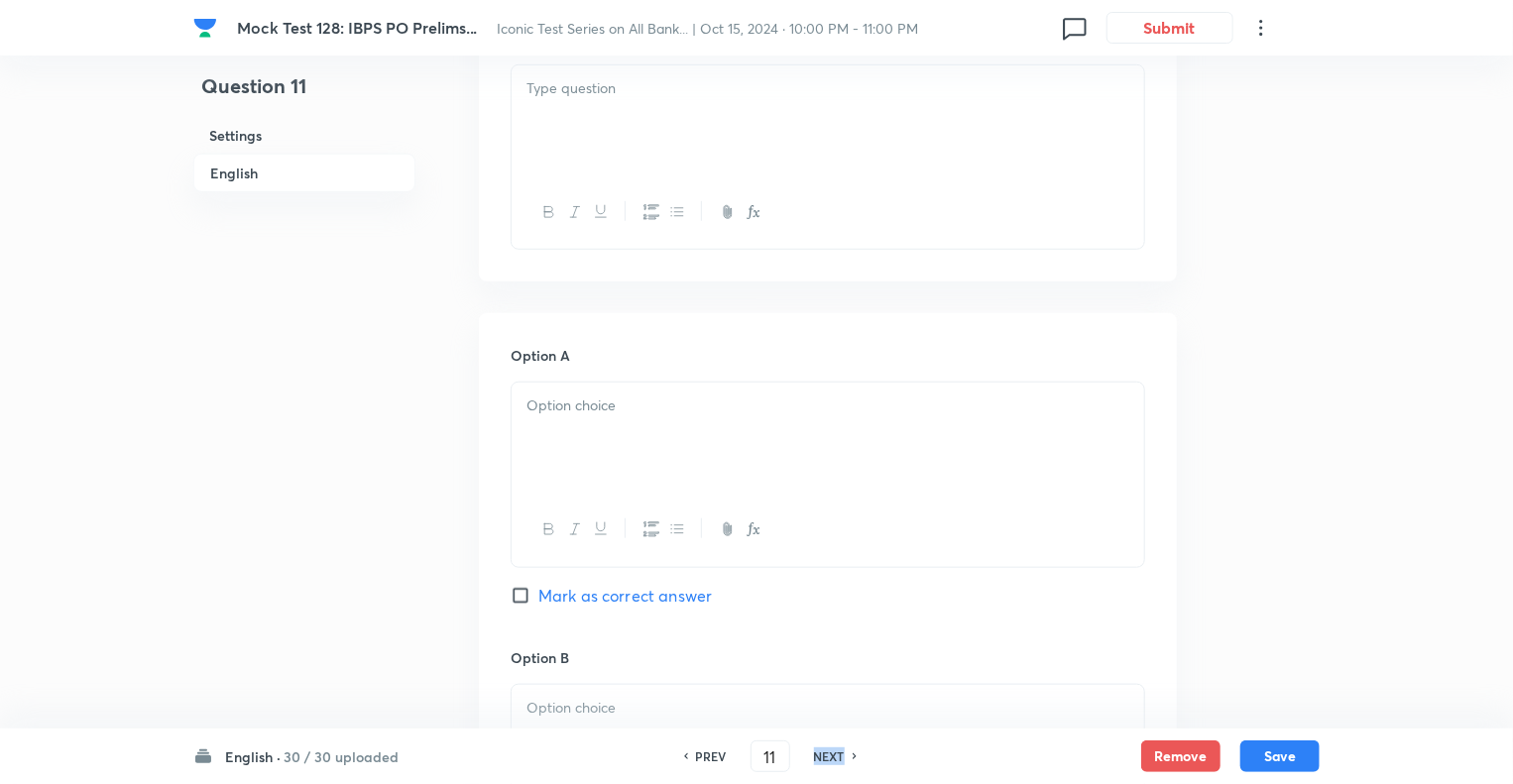 checkbox on "false" 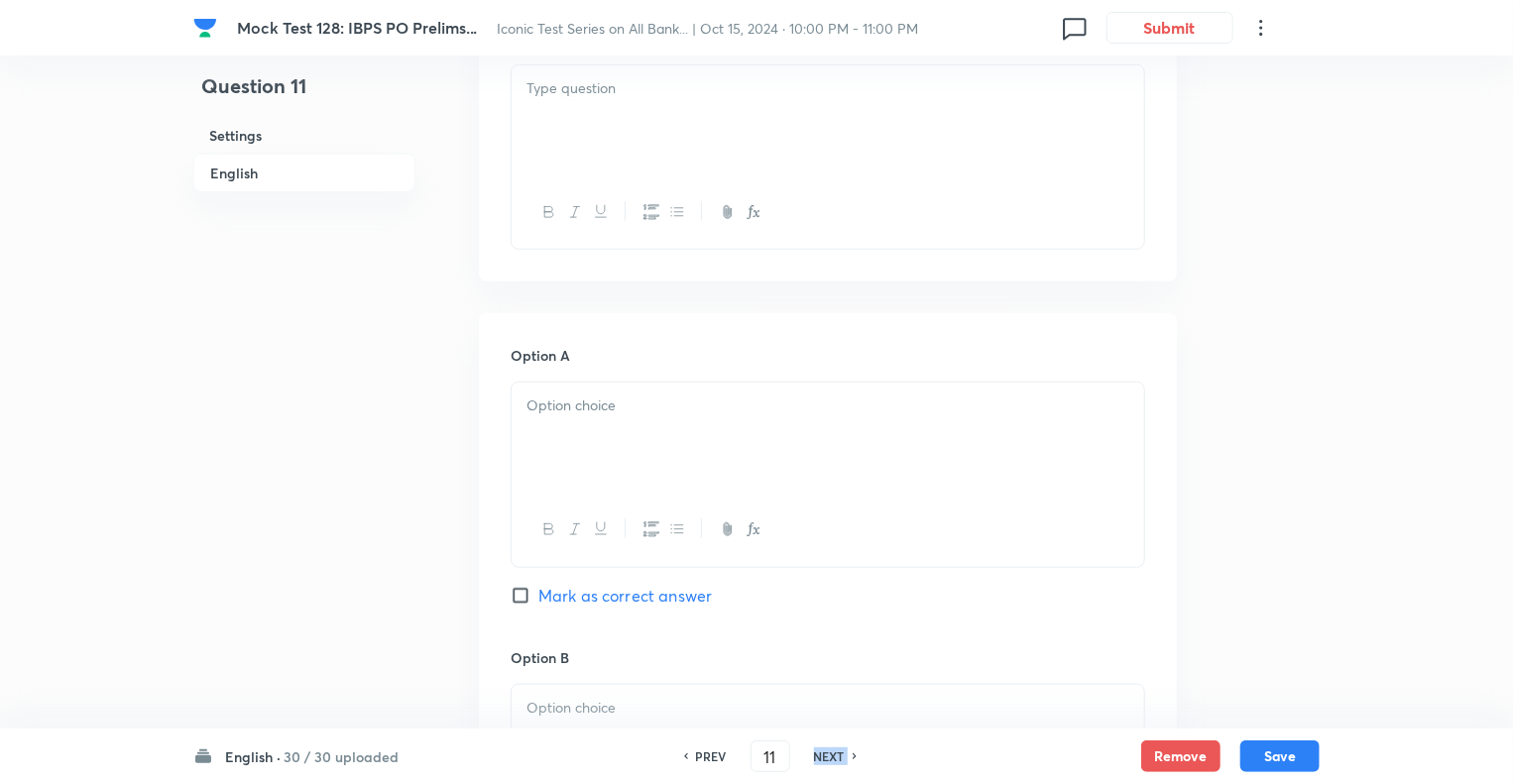checkbox on "true" 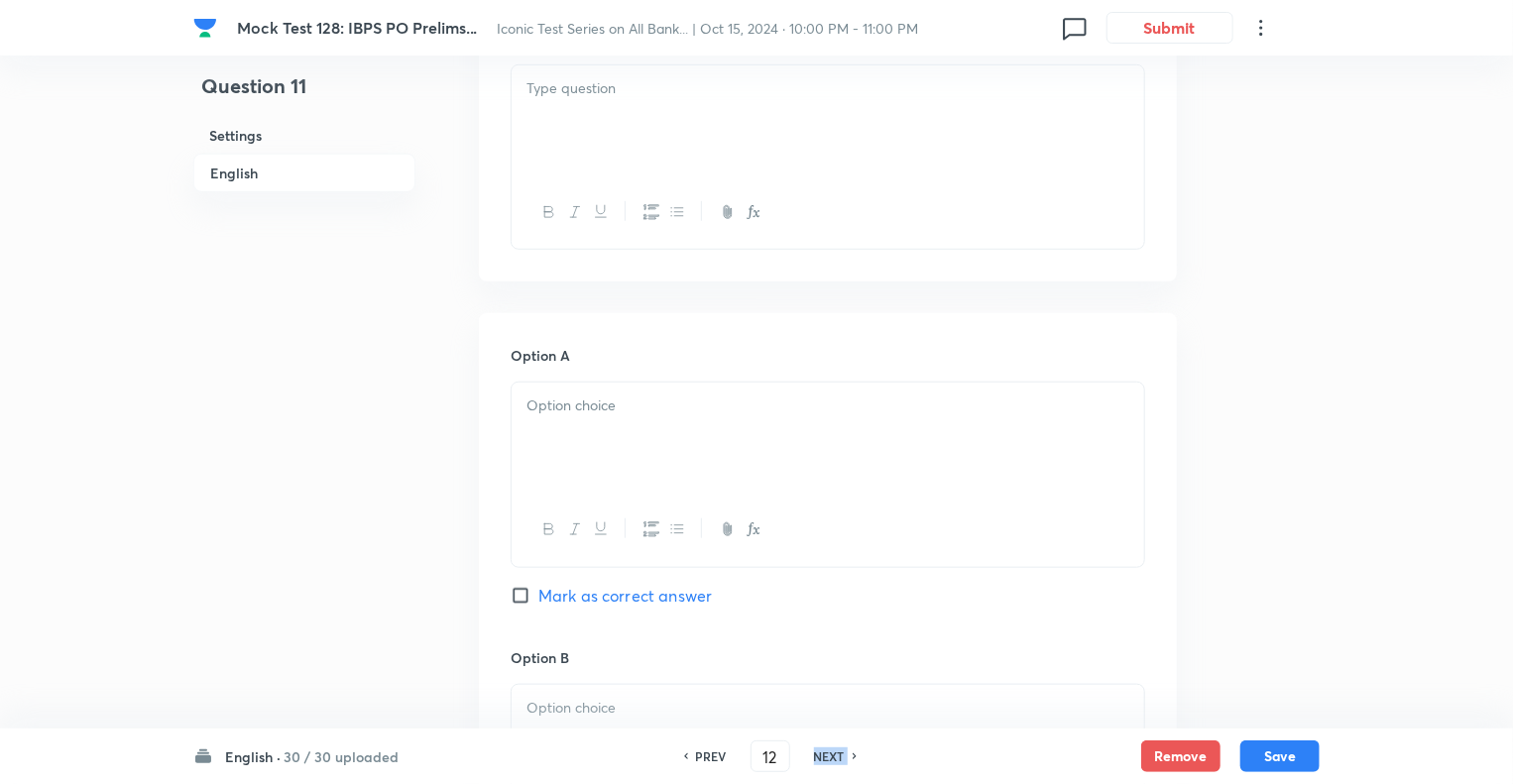 checkbox on "false" 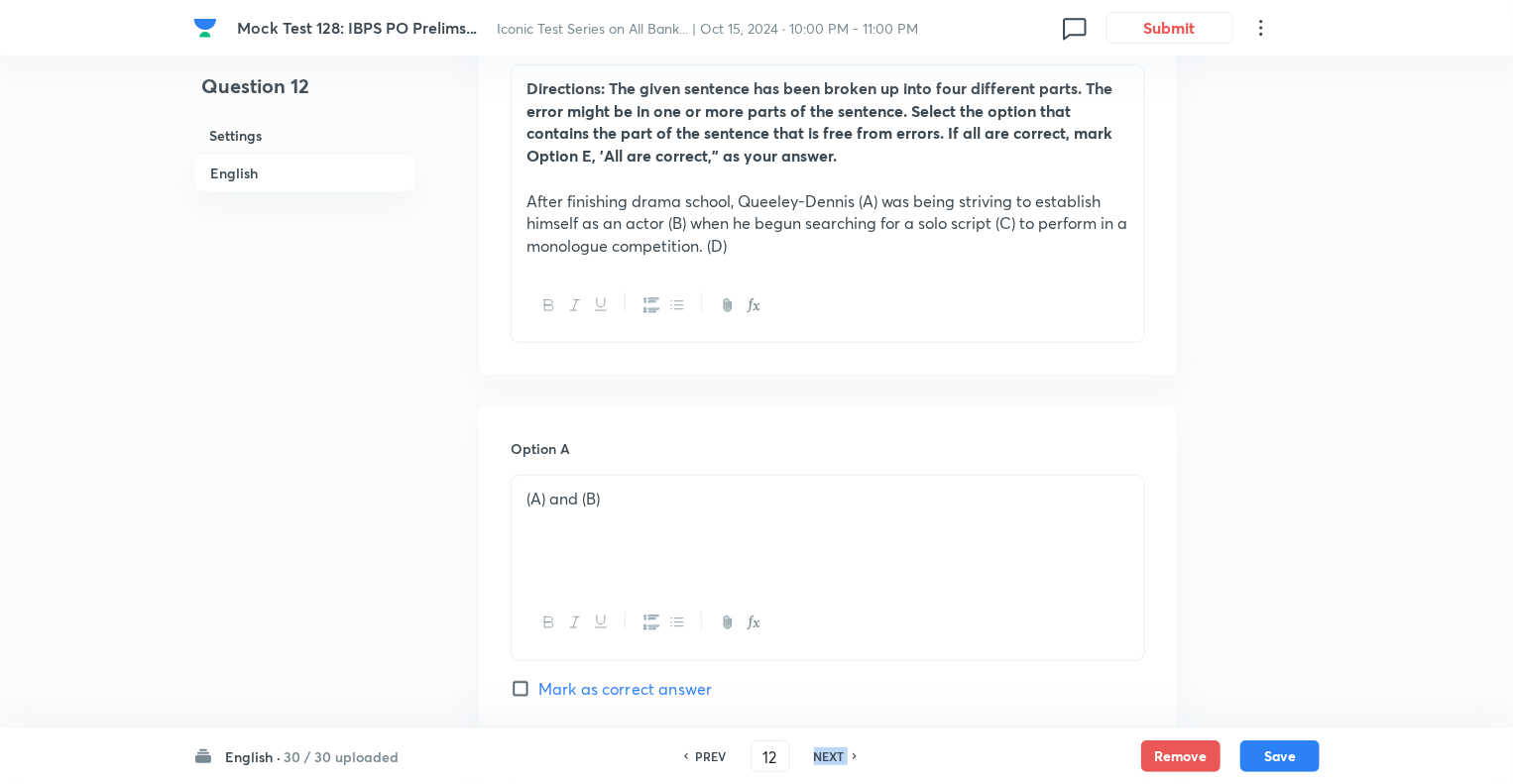 checkbox on "true" 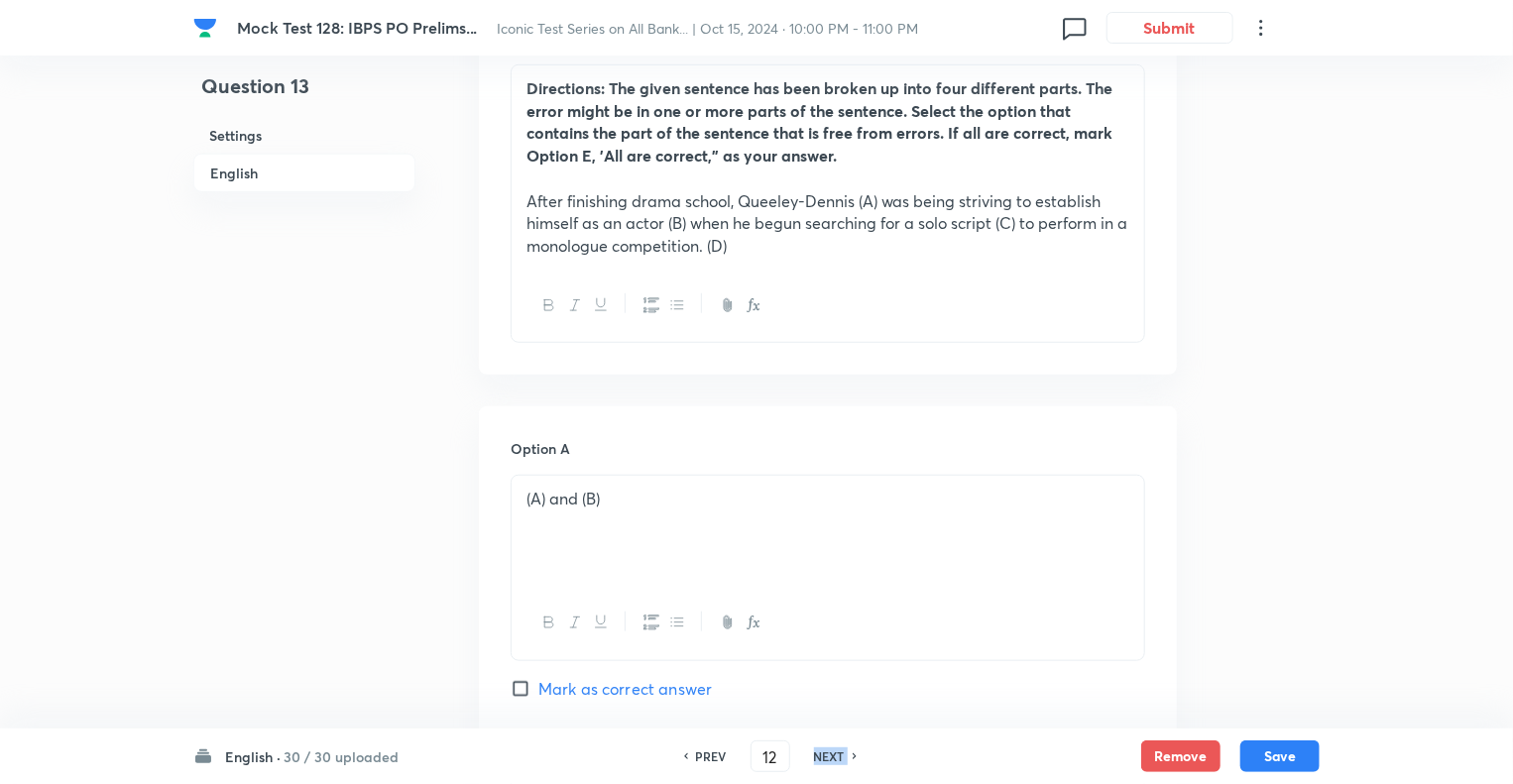 type on "13" 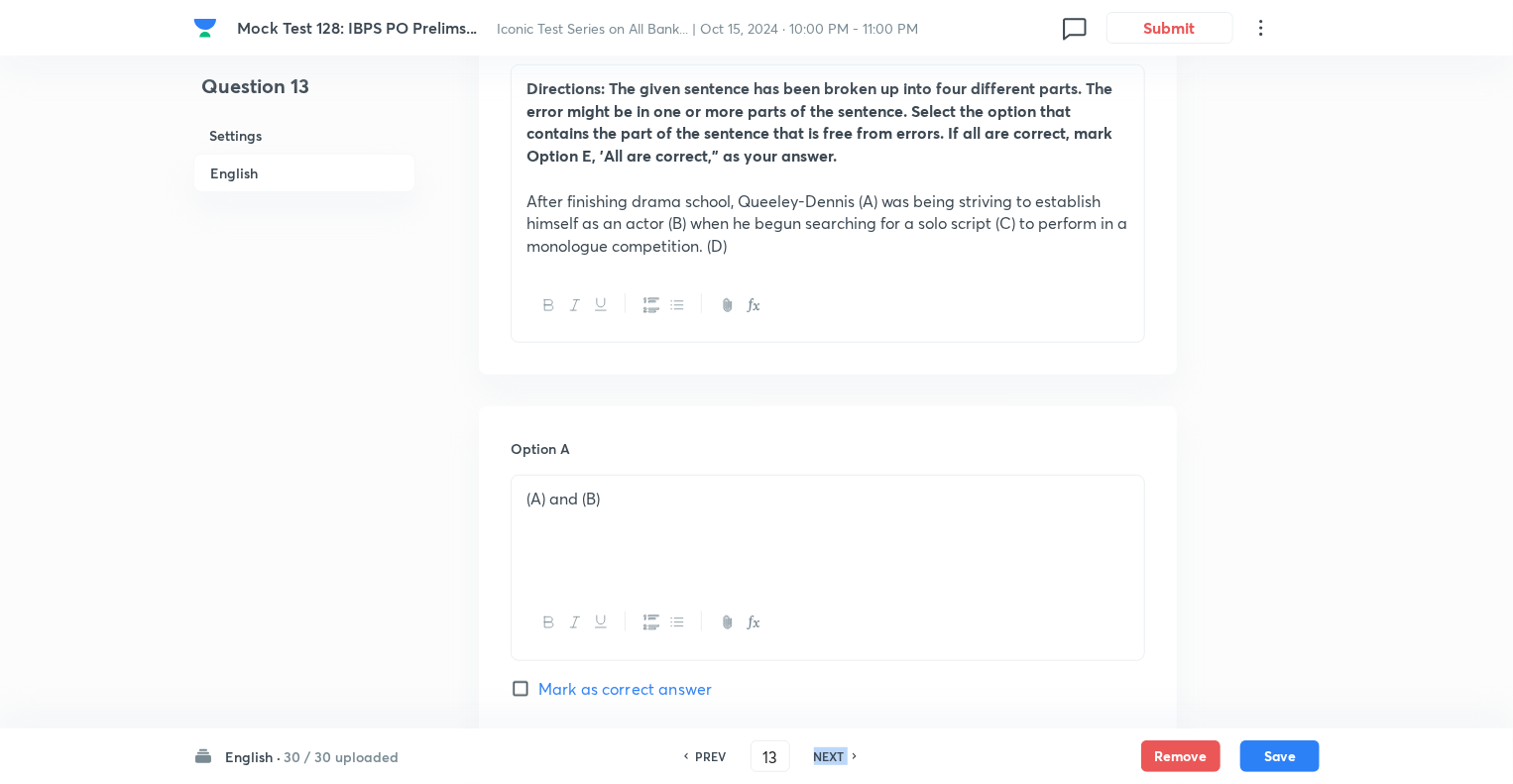 checkbox on "false" 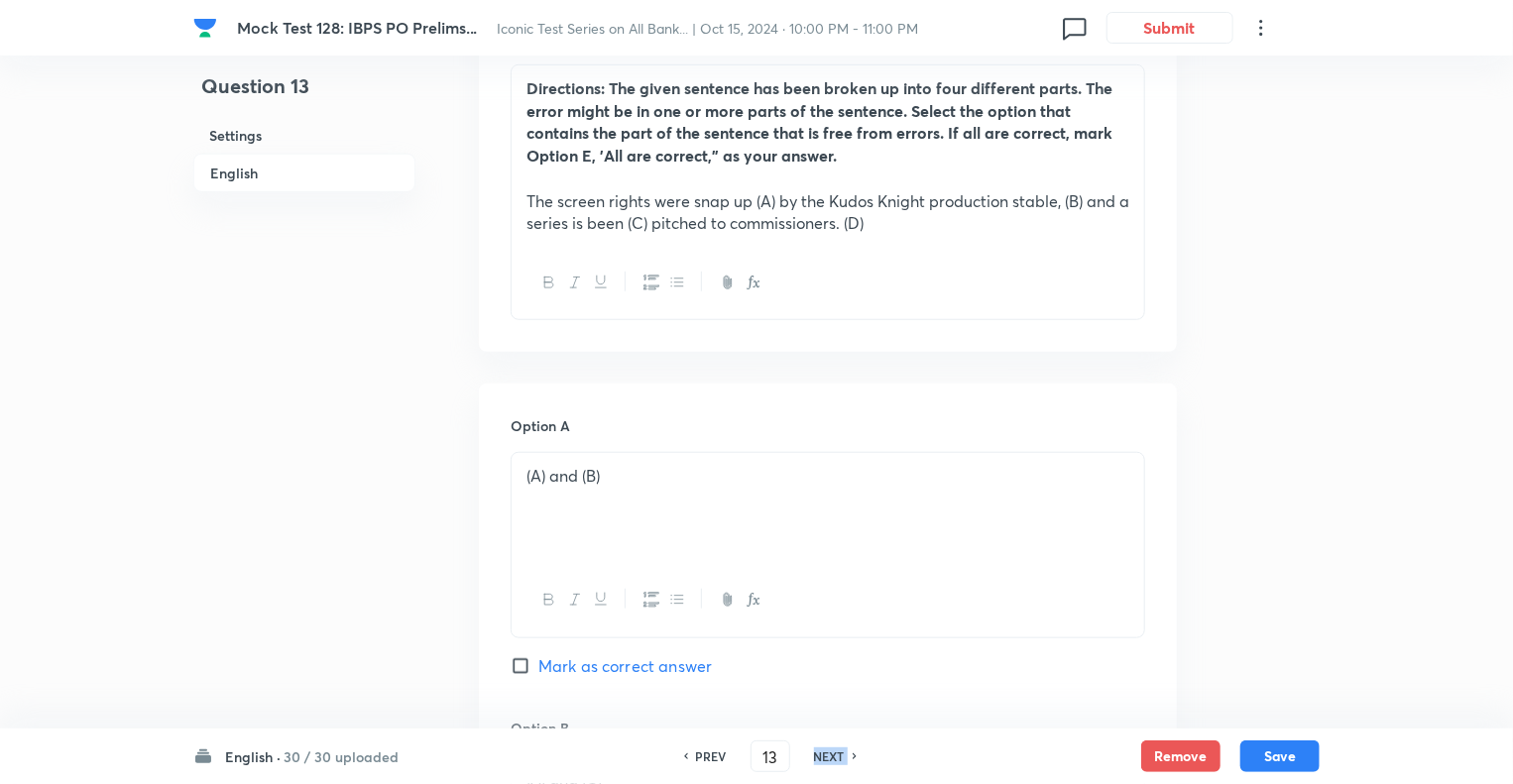 click on "NEXT" at bounding box center (829, 756) 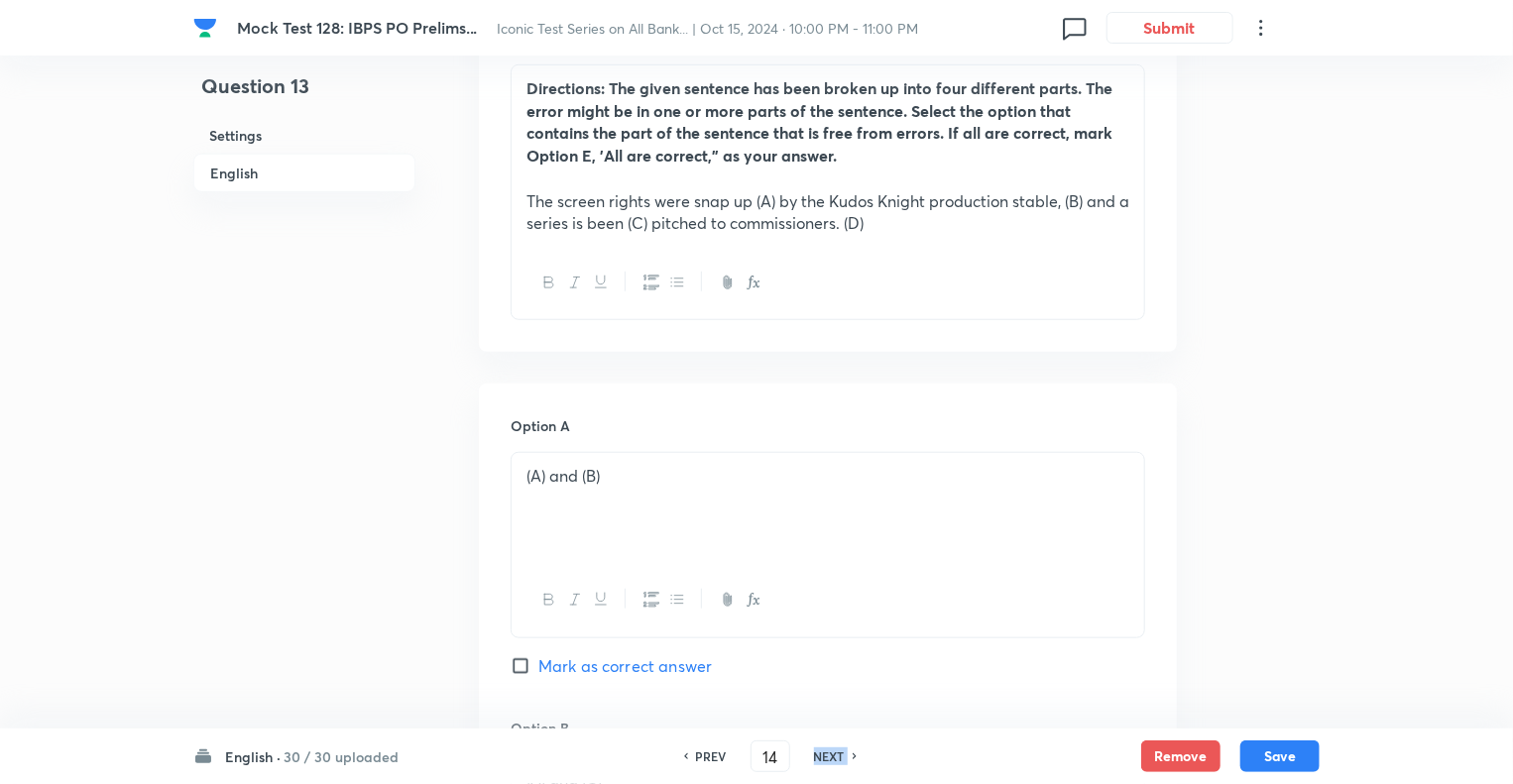 checkbox on "false" 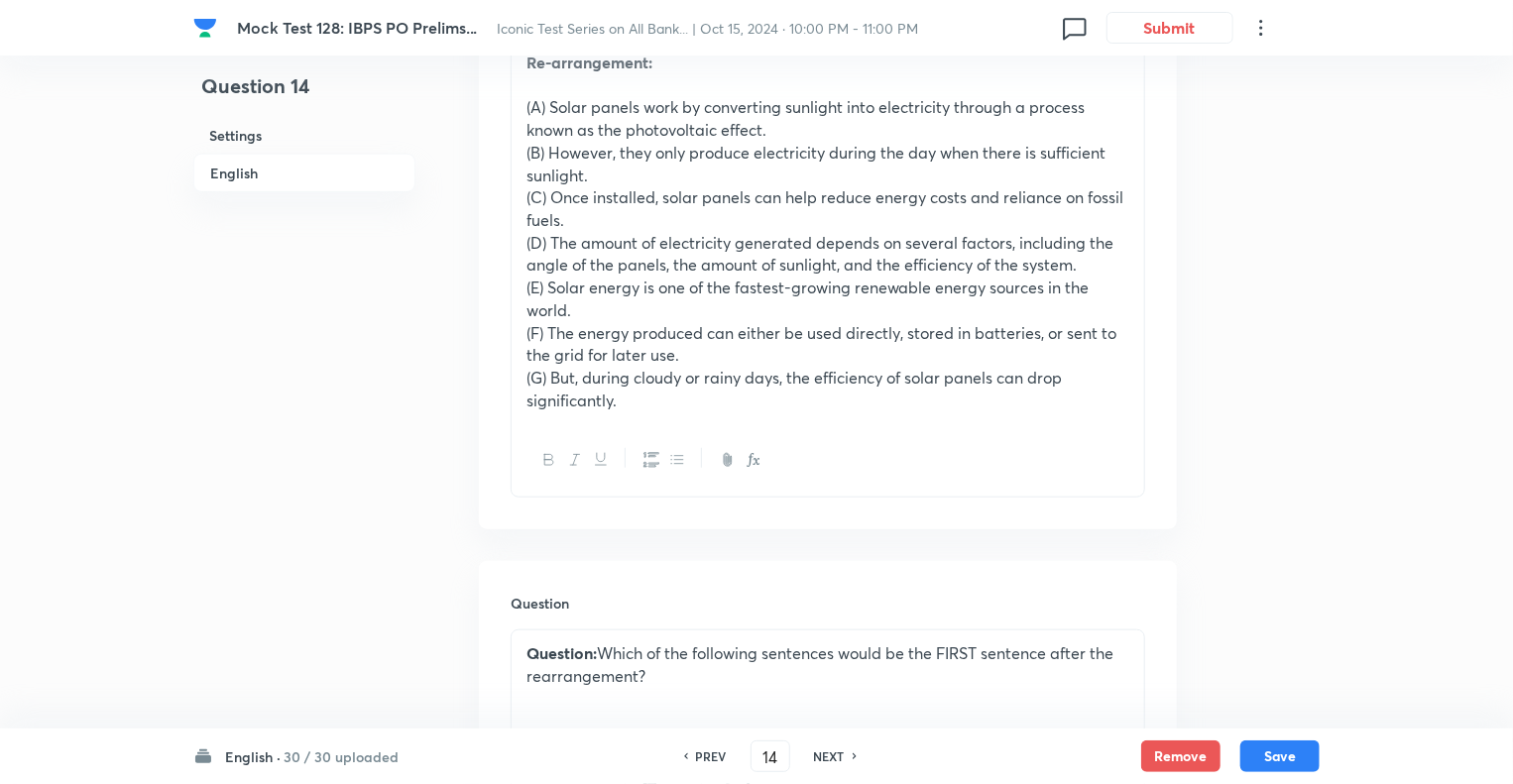 click on "NEXT" at bounding box center (829, 756) 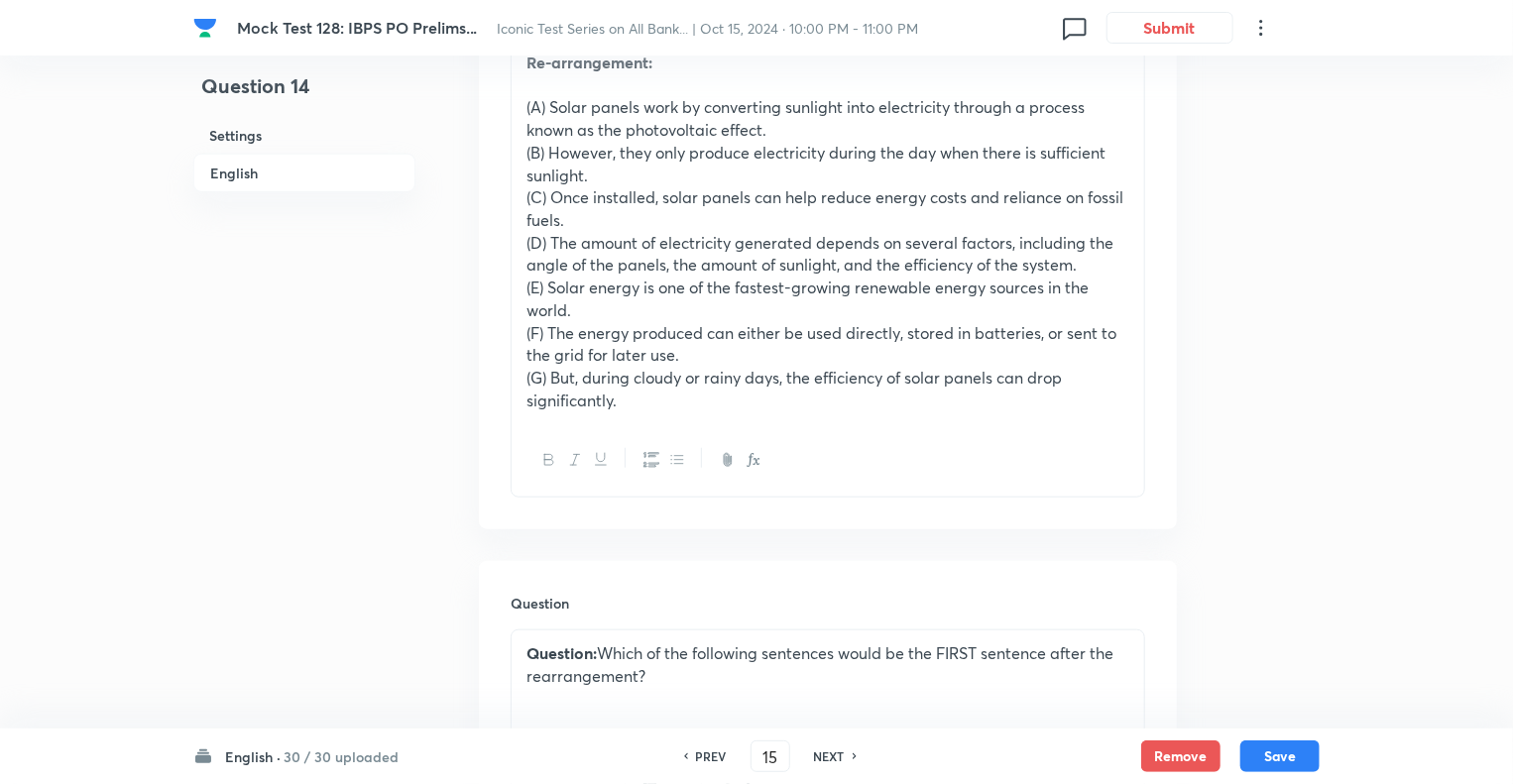 checkbox on "false" 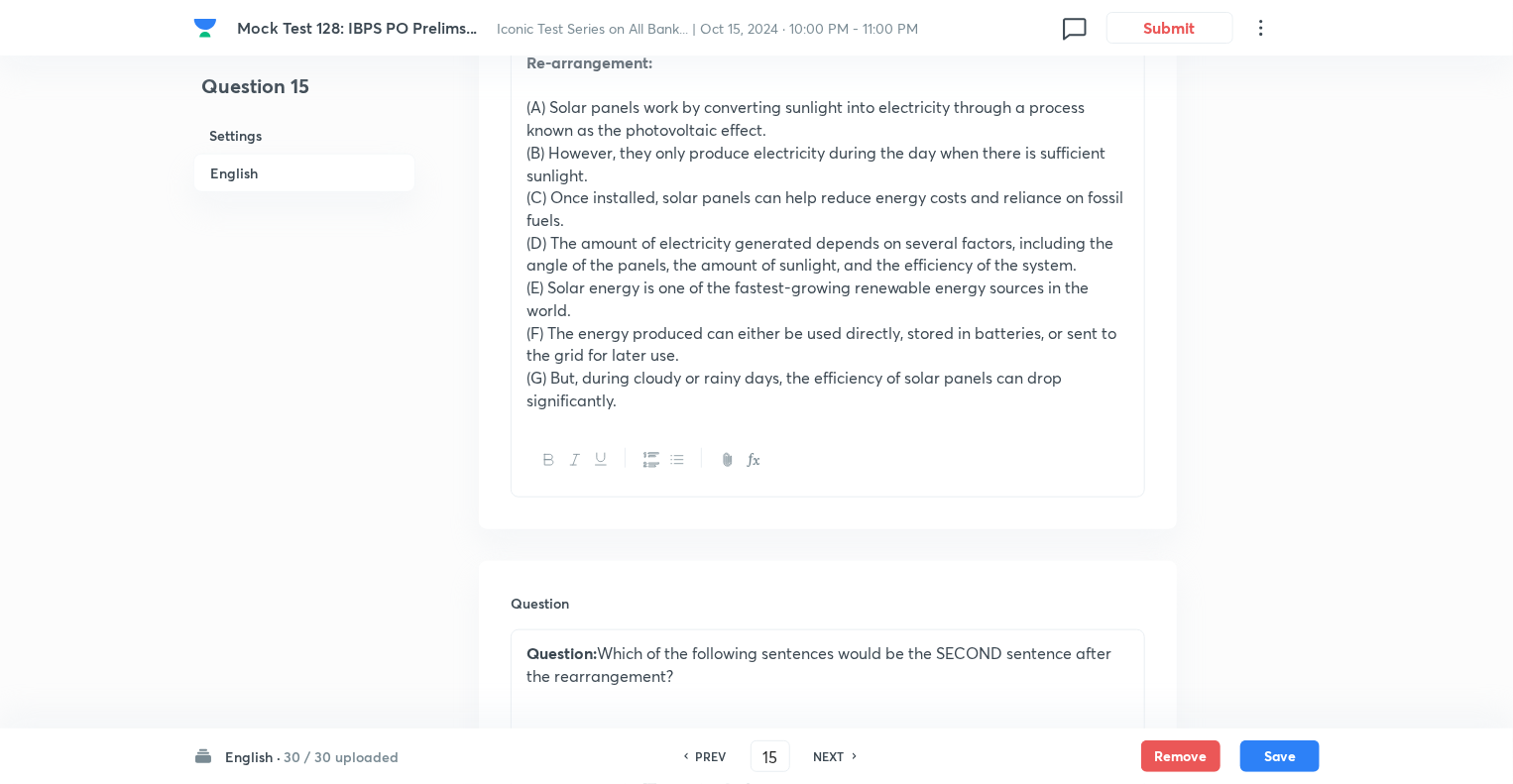 click on "NEXT" at bounding box center [829, 756] 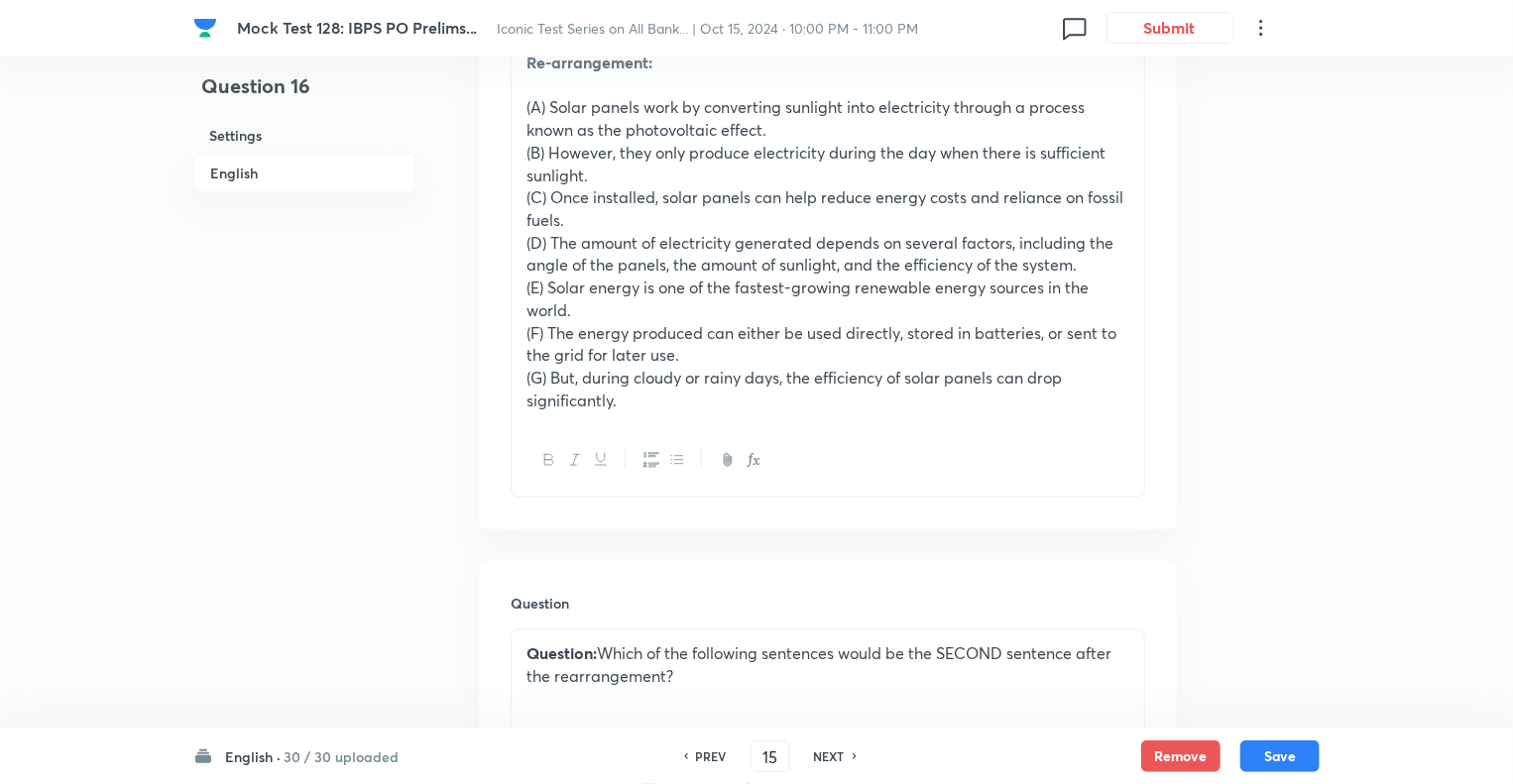 type on "16" 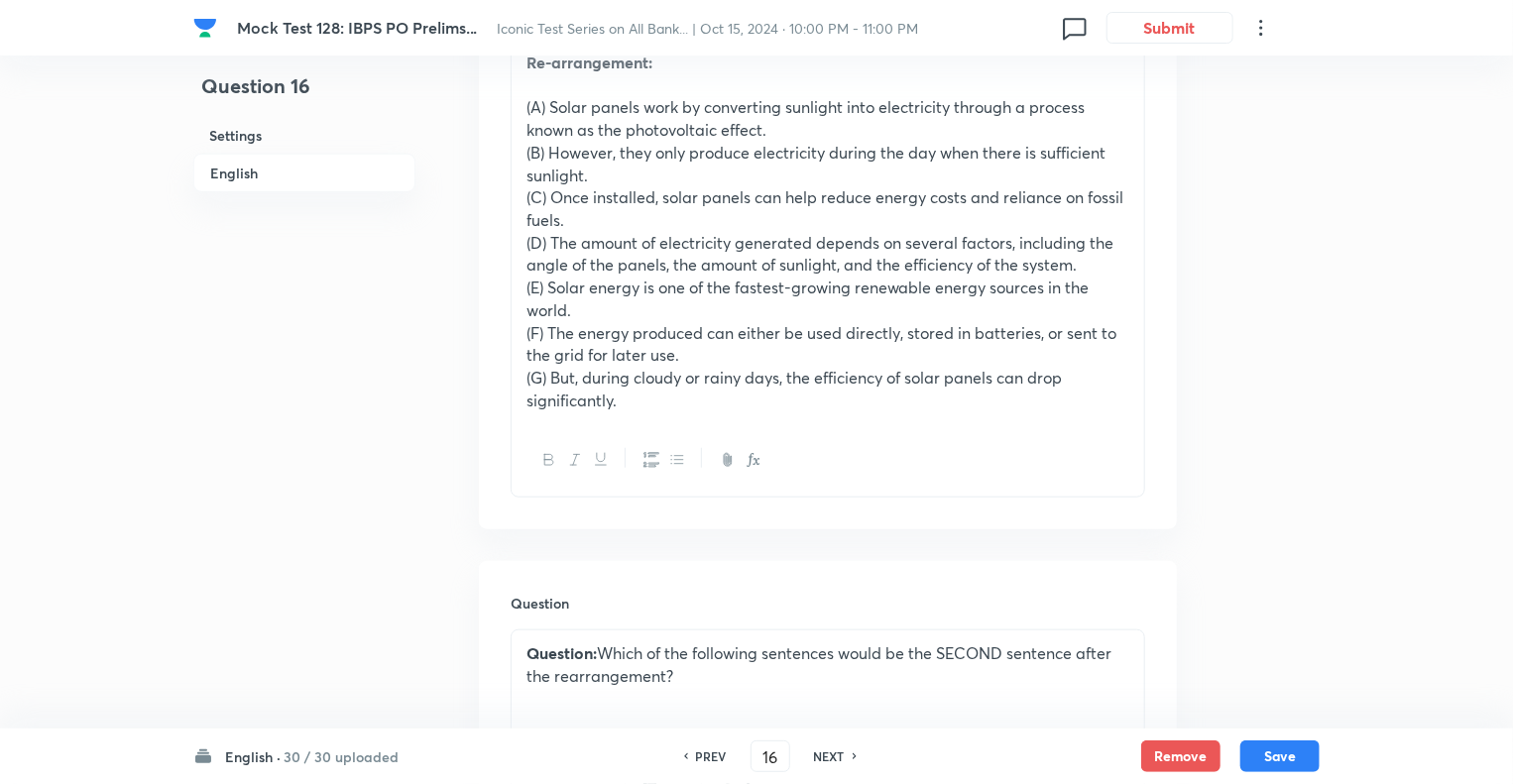 checkbox on "false" 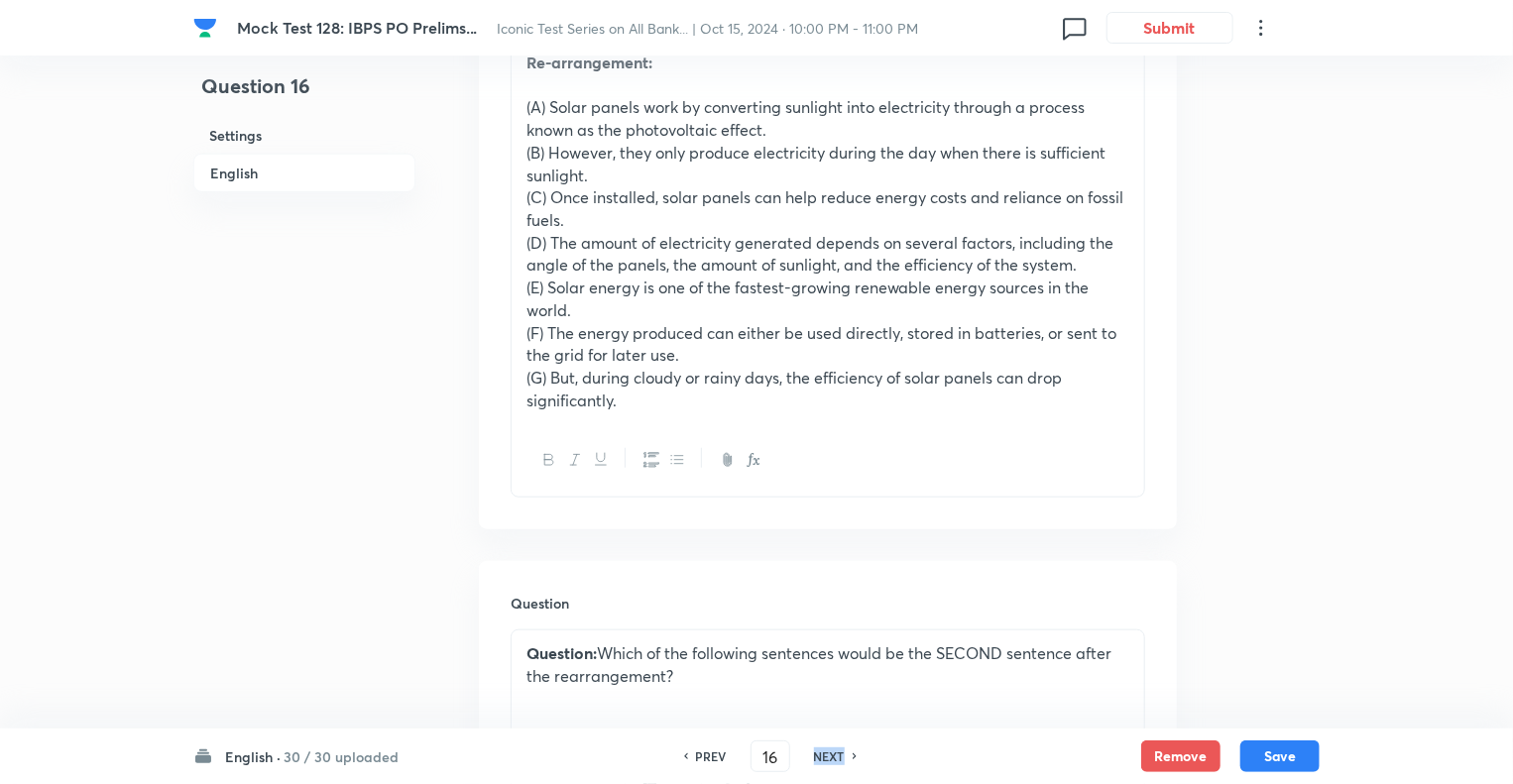 click on "NEXT" at bounding box center [829, 756] 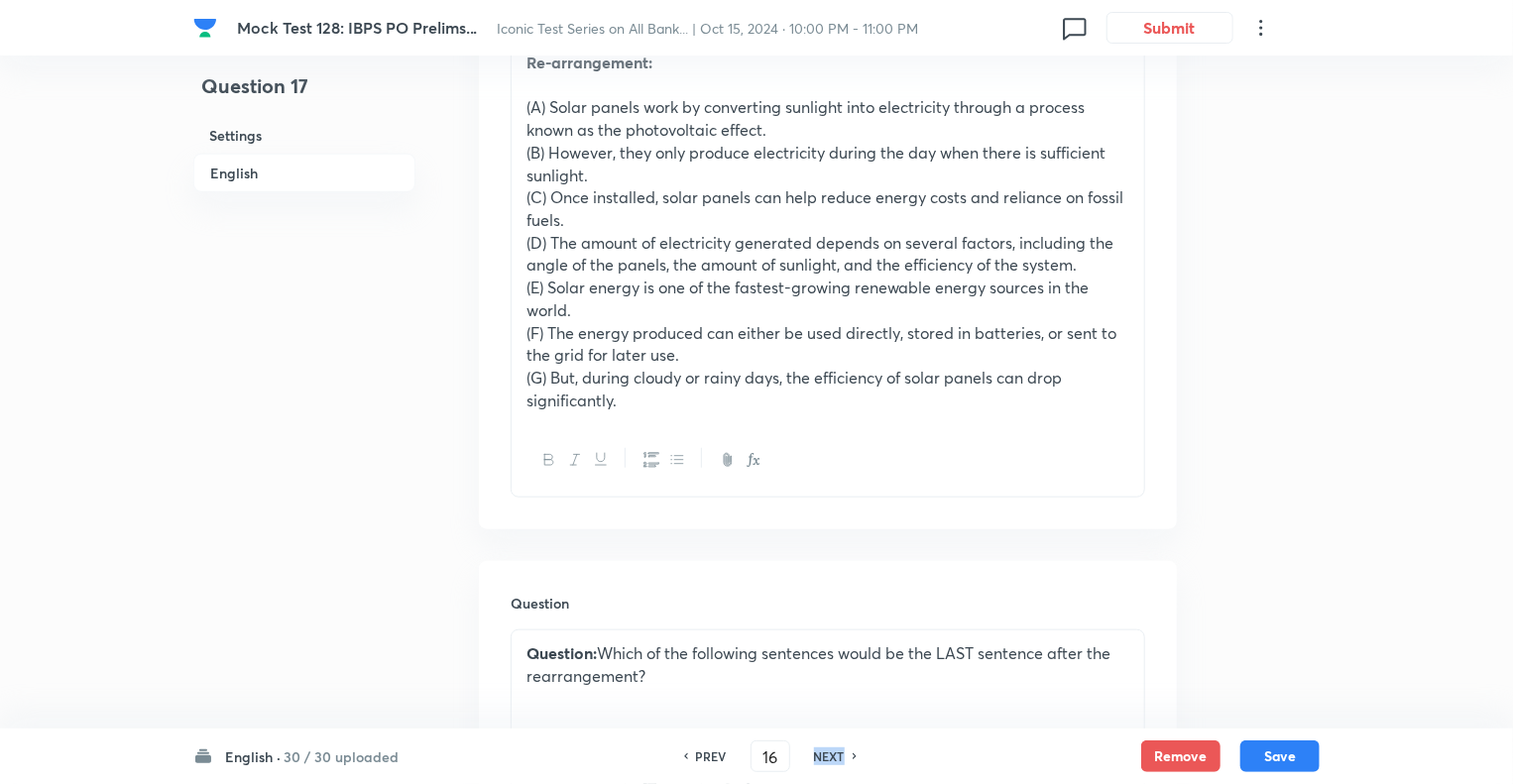 type on "17" 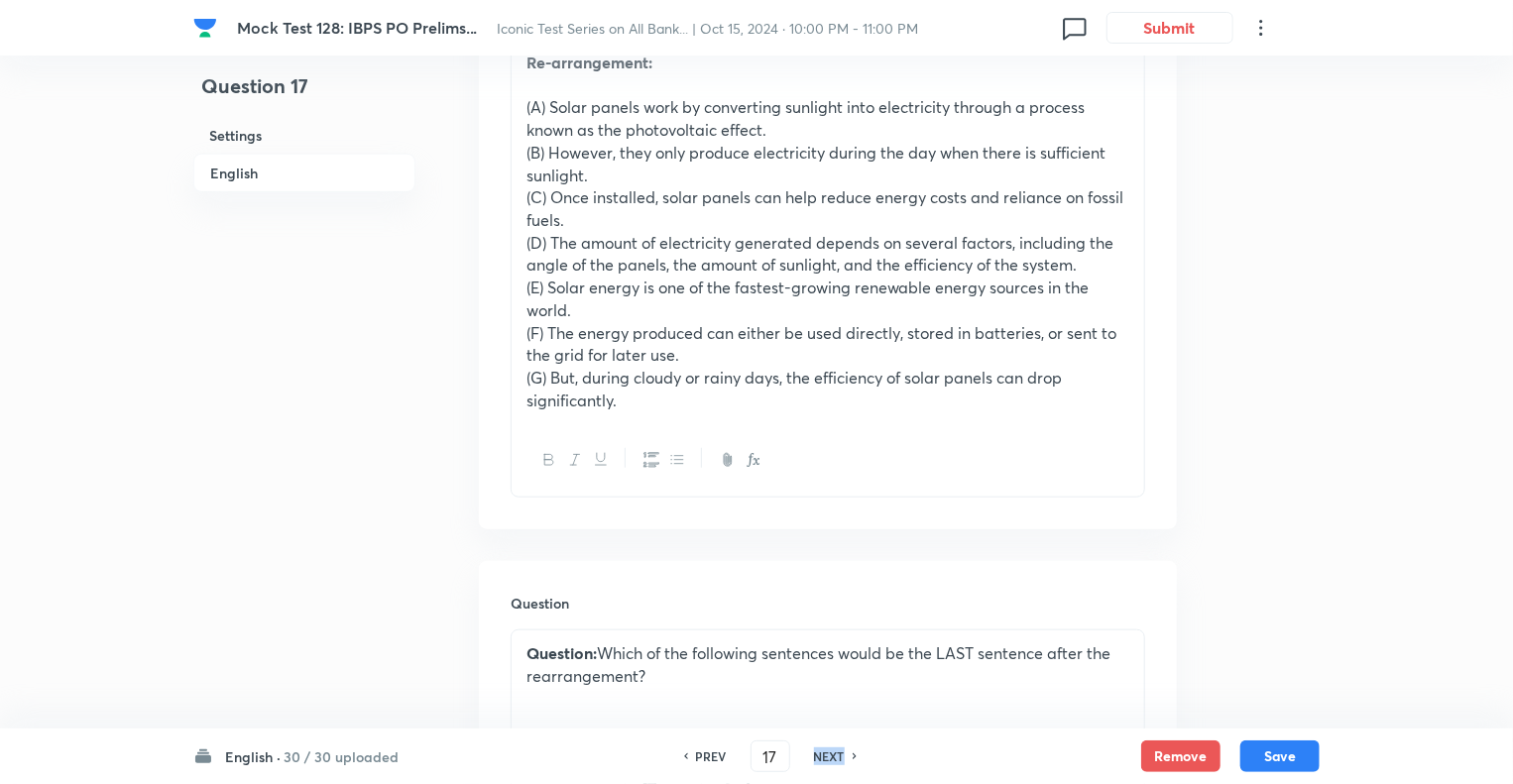 checkbox on "true" 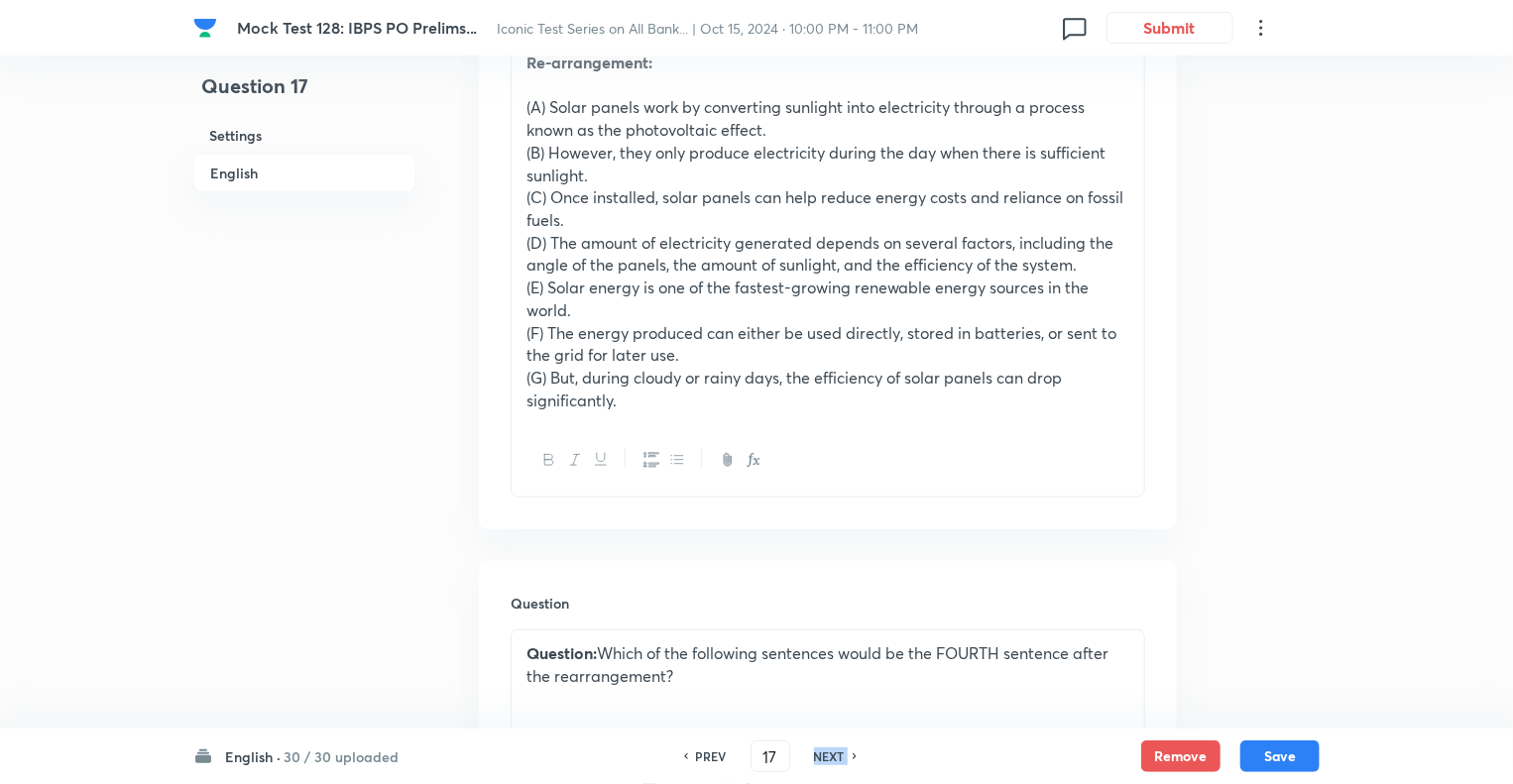 click on "NEXT" at bounding box center (829, 756) 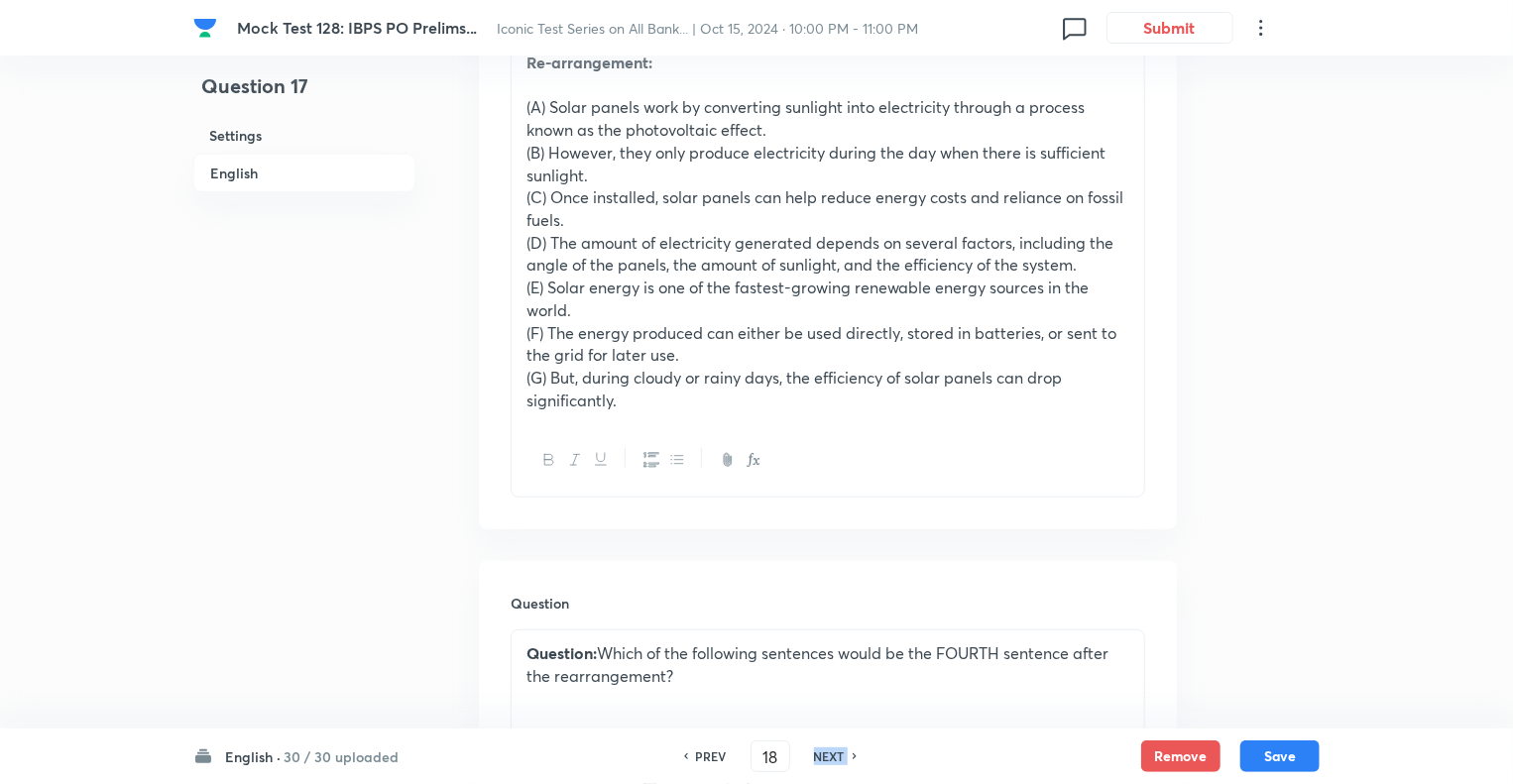 checkbox on "false" 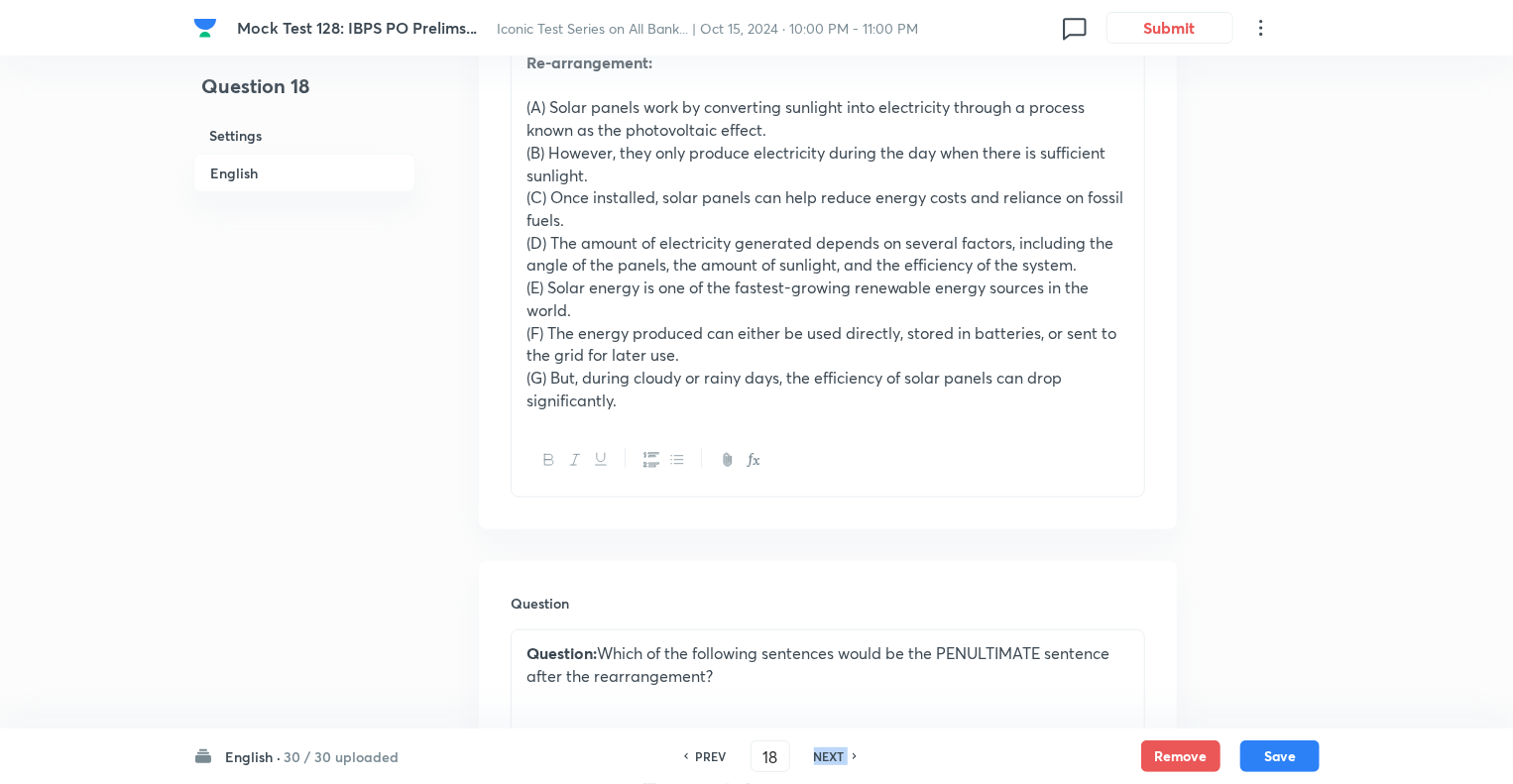click on "NEXT" at bounding box center (829, 756) 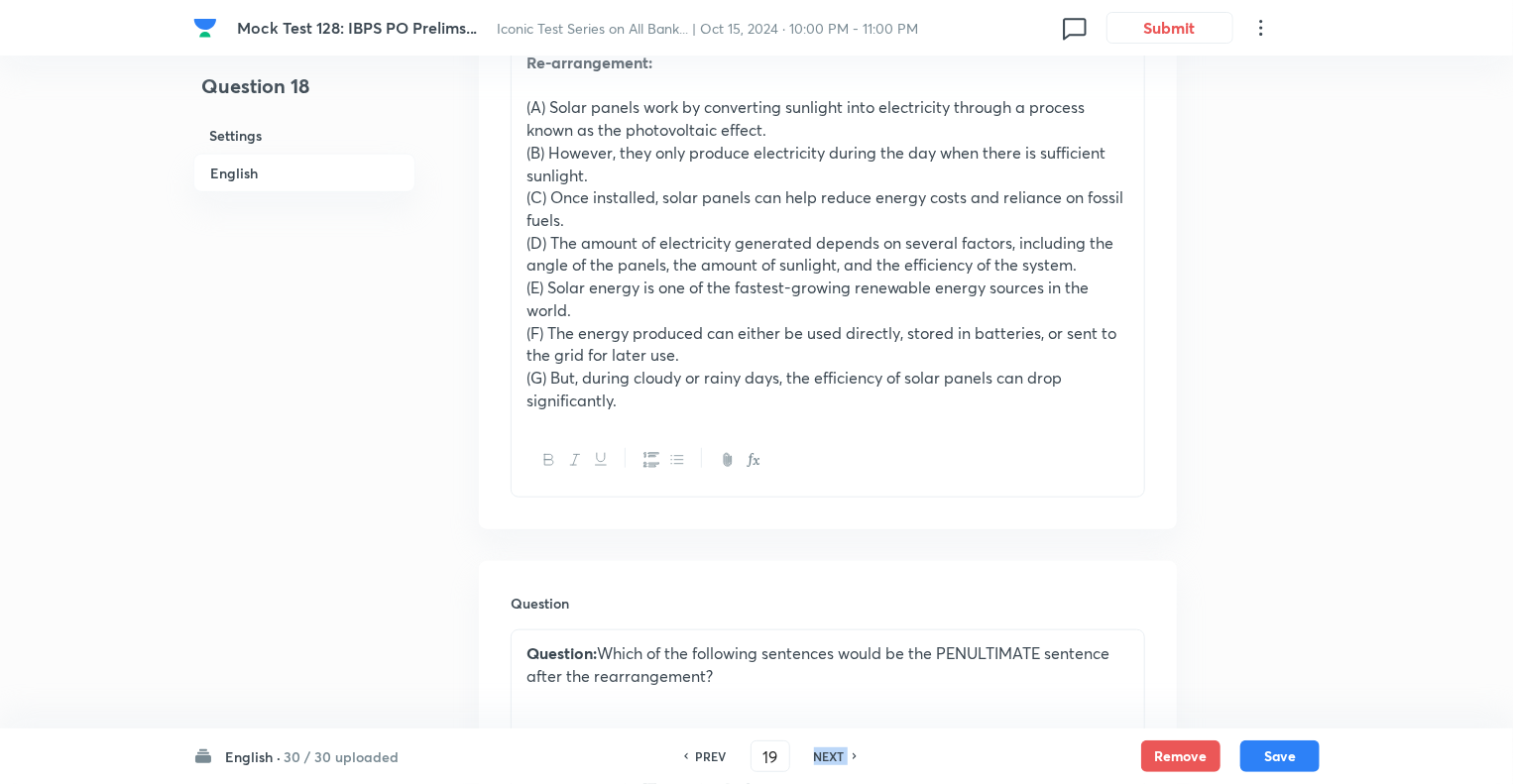 checkbox on "false" 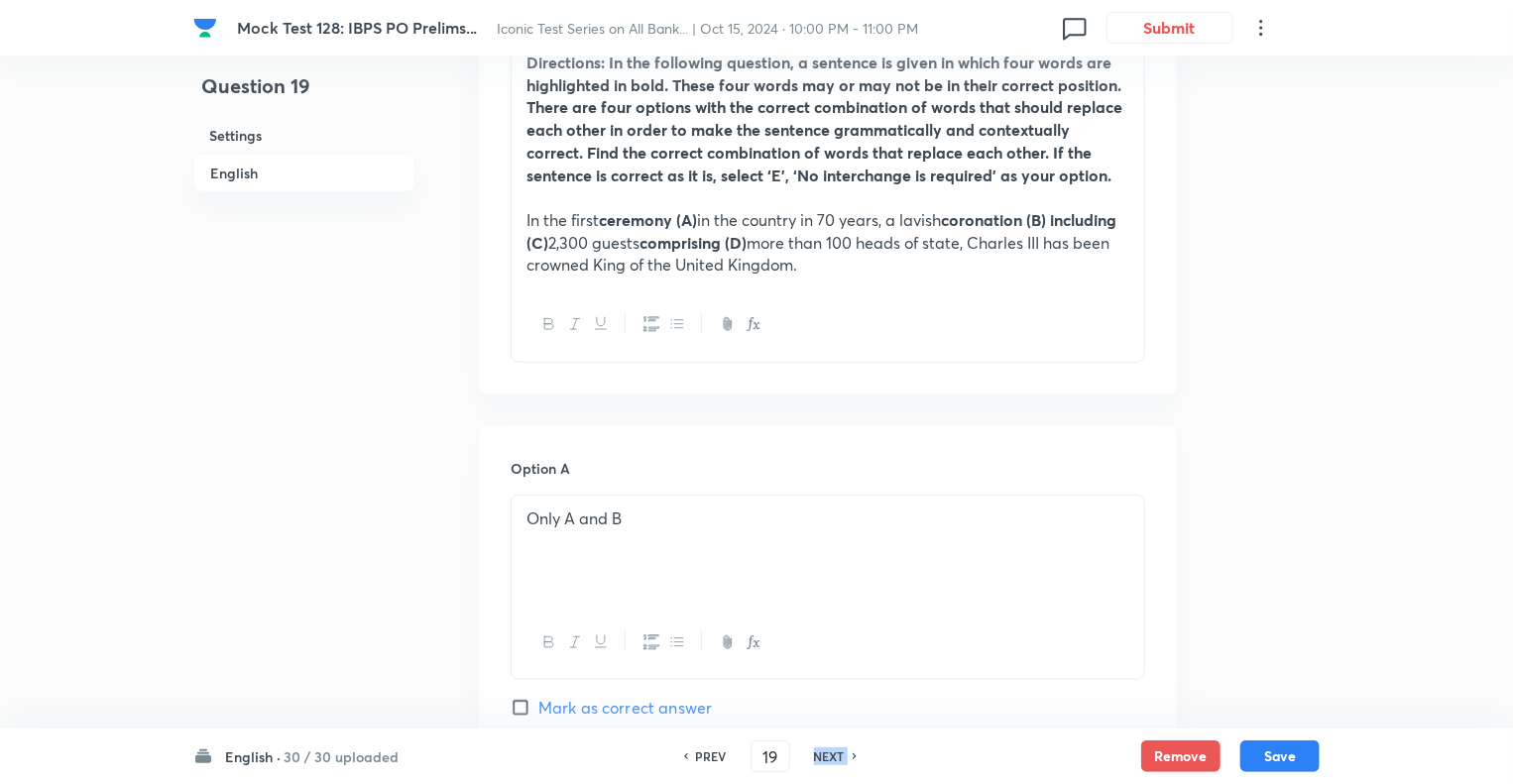 click on "NEXT" at bounding box center (829, 756) 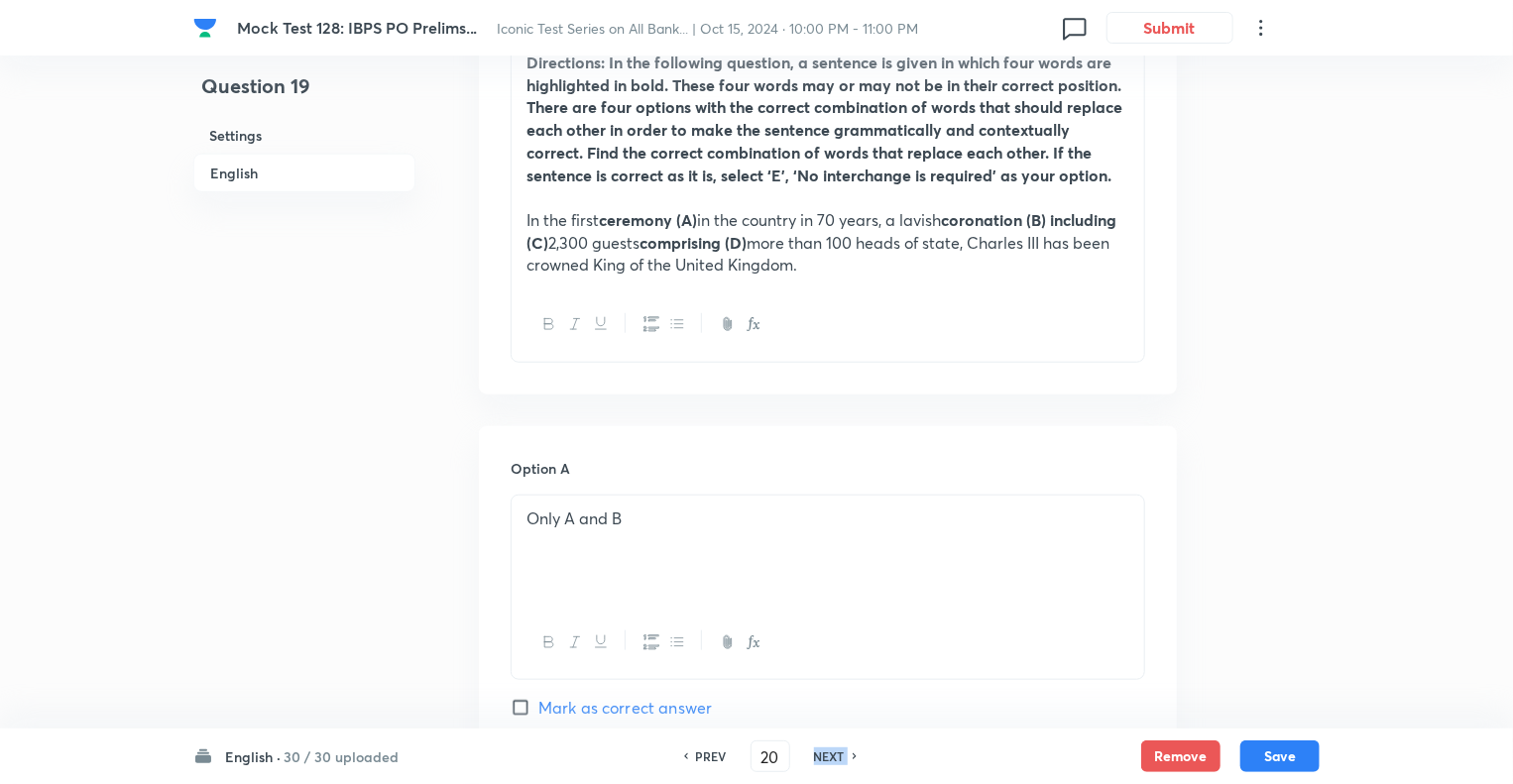 checkbox on "false" 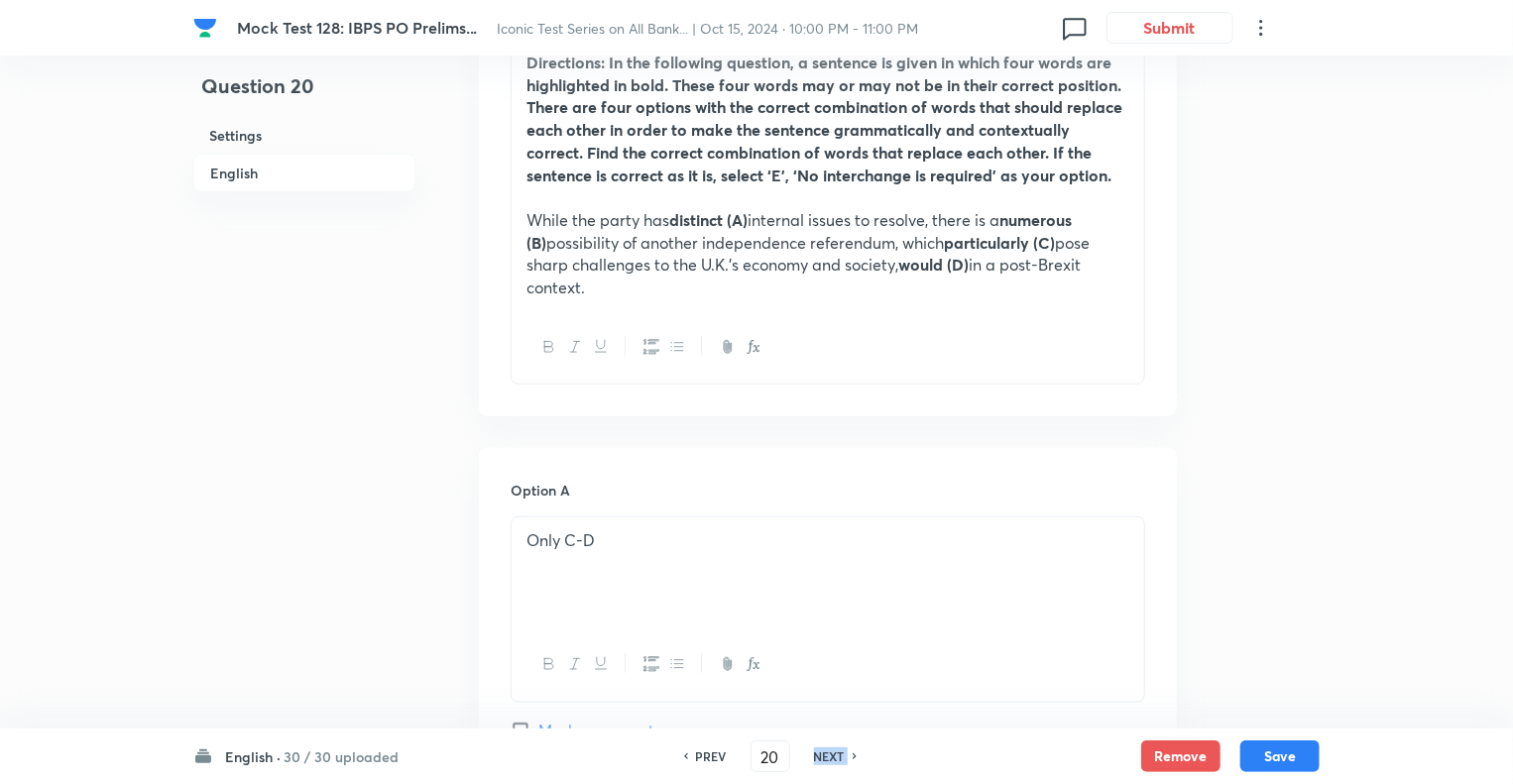 click on "NEXT" at bounding box center [829, 756] 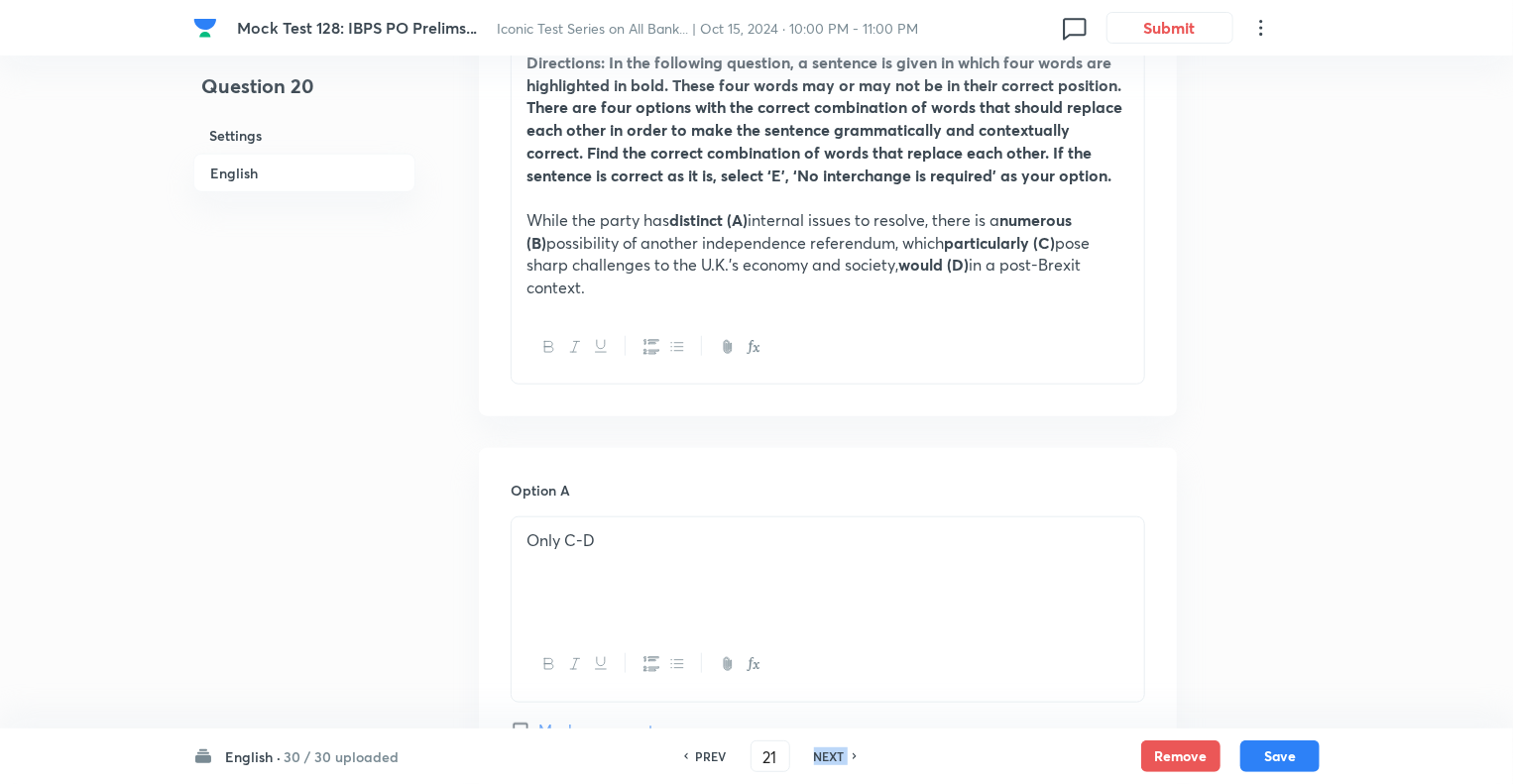 checkbox on "false" 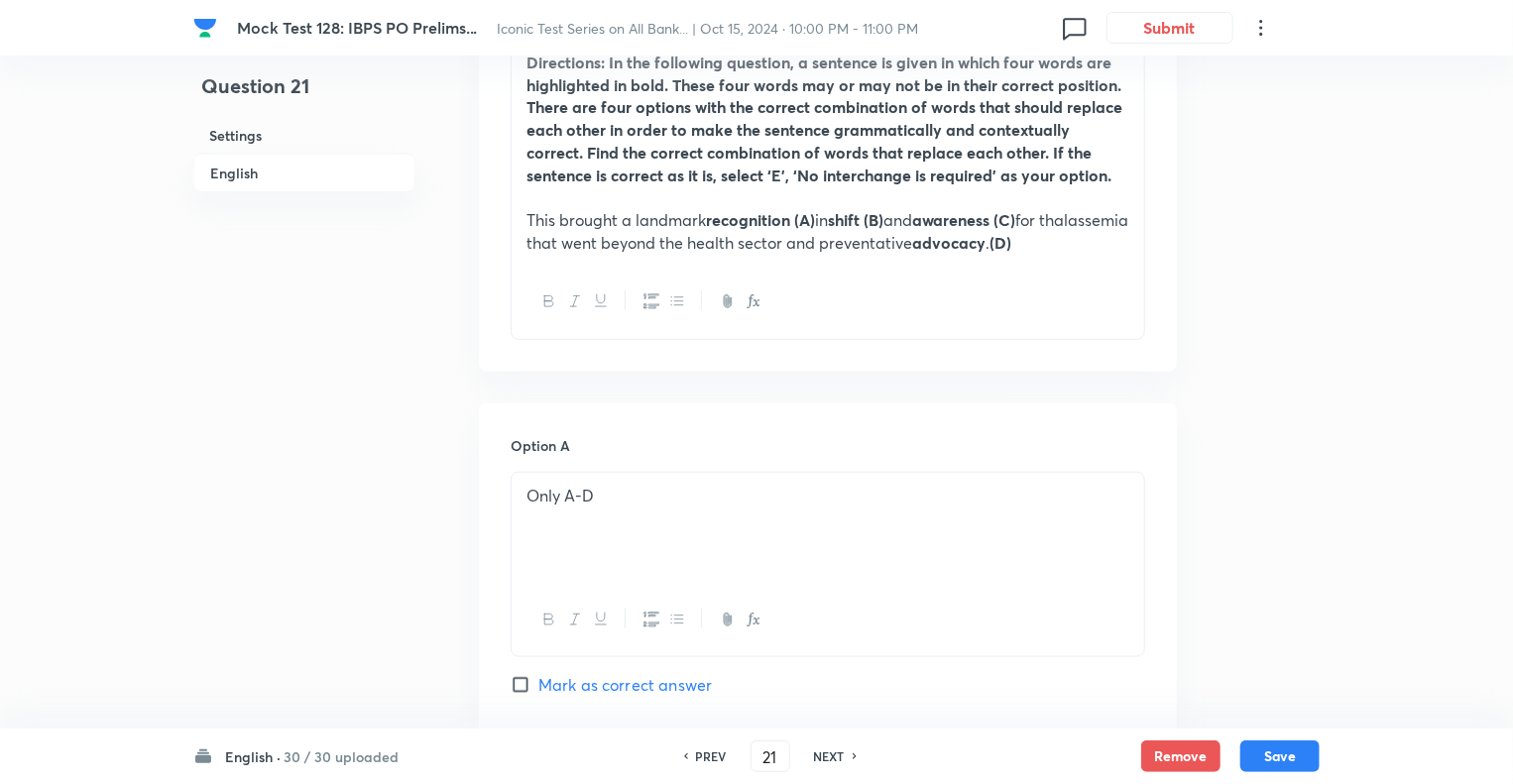 checkbox on "true" 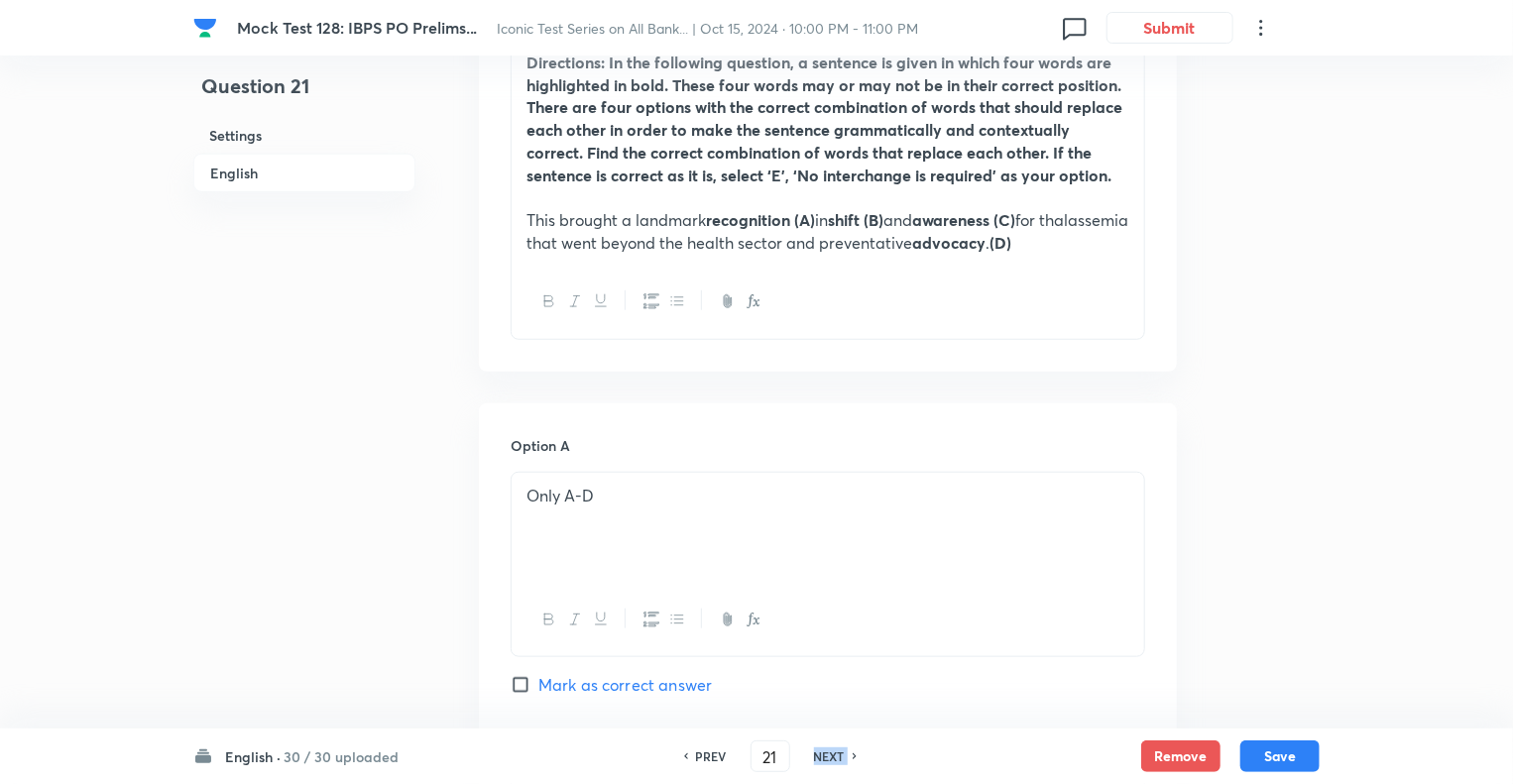 click on "NEXT" at bounding box center (829, 756) 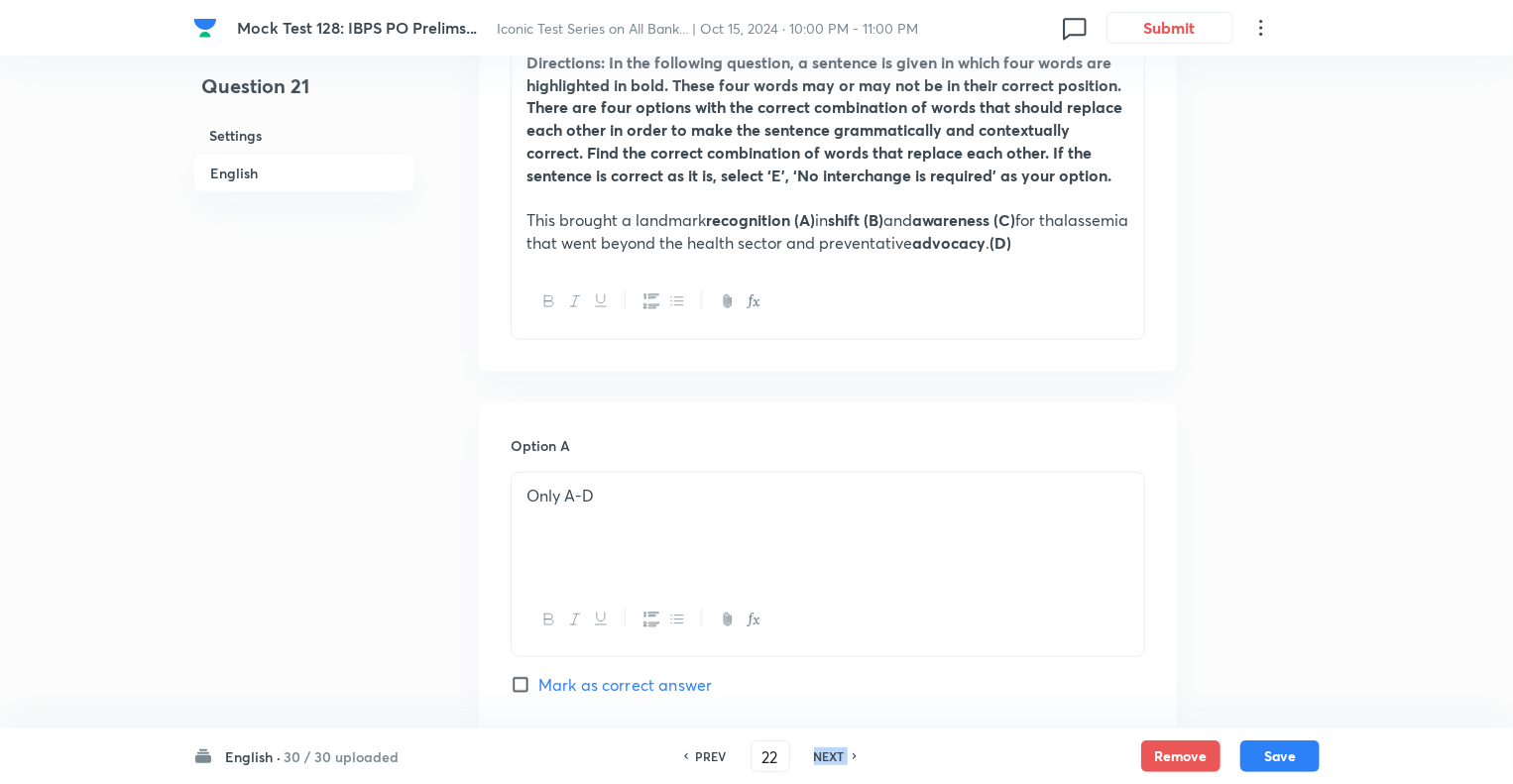 checkbox on "false" 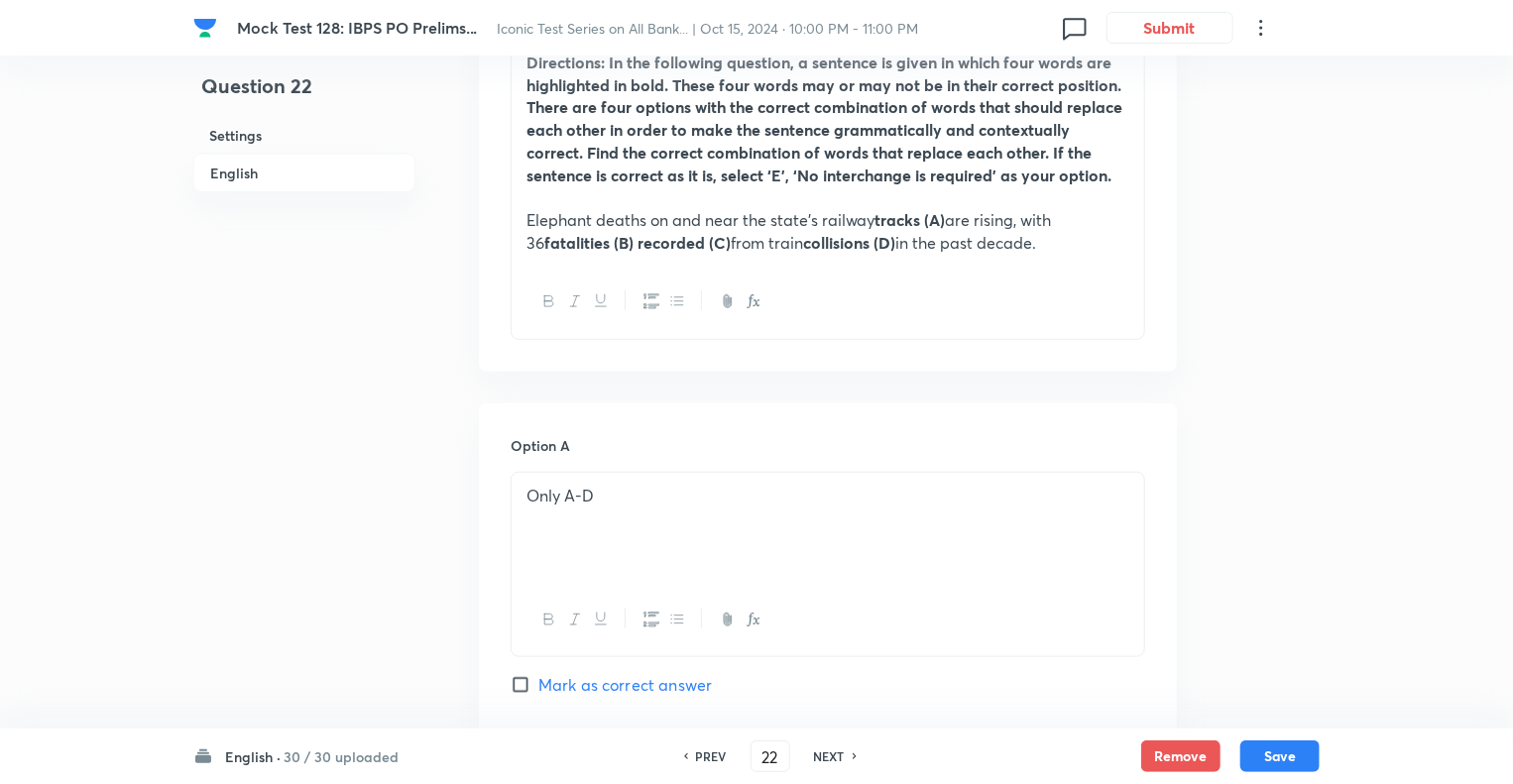 checkbox on "true" 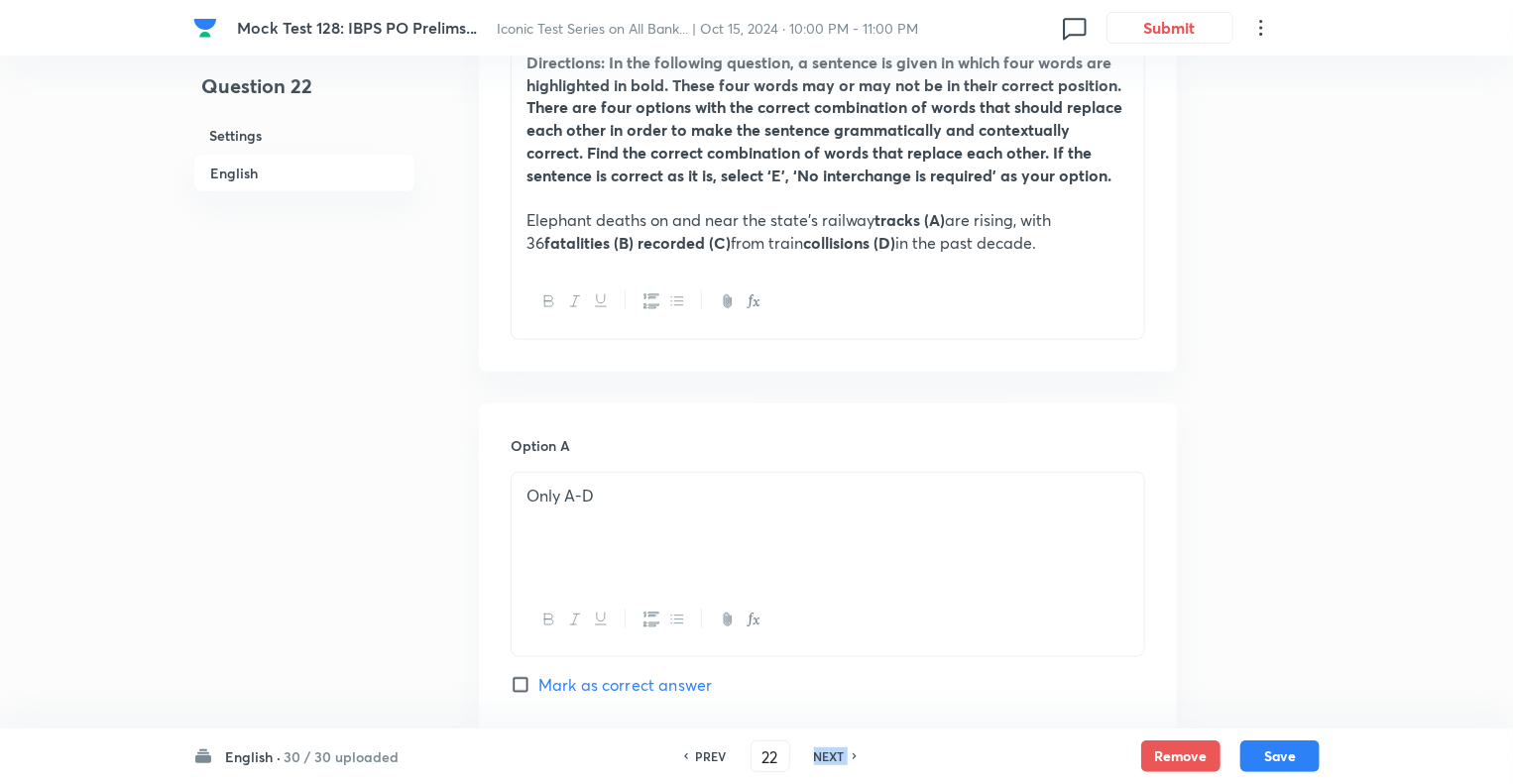 click on "NEXT" at bounding box center (829, 756) 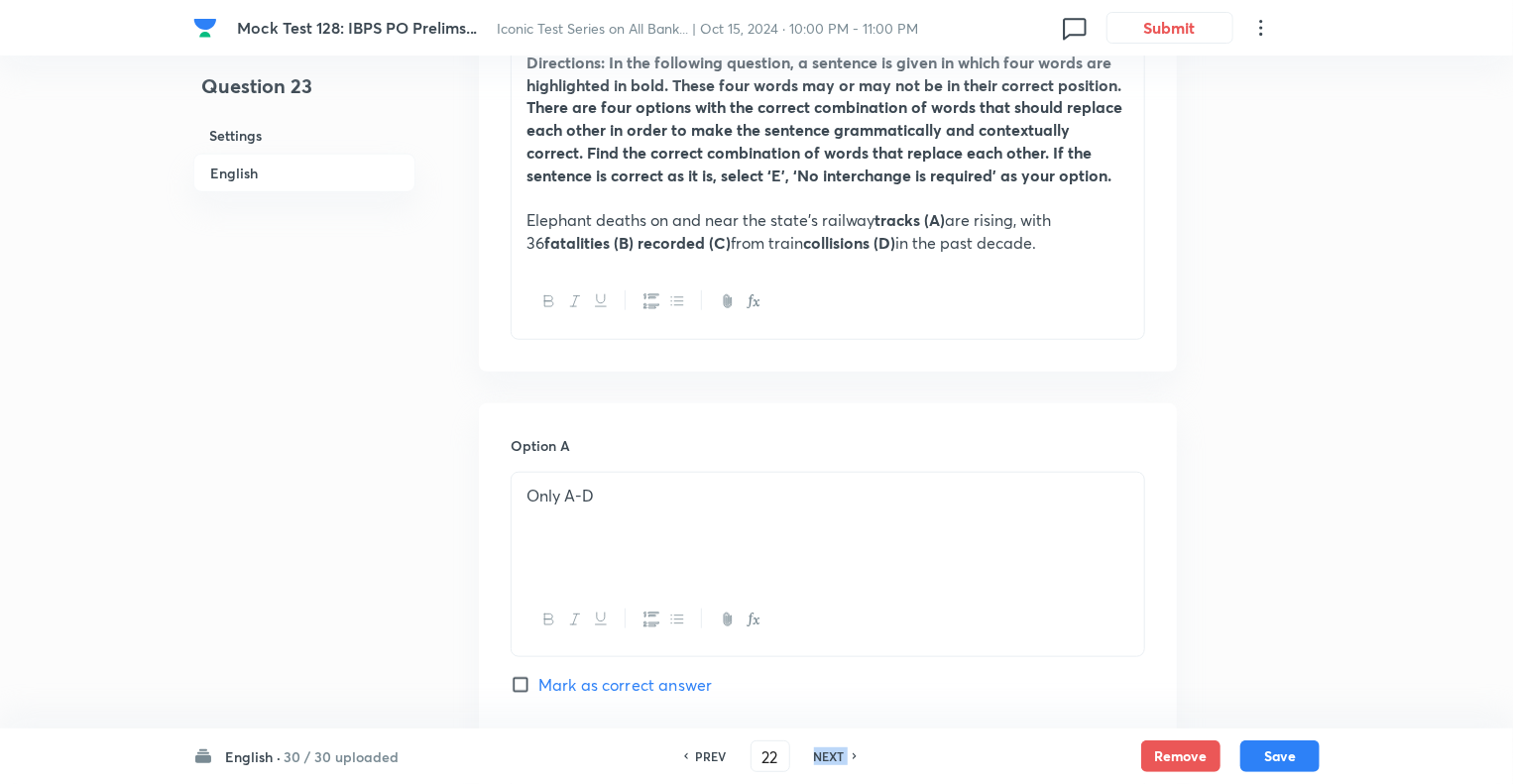 type on "23" 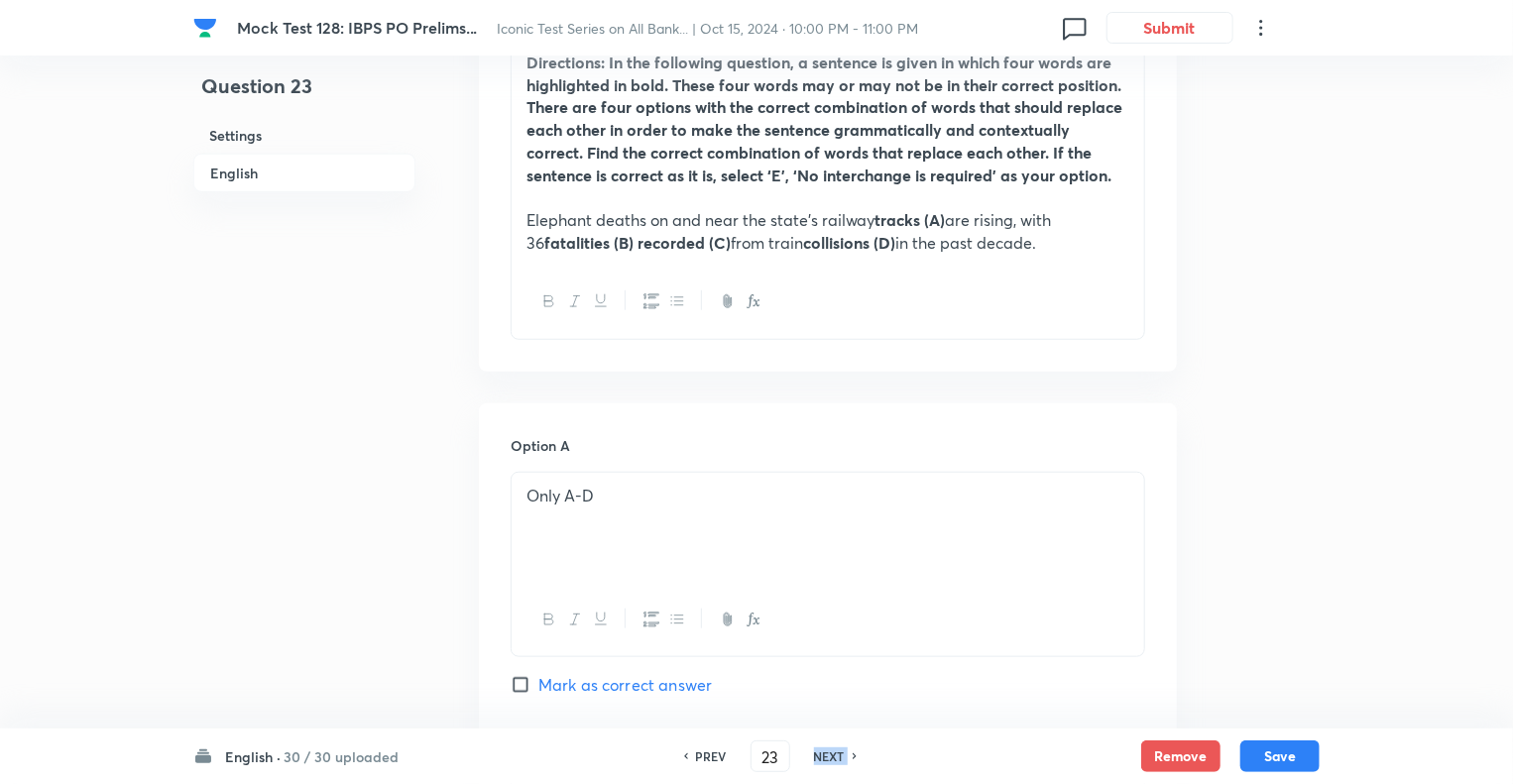 checkbox on "false" 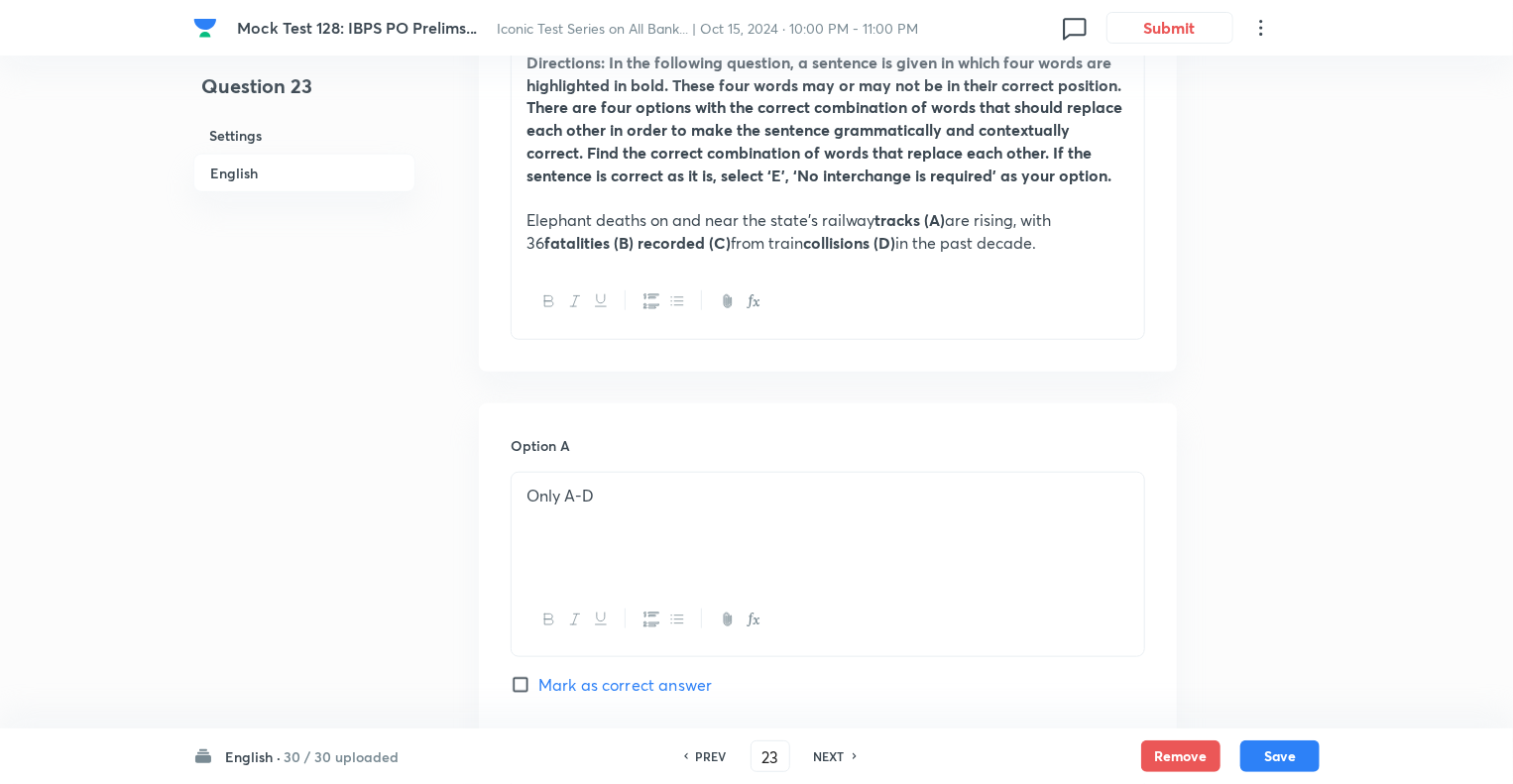 checkbox on "true" 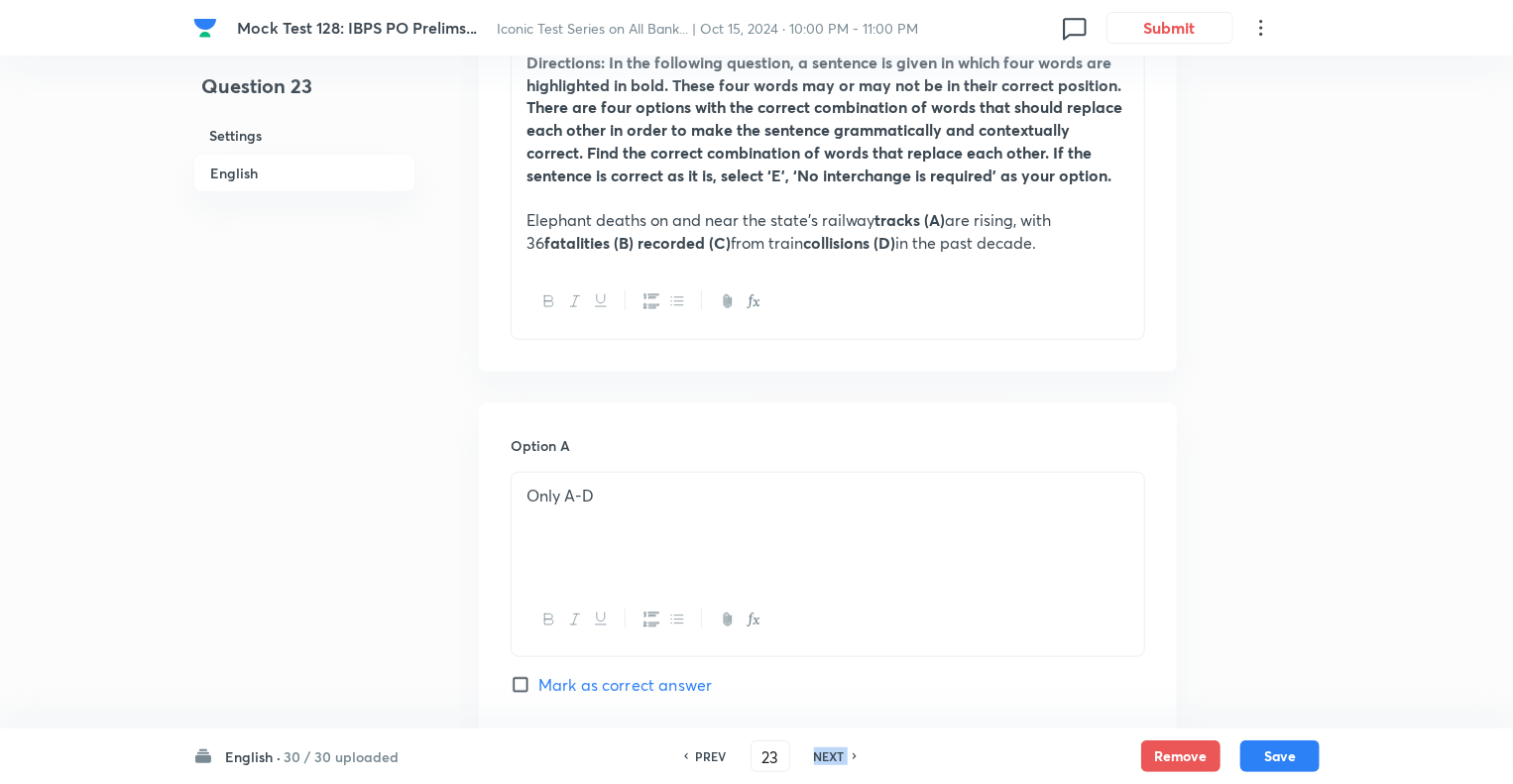click on "NEXT" at bounding box center (829, 756) 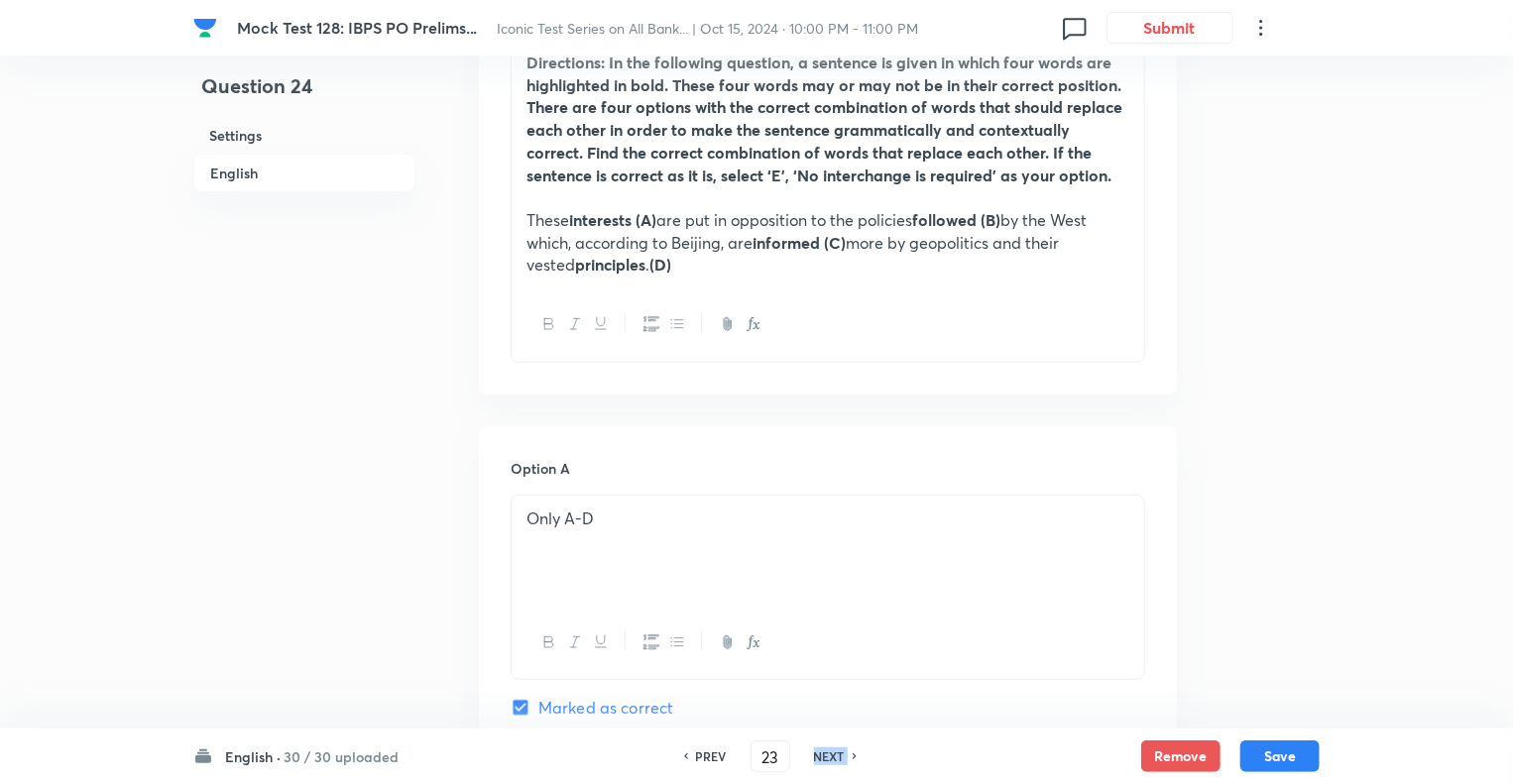 type on "24" 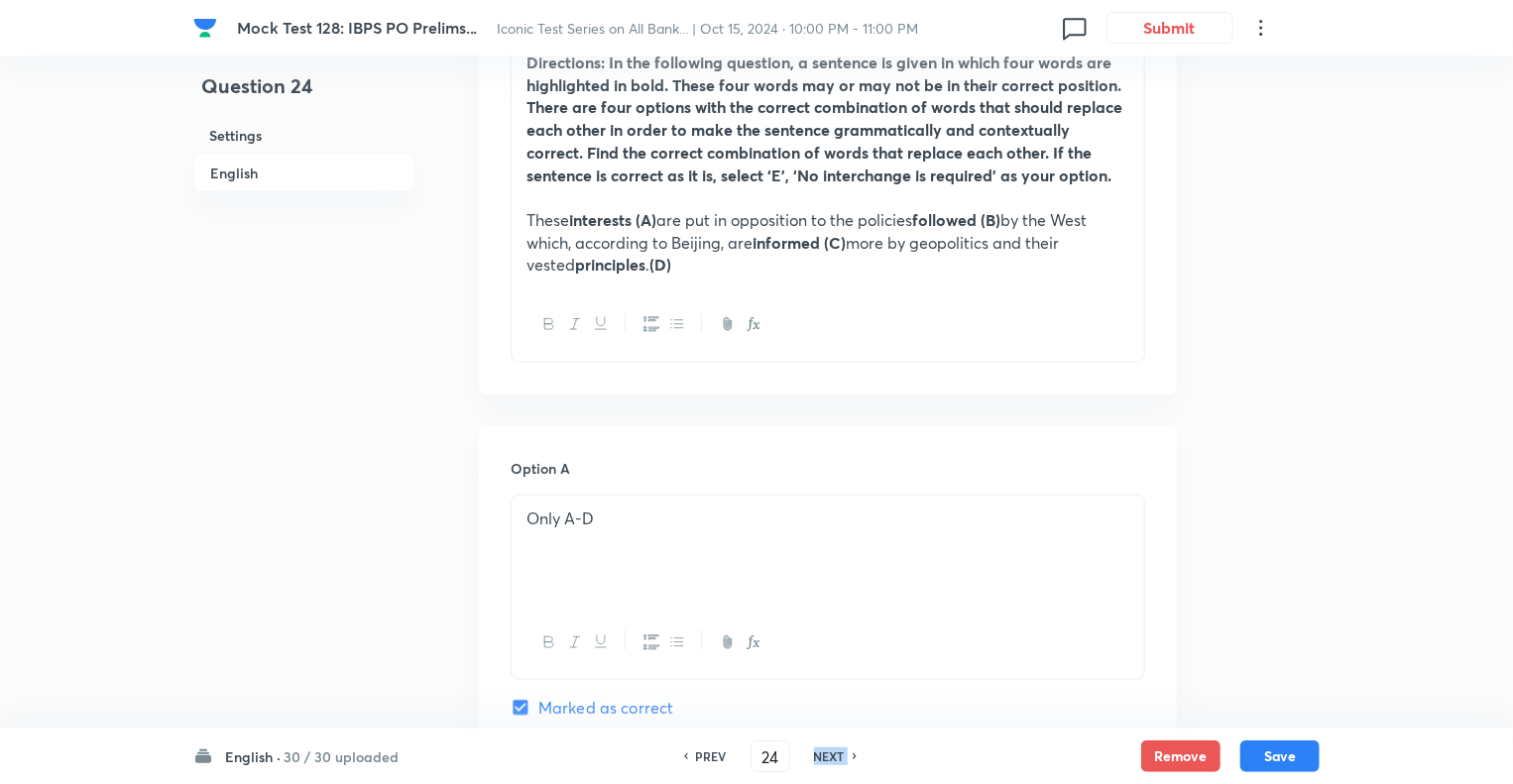 checkbox on "false" 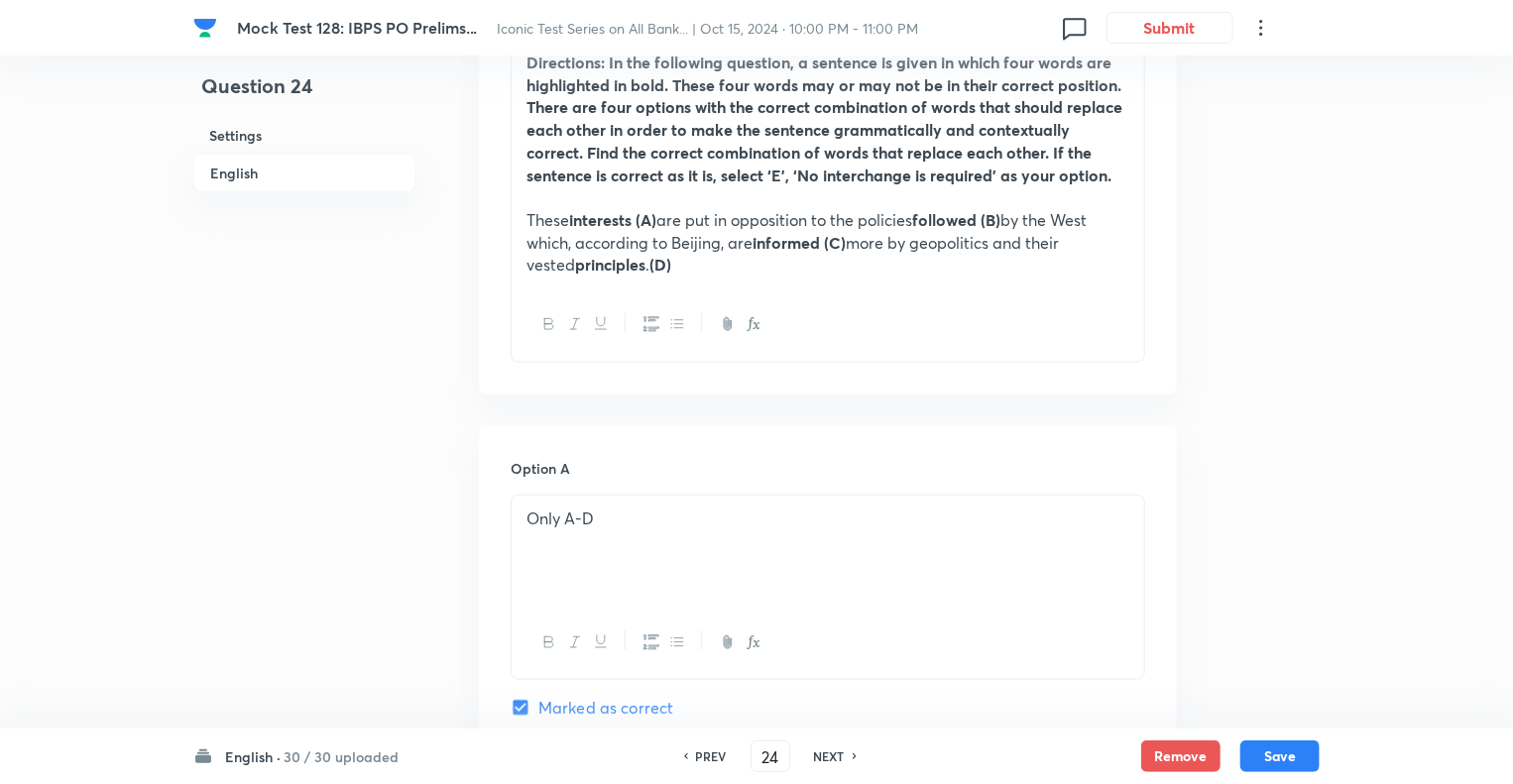 checkbox on "true" 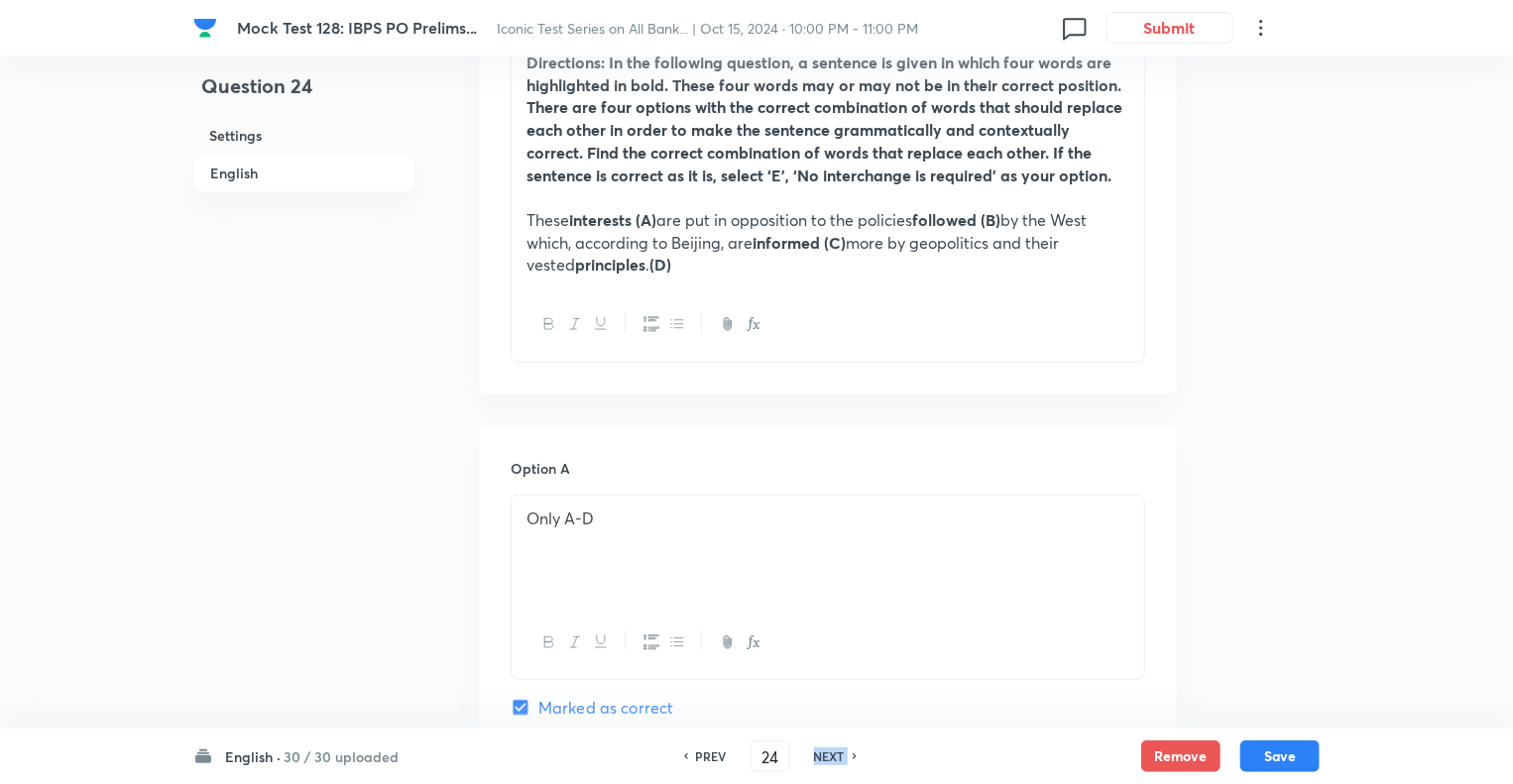 click on "NEXT" at bounding box center [829, 756] 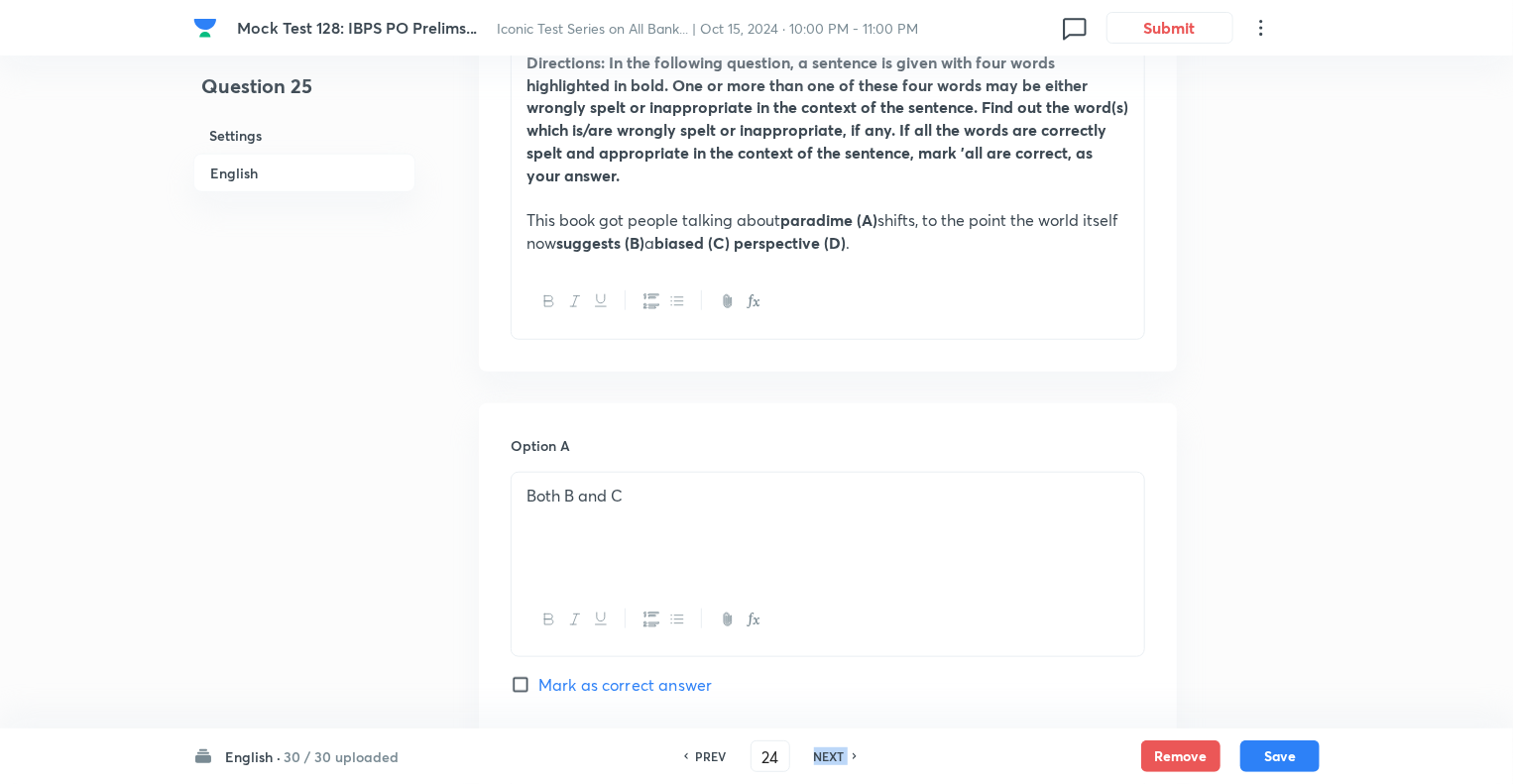 type on "25" 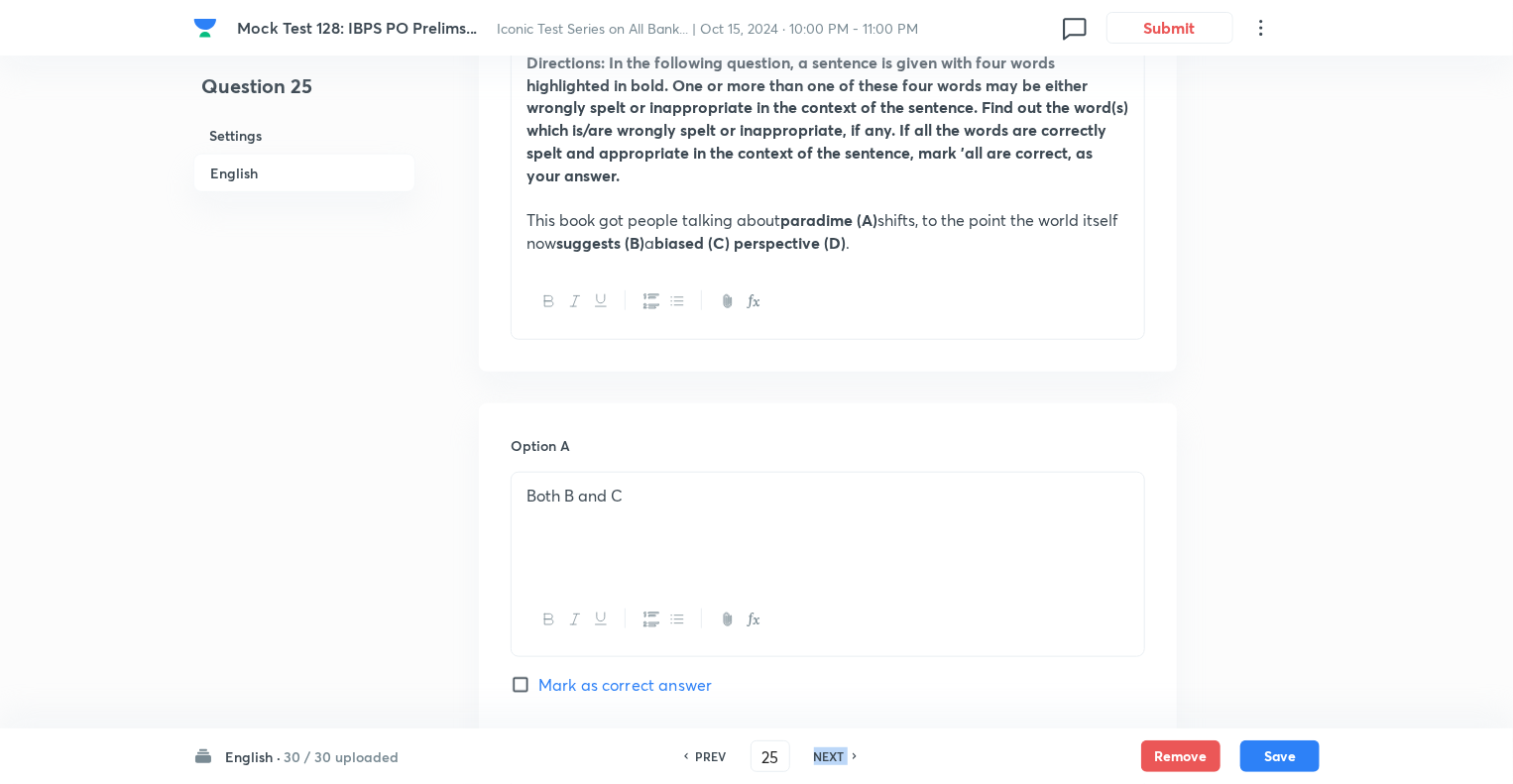 checkbox on "false" 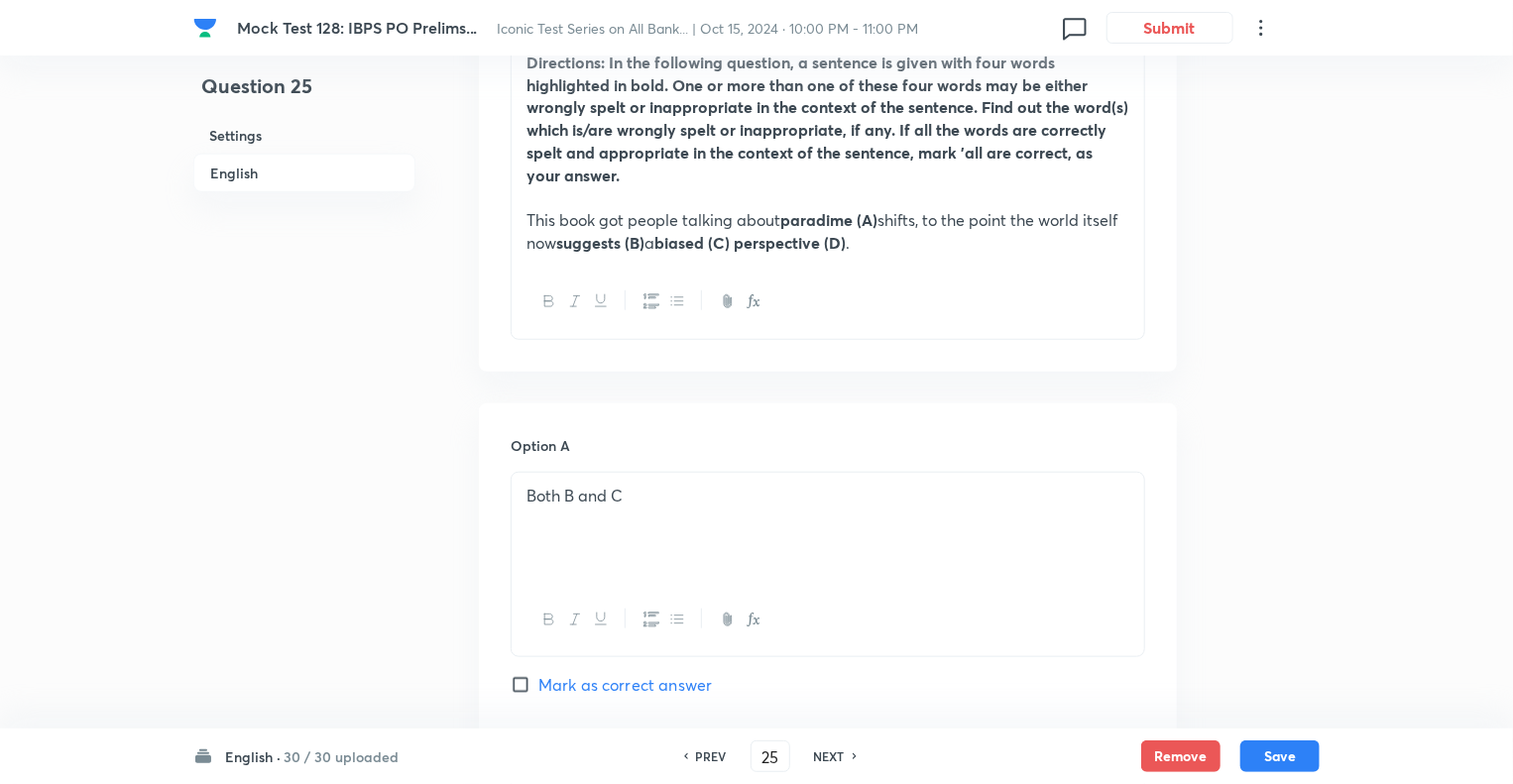 checkbox on "true" 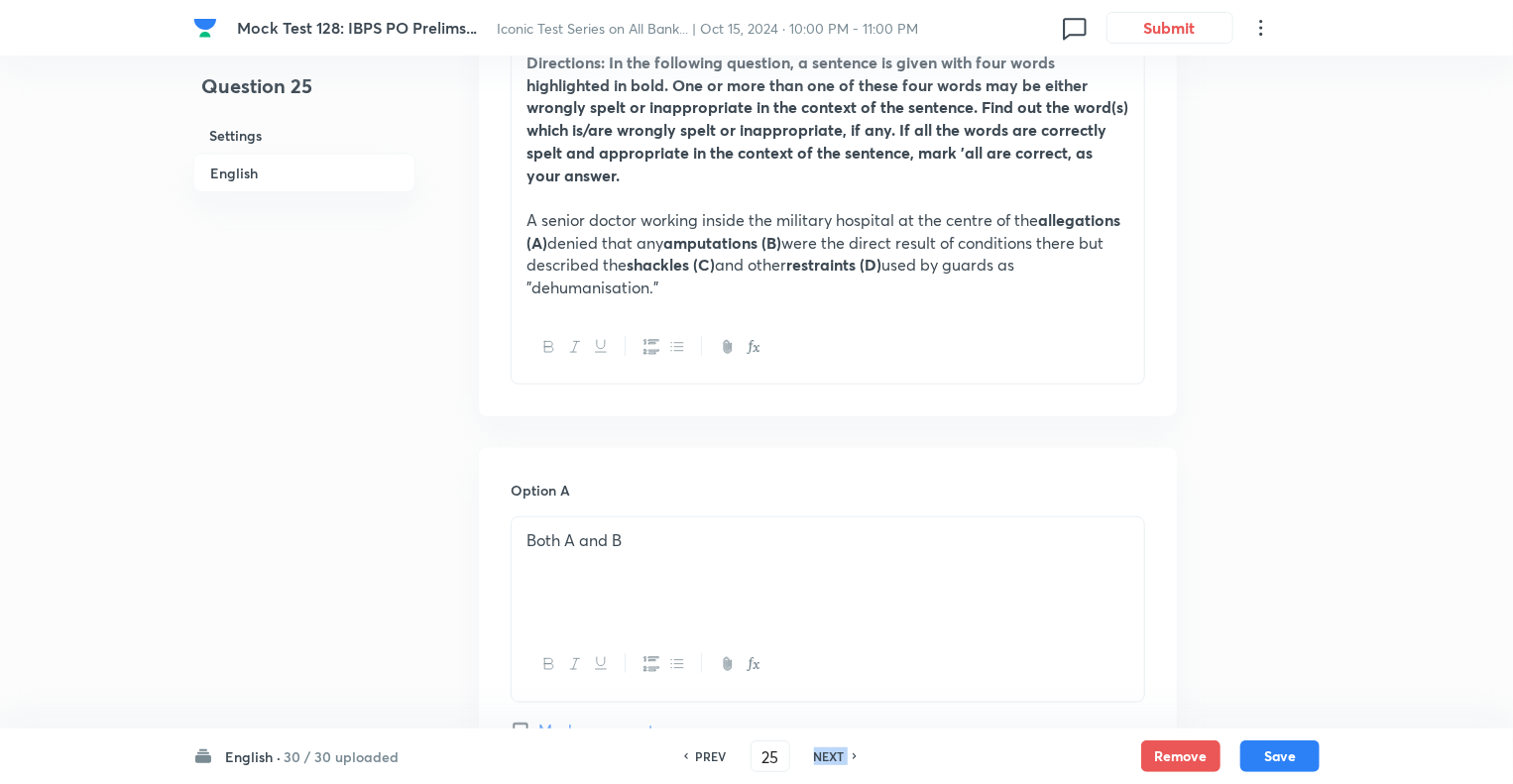 click on "NEXT" at bounding box center [829, 756] 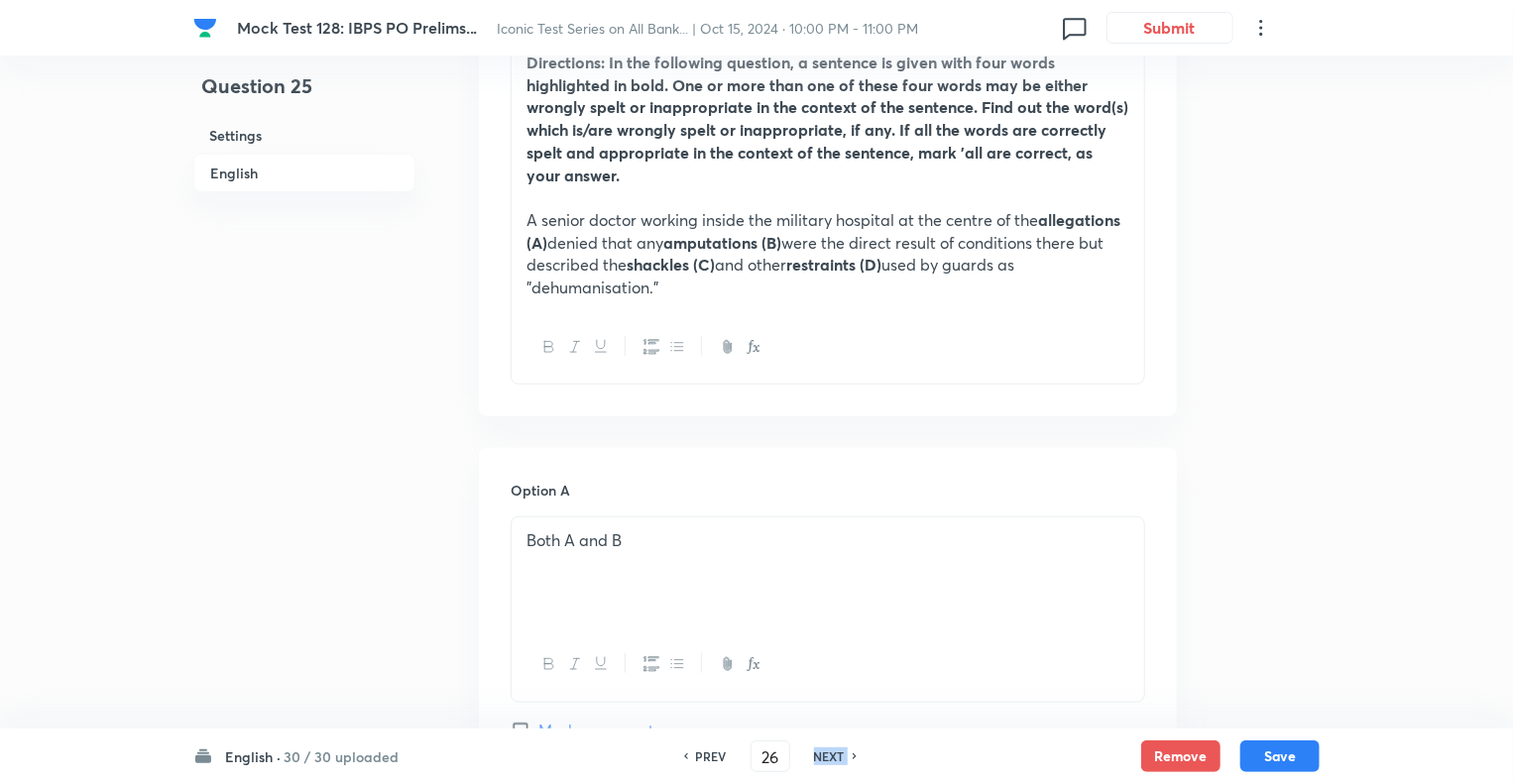 checkbox on "false" 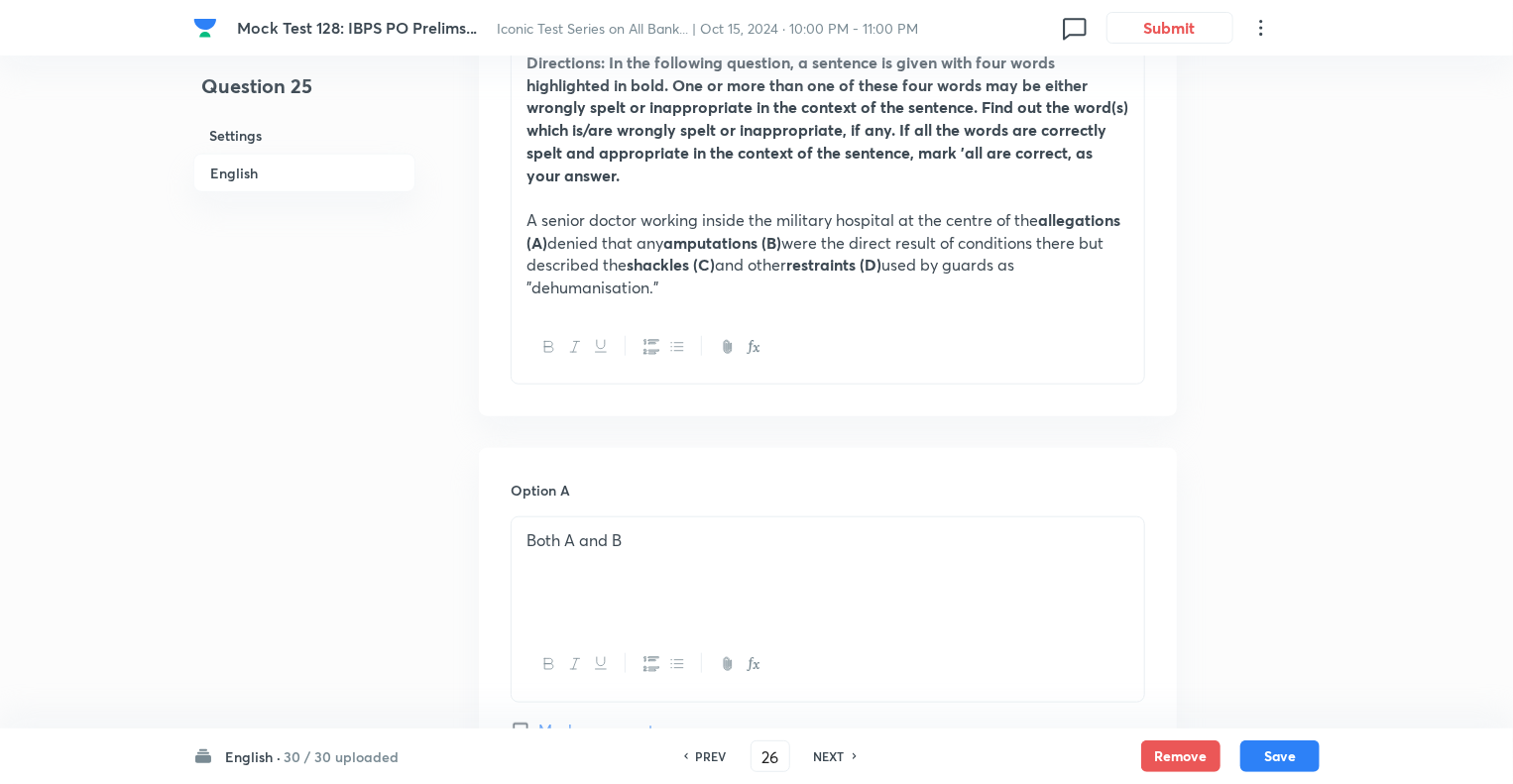 checkbox on "true" 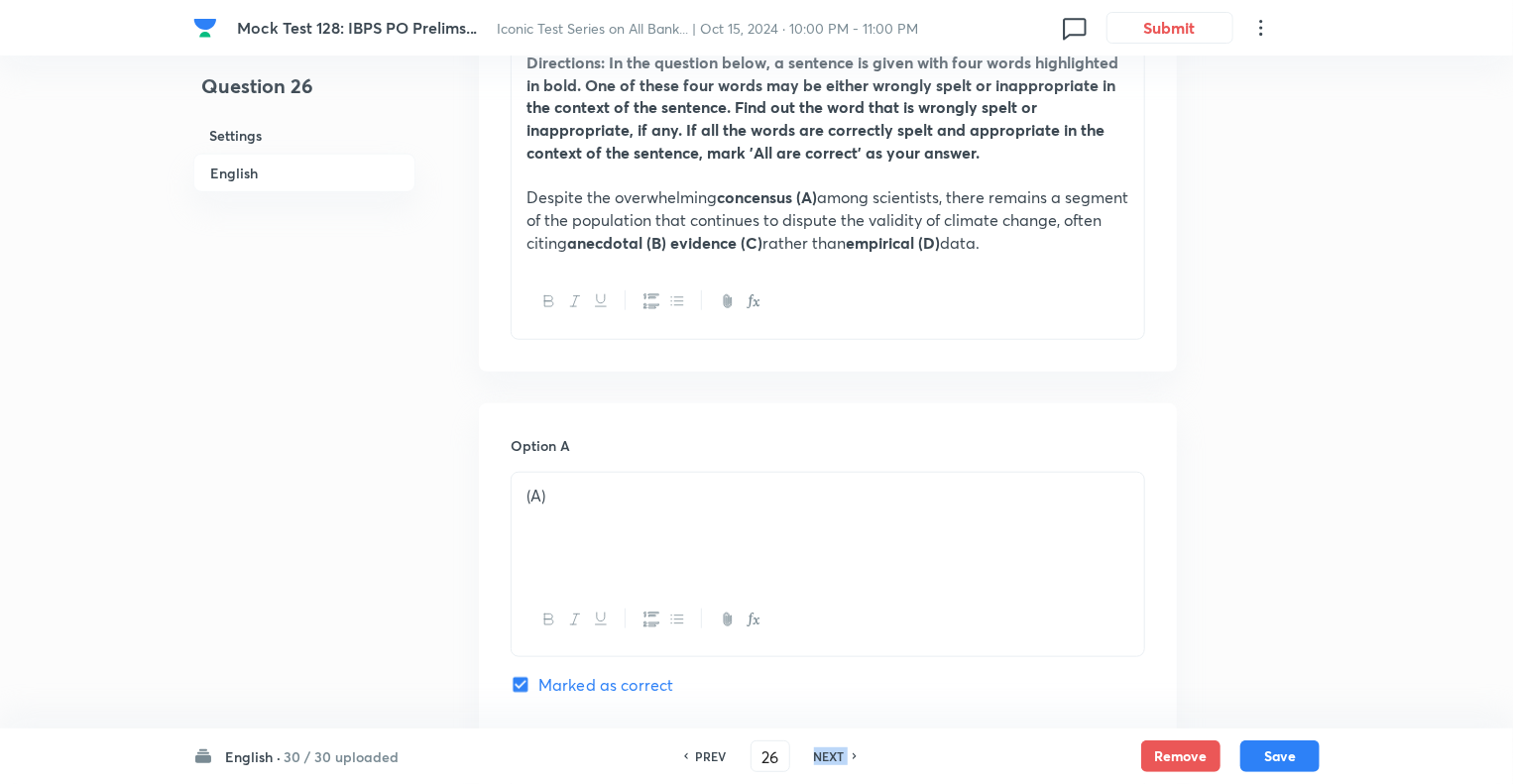 click on "NEXT" at bounding box center (829, 756) 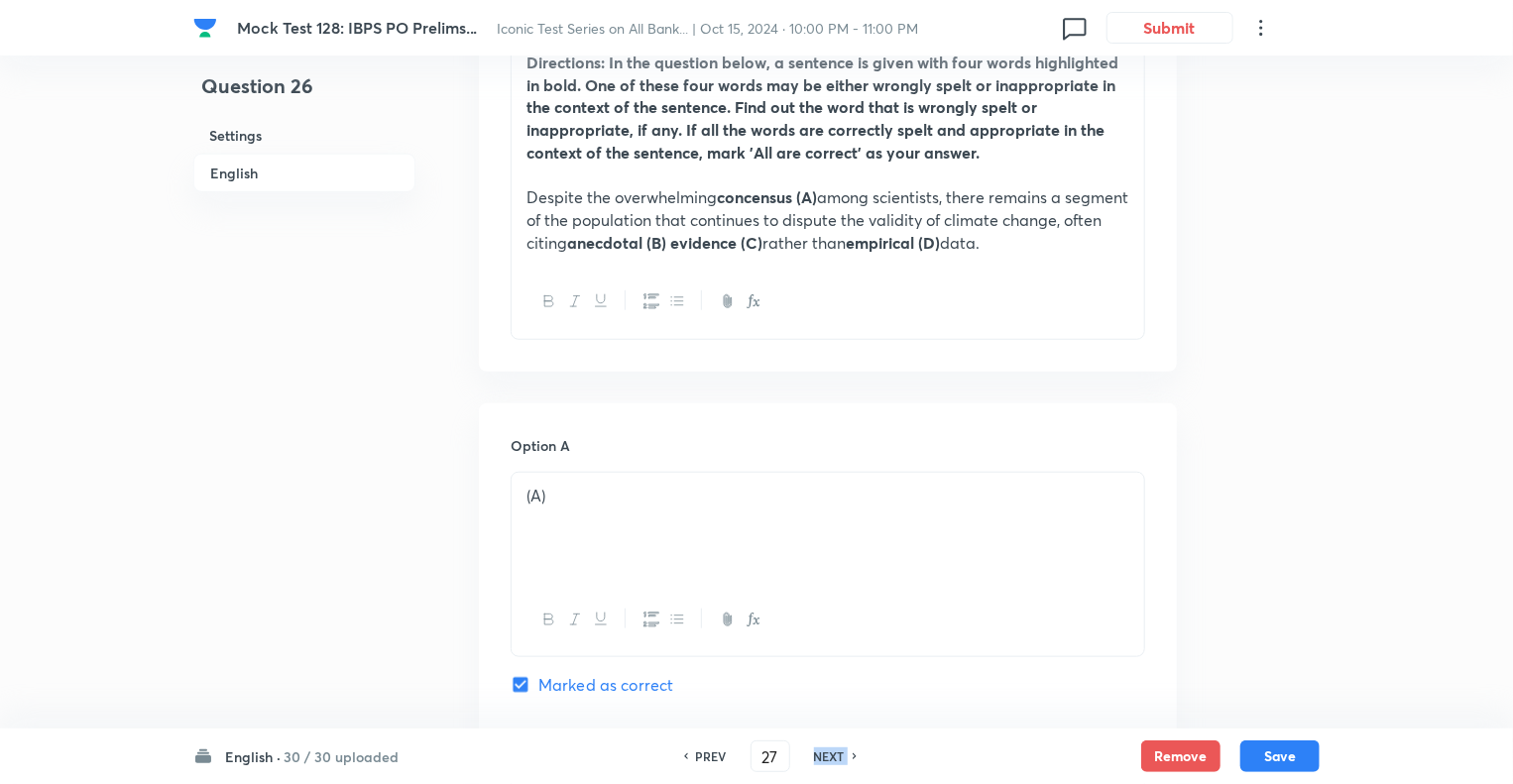 checkbox on "false" 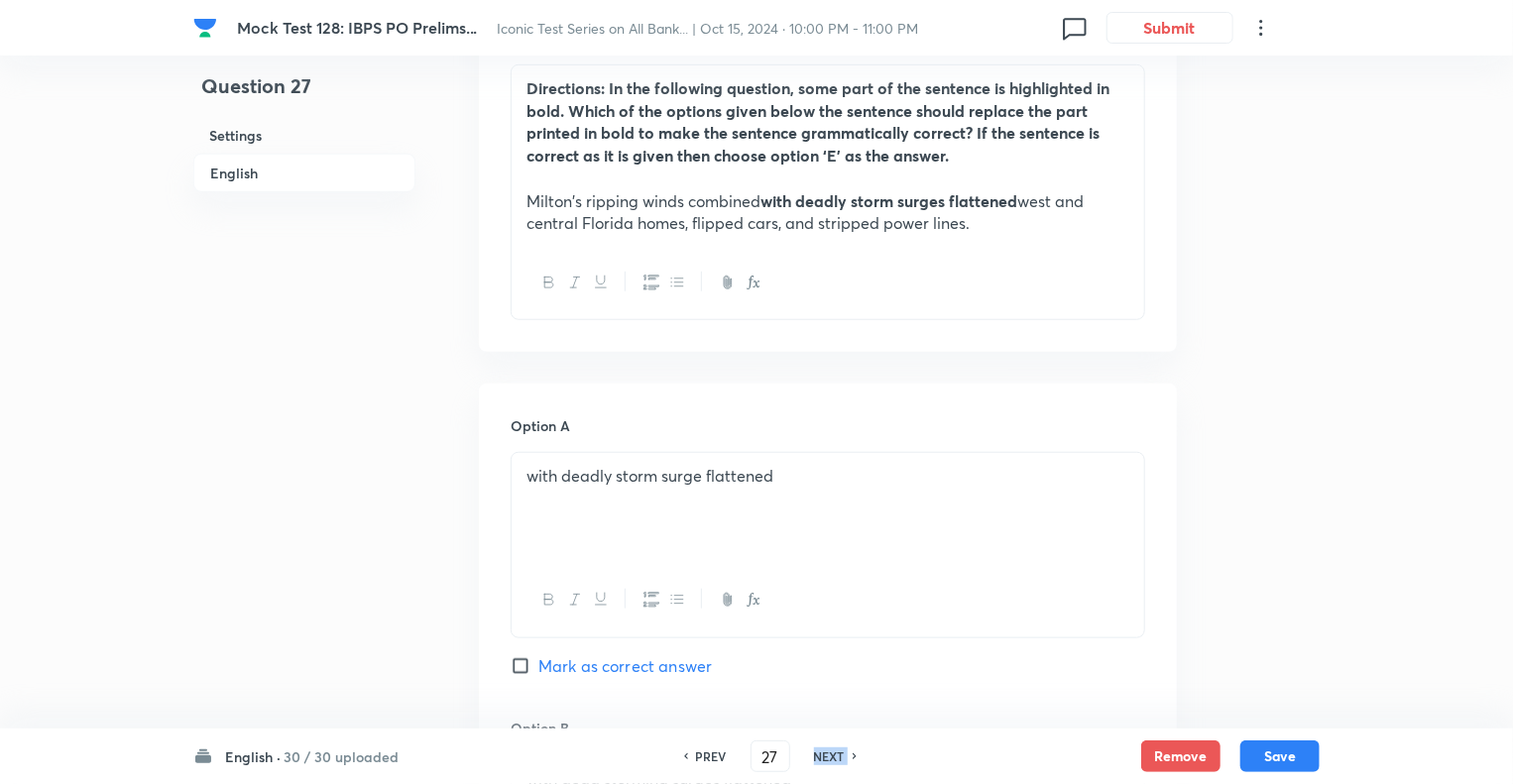 click on "NEXT" at bounding box center (829, 756) 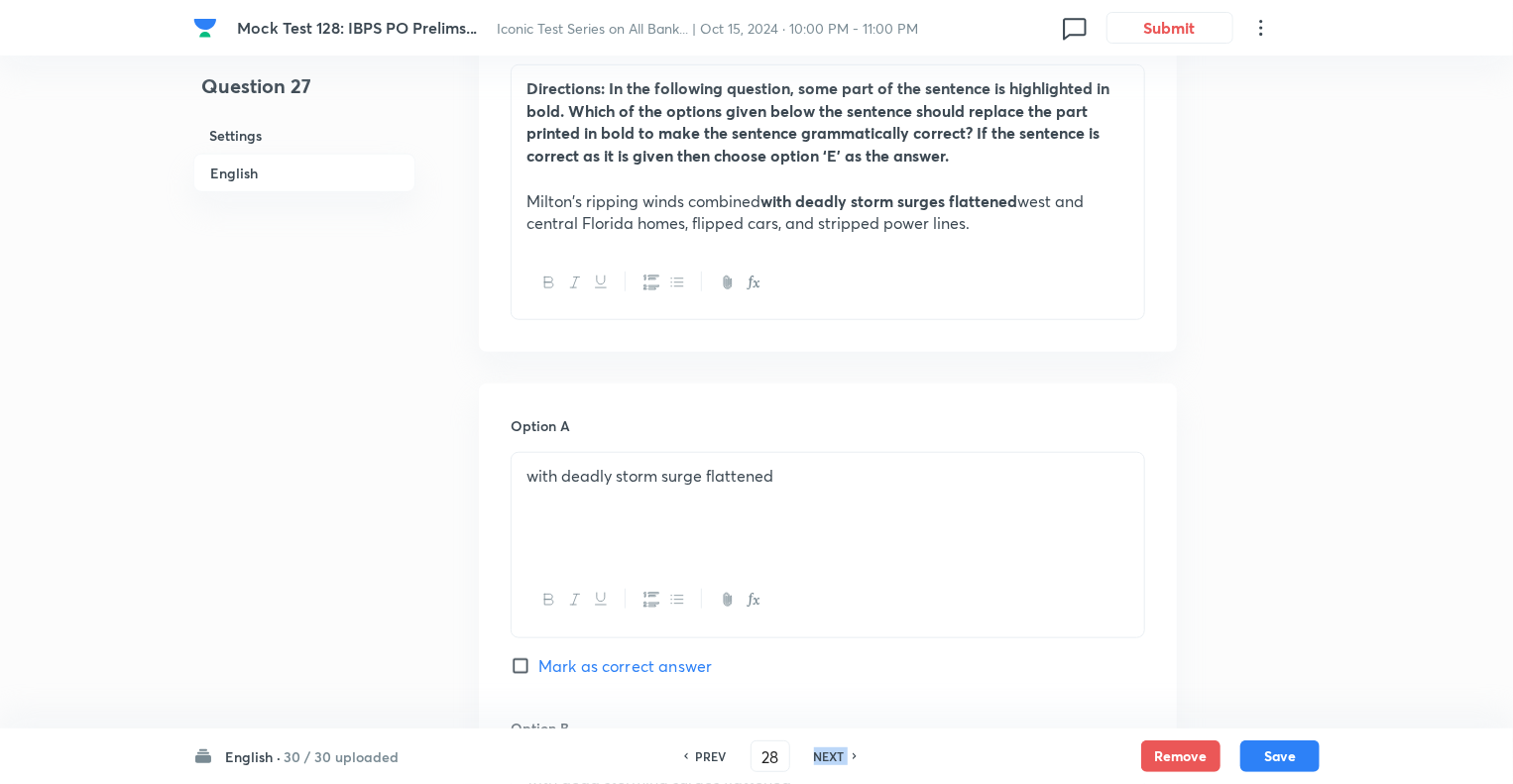 checkbox on "false" 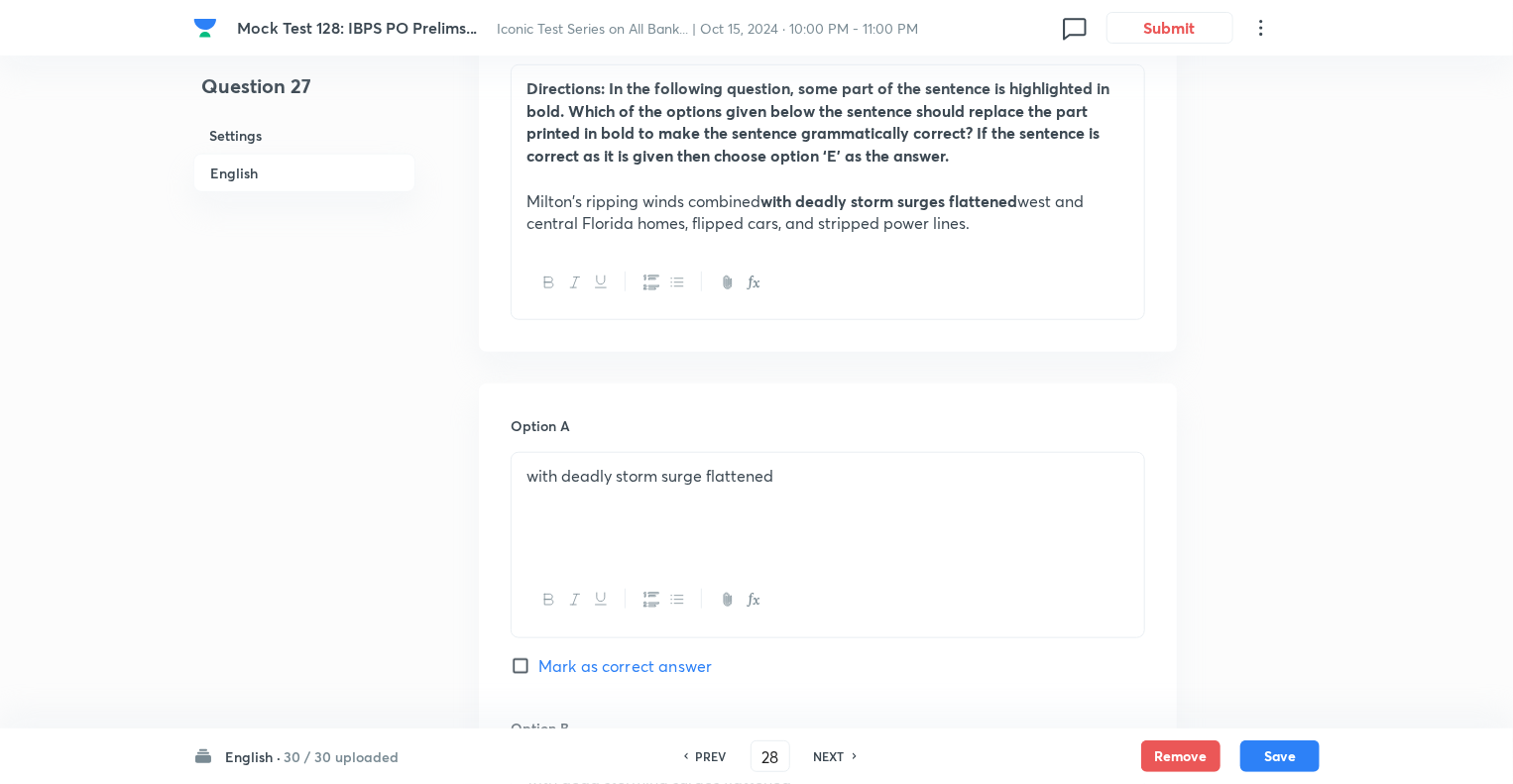 checkbox on "true" 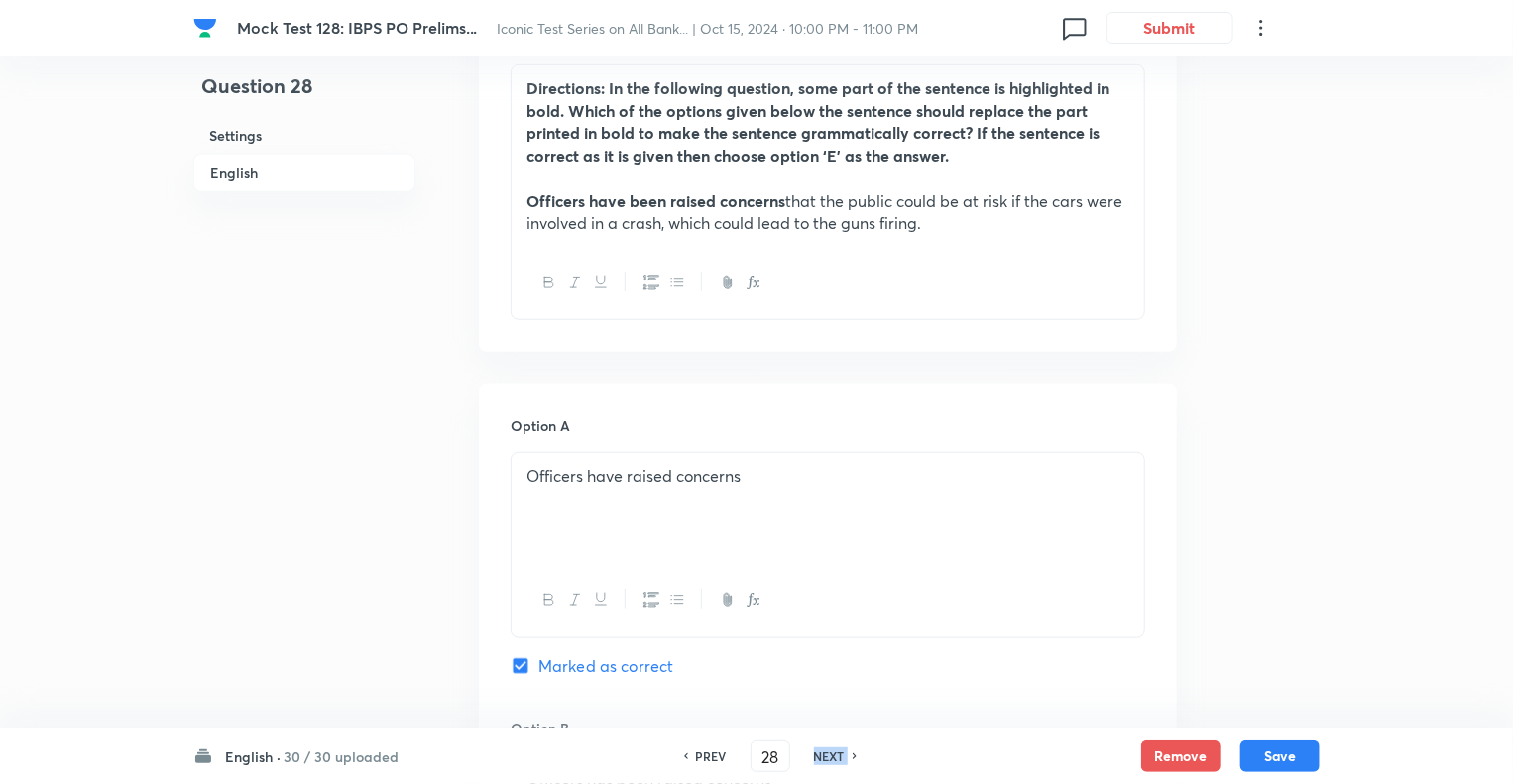 click on "NEXT" at bounding box center [829, 756] 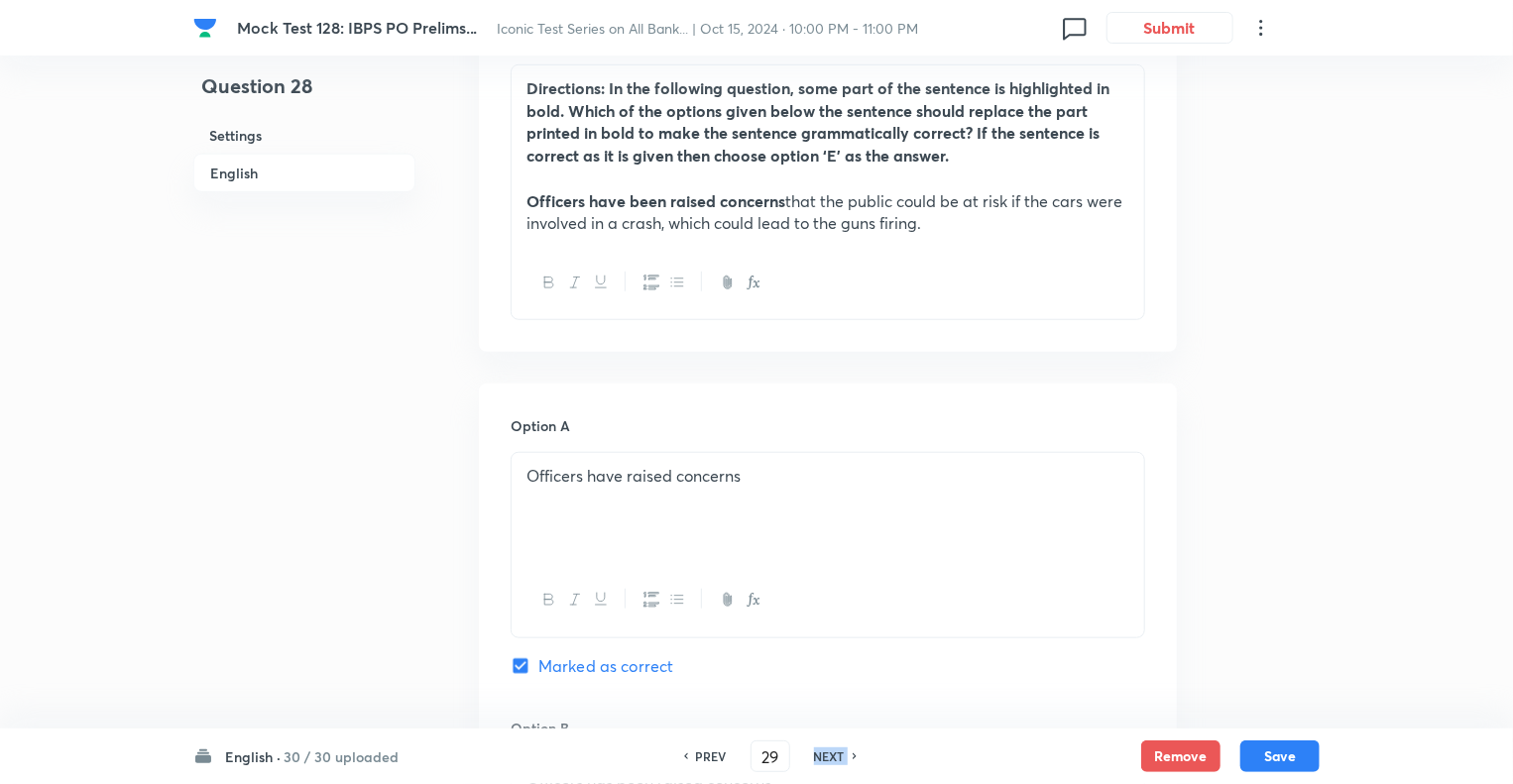 checkbox on "true" 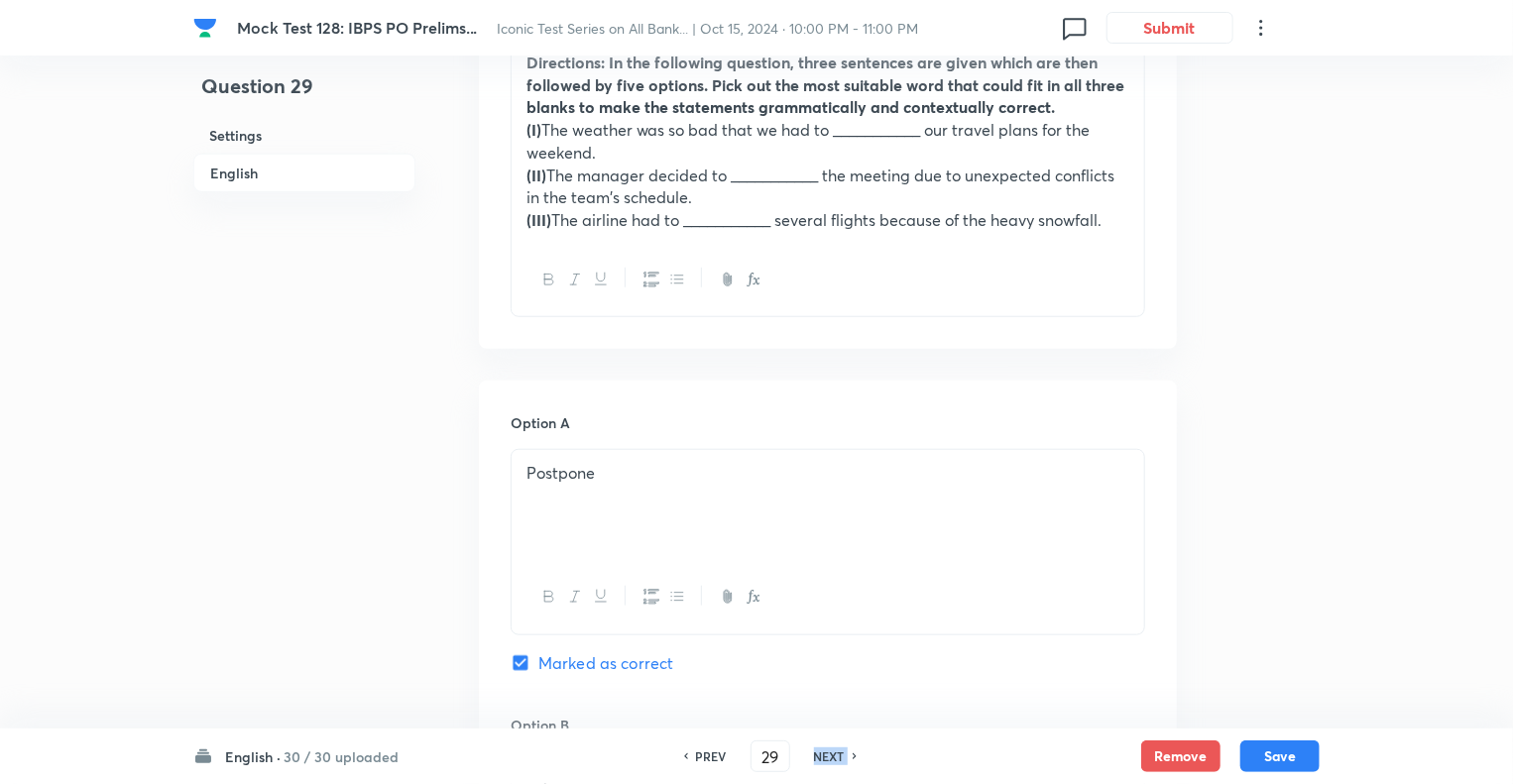 click on "NEXT" at bounding box center [829, 756] 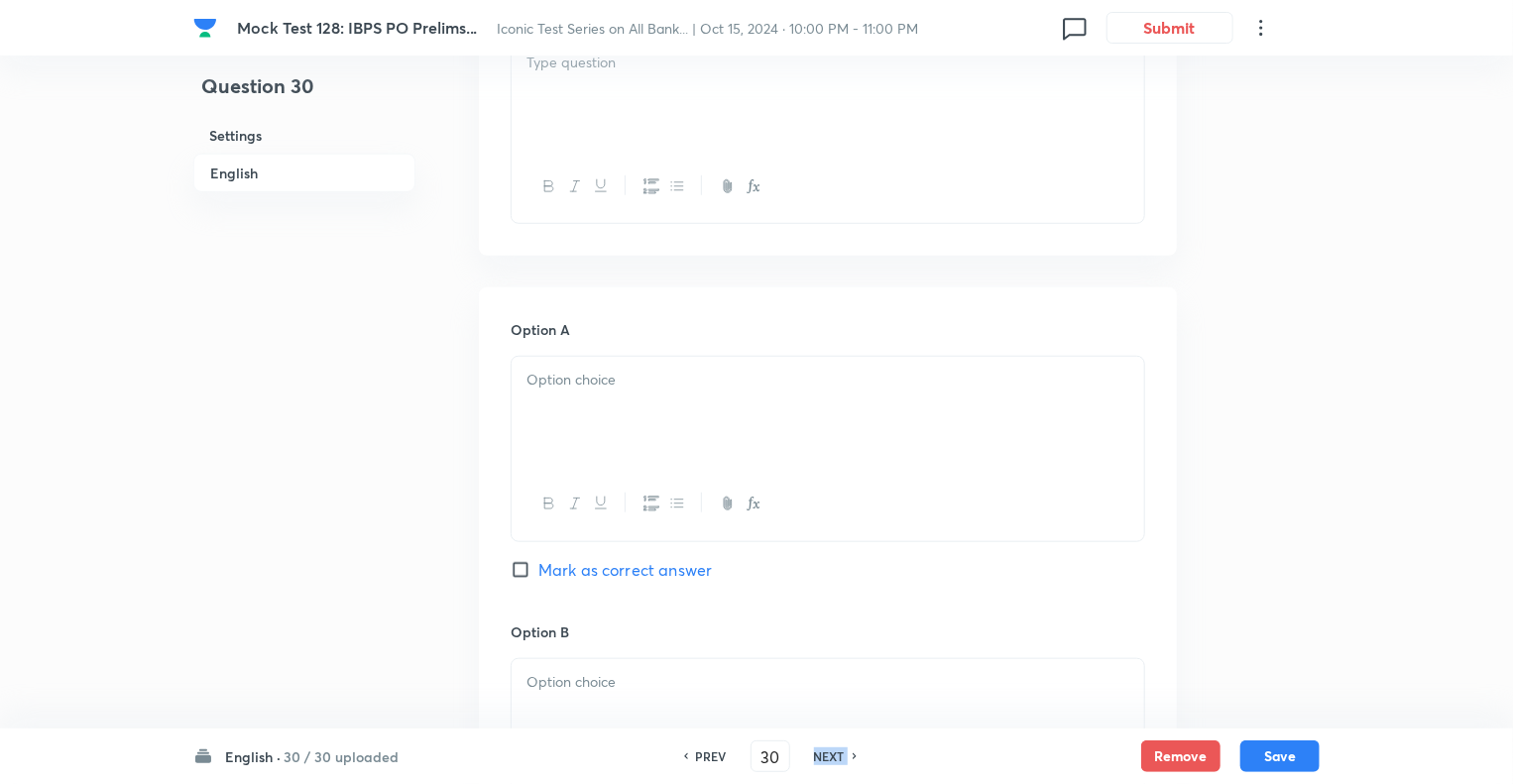 checkbox on "false" 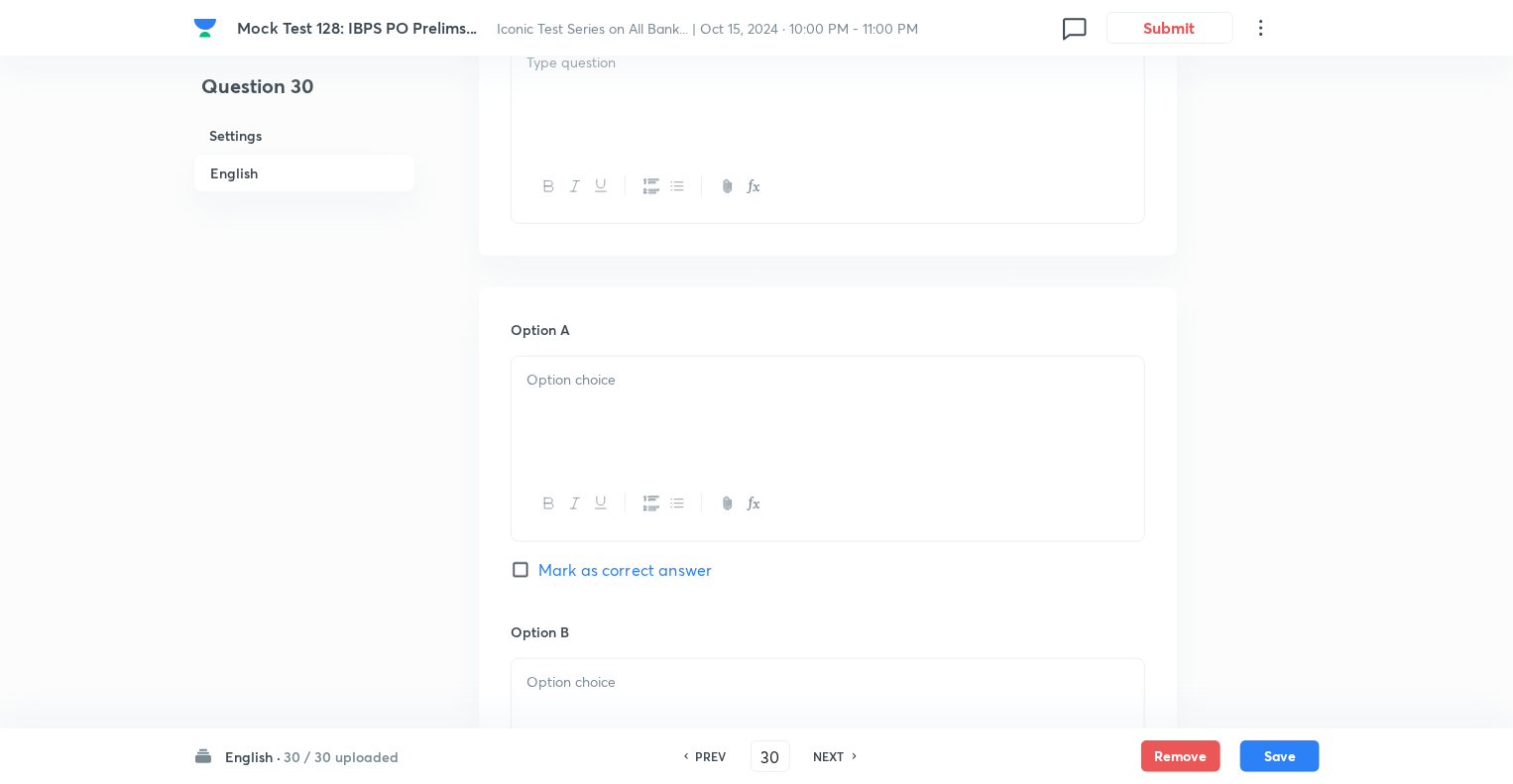 checkbox on "true" 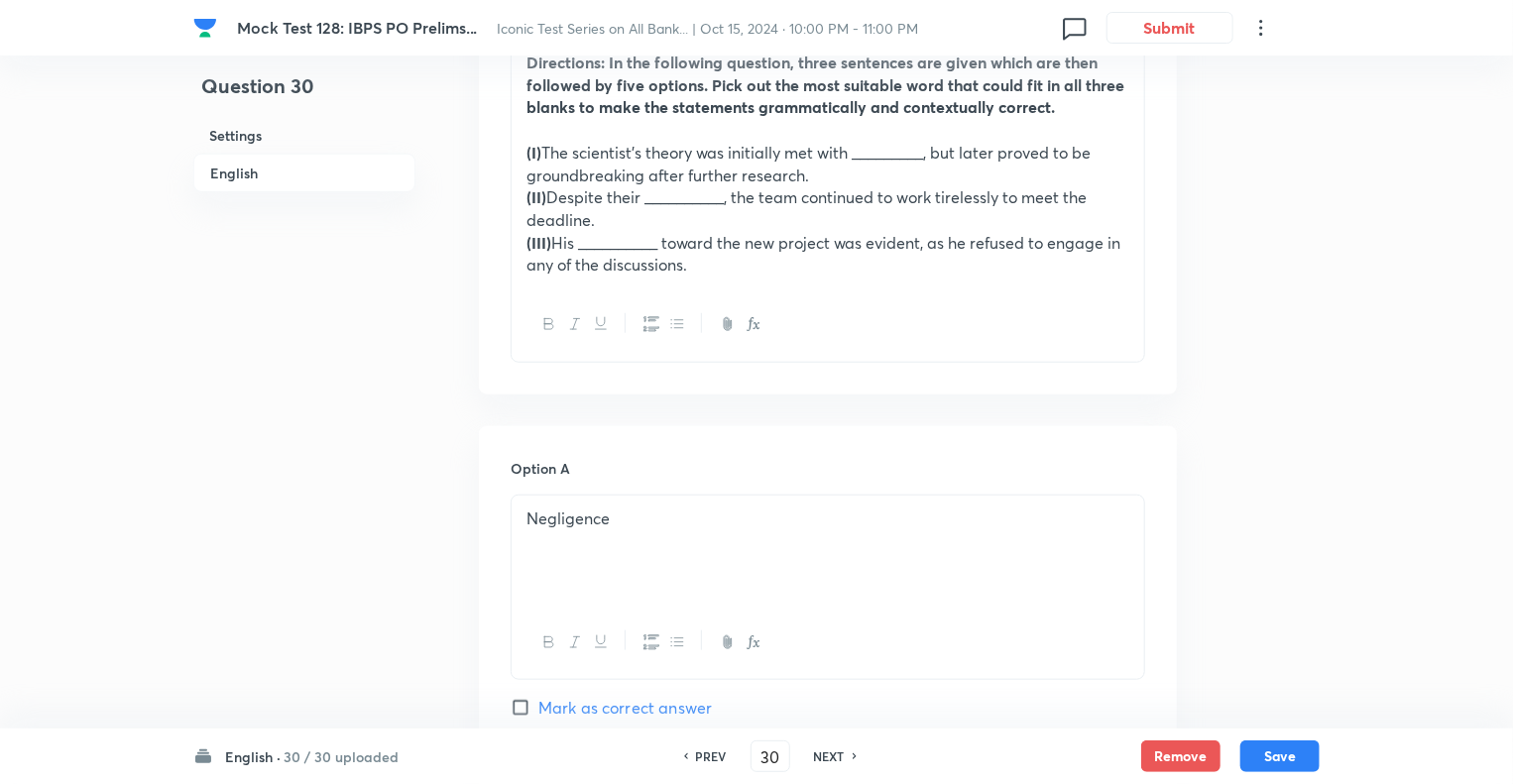 click on "NEXT" at bounding box center (829, 756) 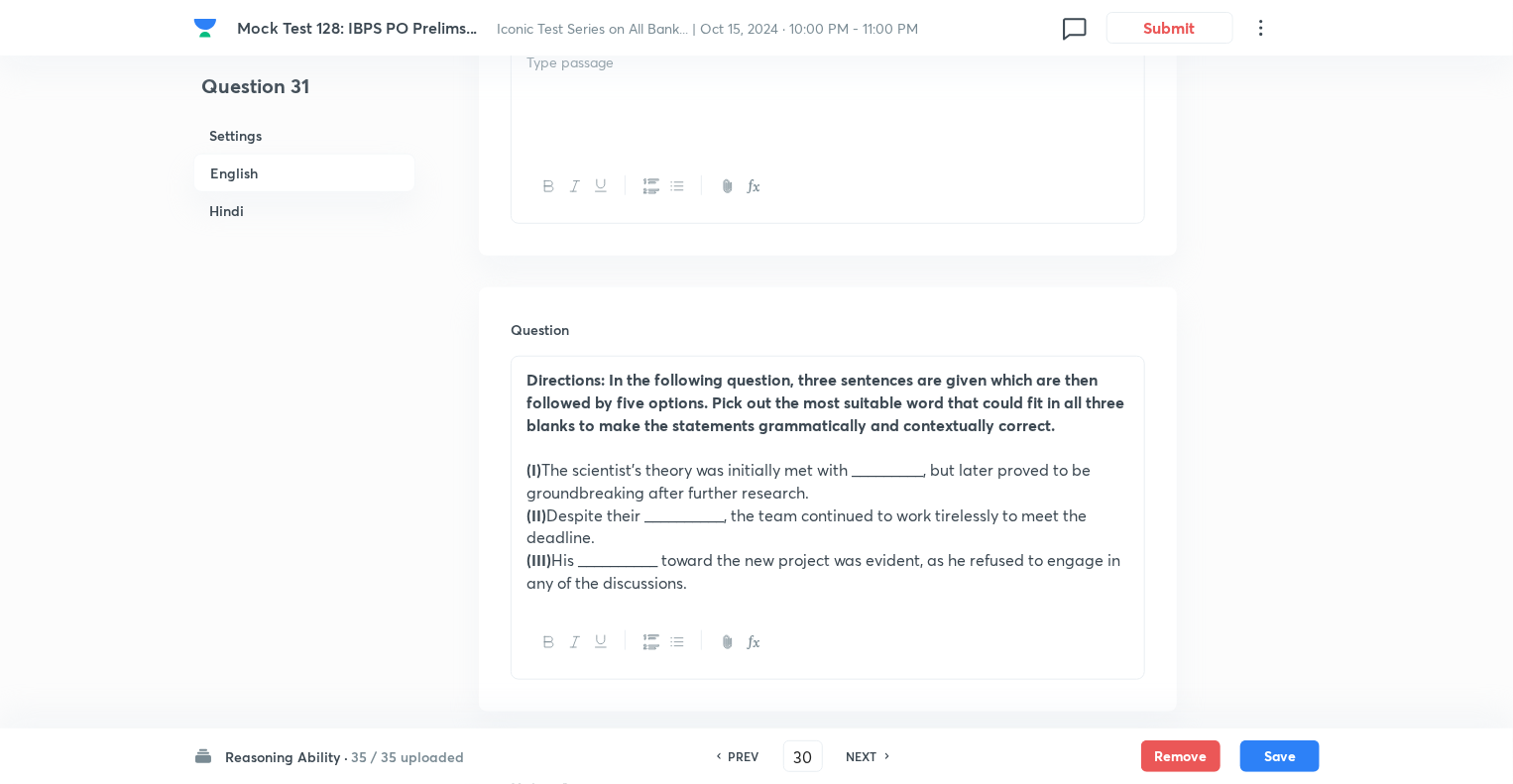 type on "31" 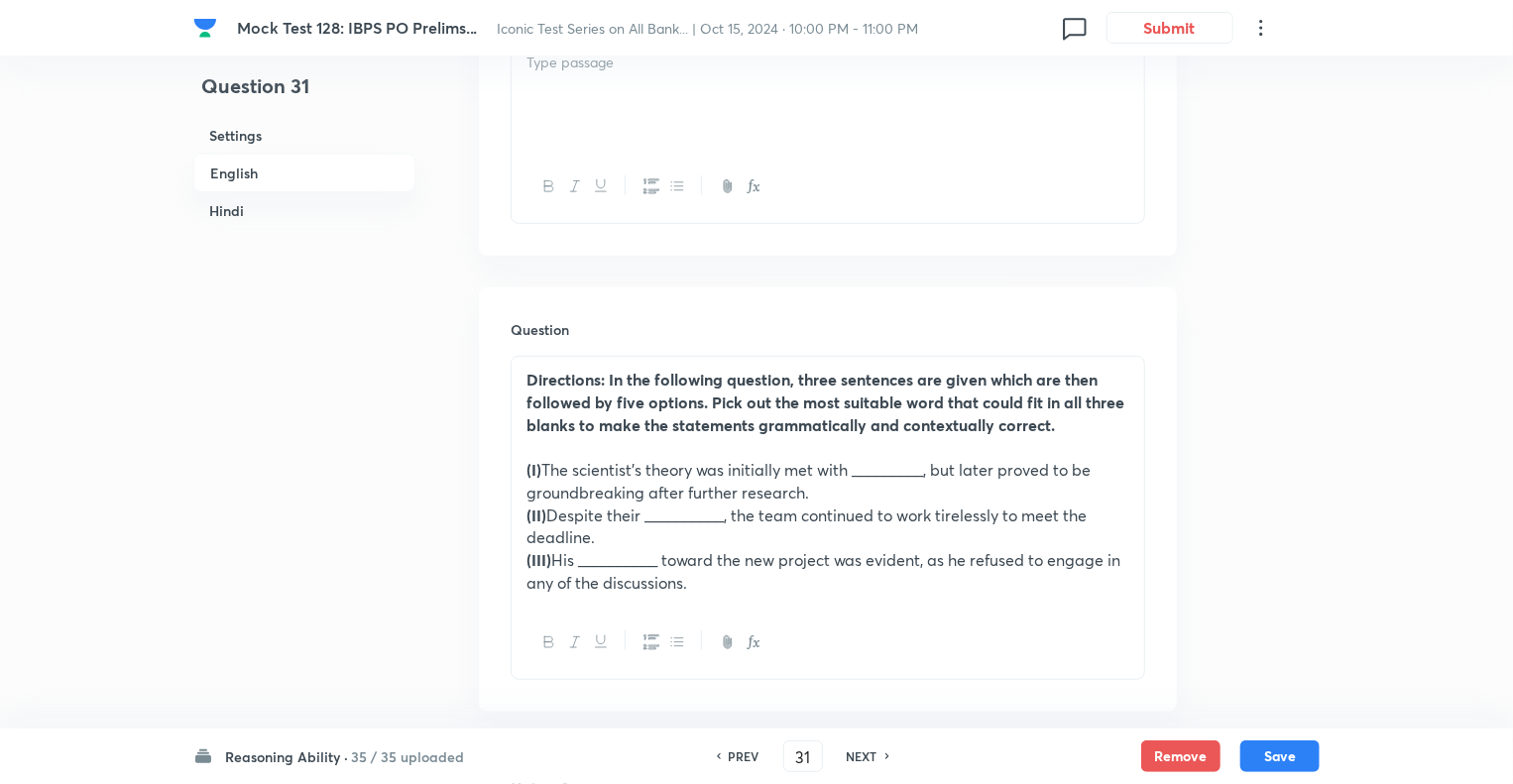 checkbox on "false" 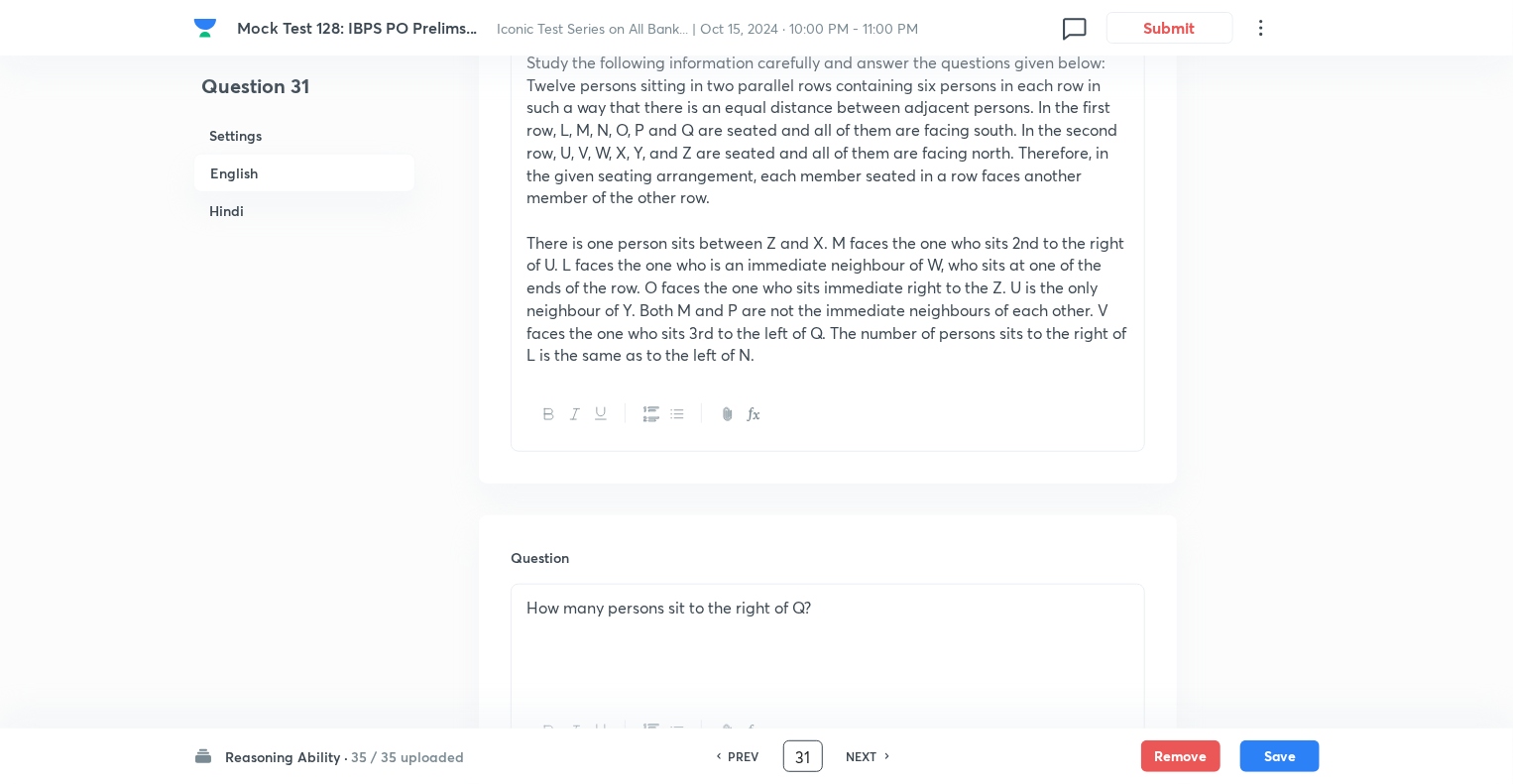 checkbox on "true" 